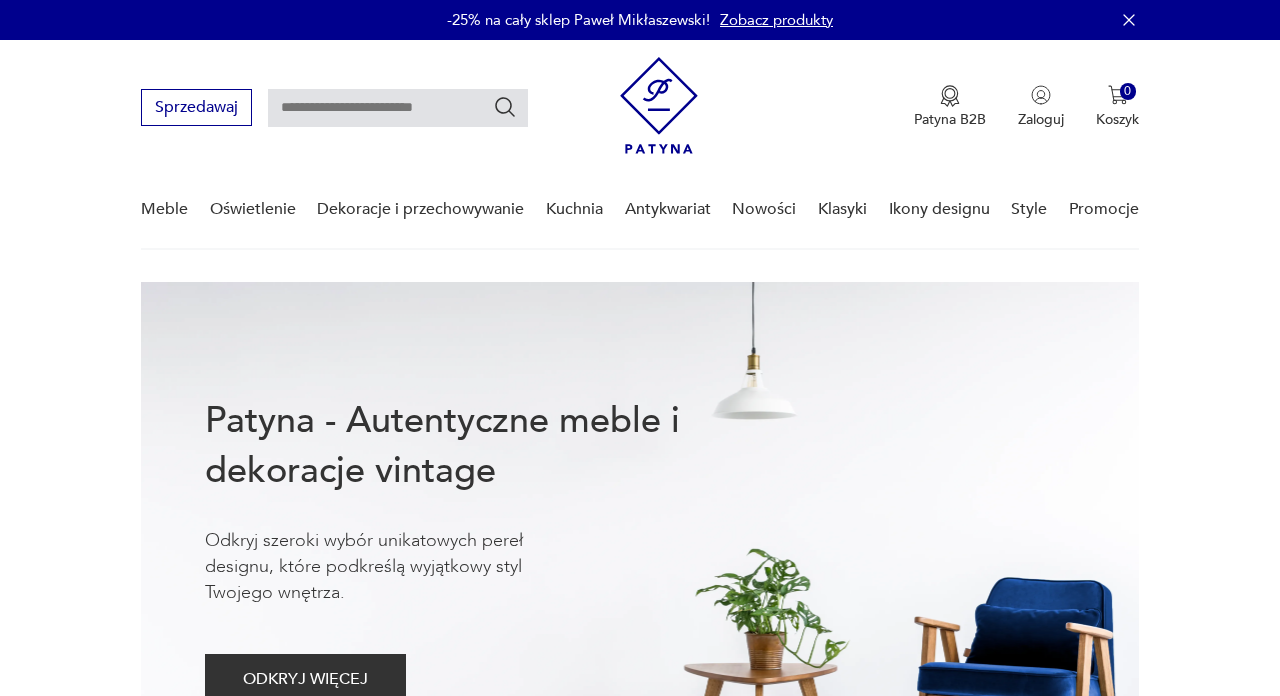 scroll, scrollTop: 0, scrollLeft: 0, axis: both 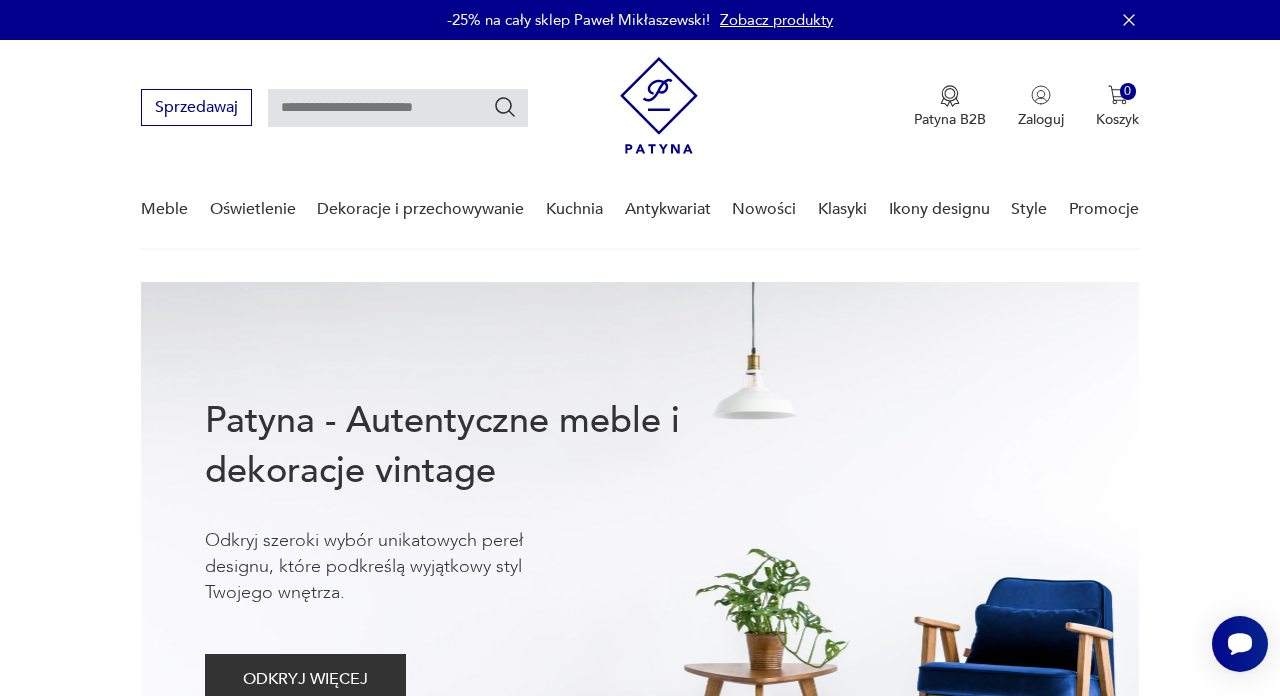 click on "Zobacz produkty" at bounding box center (776, 20) 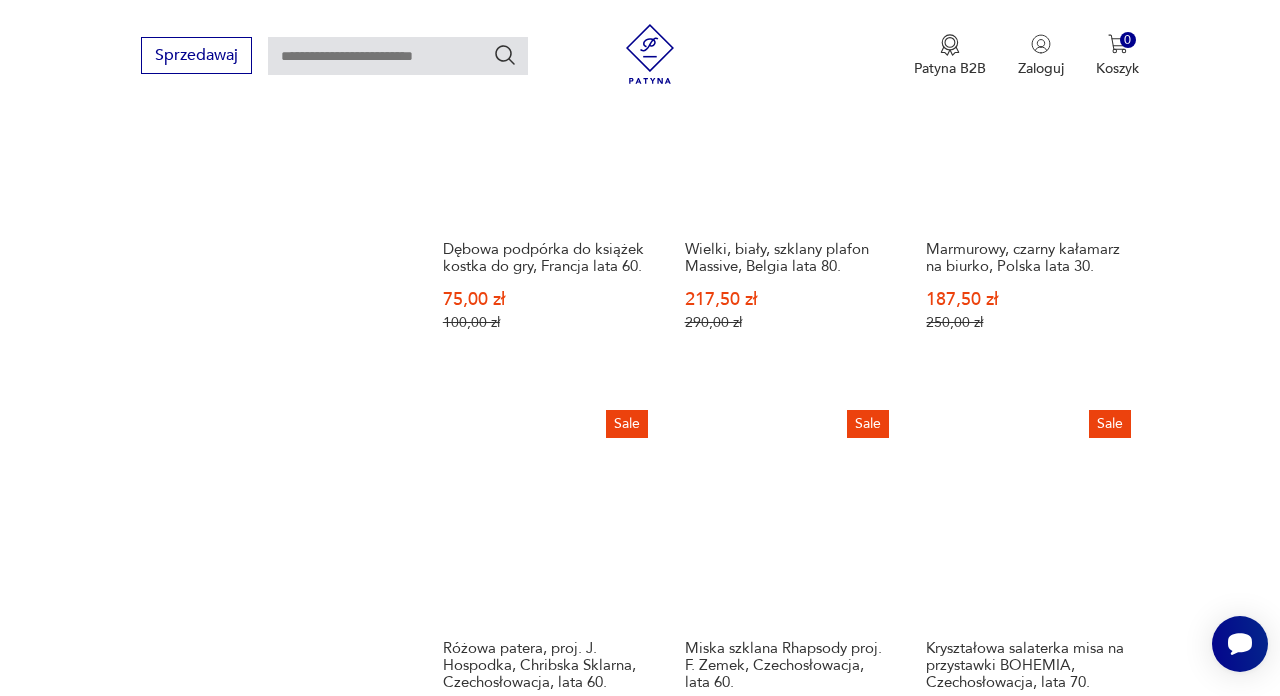 scroll, scrollTop: 2054, scrollLeft: 0, axis: vertical 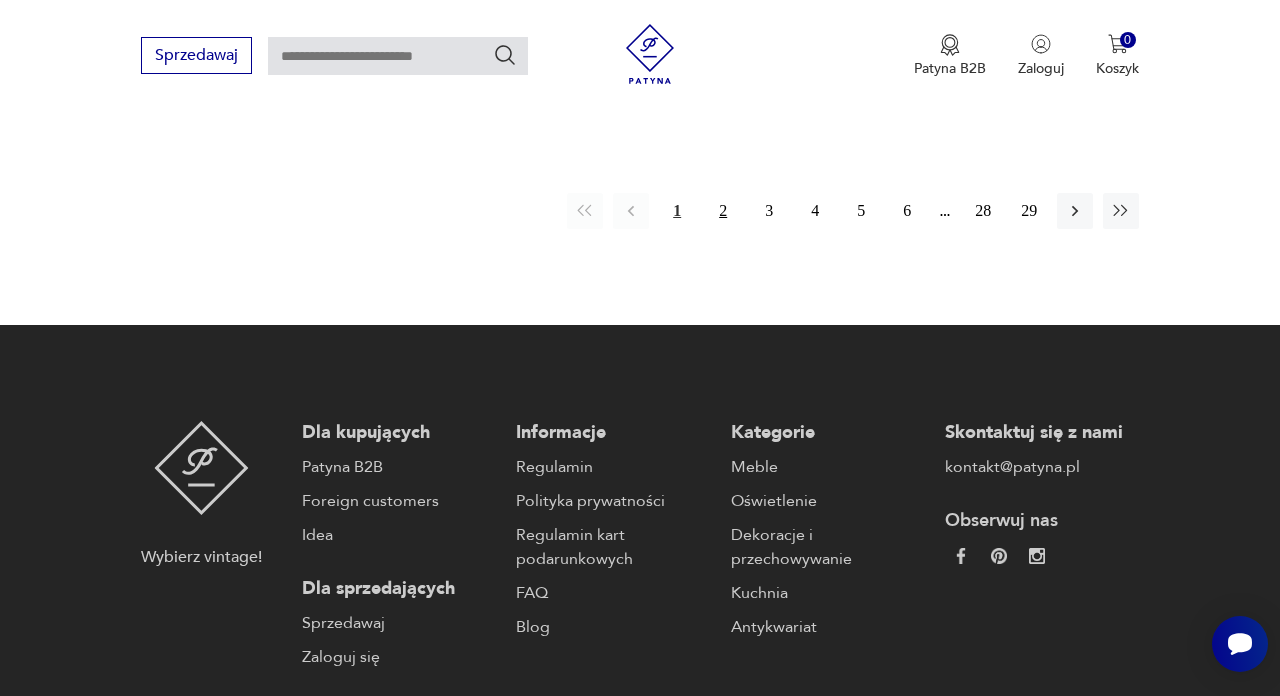 click on "2" at bounding box center (723, 211) 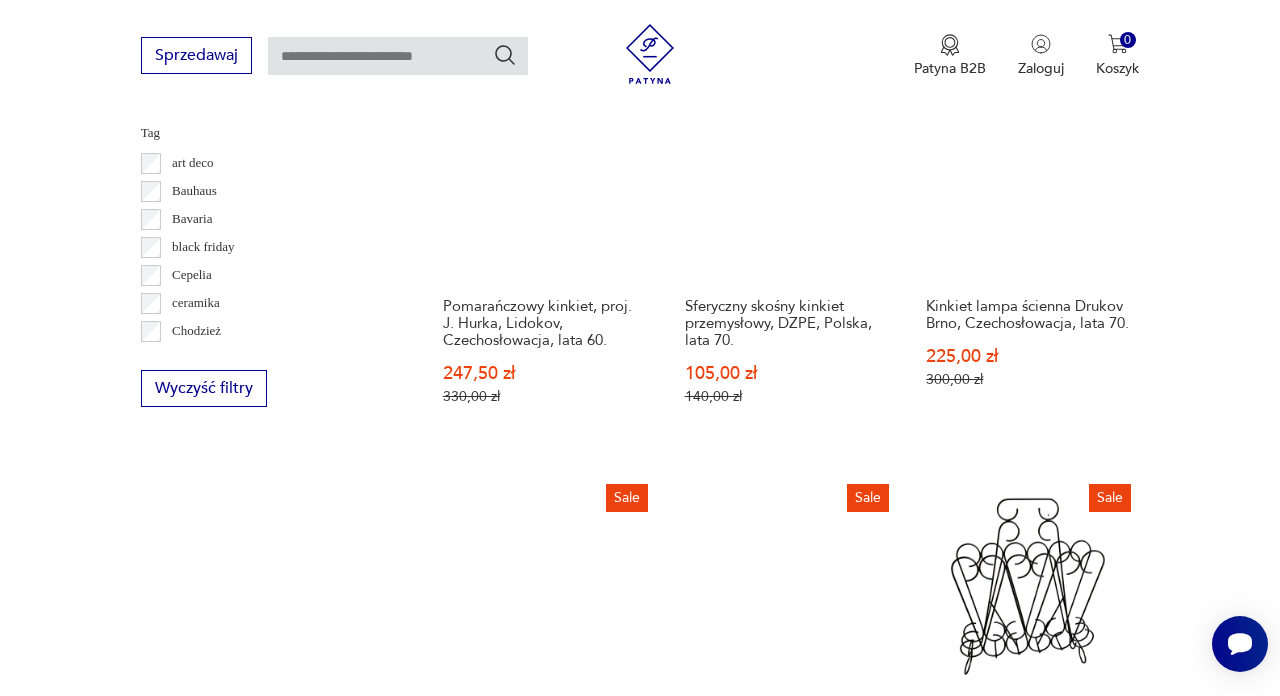 scroll, scrollTop: 1152, scrollLeft: 0, axis: vertical 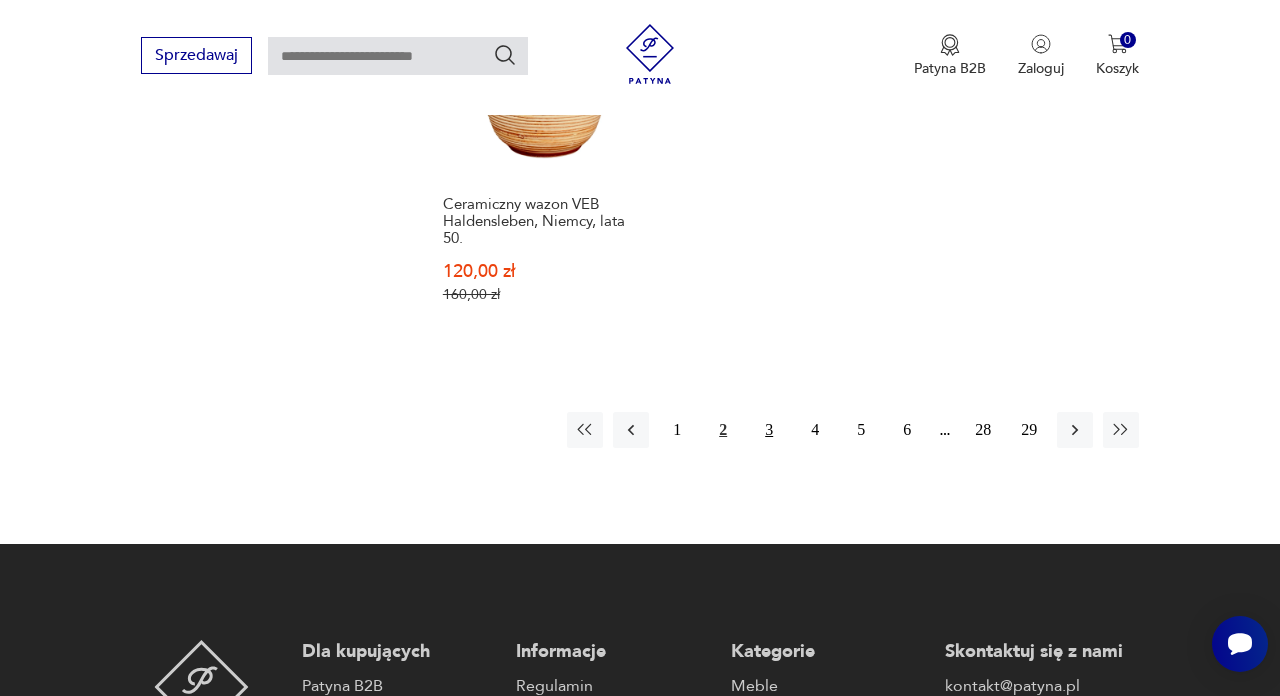 click on "3" at bounding box center (769, 430) 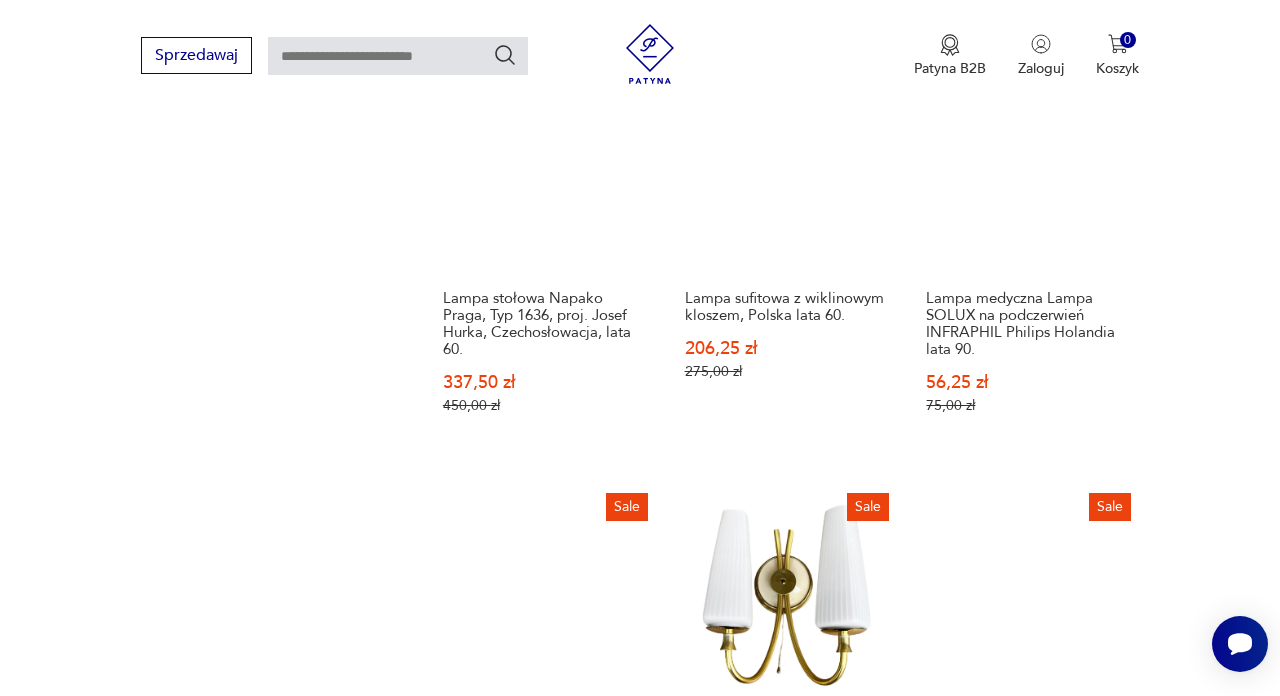 scroll, scrollTop: 1978, scrollLeft: 0, axis: vertical 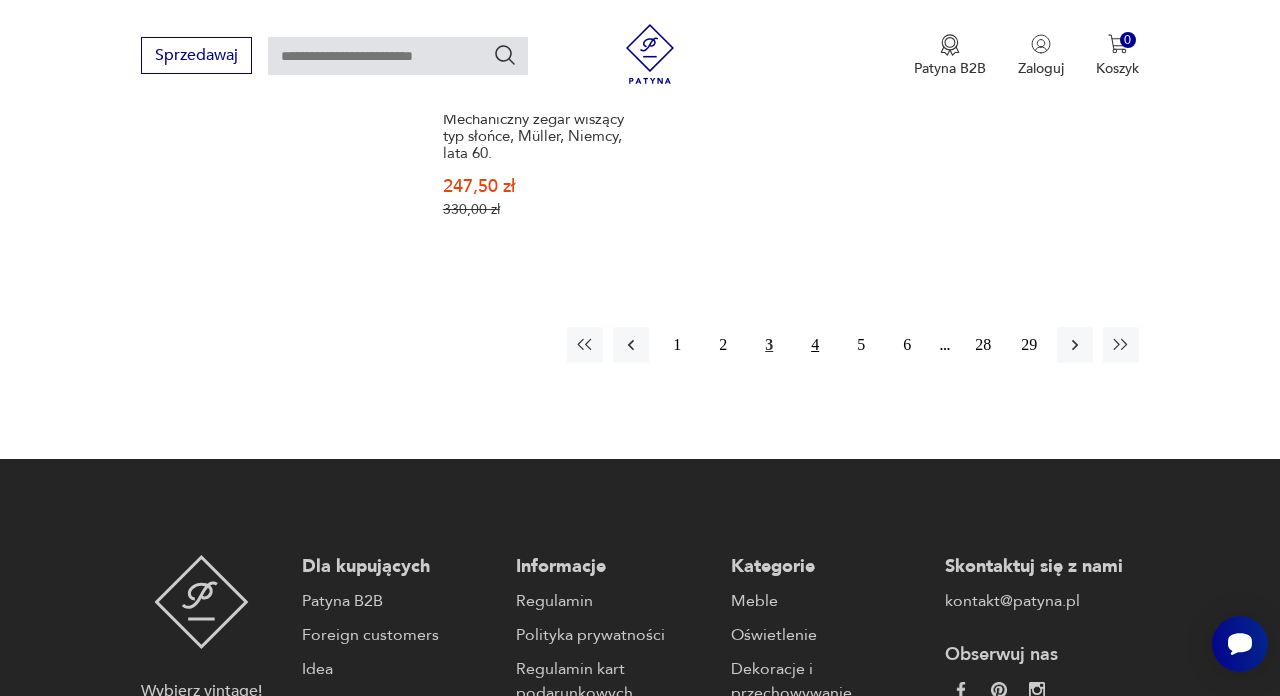 click on "4" at bounding box center [815, 345] 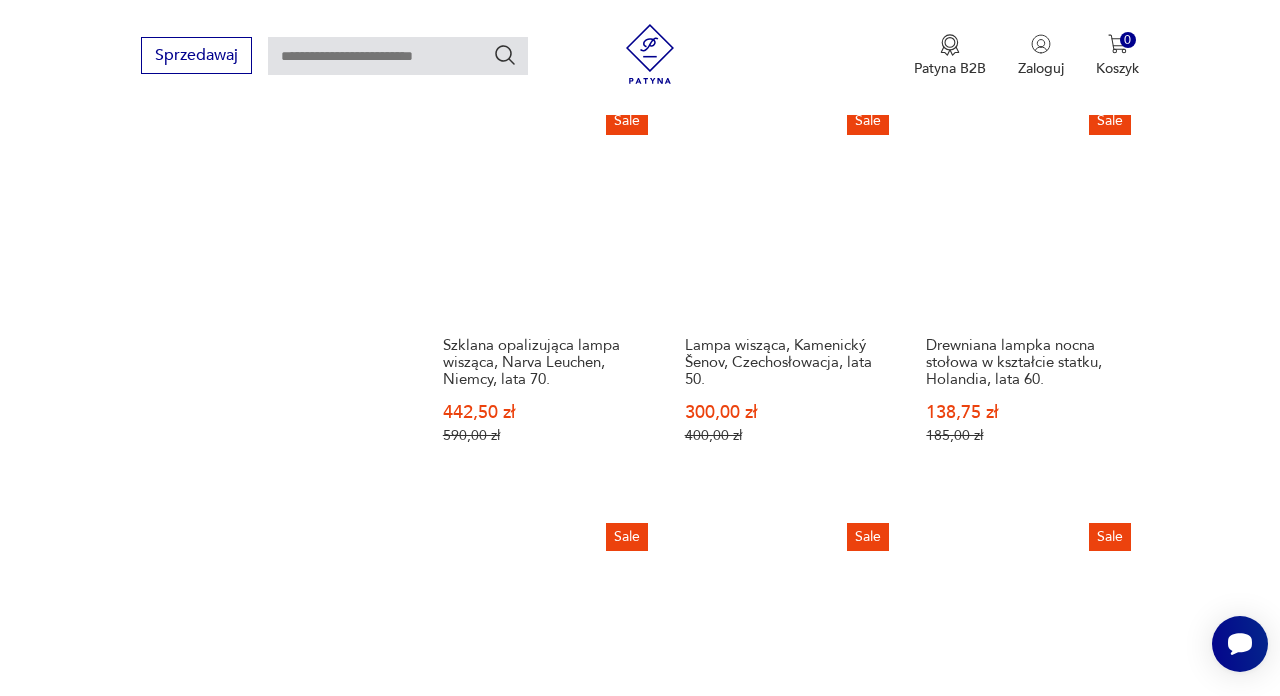 scroll, scrollTop: 1946, scrollLeft: 0, axis: vertical 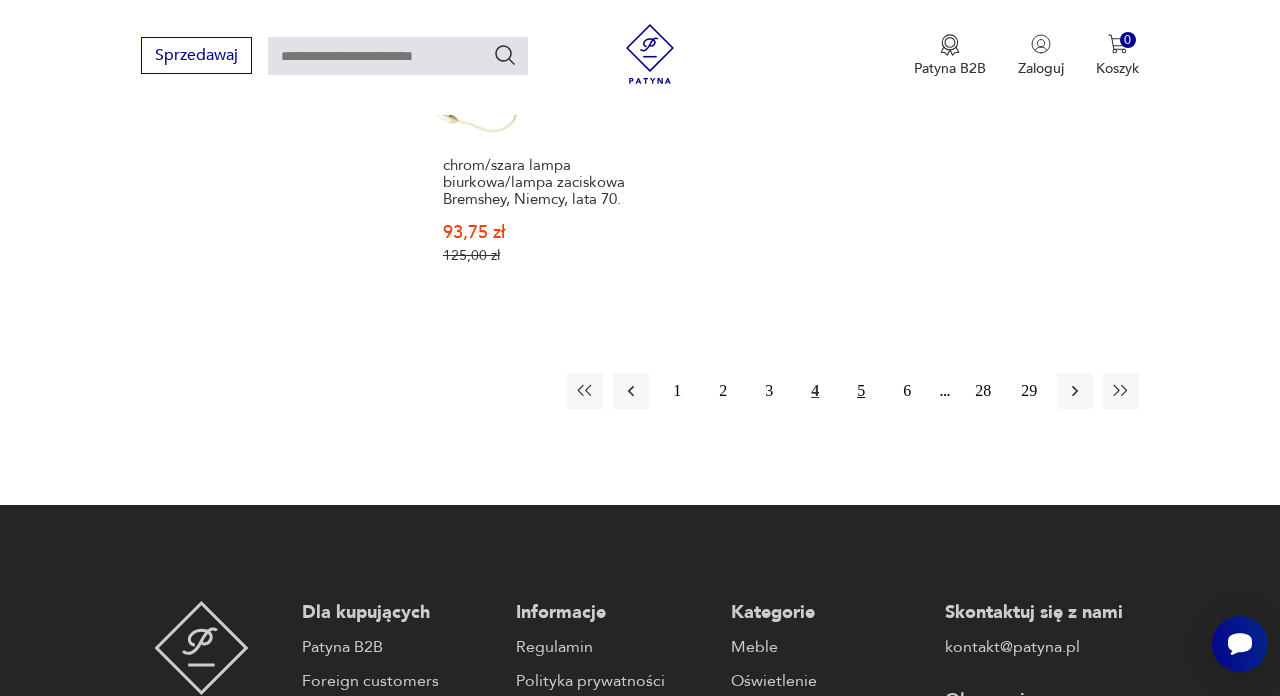 click on "5" at bounding box center (861, 391) 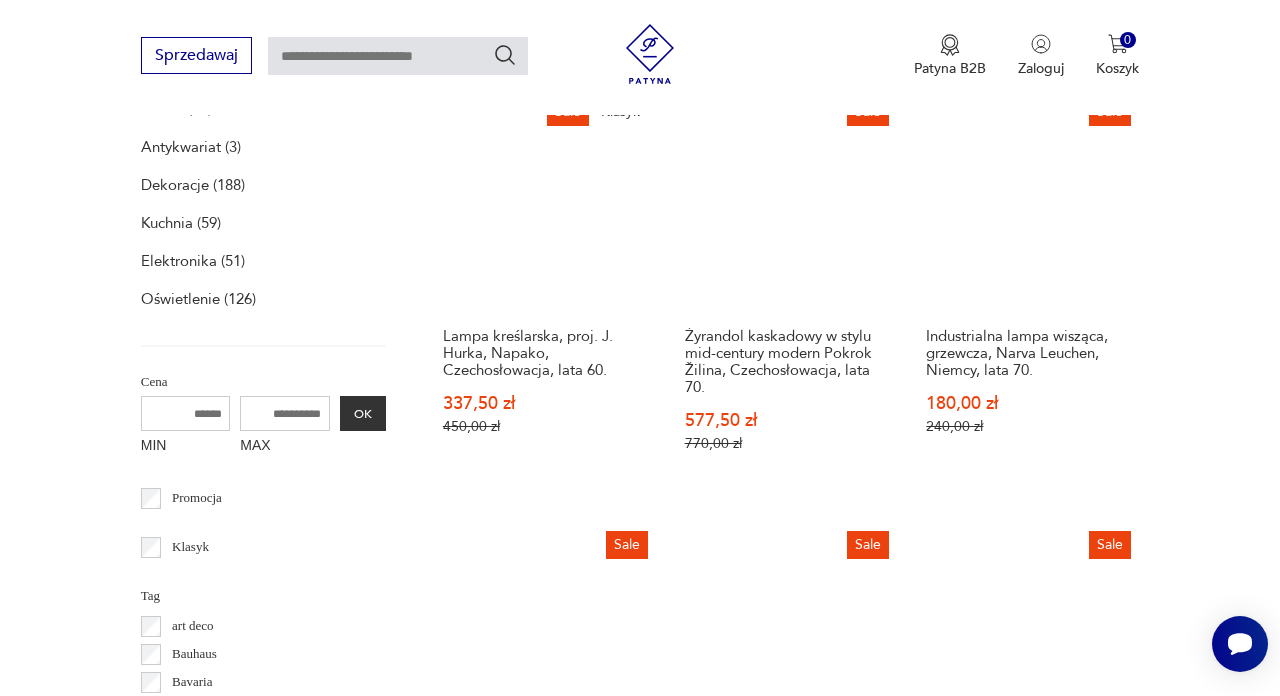 scroll, scrollTop: 680, scrollLeft: 0, axis: vertical 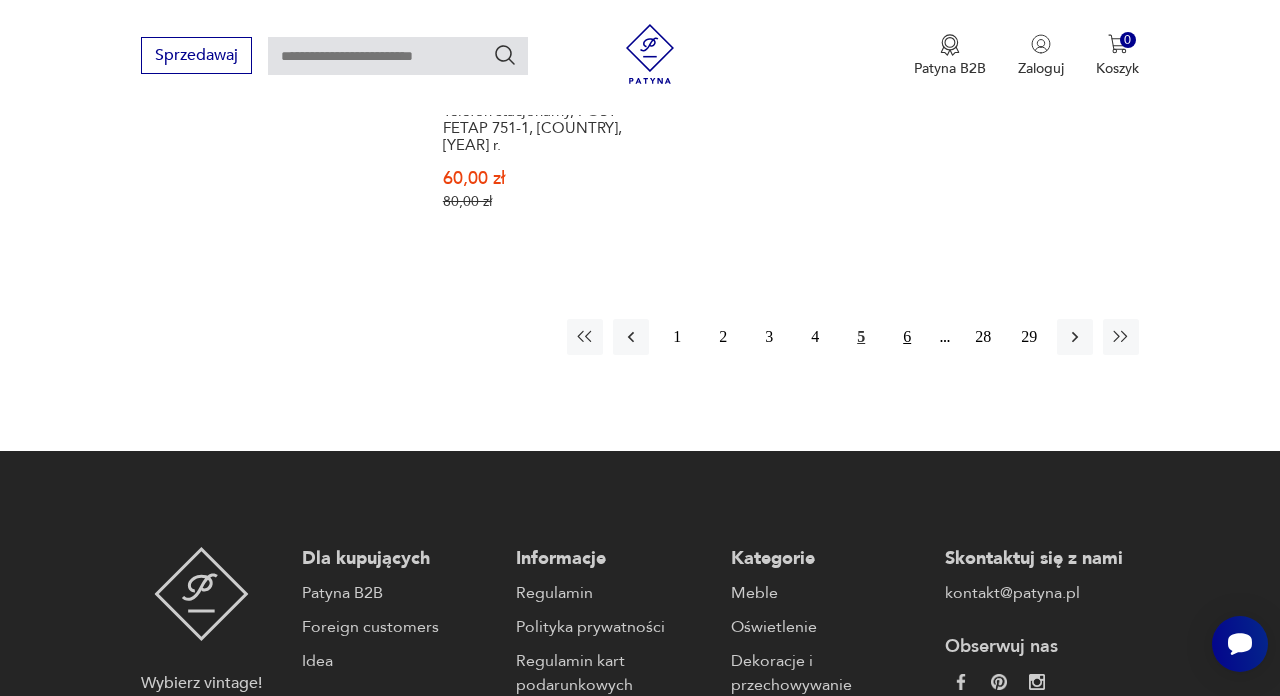 click on "6" at bounding box center [907, 337] 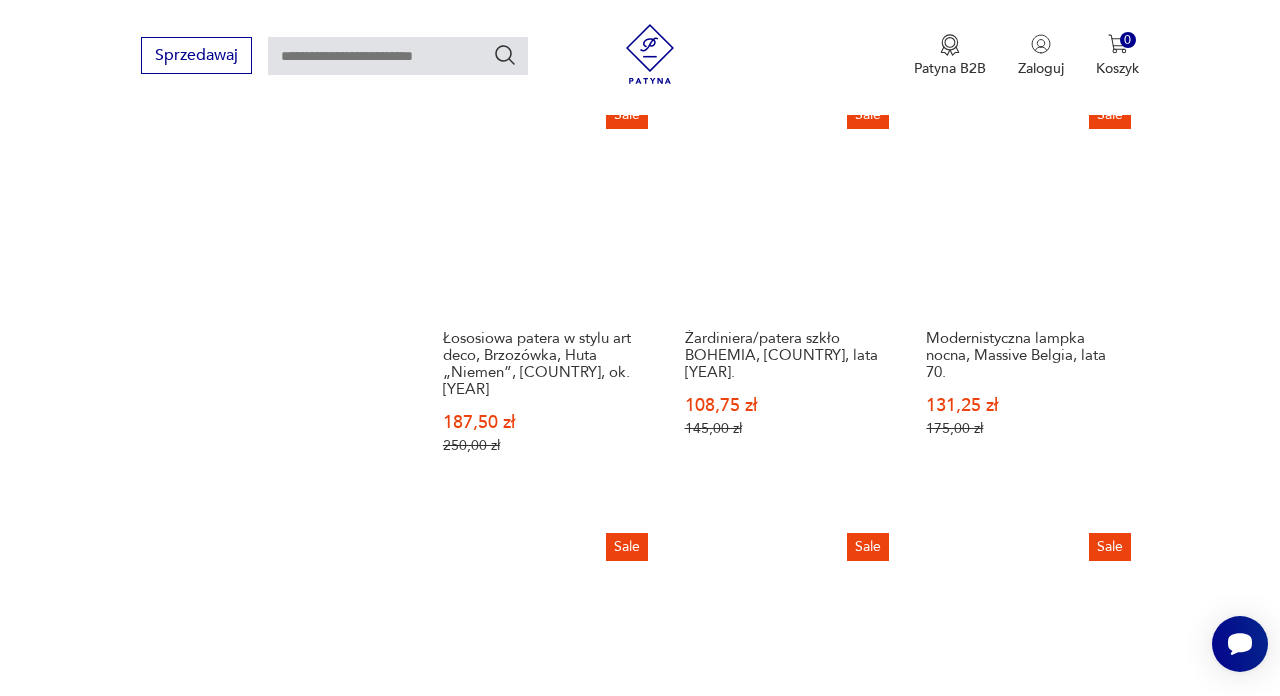 scroll, scrollTop: 1540, scrollLeft: 0, axis: vertical 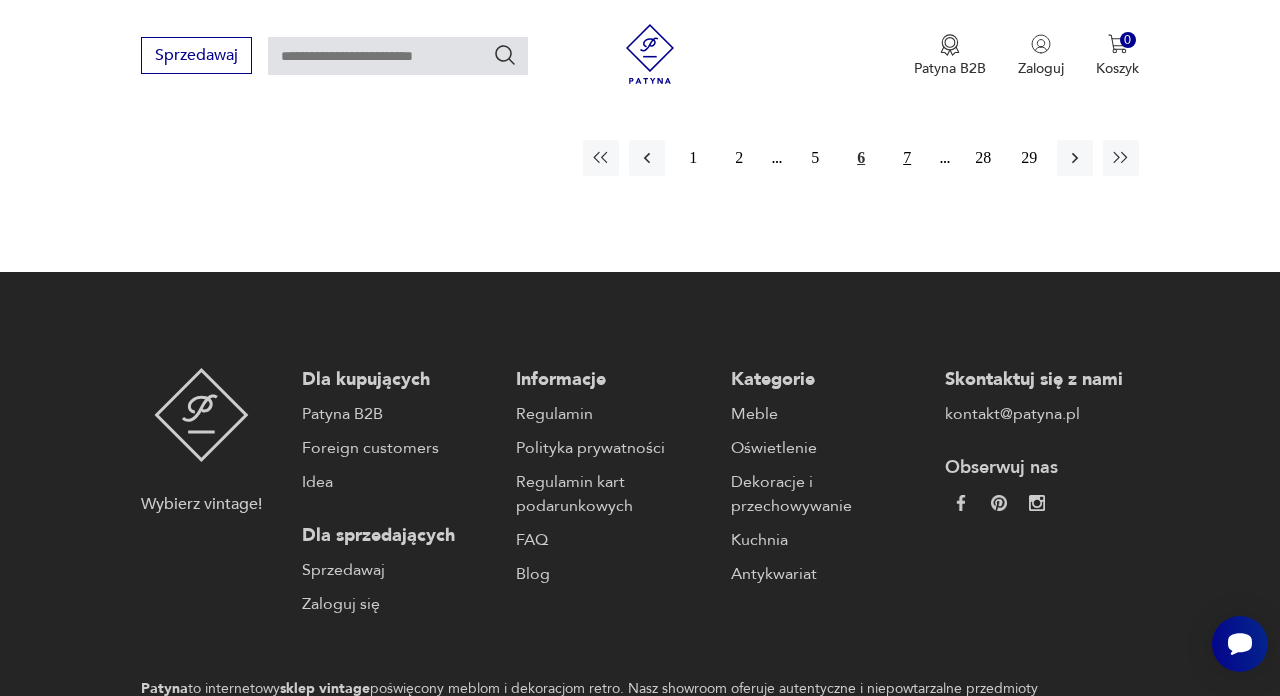 click on "7" at bounding box center (907, 158) 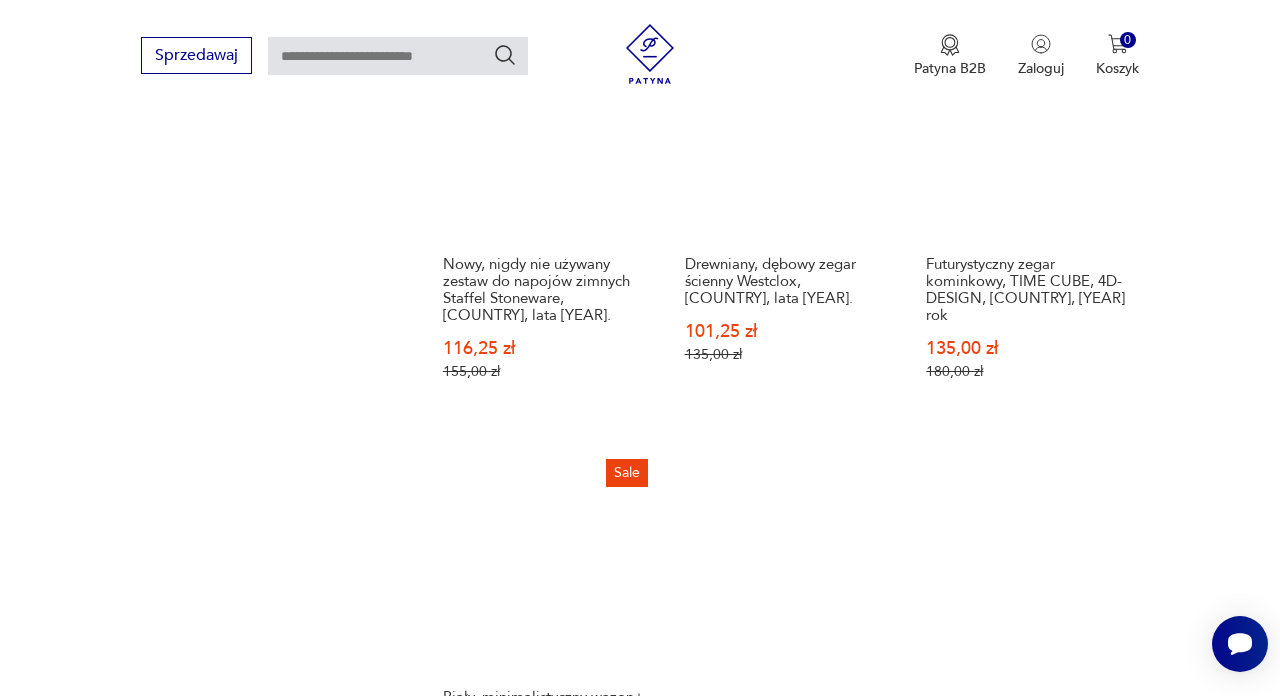 scroll, scrollTop: 2444, scrollLeft: 0, axis: vertical 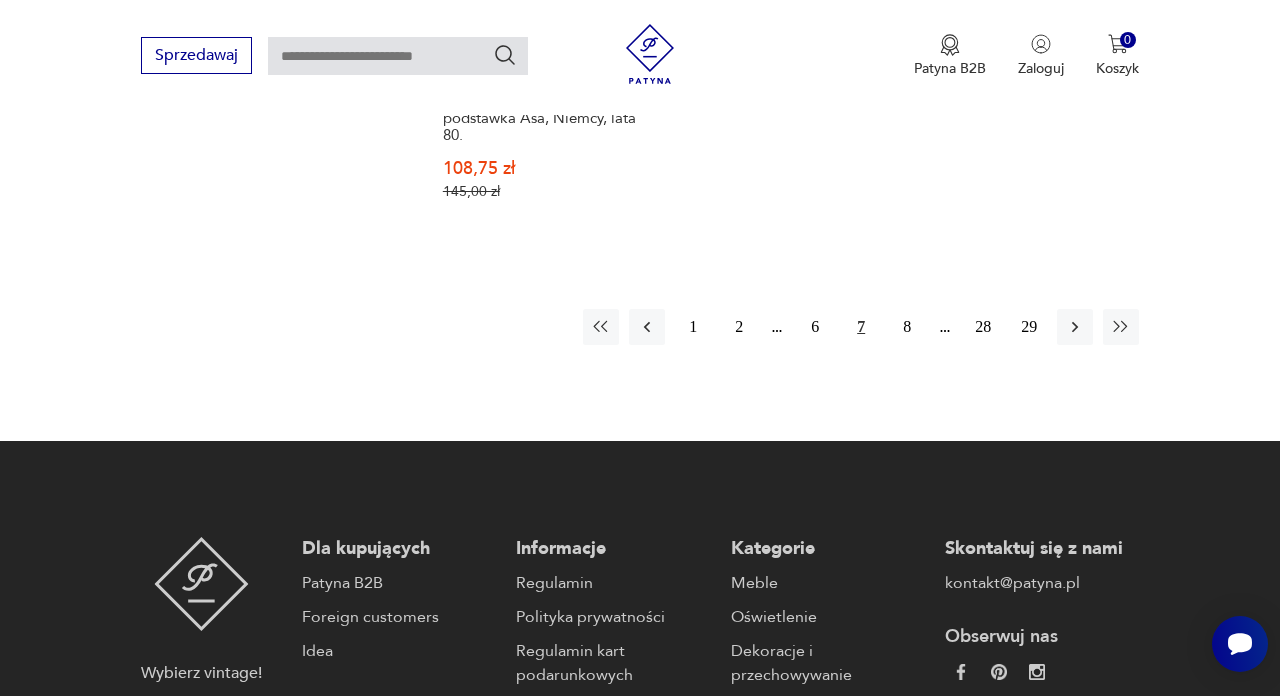 click on "8" at bounding box center (907, 327) 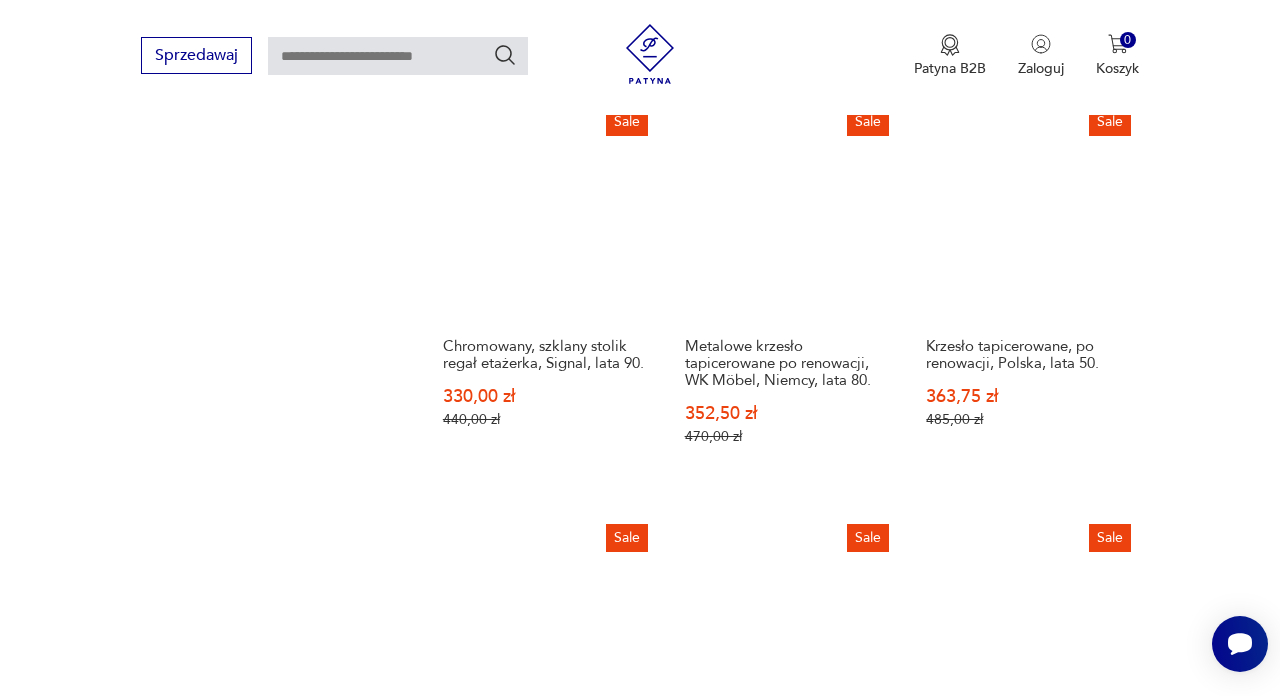 scroll, scrollTop: 1955, scrollLeft: 0, axis: vertical 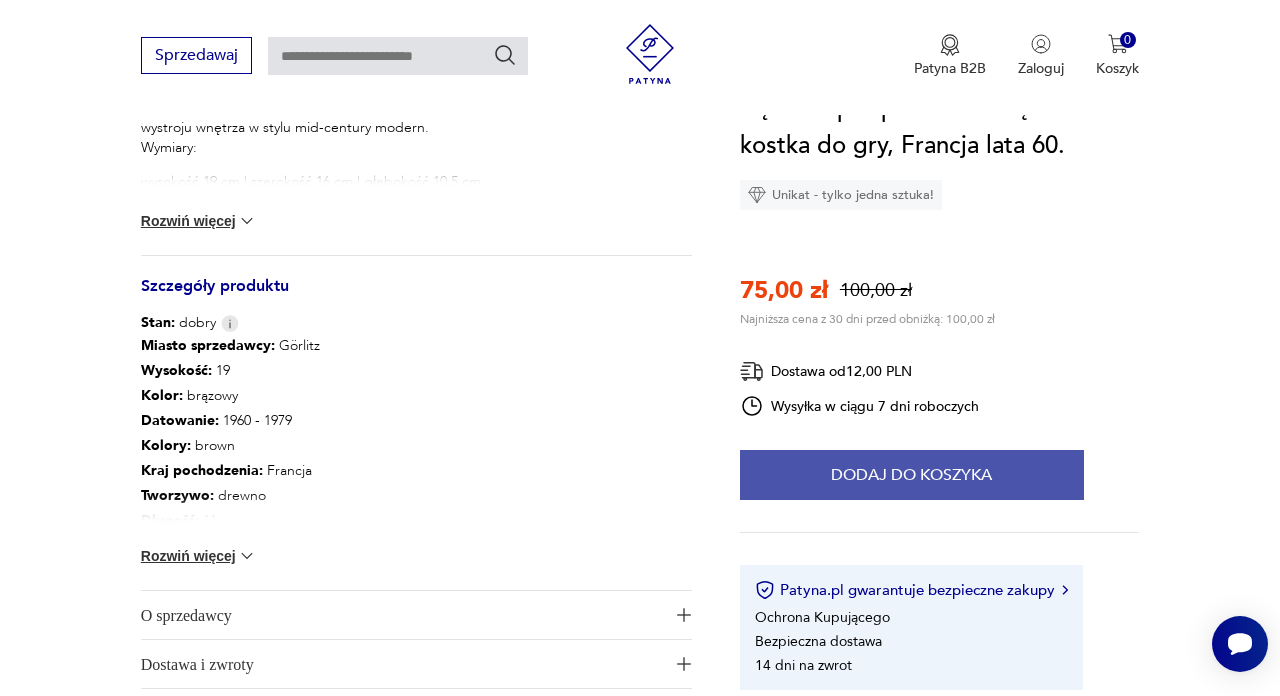 click on "Dodaj do koszyka" at bounding box center (912, 475) 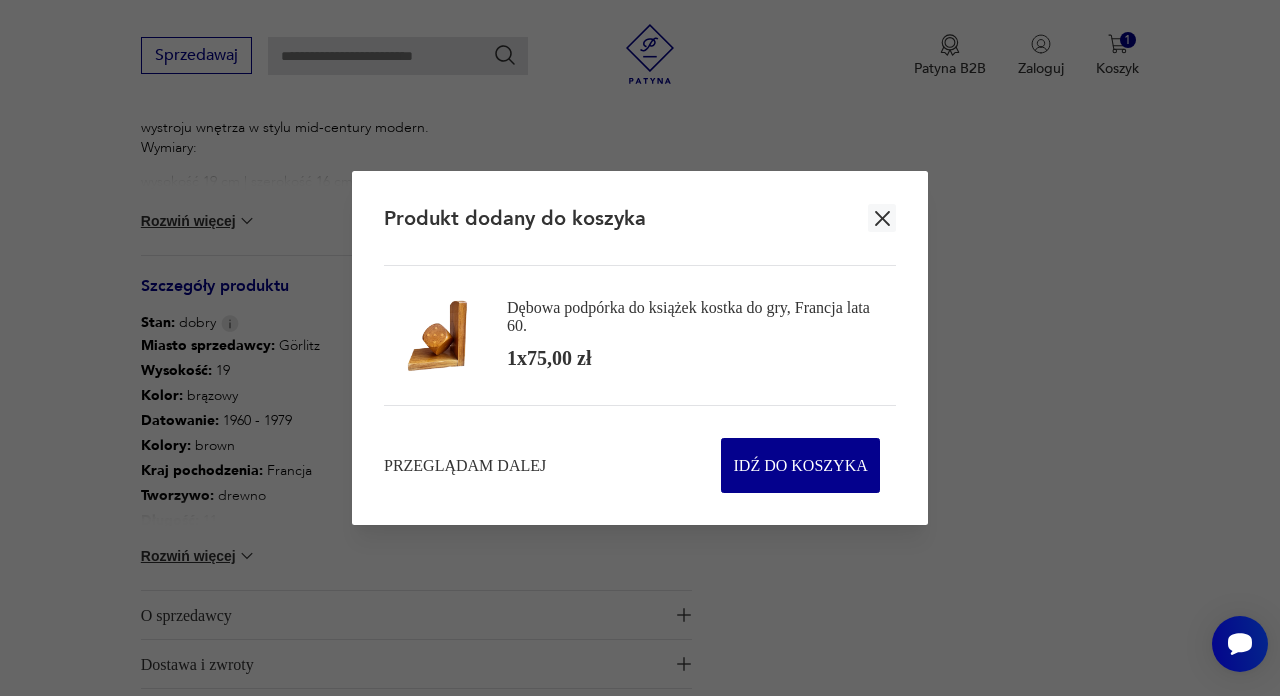 click 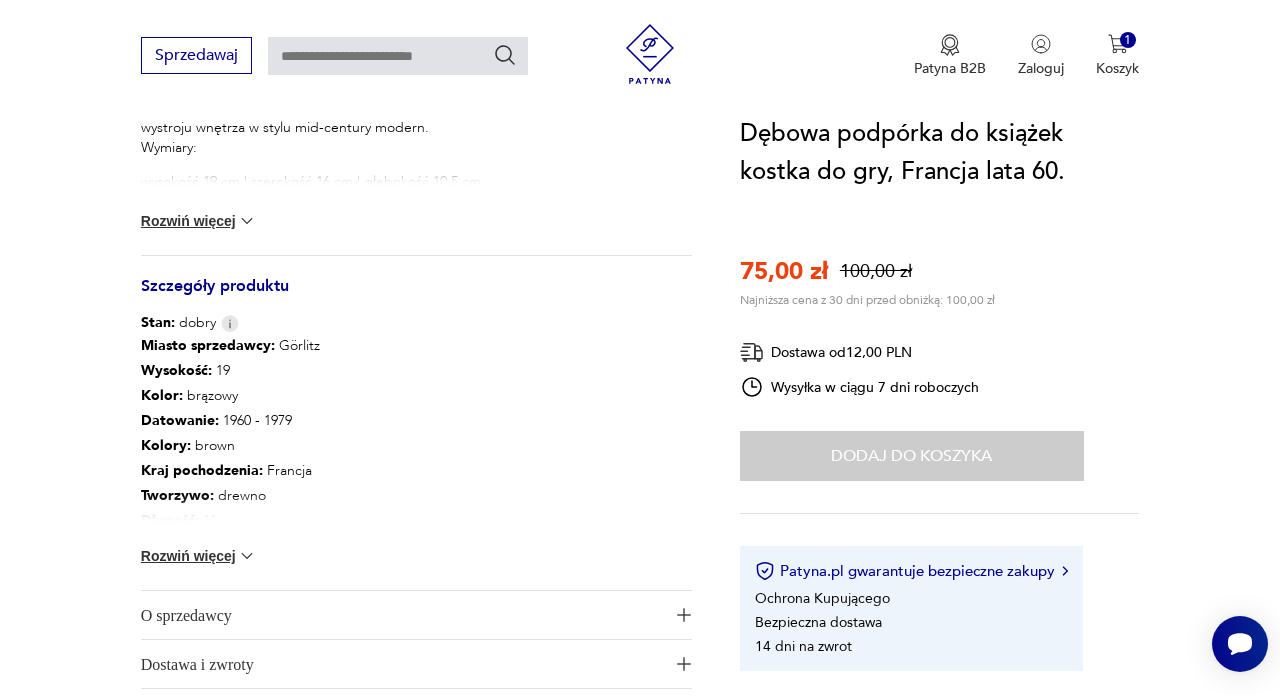 click on "Dodaj do koszyka" at bounding box center [912, 456] 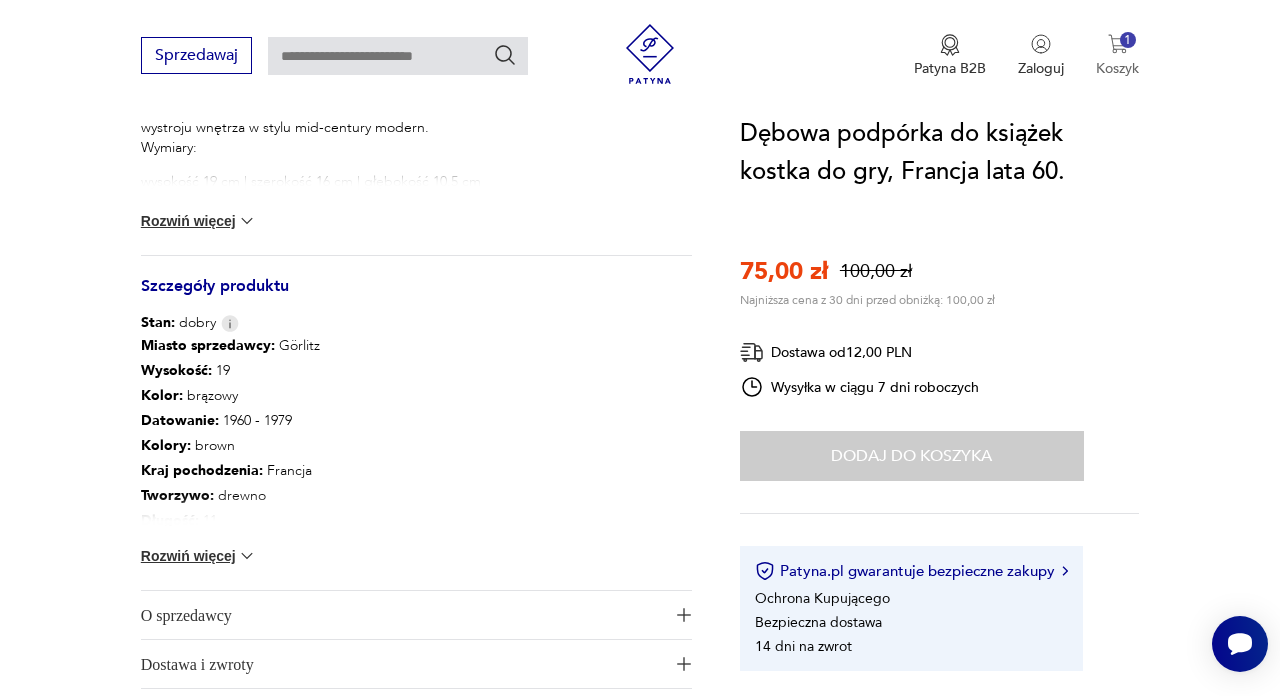 click on "1" at bounding box center (1128, 40) 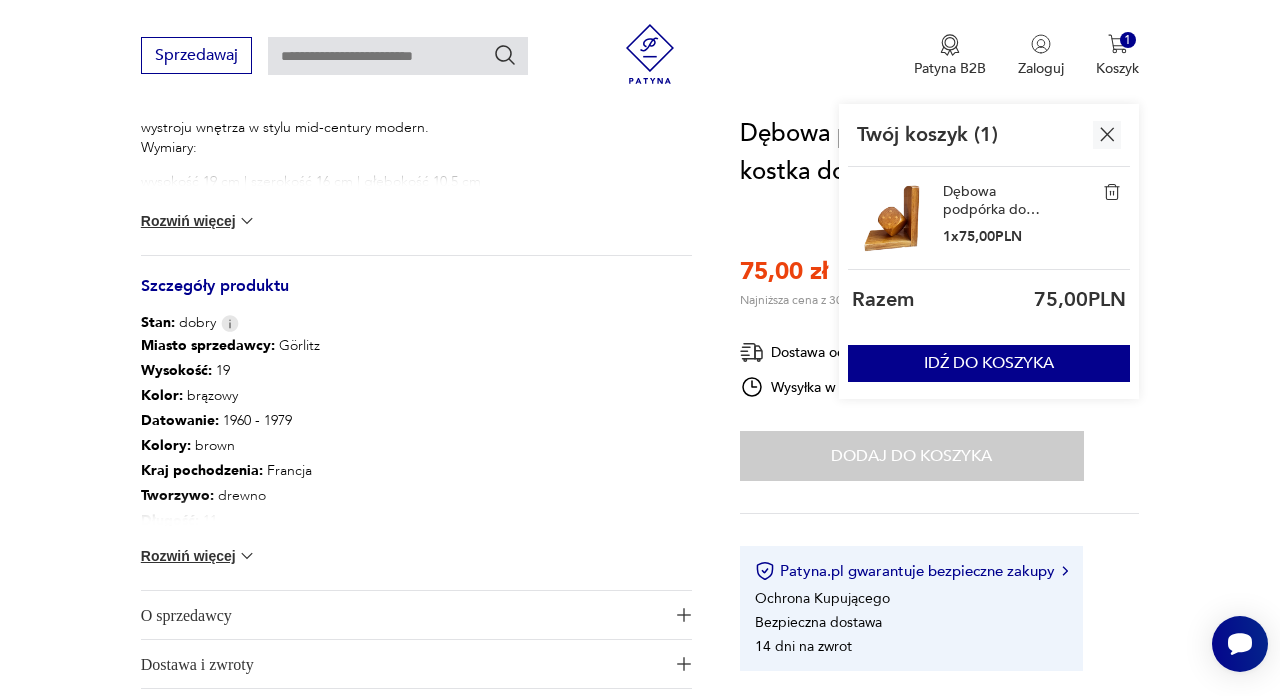 click on "Sale Opis produktu Podpórka do książek z kostką do gry wyprodukowana w połowie XX wieku we Francji. Podpórka z masywu dębowego i lipy. Figurka kostki wykonana ręcznie z masywu drewna. Podpórka jest w bardzo dobrym stanie, będzie znakomitym dodatkiem do wystroju wnętrza w stylu mid-century modern.
Wymiary:
wysokość 19 cm | szerokość 16 cm | głębokość 10.5 cm Rozwiń więcej Szczegóły produktu Stan:   dobry Miasto sprzedawcy :   Görlitz Wysokość :   19 Kolor:   brązowy Datowanie :   1960 - 1979 Kolory :   brown Kraj pochodzenia :   Francja Tworzywo :   drewno Długość :   11 Wysokość :   19 Szerokość :   16 Liczba sztuk:   1 Rozwiń więcej O sprzedawcy Paweł Mikłaszewski Zweryfikowany sprzedawca Görlitz Od 4 lat z Patyną Dostawa i zwroty Dostępne formy dostawy: Kurier   12,00 PLN Zwroty: Jeśli z jakiegokolwiek powodu chcesz zwrócić zamówiony przedmiot, masz na to   14 dni od momentu otrzymania przesyłki. Dębowa podpórka do książek kostka do gry, Francja lata 60." at bounding box center [640, 71] 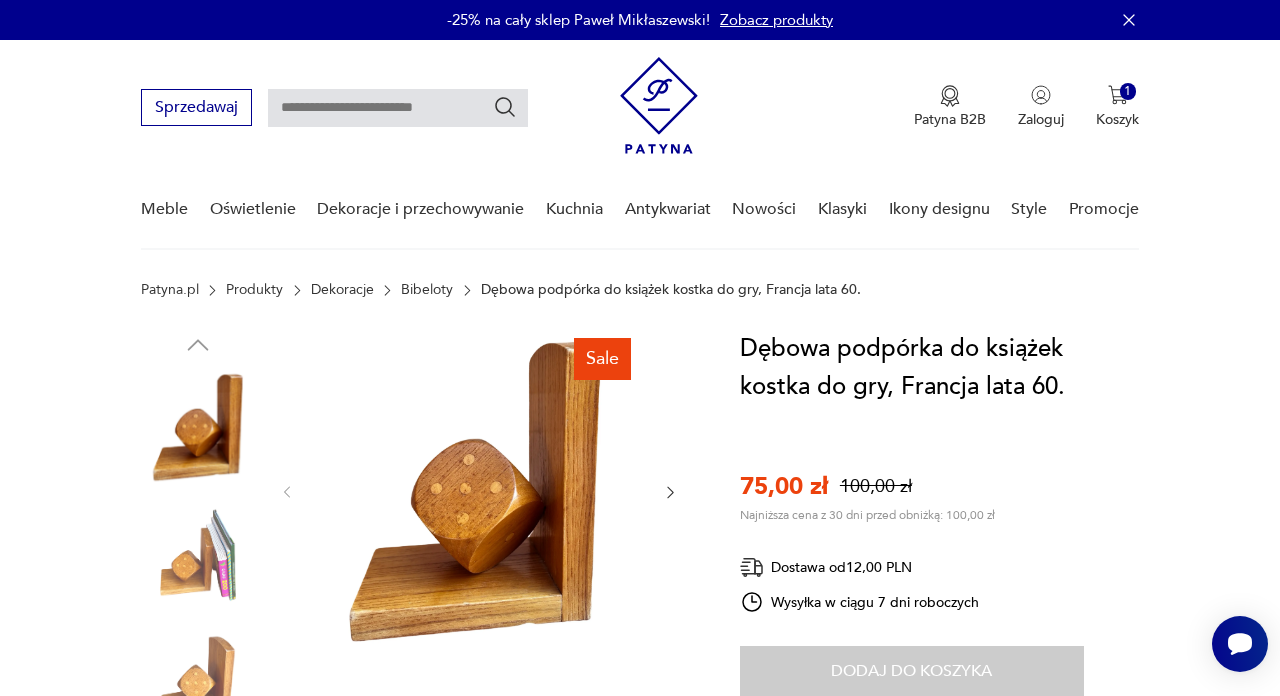 scroll, scrollTop: 0, scrollLeft: 0, axis: both 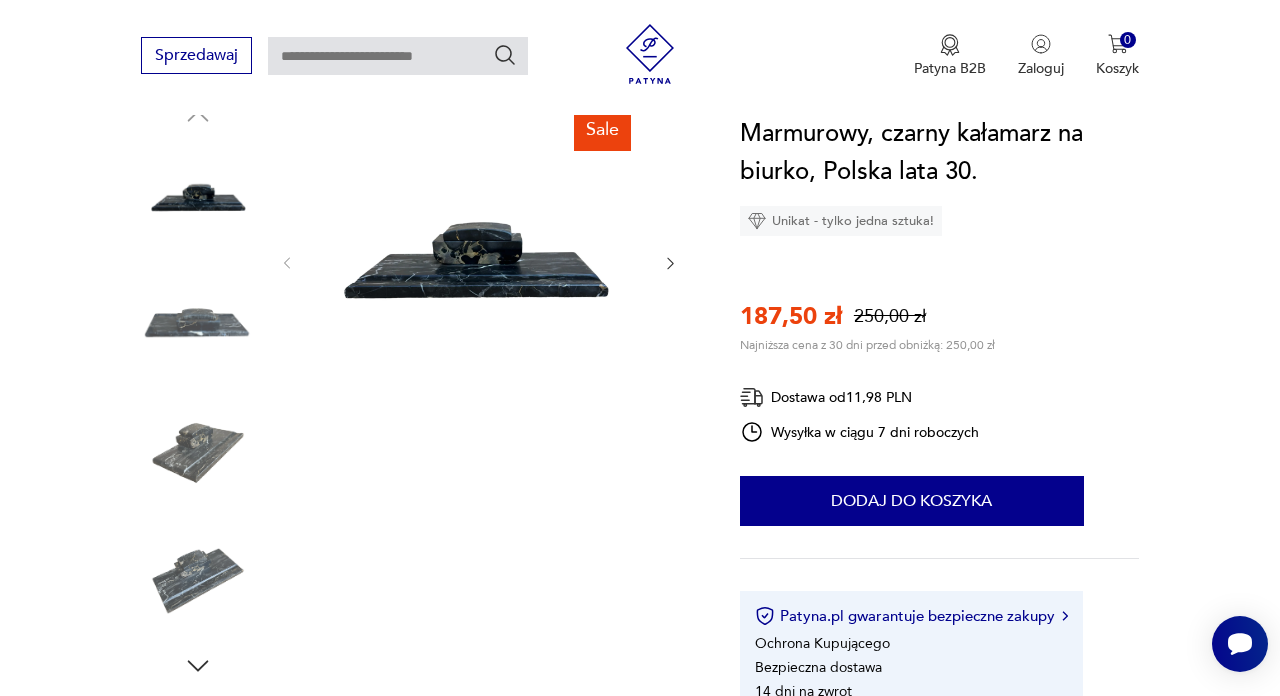 click at bounding box center (475, 261) 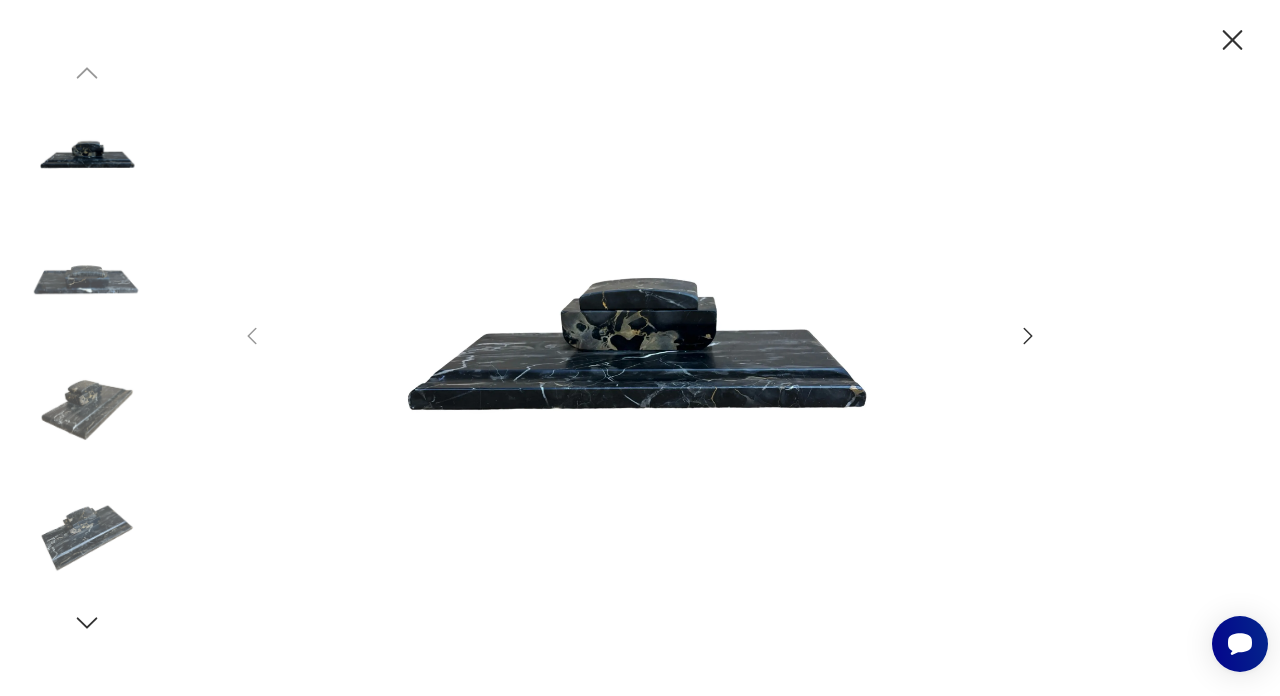click 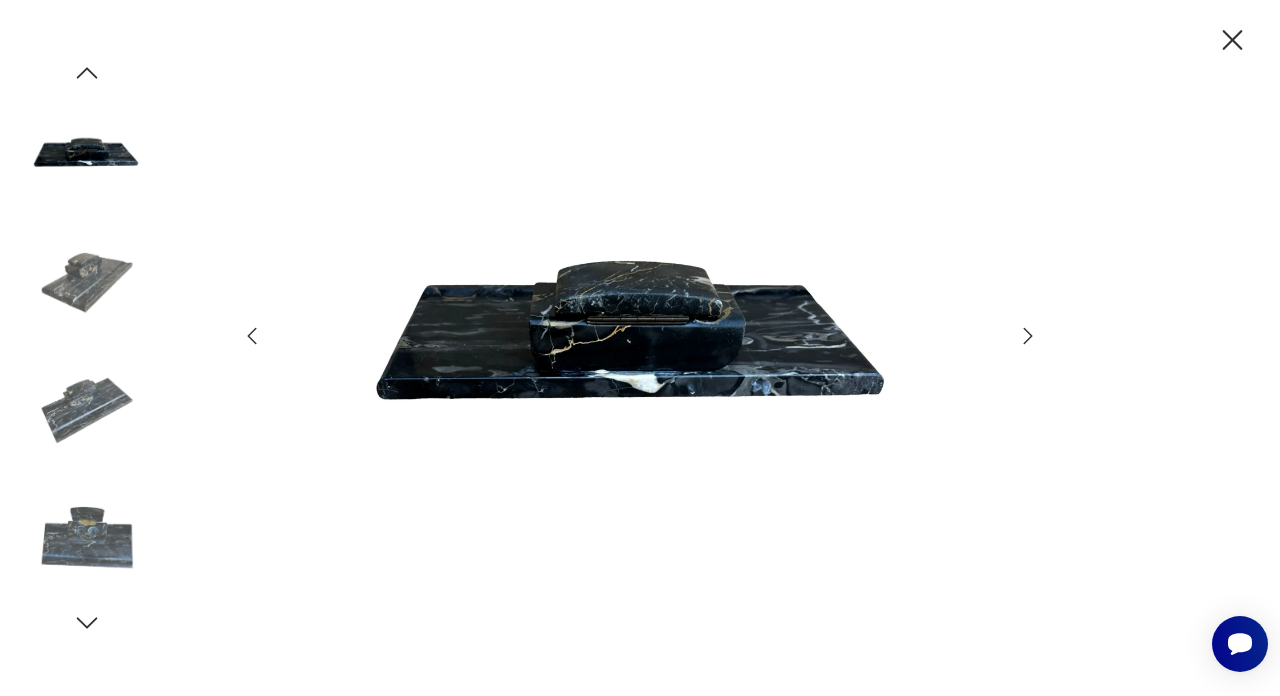 click 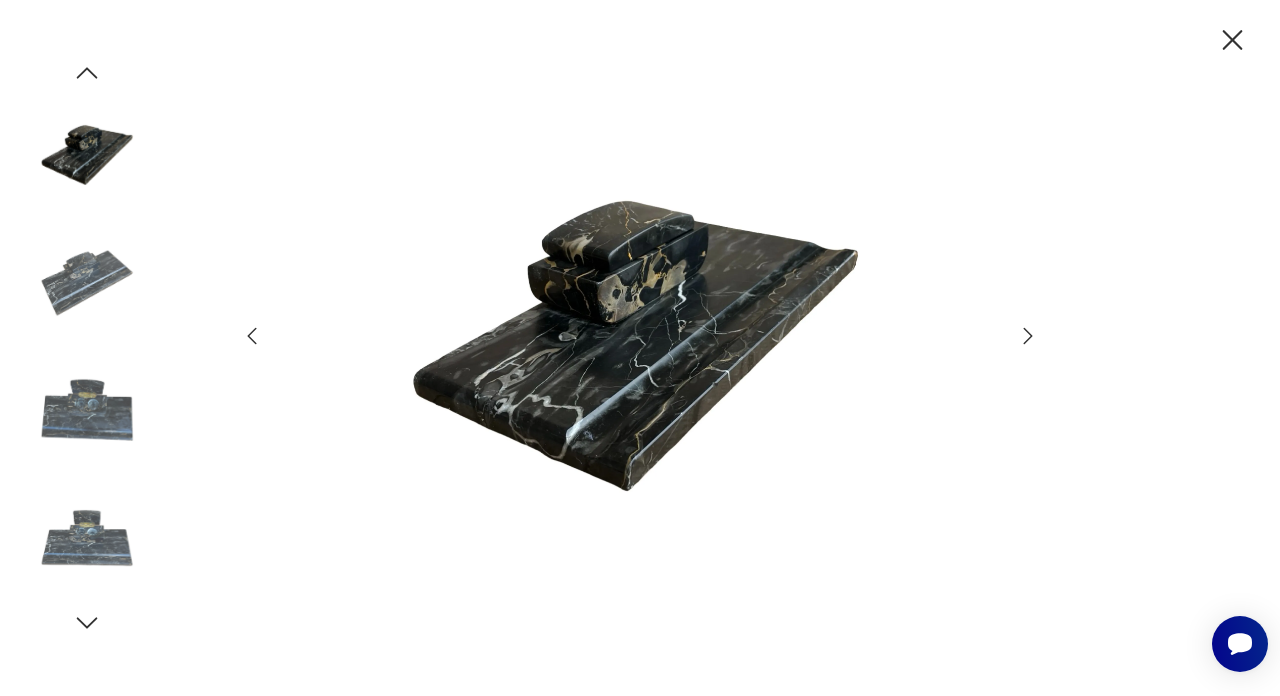 click 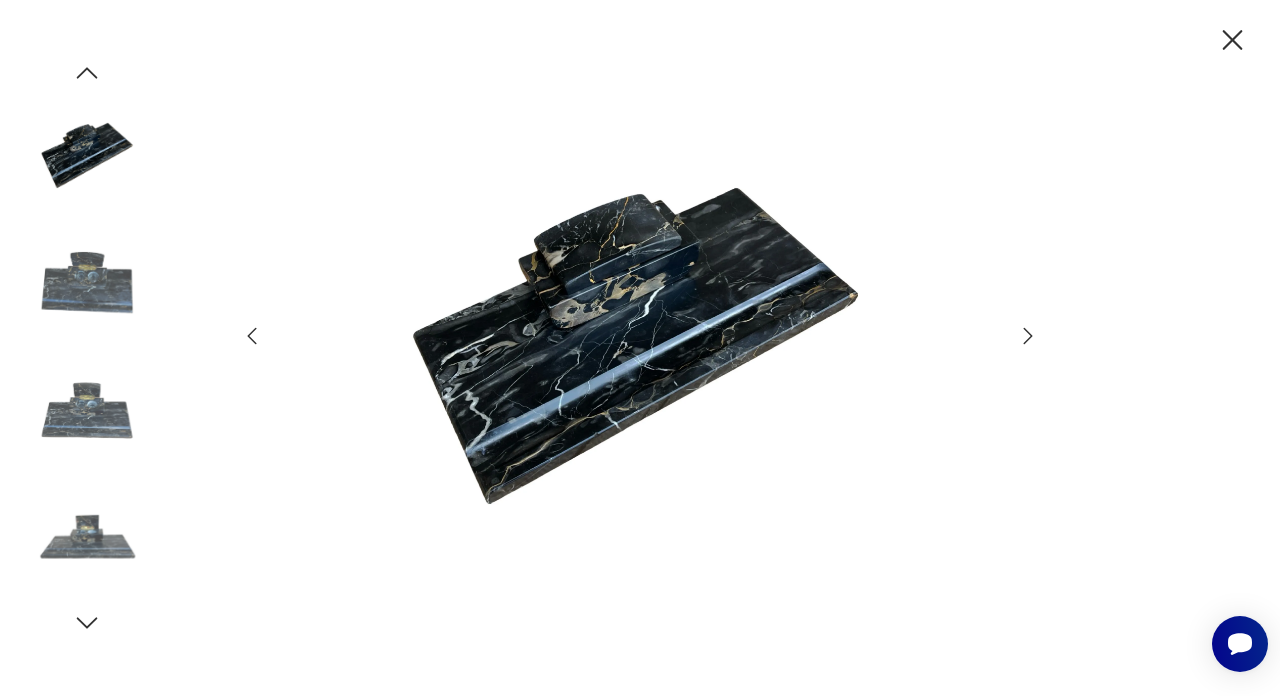 click 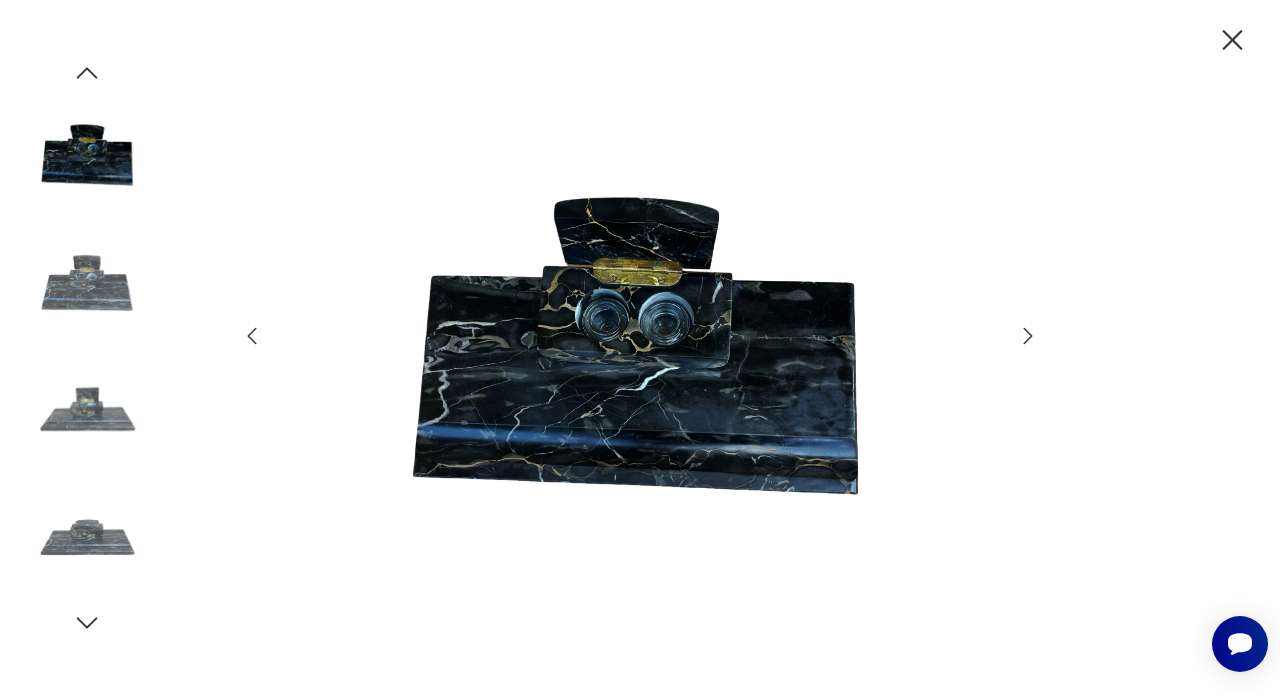 click 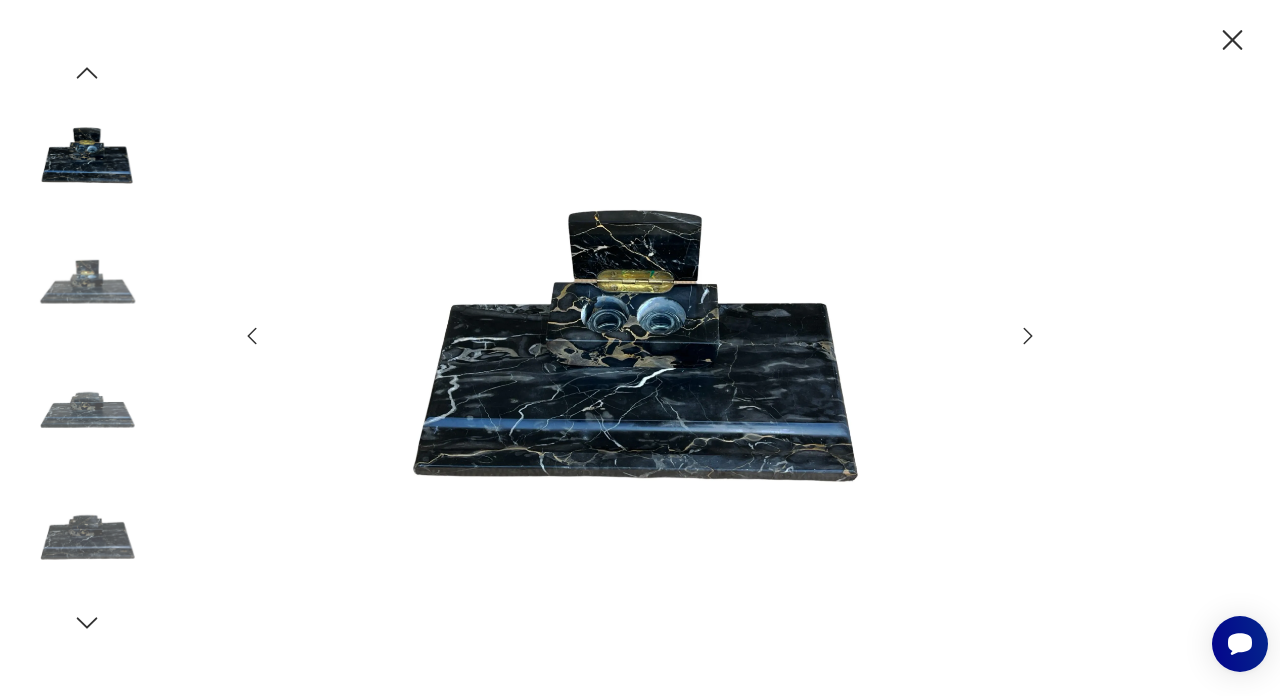 click 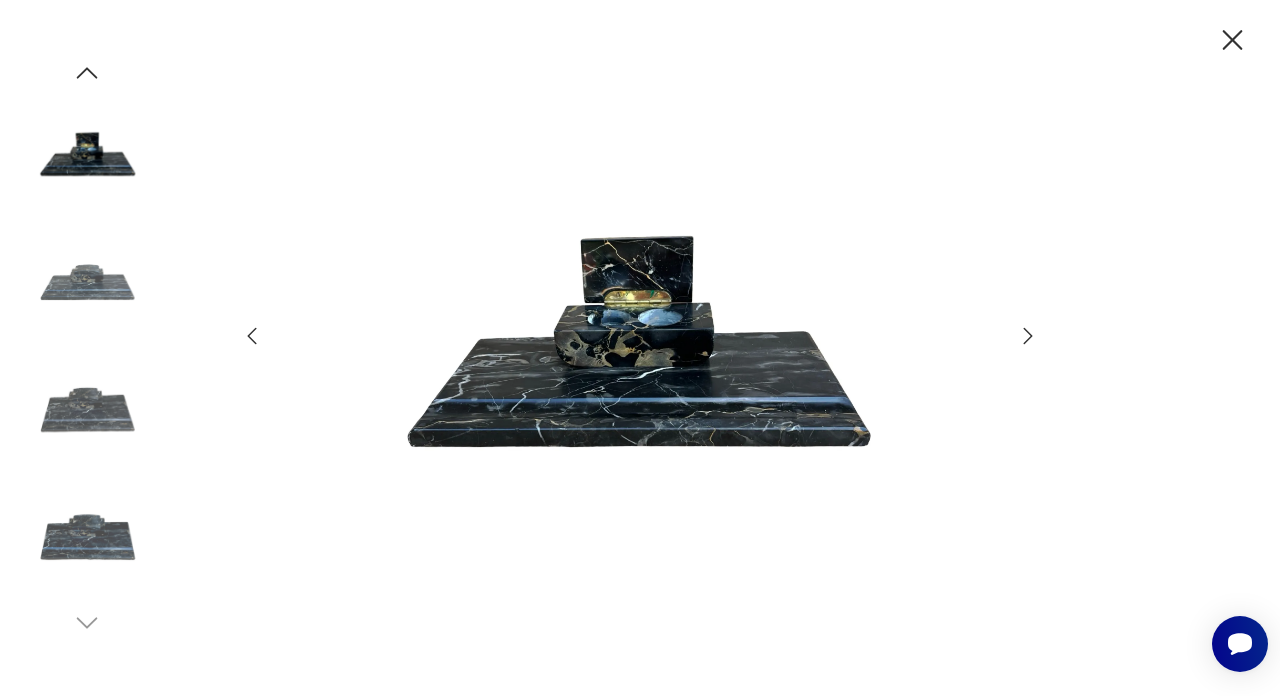 click 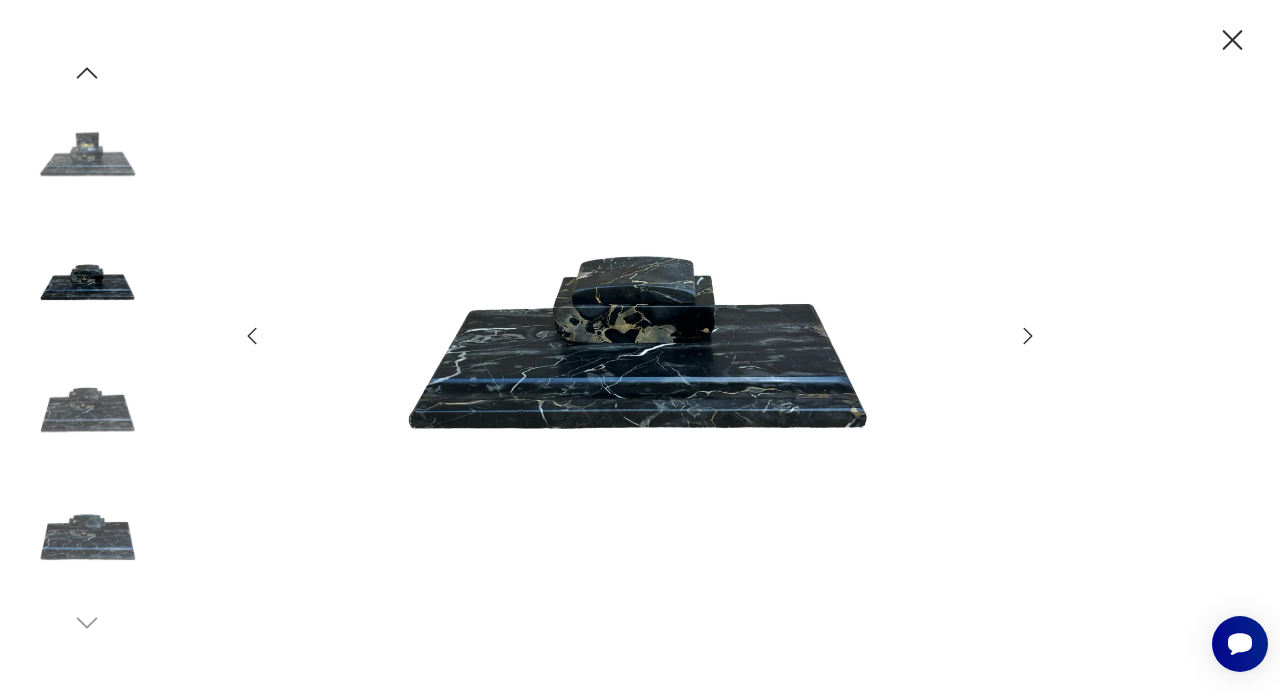 click 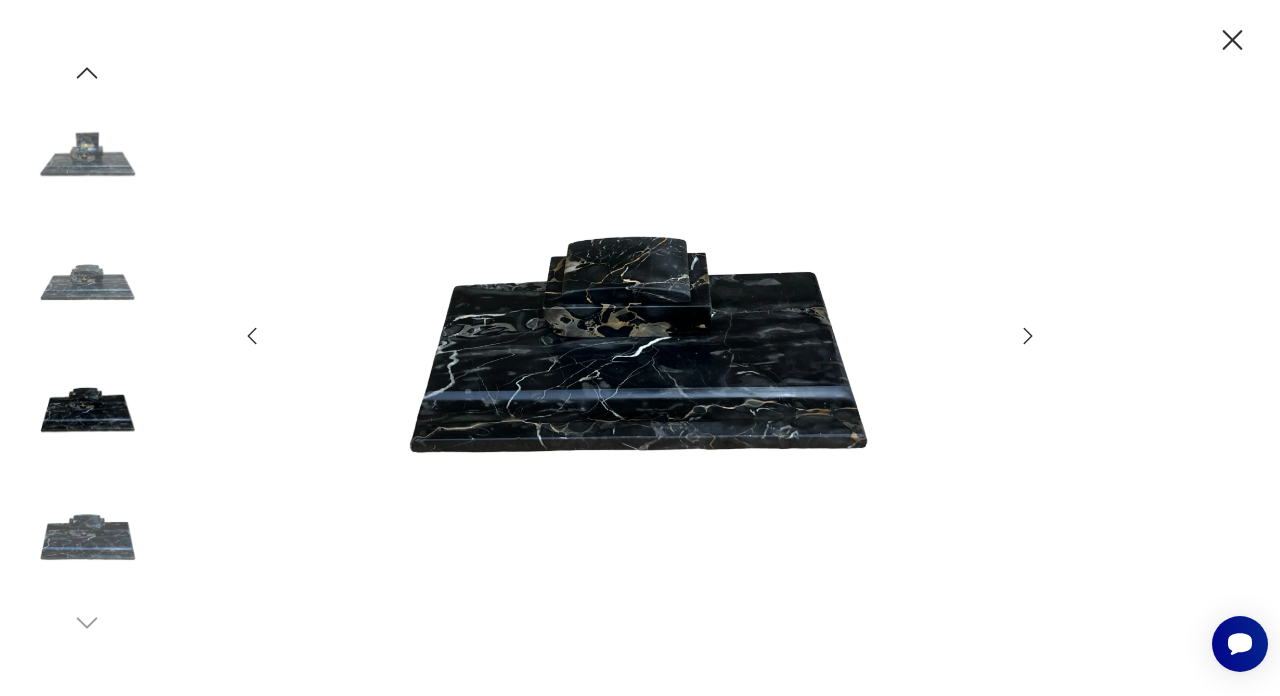 click 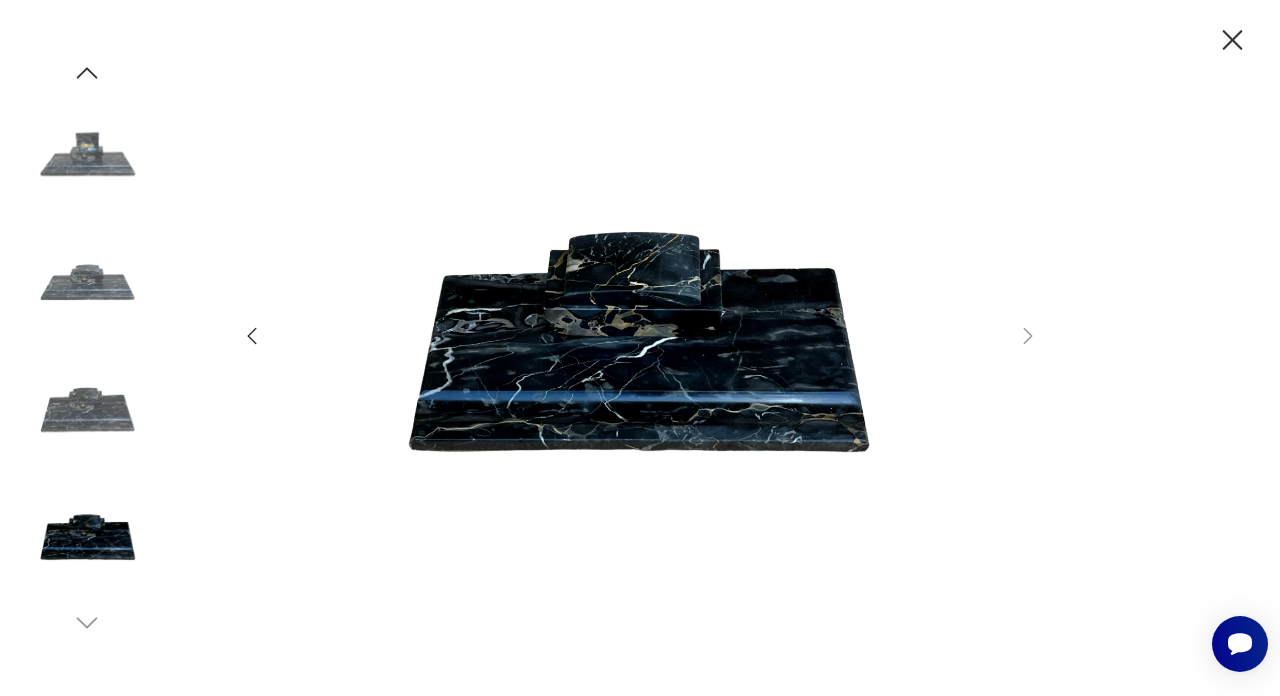 click at bounding box center (87, 155) 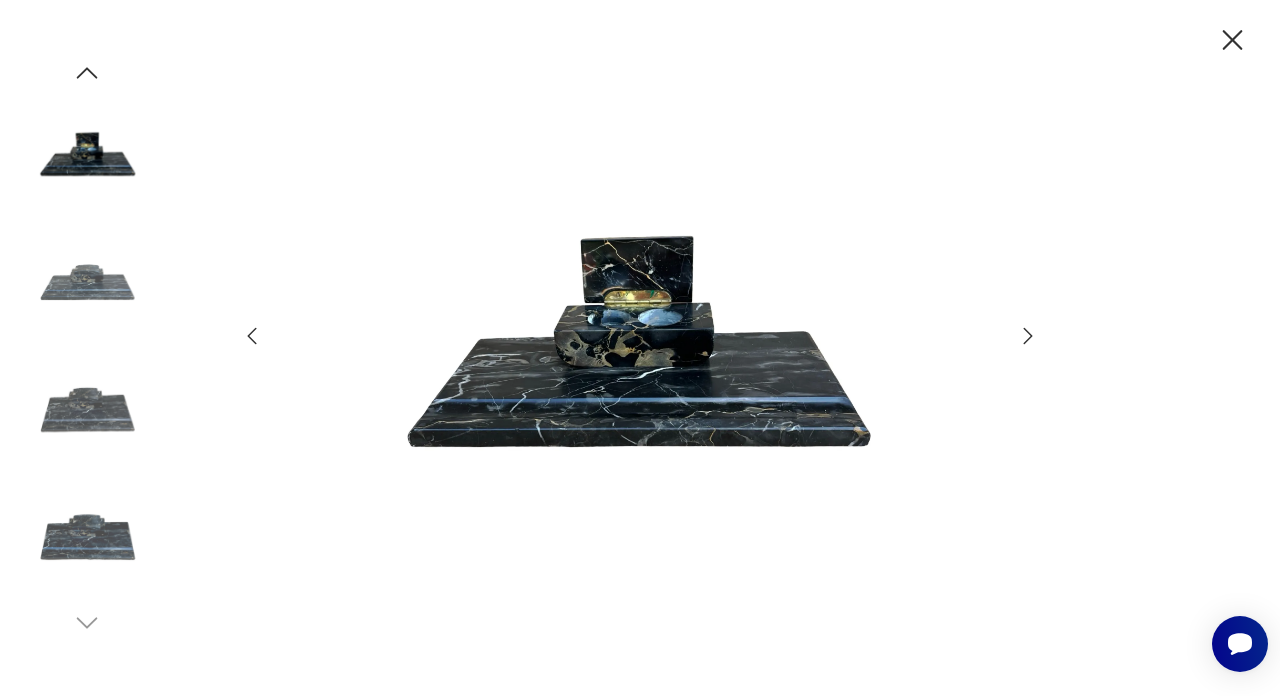 click 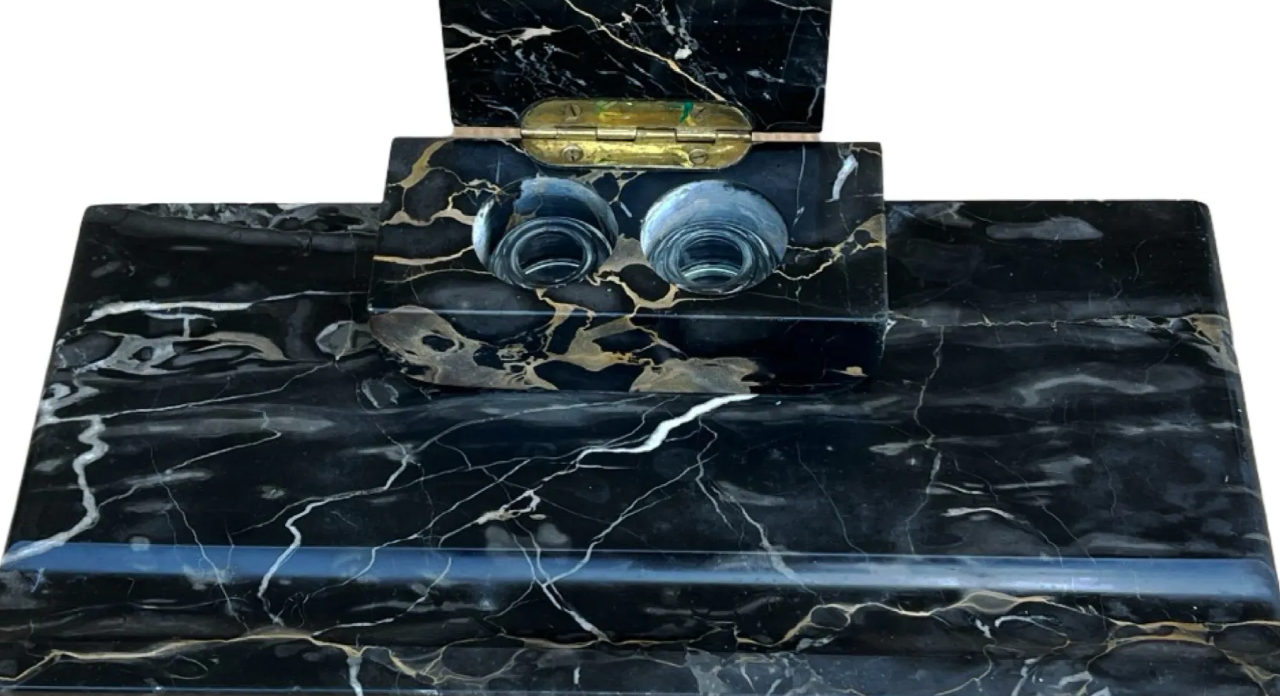 scroll, scrollTop: 102, scrollLeft: 0, axis: vertical 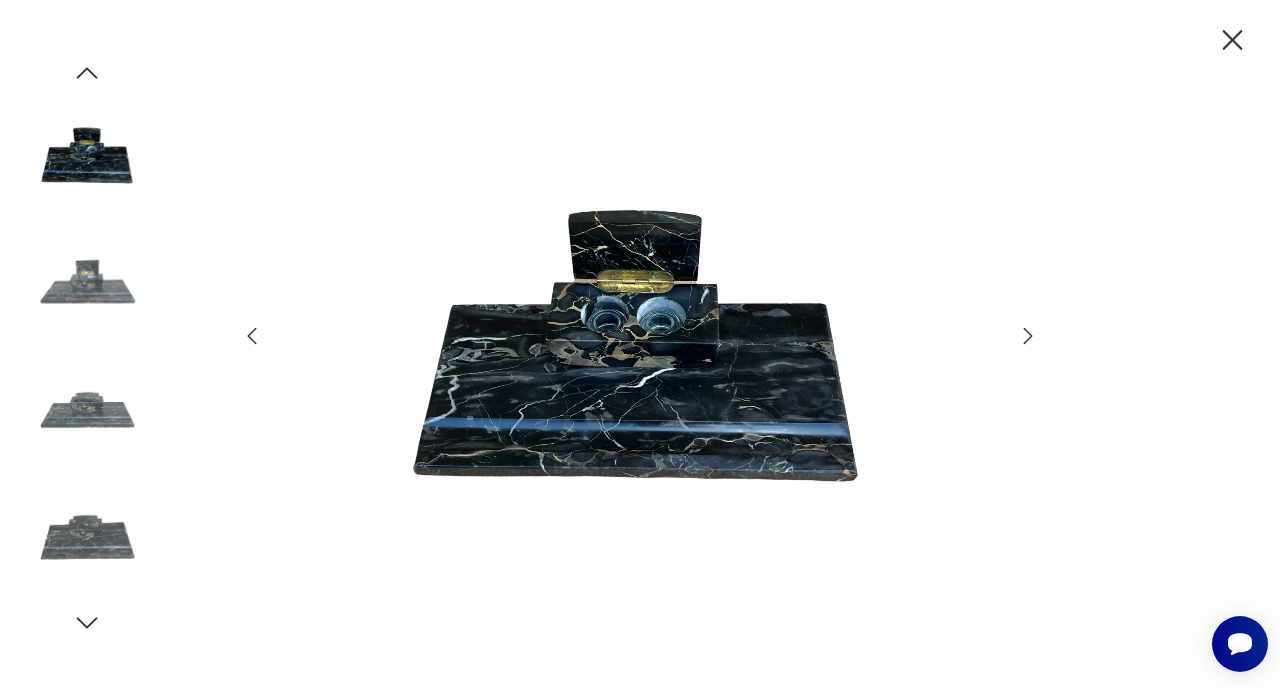 click 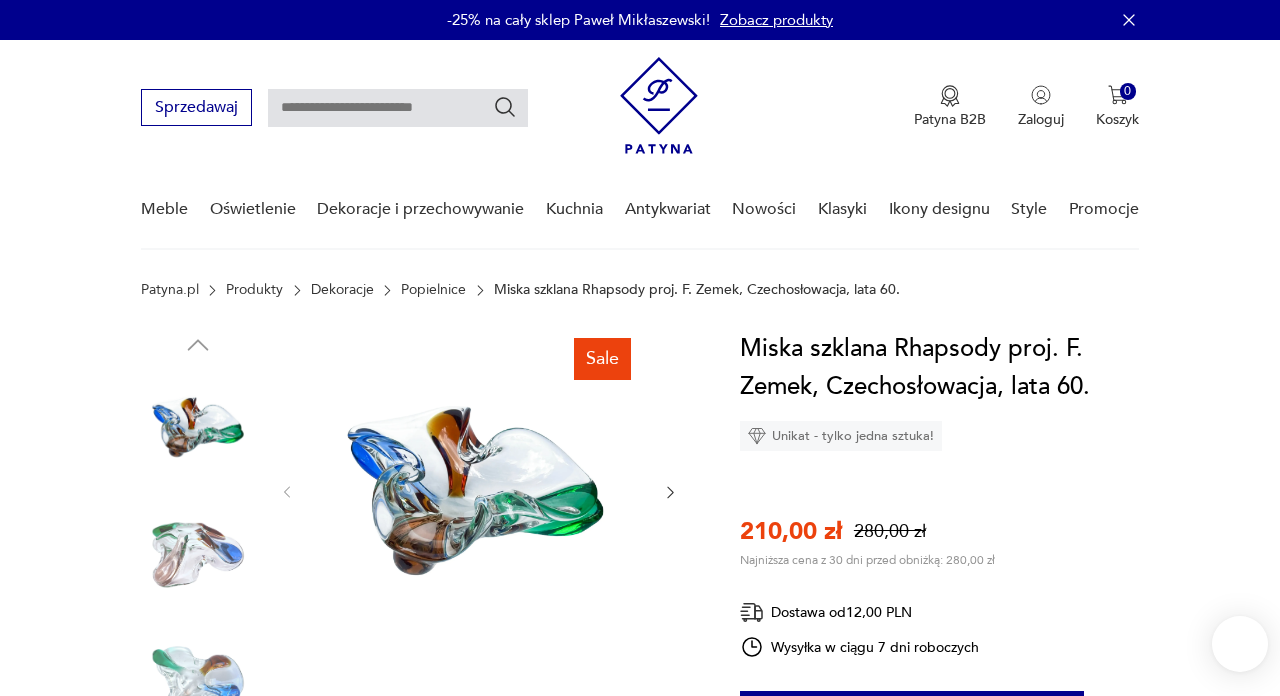 scroll, scrollTop: 0, scrollLeft: 0, axis: both 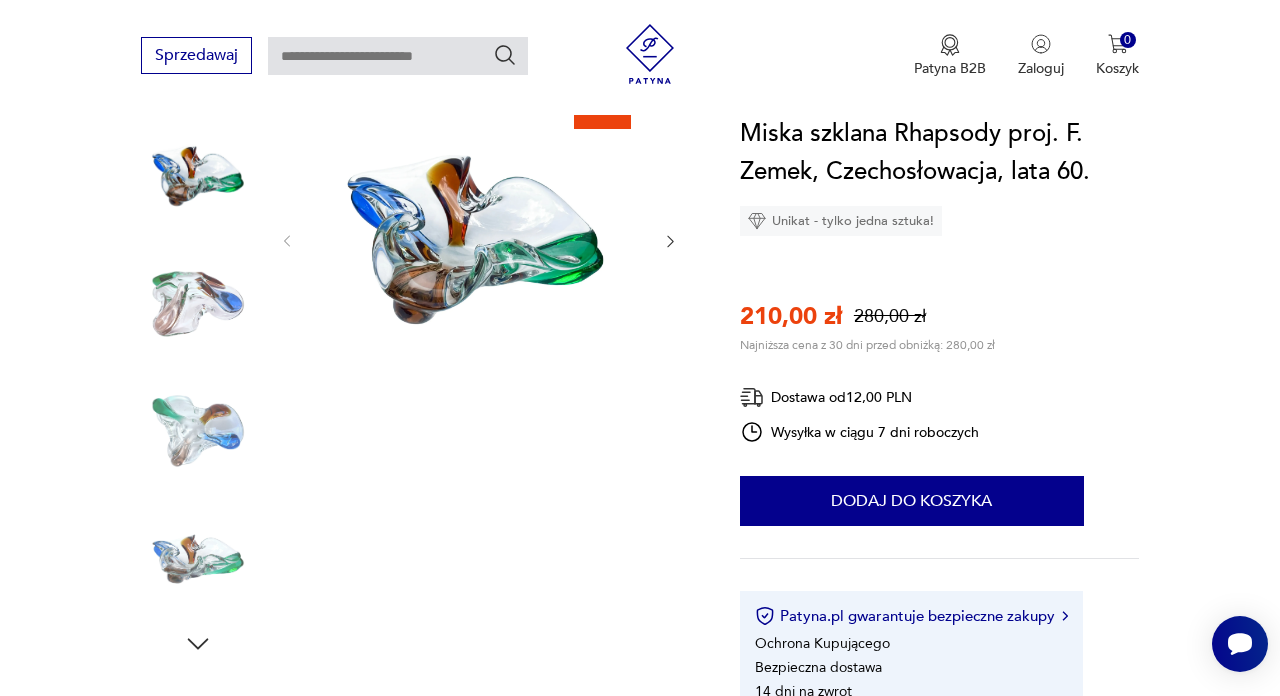 click at bounding box center [475, 239] 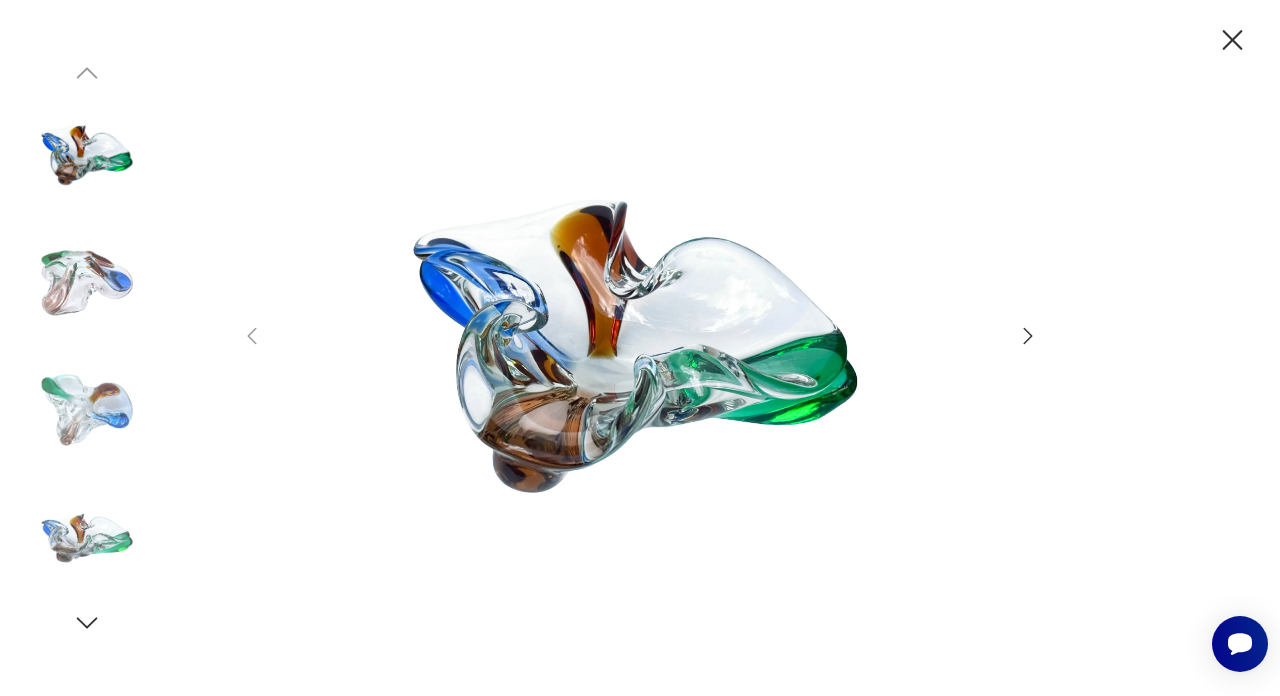 click 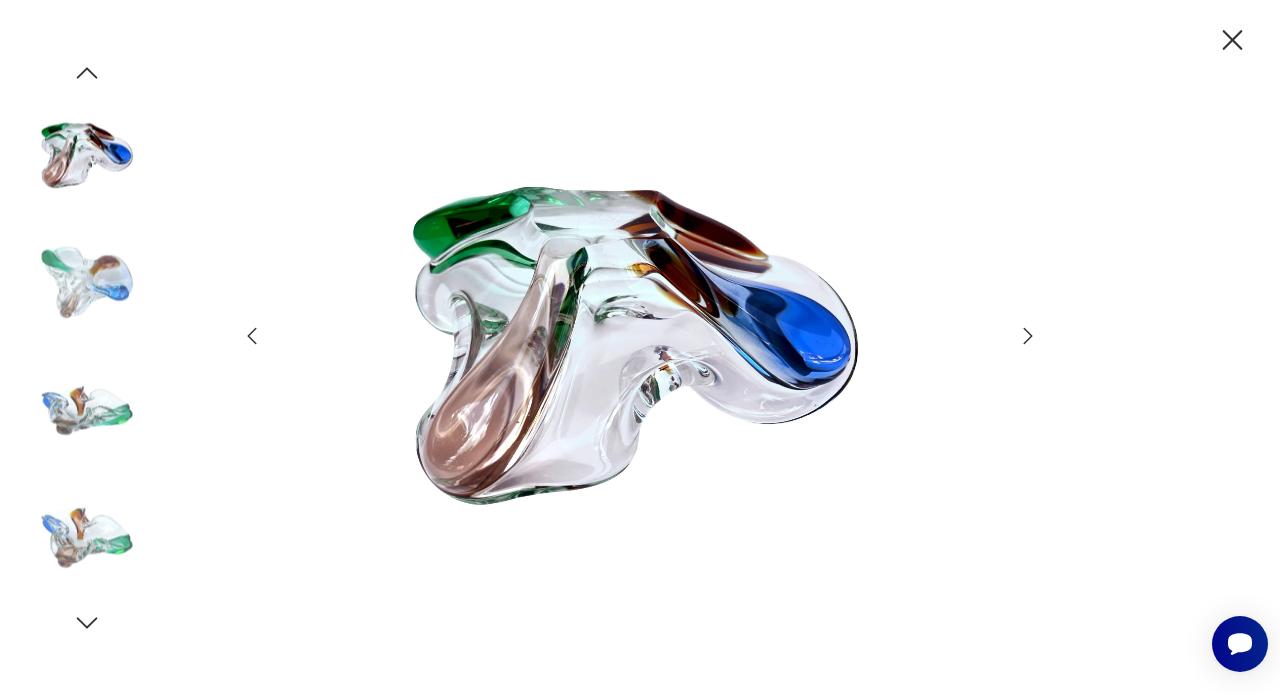 click 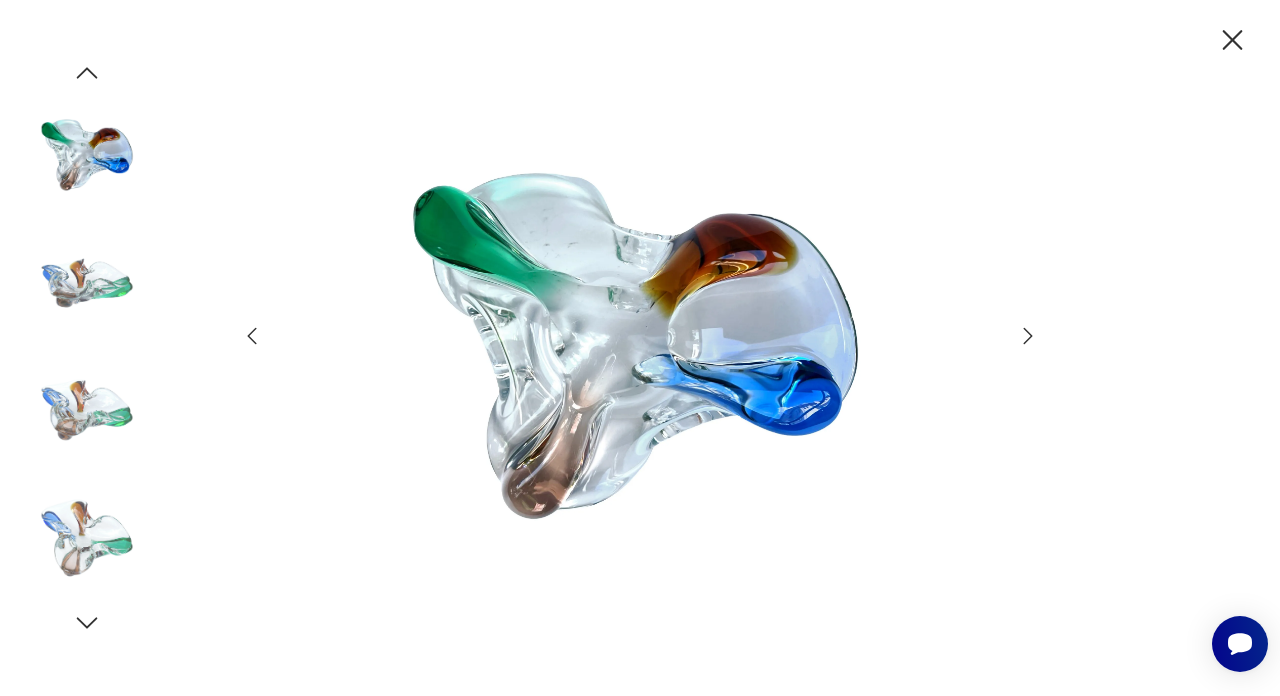 click 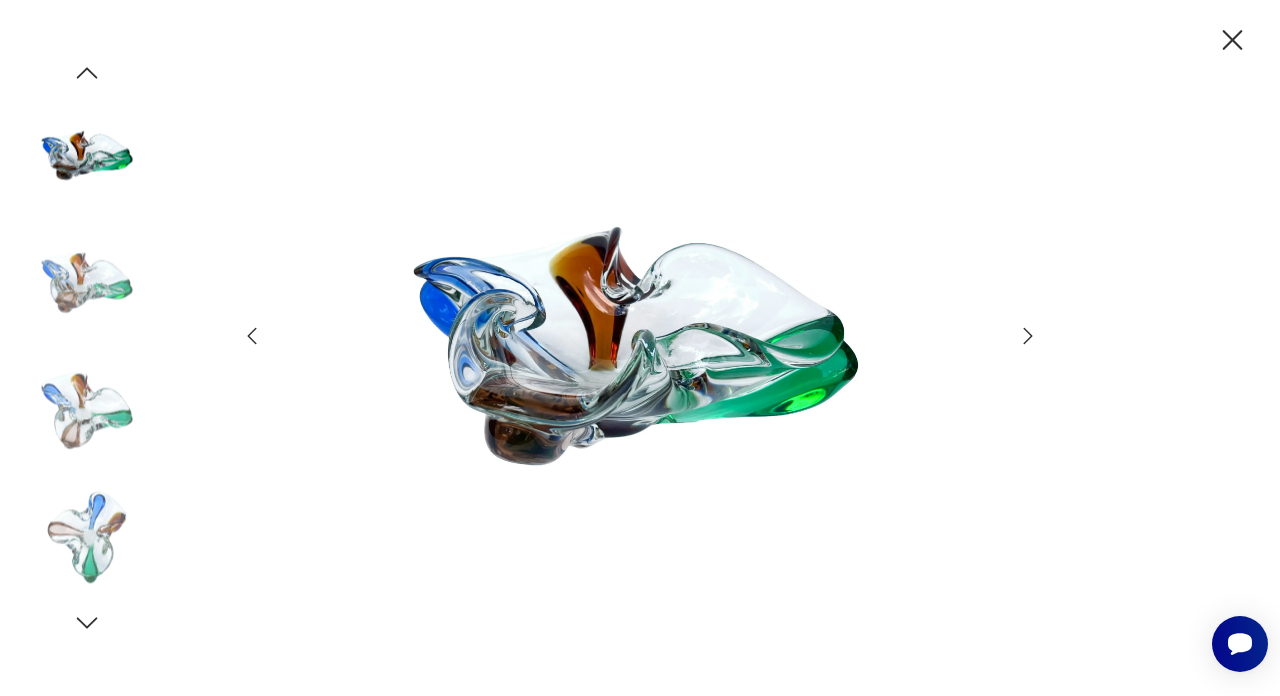 click 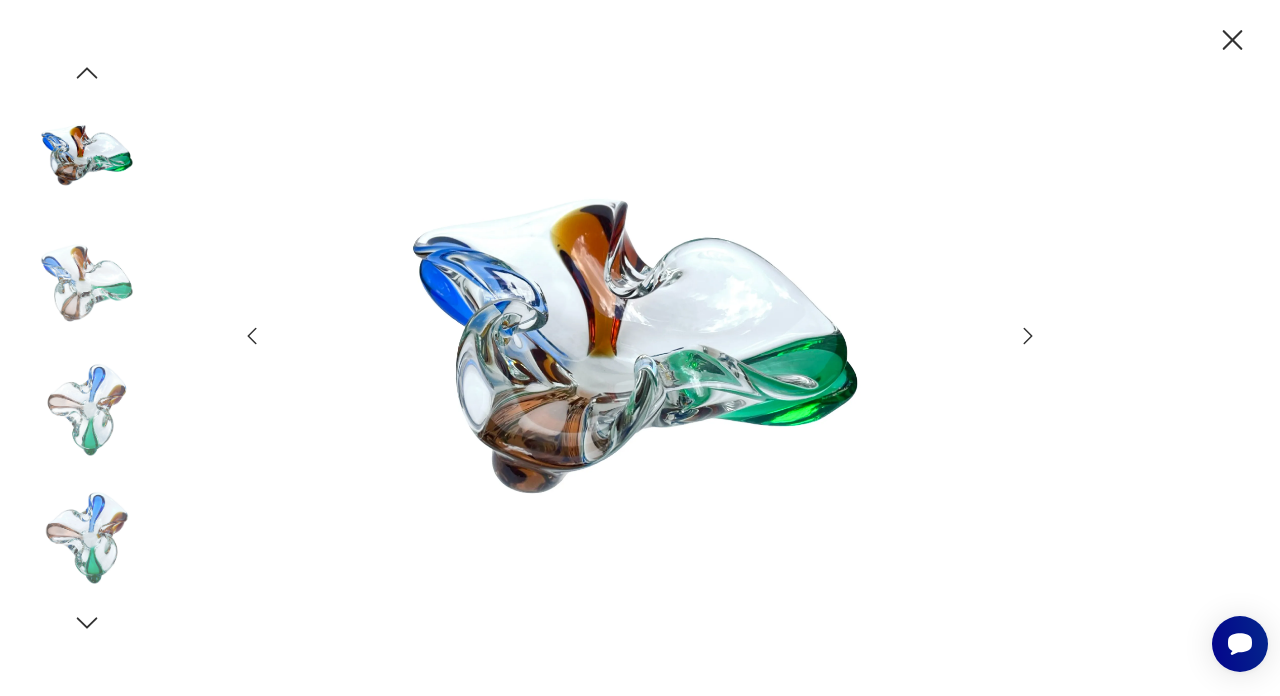 click 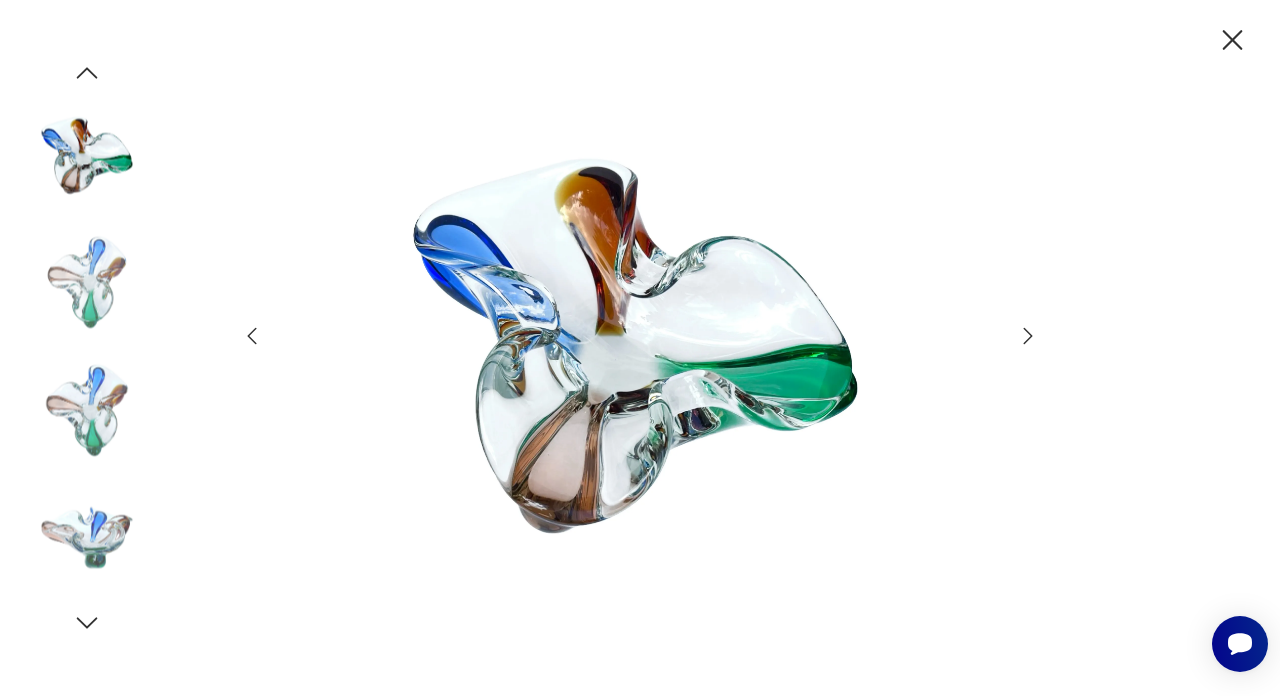 click 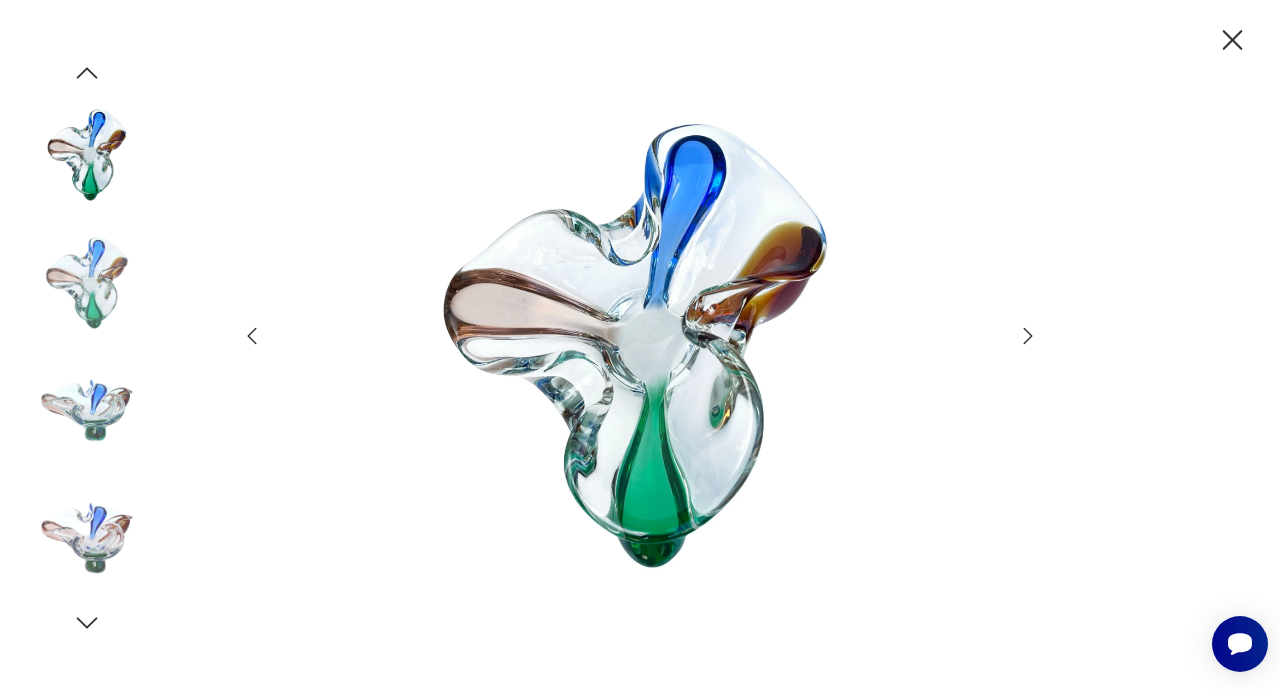 click 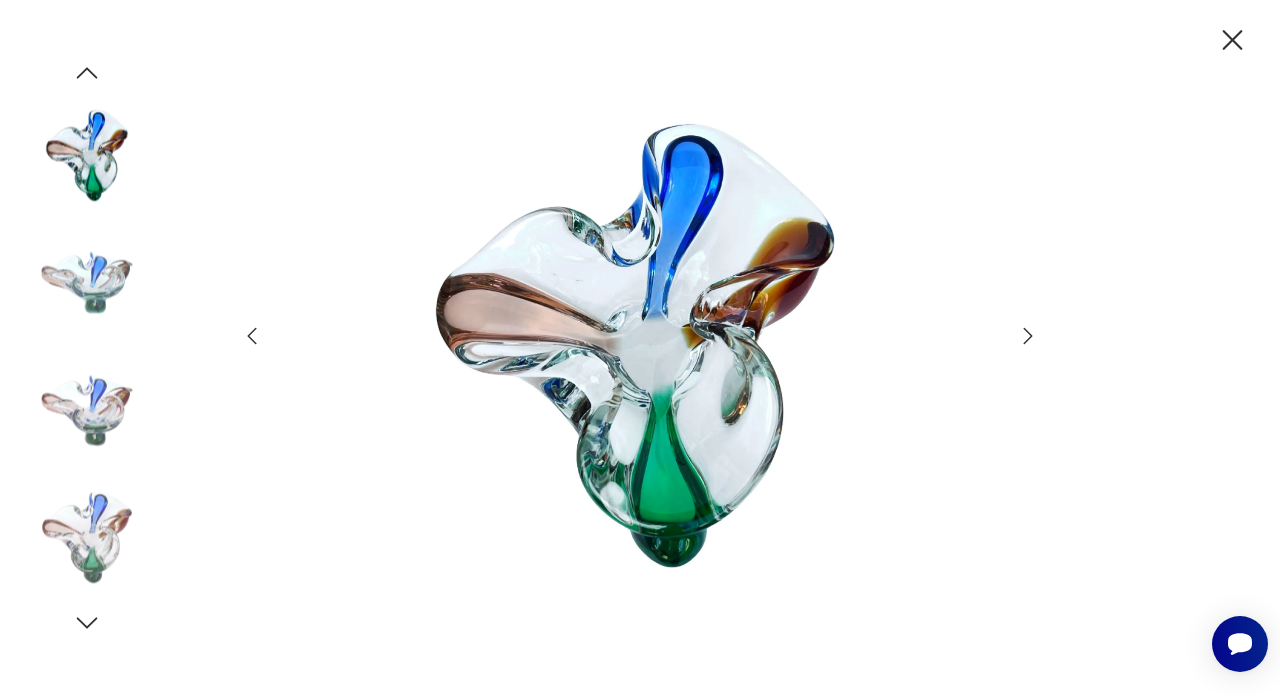 click 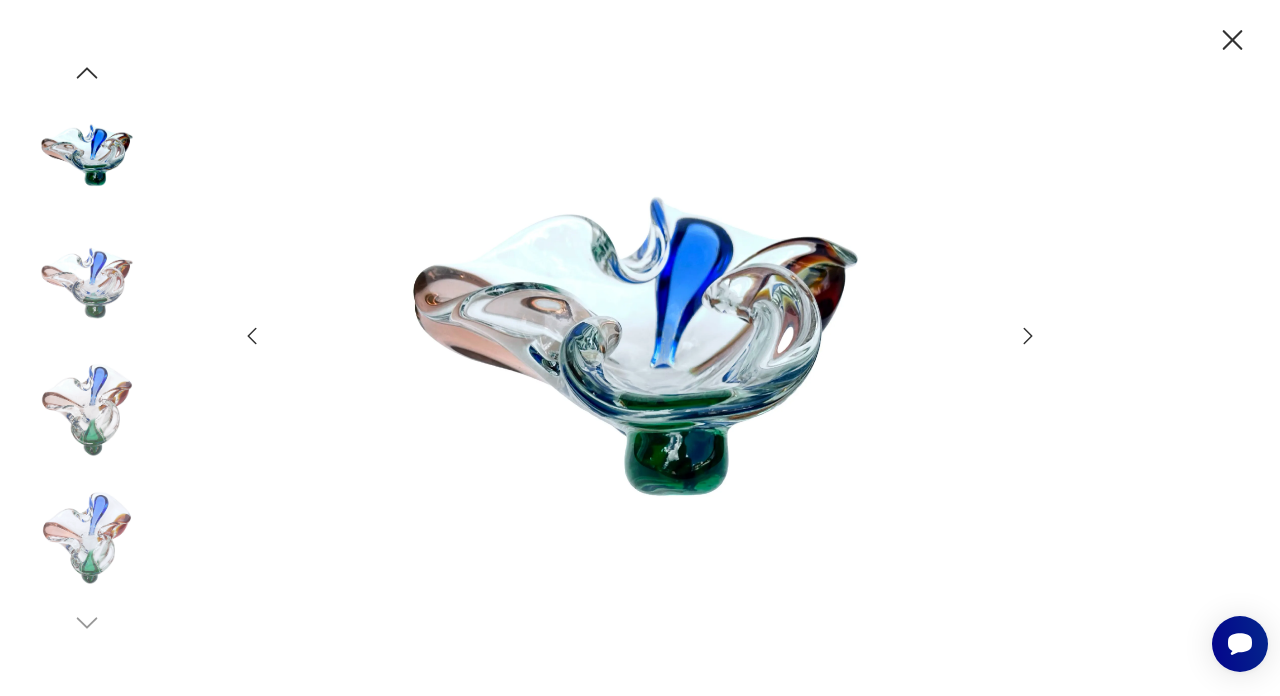 click 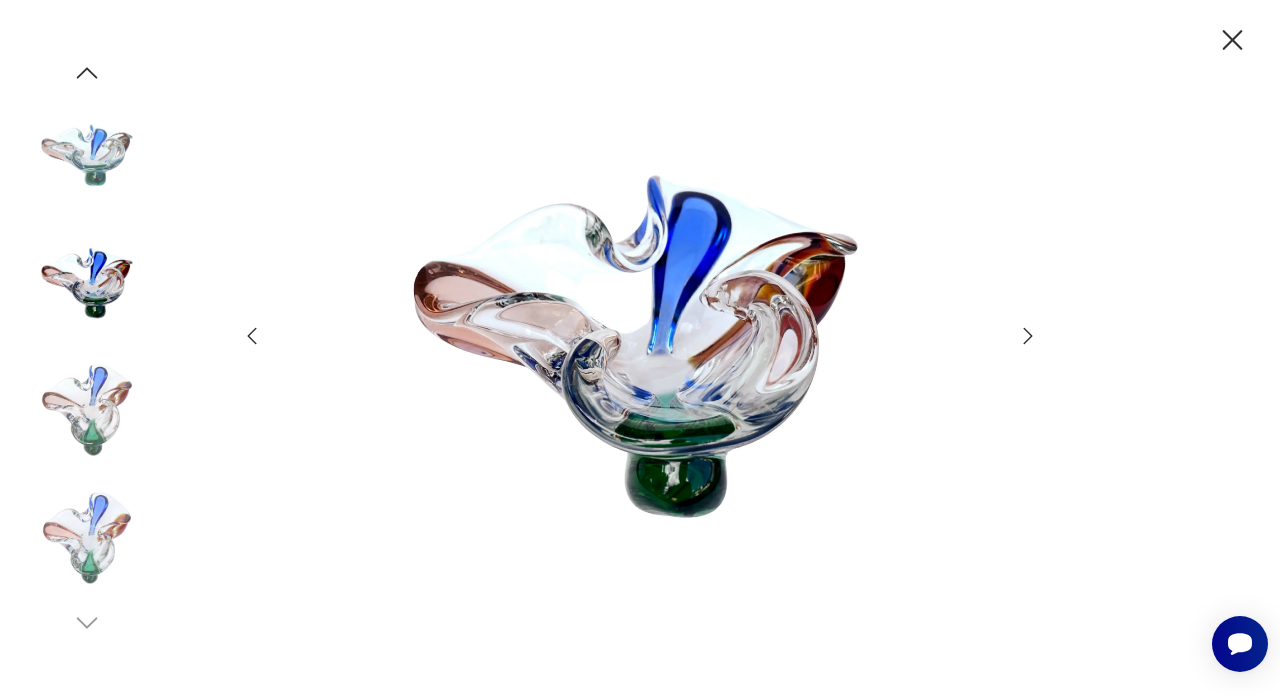 click 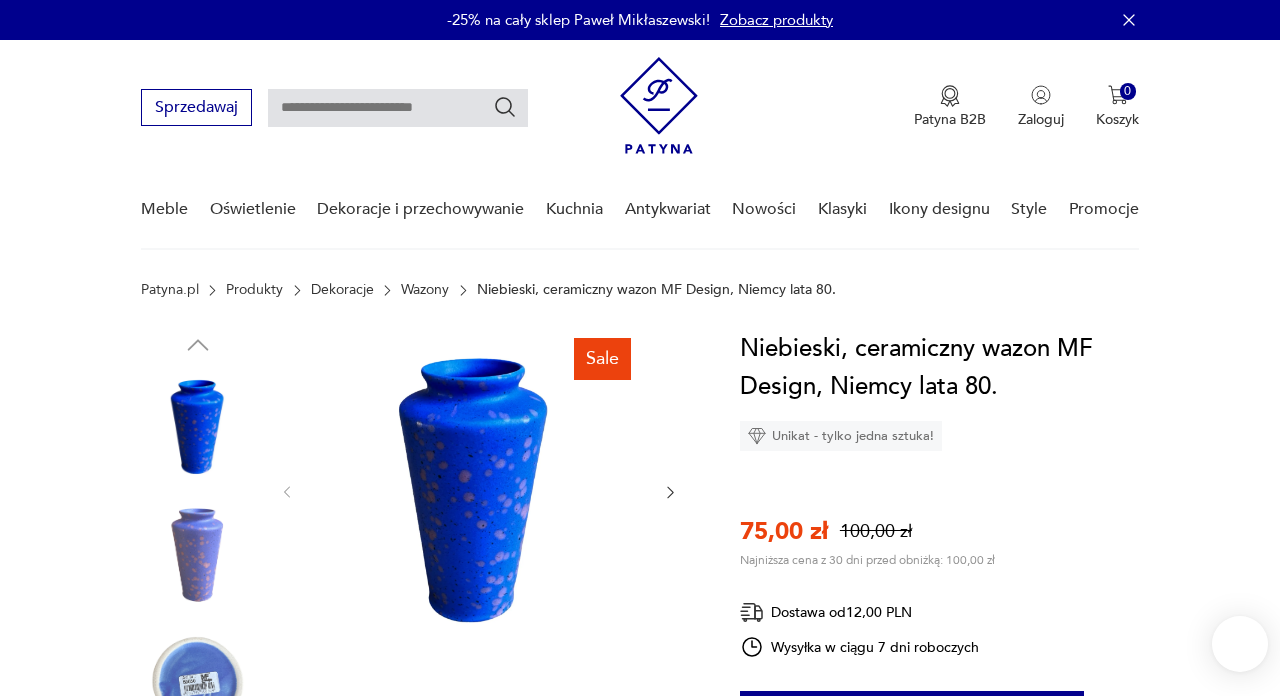 scroll, scrollTop: 0, scrollLeft: 0, axis: both 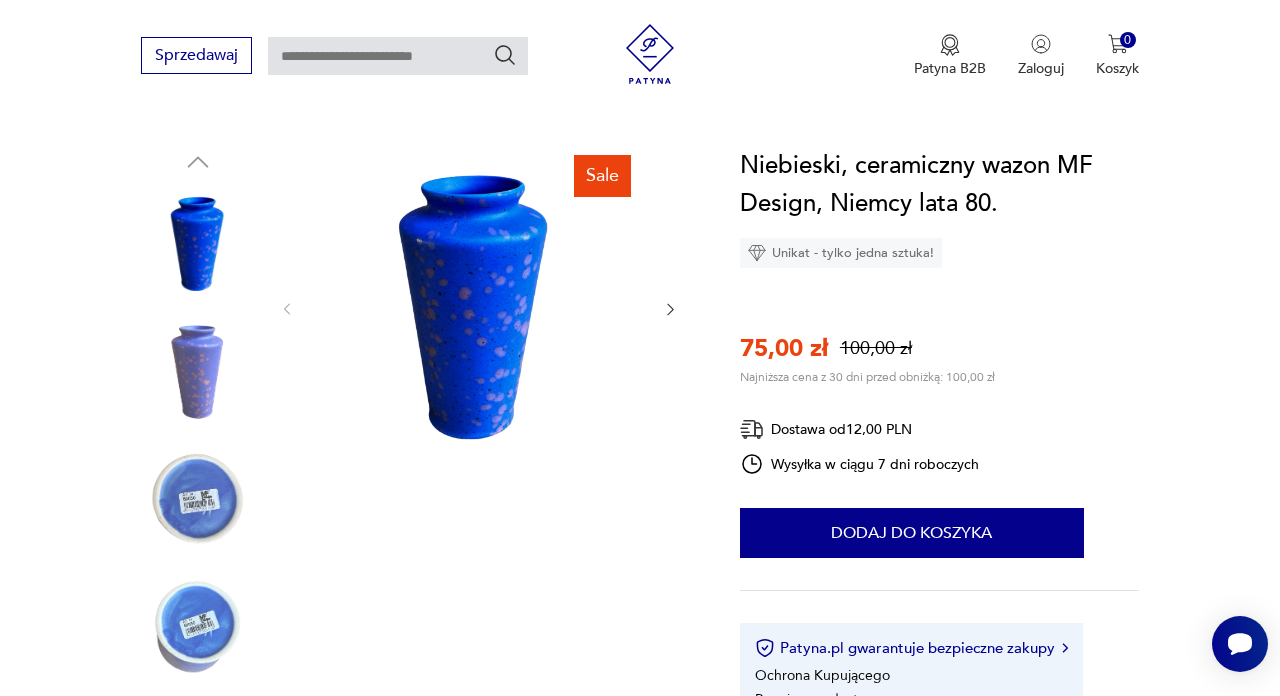 click at bounding box center [475, 307] 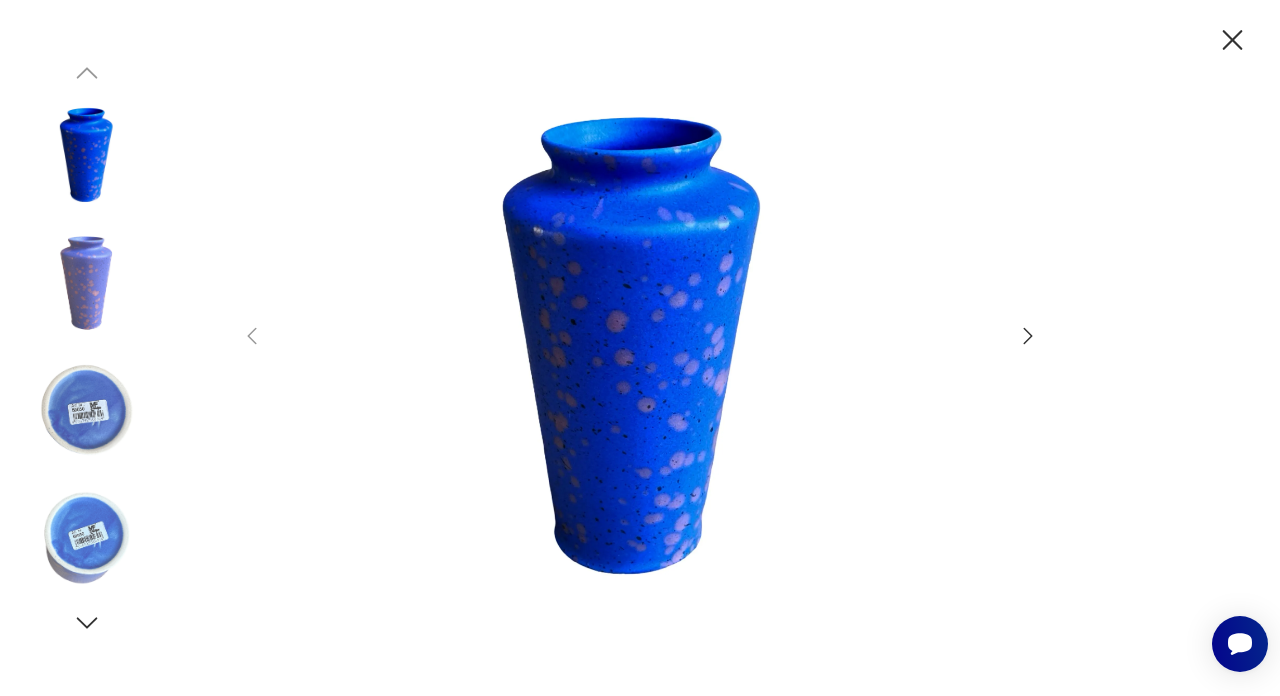 click 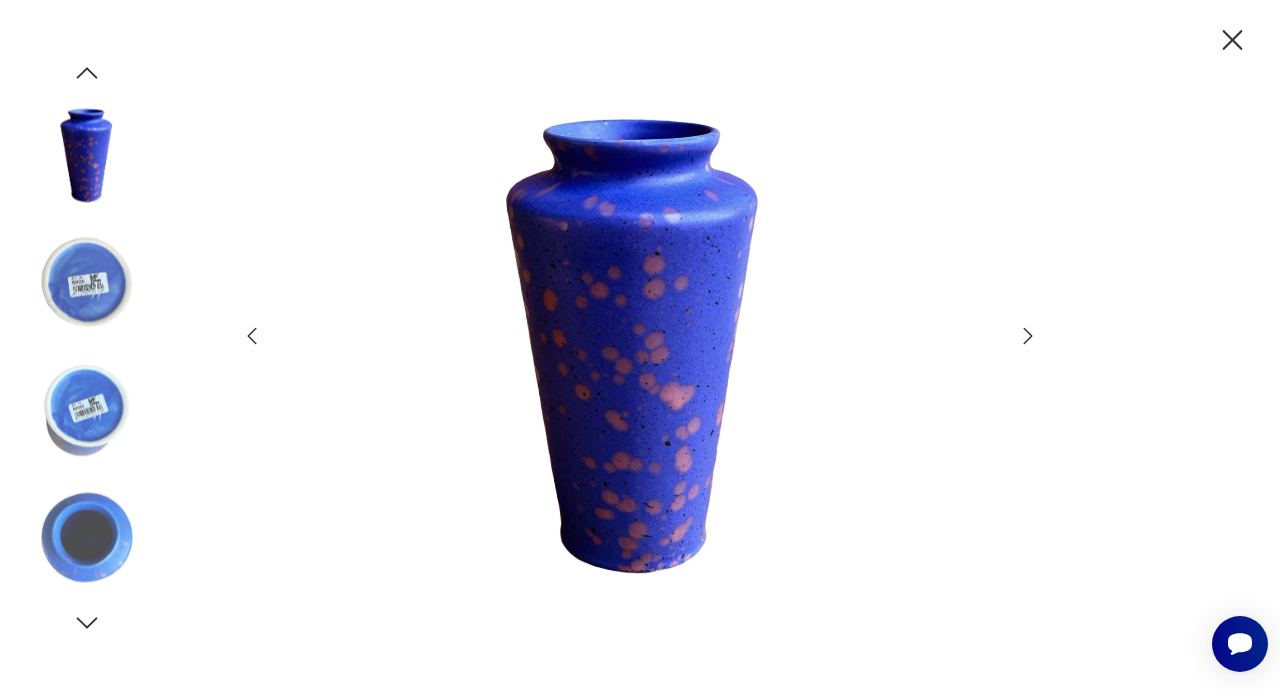 click 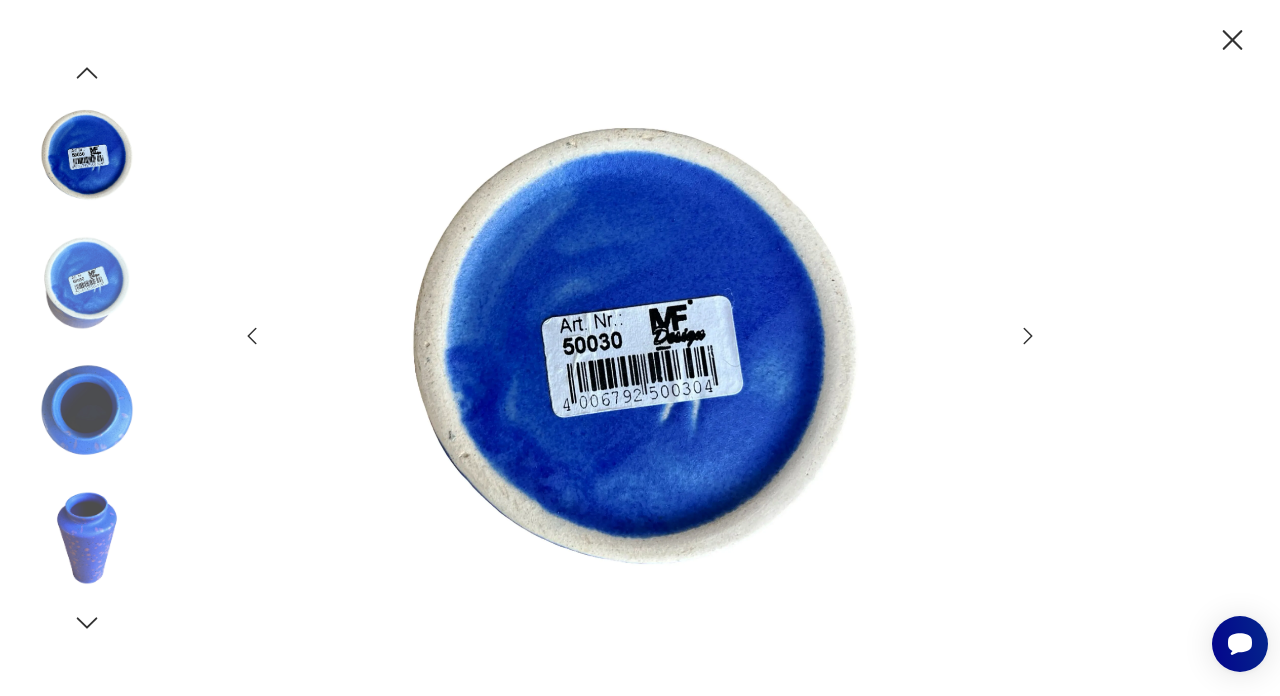 click 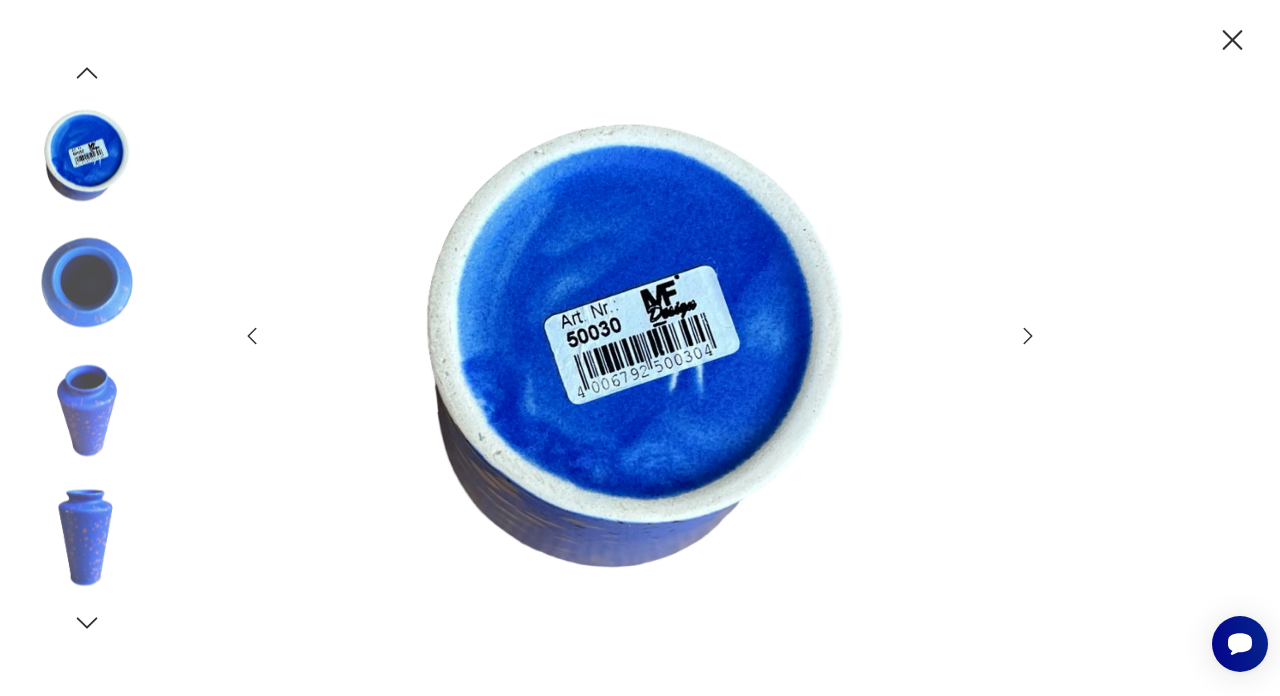 click 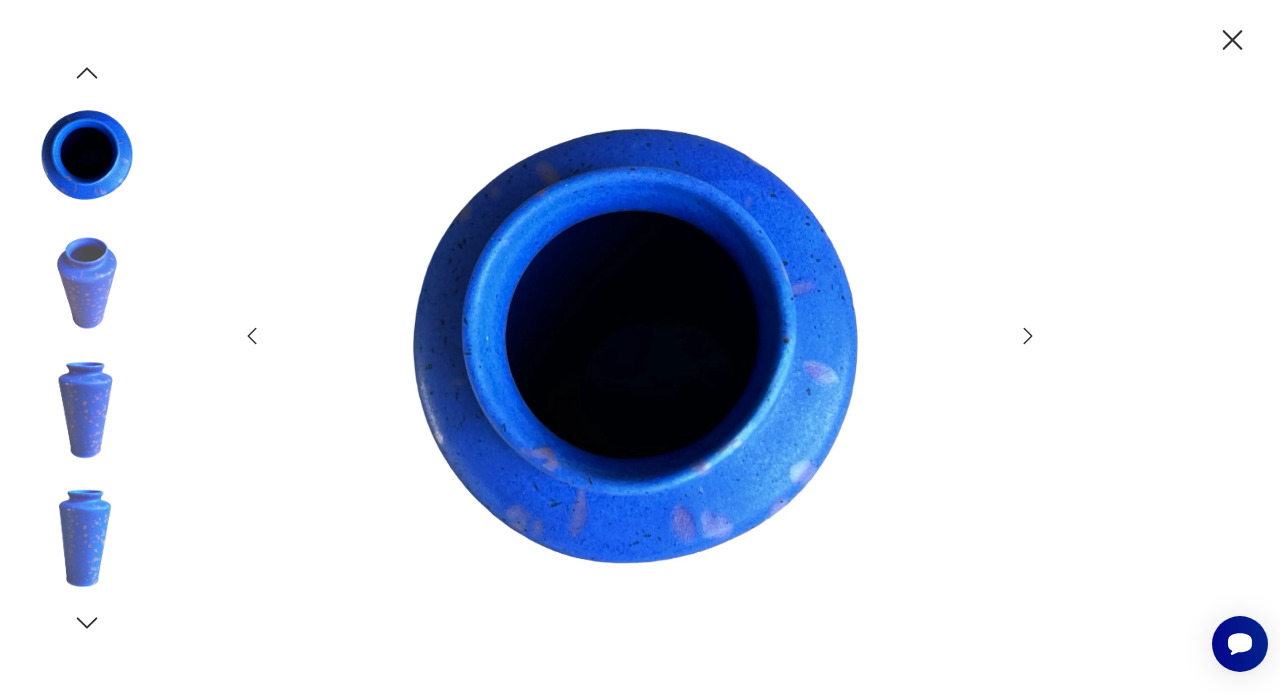 click 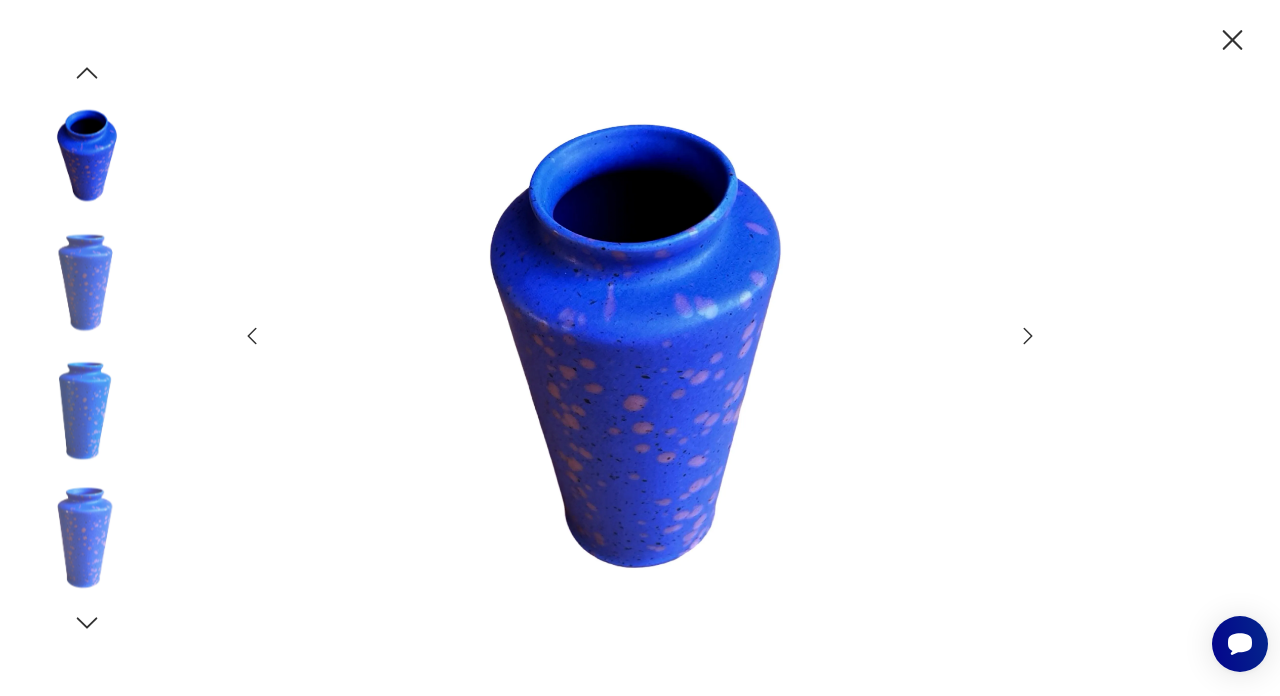 click 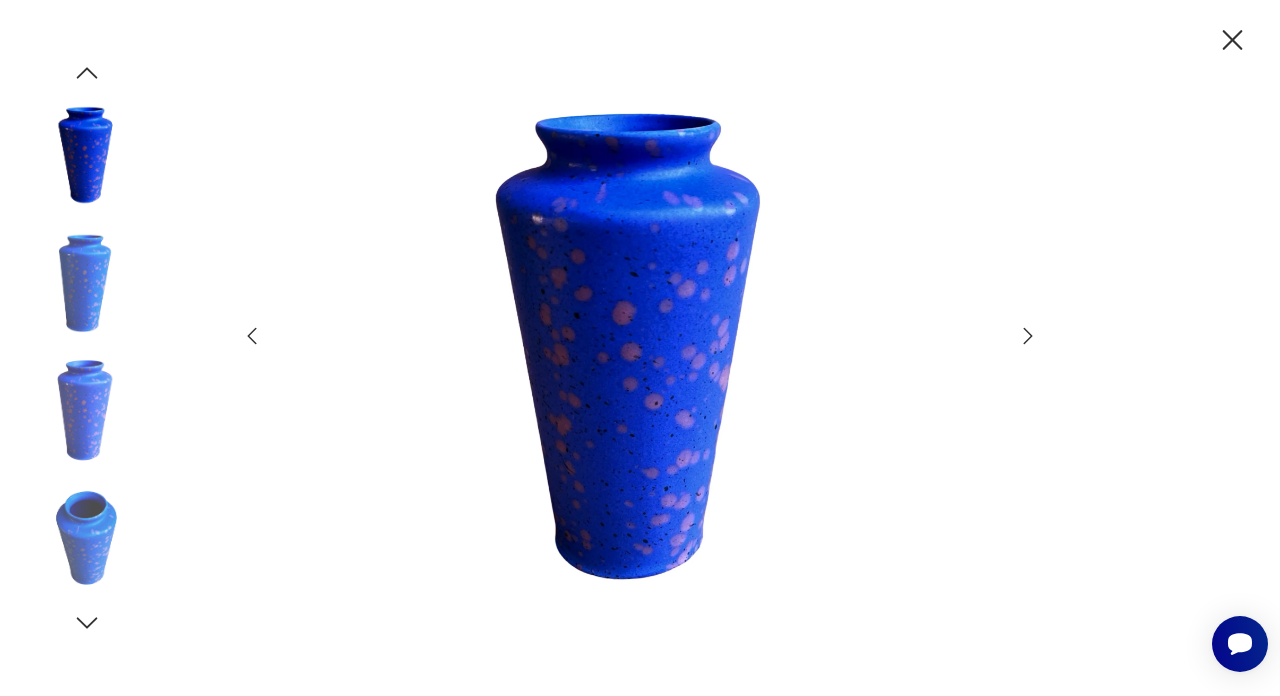 click 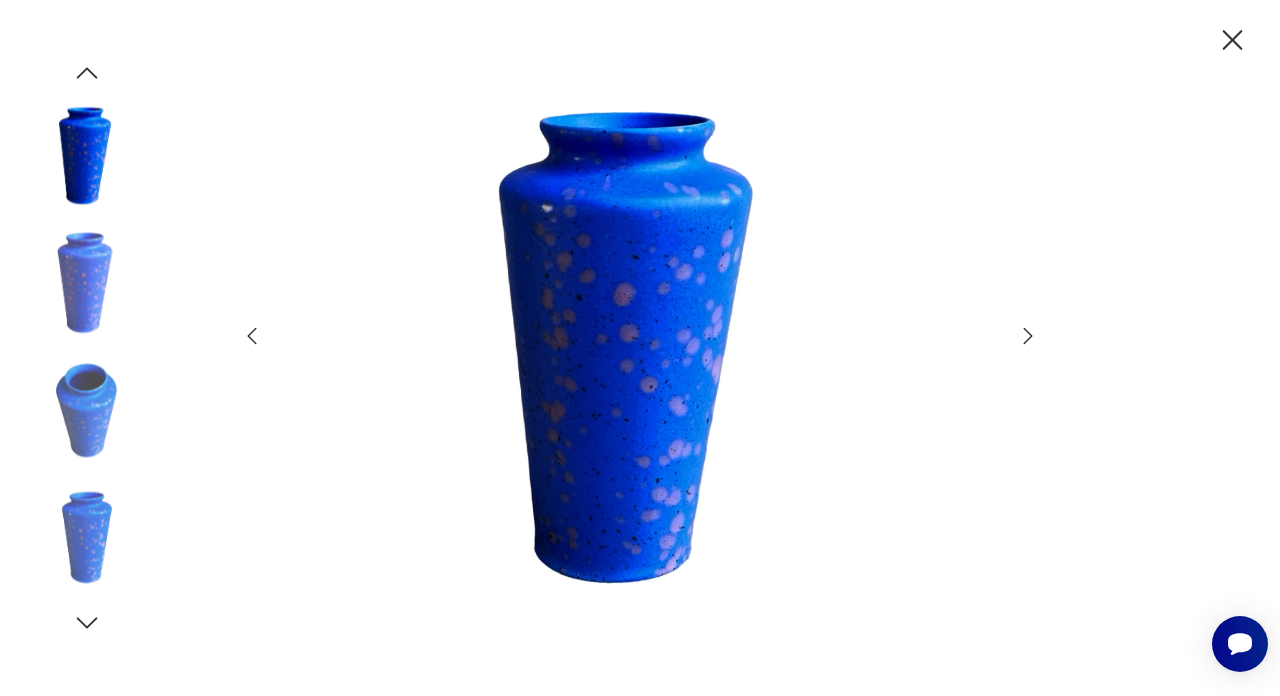 click 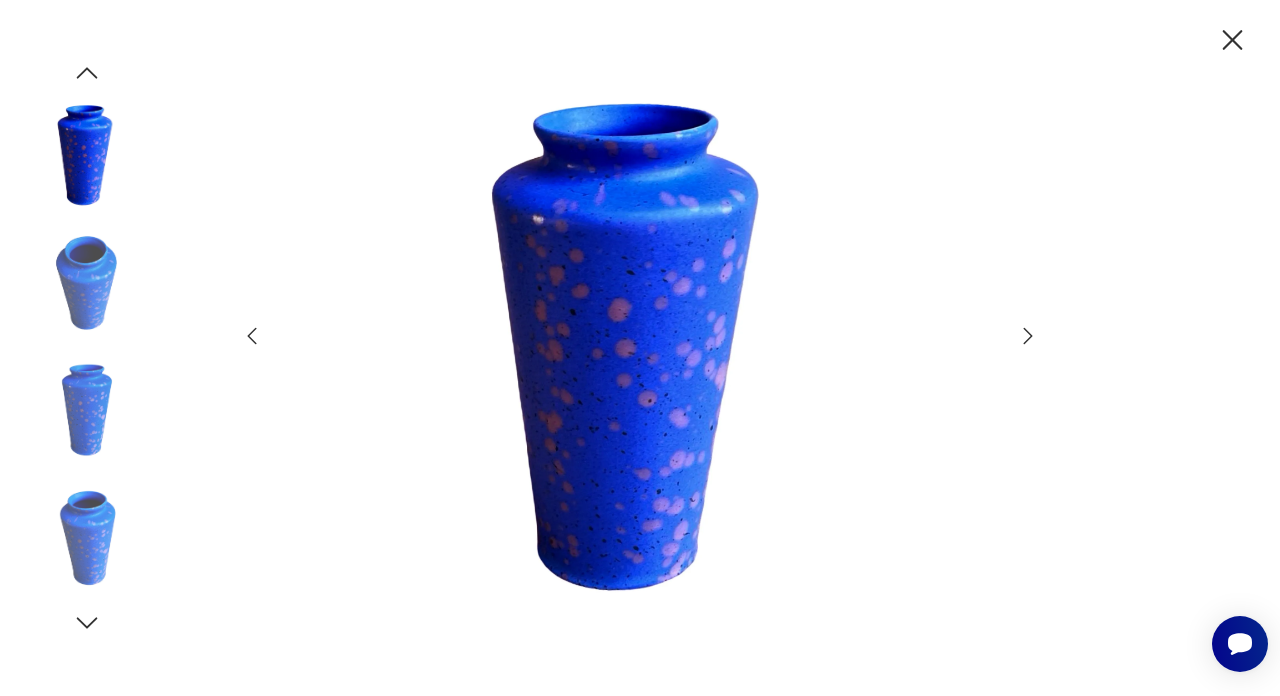 click 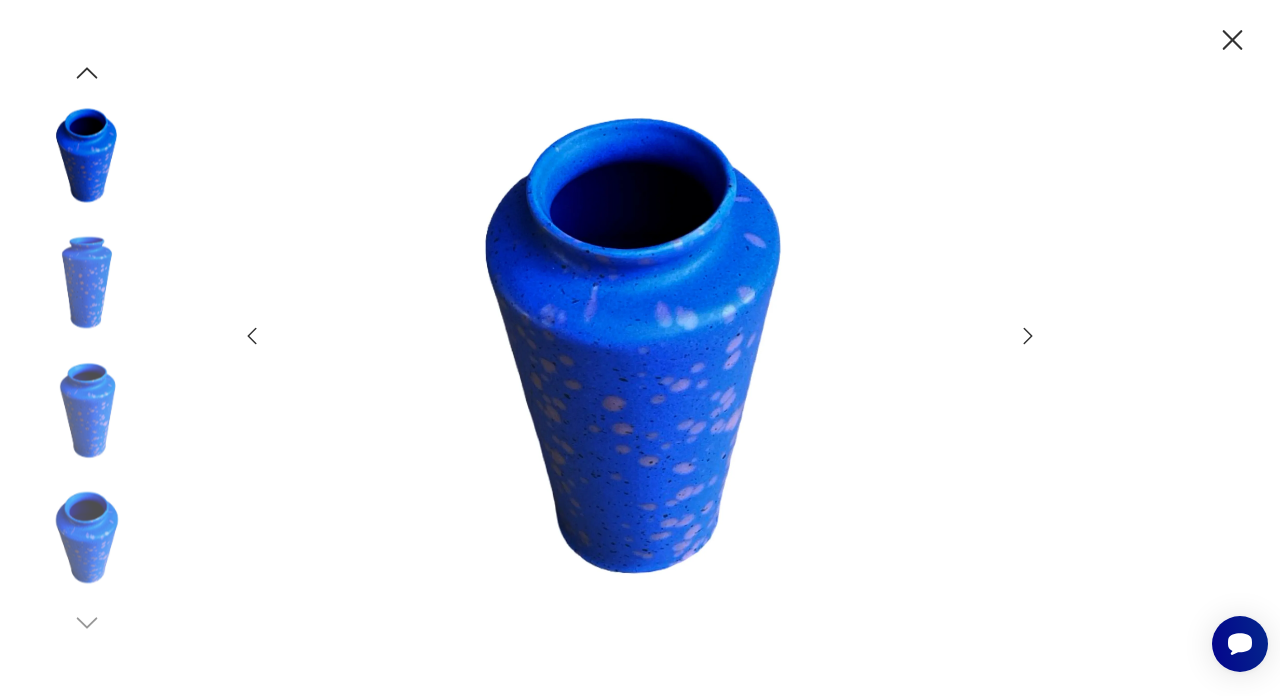 click 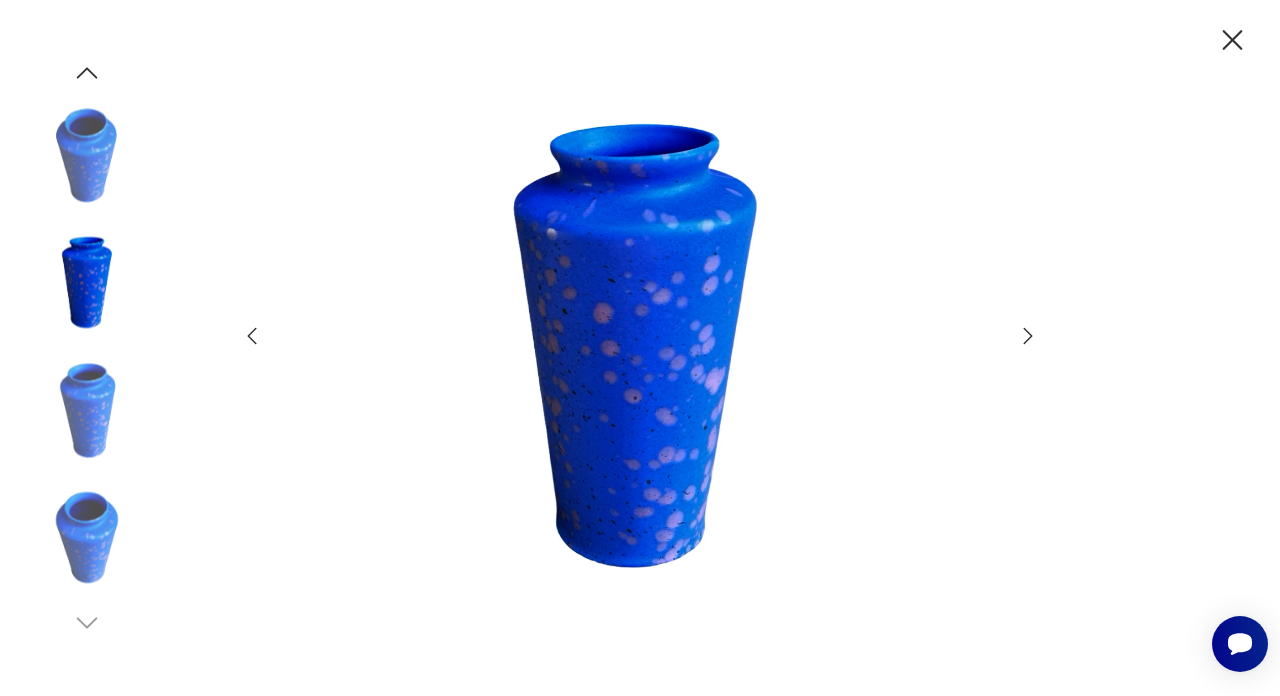 click 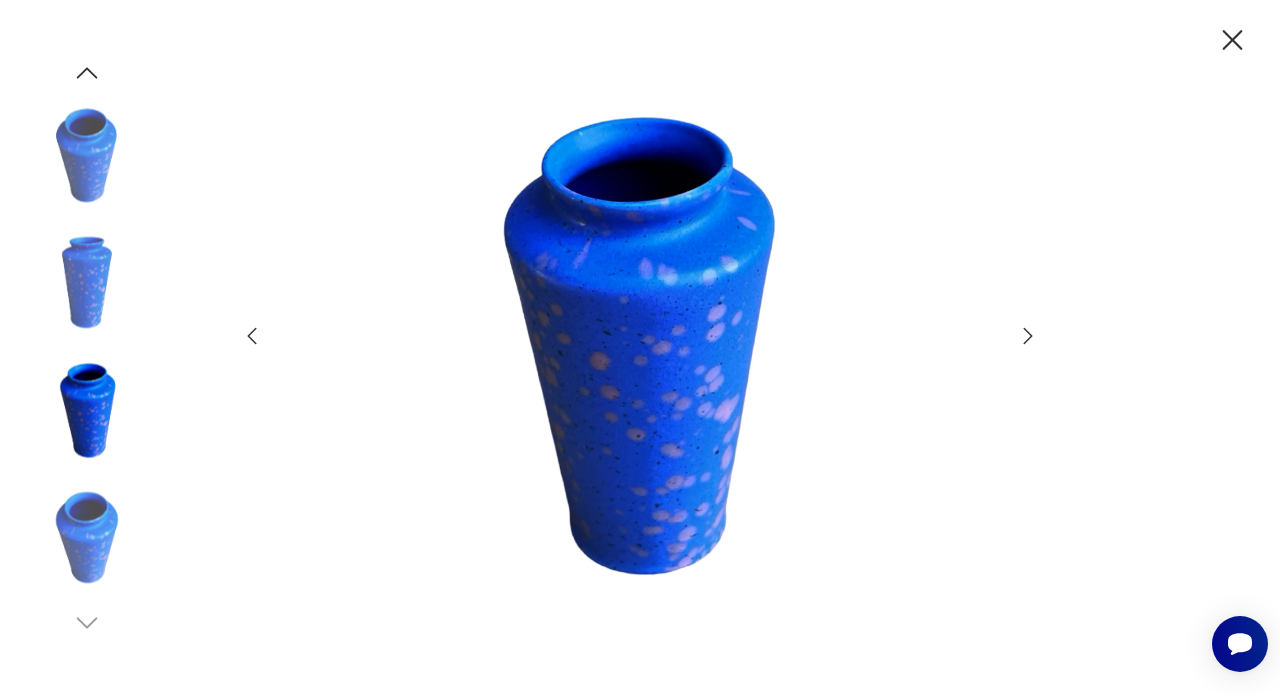 click 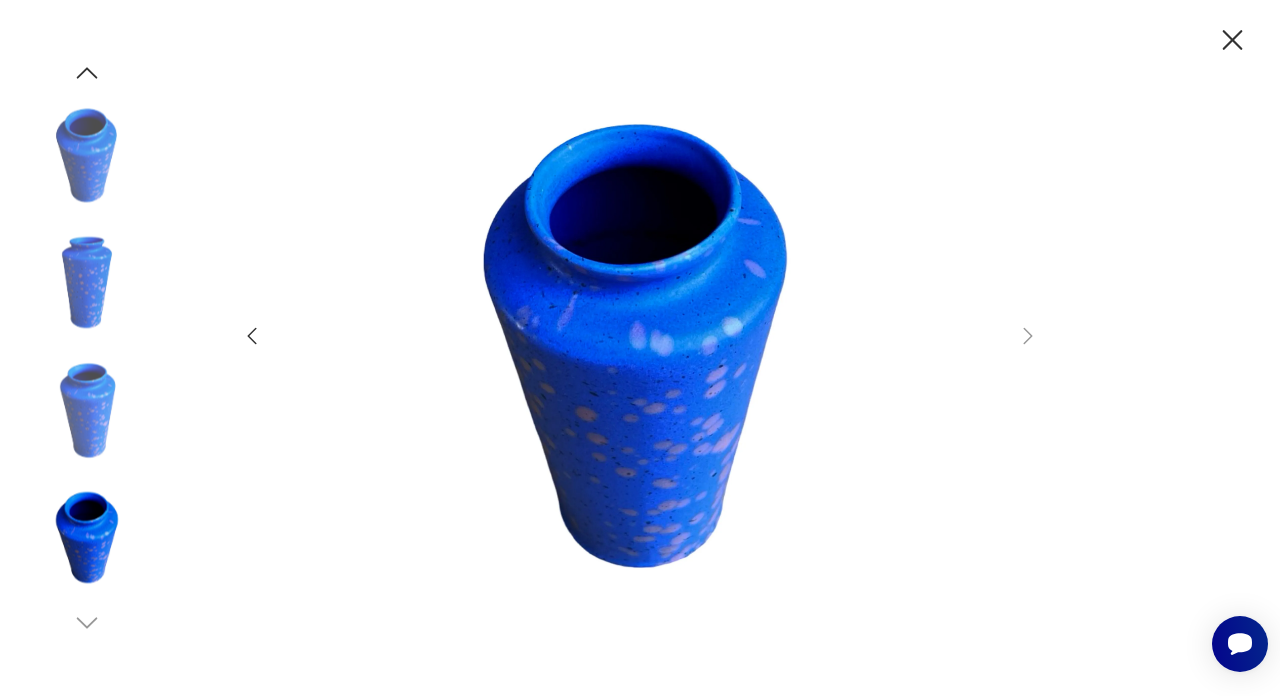 click 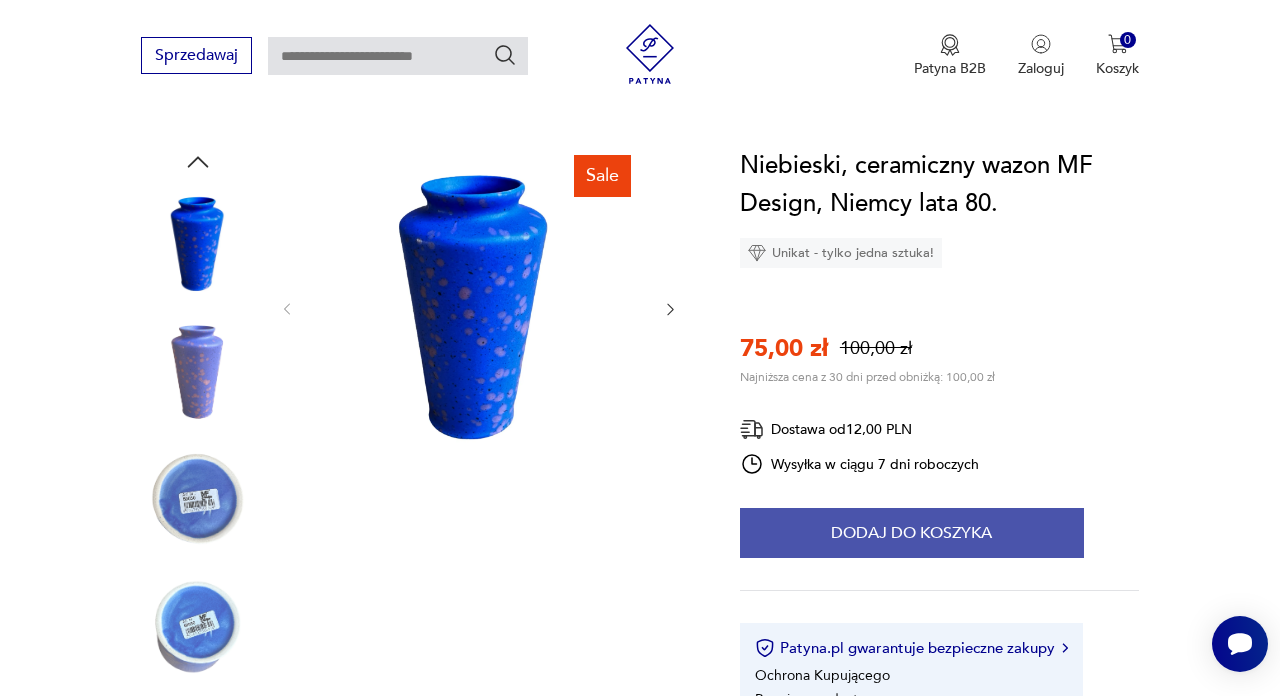 click on "Dodaj do koszyka" at bounding box center (912, 533) 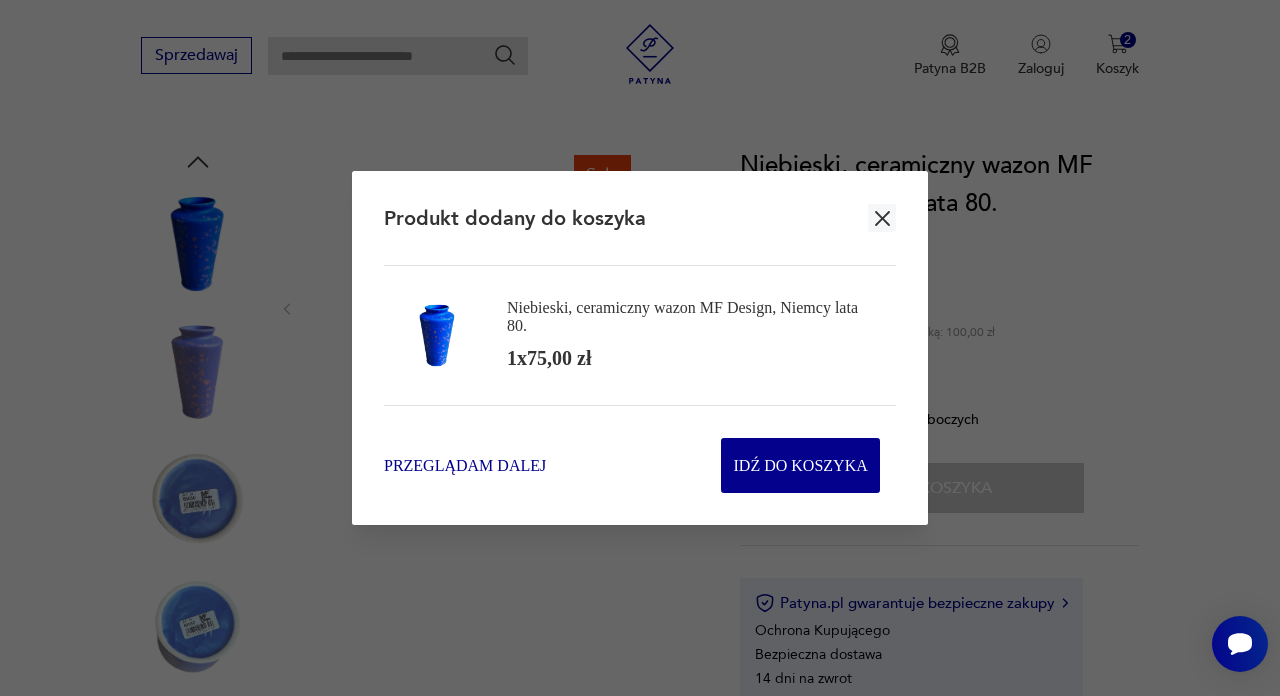 click on "Przeglądam dalej" at bounding box center [465, 465] 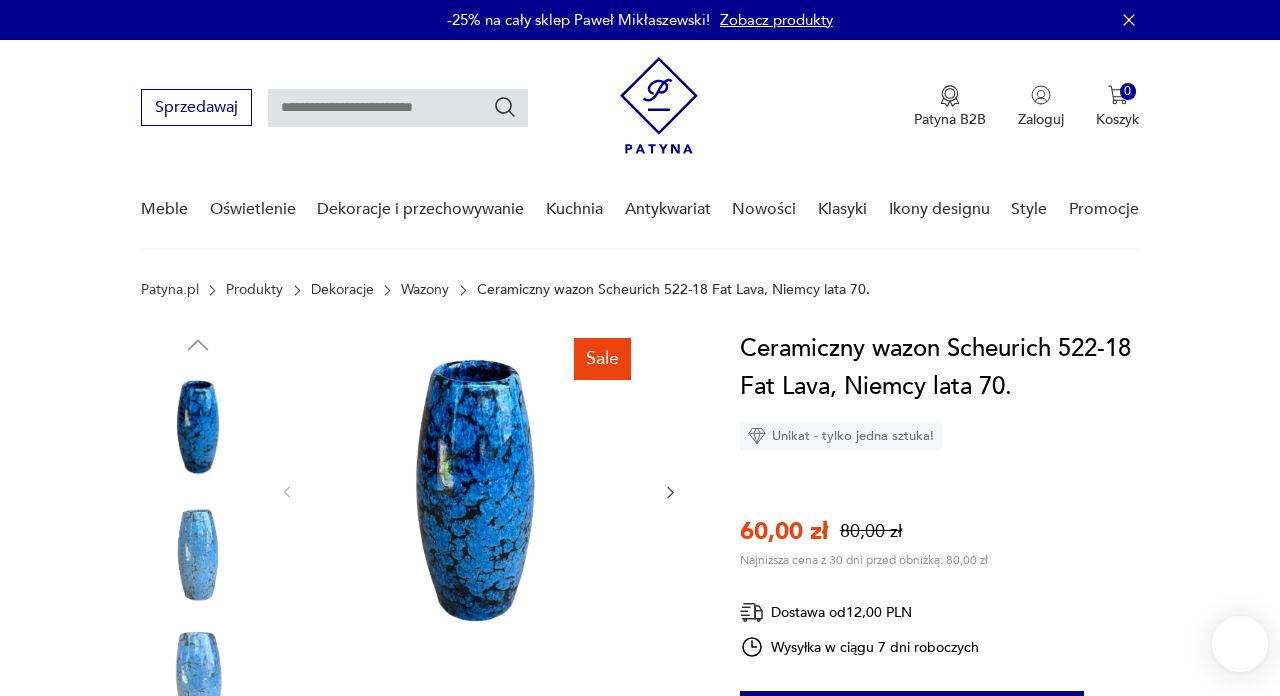 scroll, scrollTop: 0, scrollLeft: 0, axis: both 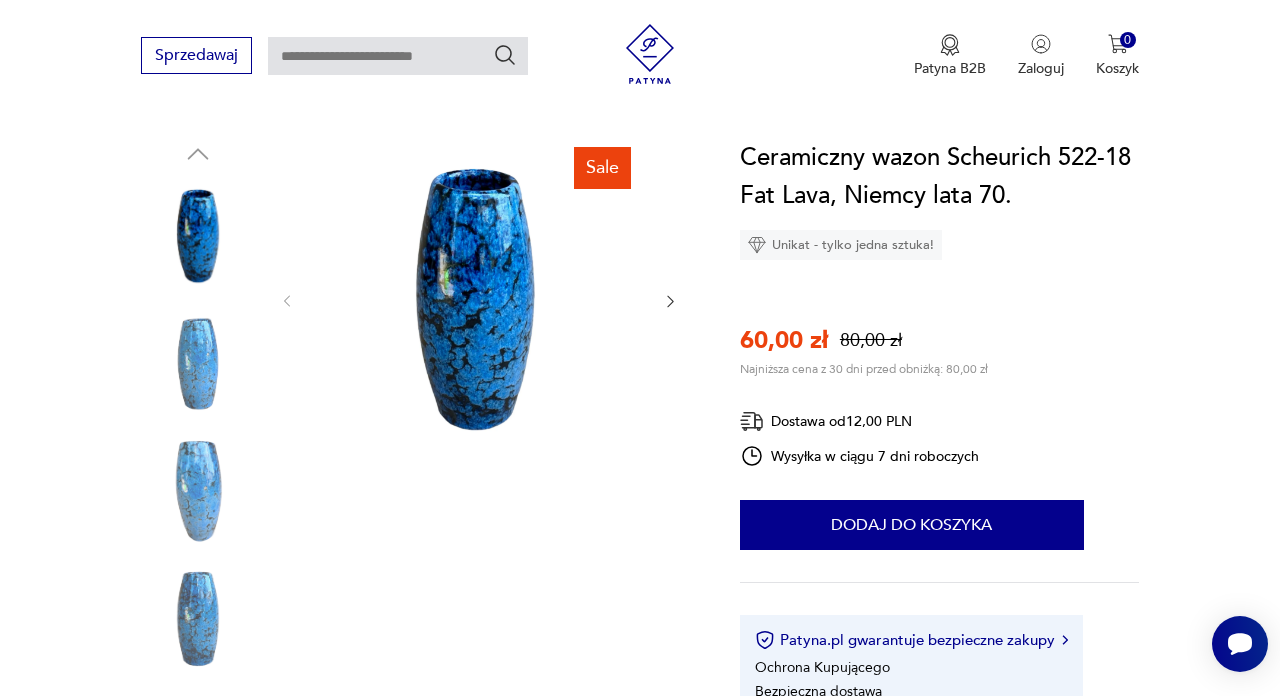 click 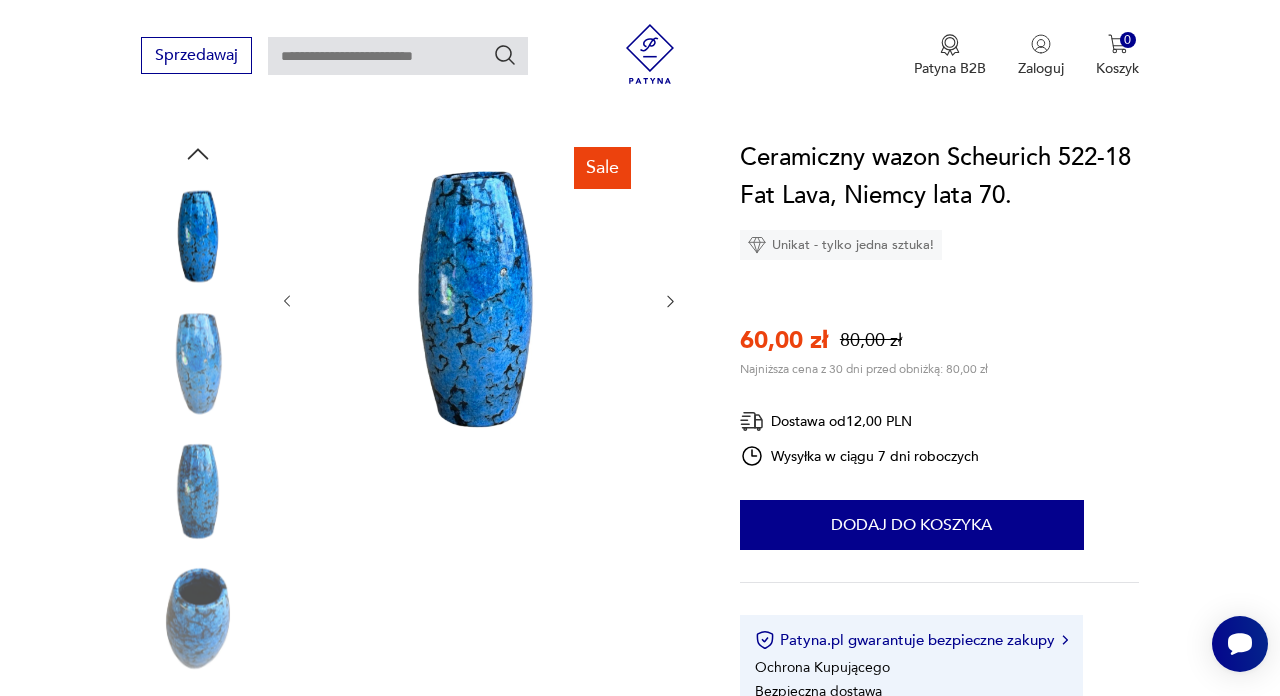 click 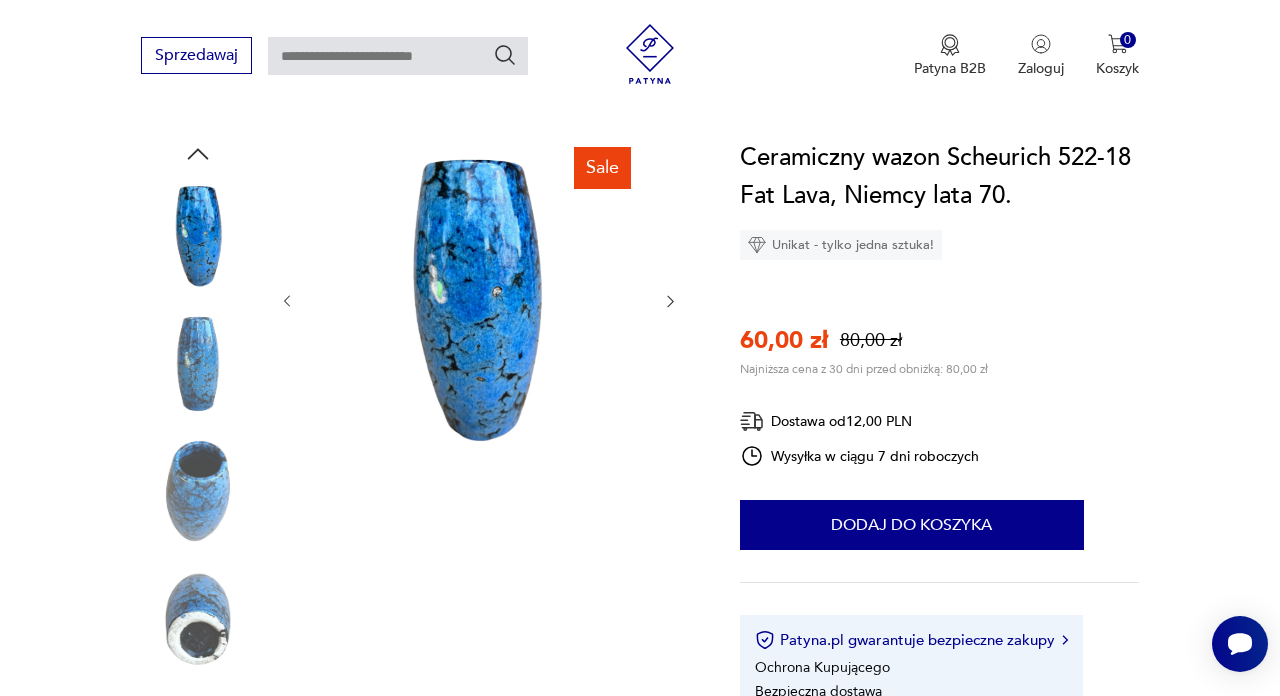 click 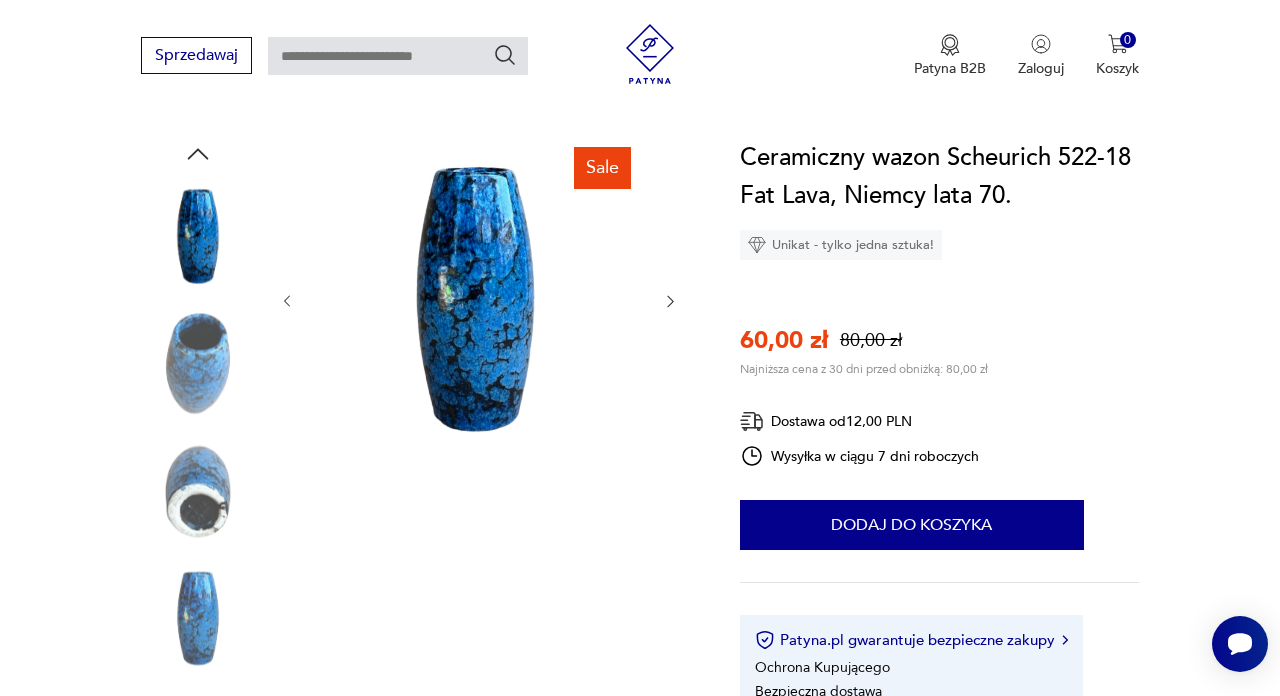 click 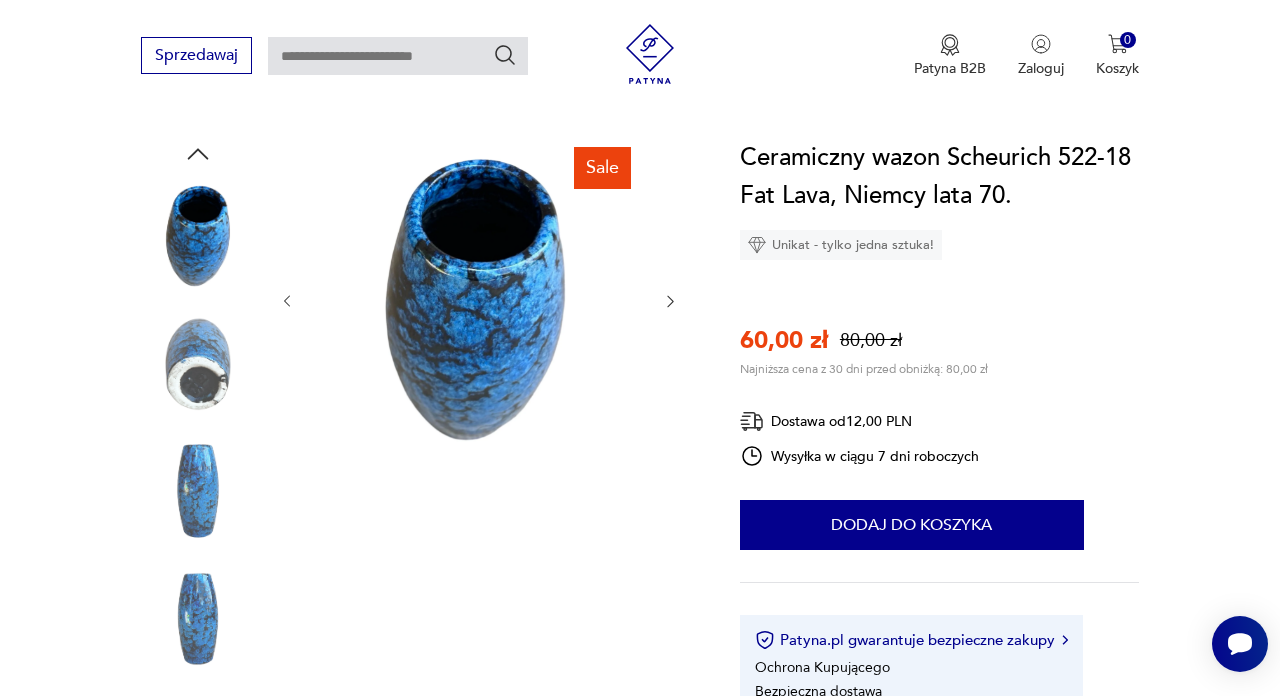 click 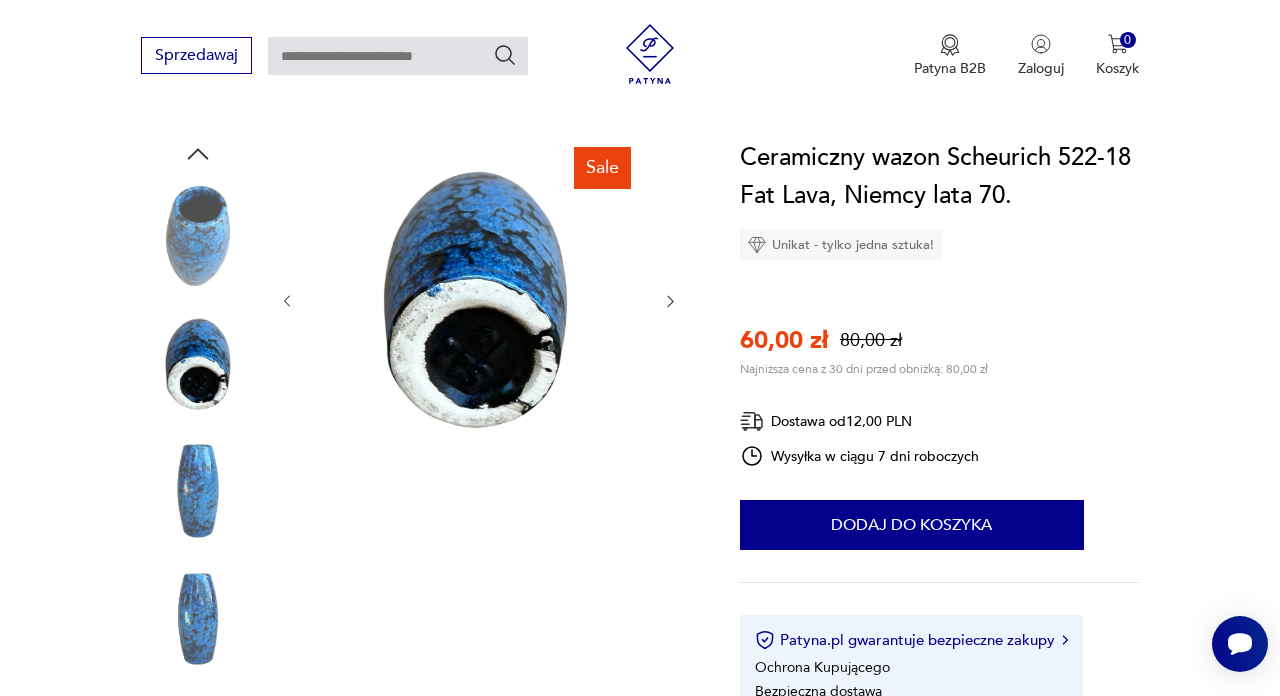 click 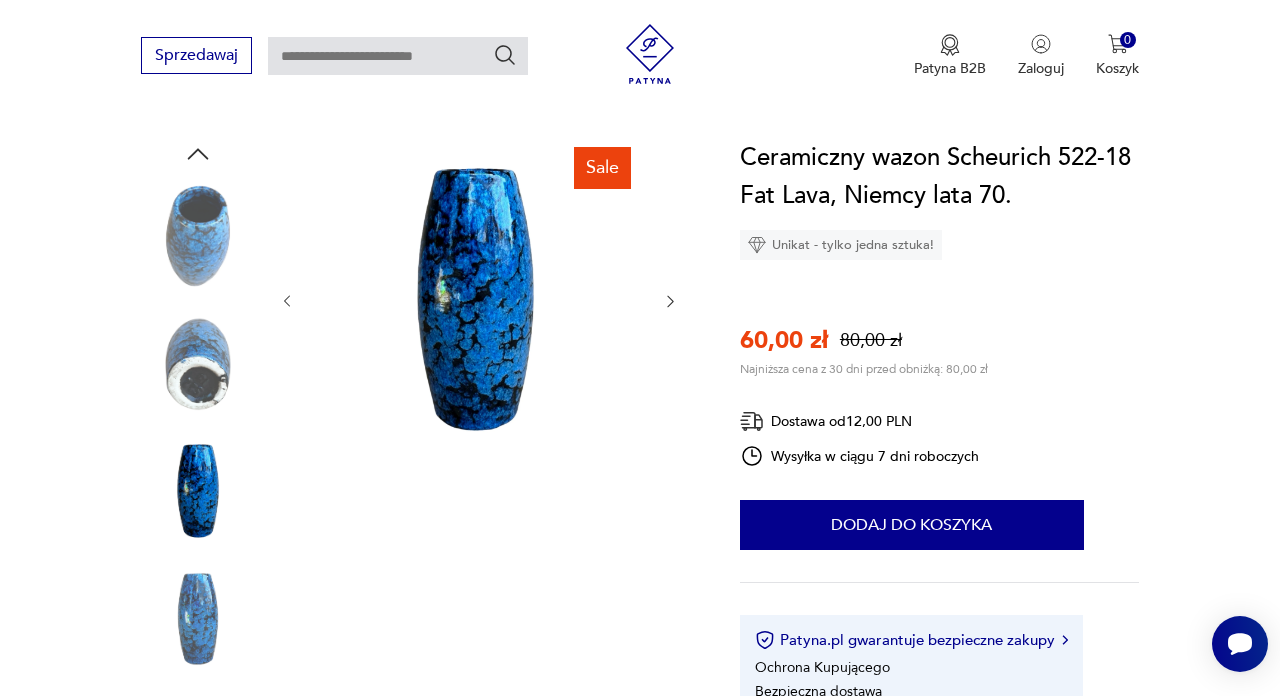click 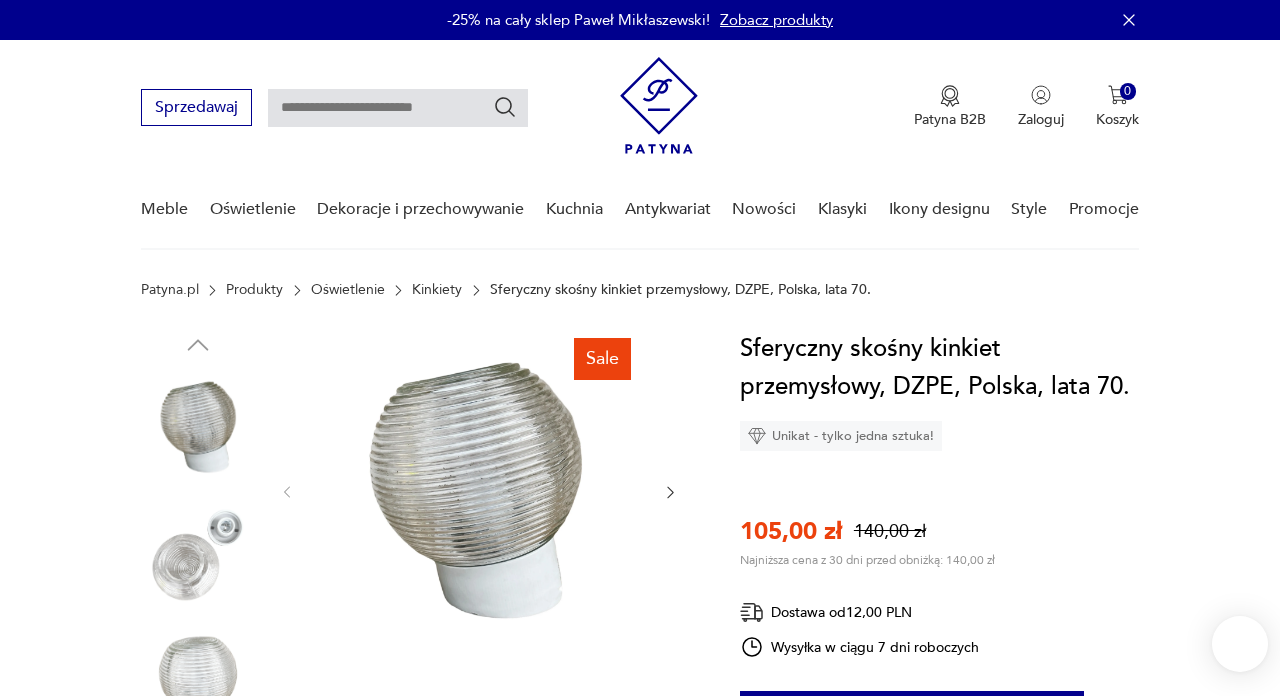 scroll, scrollTop: 0, scrollLeft: 0, axis: both 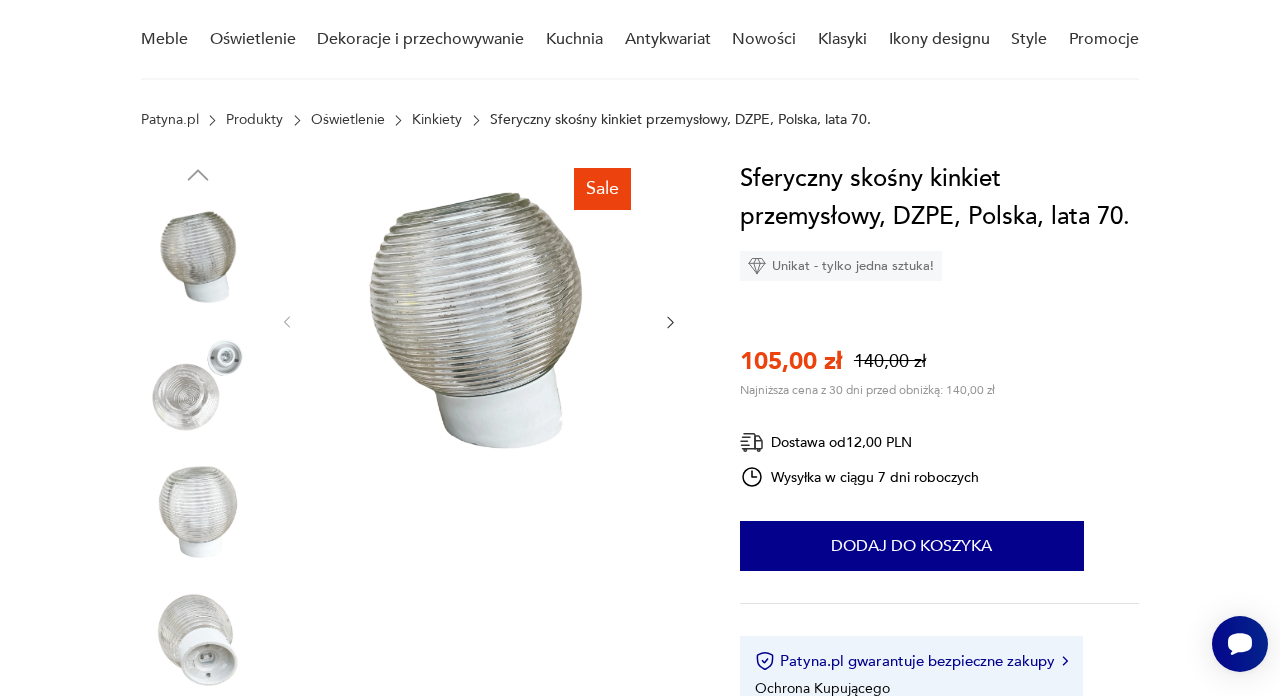click 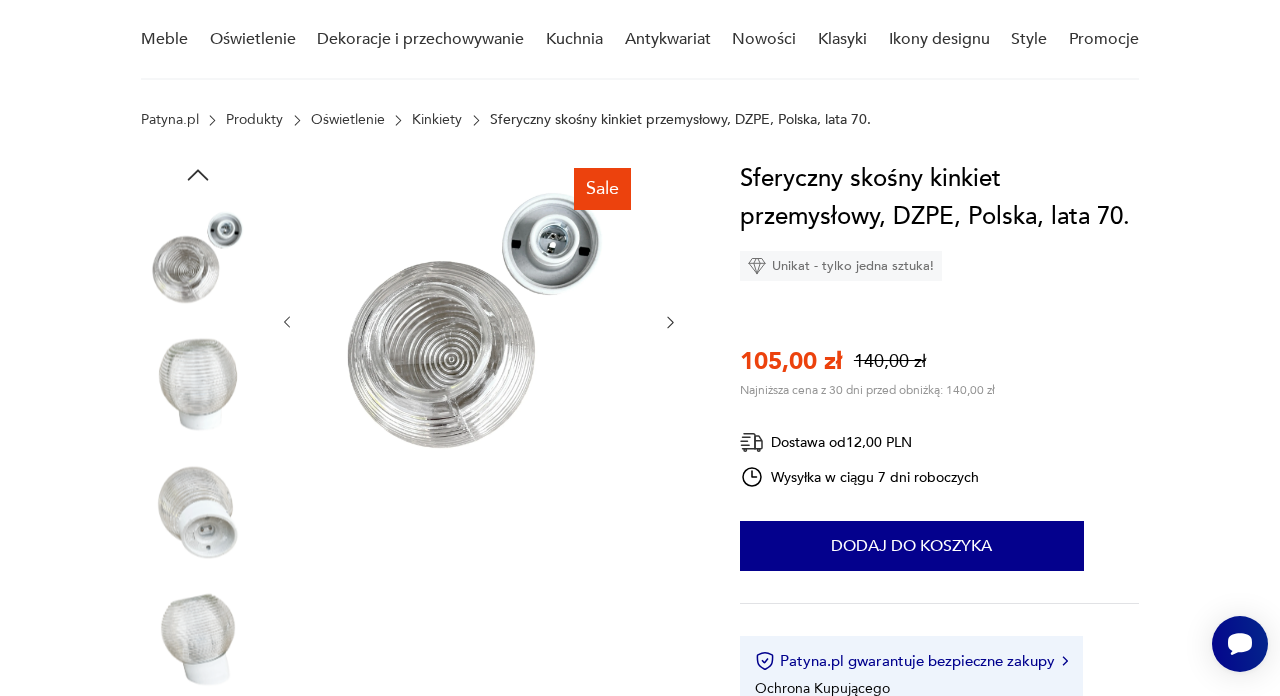 click 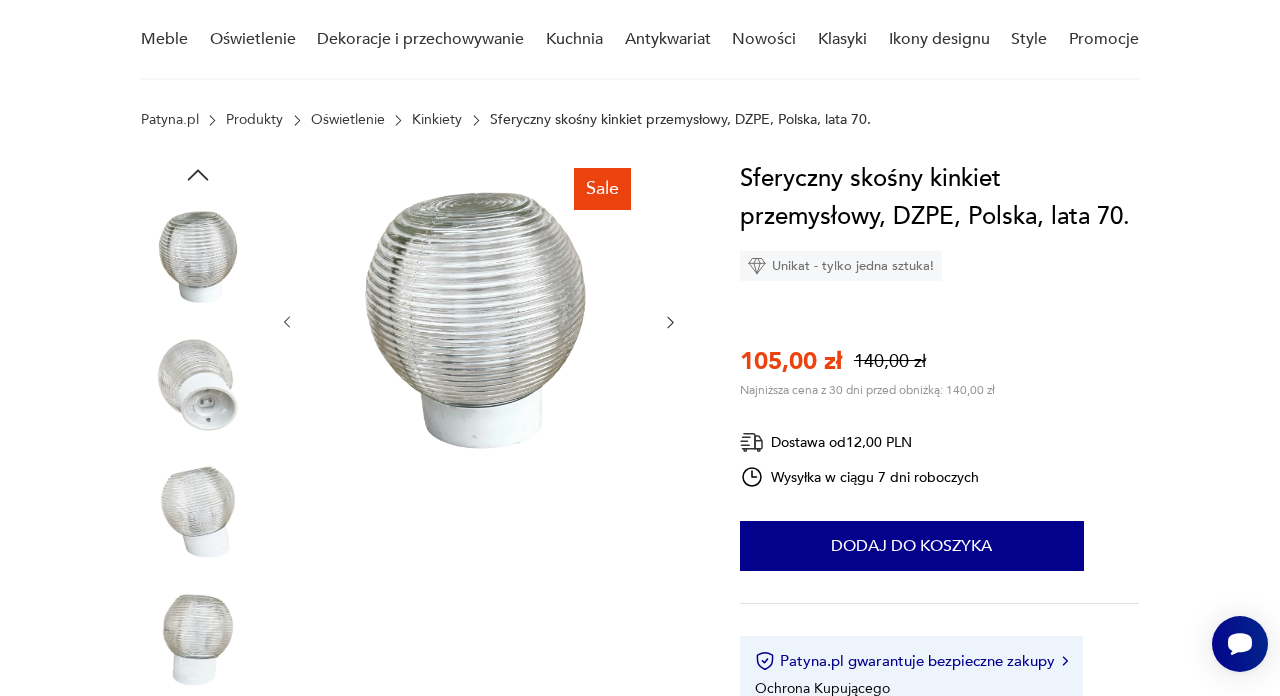 click 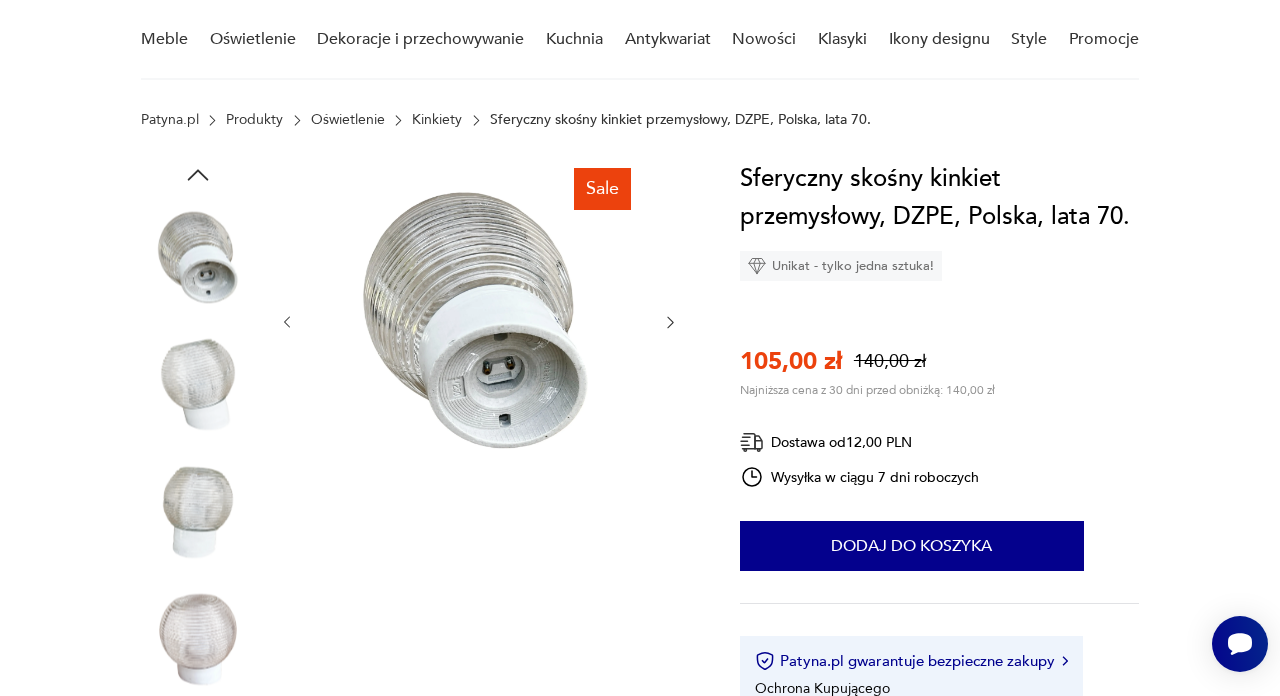 click 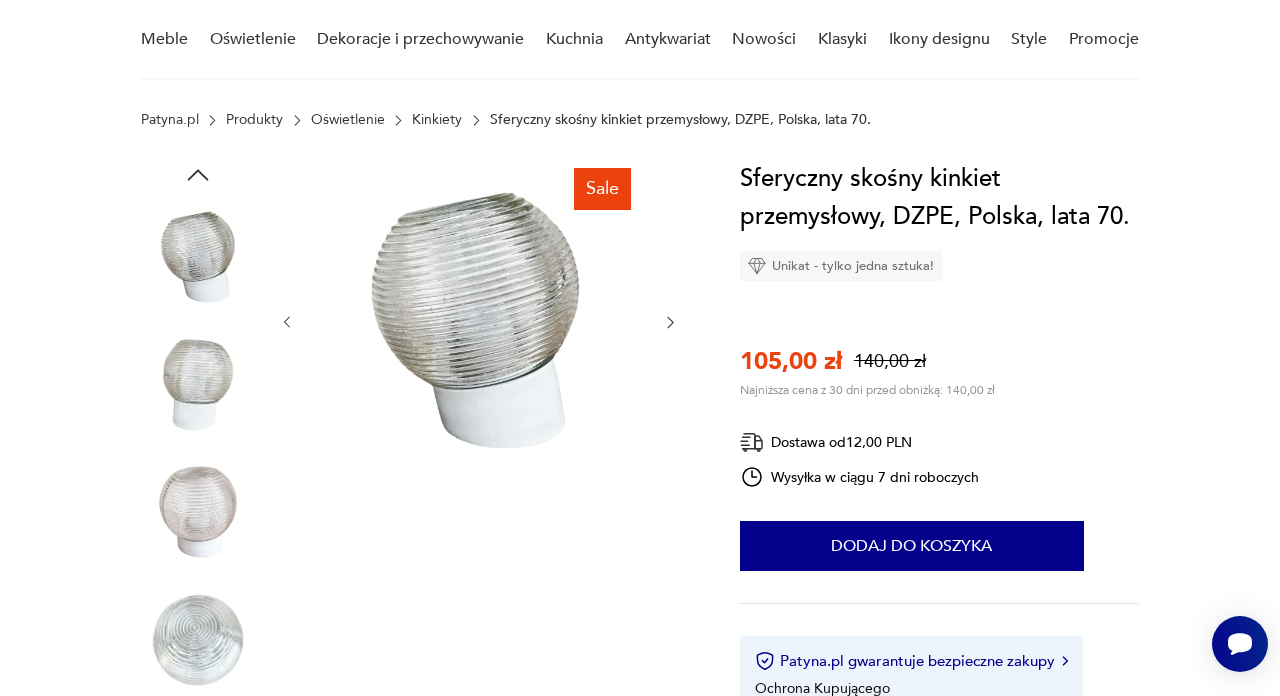 click 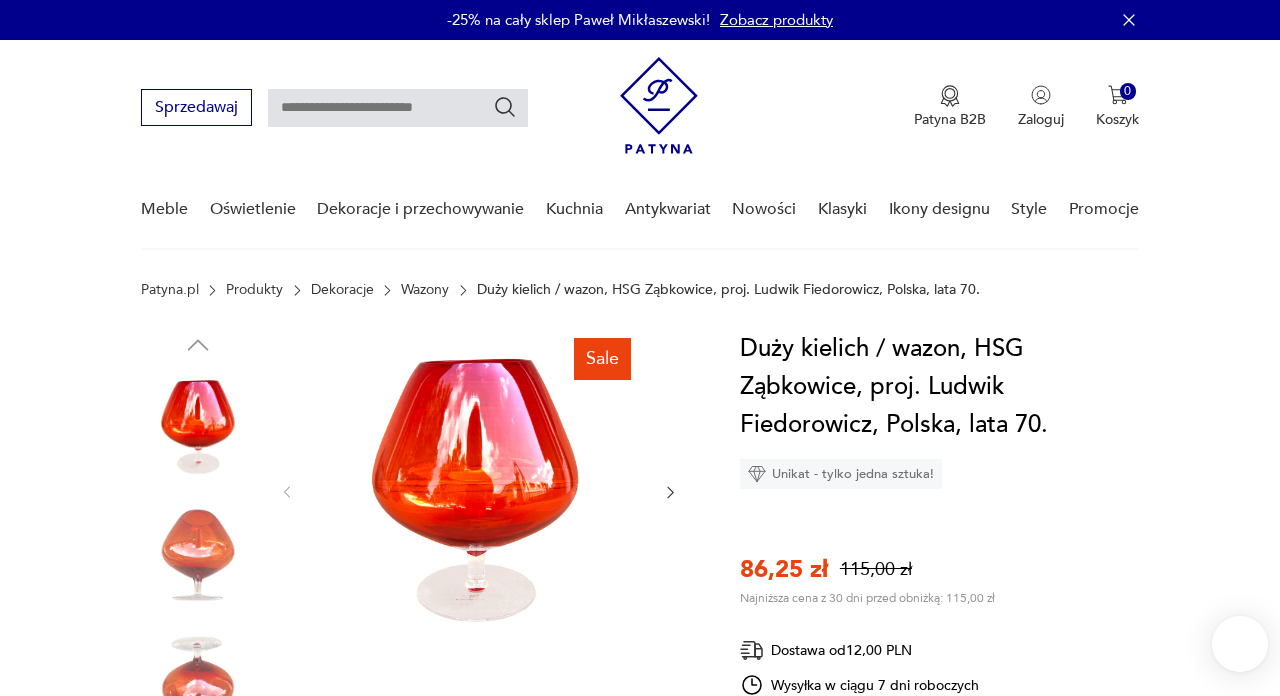 scroll, scrollTop: 0, scrollLeft: 0, axis: both 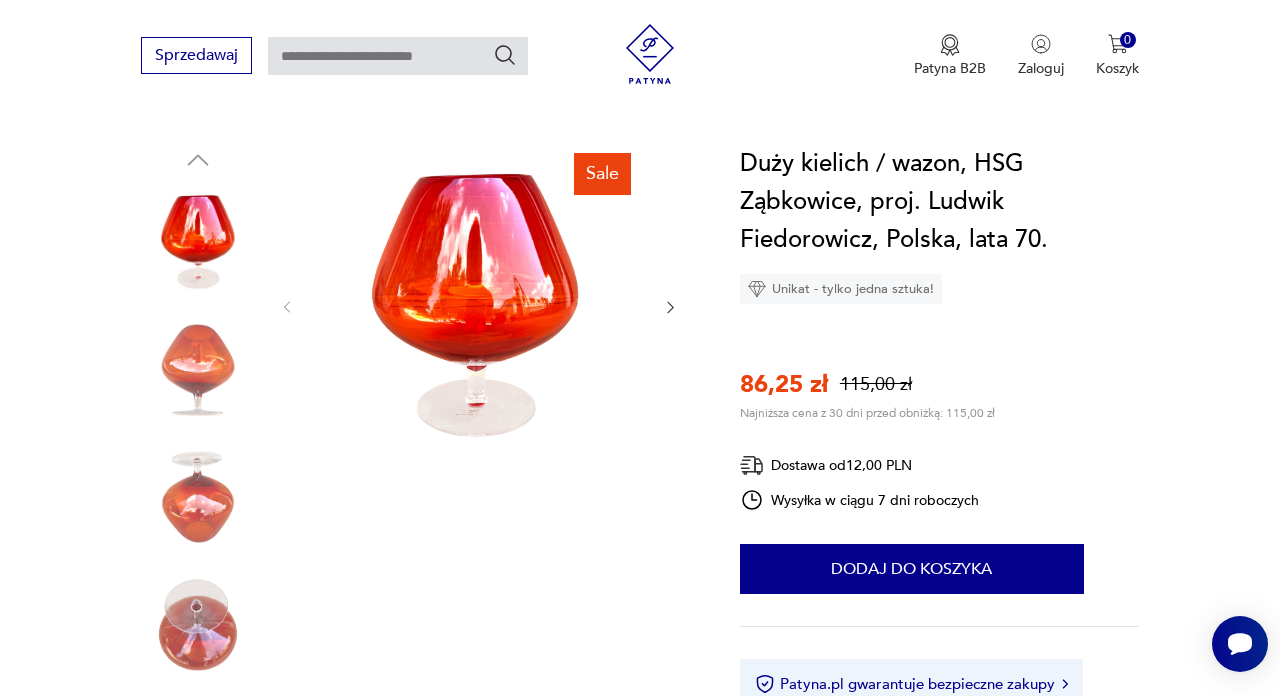 click 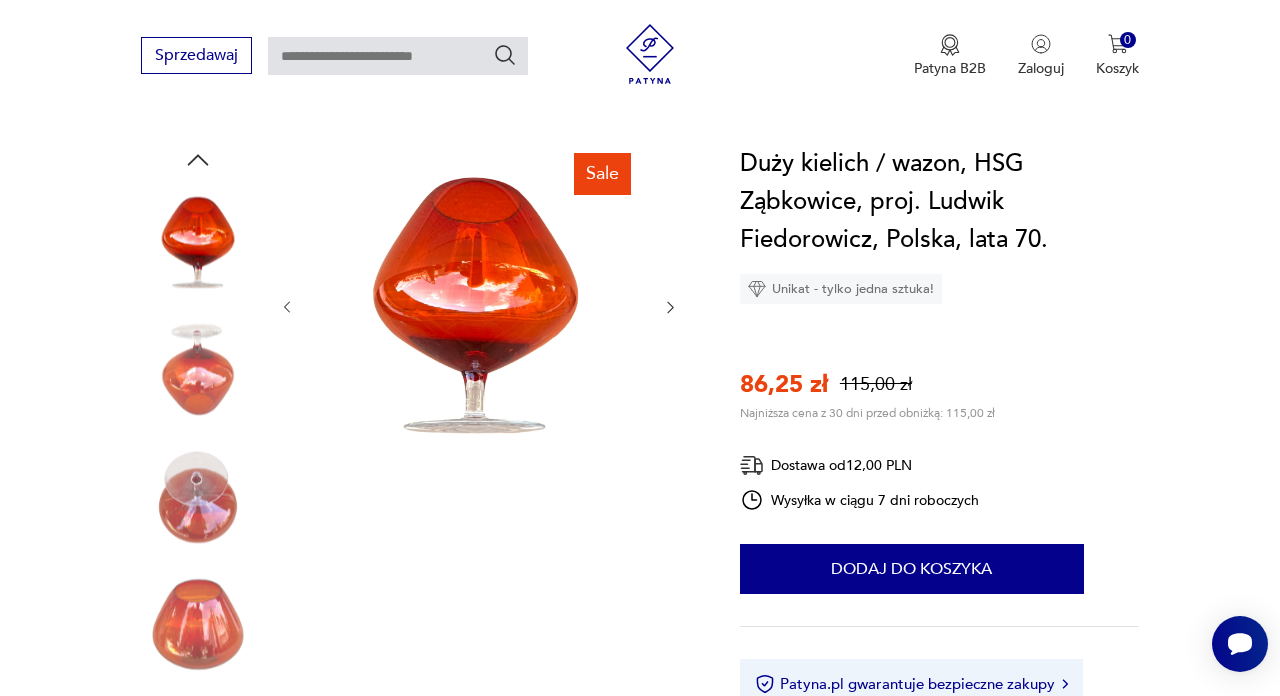 click 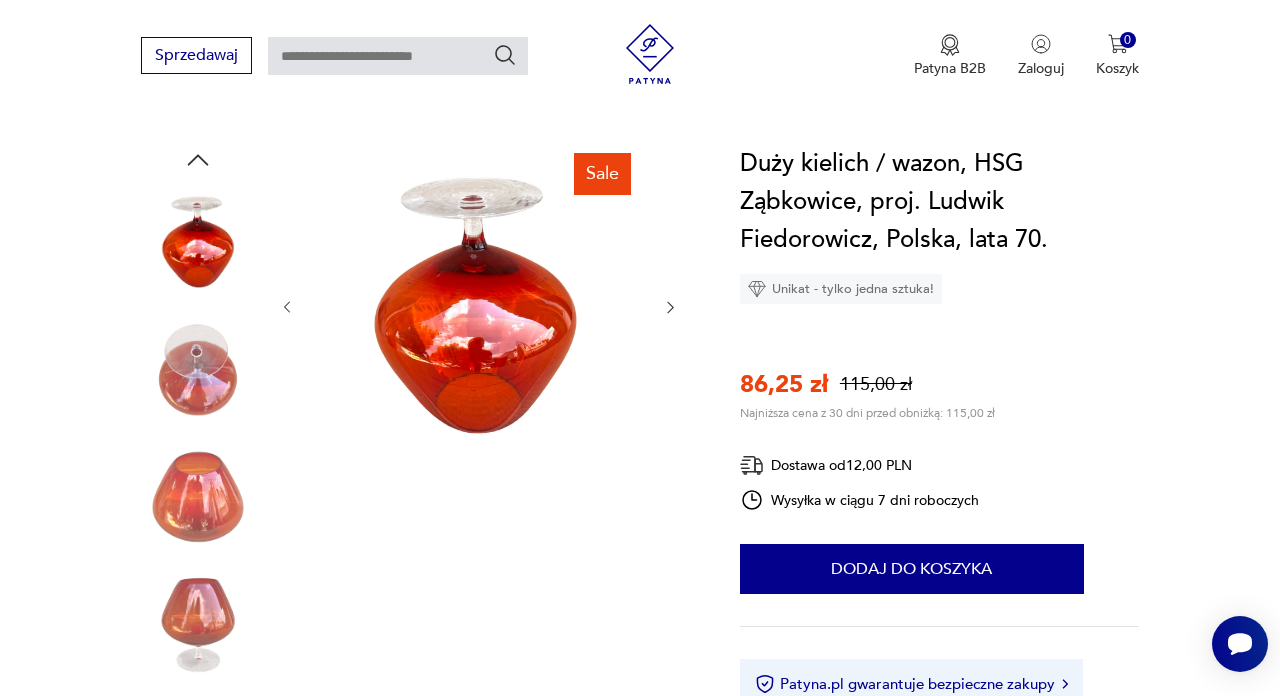 click 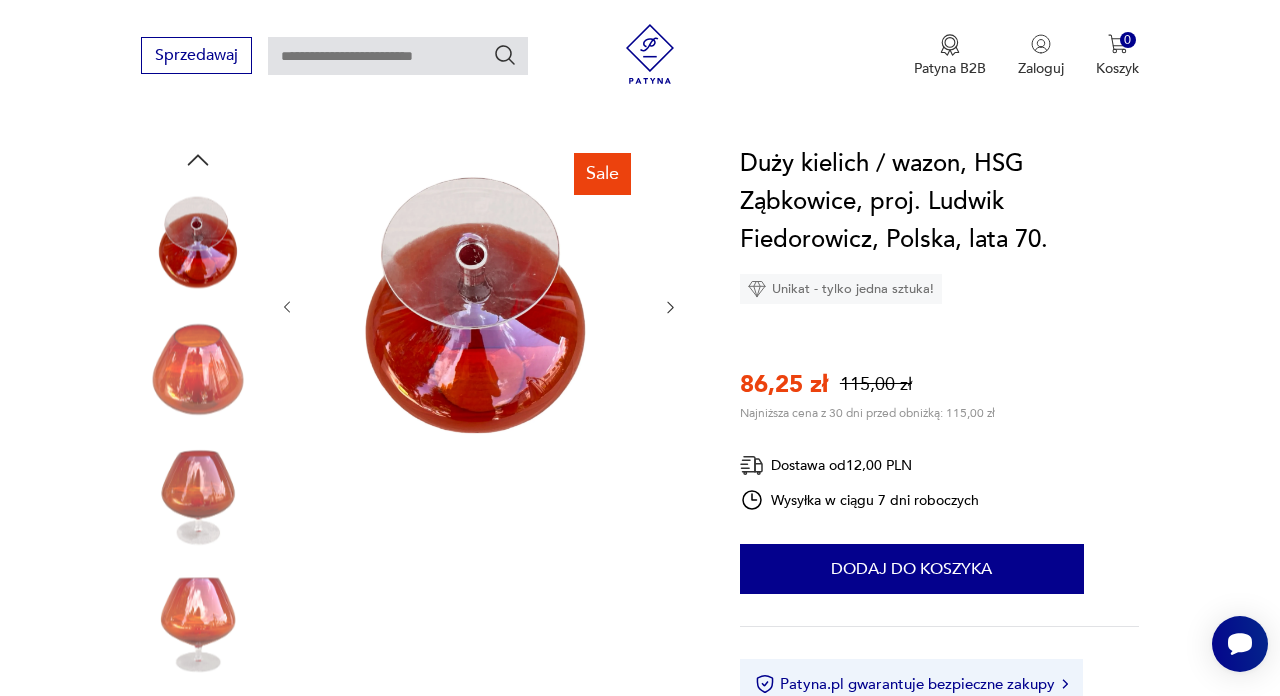 click 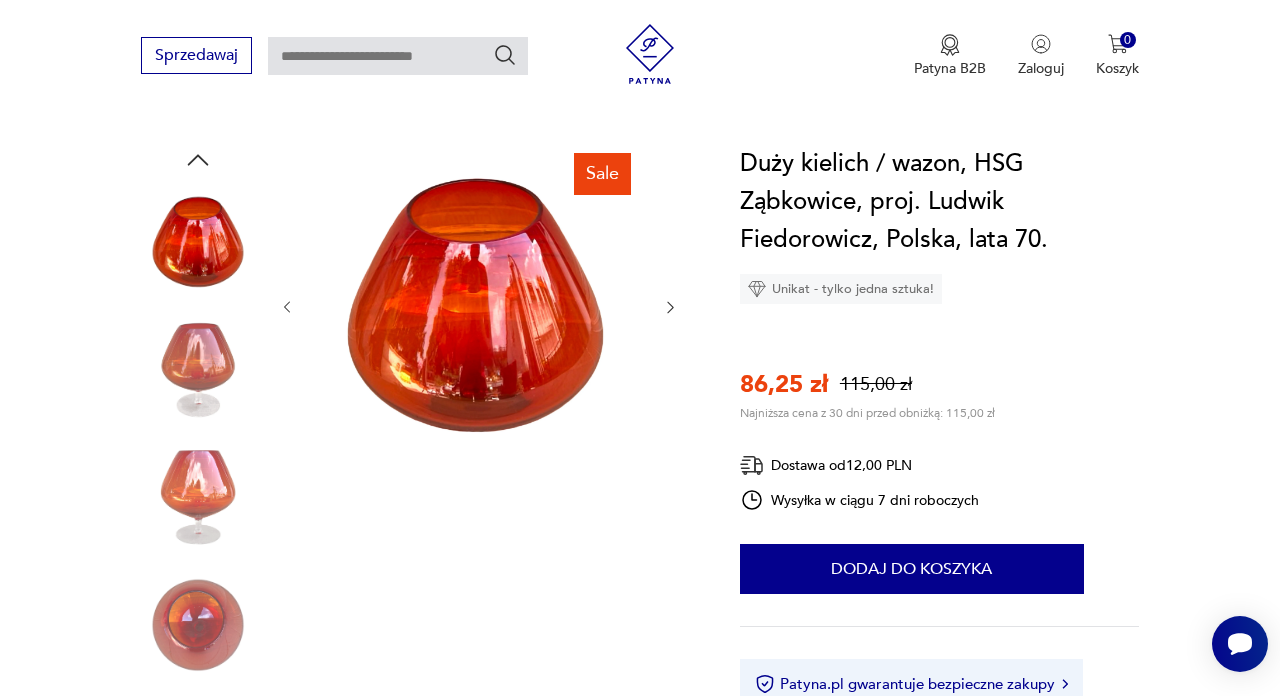 click 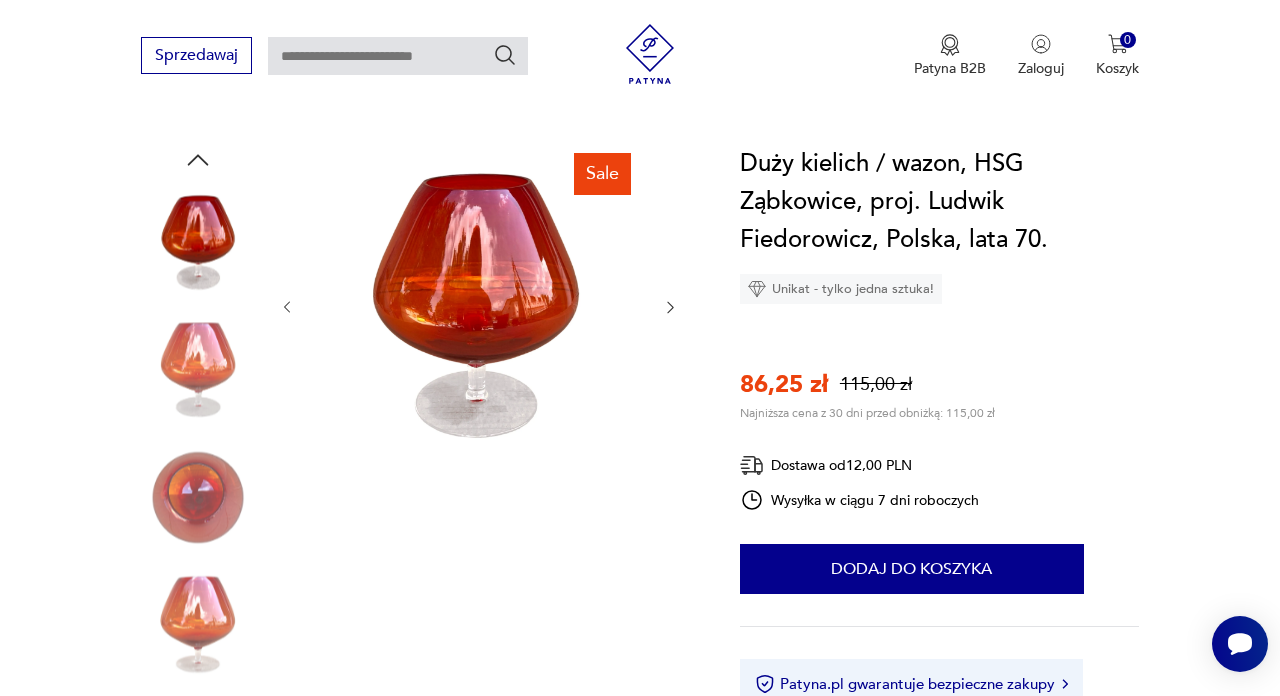 click 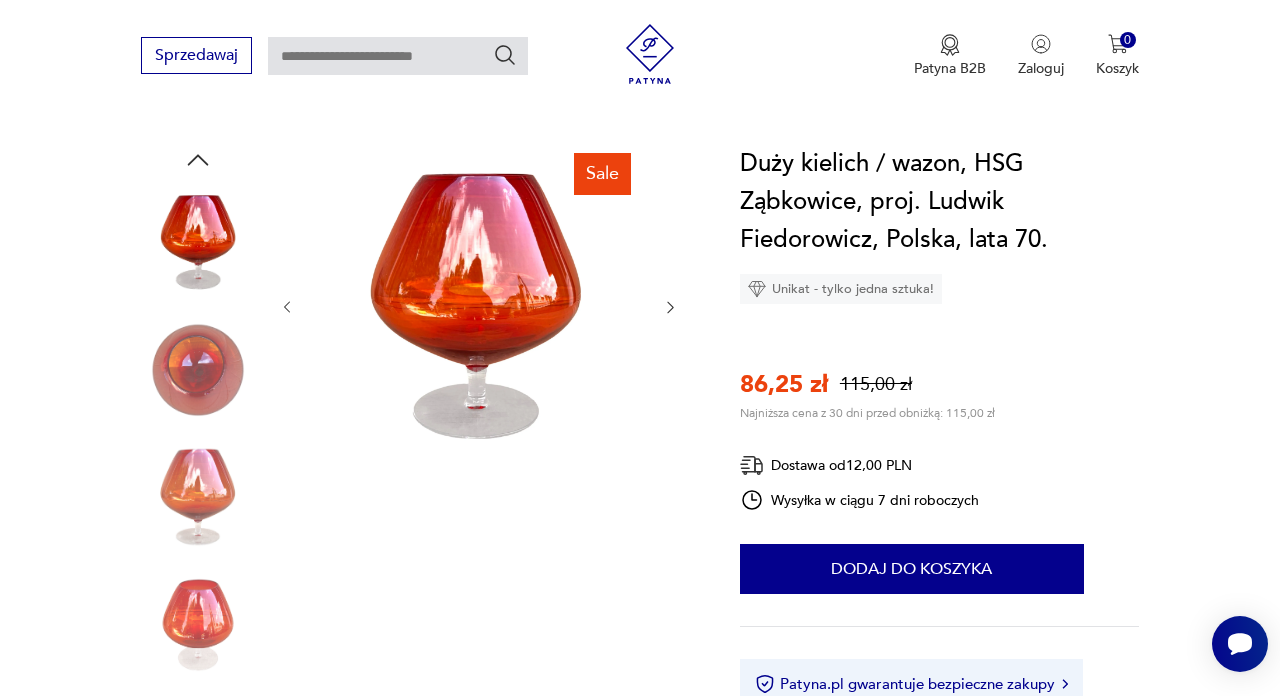 click 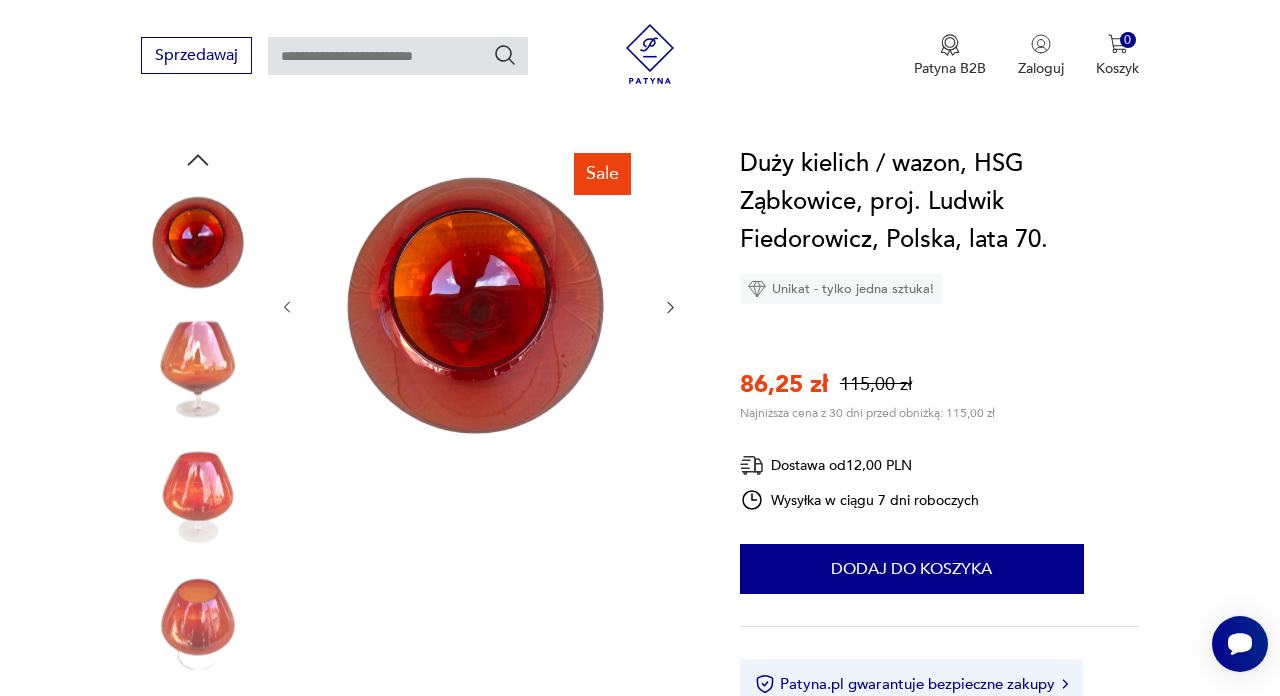click 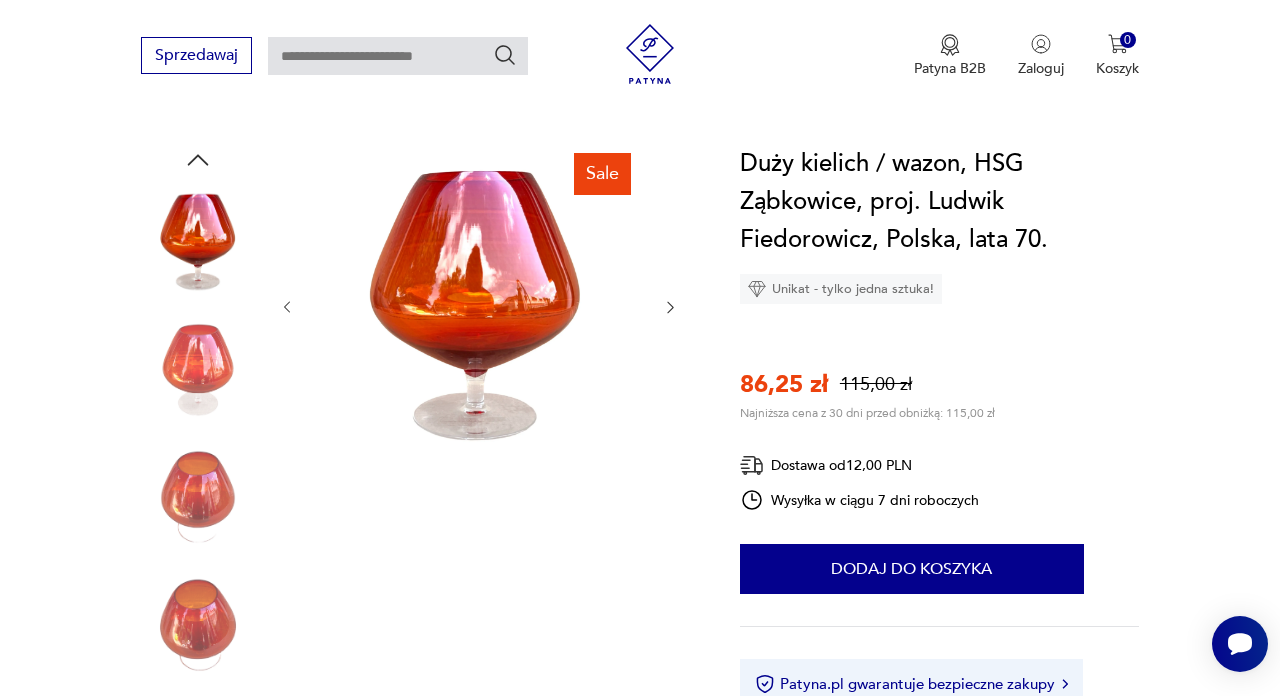 click 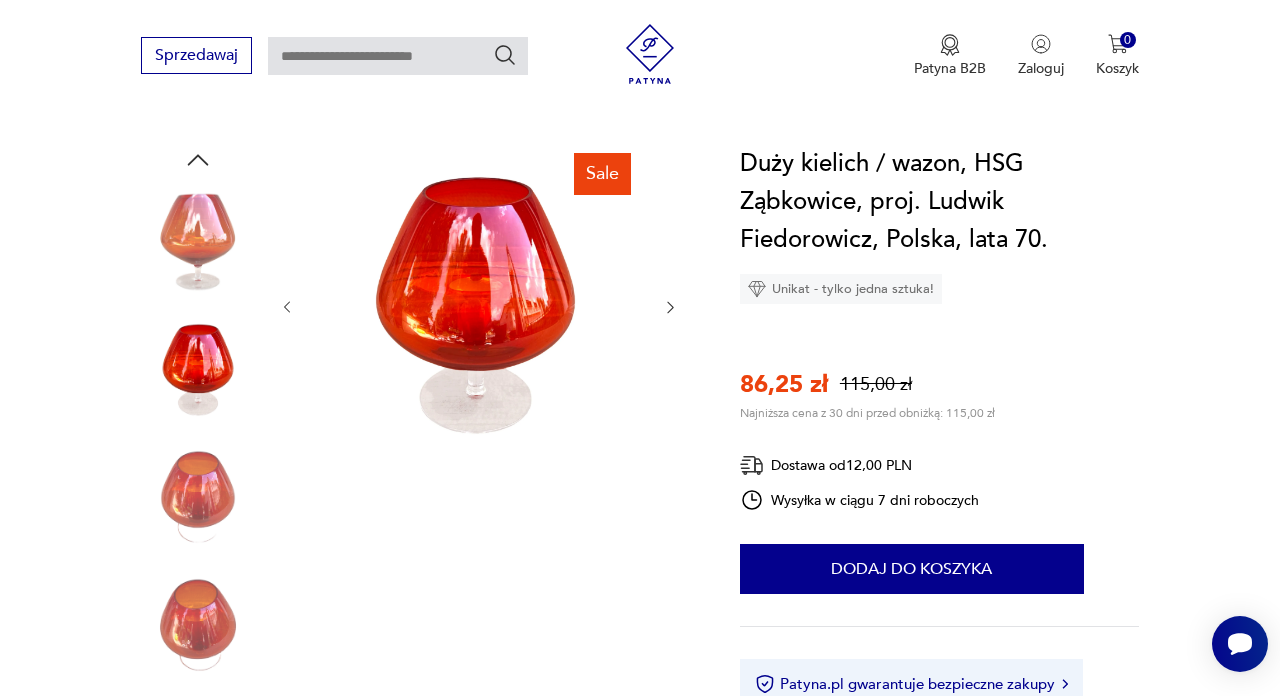 click 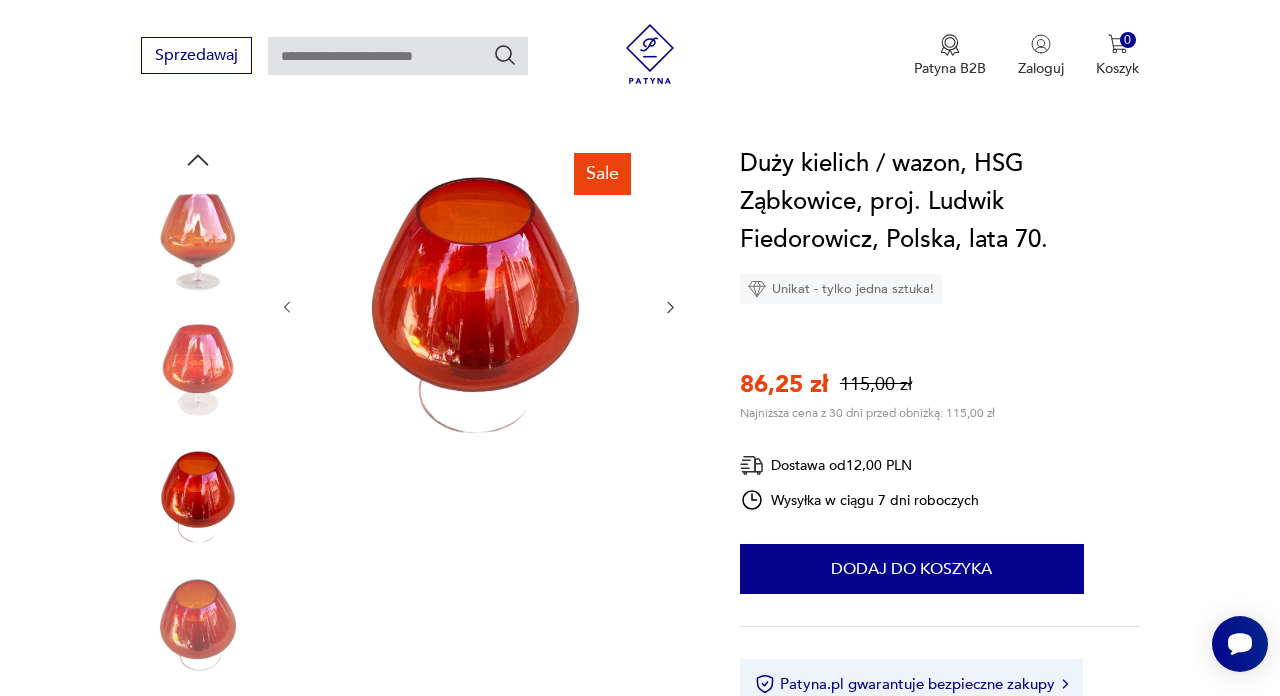 click 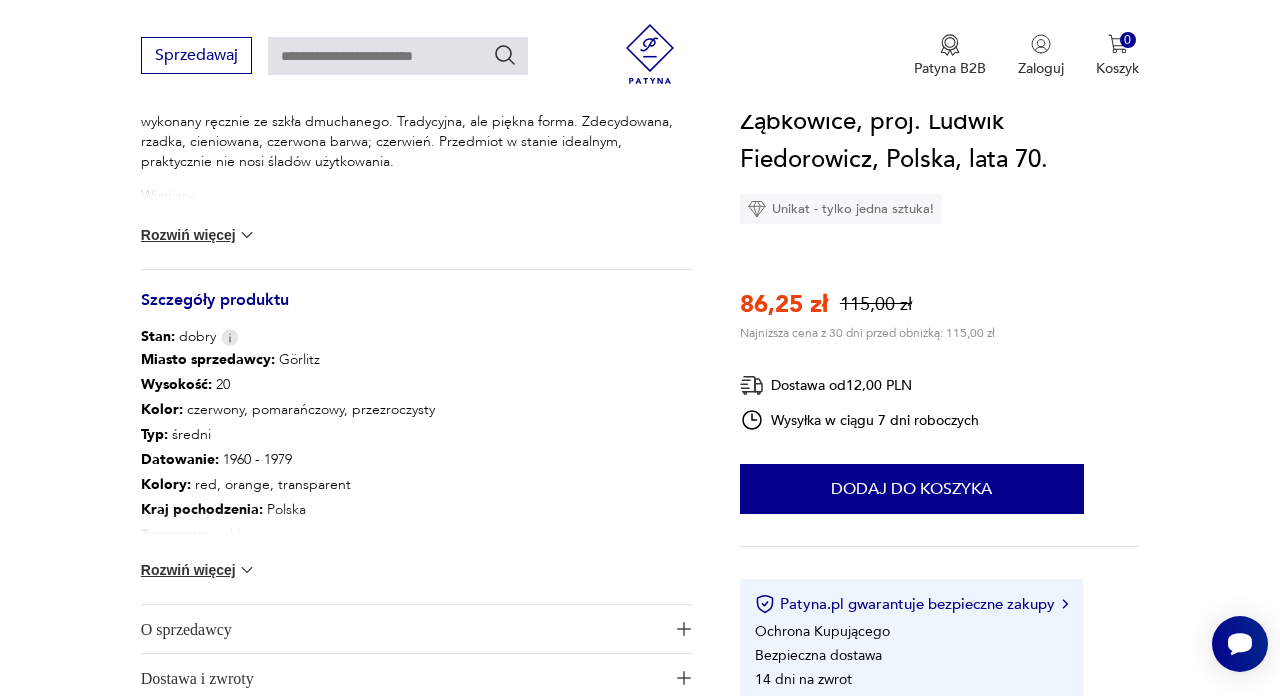 scroll, scrollTop: 915, scrollLeft: 0, axis: vertical 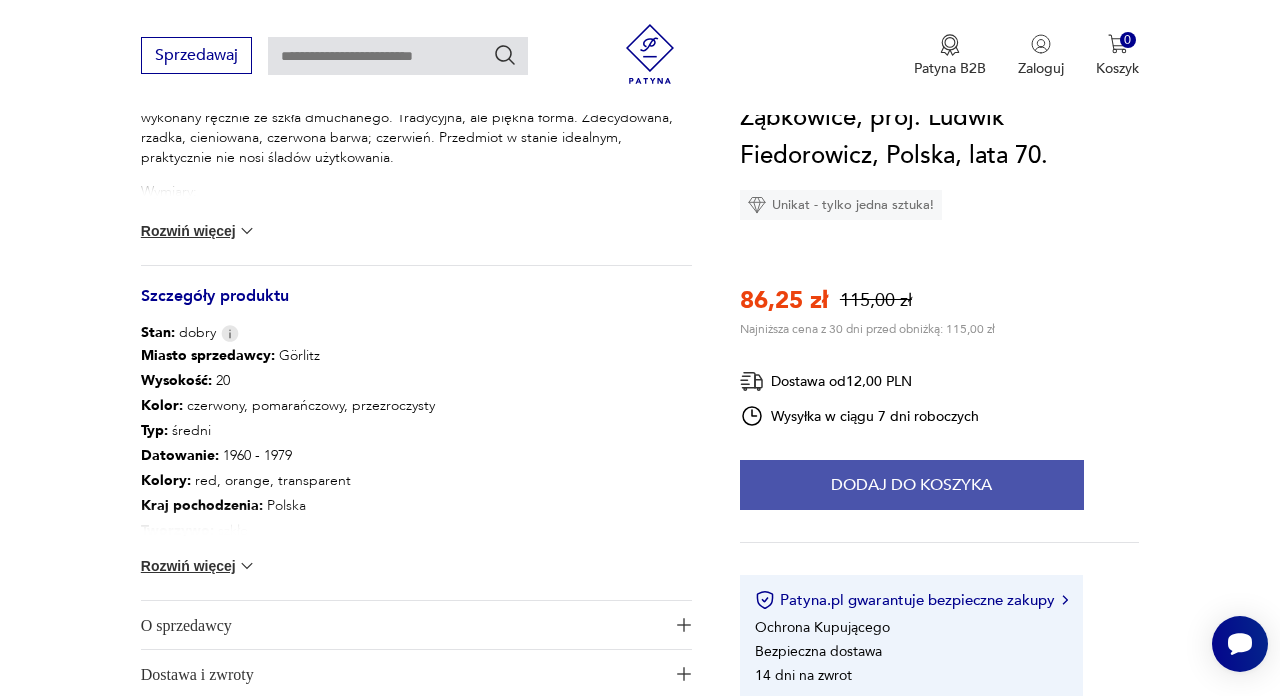 click on "Dodaj do koszyka" at bounding box center [912, 485] 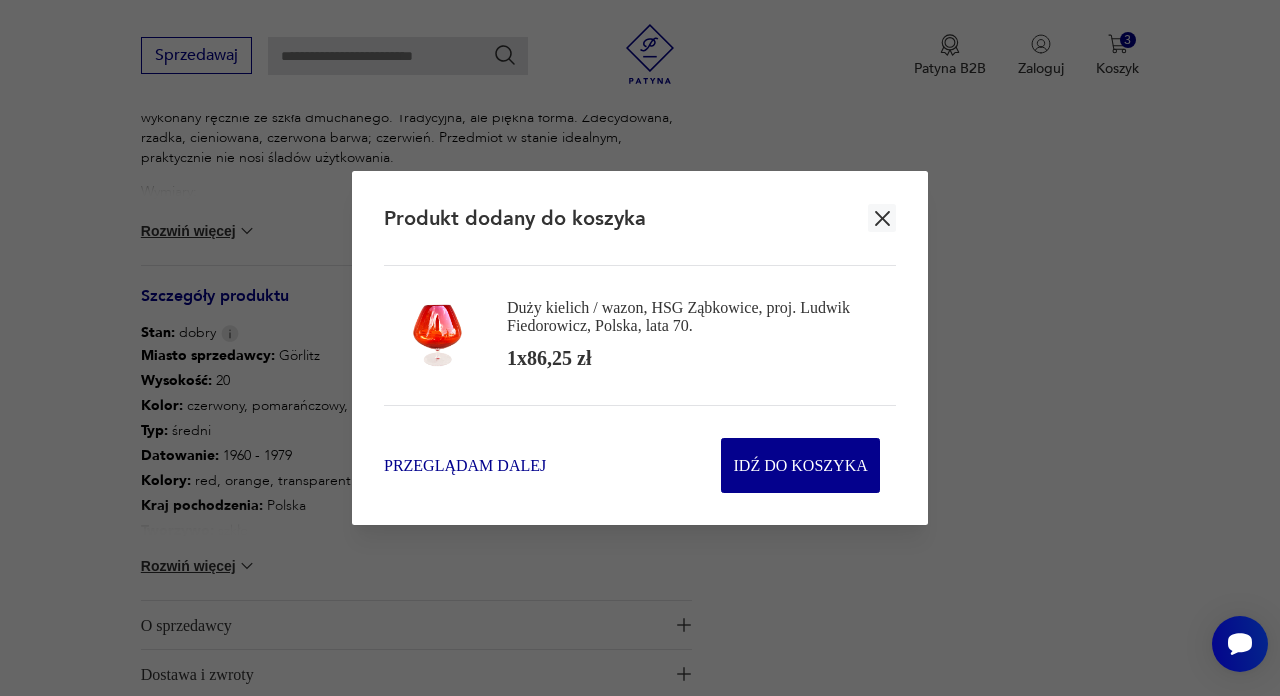 click on "Przeglądam dalej" at bounding box center [465, 465] 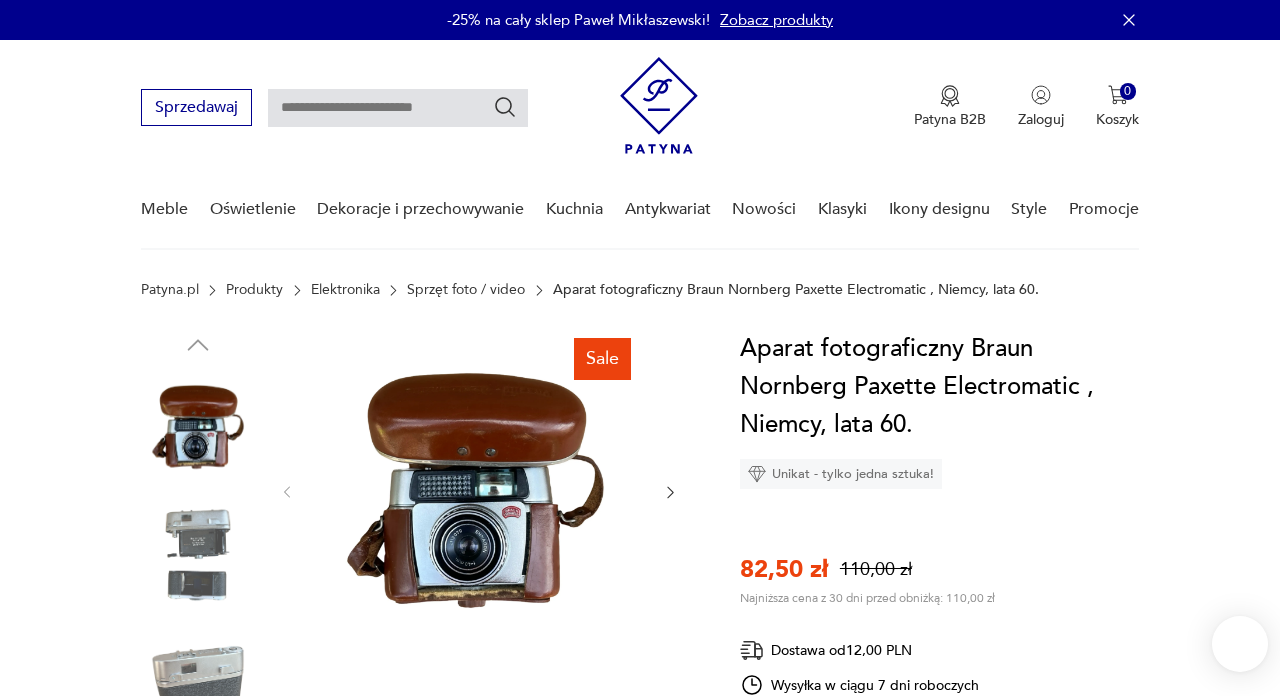 scroll, scrollTop: 0, scrollLeft: 0, axis: both 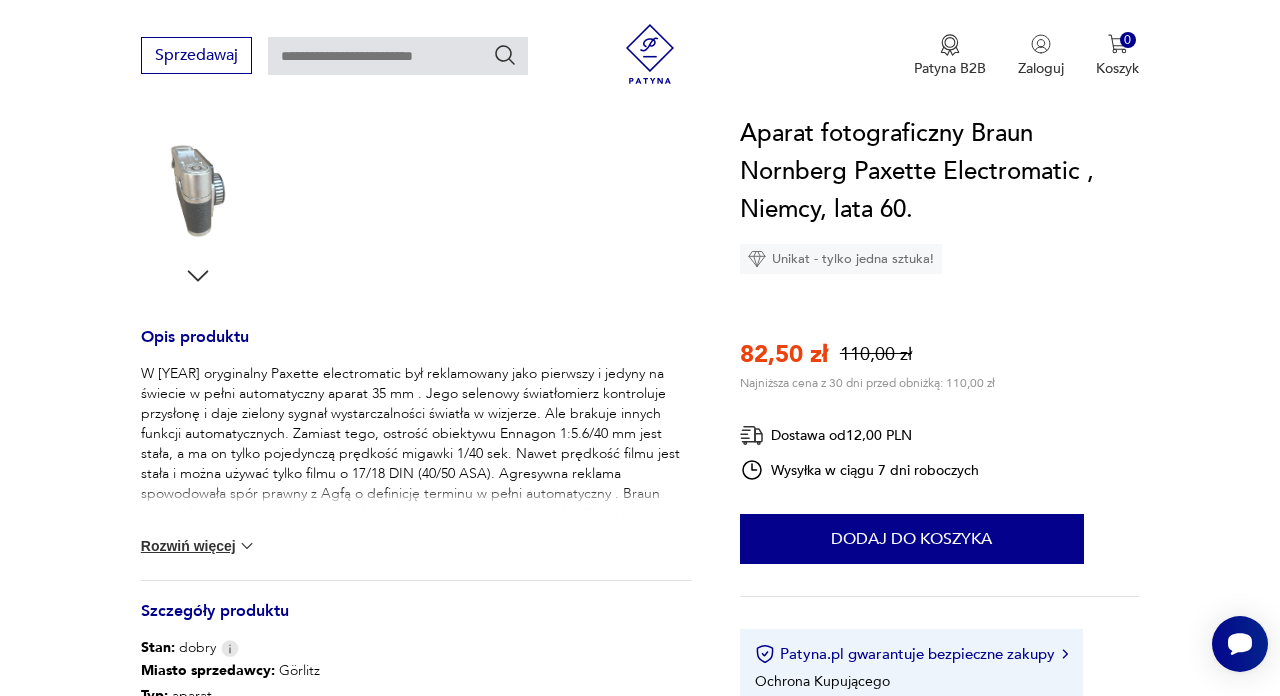 click at bounding box center (247, 546) 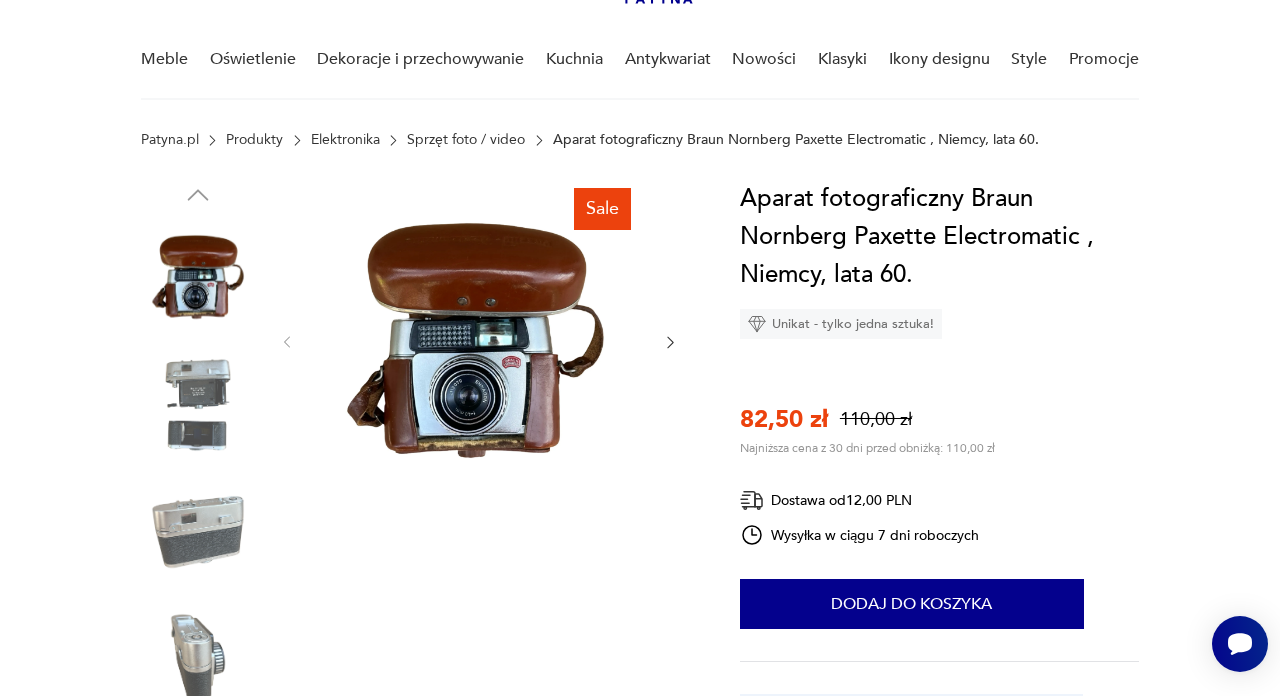 scroll, scrollTop: 139, scrollLeft: 0, axis: vertical 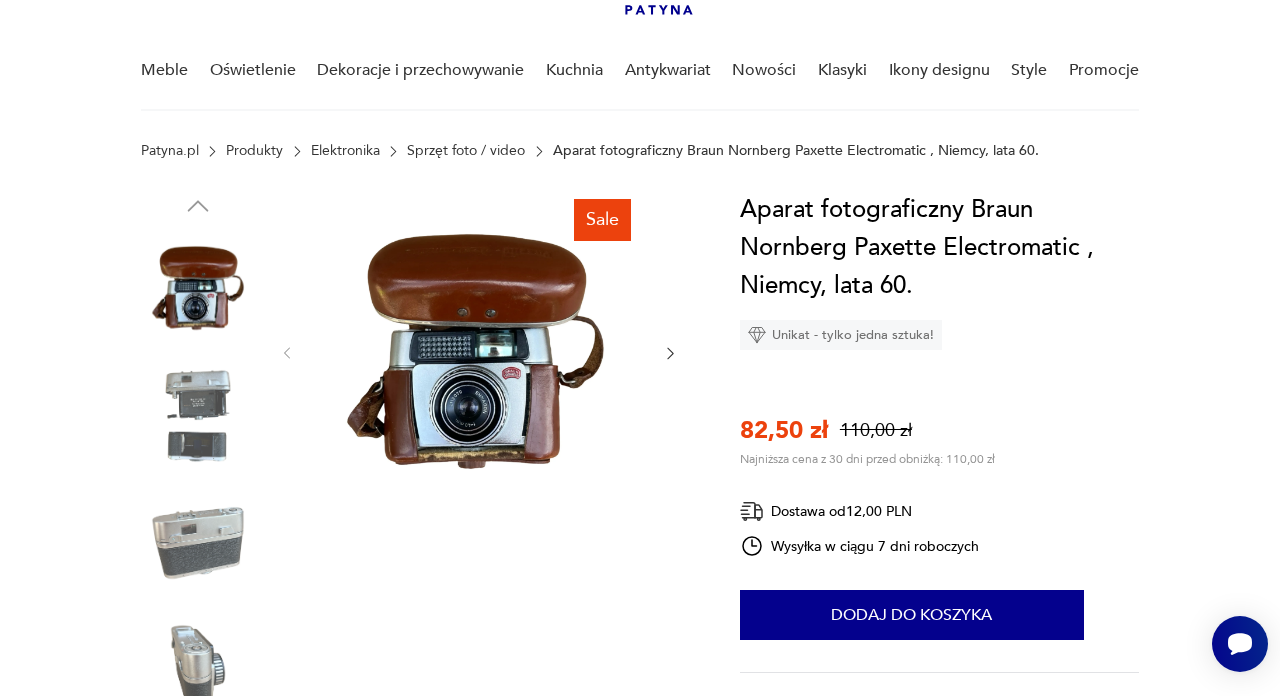 click at bounding box center (198, 416) 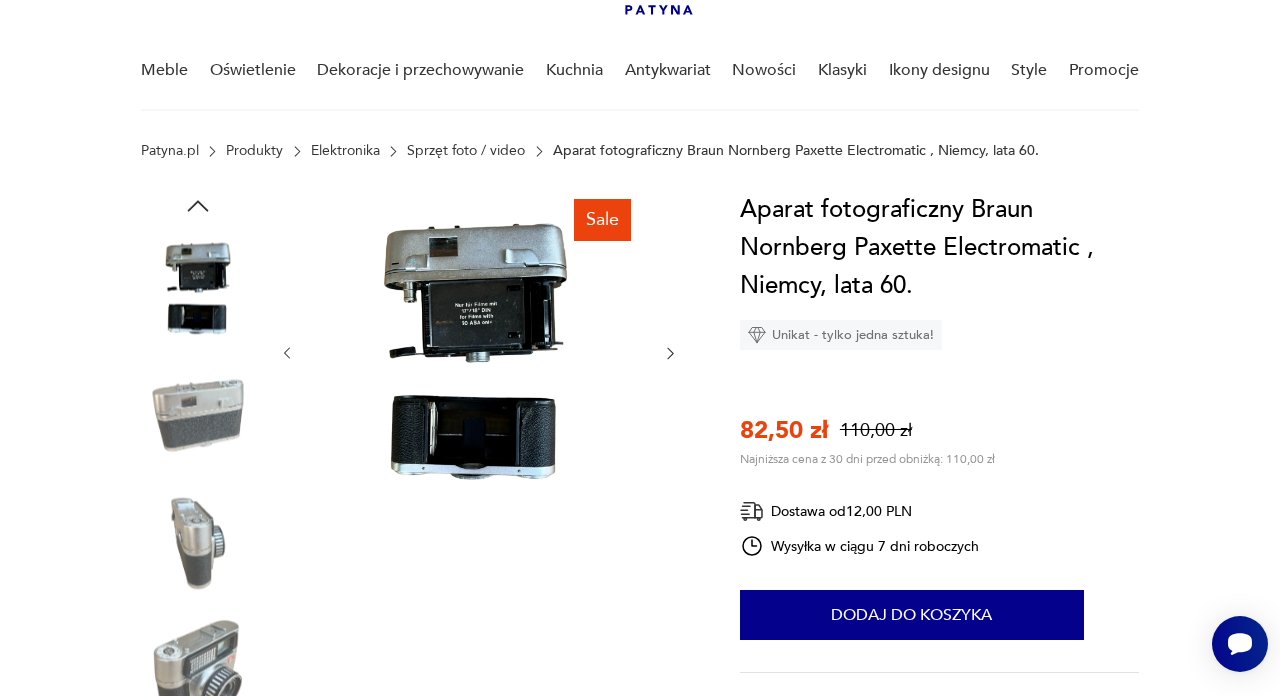 click at bounding box center [198, 416] 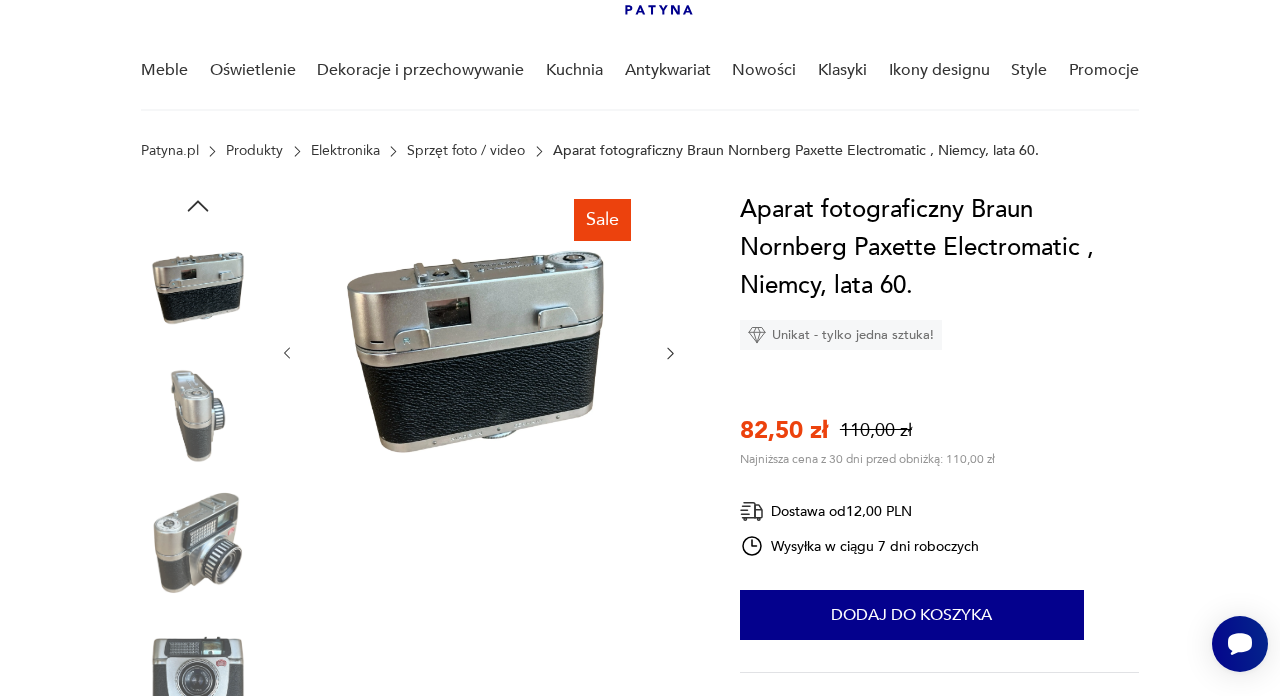 click at bounding box center [198, 416] 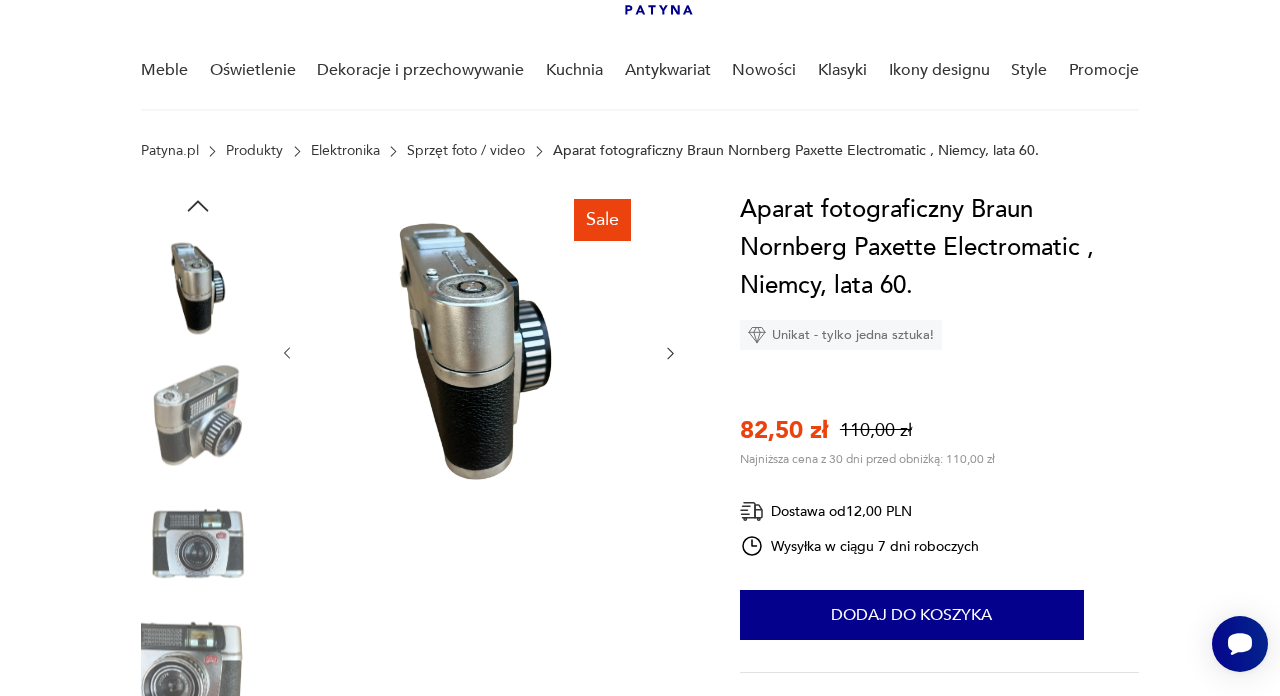 click at bounding box center (198, 416) 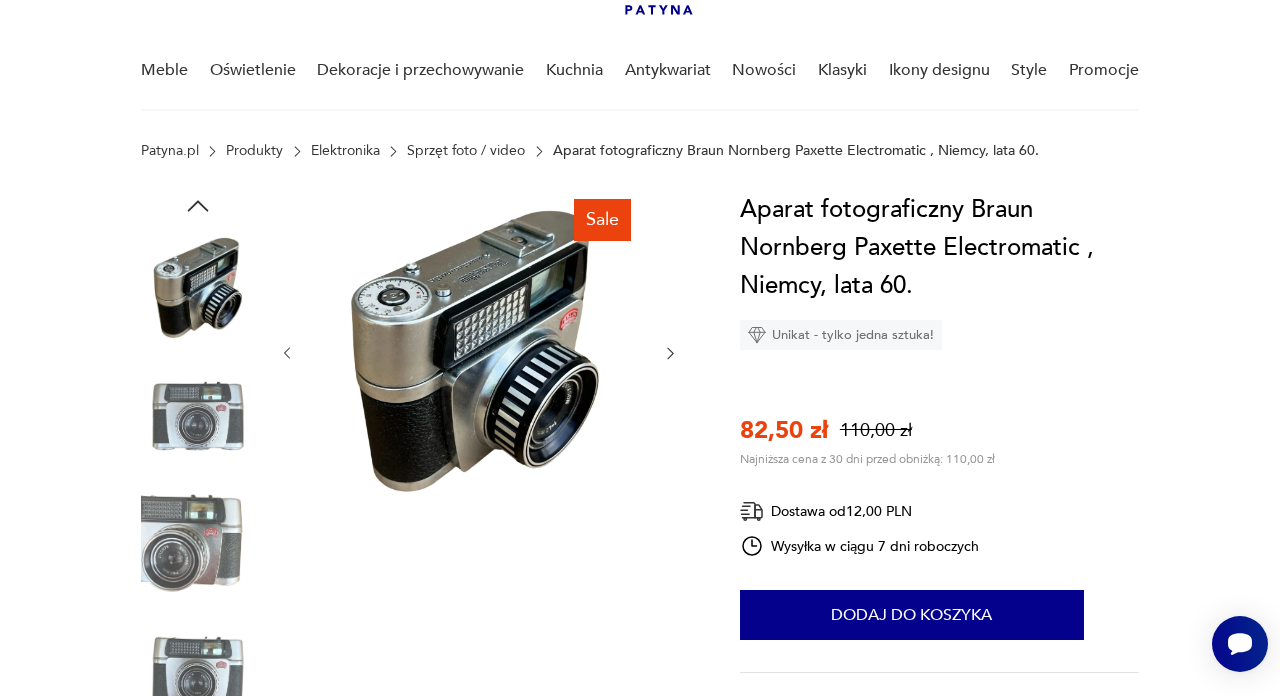 click at bounding box center [198, 416] 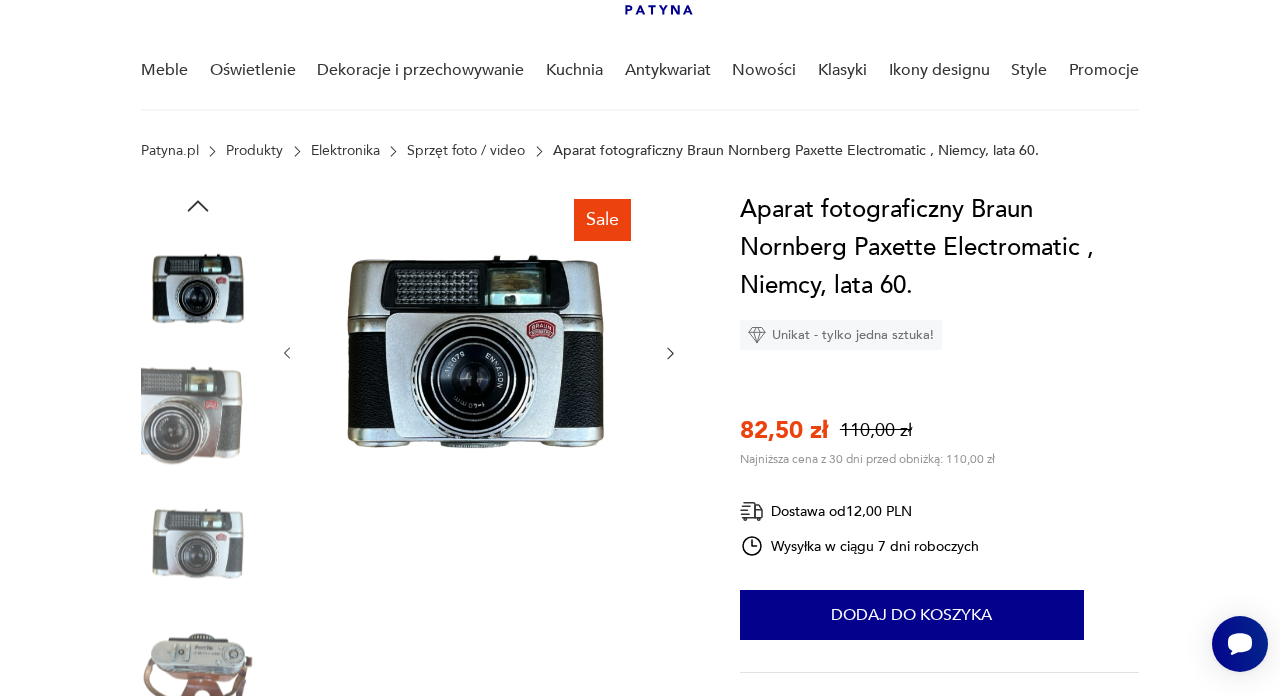 click at bounding box center [198, 416] 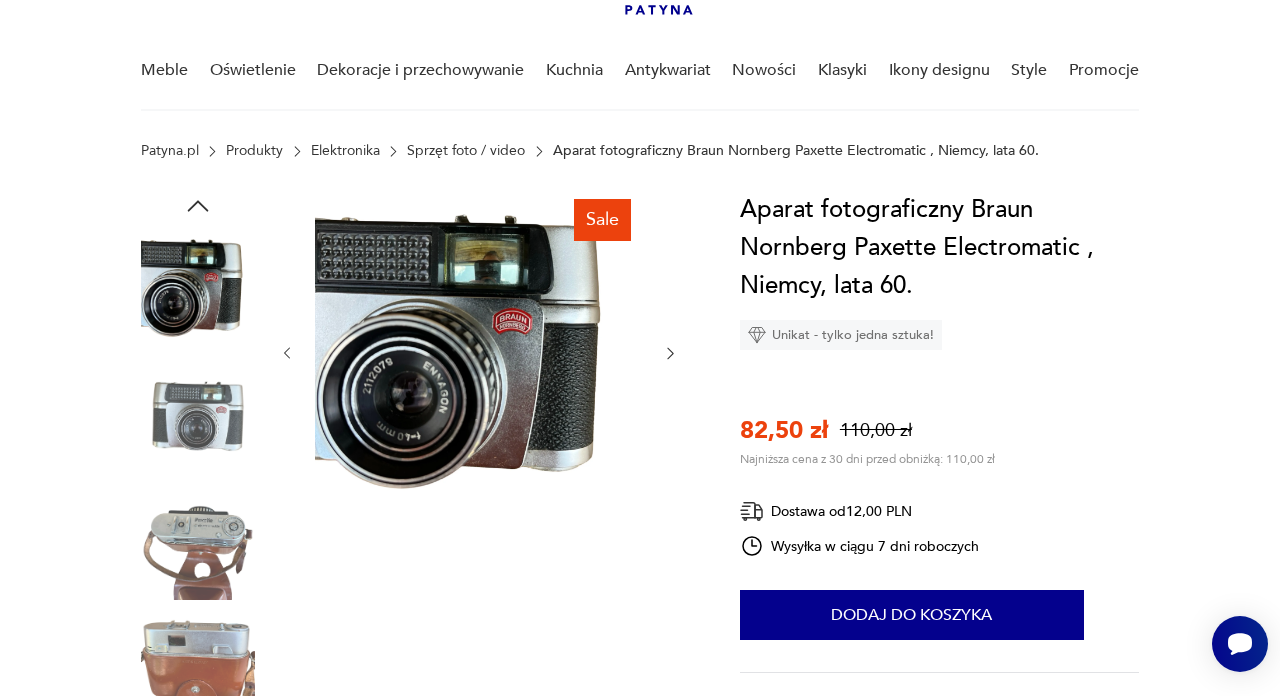 click at bounding box center (198, 416) 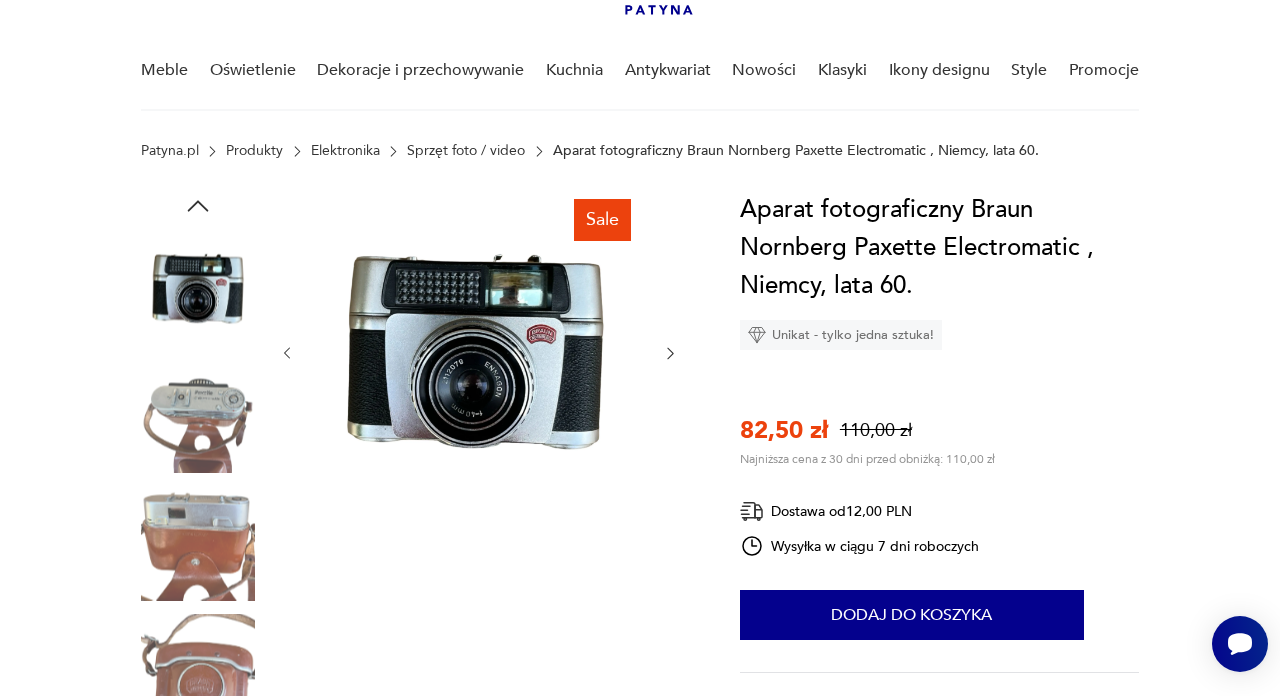 click at bounding box center (198, 416) 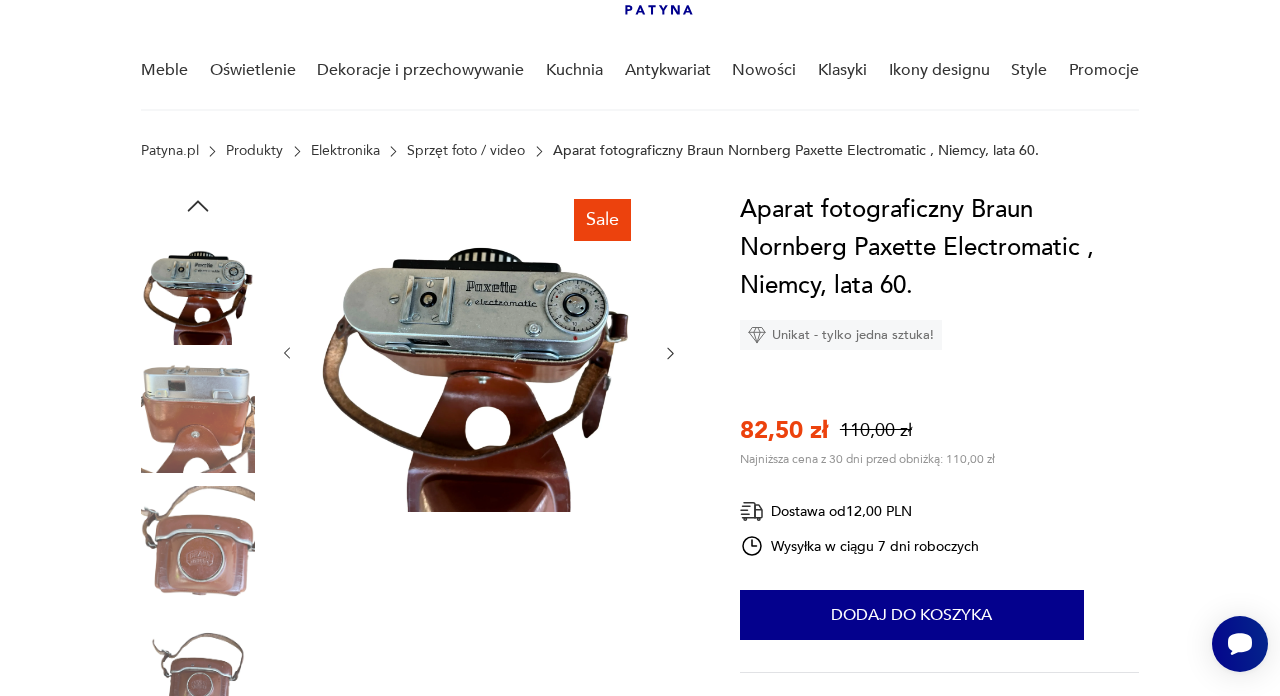 click at bounding box center (198, 416) 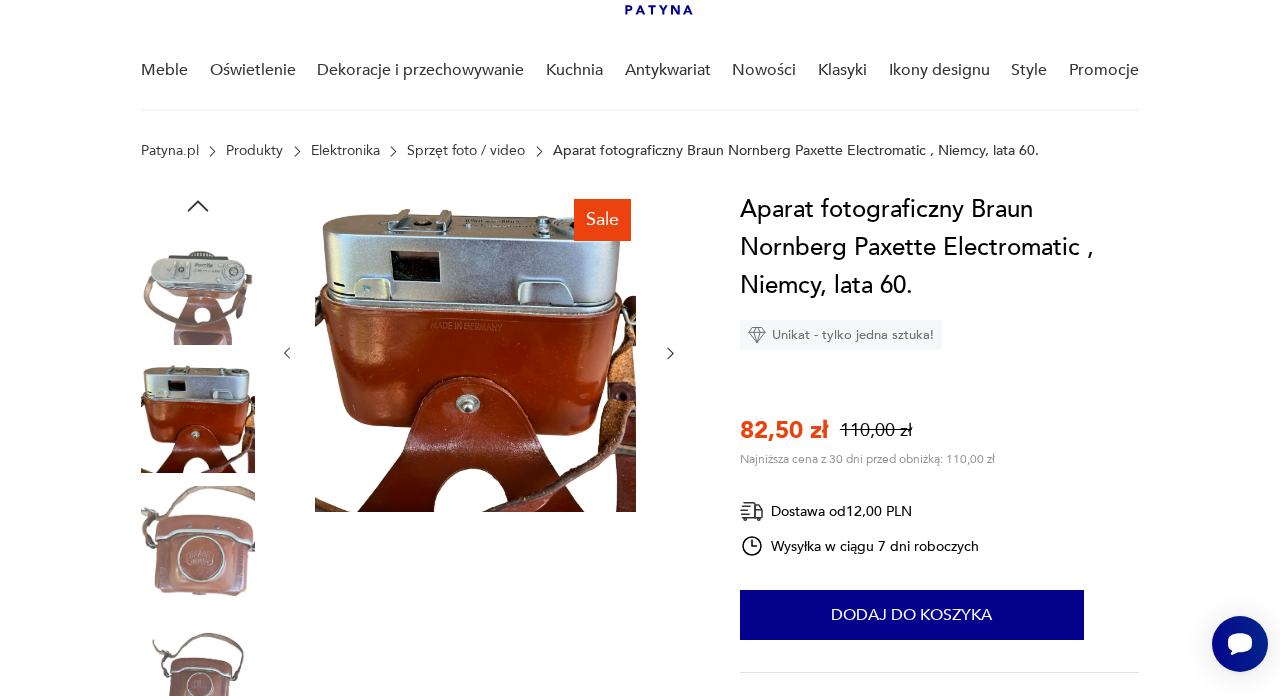 click at bounding box center [198, 543] 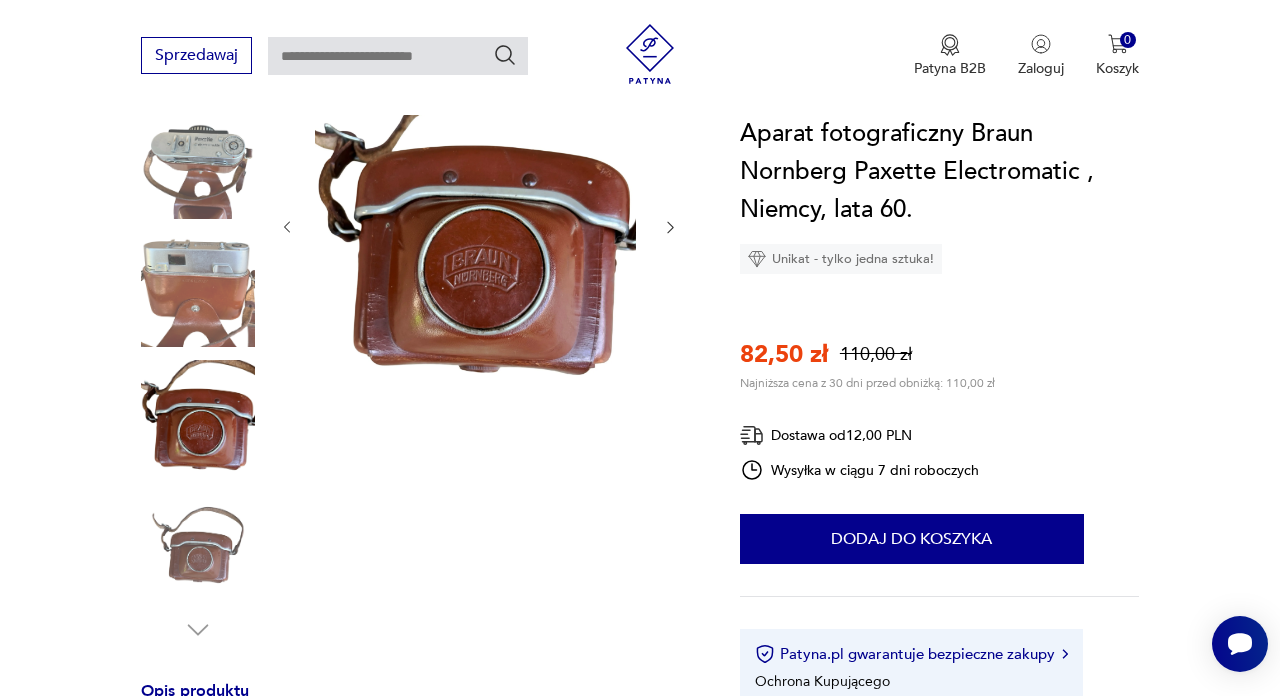 scroll, scrollTop: 267, scrollLeft: 0, axis: vertical 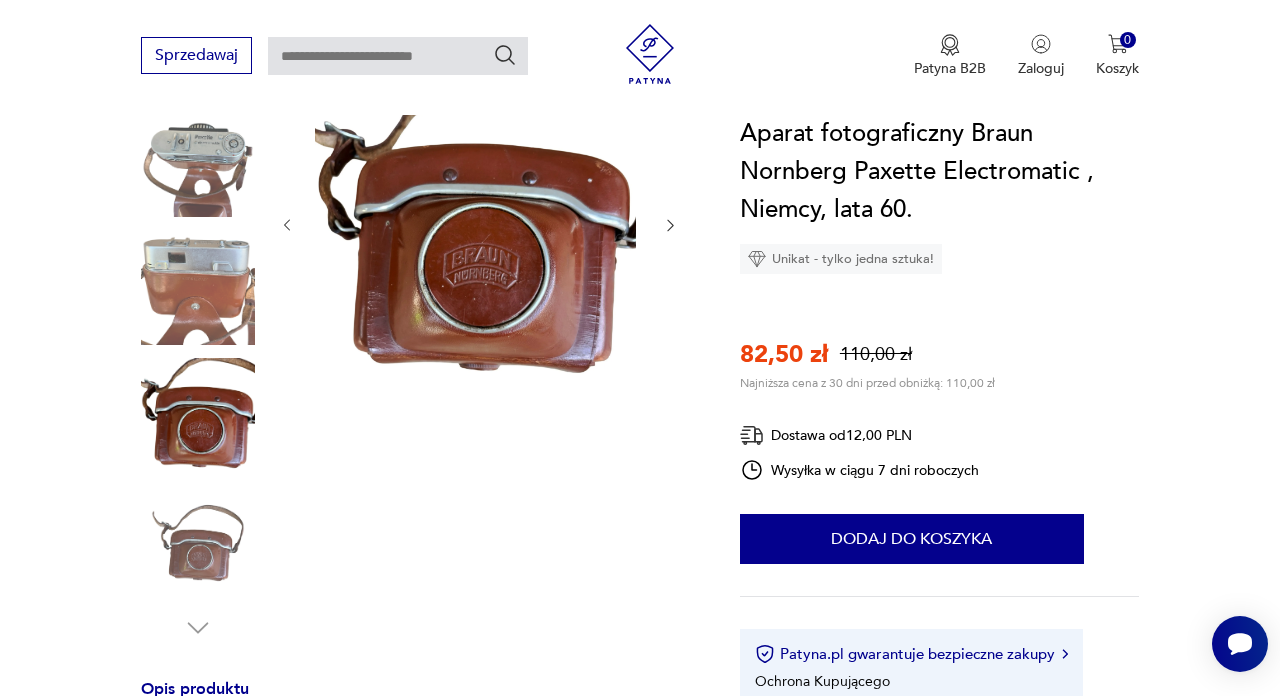 click at bounding box center [198, 543] 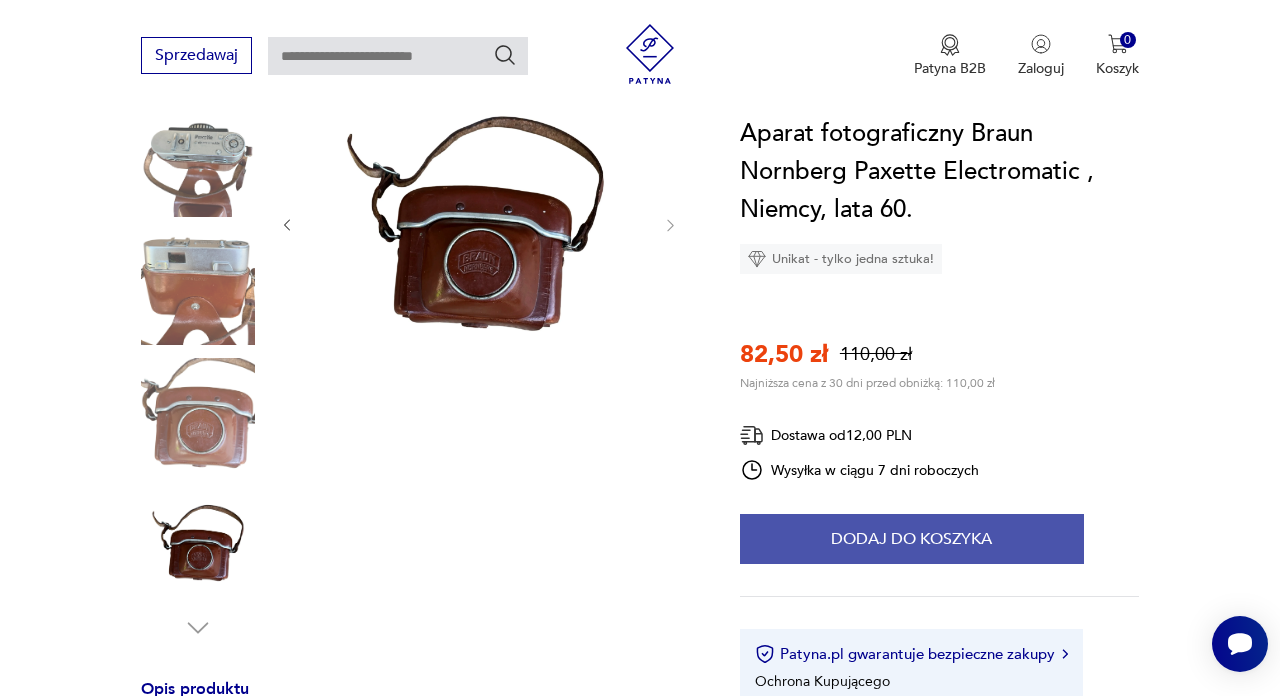 click on "Dodaj do koszyka" at bounding box center (912, 539) 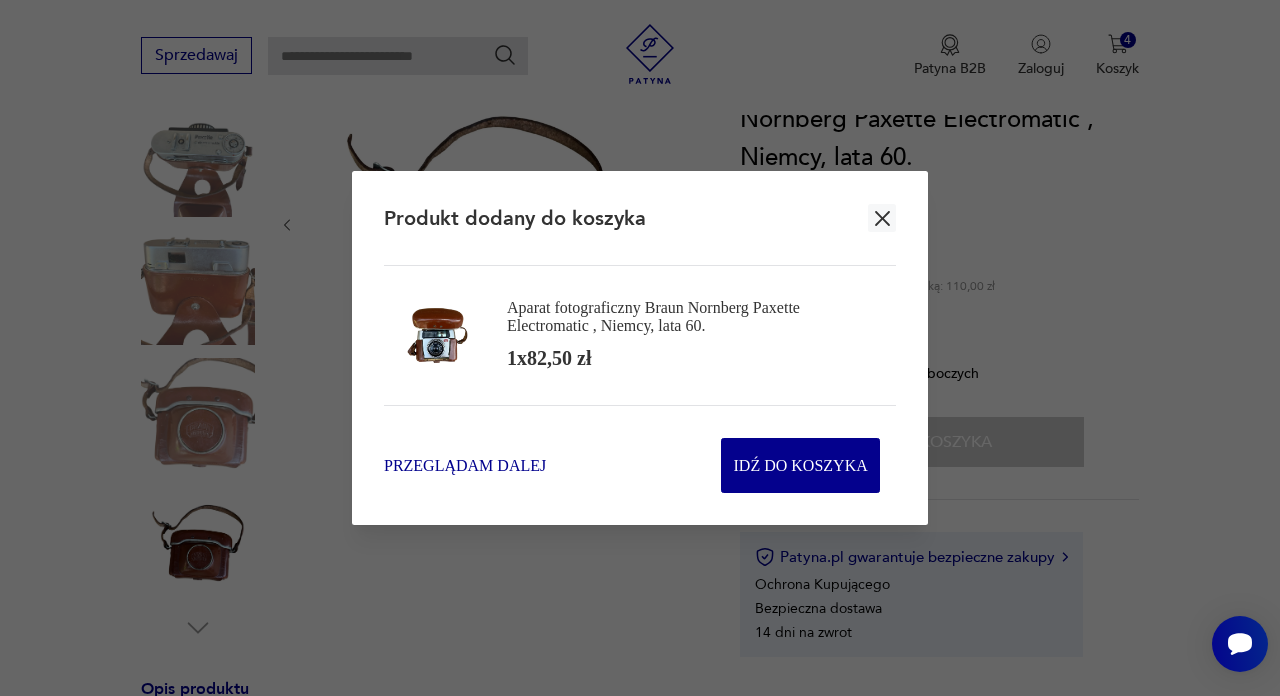 click on "Przeglądam dalej" at bounding box center [465, 465] 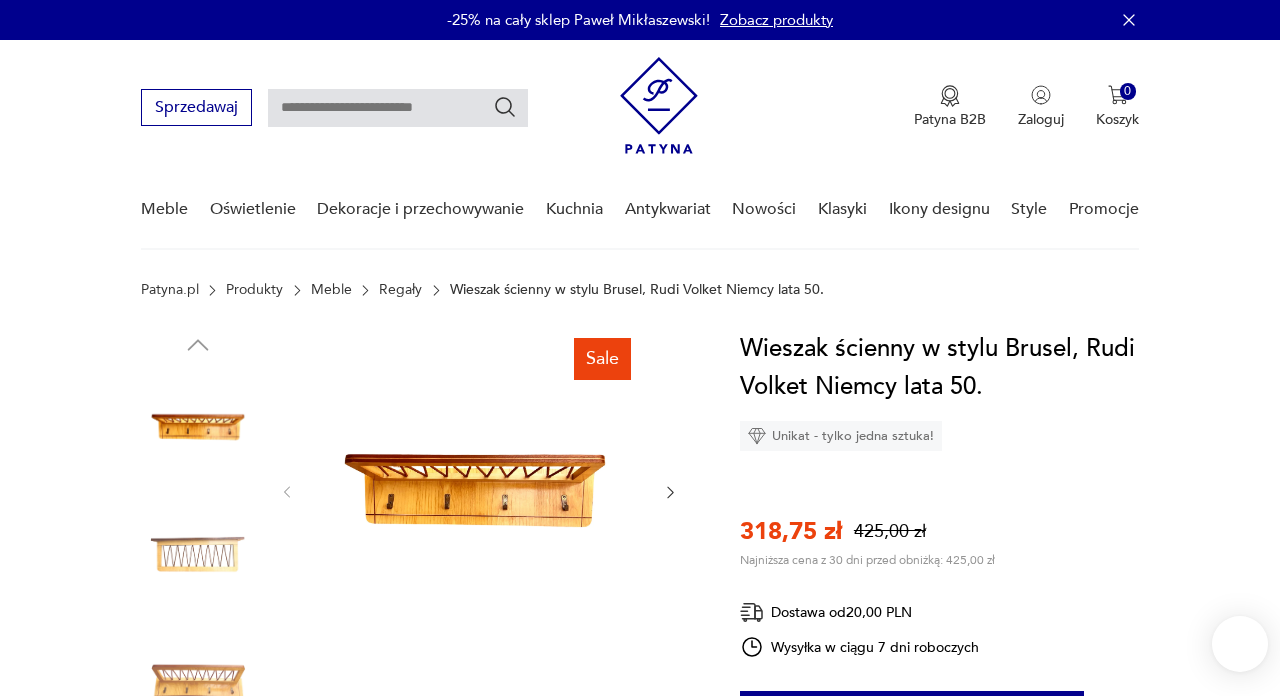 scroll, scrollTop: 0, scrollLeft: 0, axis: both 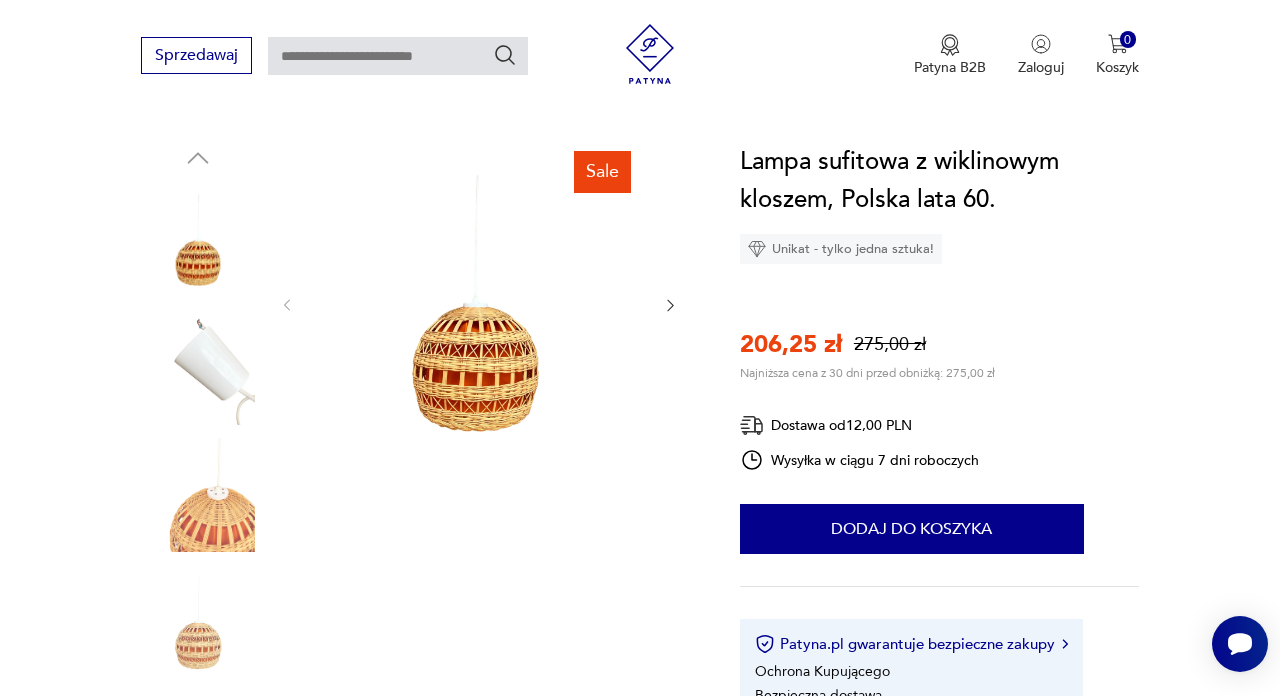 click 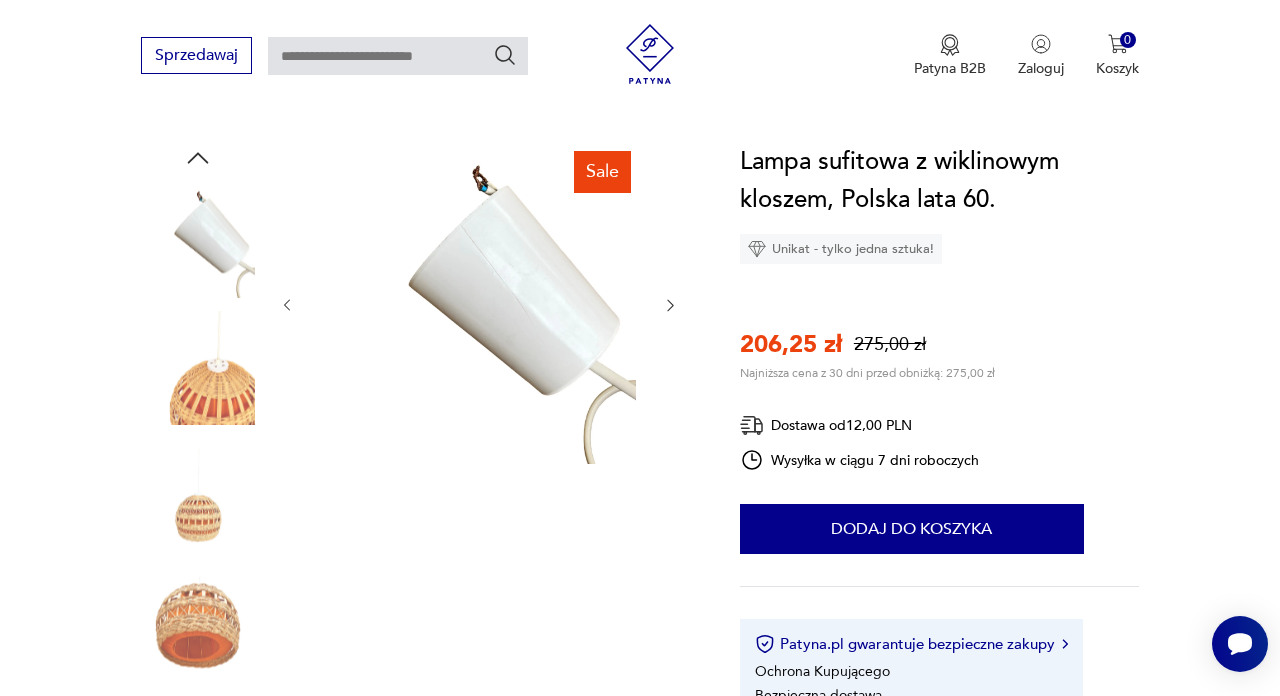 click 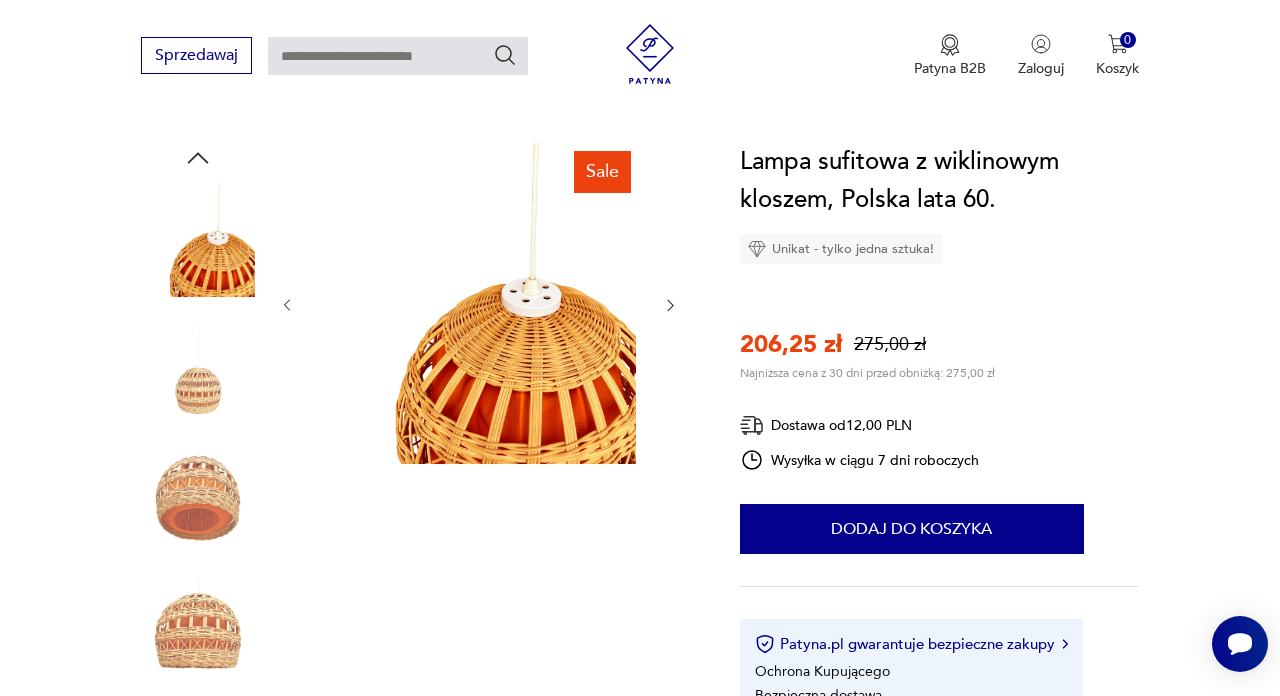 click 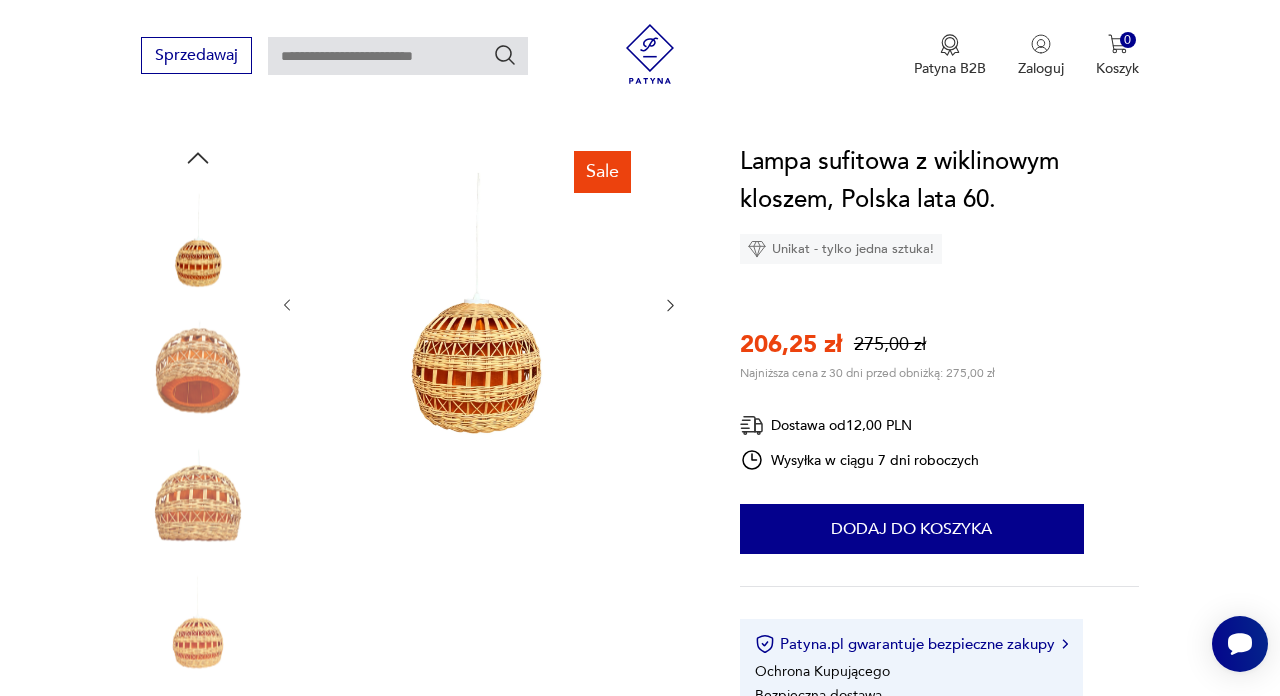 click 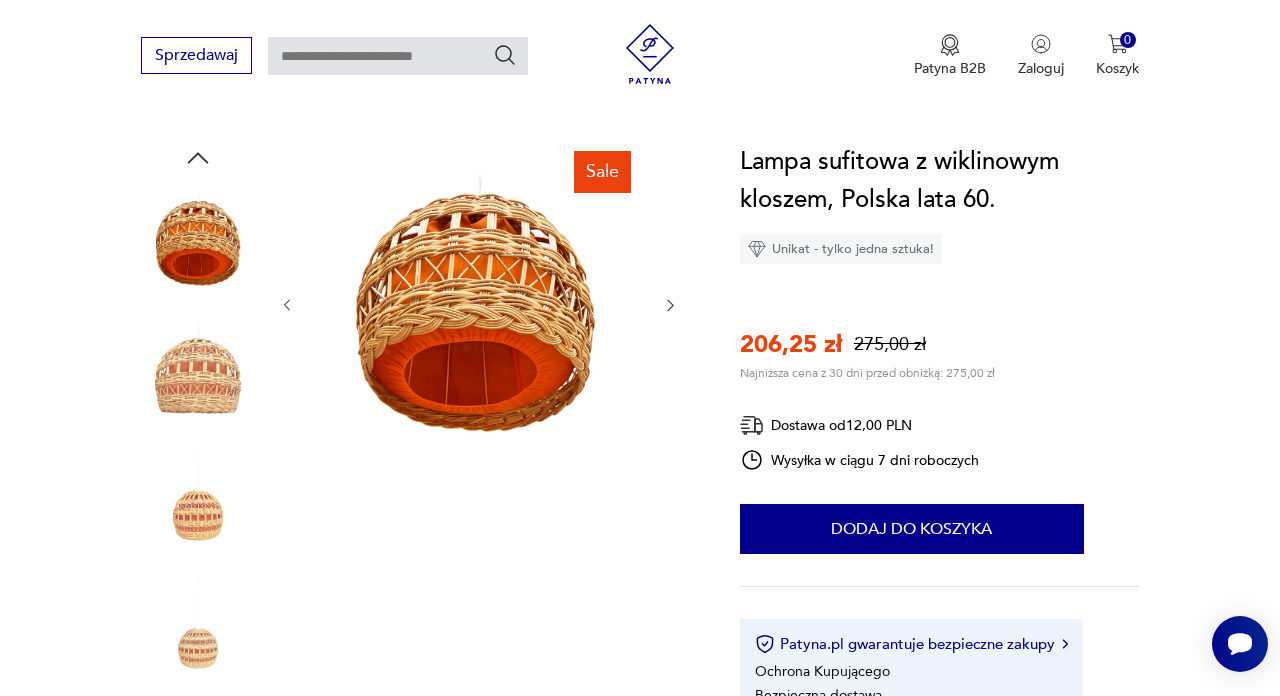 click 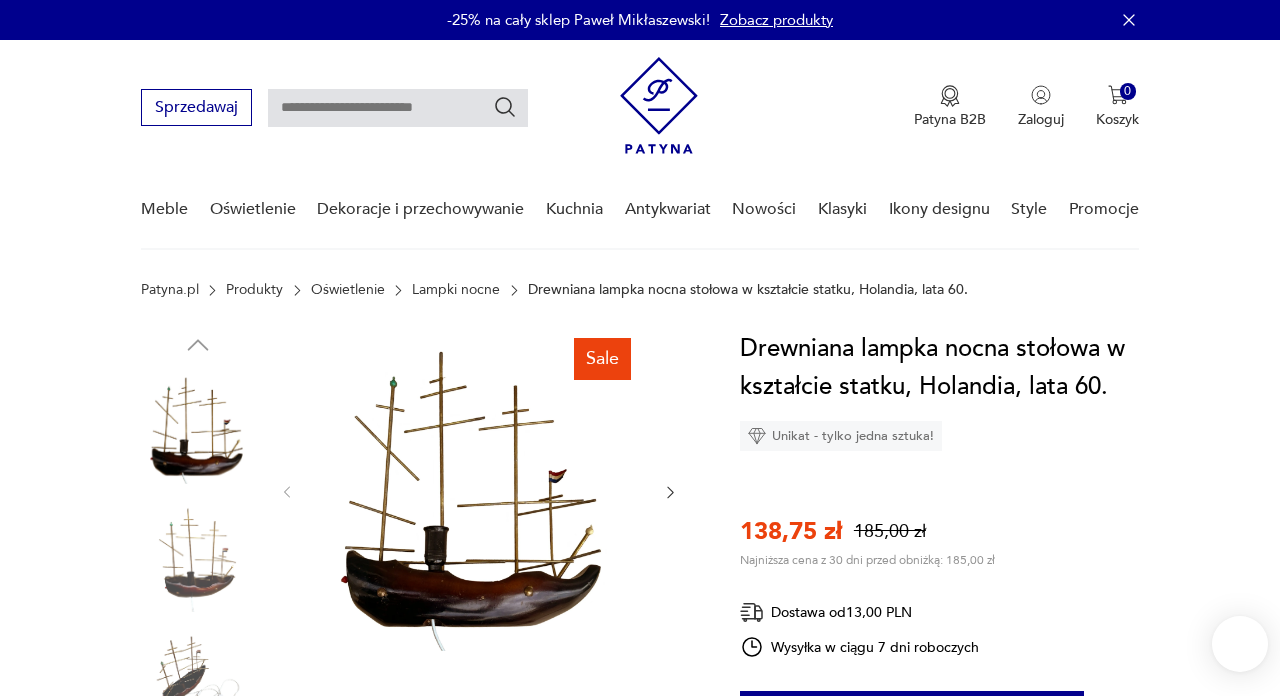 scroll, scrollTop: 0, scrollLeft: 0, axis: both 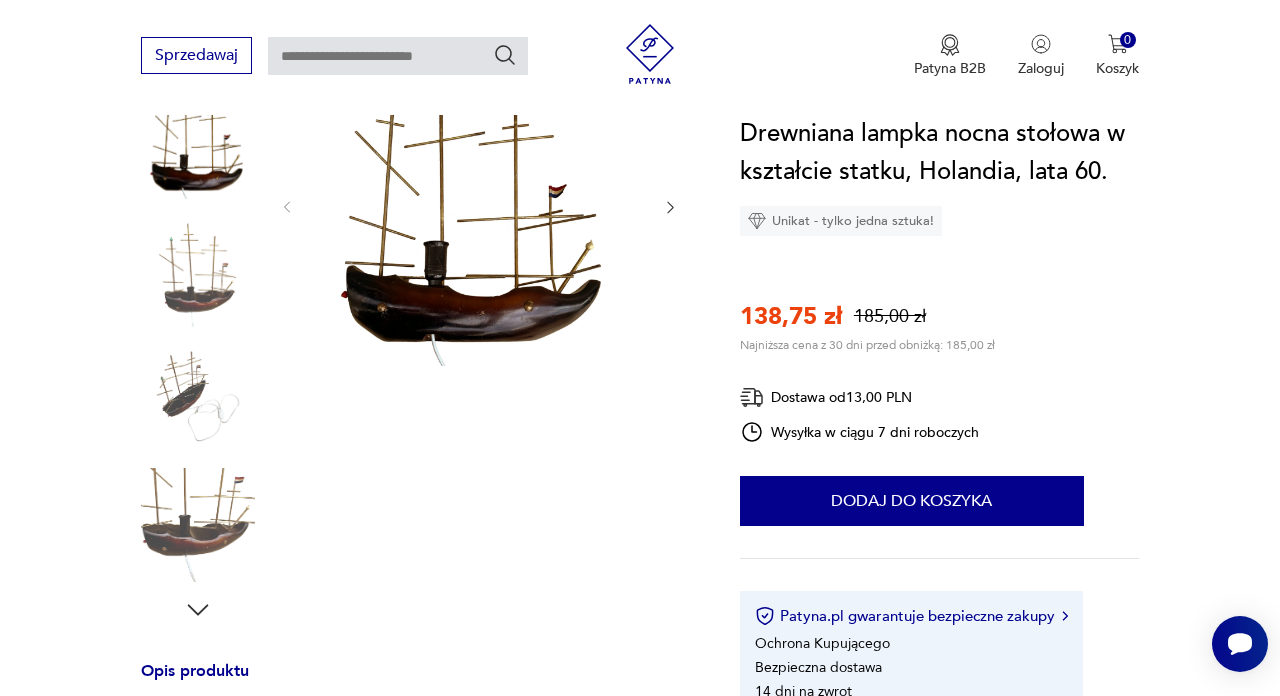 click at bounding box center [475, 205] 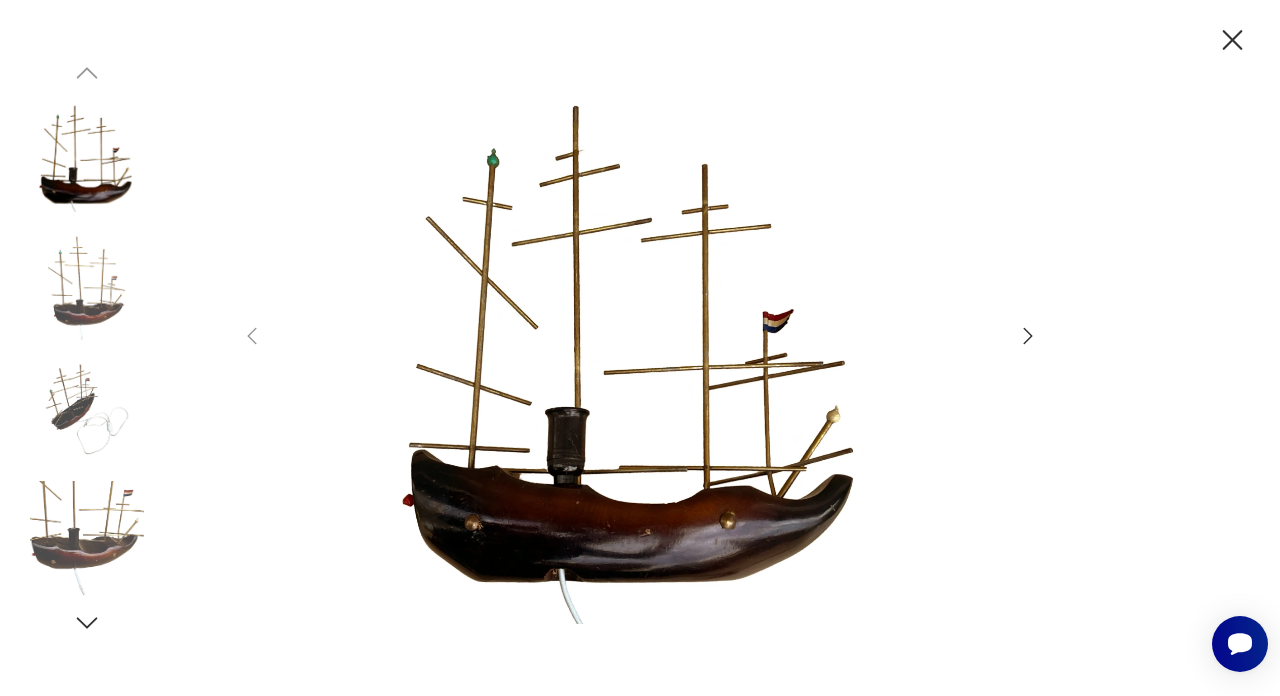 click 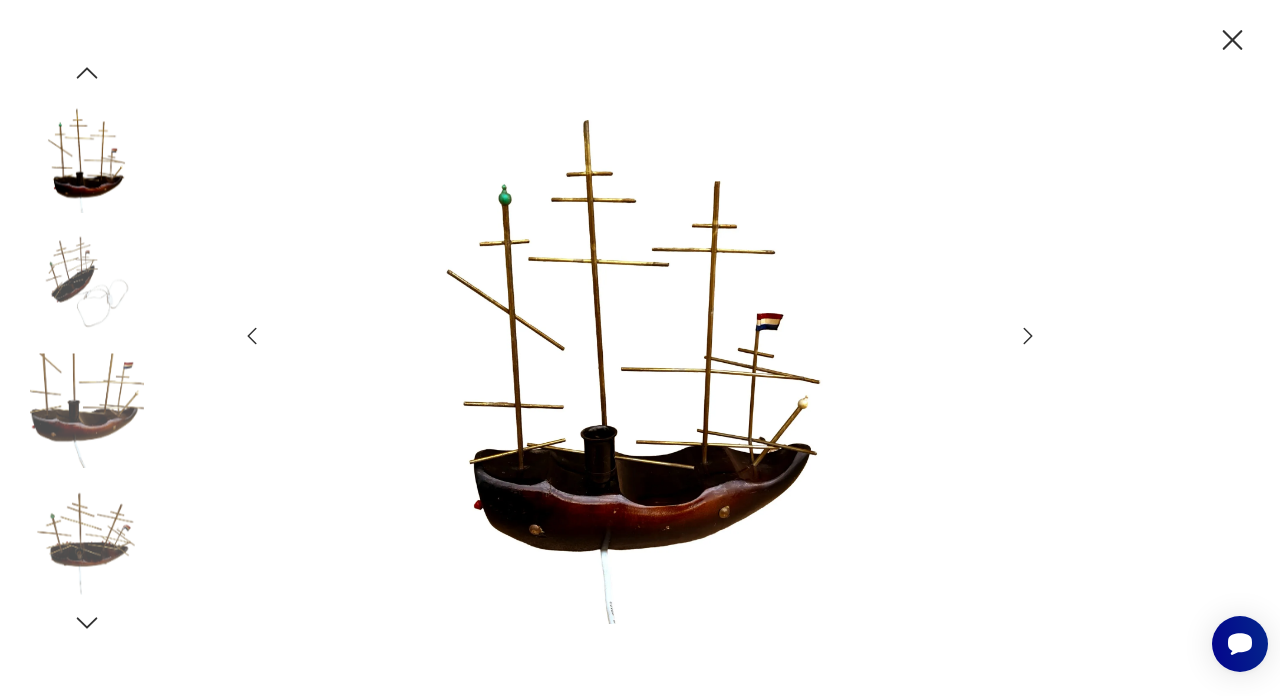 click 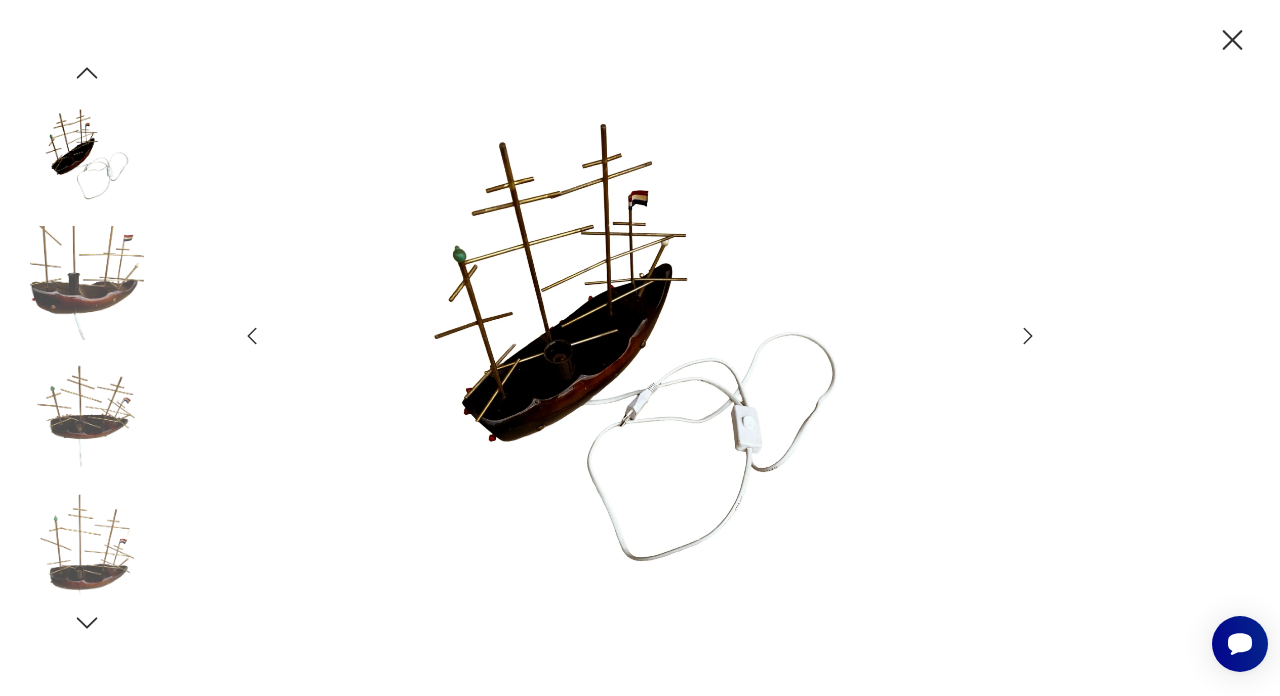 click 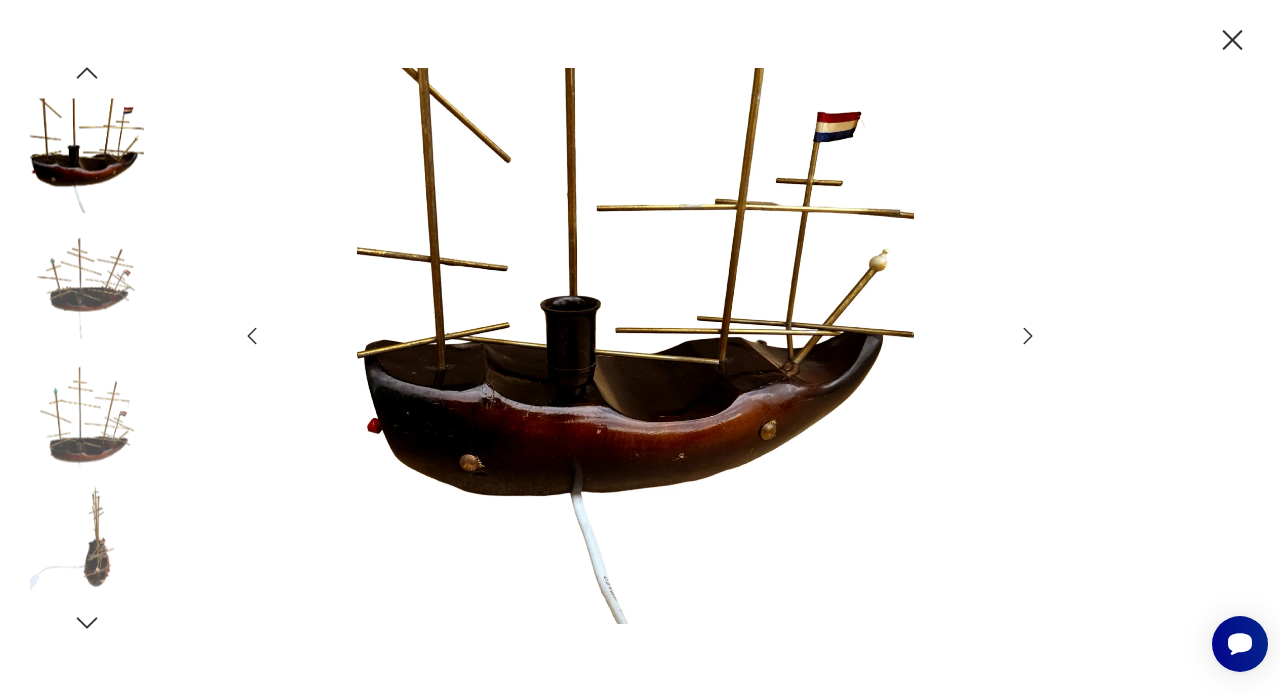 click 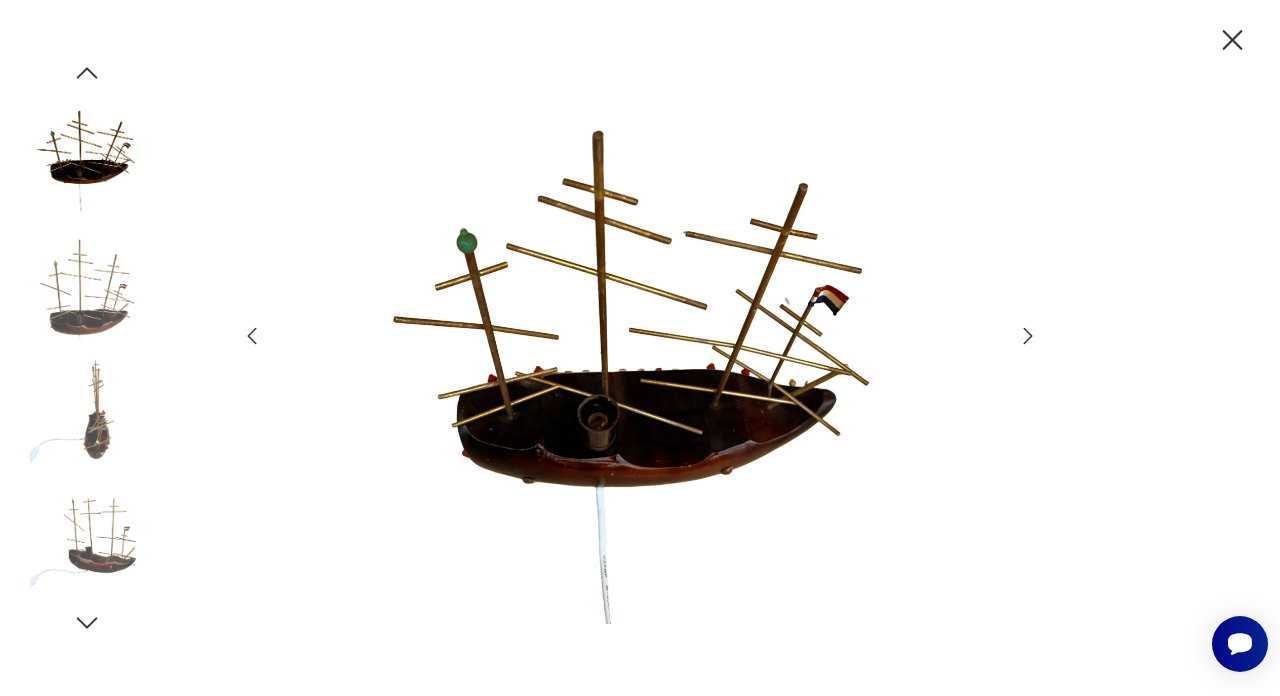 click 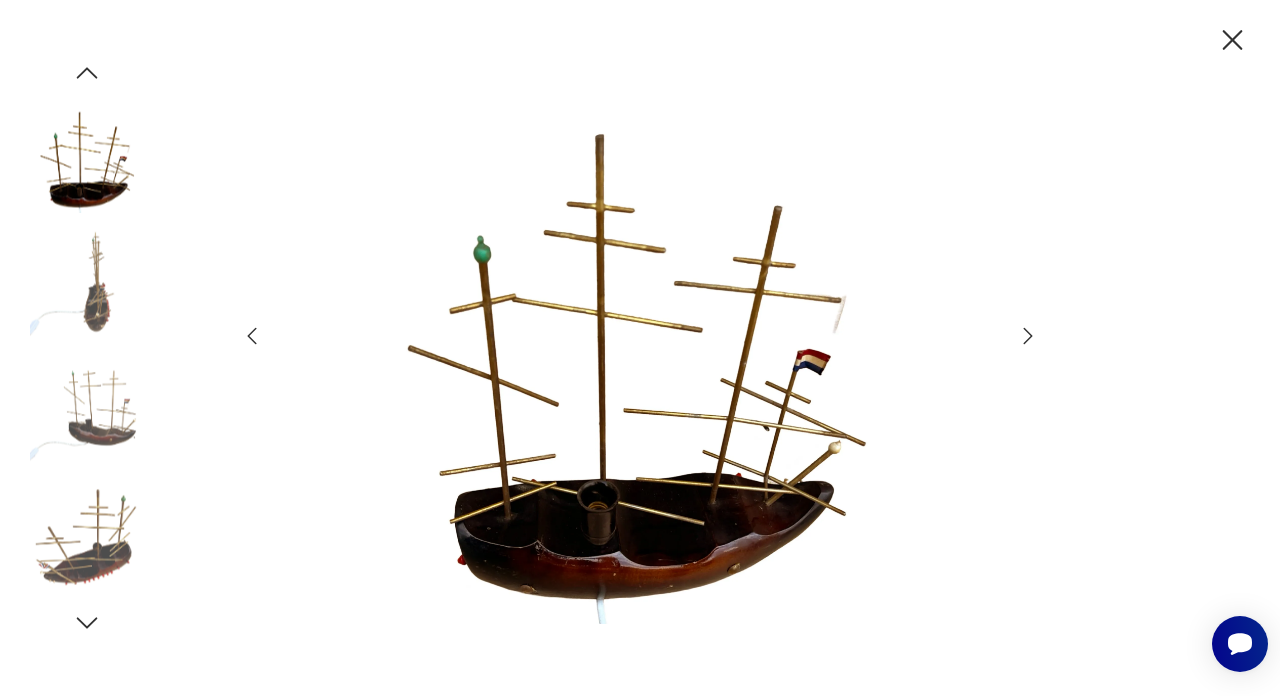 click 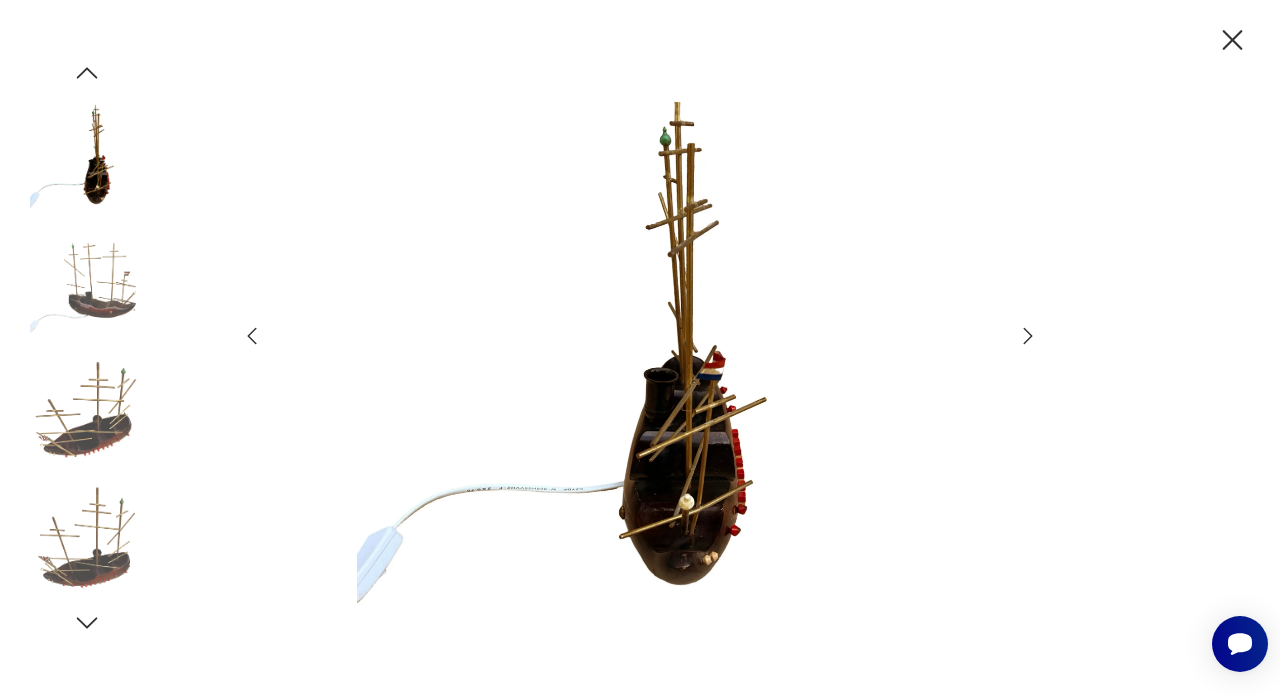 click 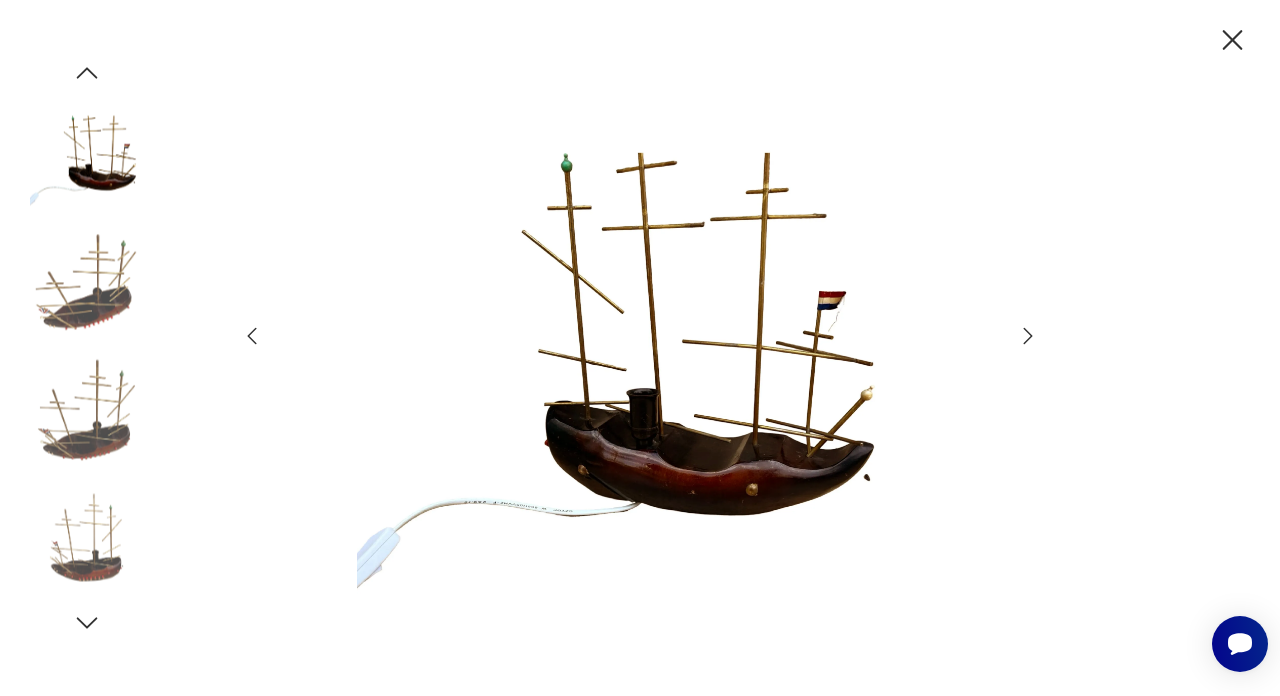 click 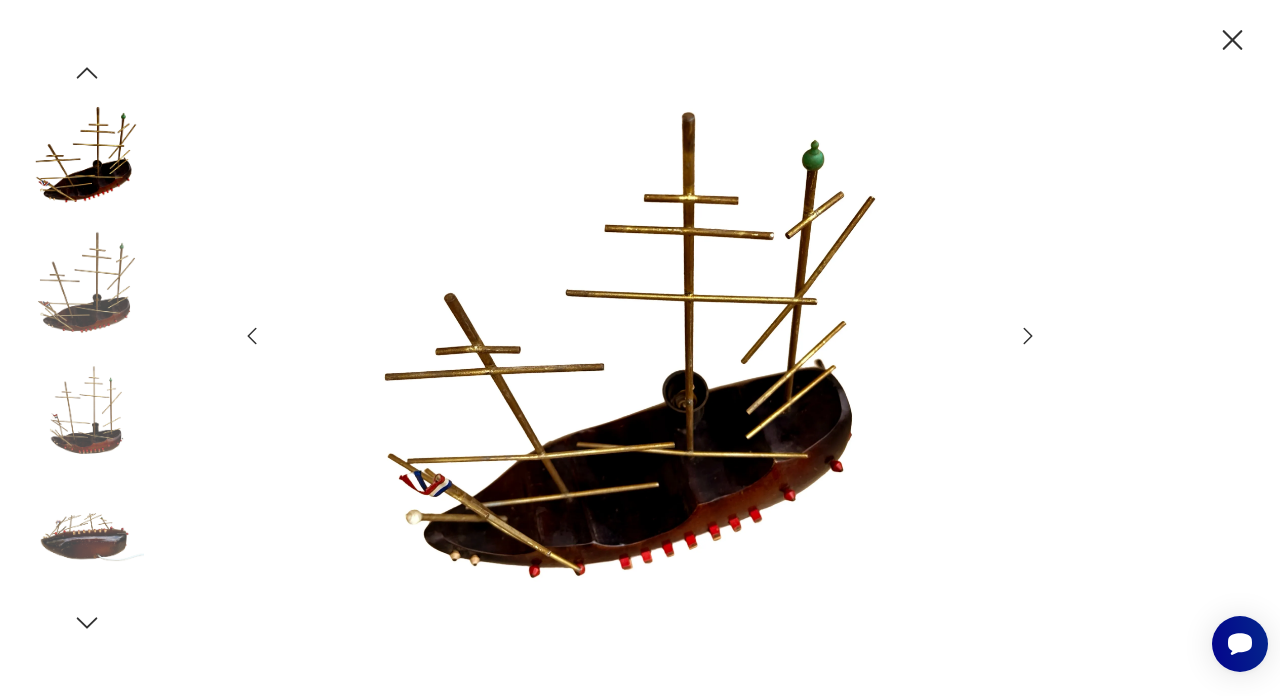 click 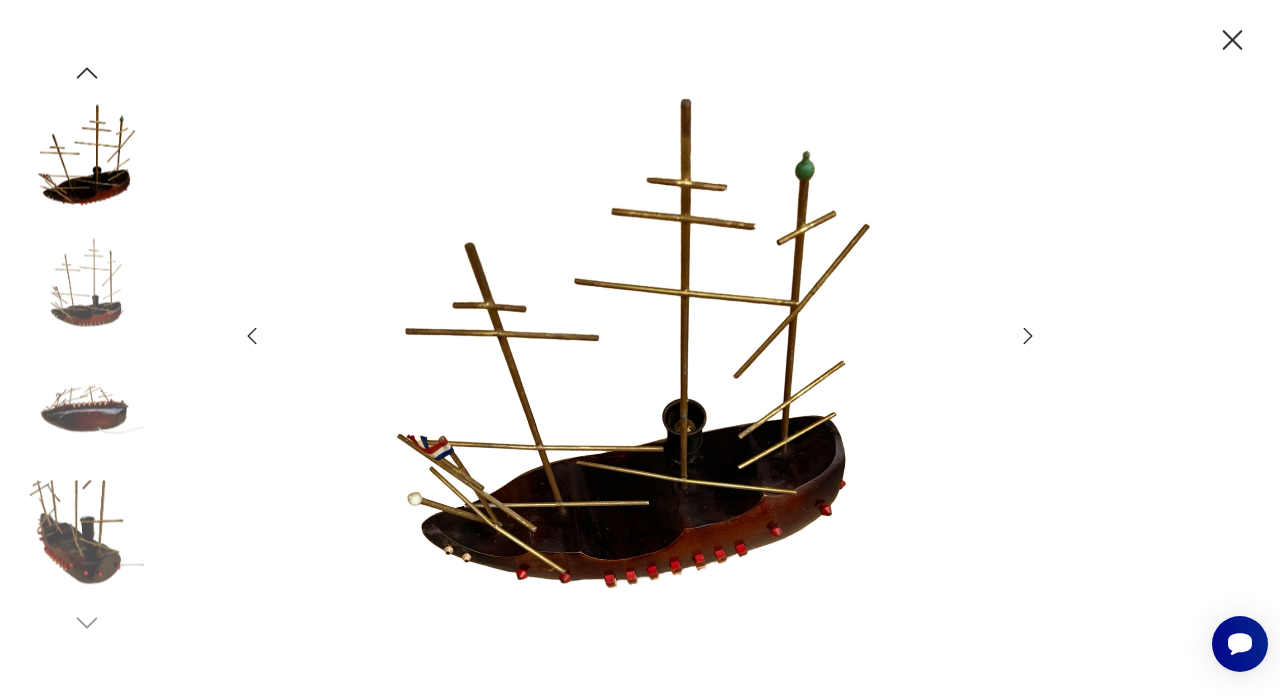click 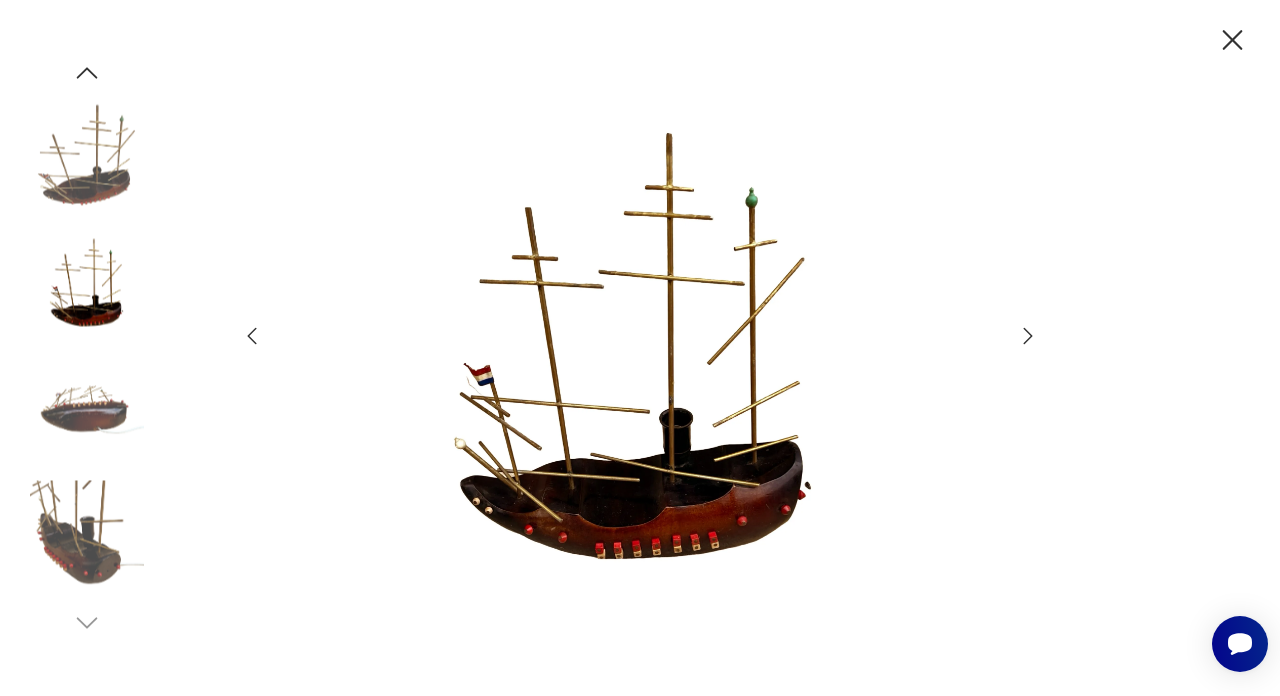 click 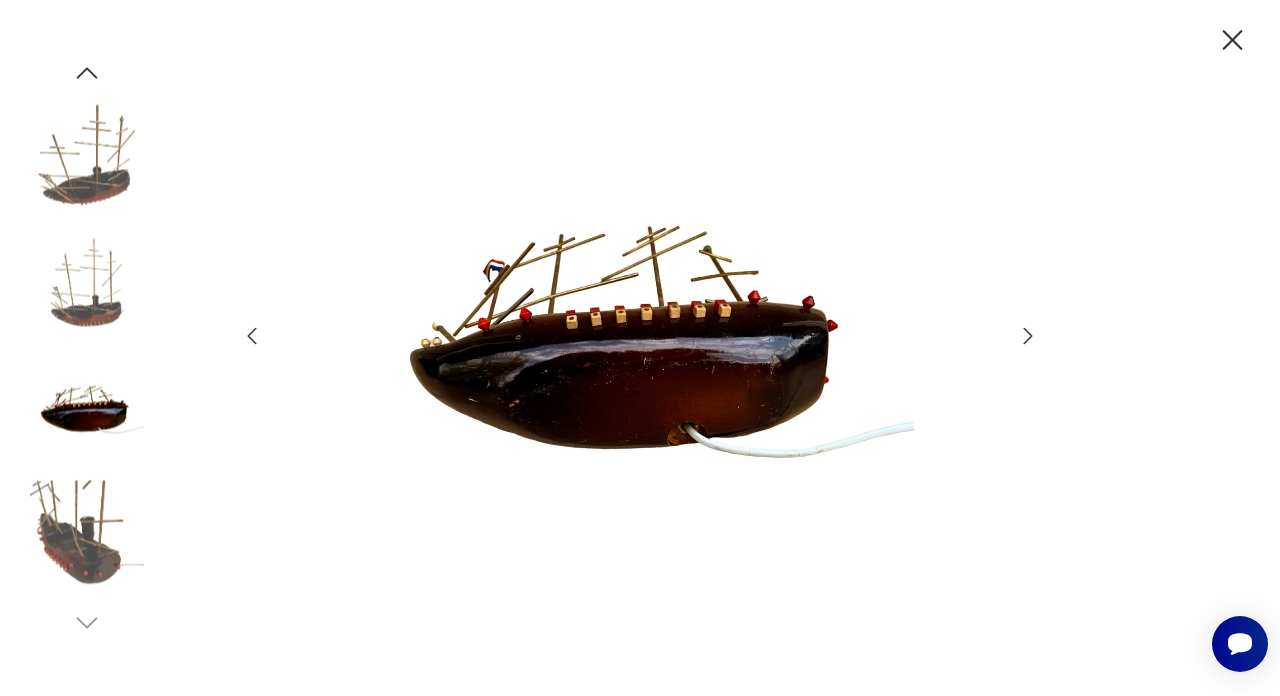 click 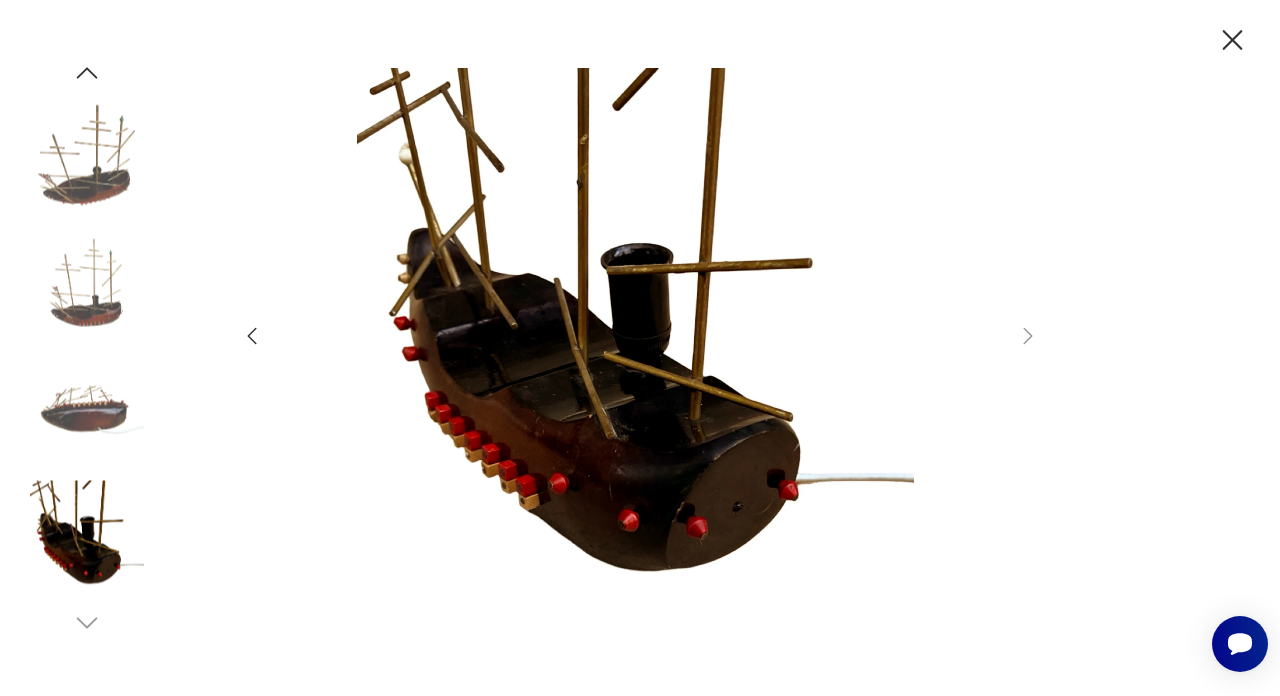 click 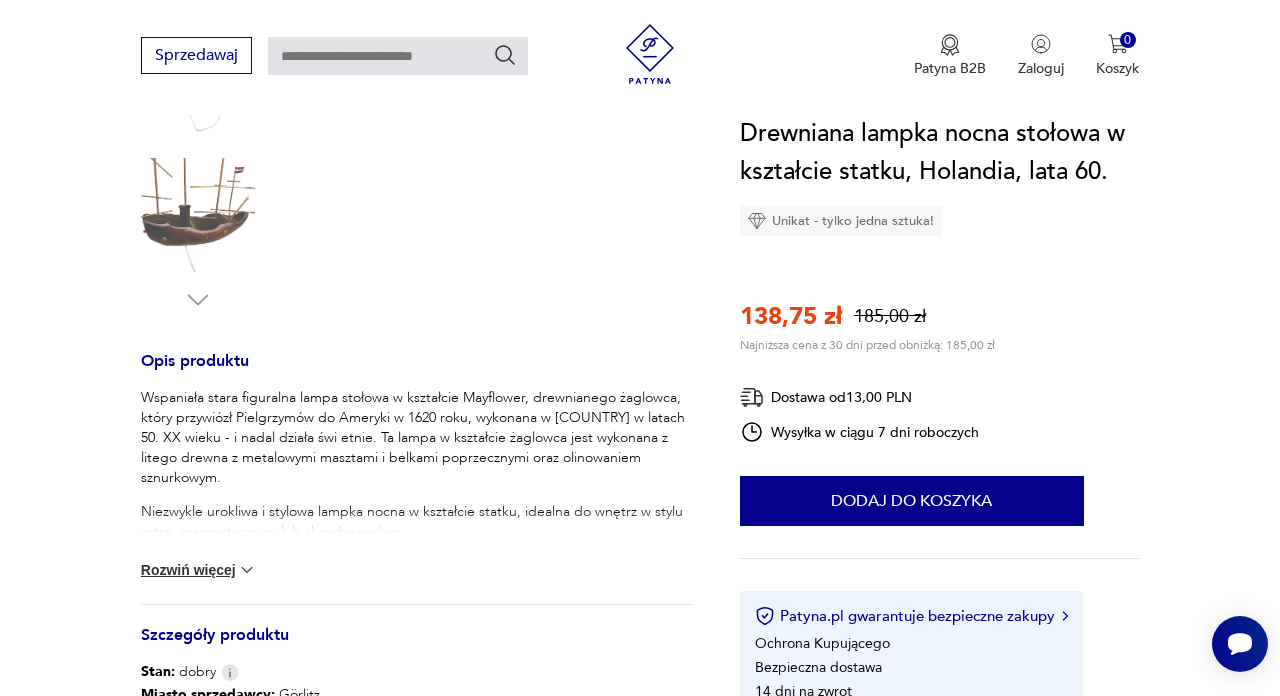 scroll, scrollTop: 610, scrollLeft: 0, axis: vertical 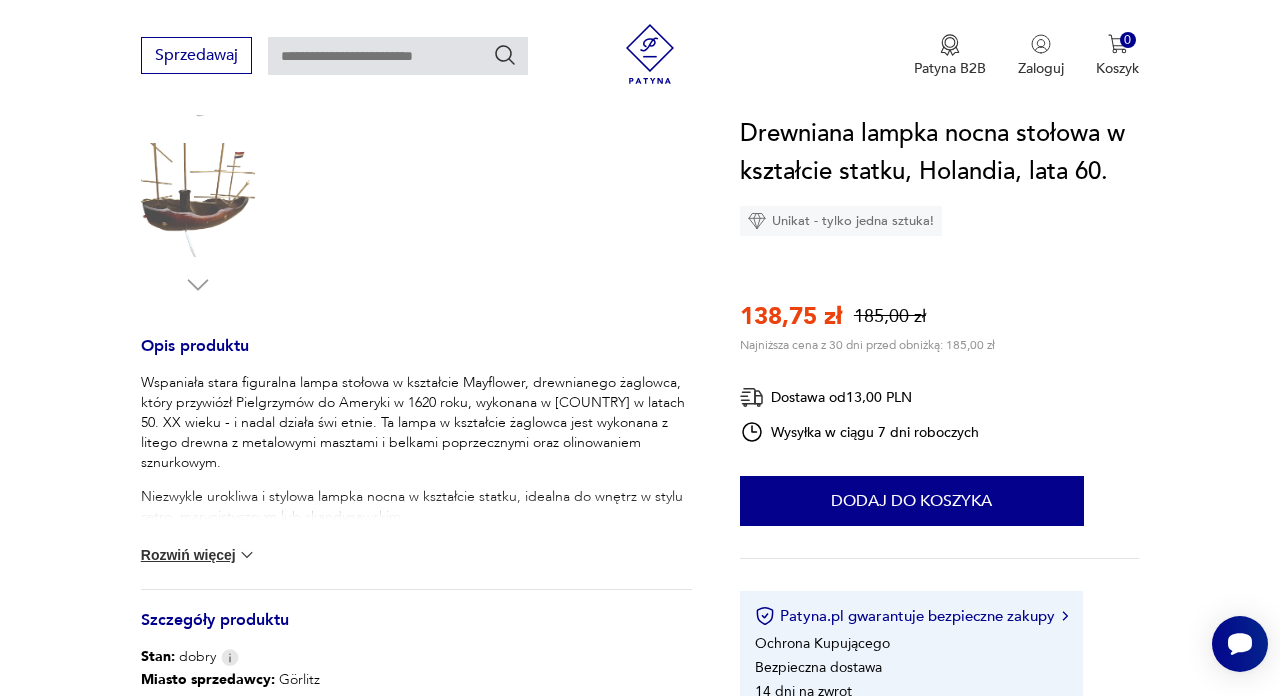 click at bounding box center [247, 555] 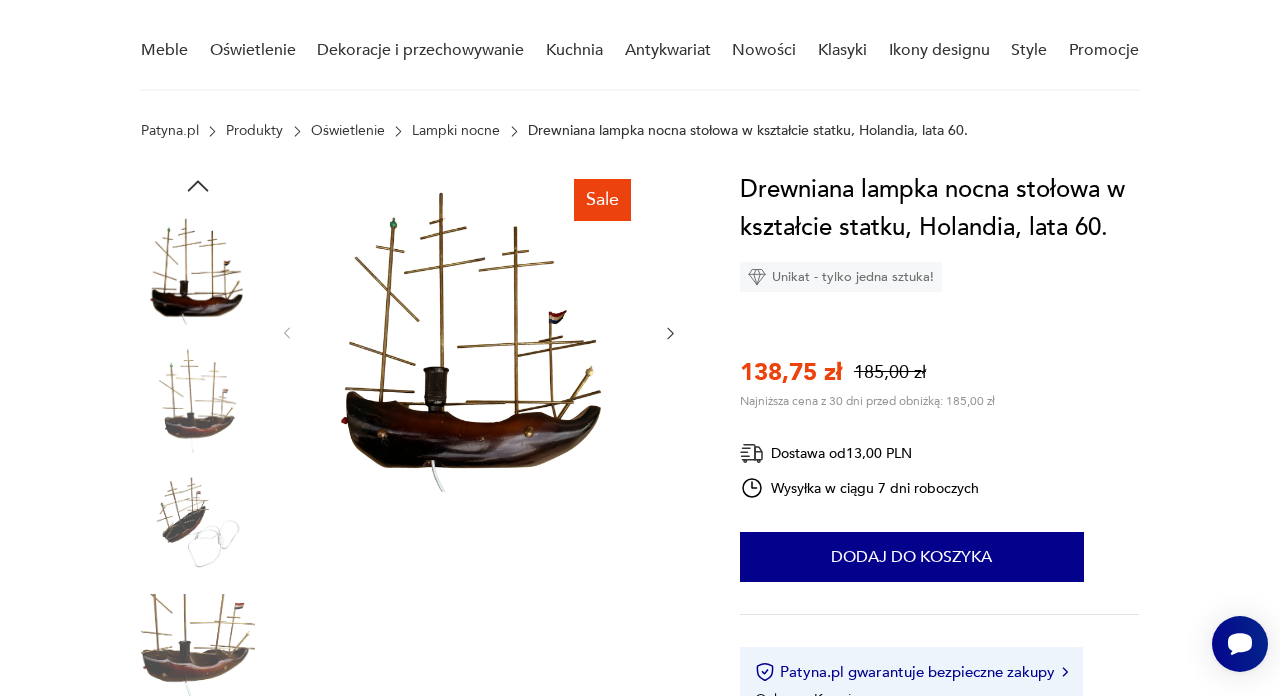 scroll, scrollTop: 158, scrollLeft: 0, axis: vertical 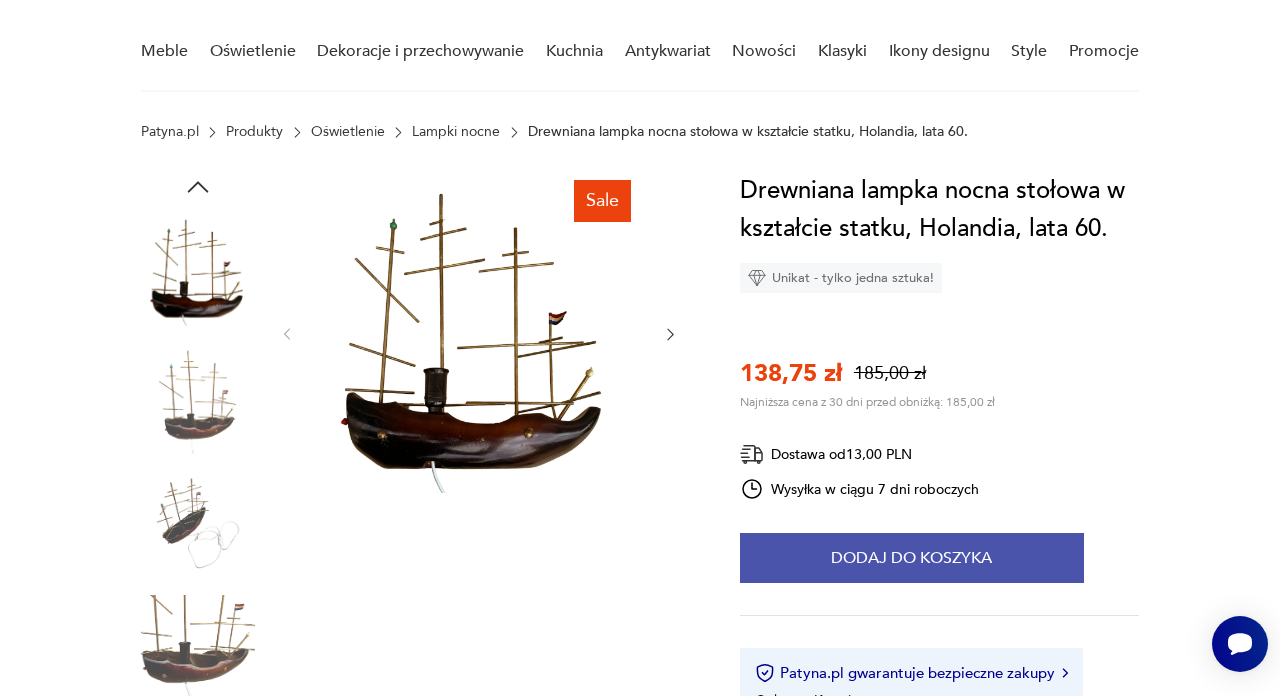 click on "Dodaj do koszyka" at bounding box center [912, 558] 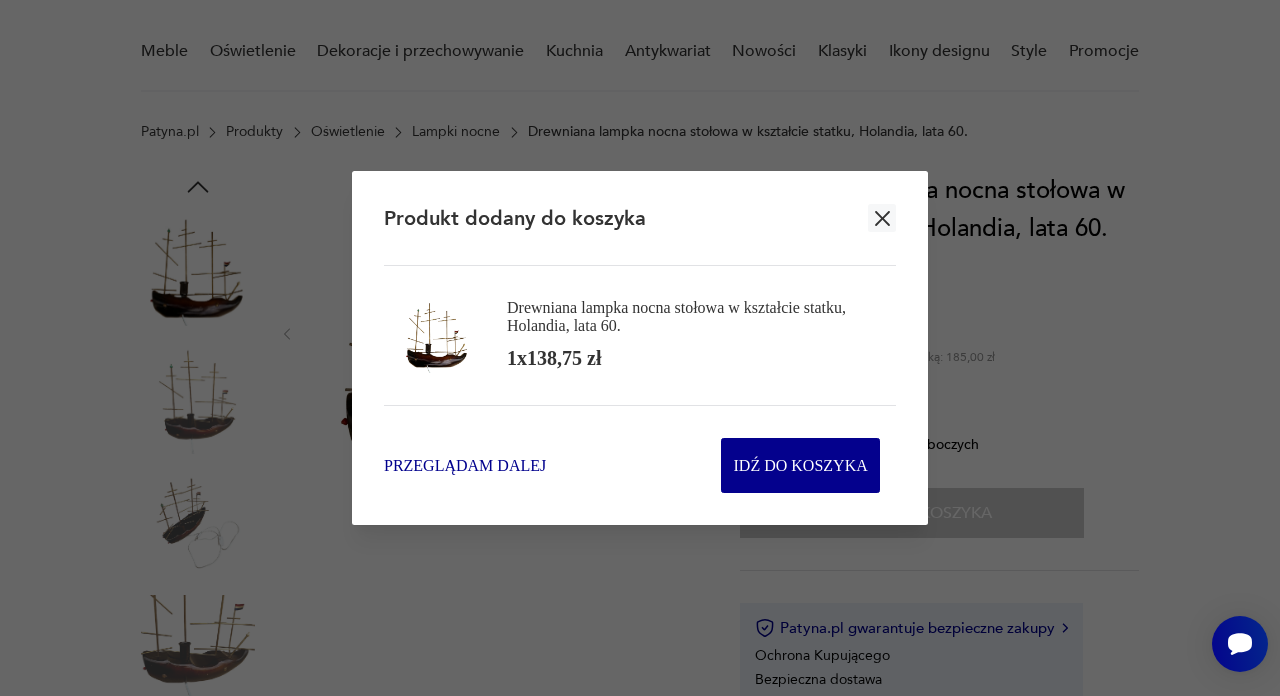click on "Przeglądam dalej" at bounding box center [465, 465] 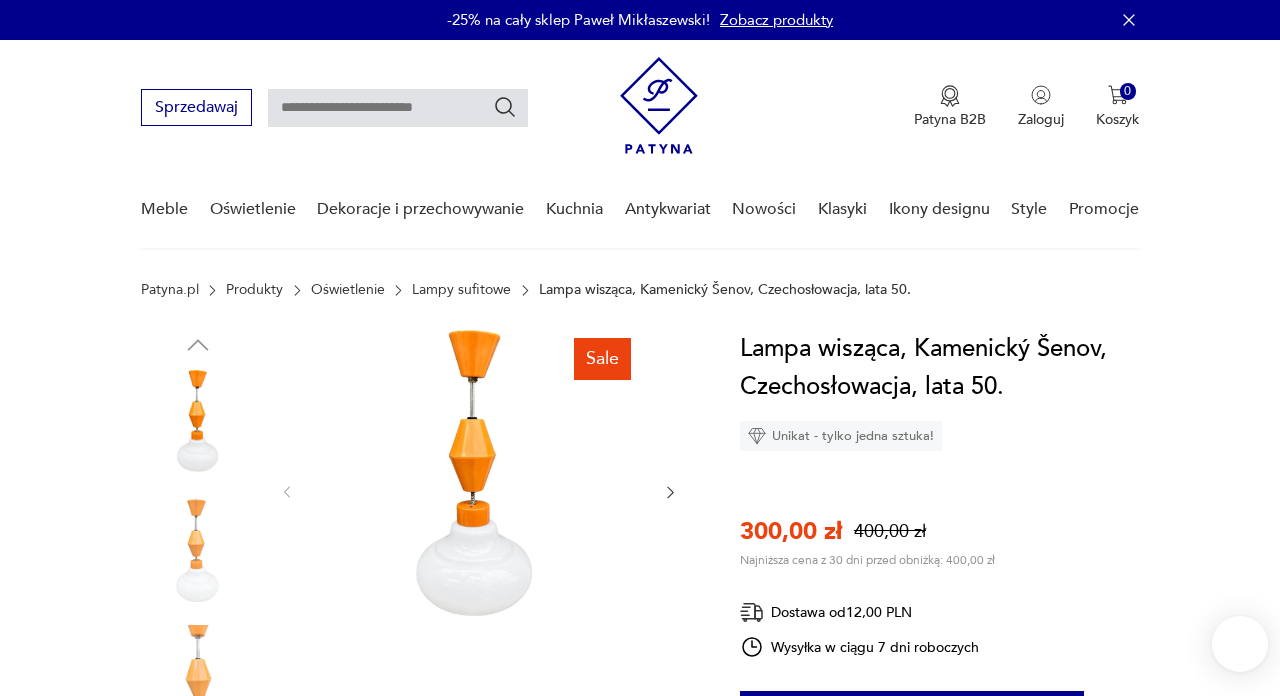 scroll, scrollTop: 0, scrollLeft: 0, axis: both 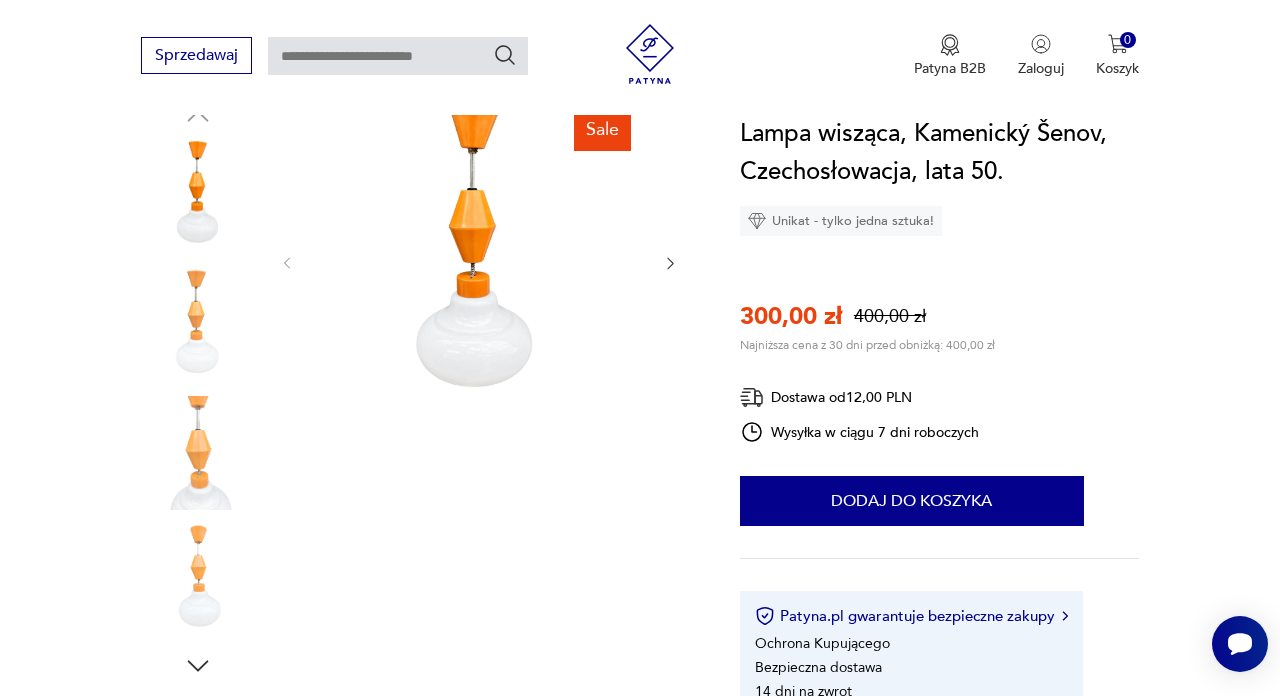 click 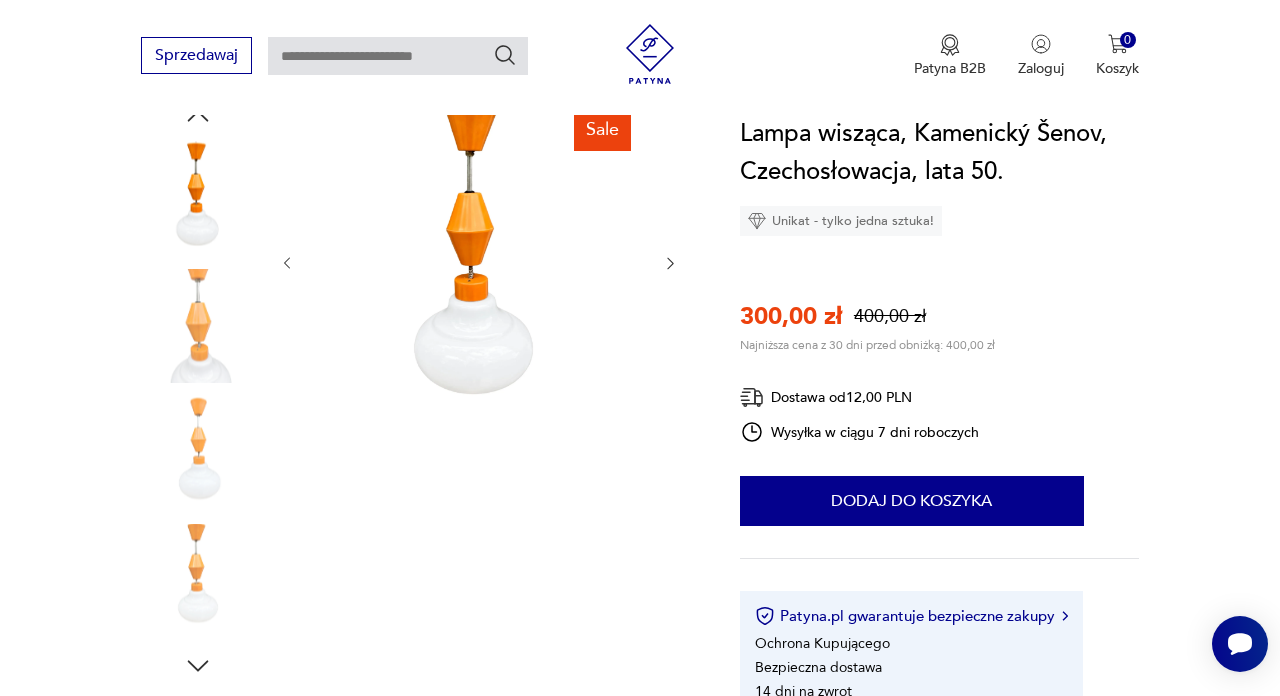 click 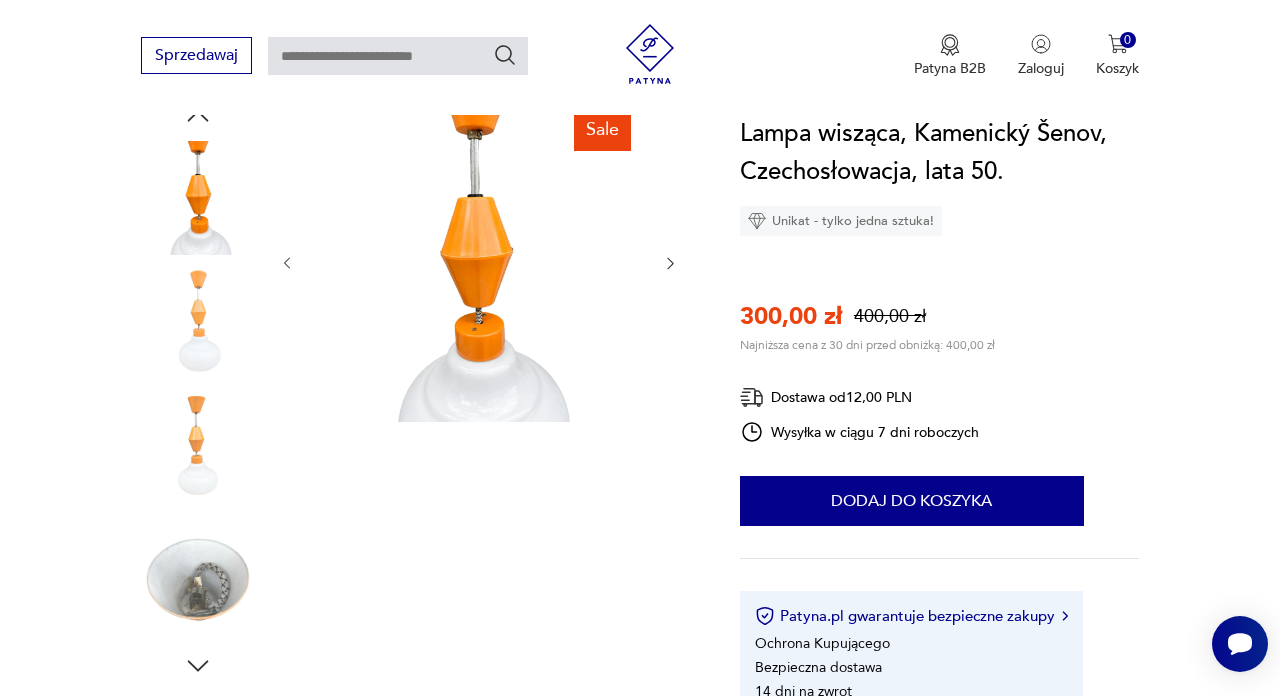 click 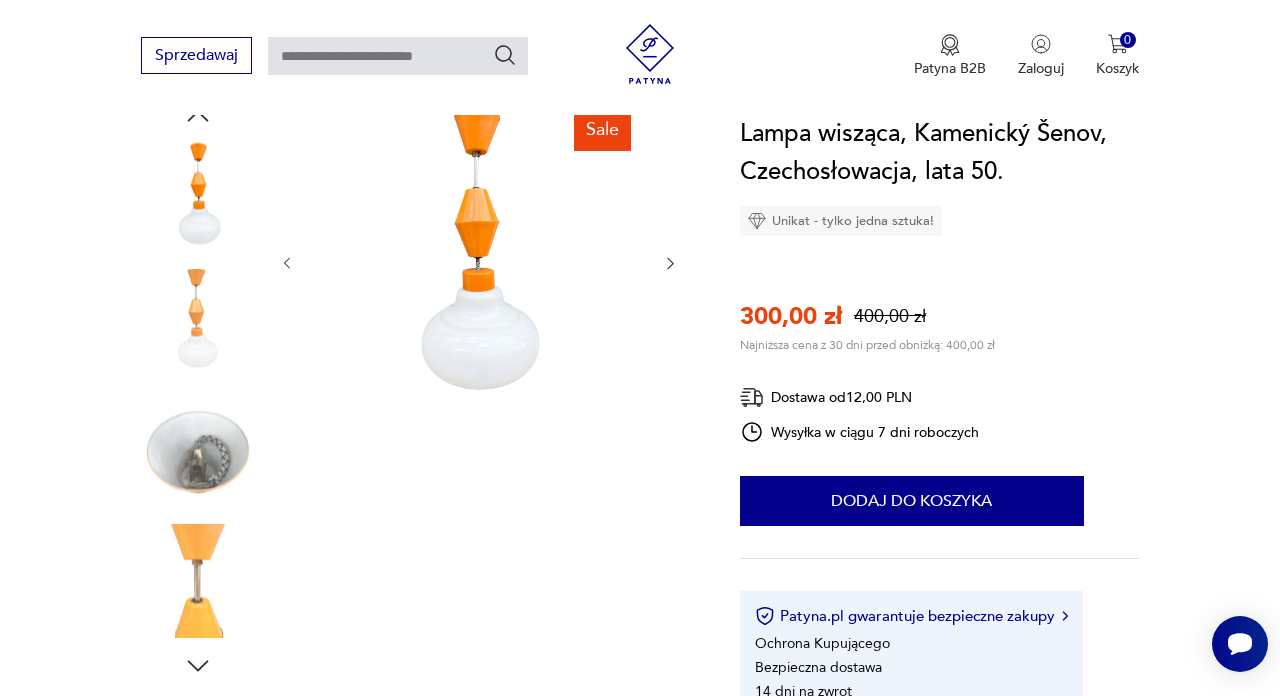 click 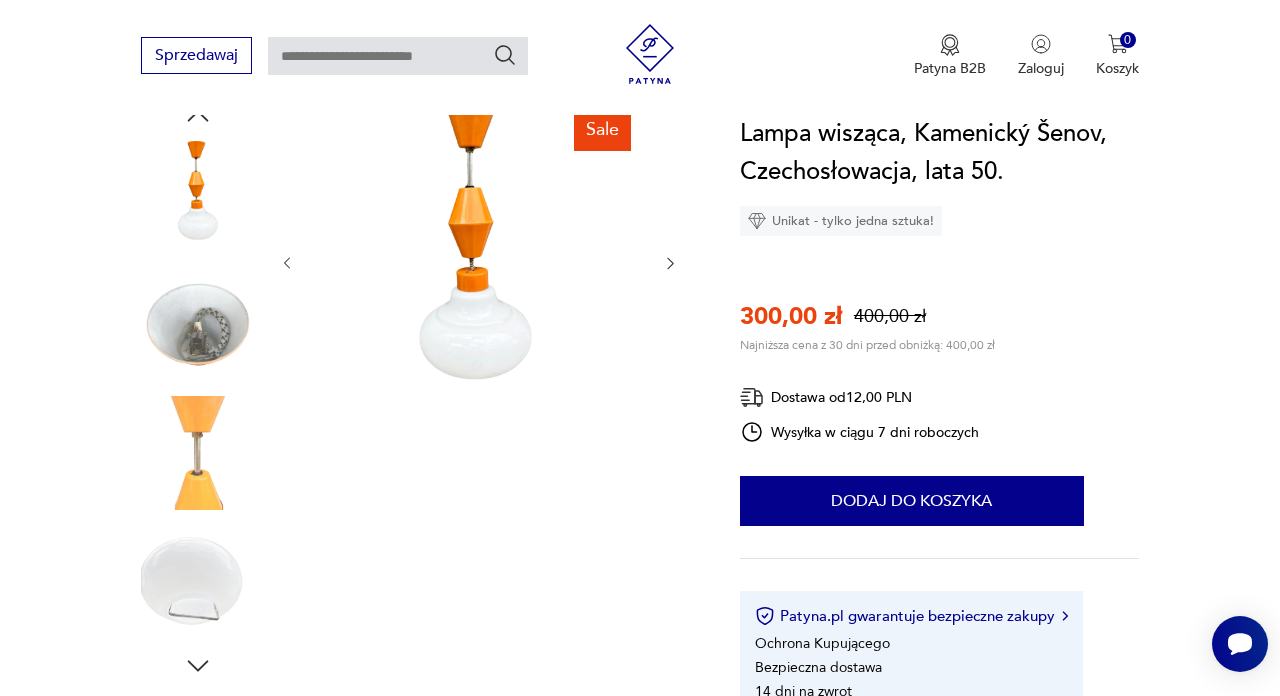 click 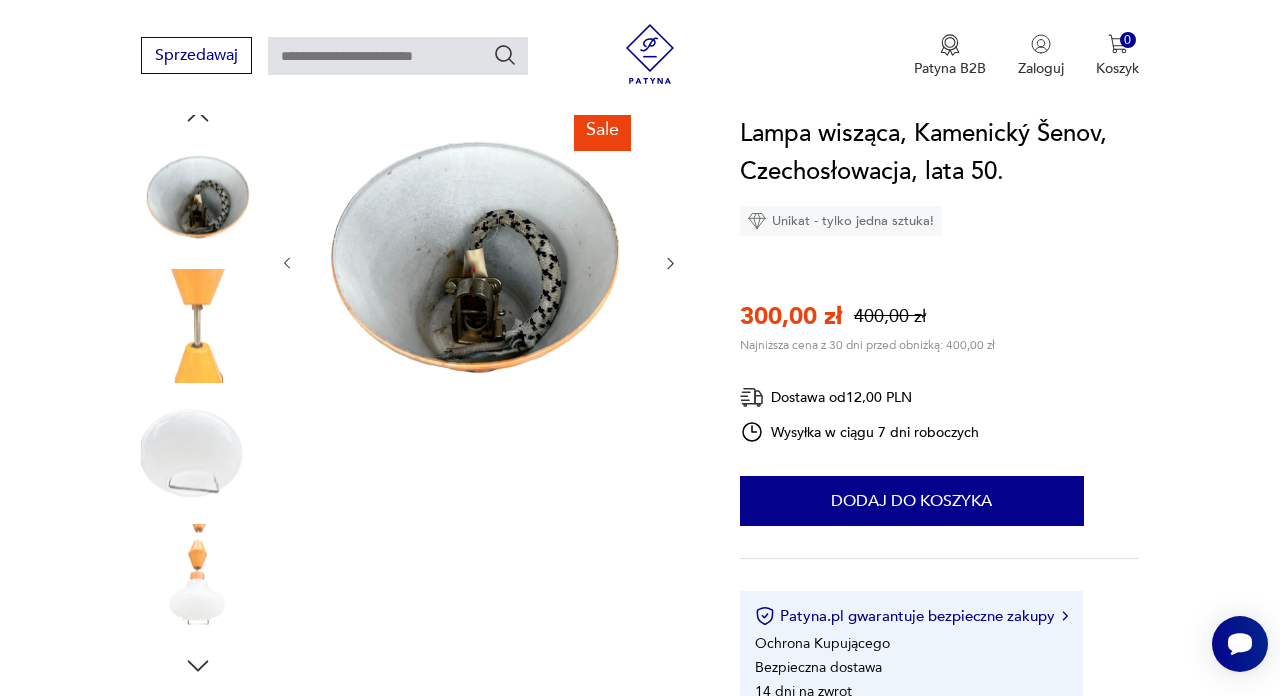 click 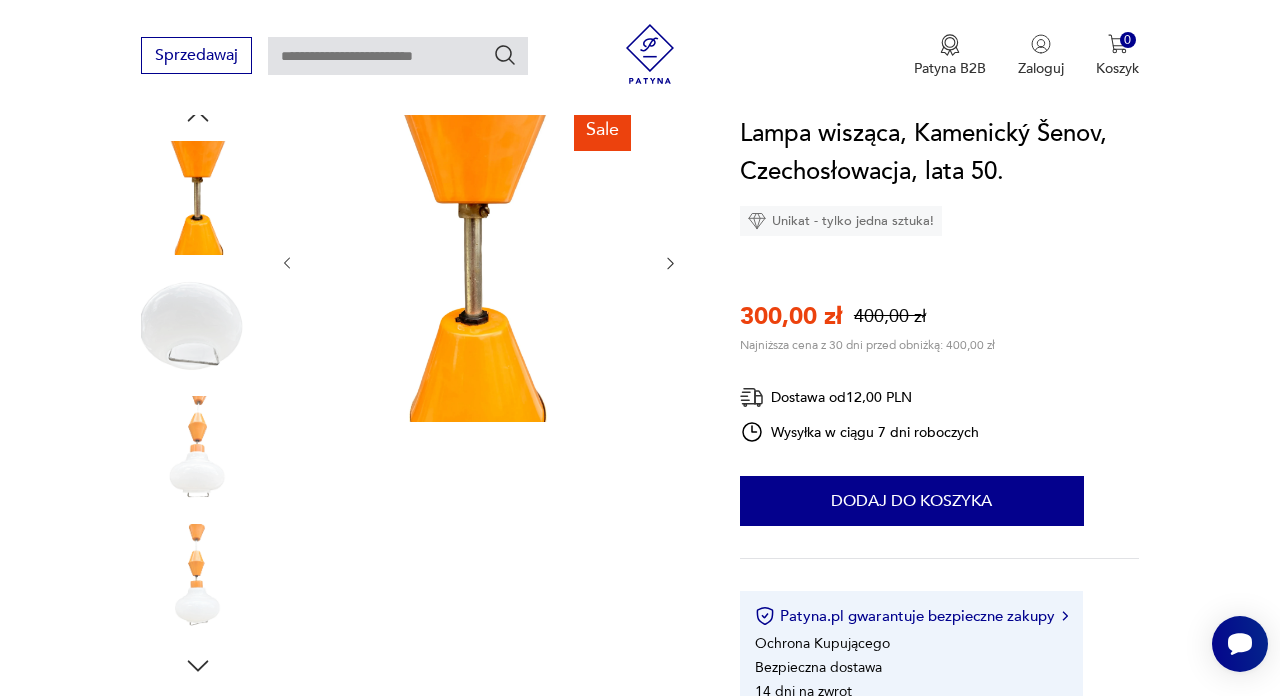 click 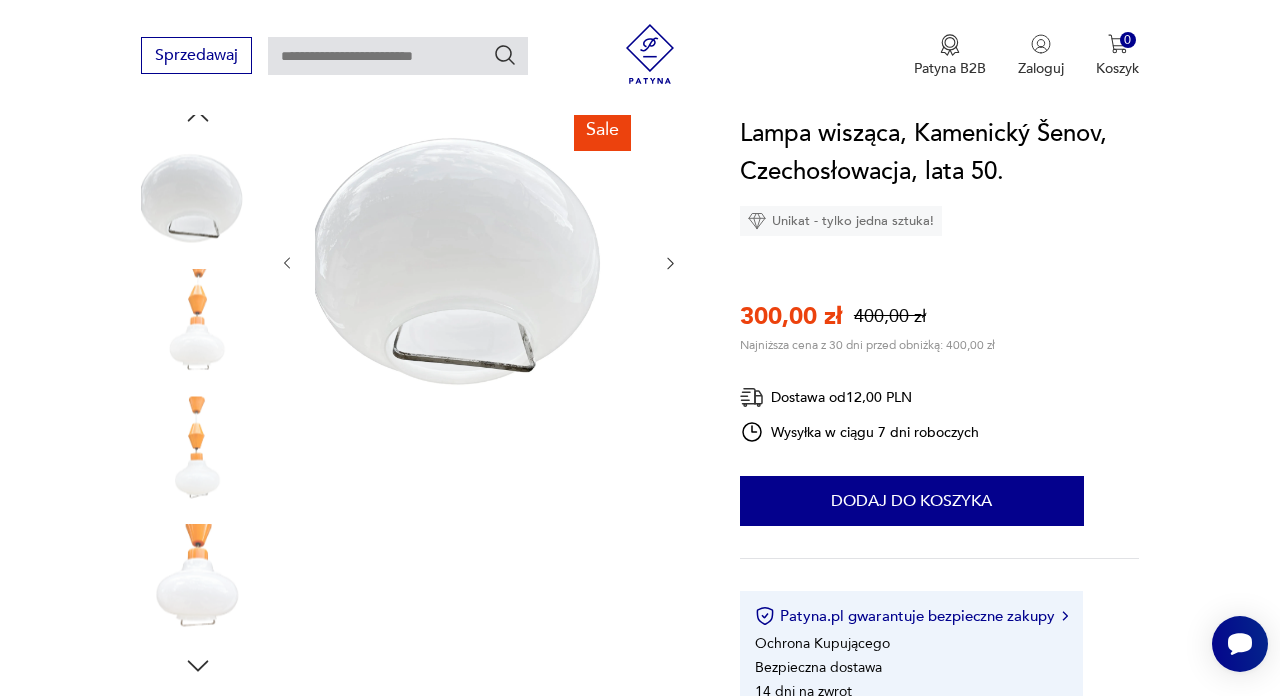 click 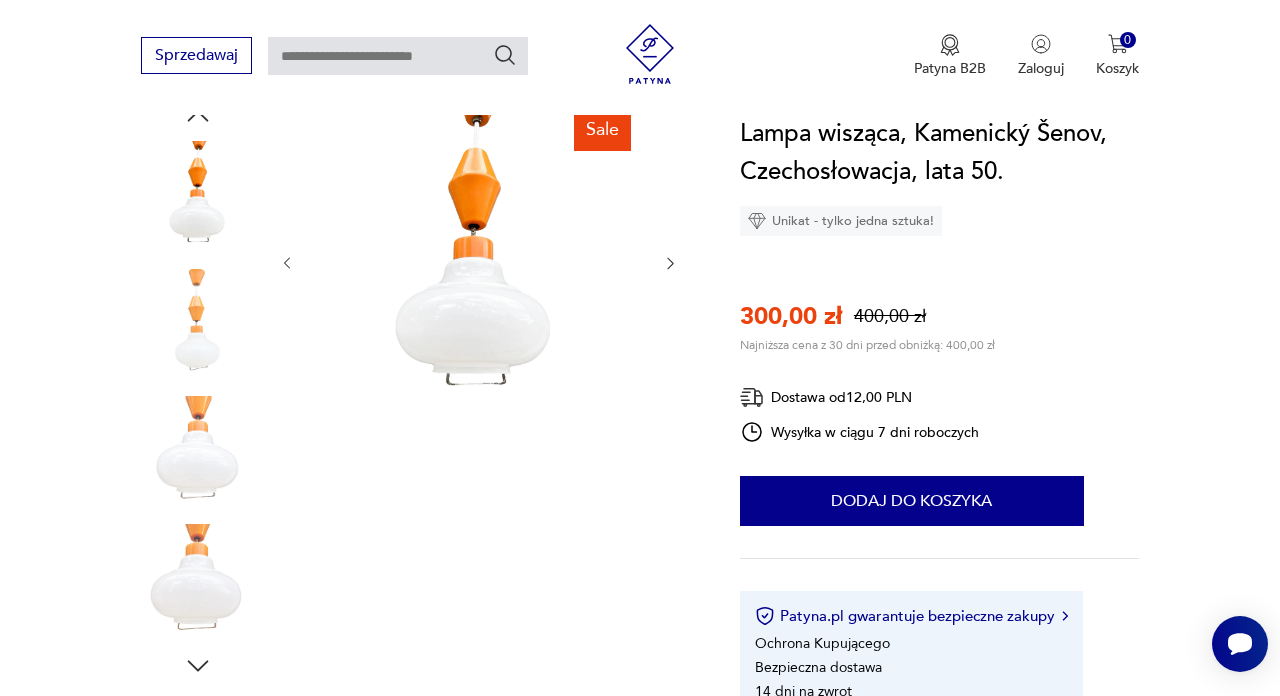 click 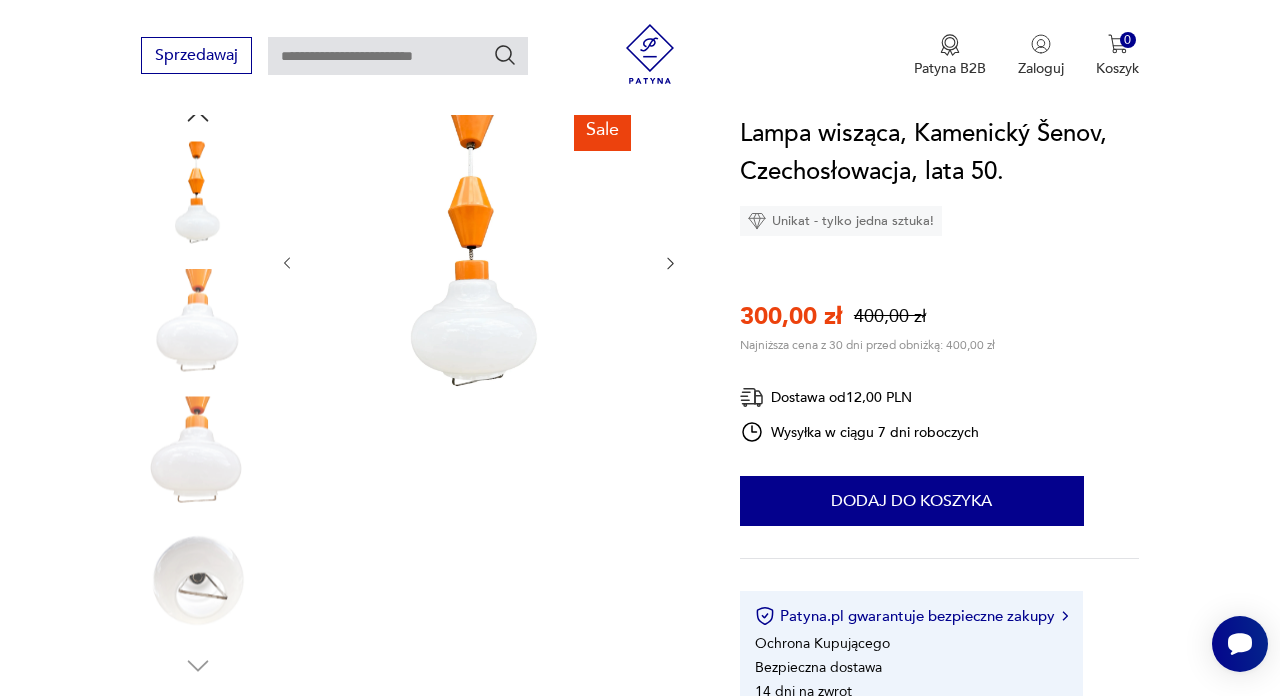 click 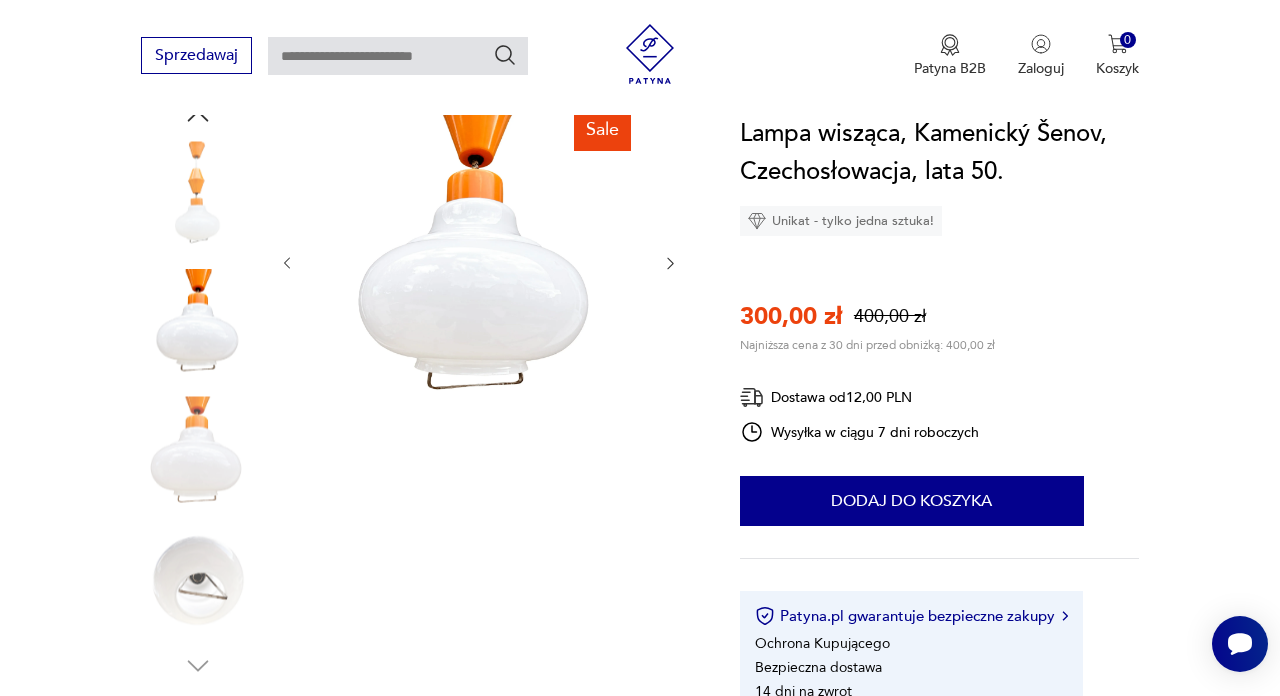 click 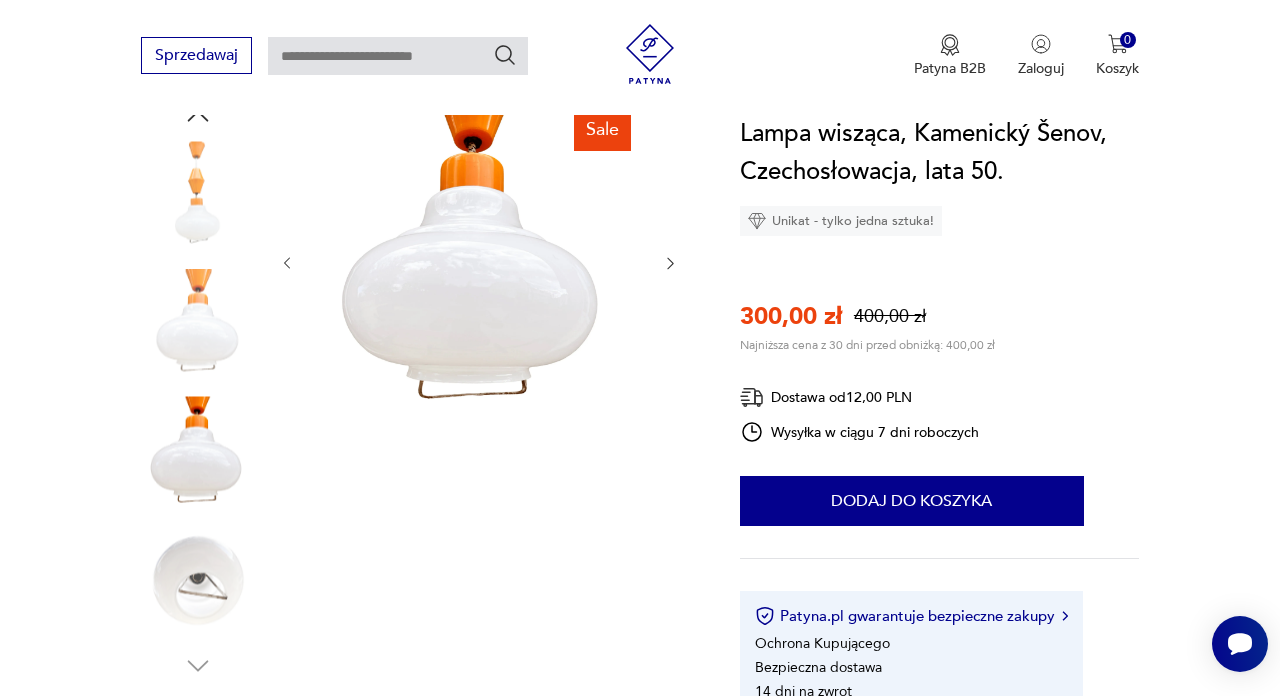 click 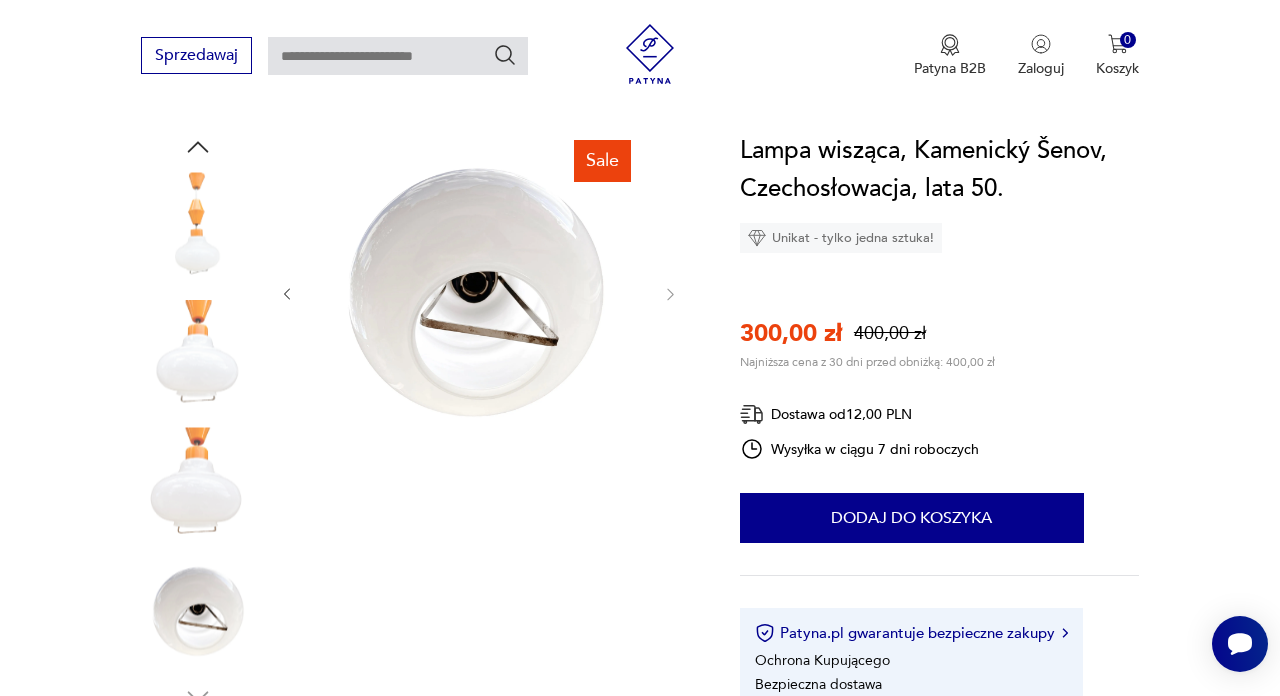 scroll, scrollTop: 189, scrollLeft: 0, axis: vertical 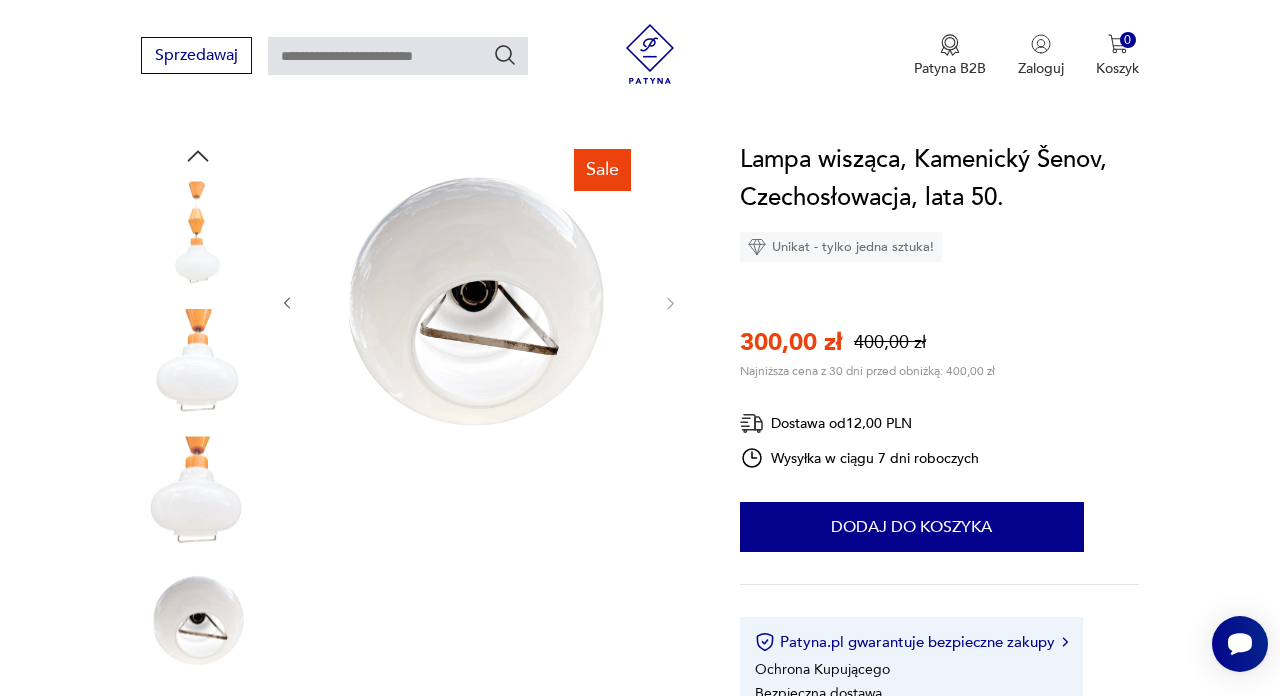 click at bounding box center (198, 238) 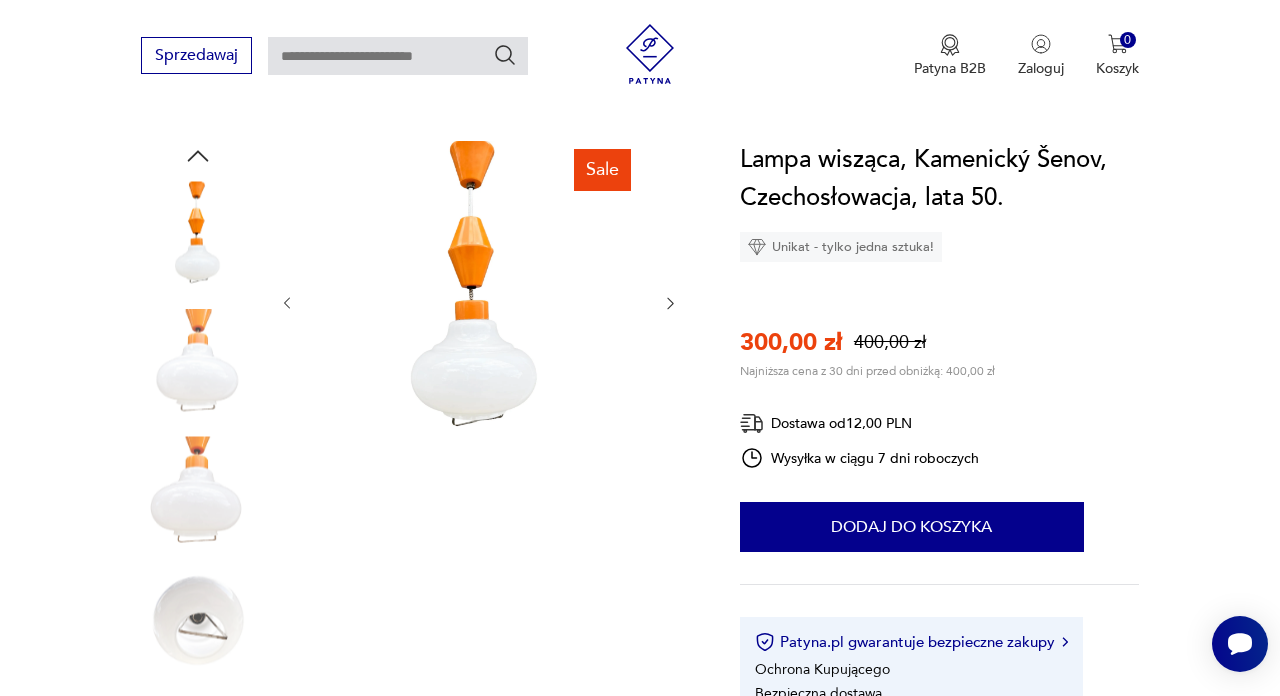 click at bounding box center (475, 301) 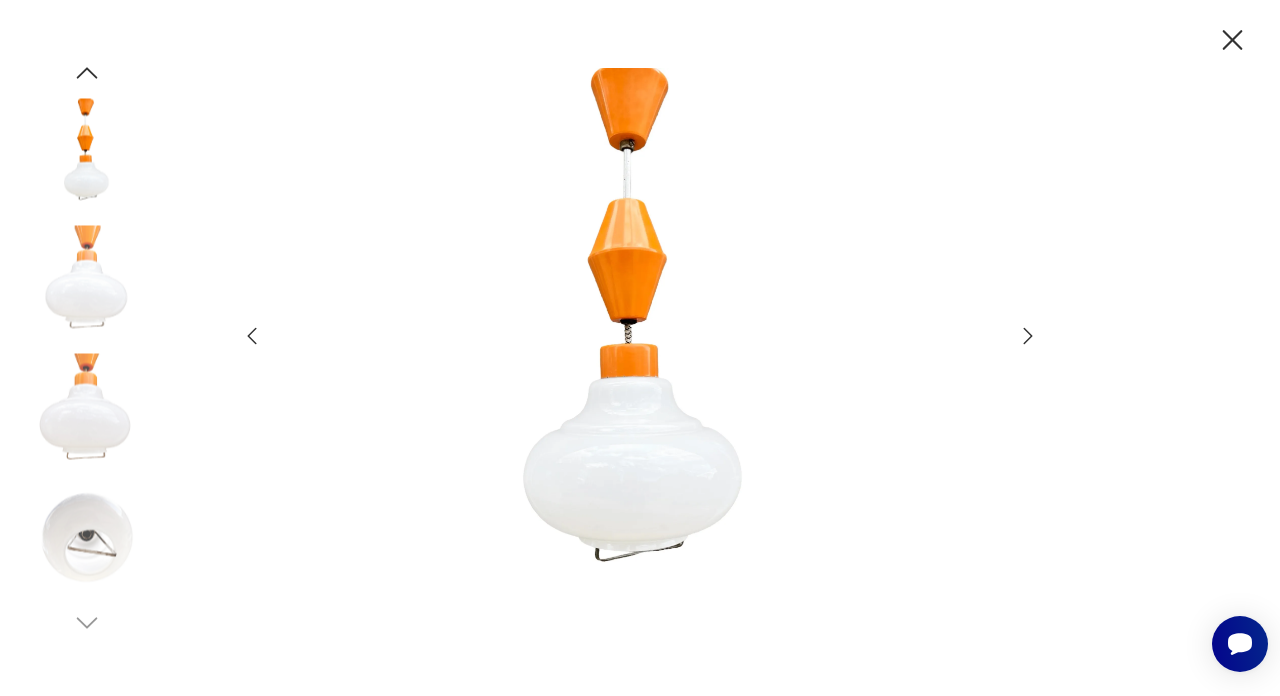 click 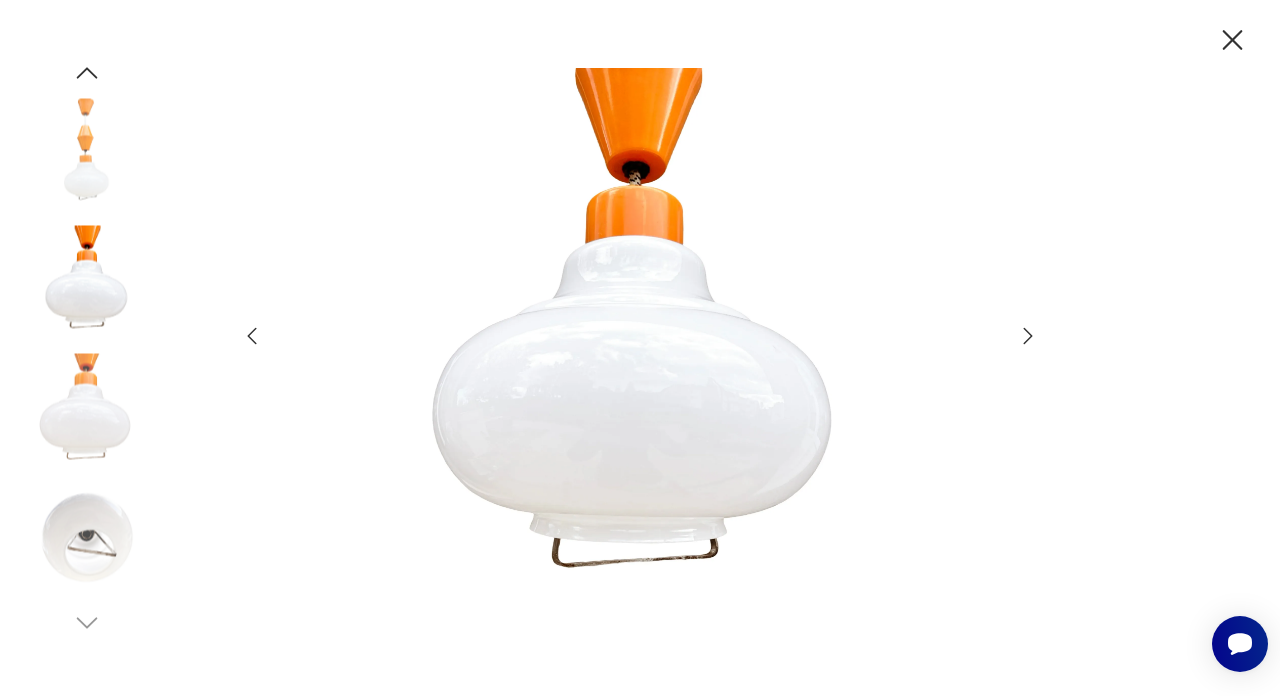 click 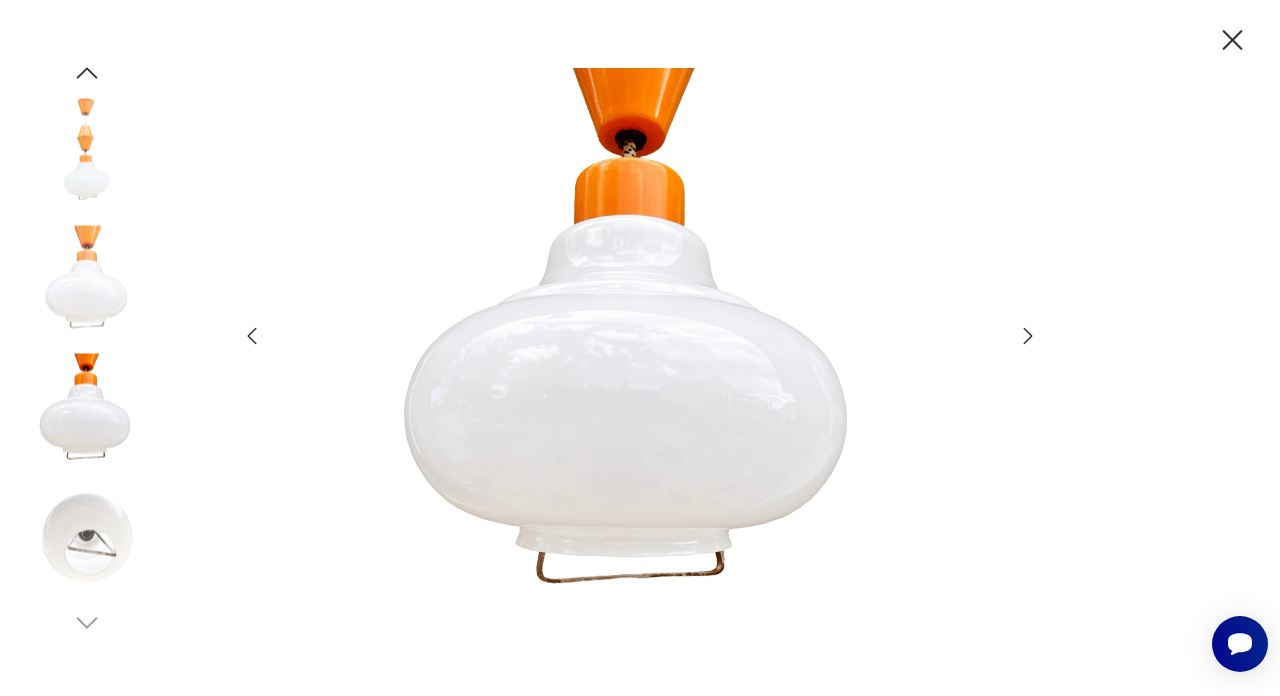 click 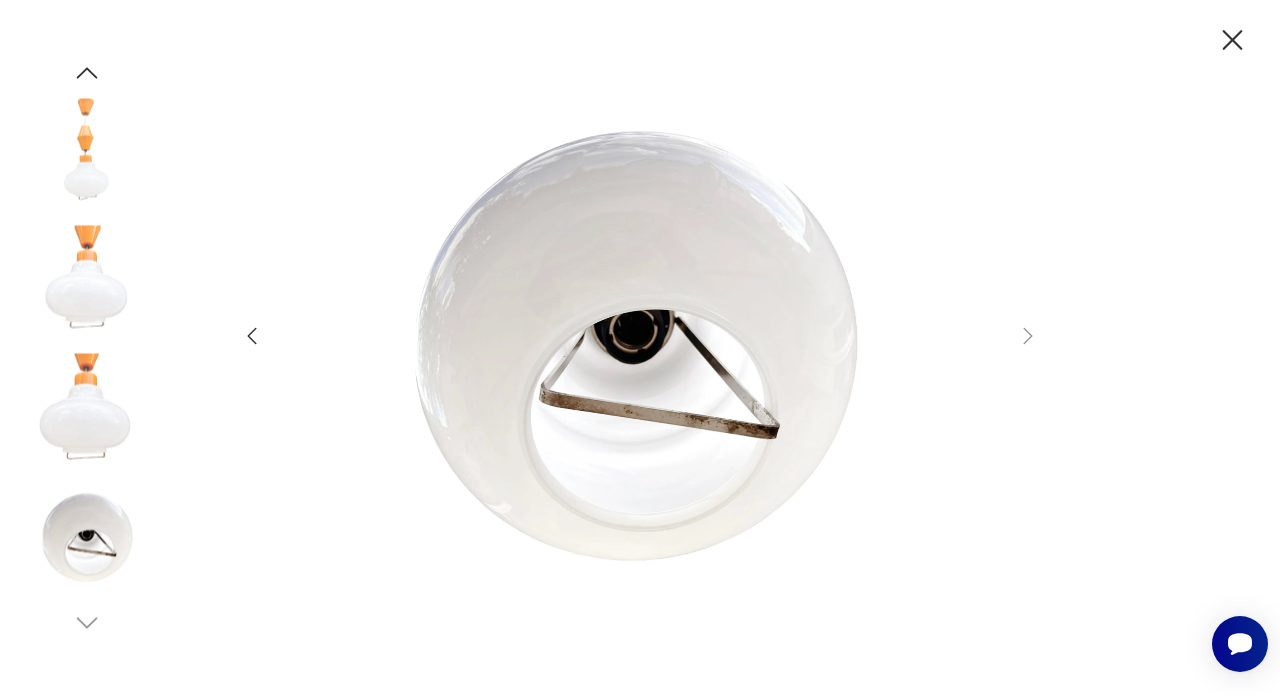 click 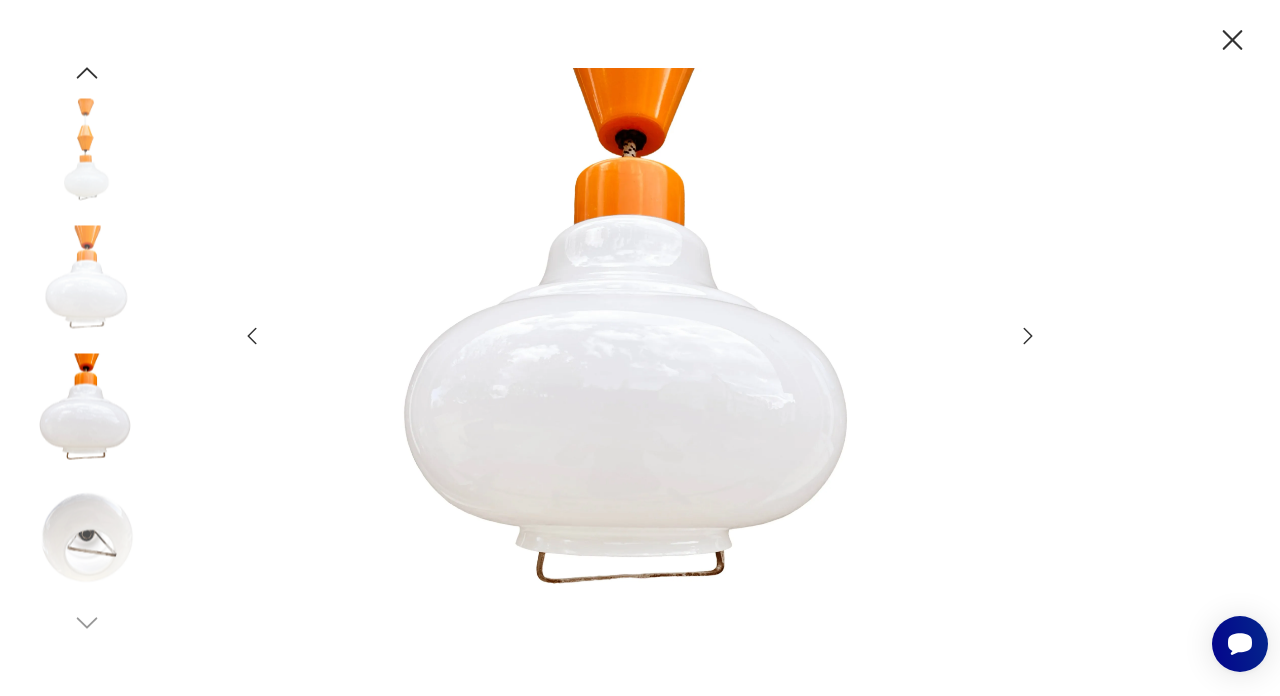 click 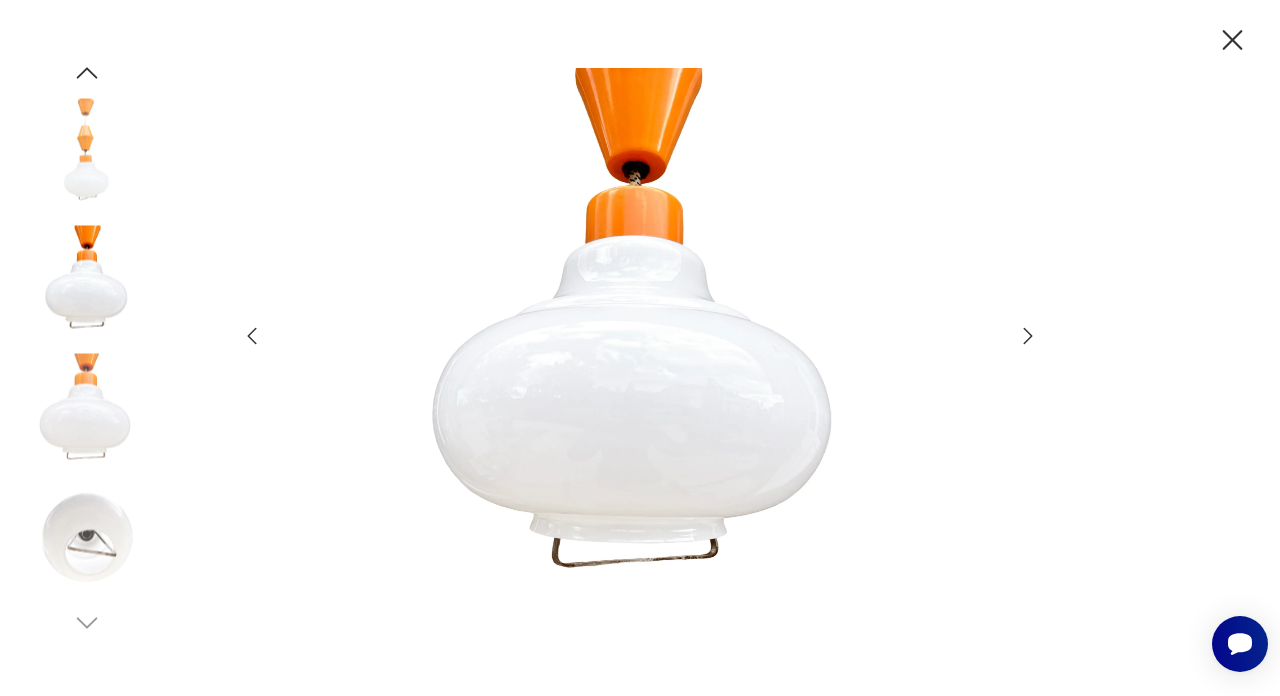 click 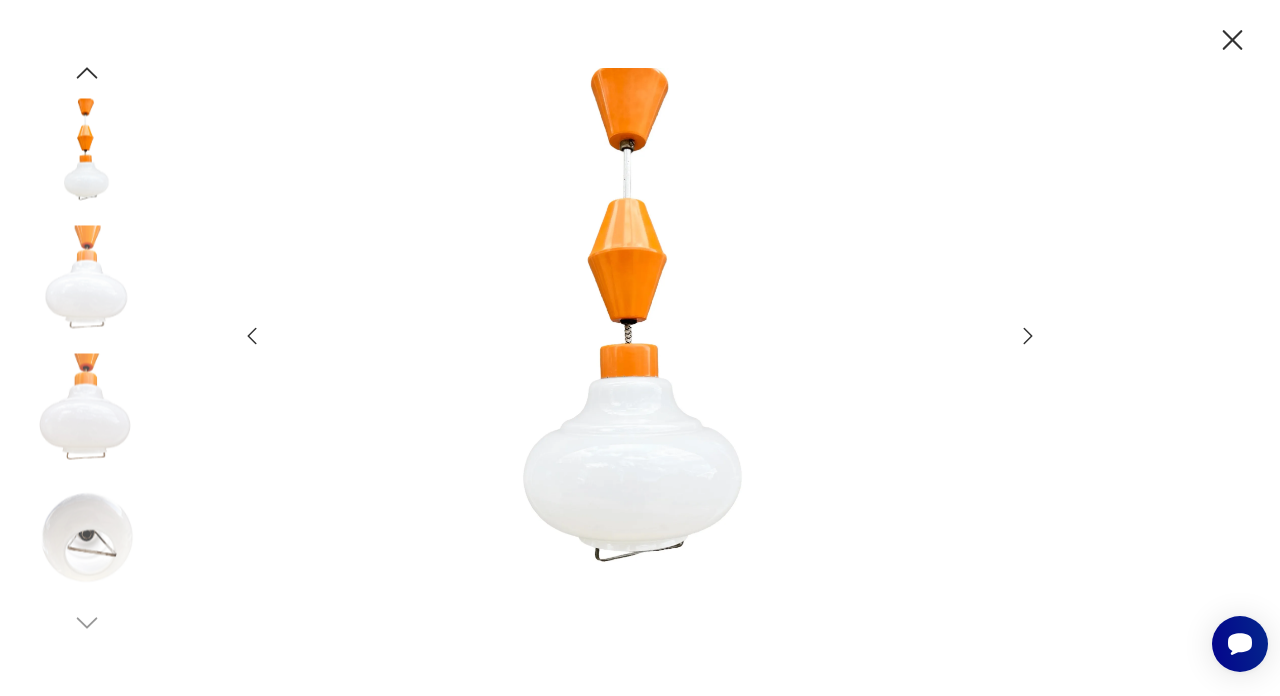 click 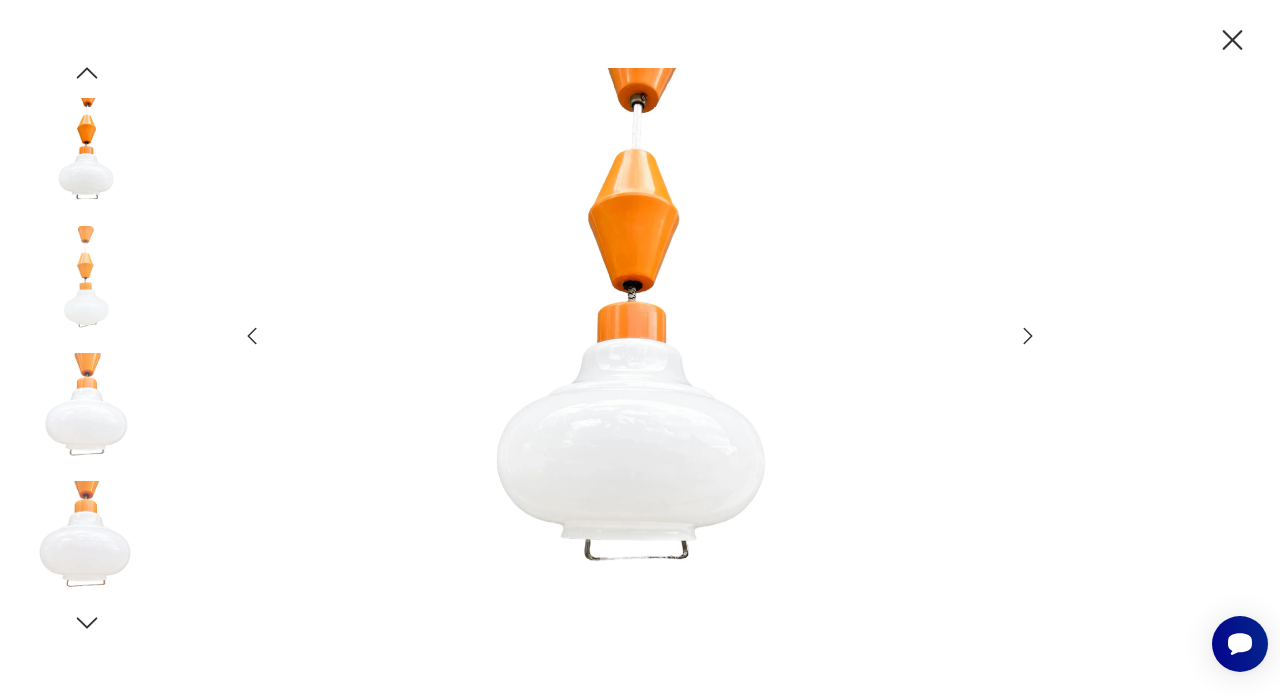 click 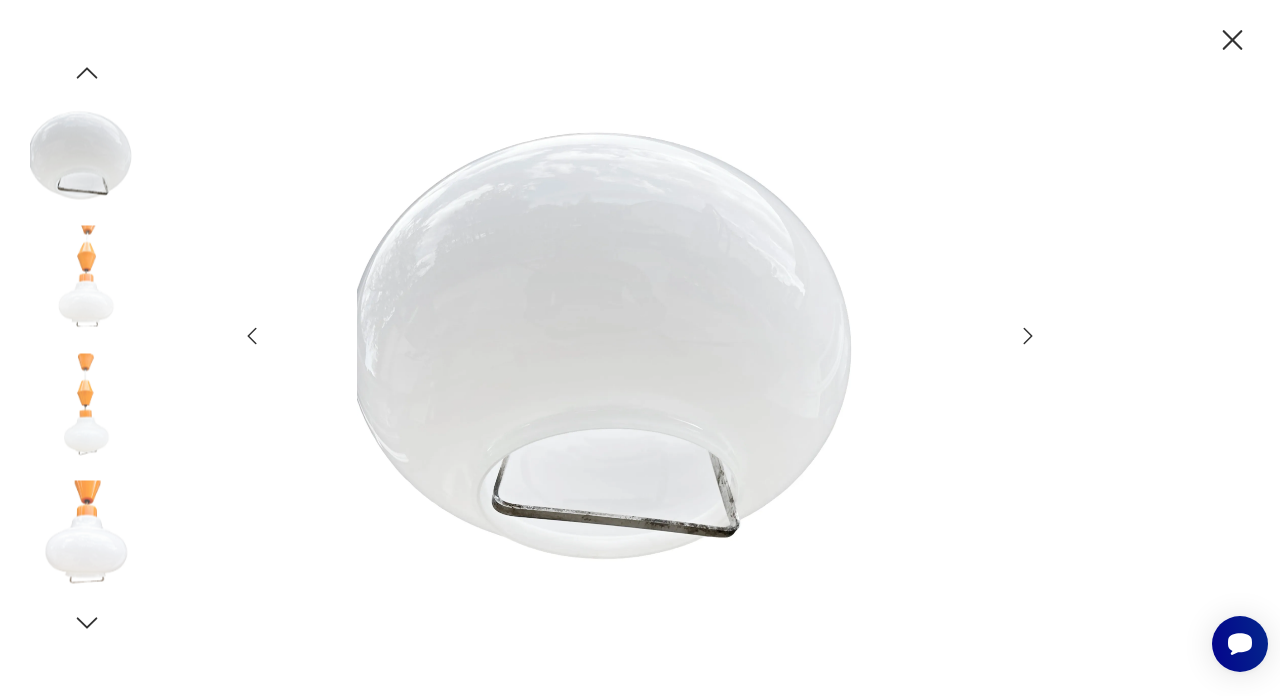 click 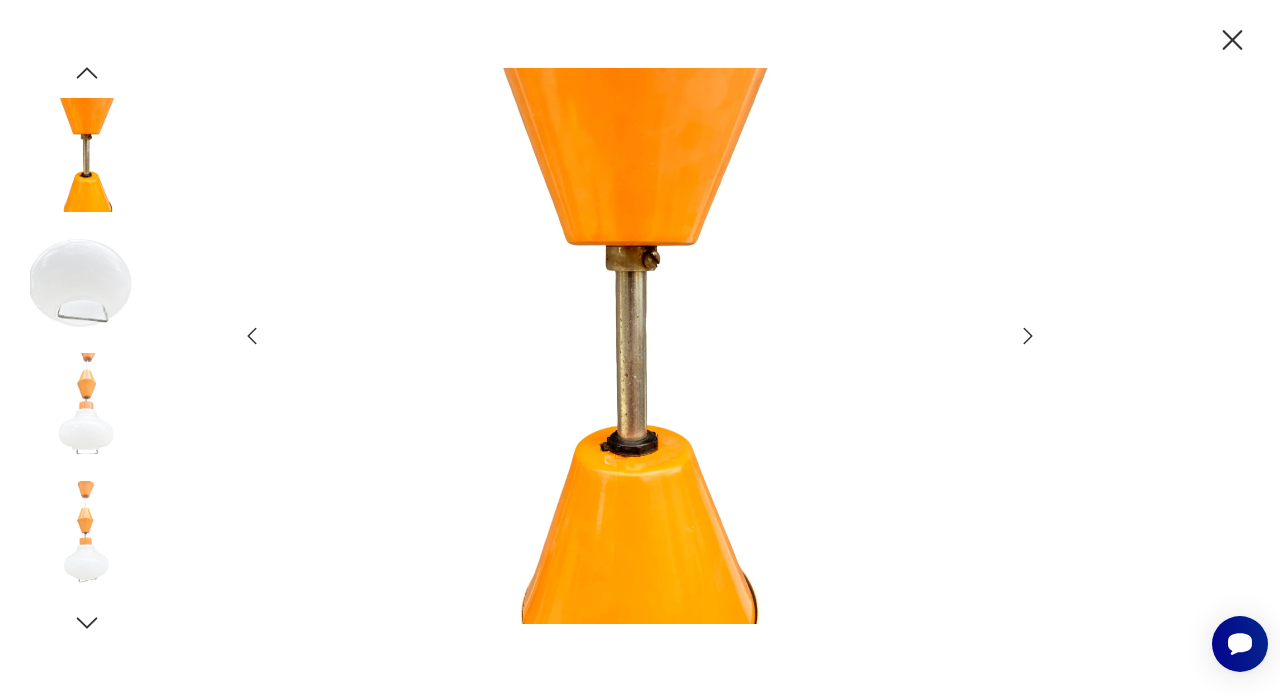 click 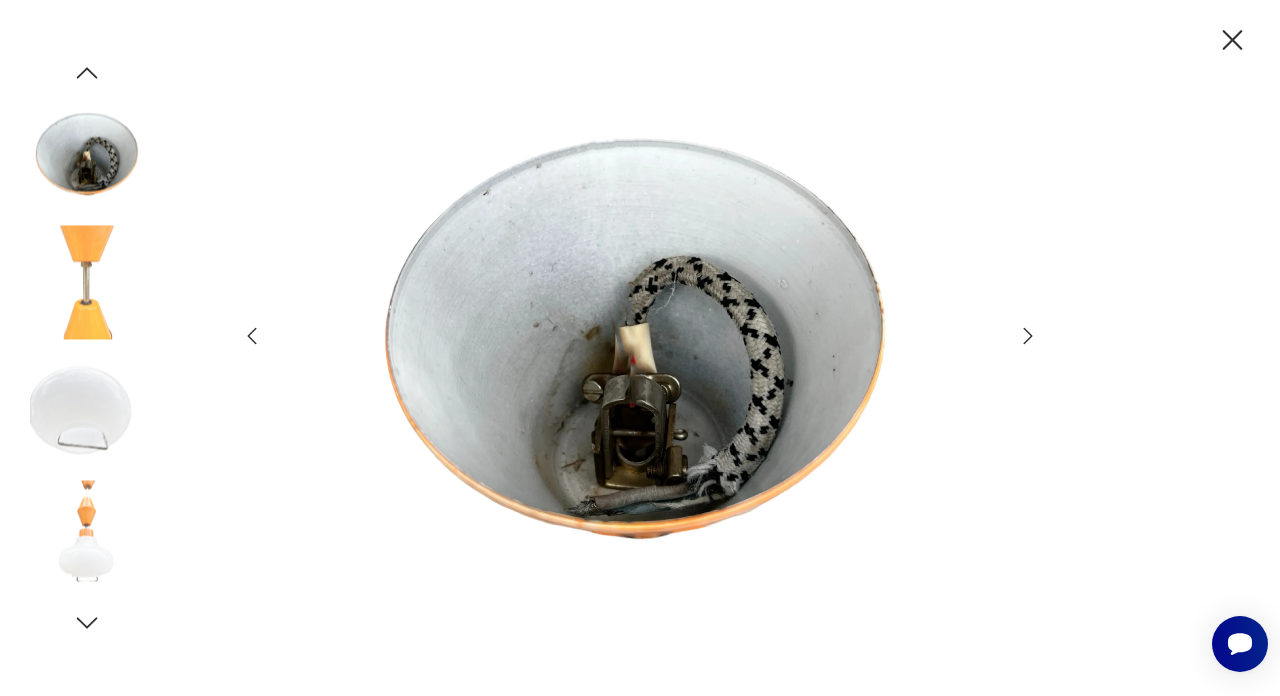click 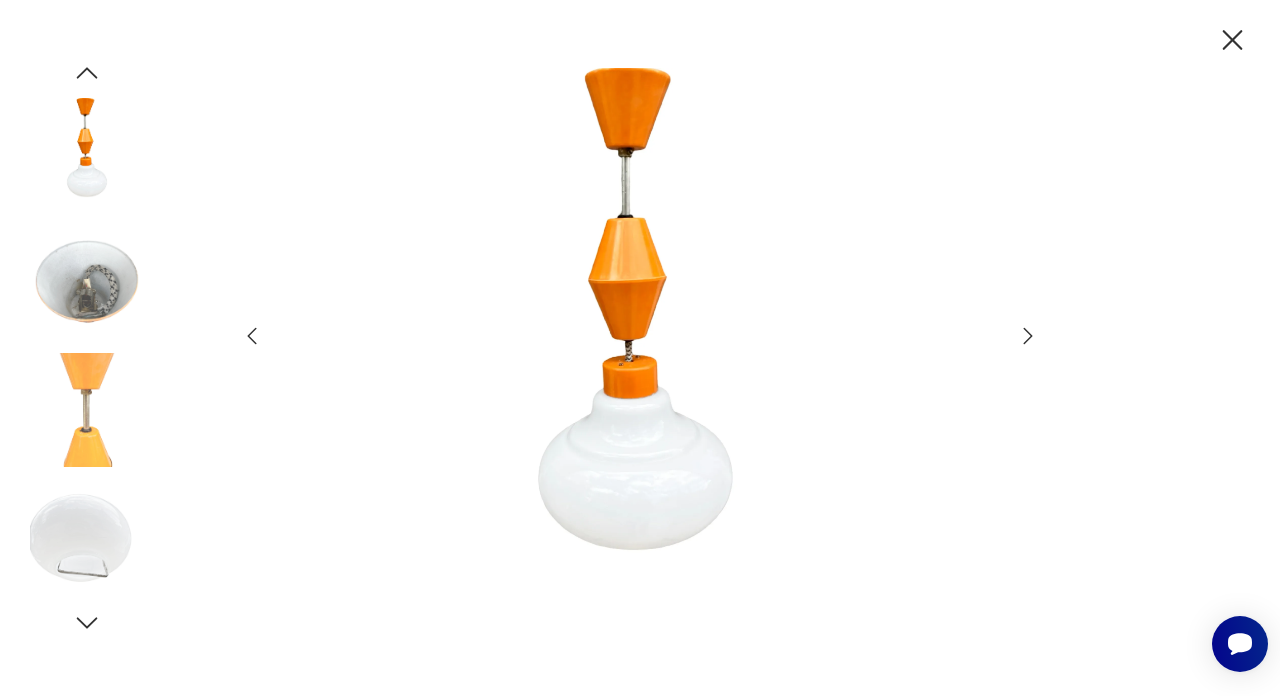 click 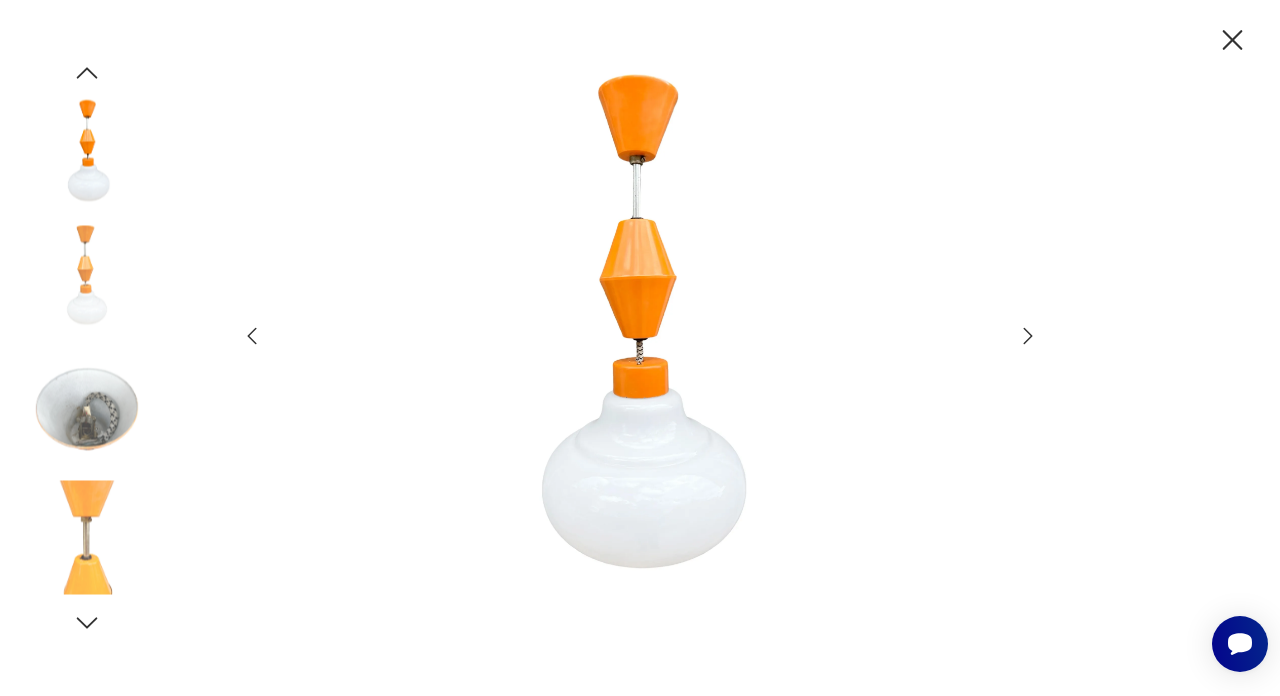 click 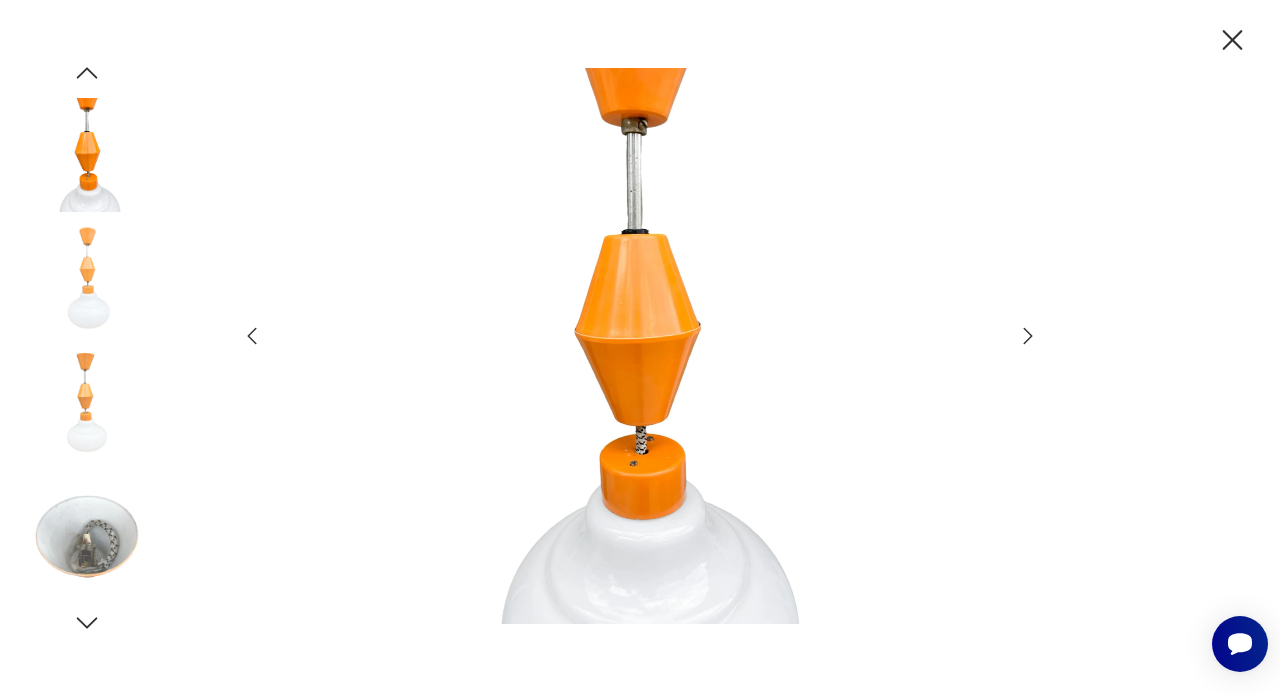 click 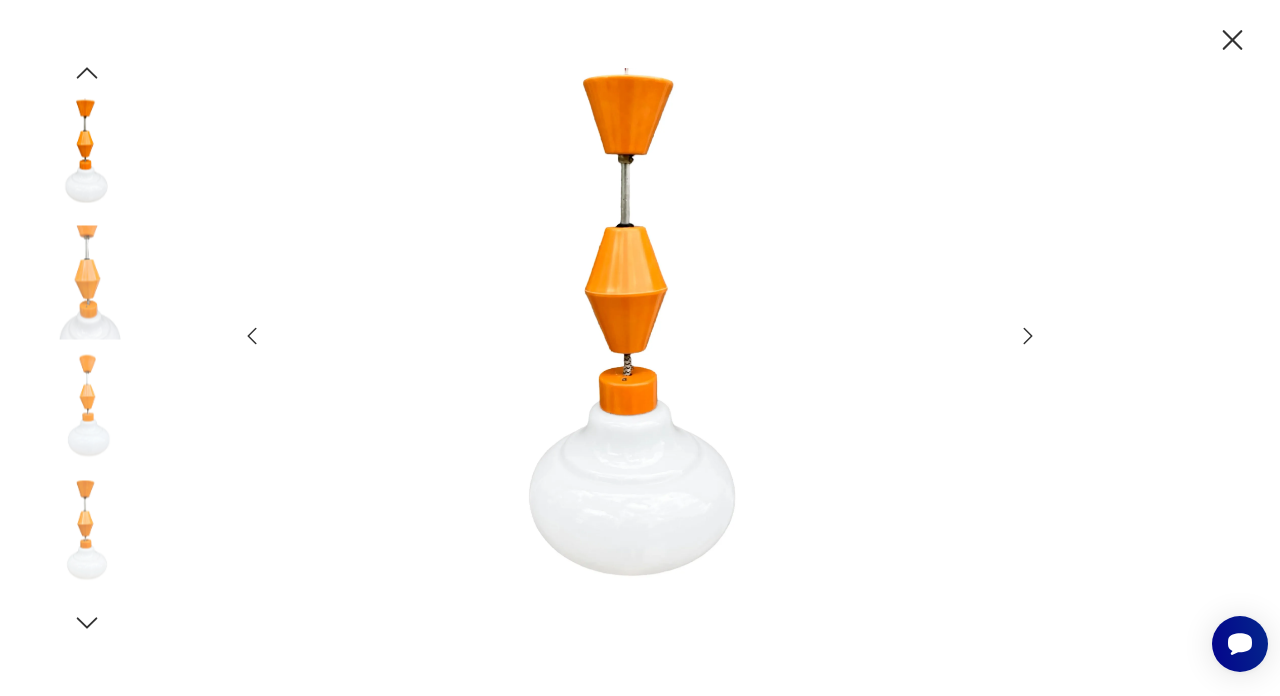 click 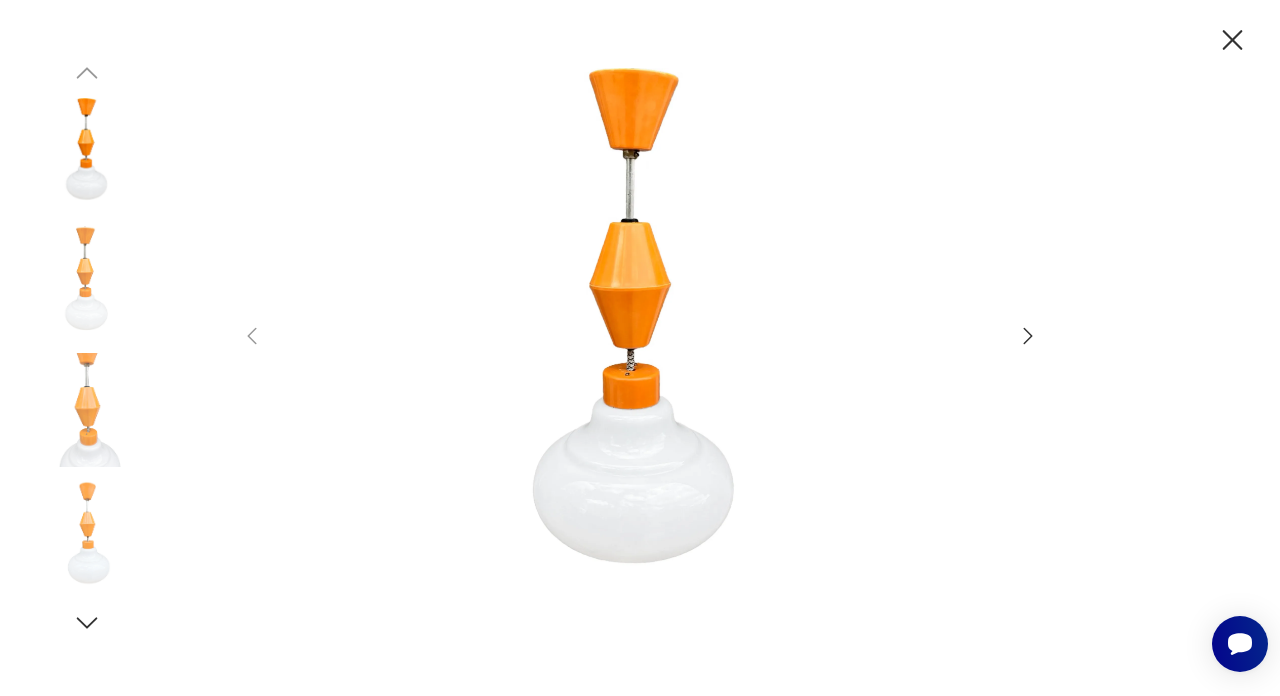 click 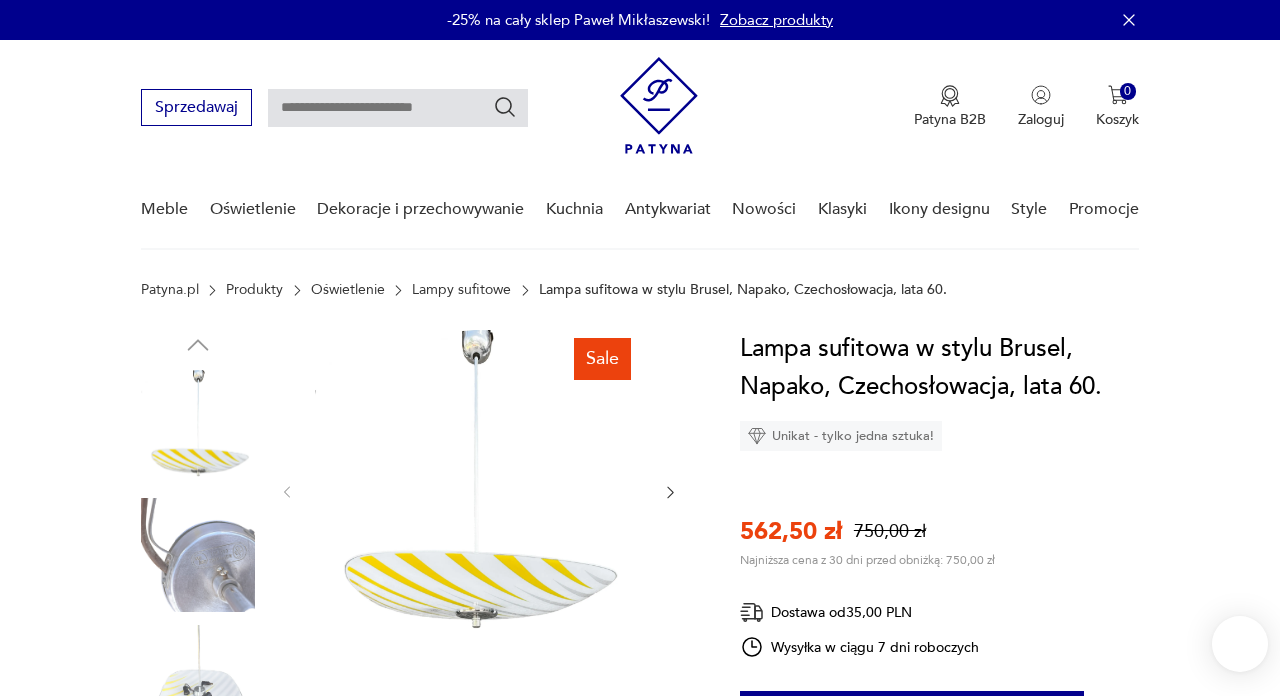 scroll, scrollTop: 0, scrollLeft: 0, axis: both 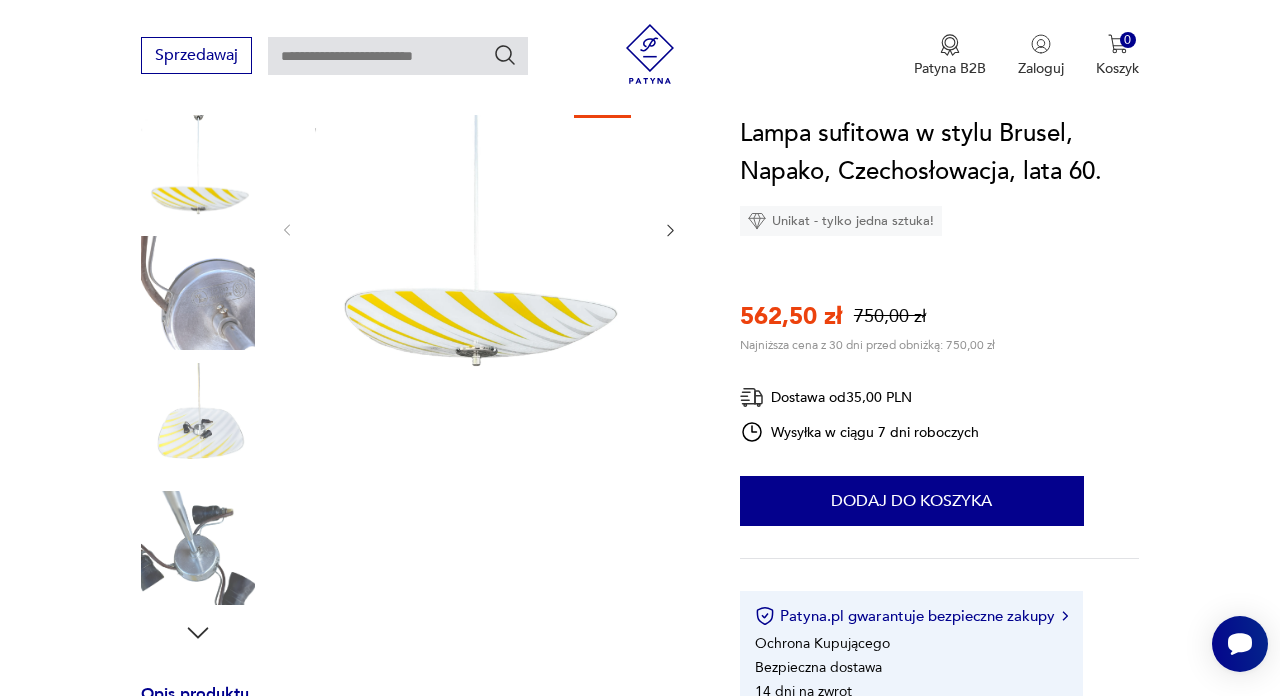 click at bounding box center [475, 228] 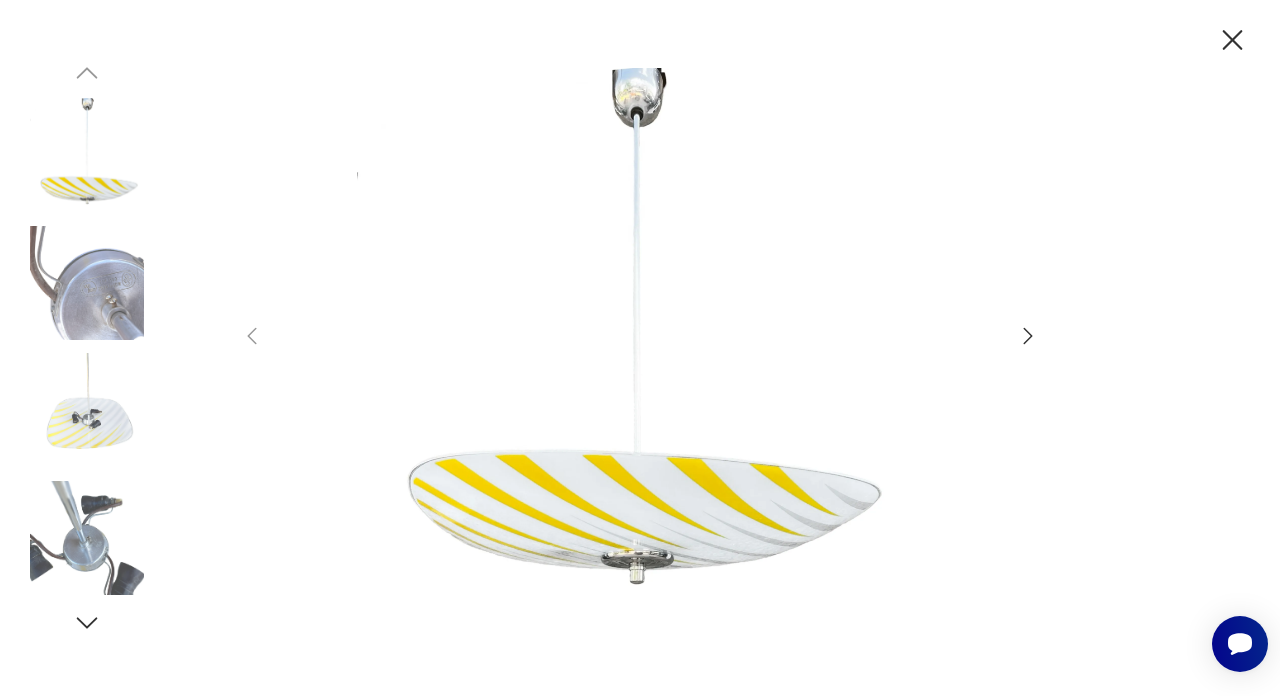 click 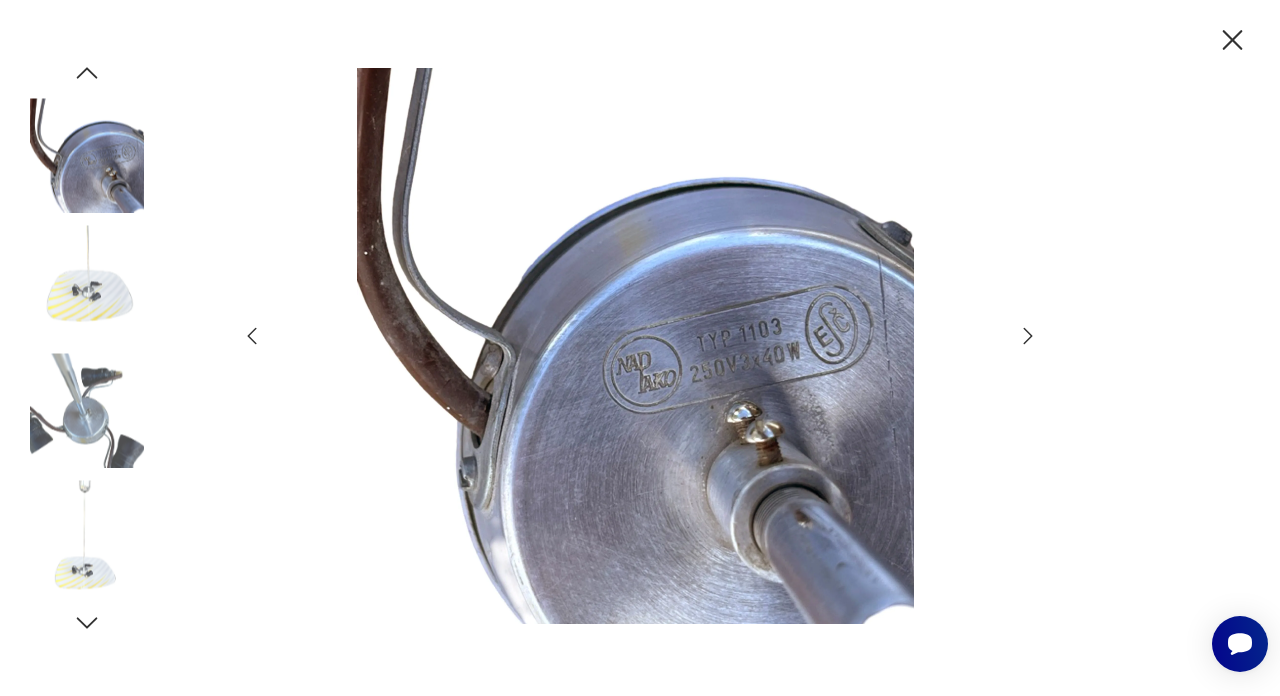 click 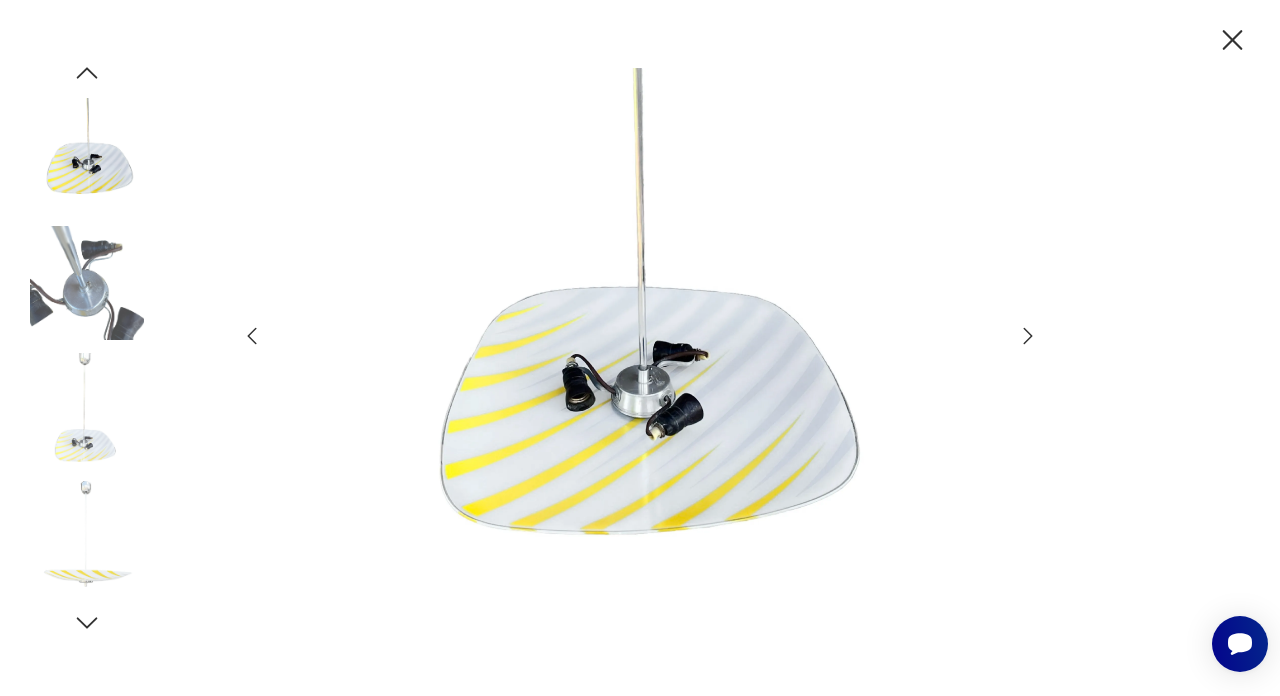 click 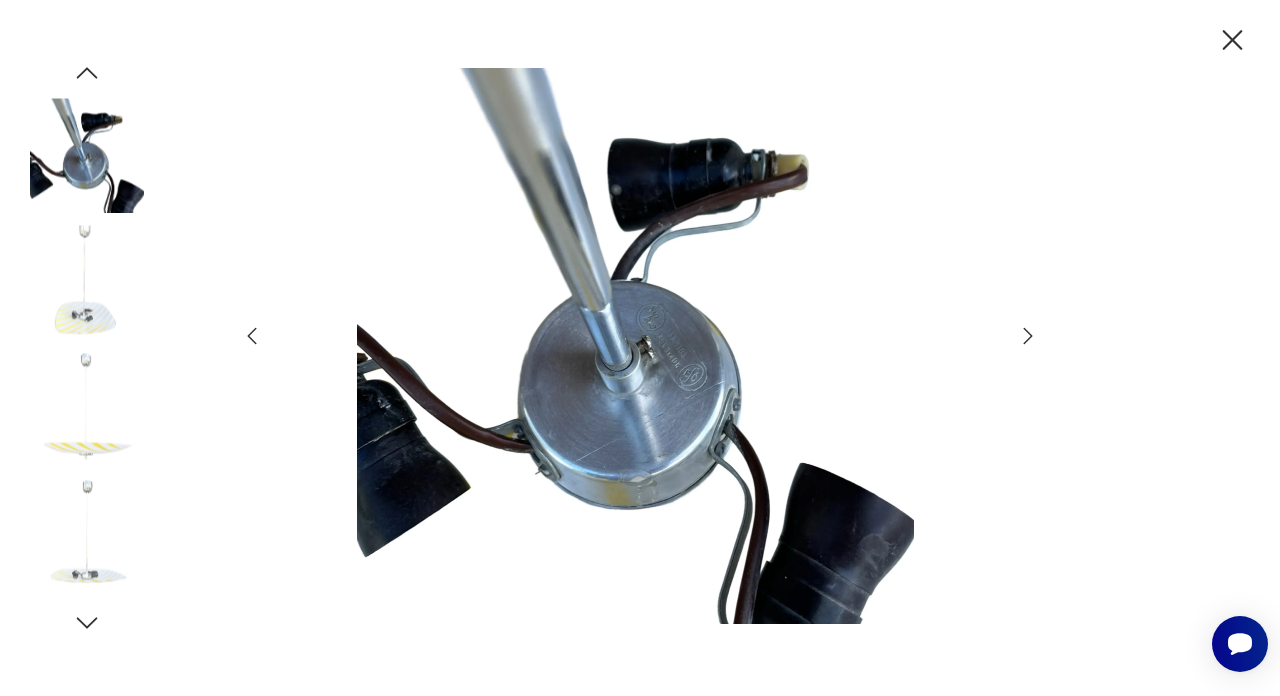 click 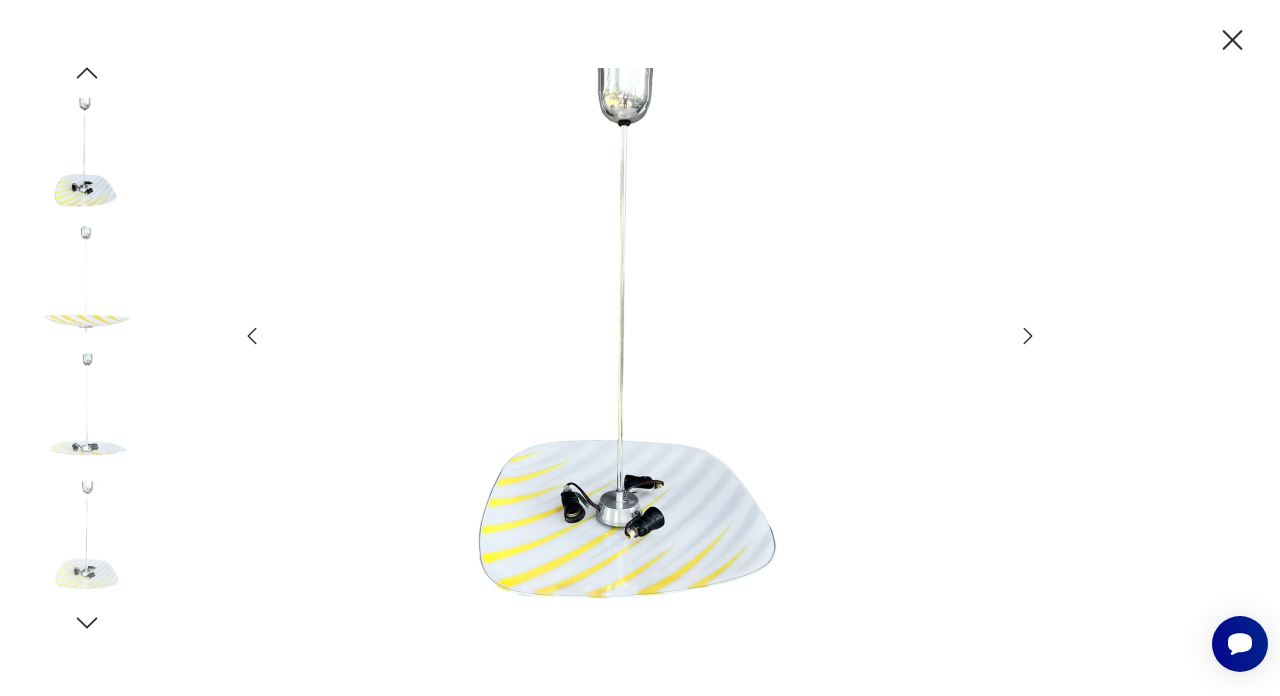 click 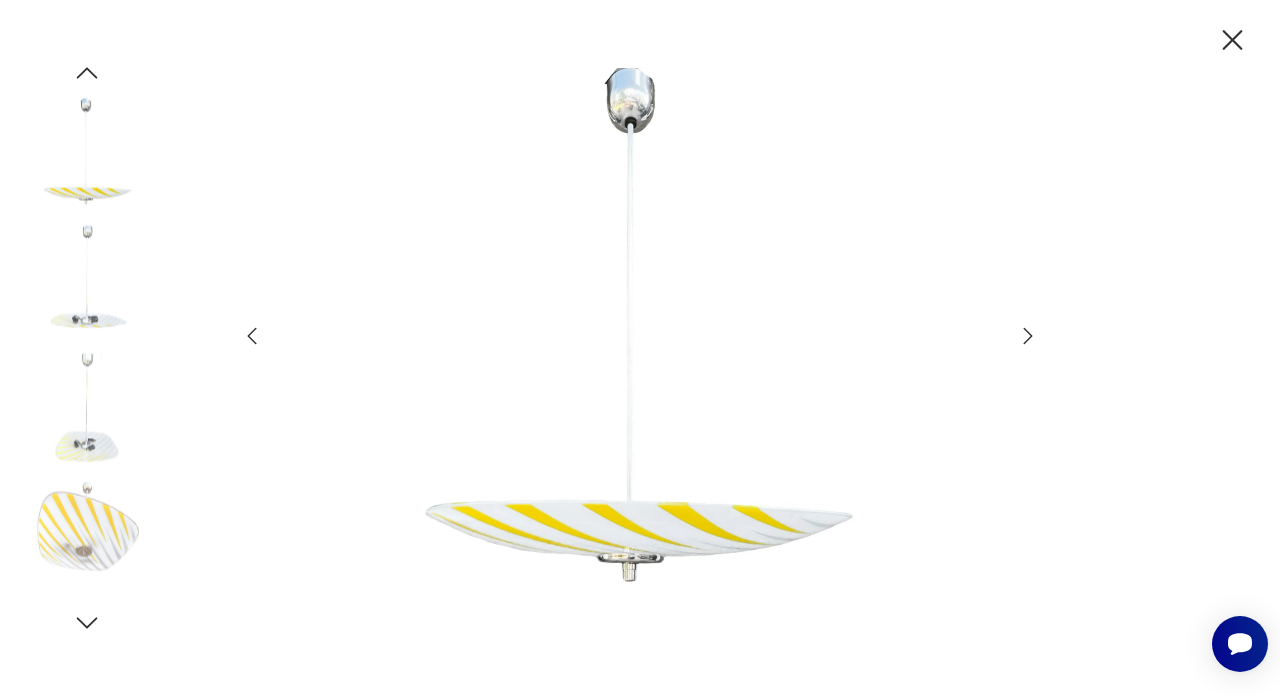 click 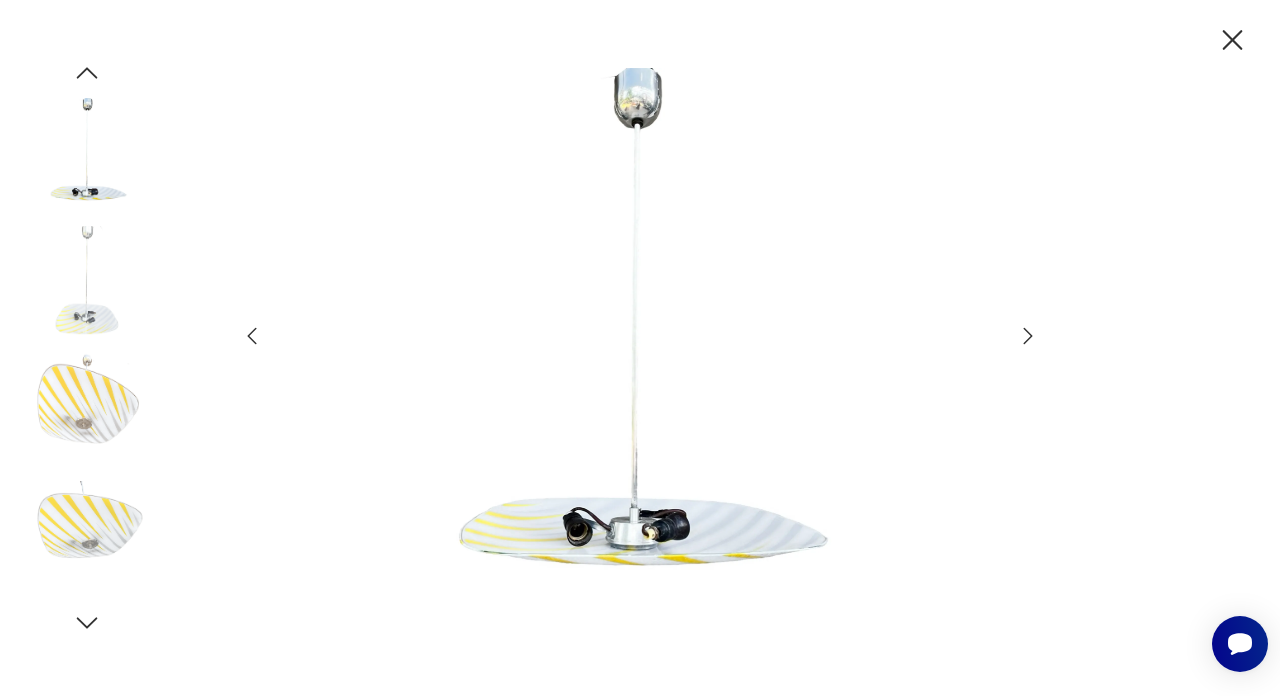 click 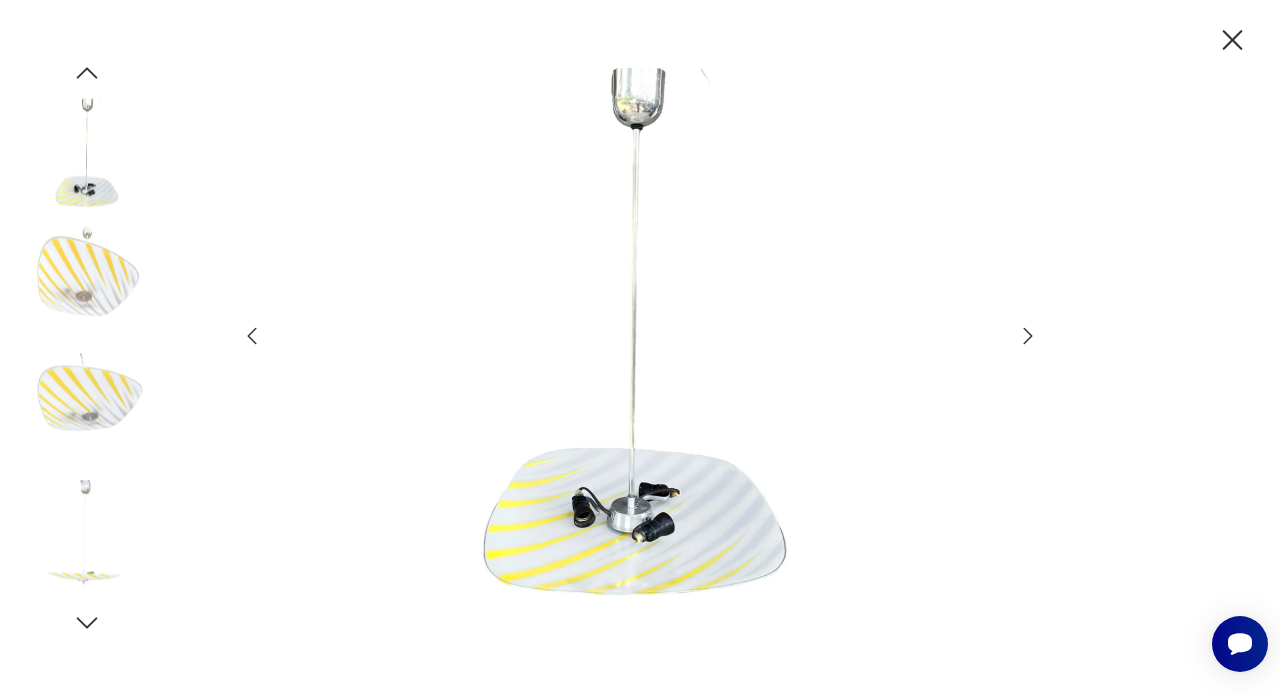 click 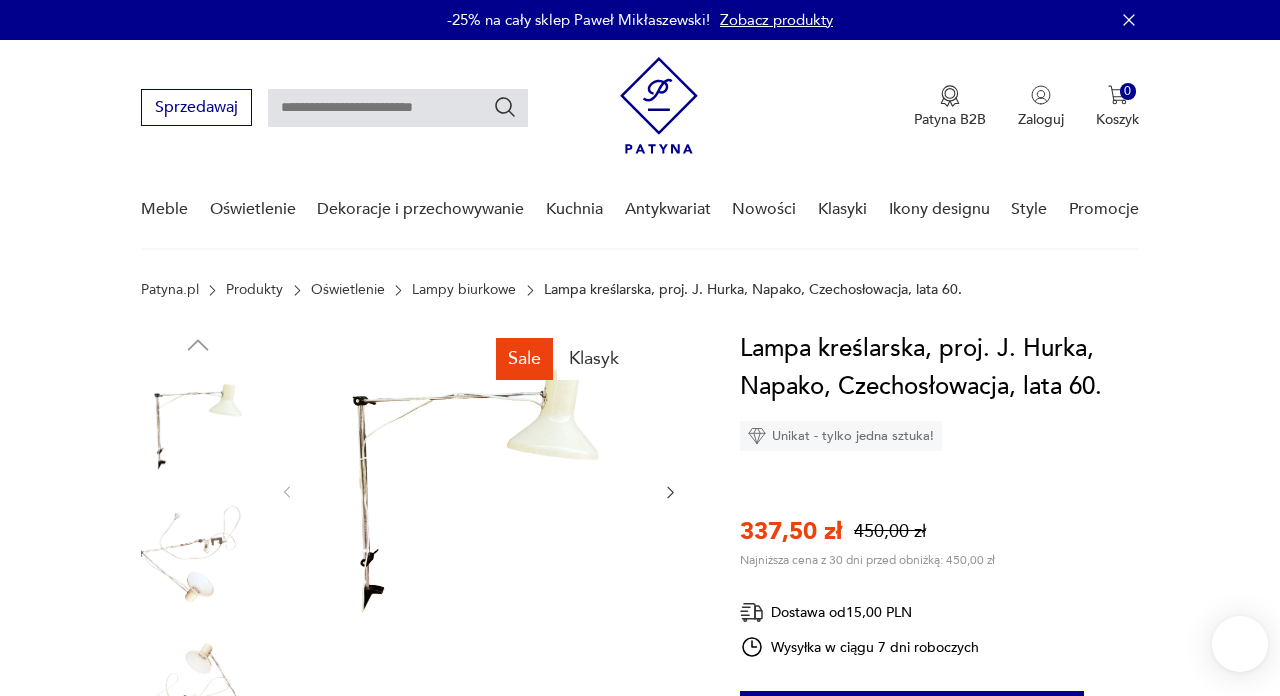 scroll, scrollTop: 0, scrollLeft: 0, axis: both 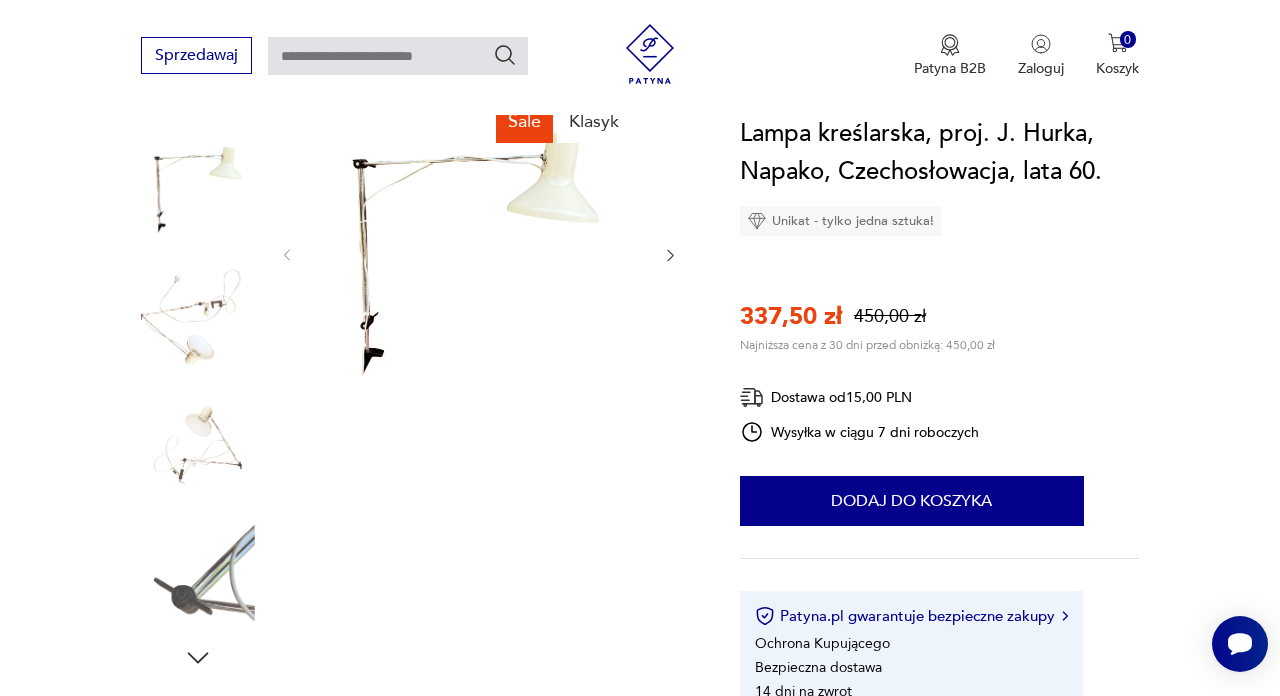 click at bounding box center (475, 253) 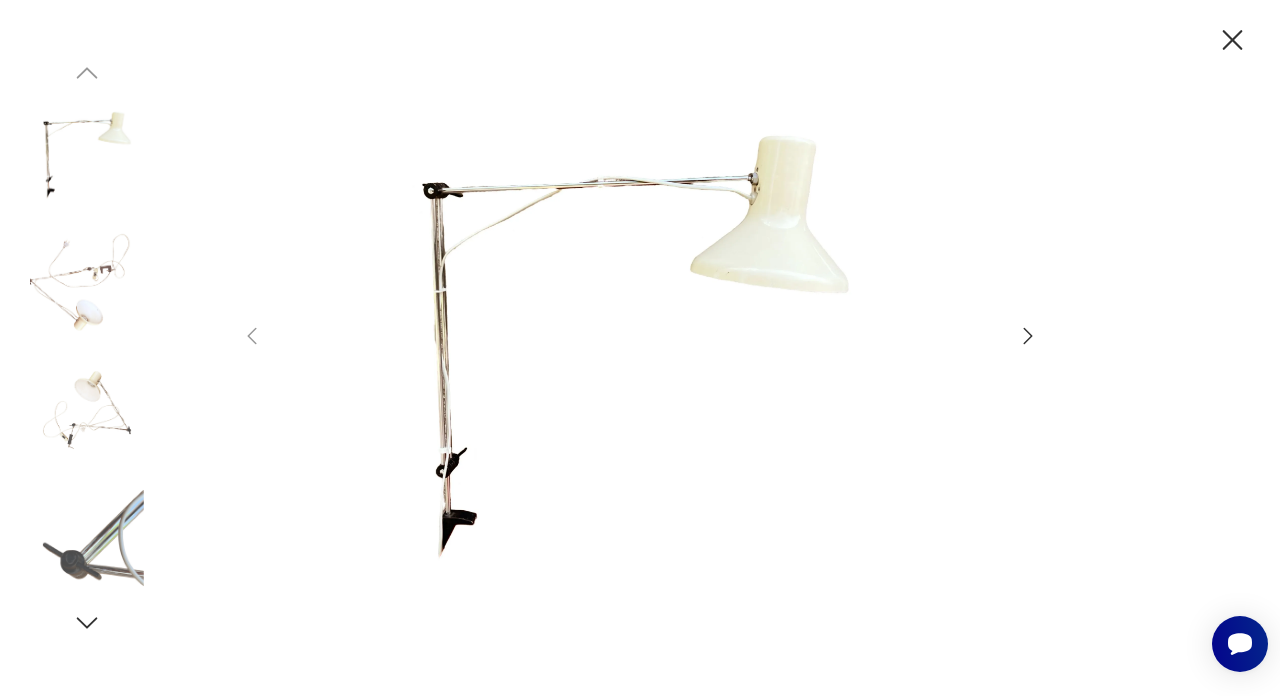 click 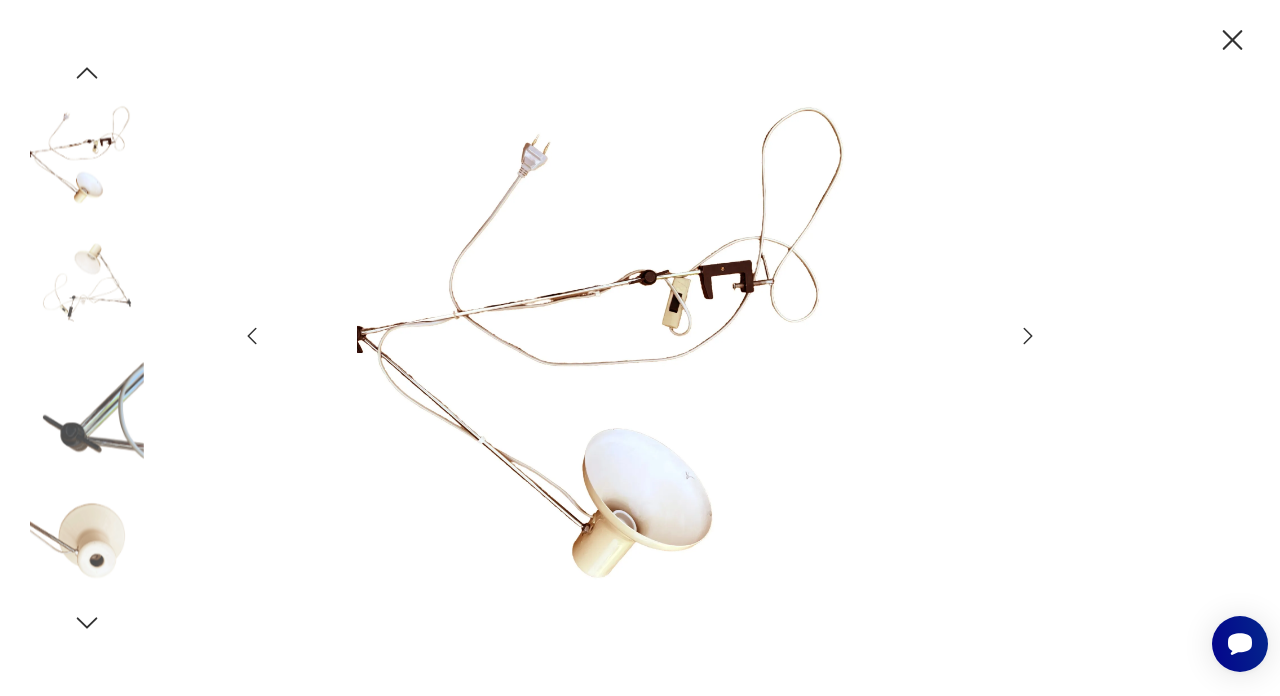 click 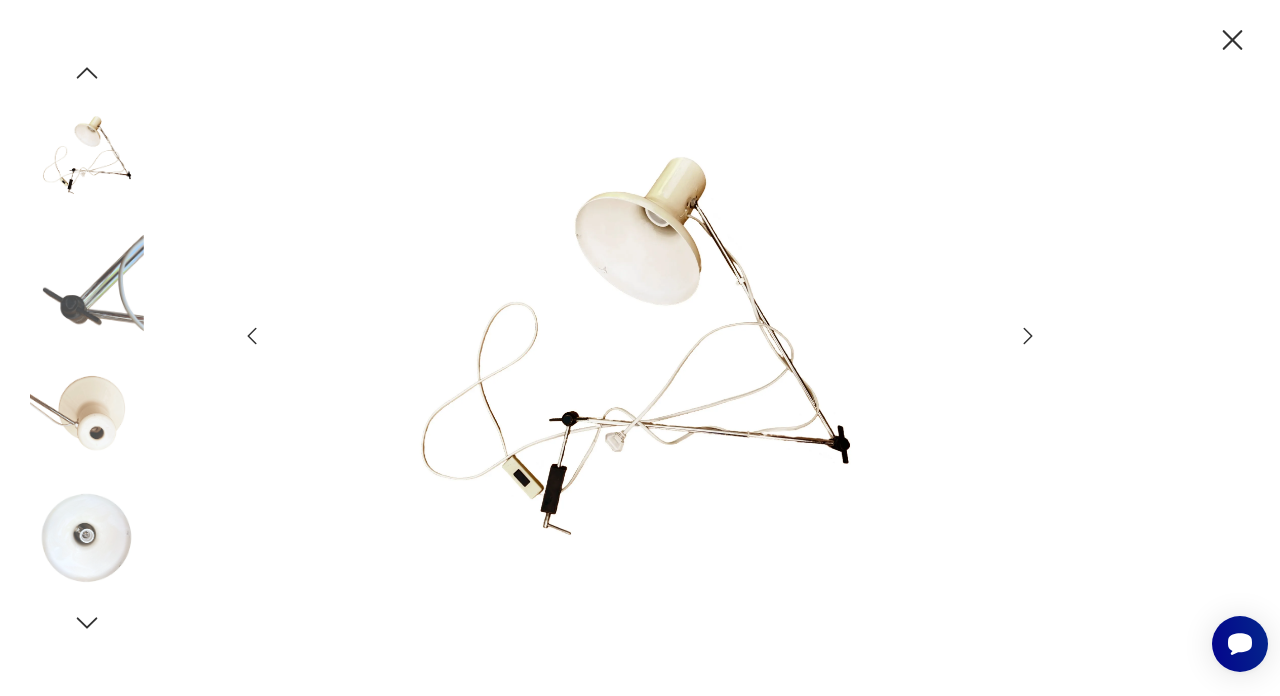 click 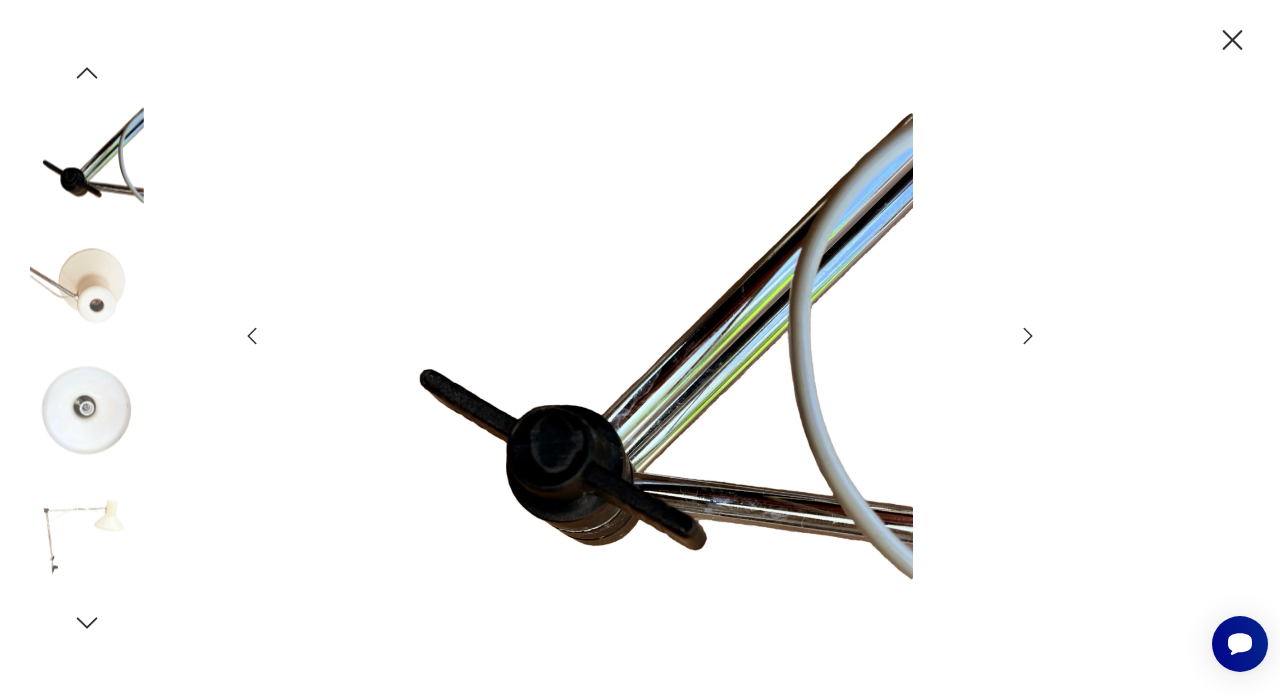 click 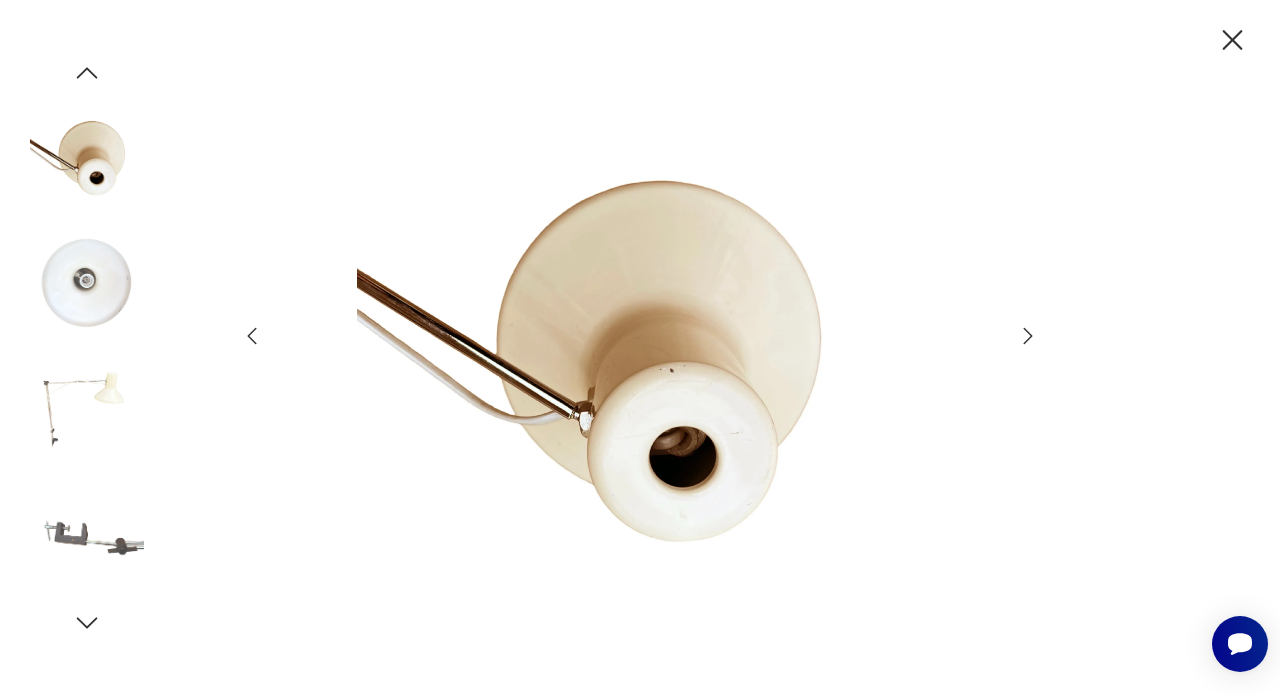 click 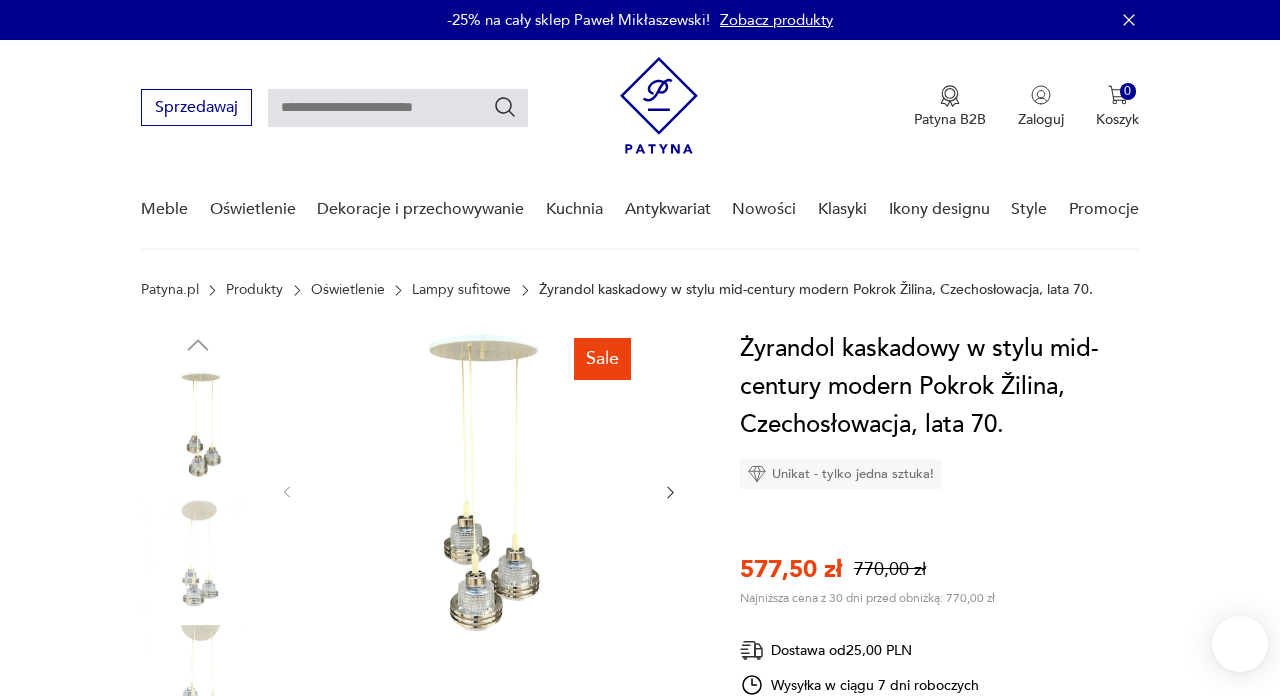 scroll, scrollTop: 0, scrollLeft: 0, axis: both 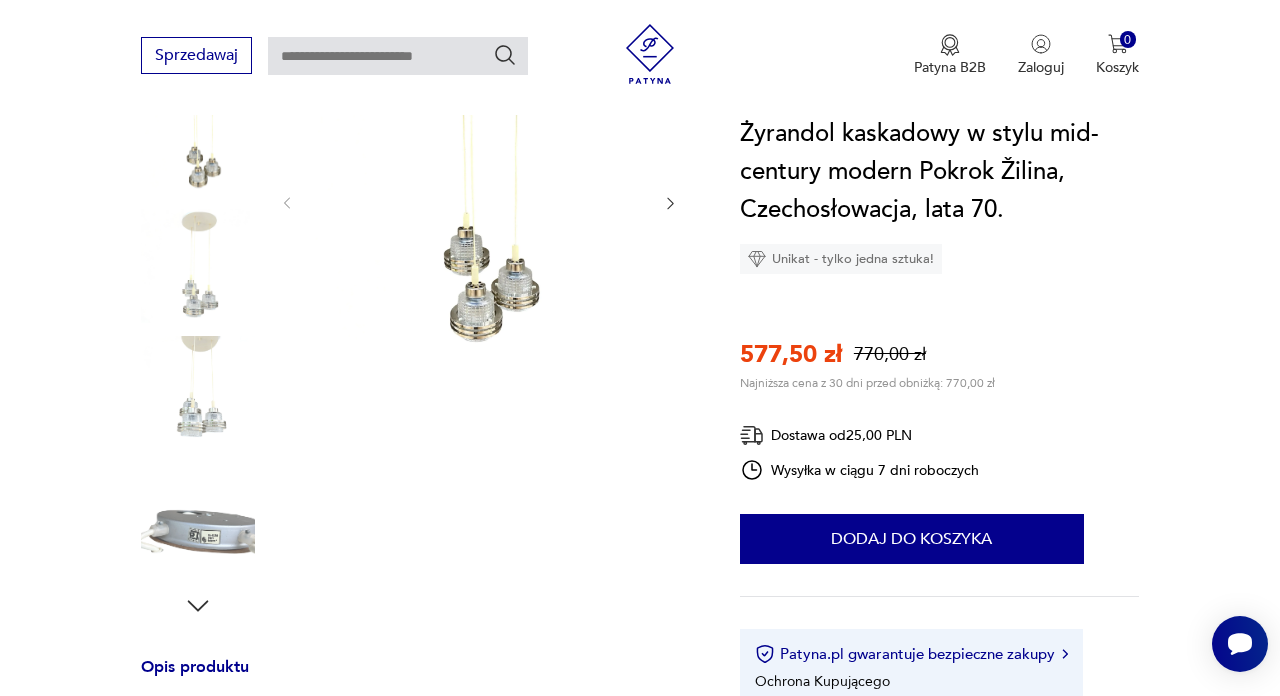 click at bounding box center [475, 201] 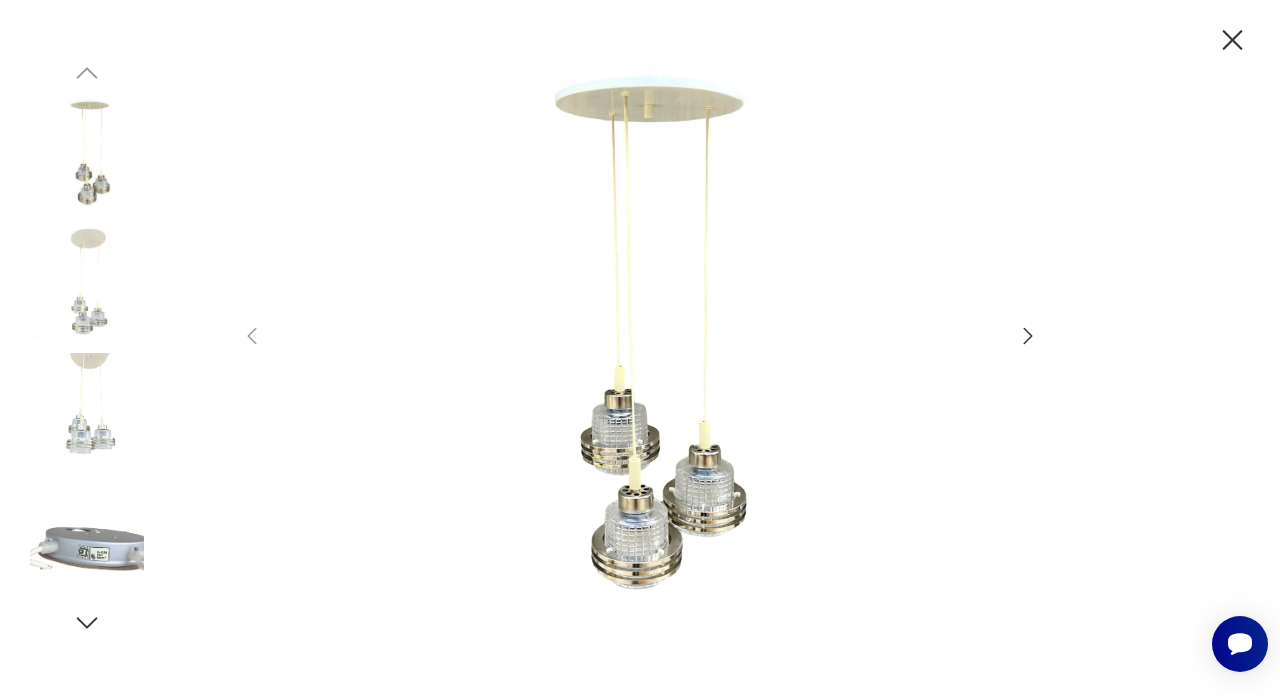 click 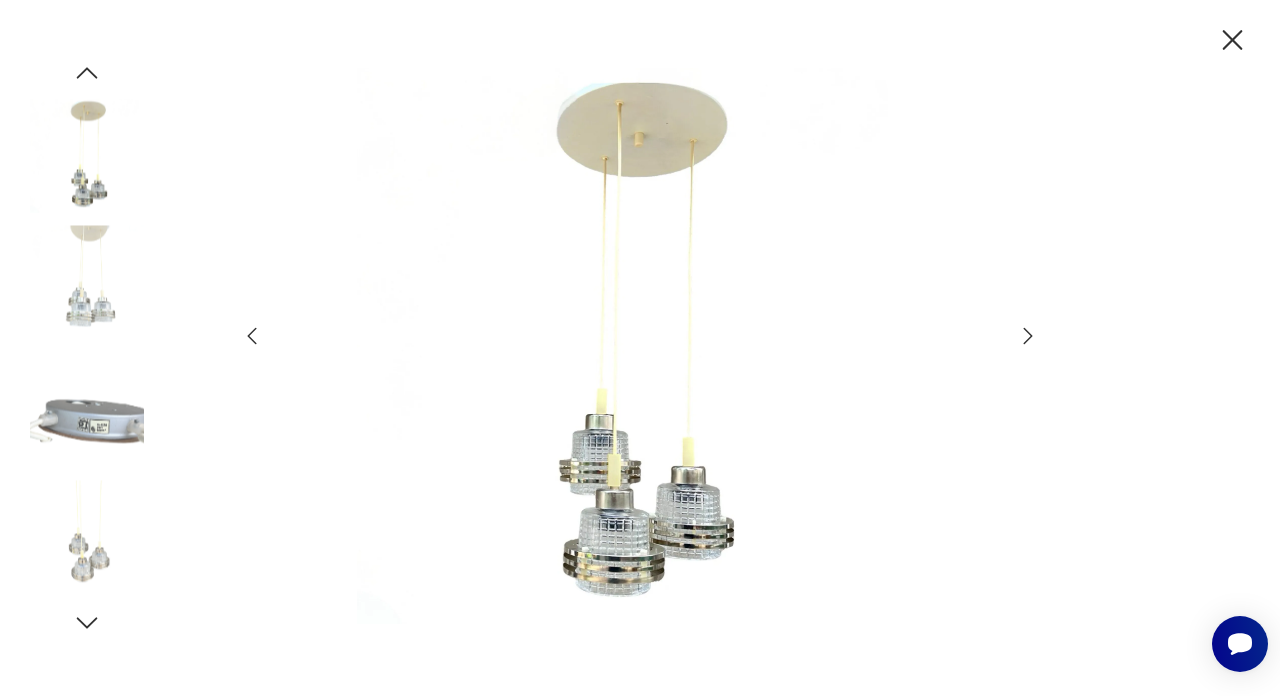 click 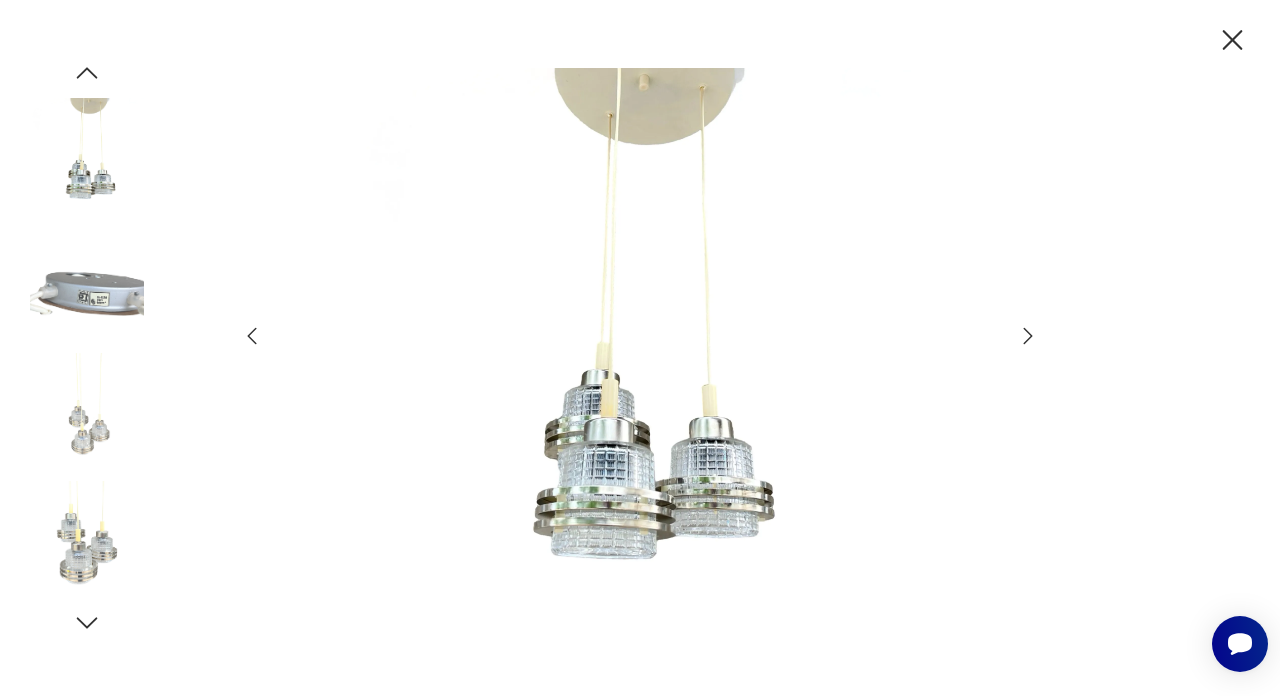 click 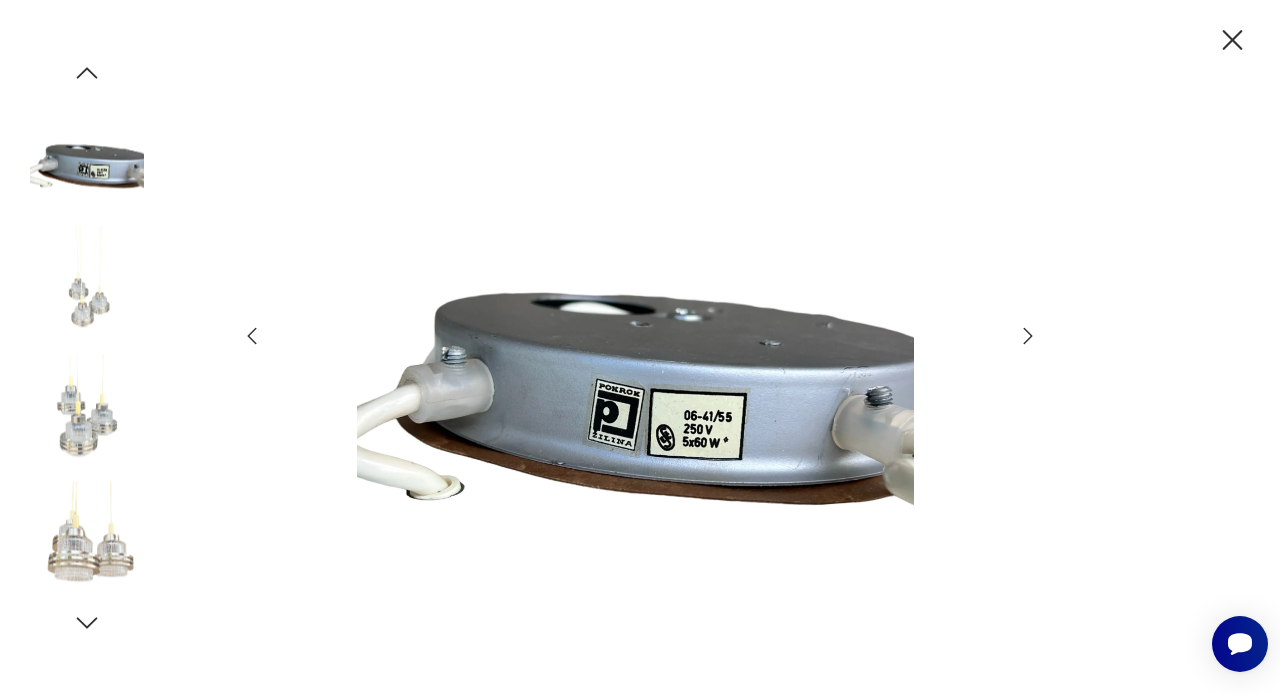 click 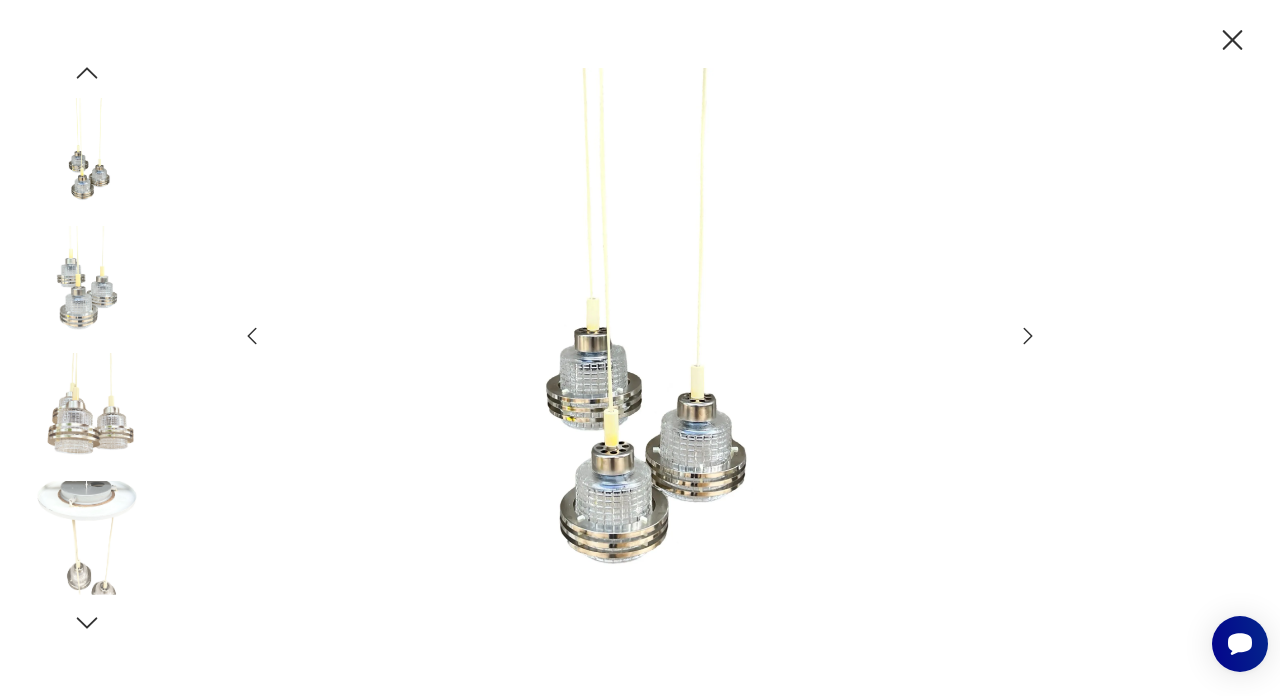 click 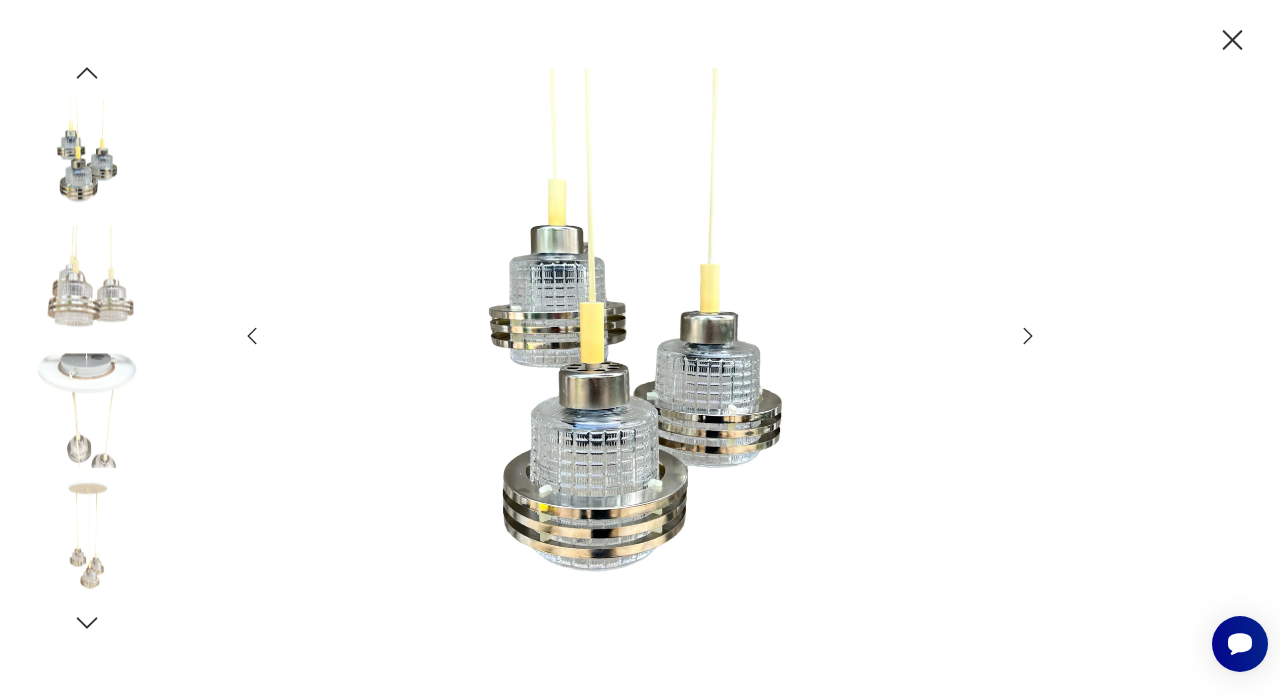 click 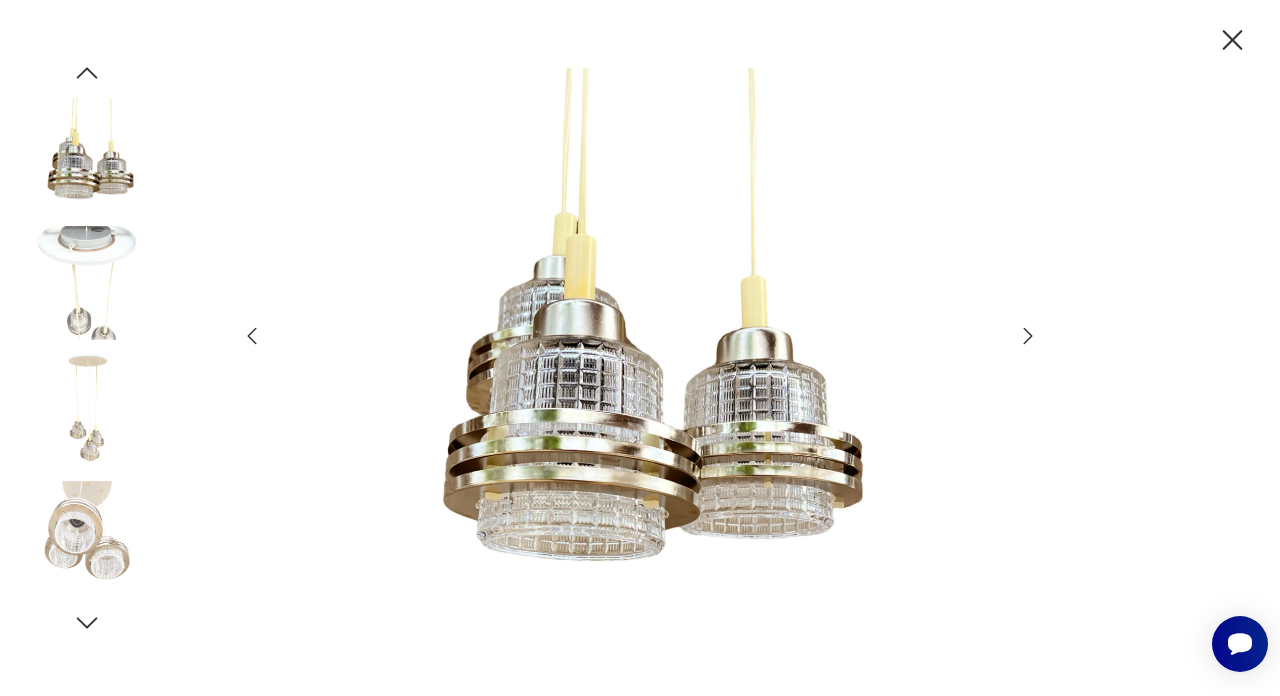 click 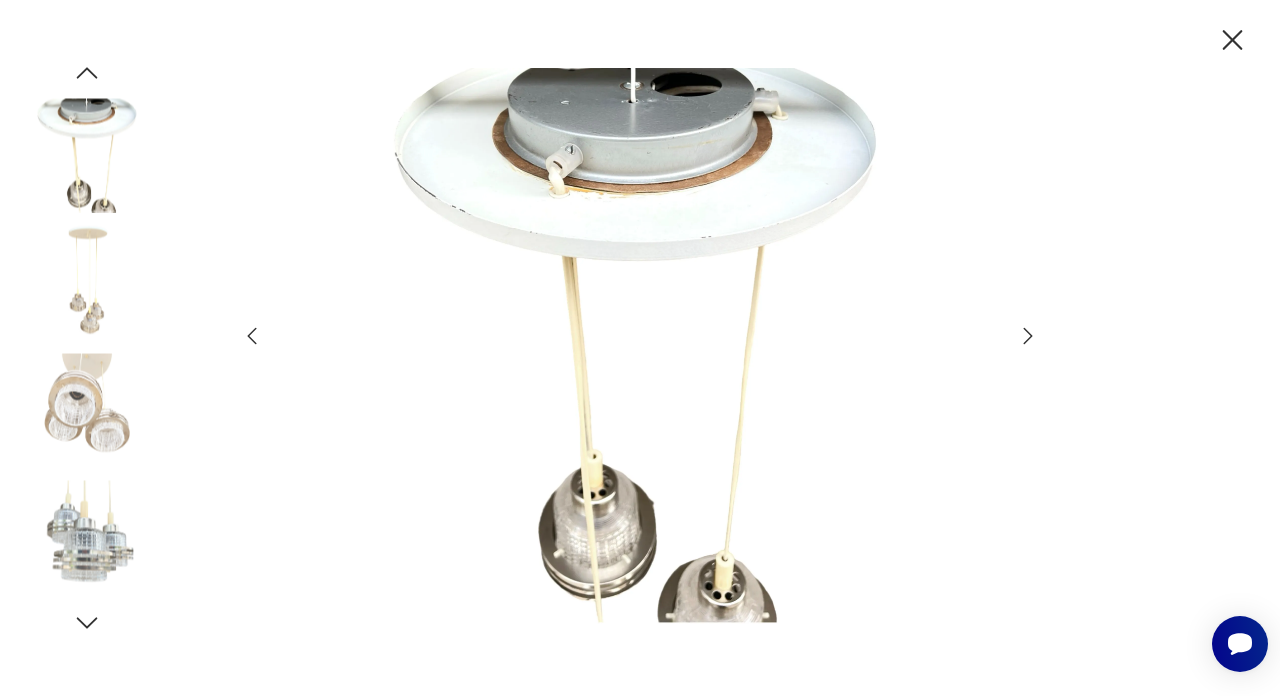 click 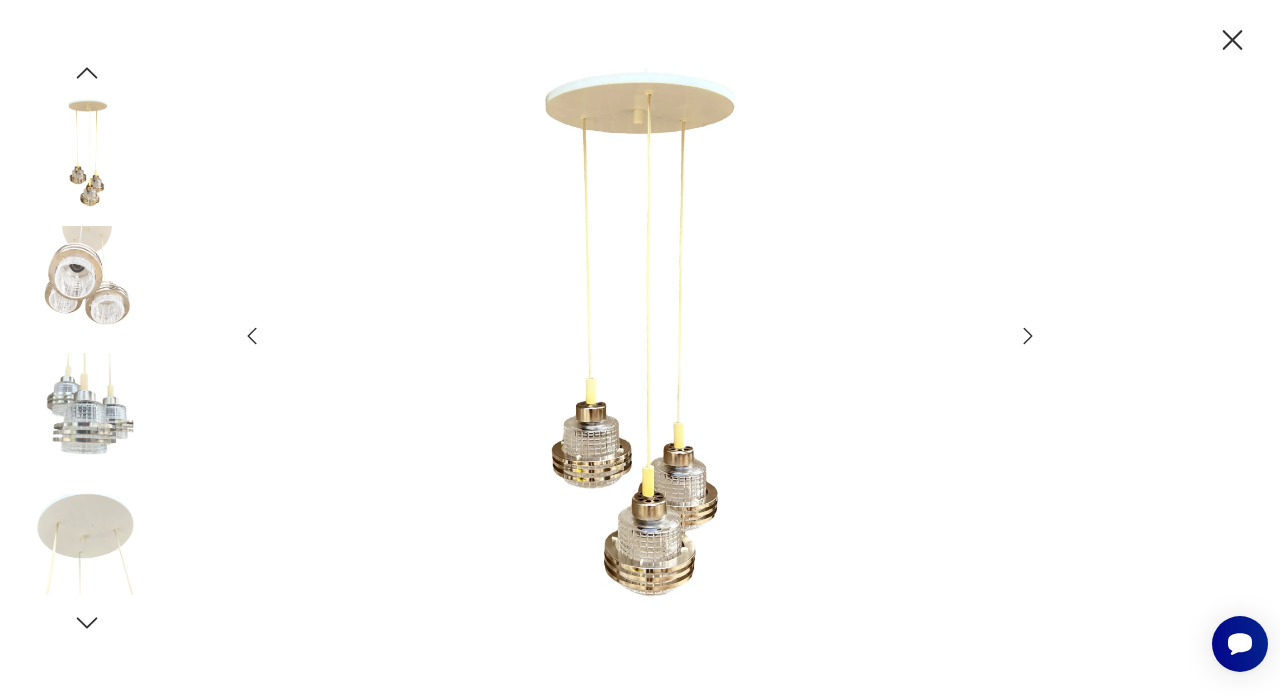 click 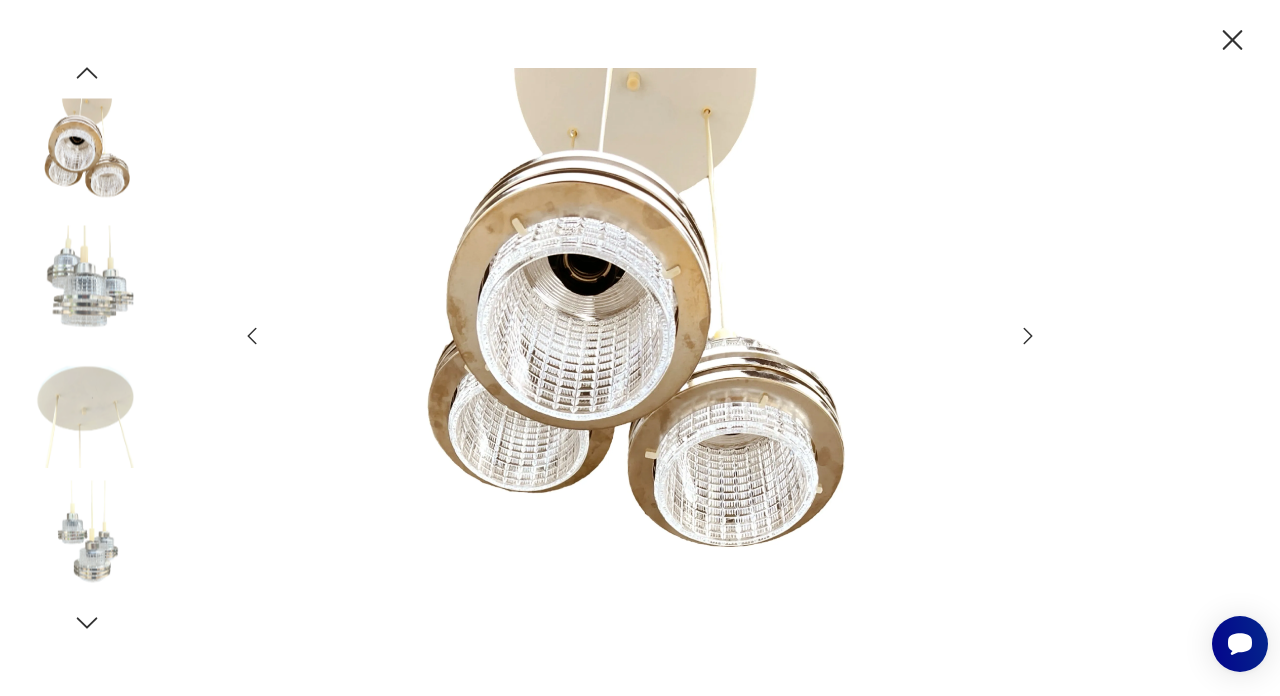 click 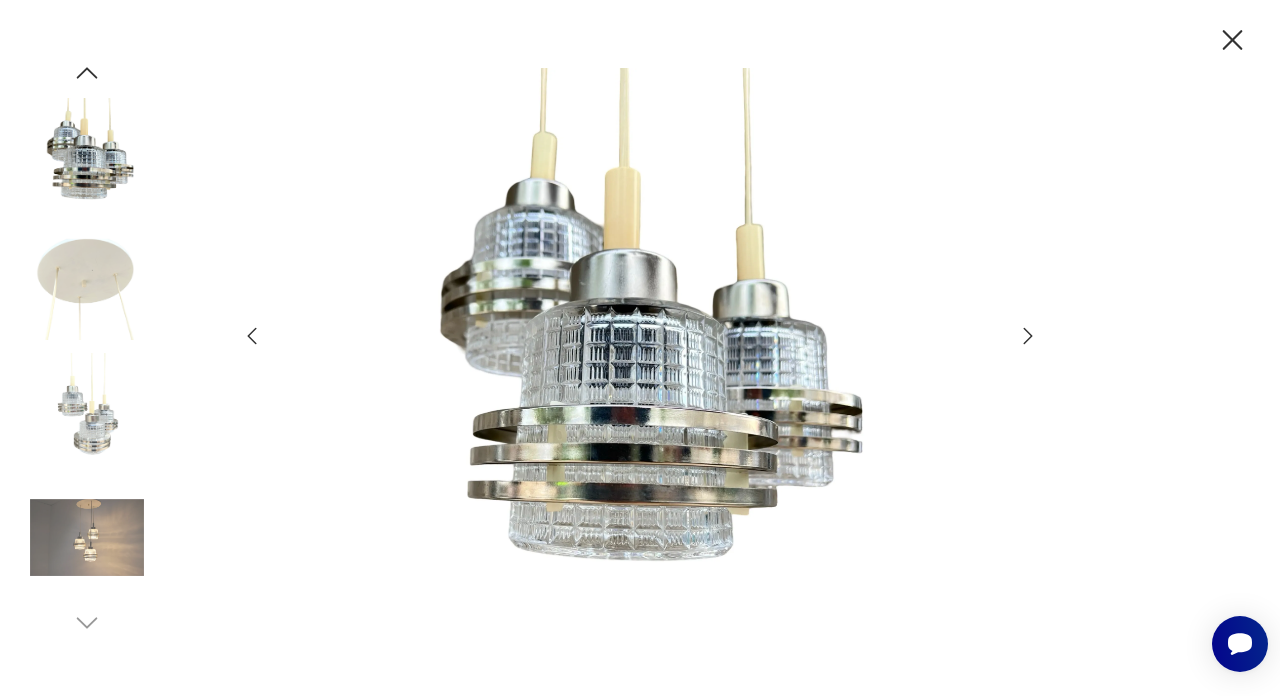 click 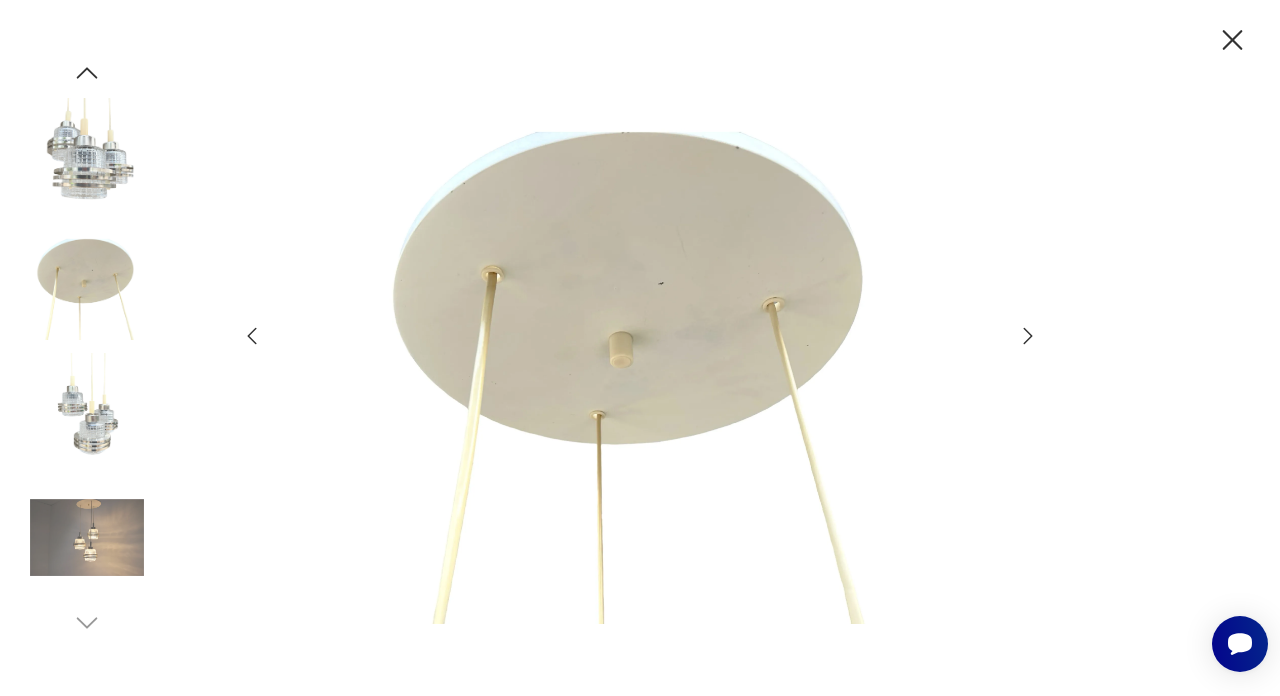 click 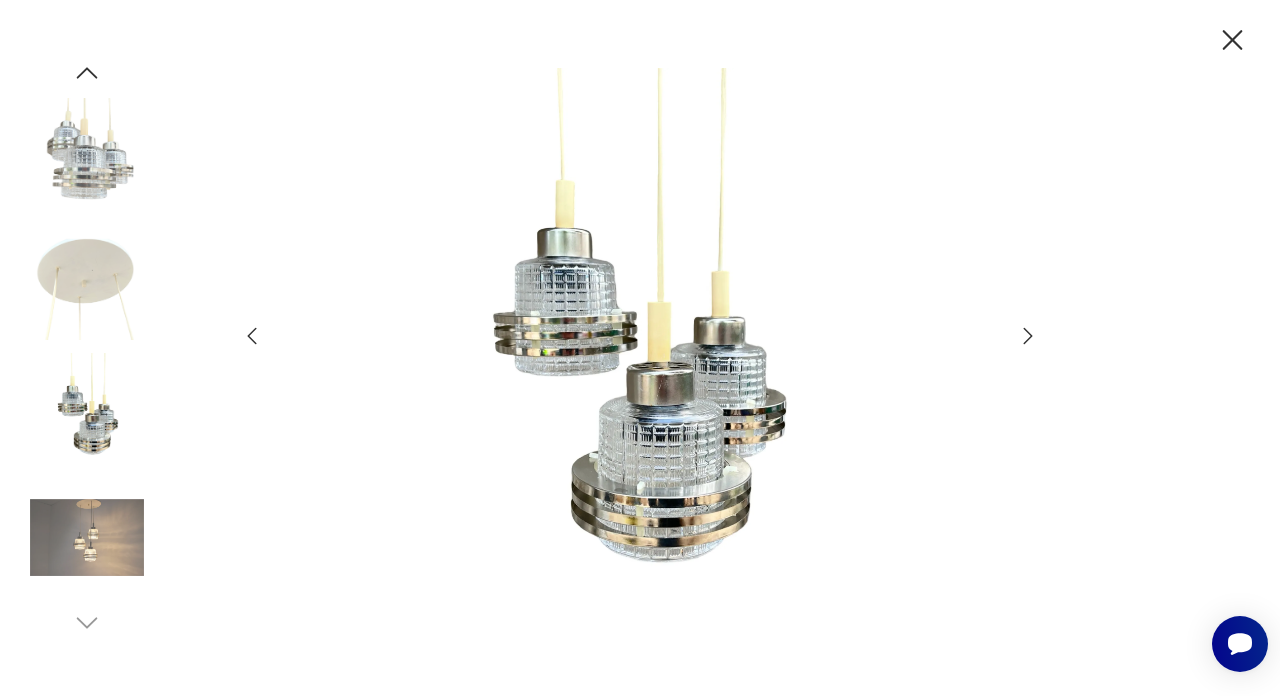 click 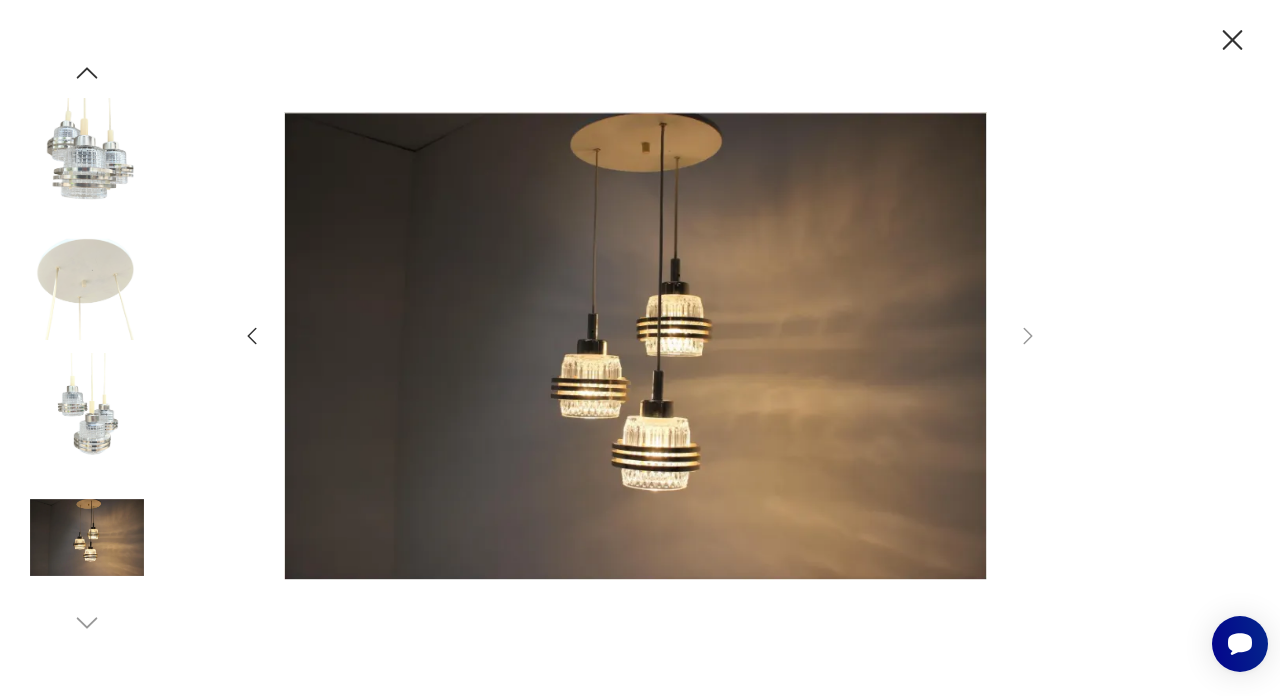 click 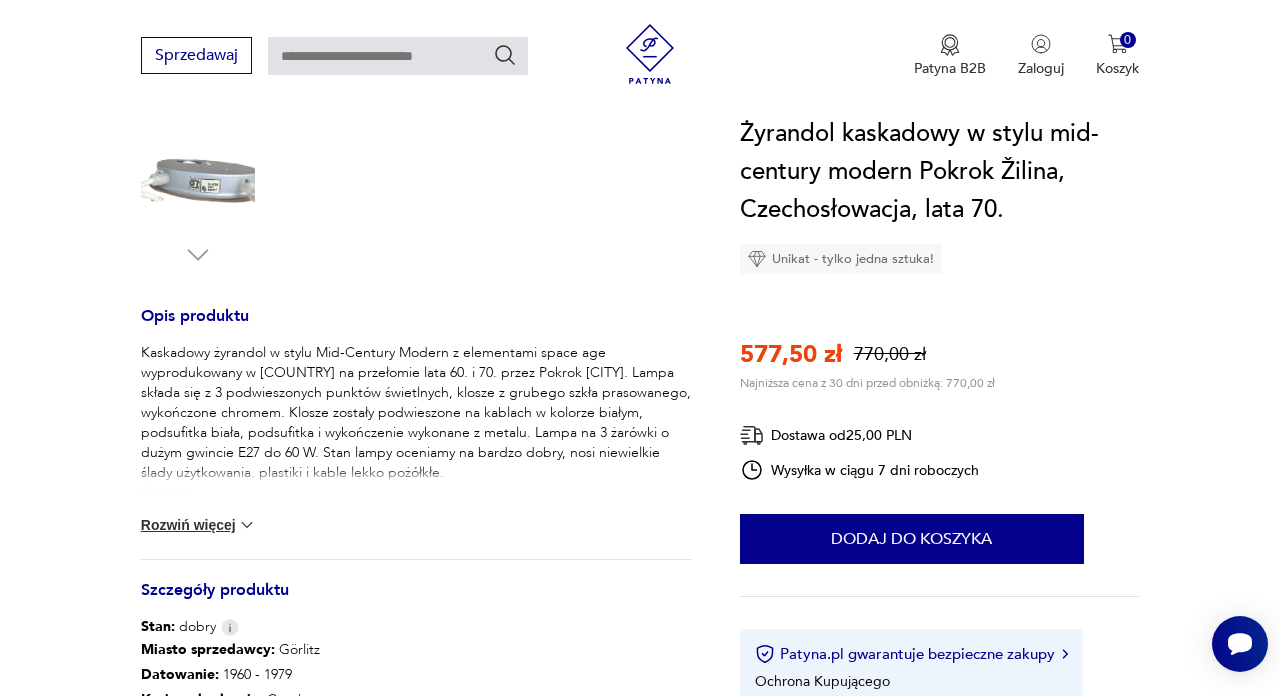scroll, scrollTop: 639, scrollLeft: 0, axis: vertical 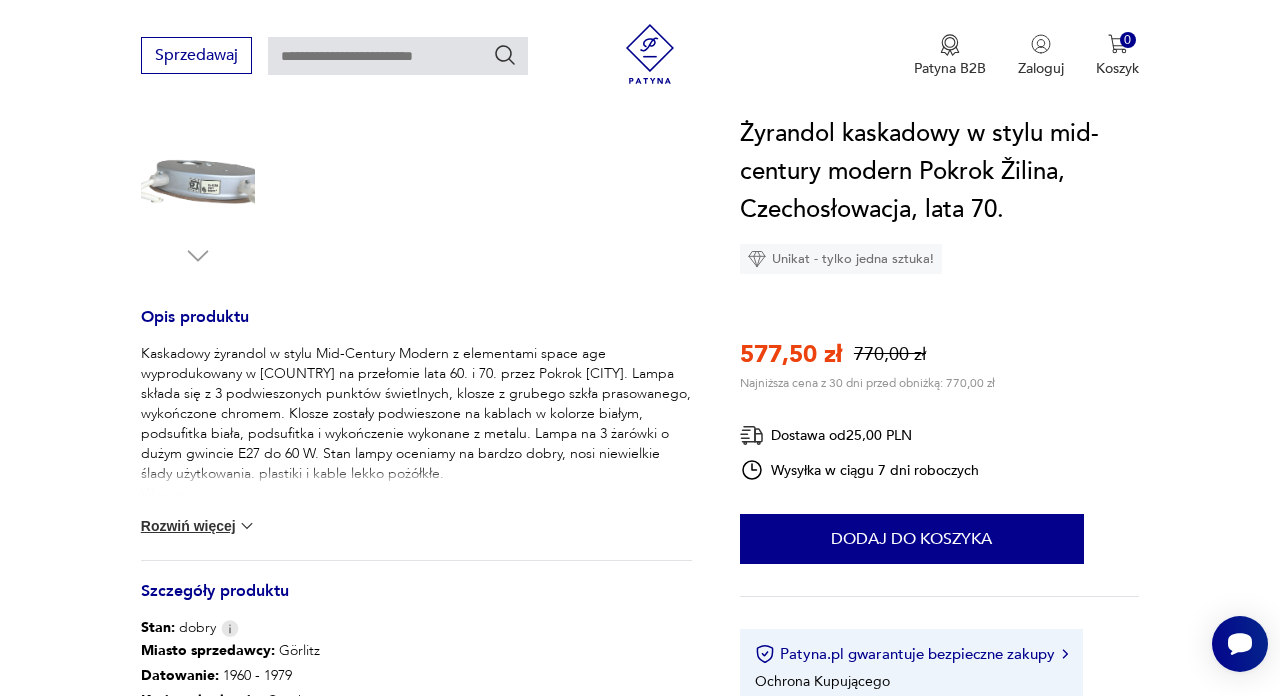 click at bounding box center (247, 526) 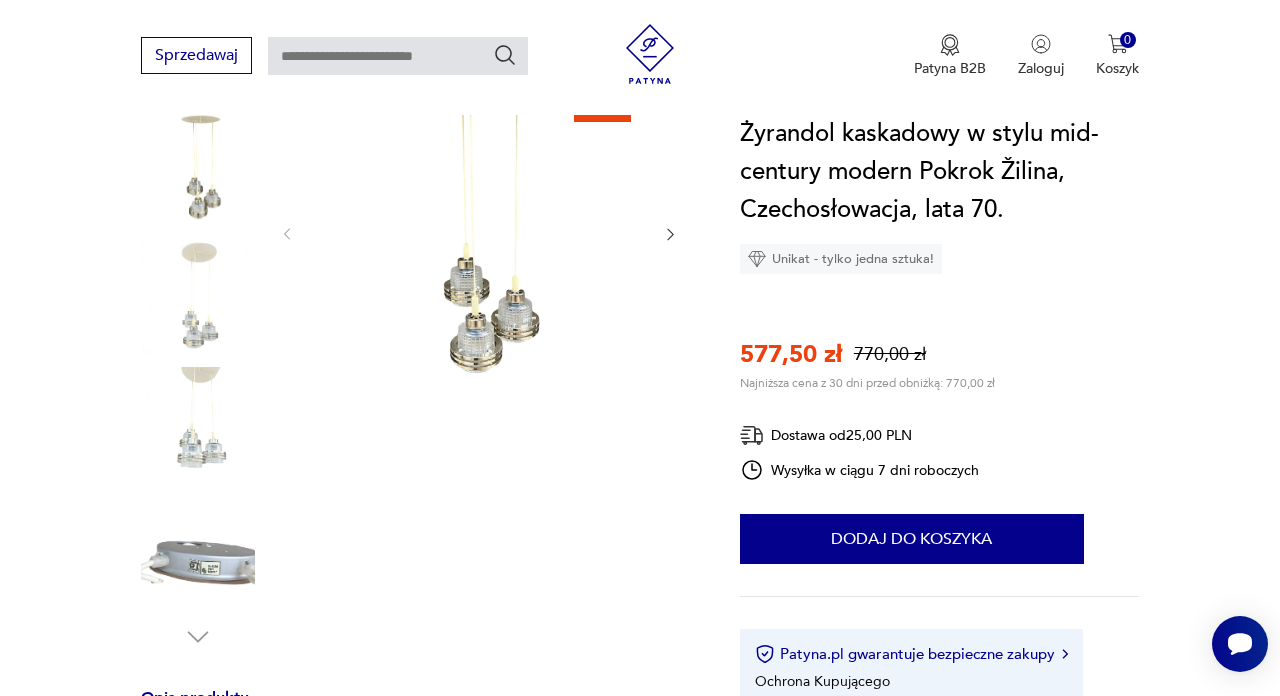 scroll, scrollTop: 233, scrollLeft: 0, axis: vertical 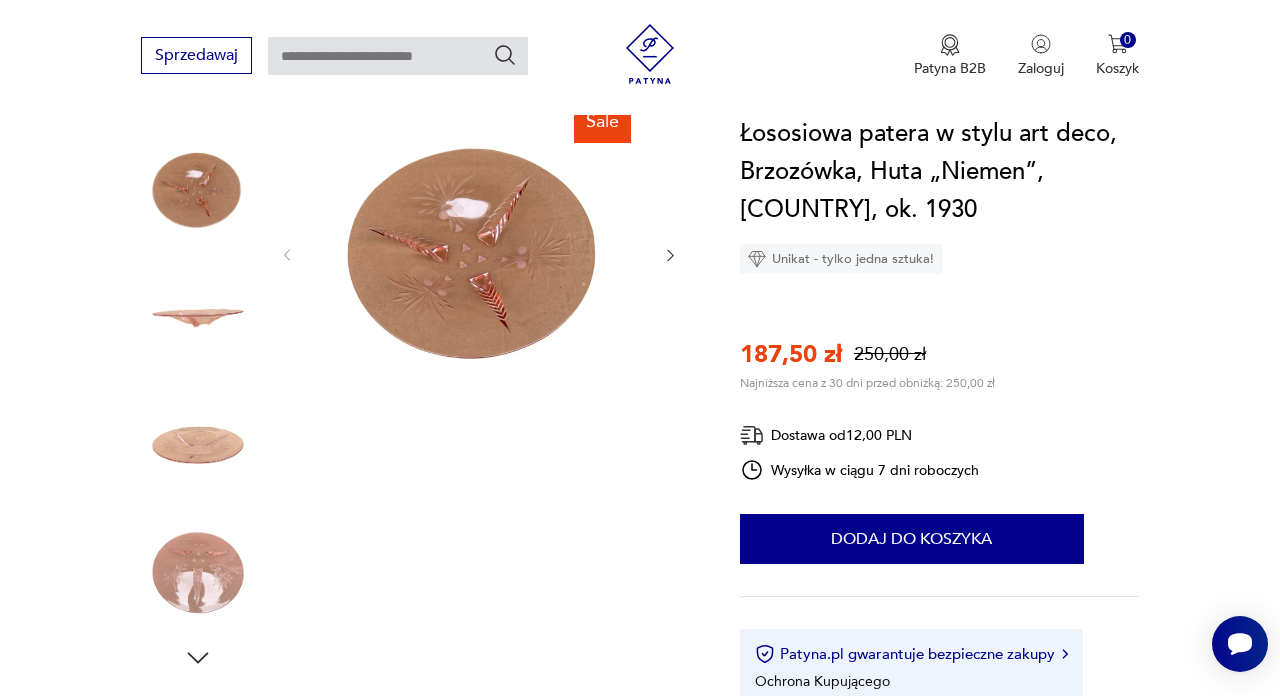 click at bounding box center [475, 253] 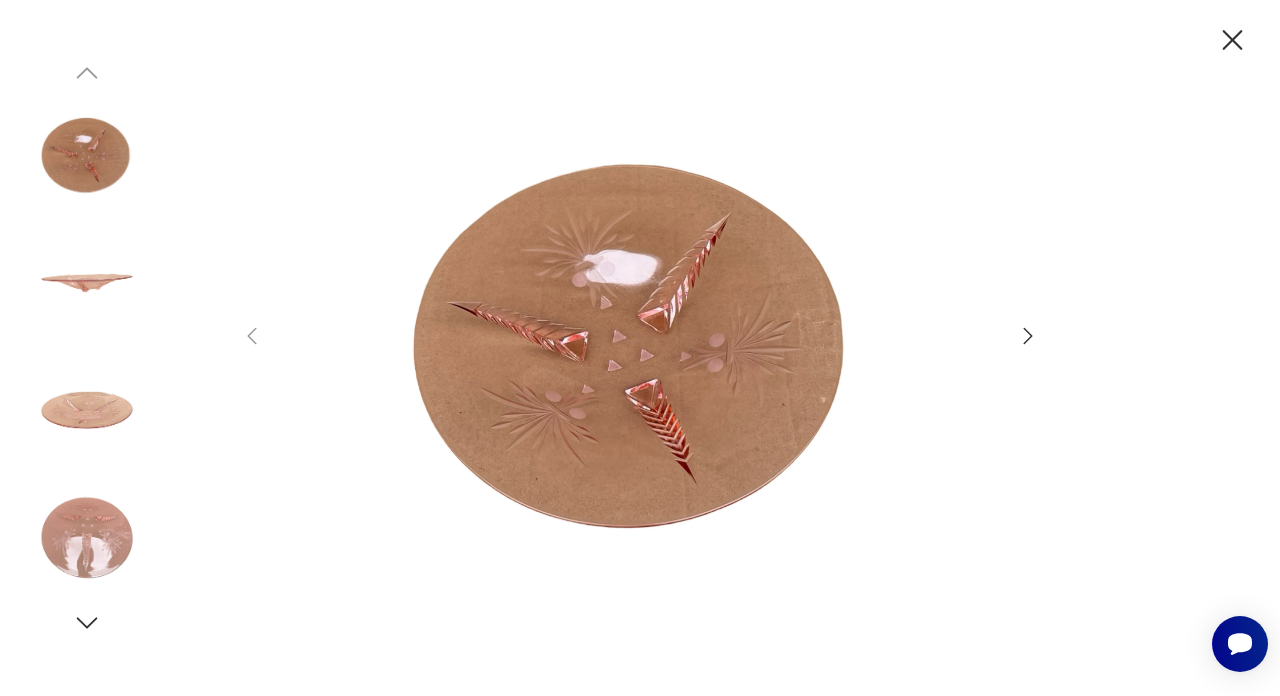 click 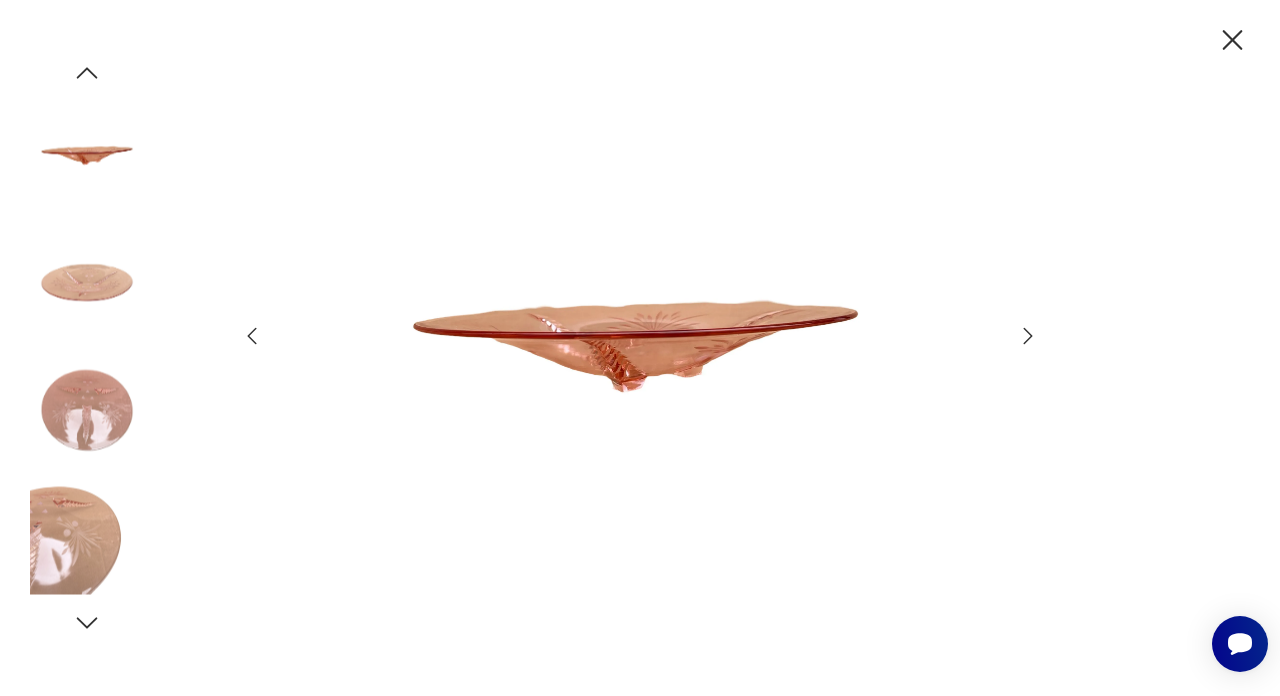 click 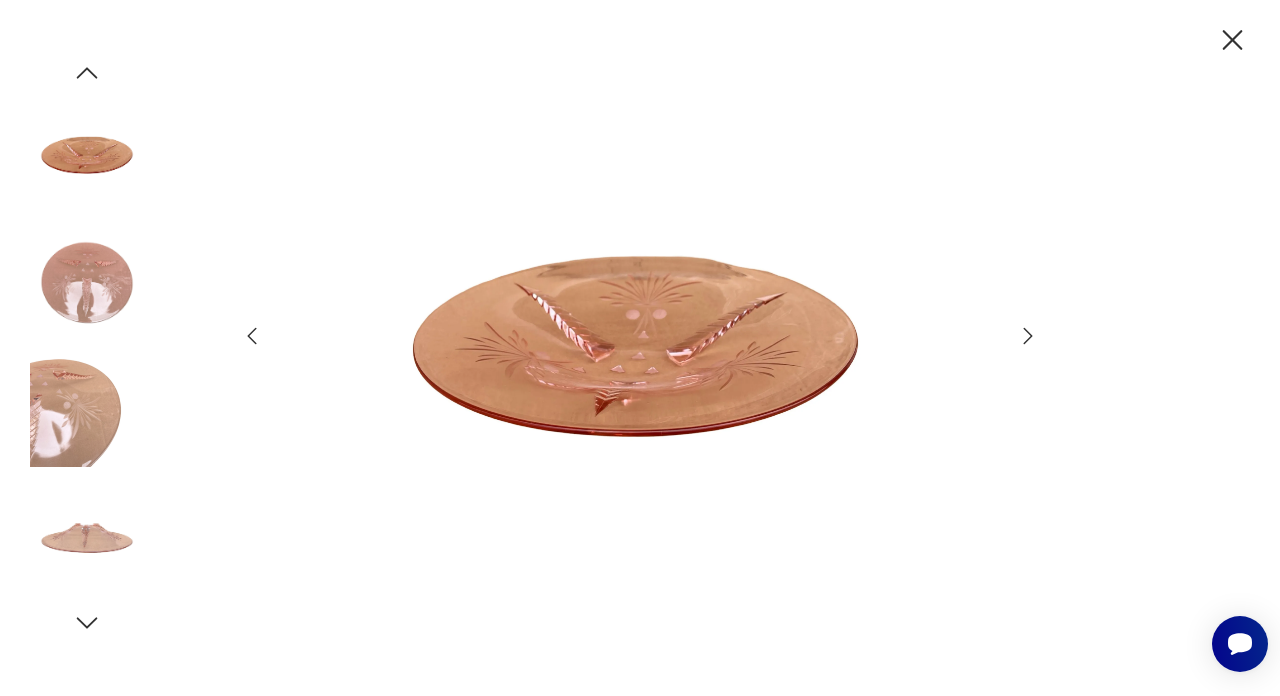click 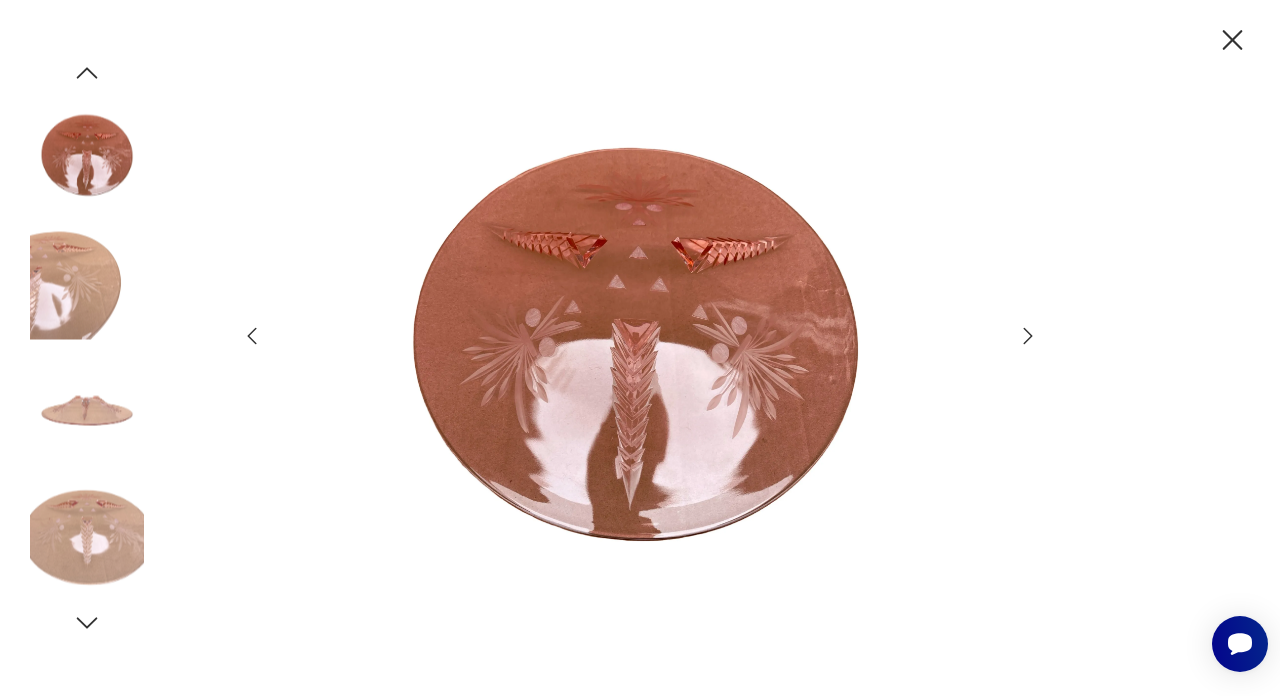click 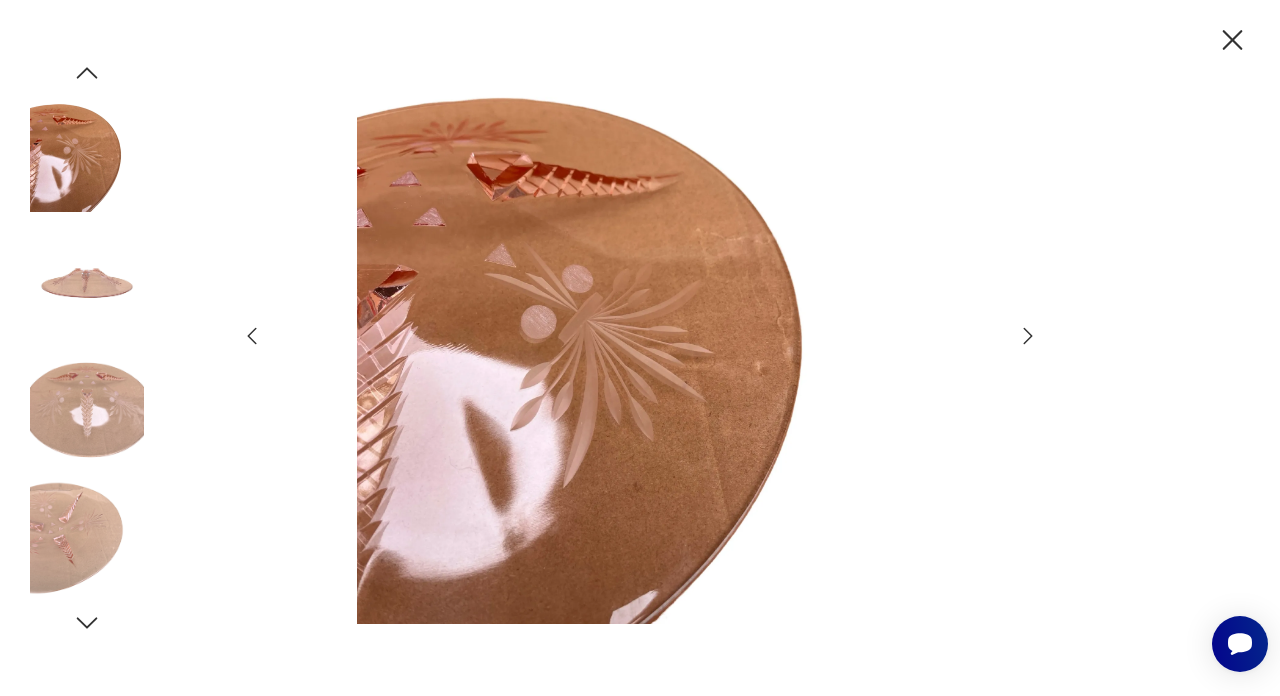 click 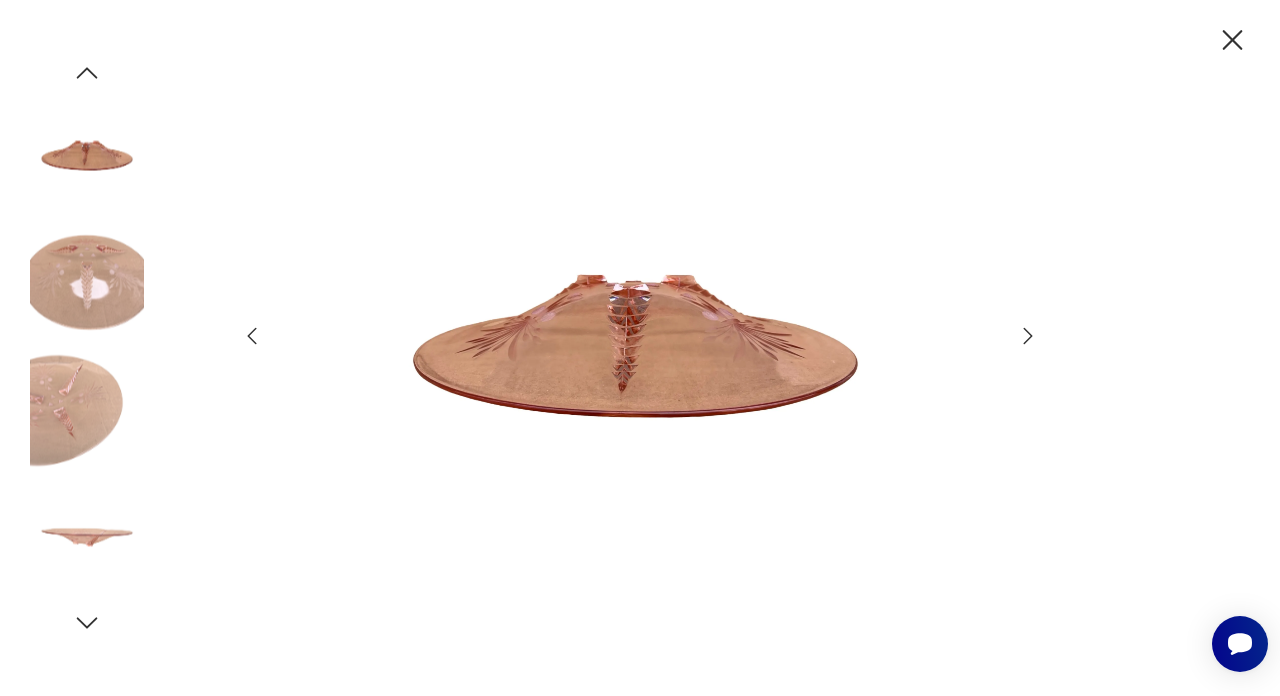 click 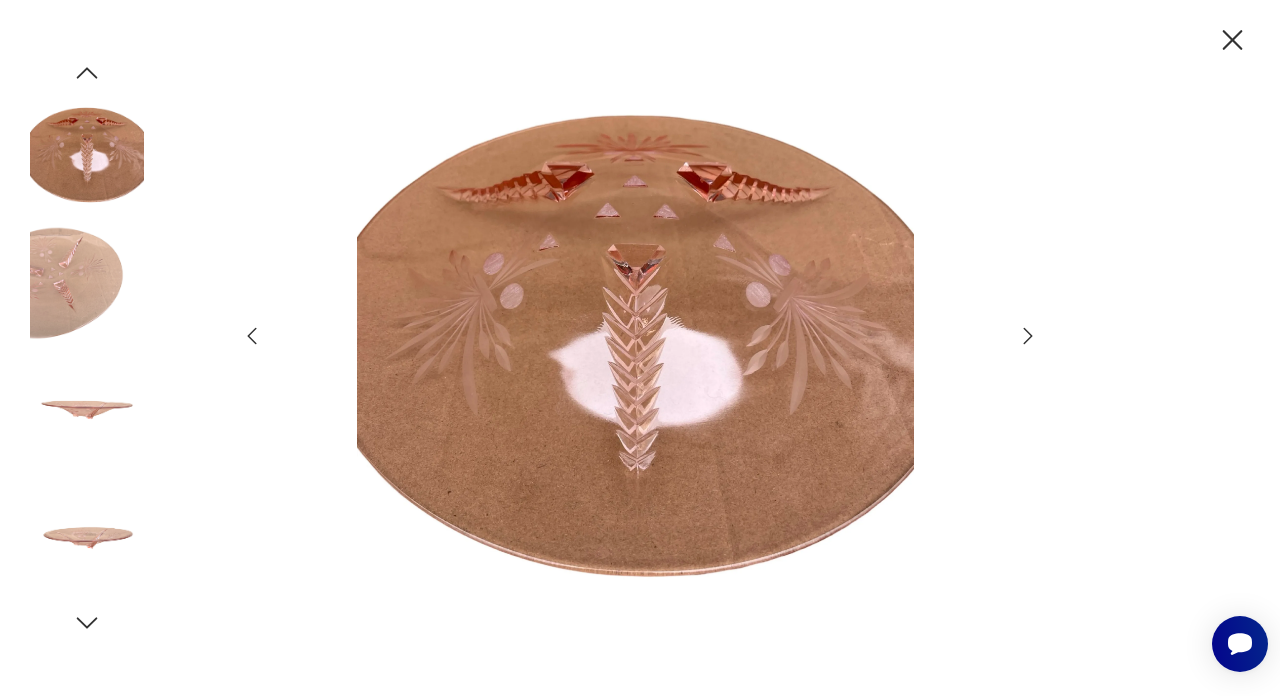 click 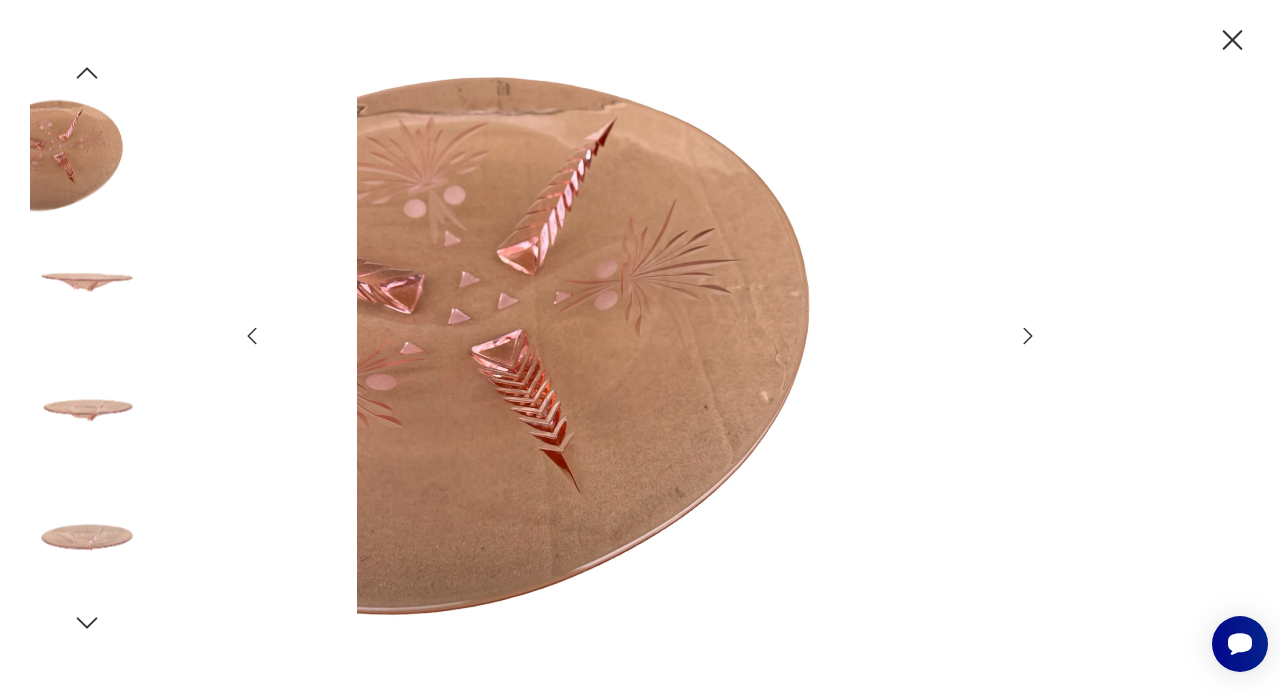 click 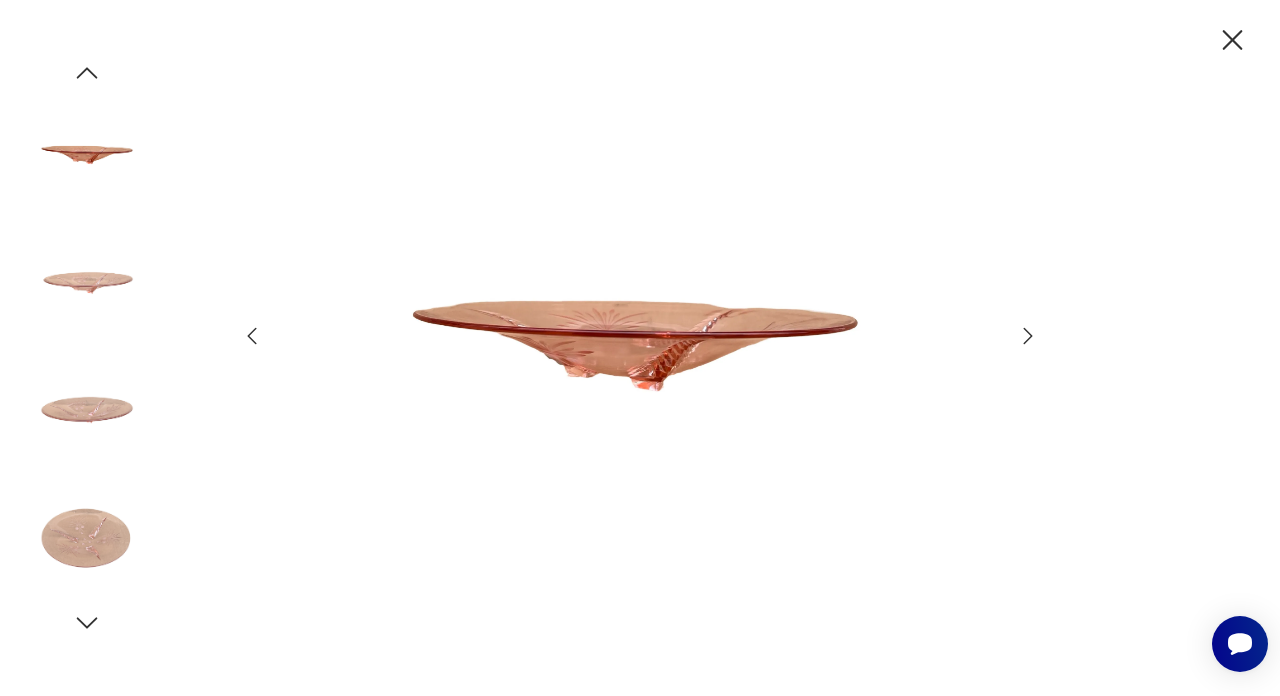 click 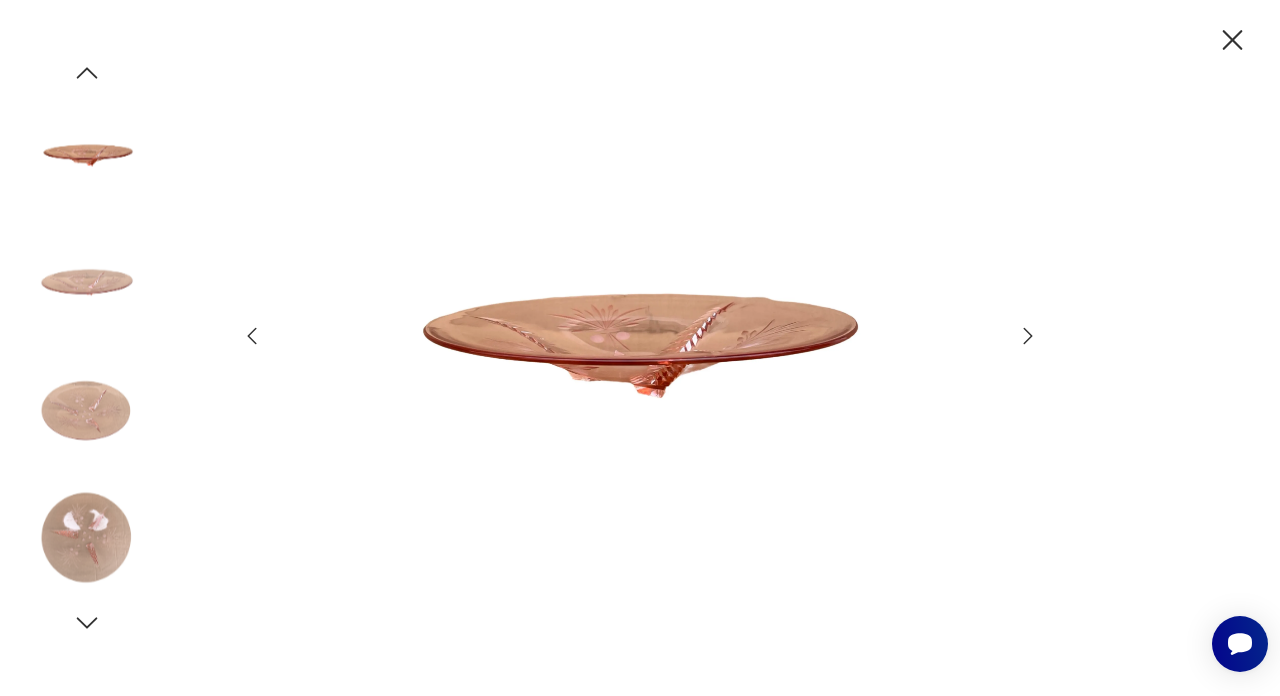 click 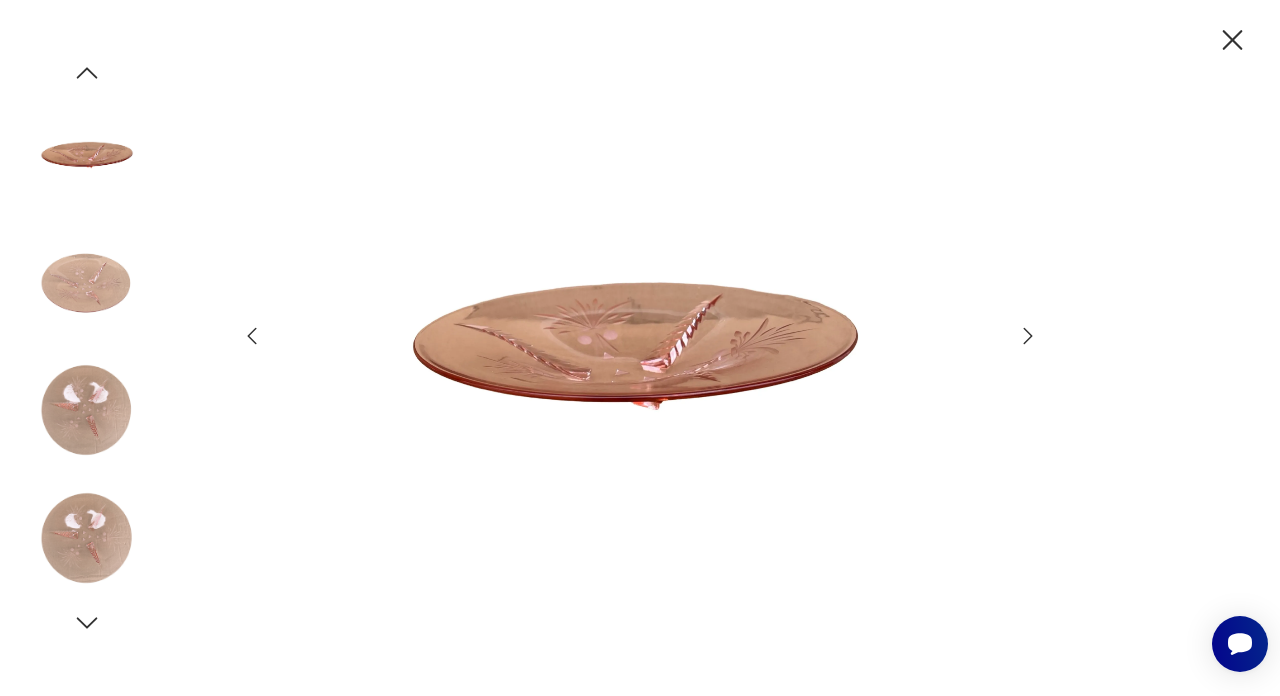 click 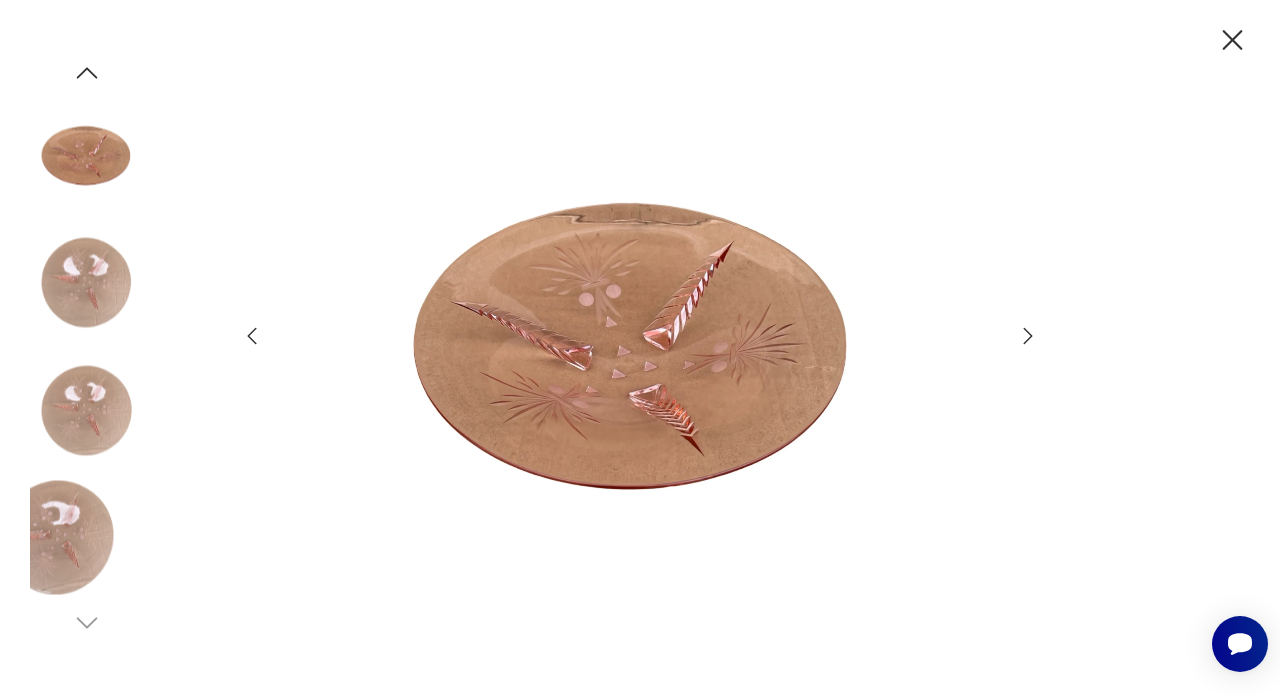 click 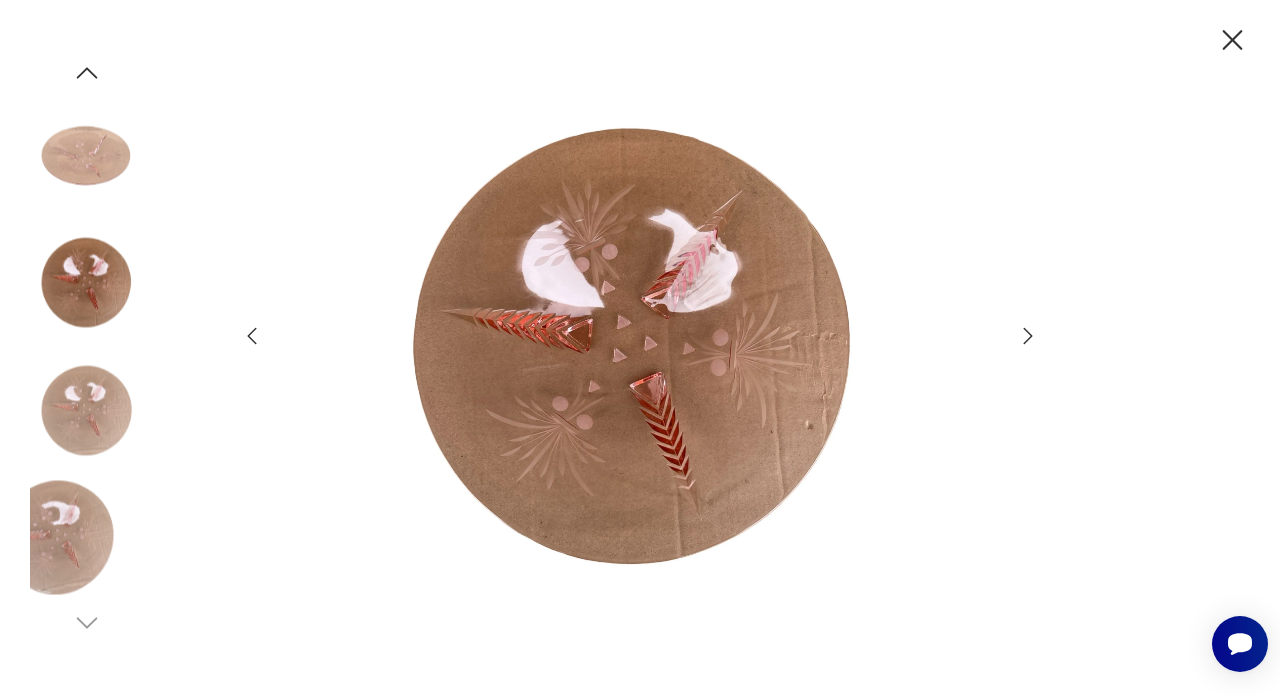 click 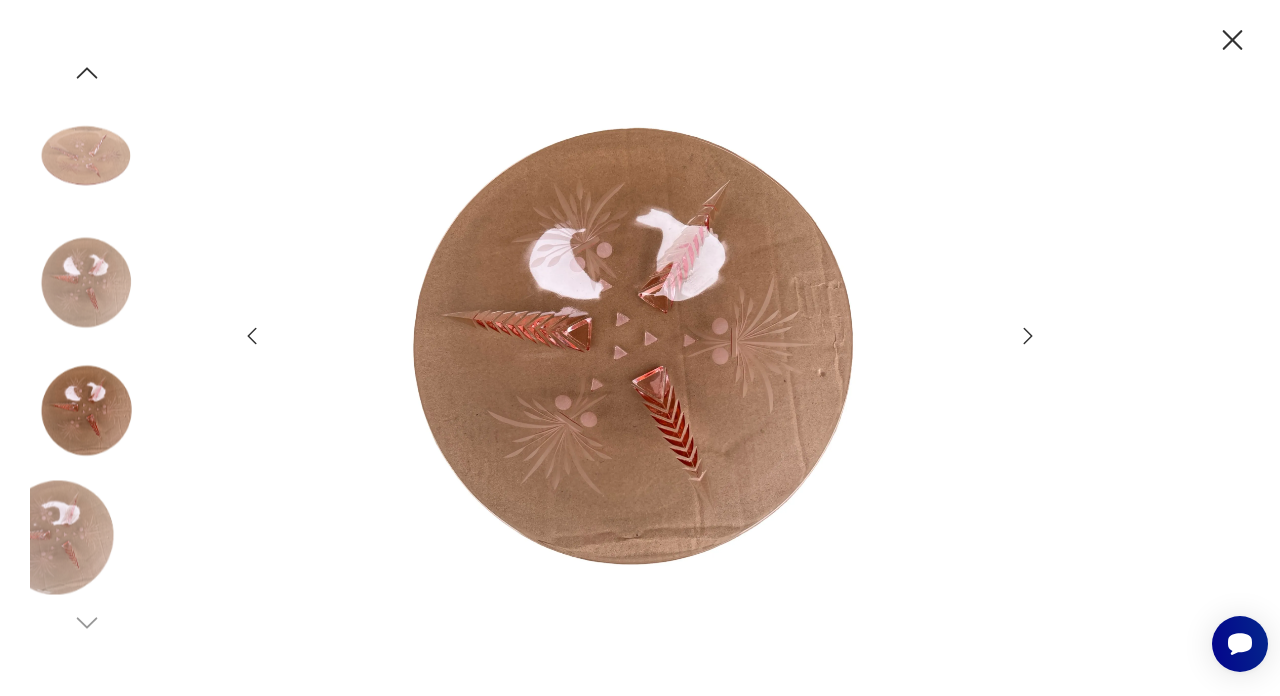click 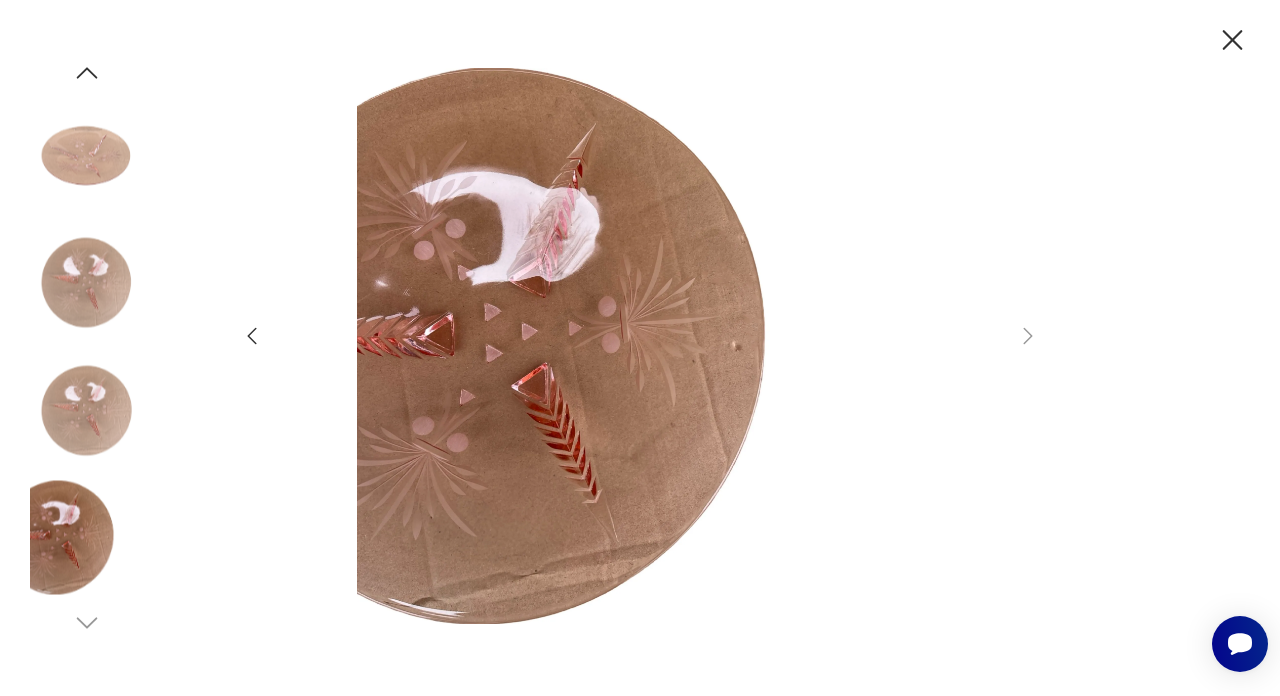 click 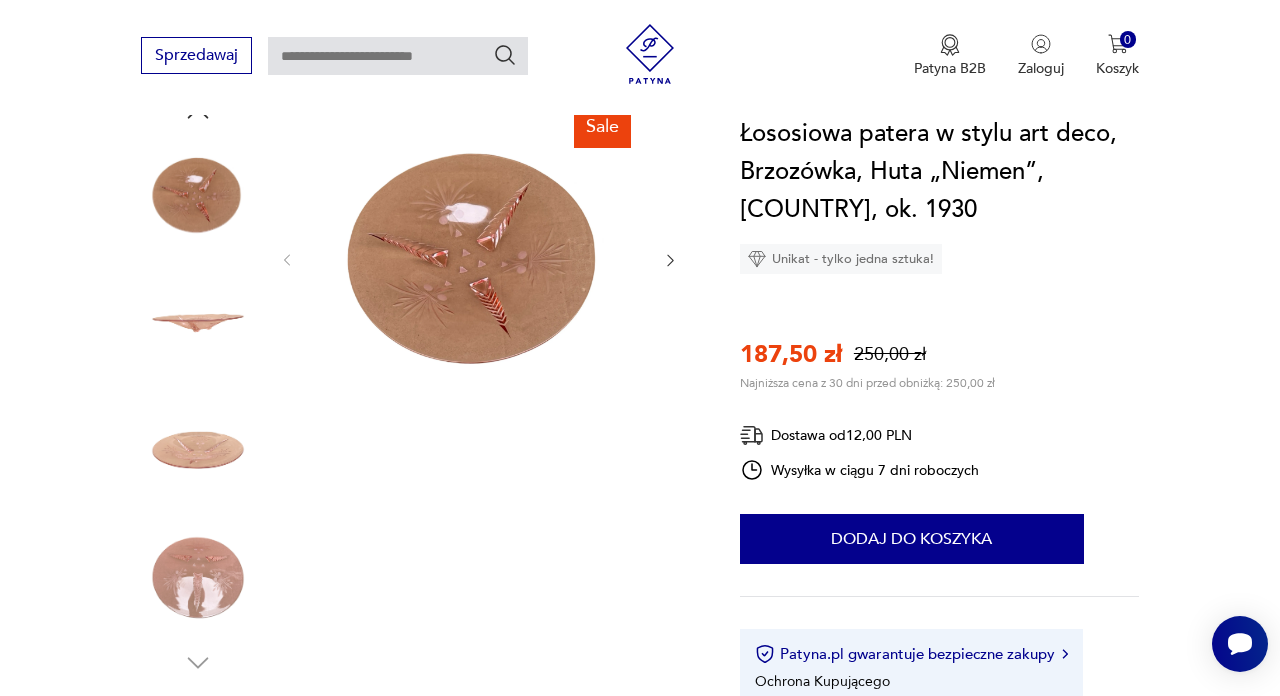 scroll, scrollTop: 187, scrollLeft: 0, axis: vertical 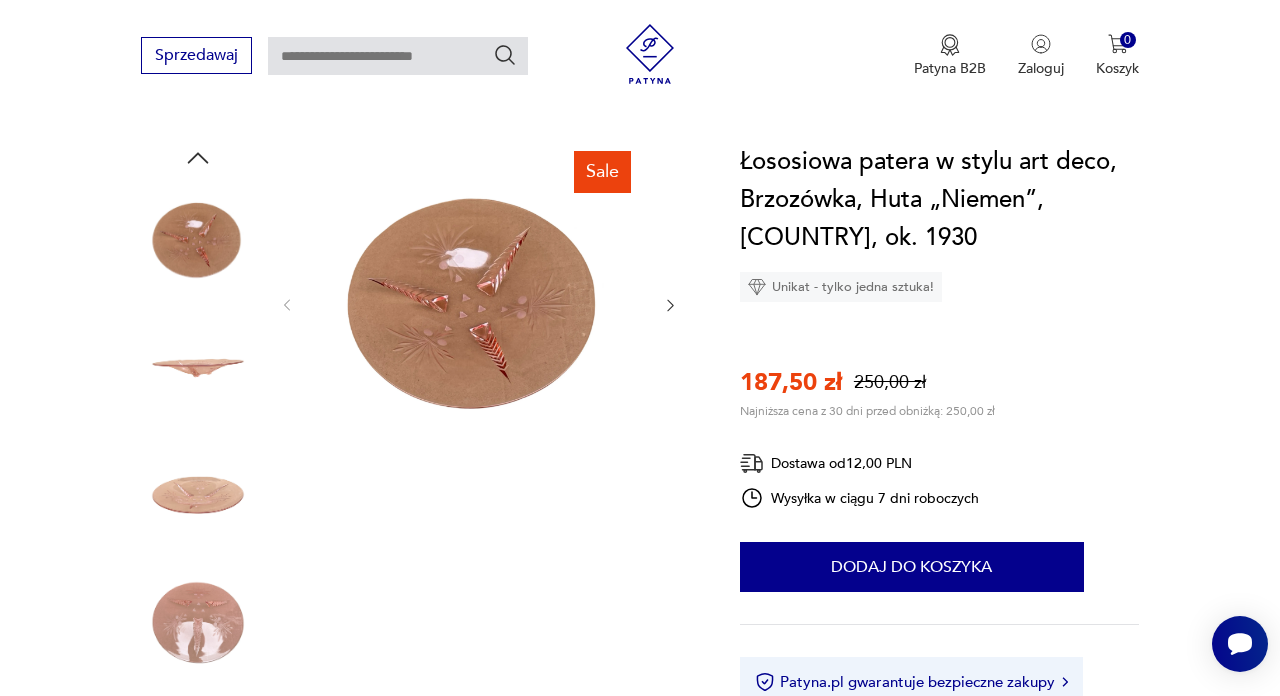 click at bounding box center (198, 623) 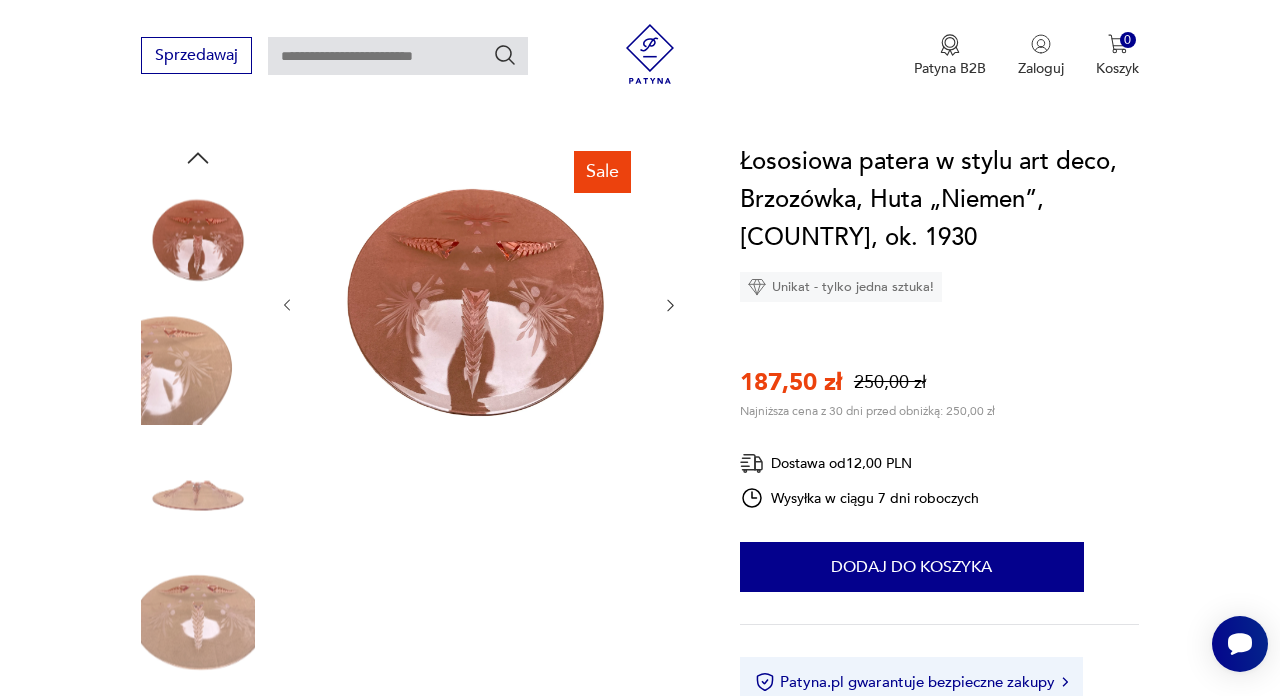 click at bounding box center (198, 495) 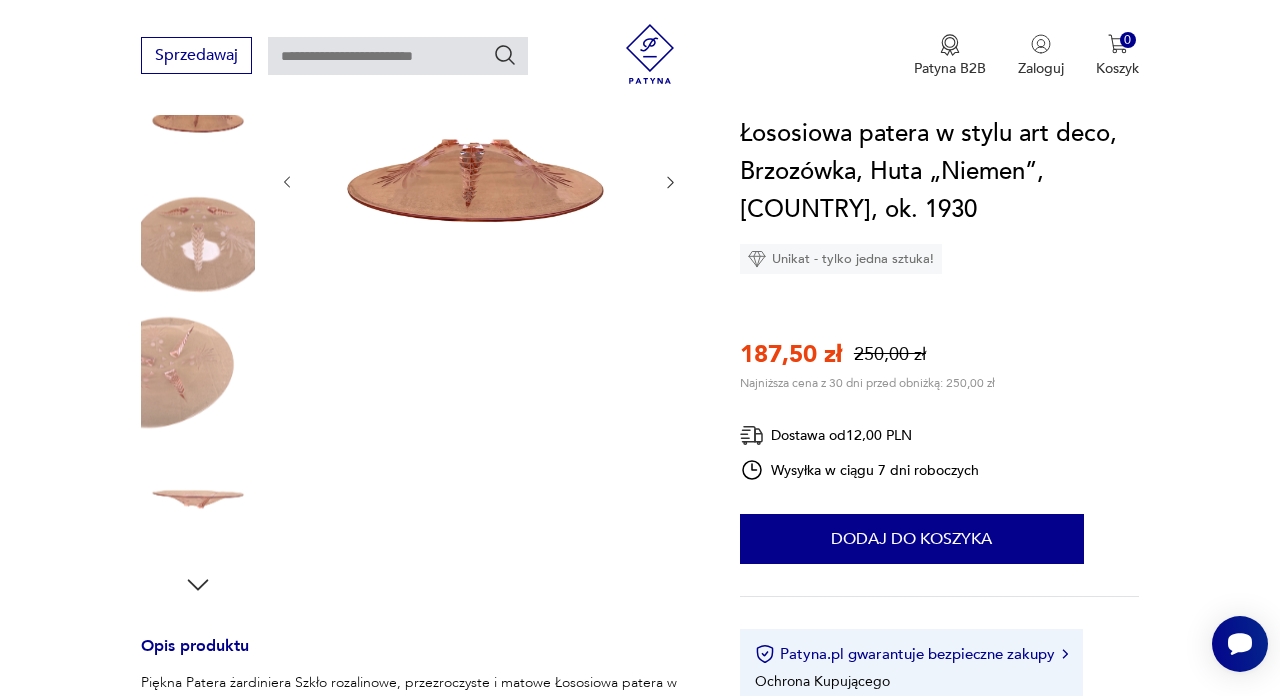 scroll, scrollTop: 299, scrollLeft: 0, axis: vertical 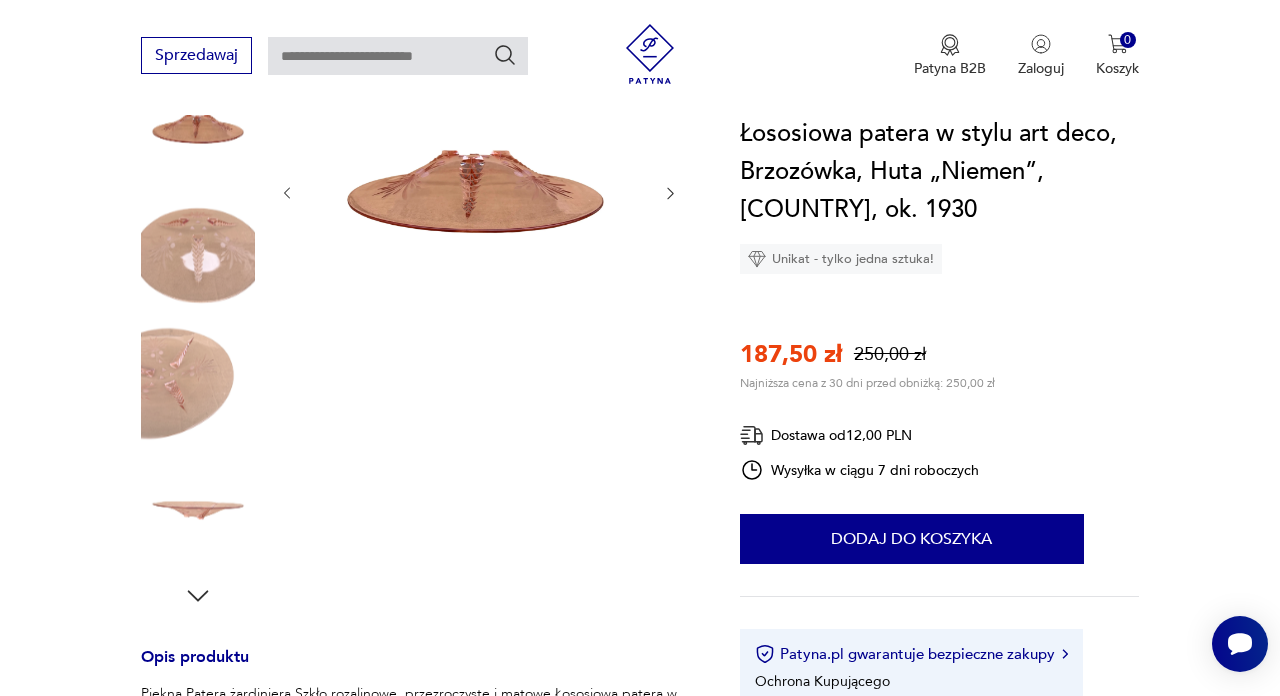 click at bounding box center [198, 511] 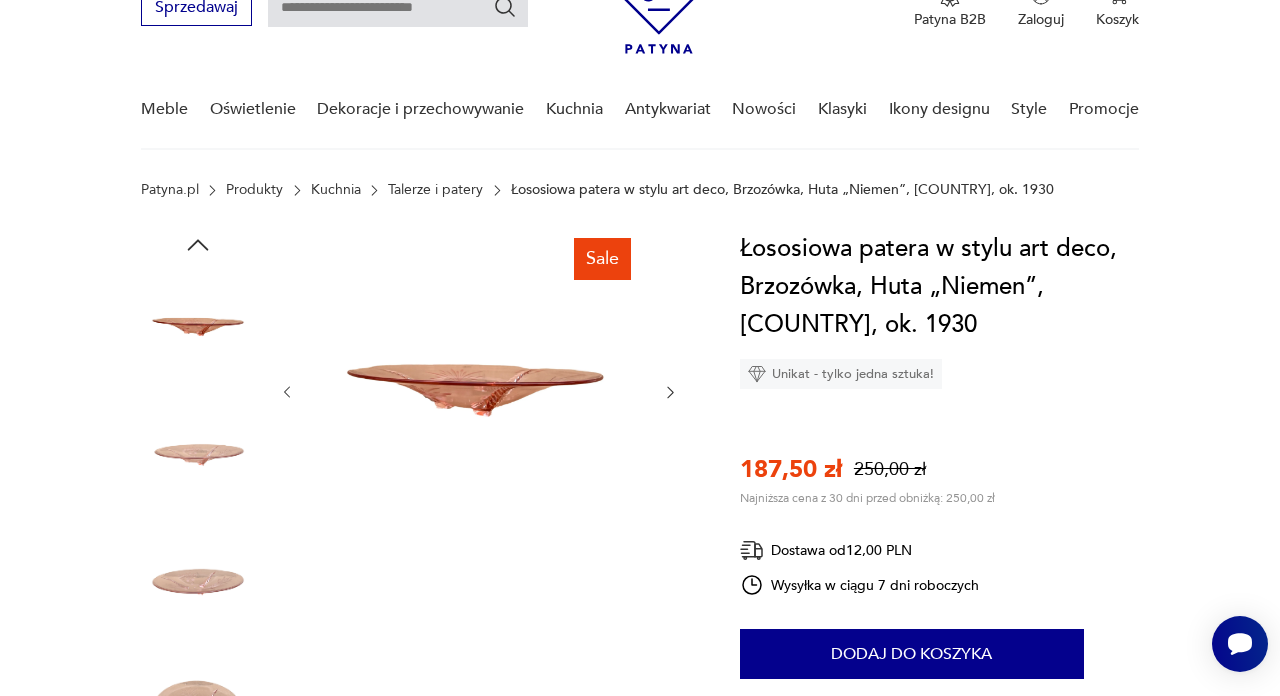scroll, scrollTop: 93, scrollLeft: 0, axis: vertical 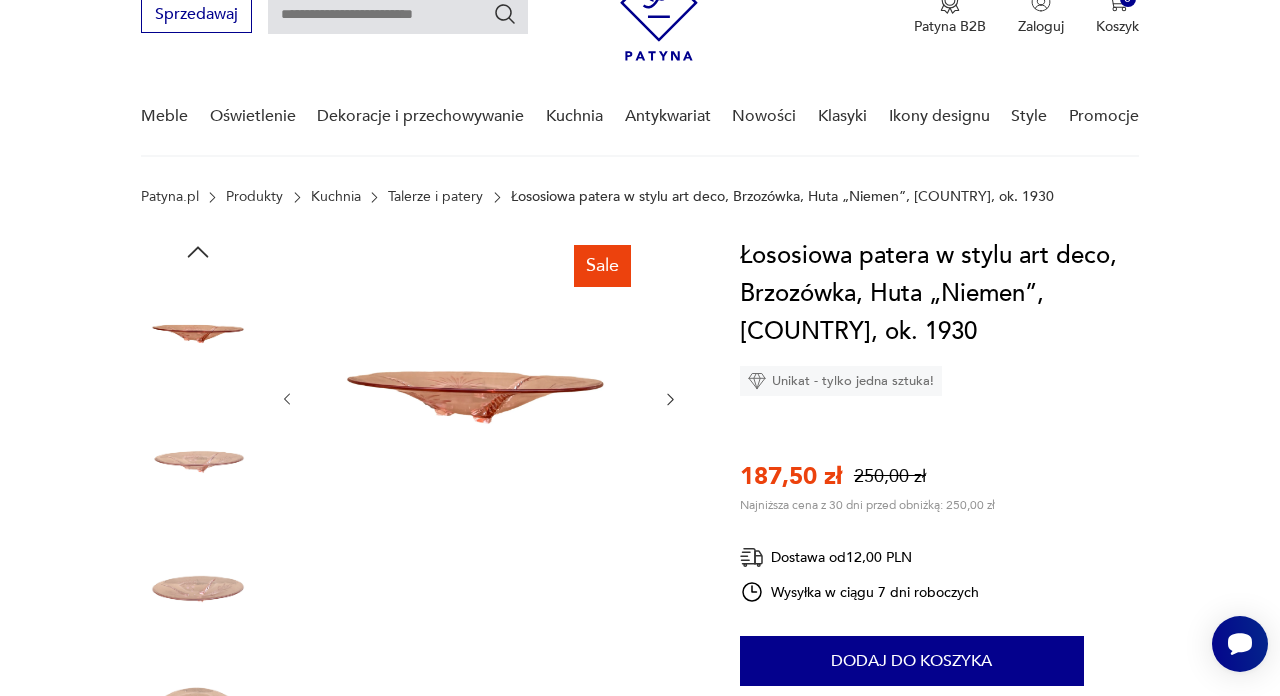 click at bounding box center [198, 334] 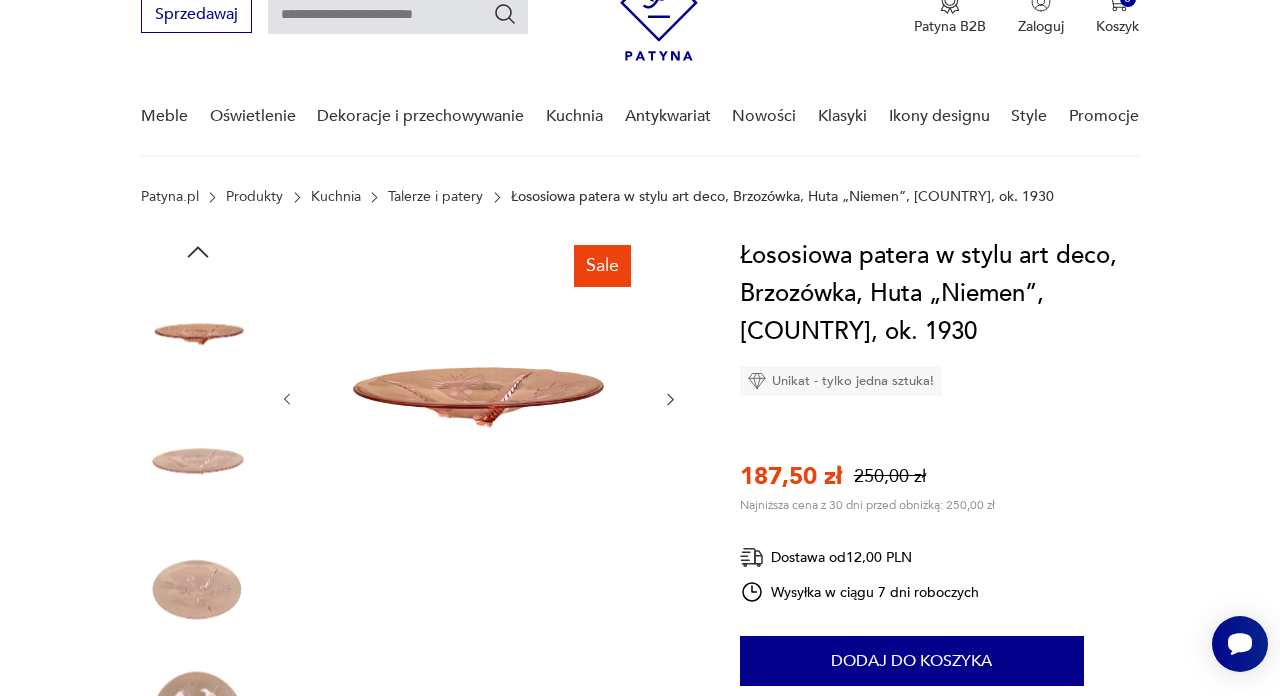 click at bounding box center (198, 589) 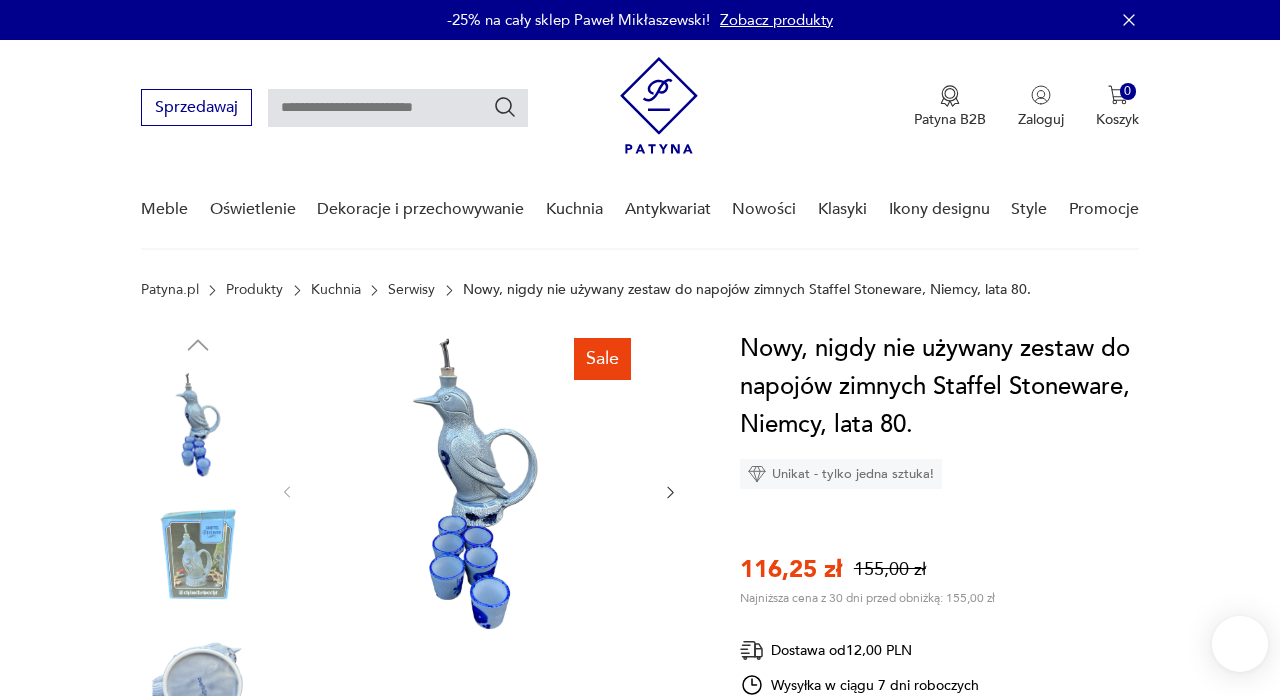 scroll, scrollTop: 0, scrollLeft: 0, axis: both 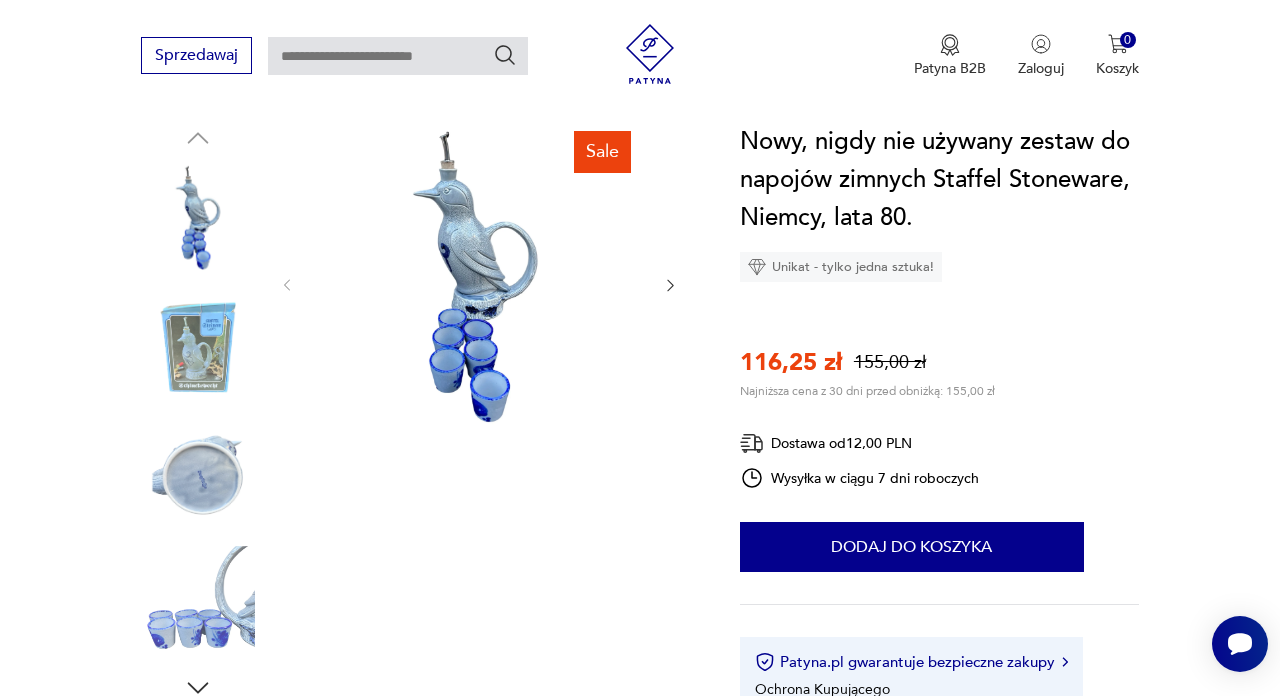 click at bounding box center (475, 283) 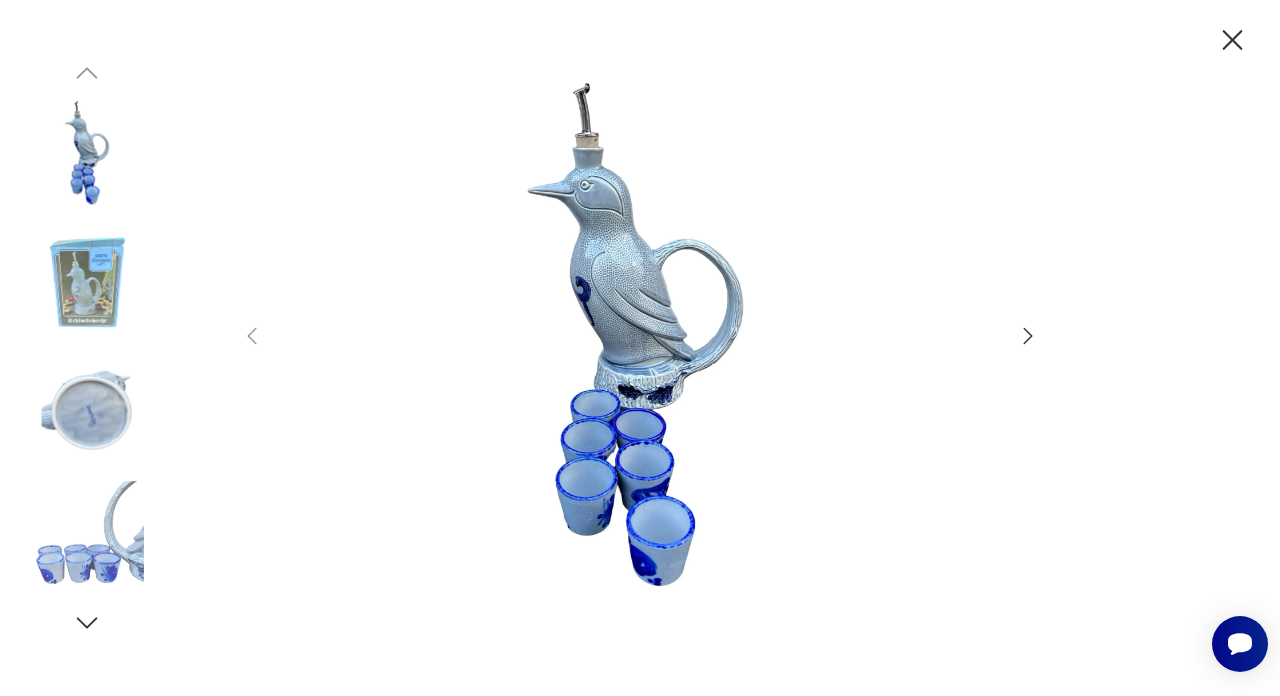 click 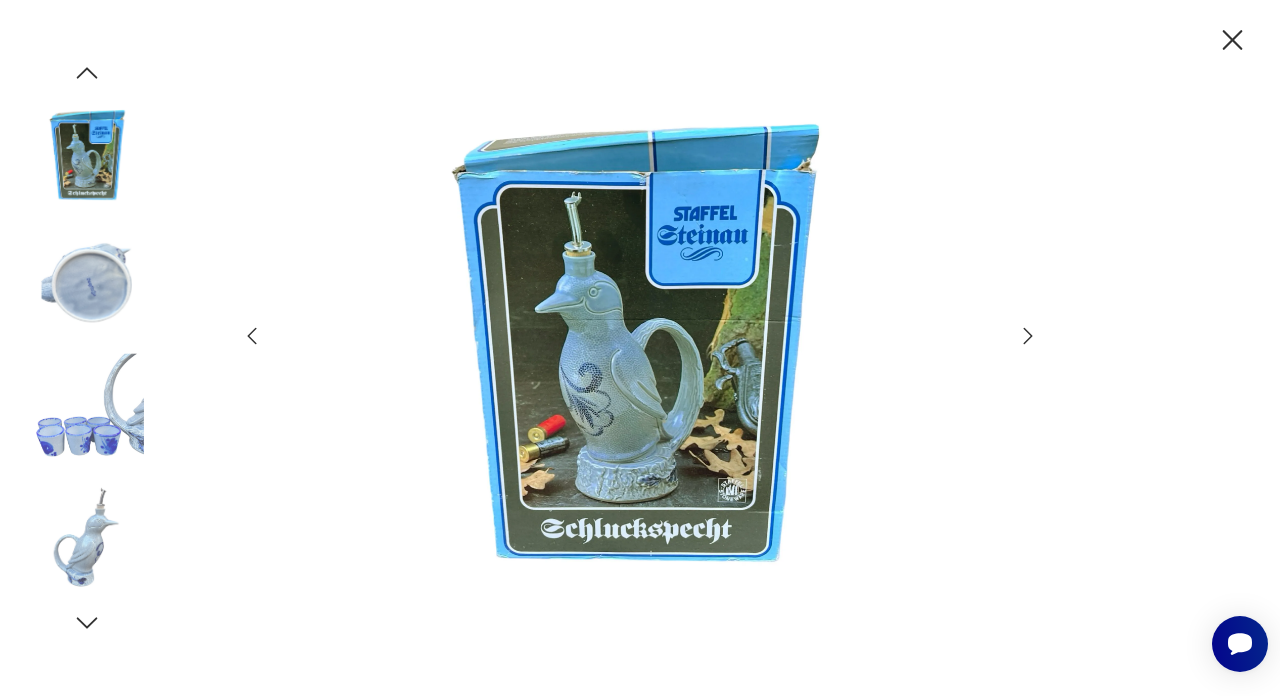 click 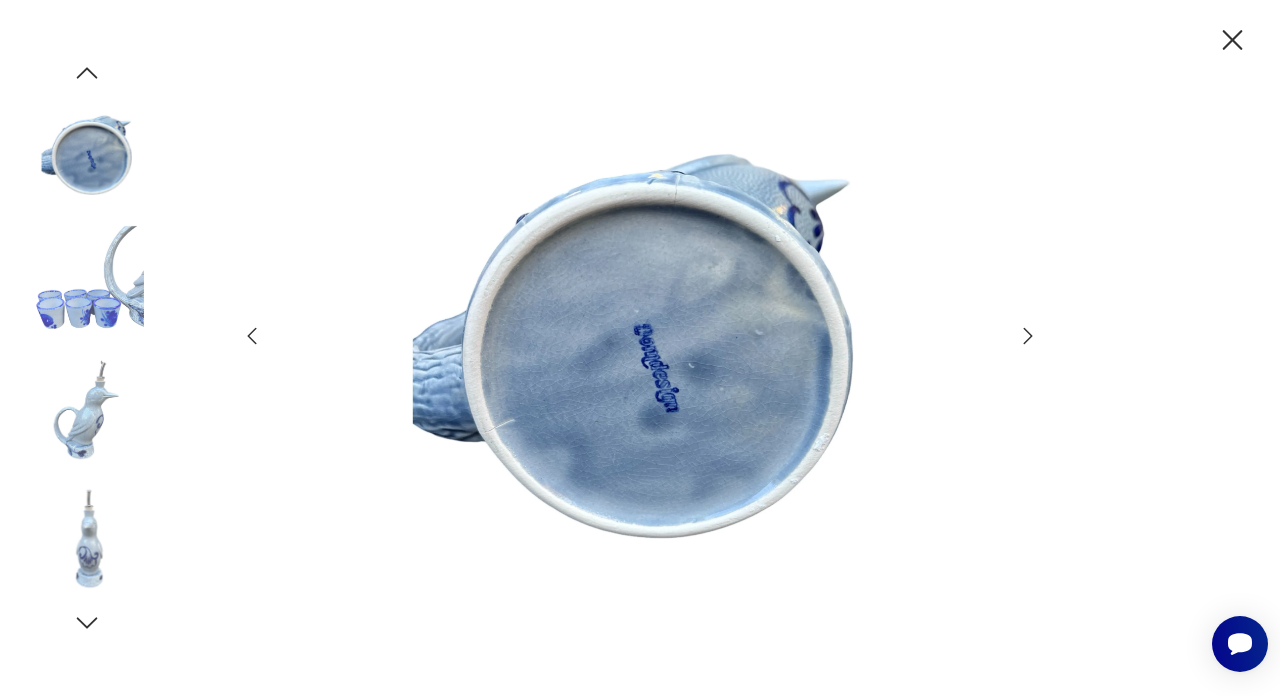 click 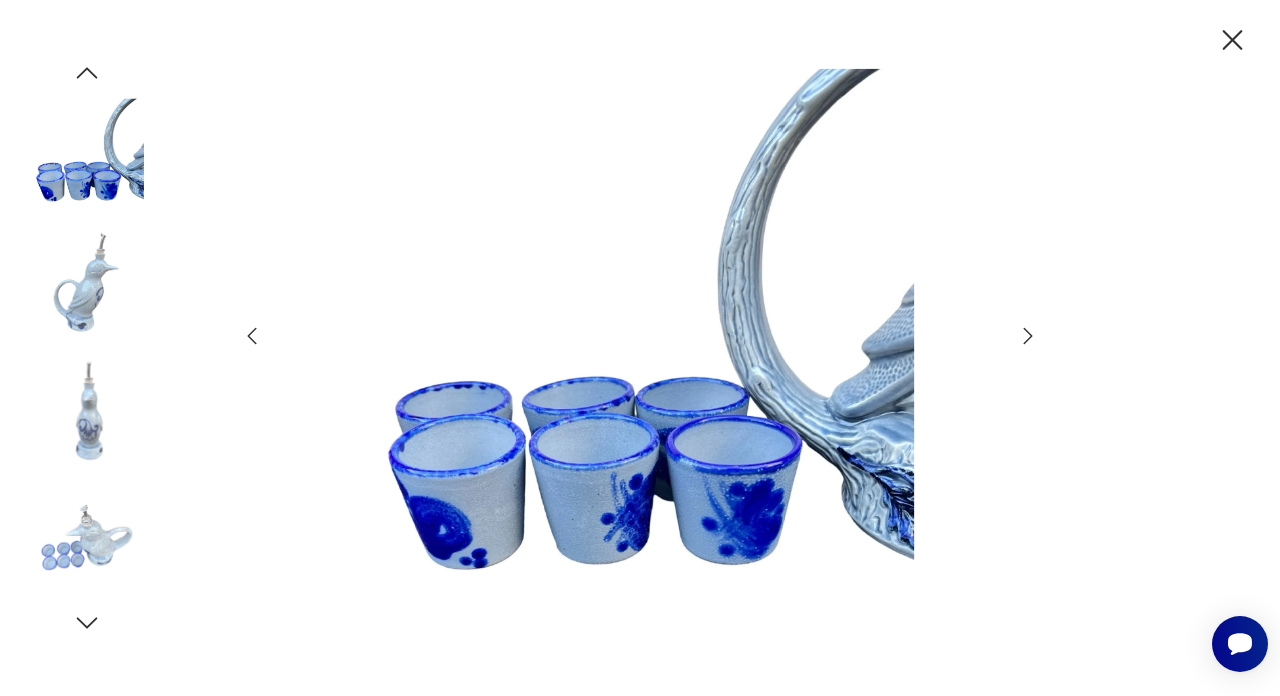 click 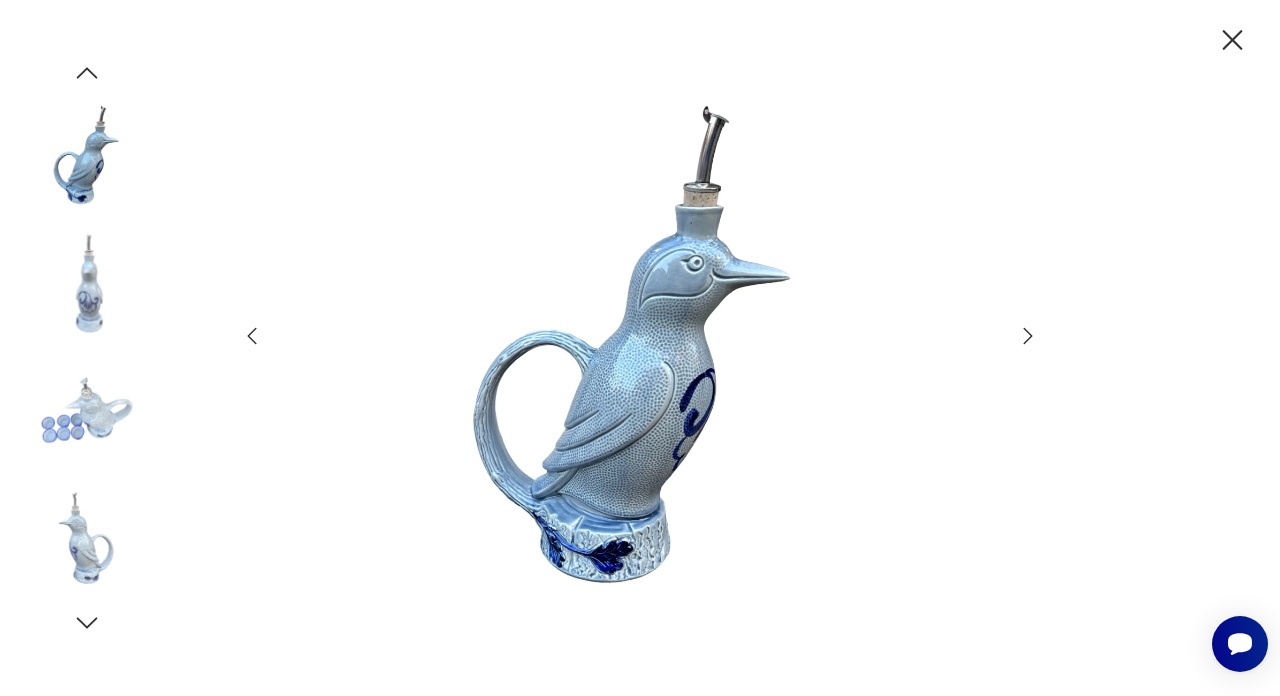 click 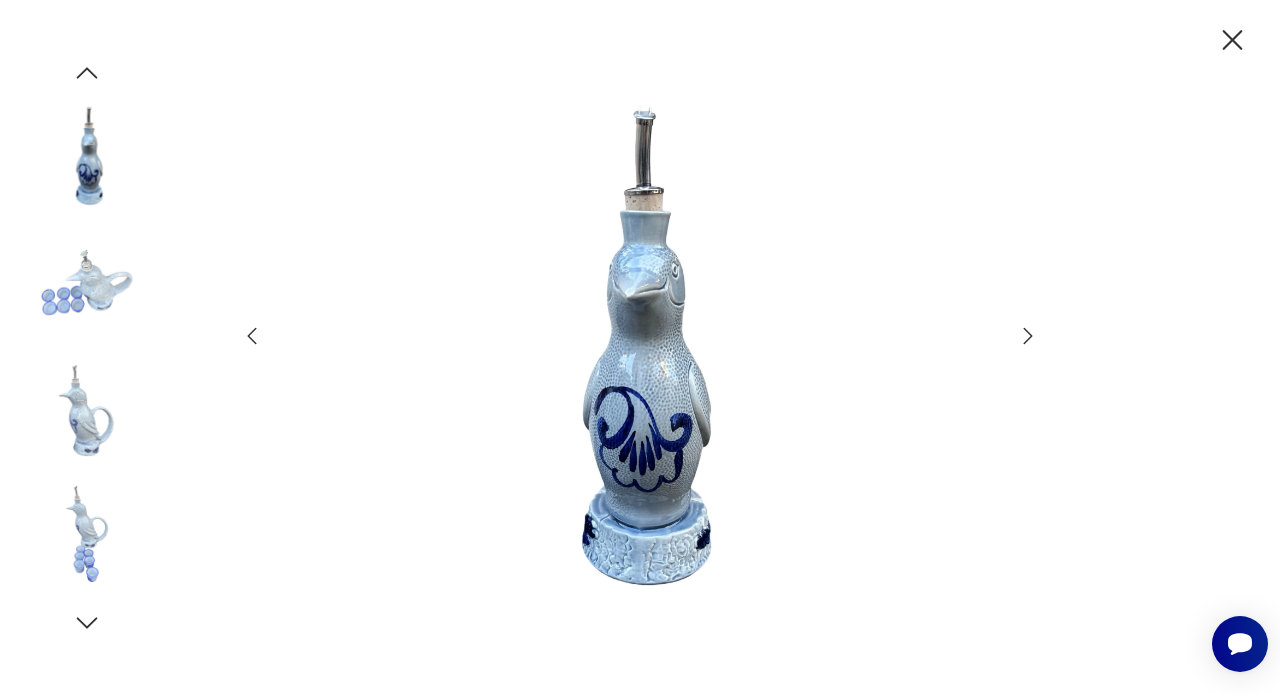click 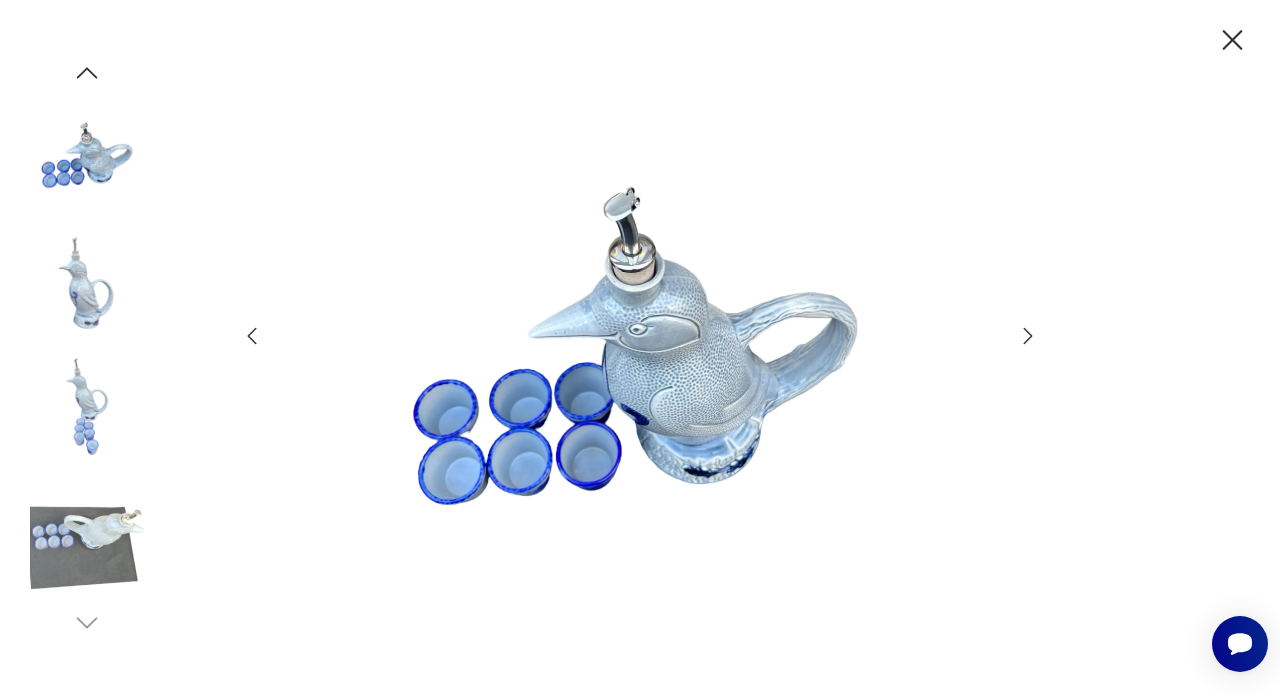 click 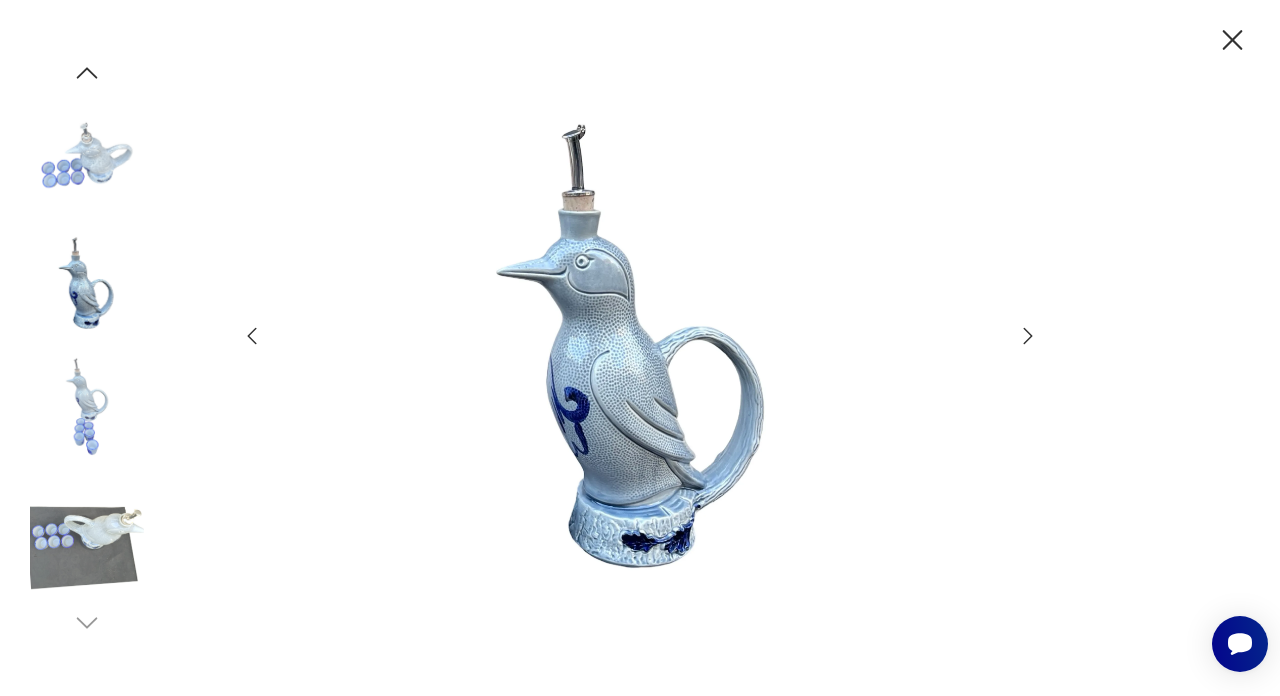 click 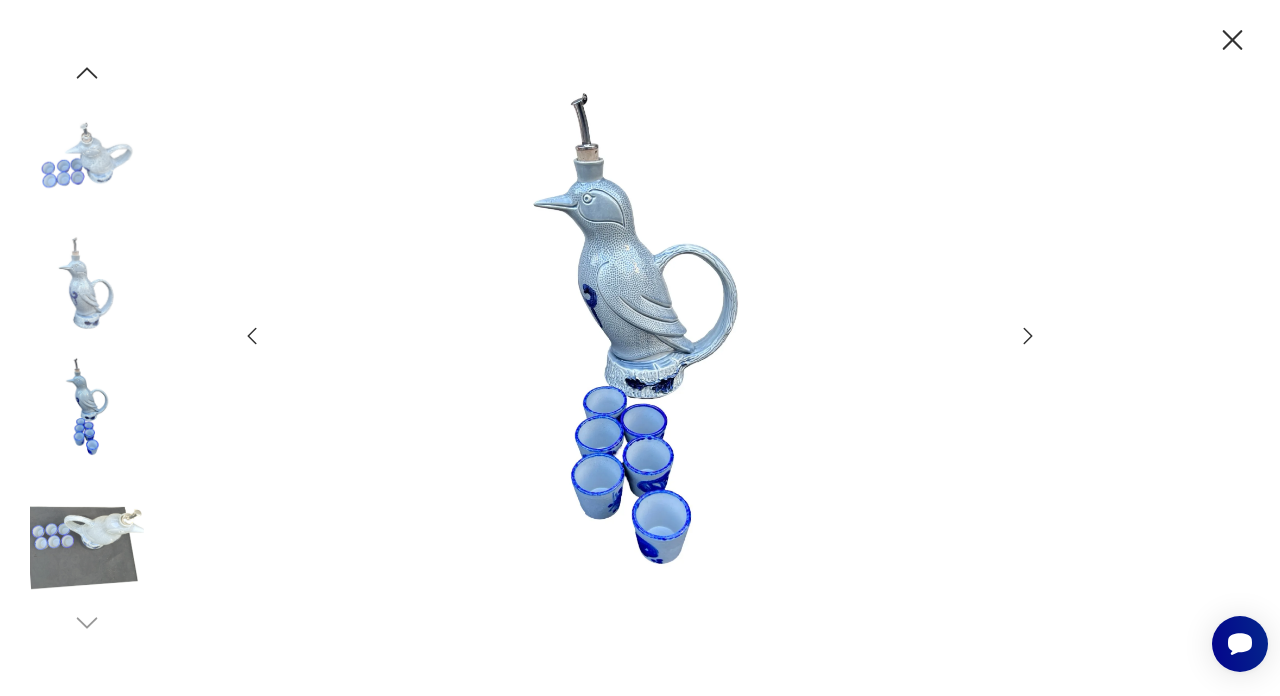 click 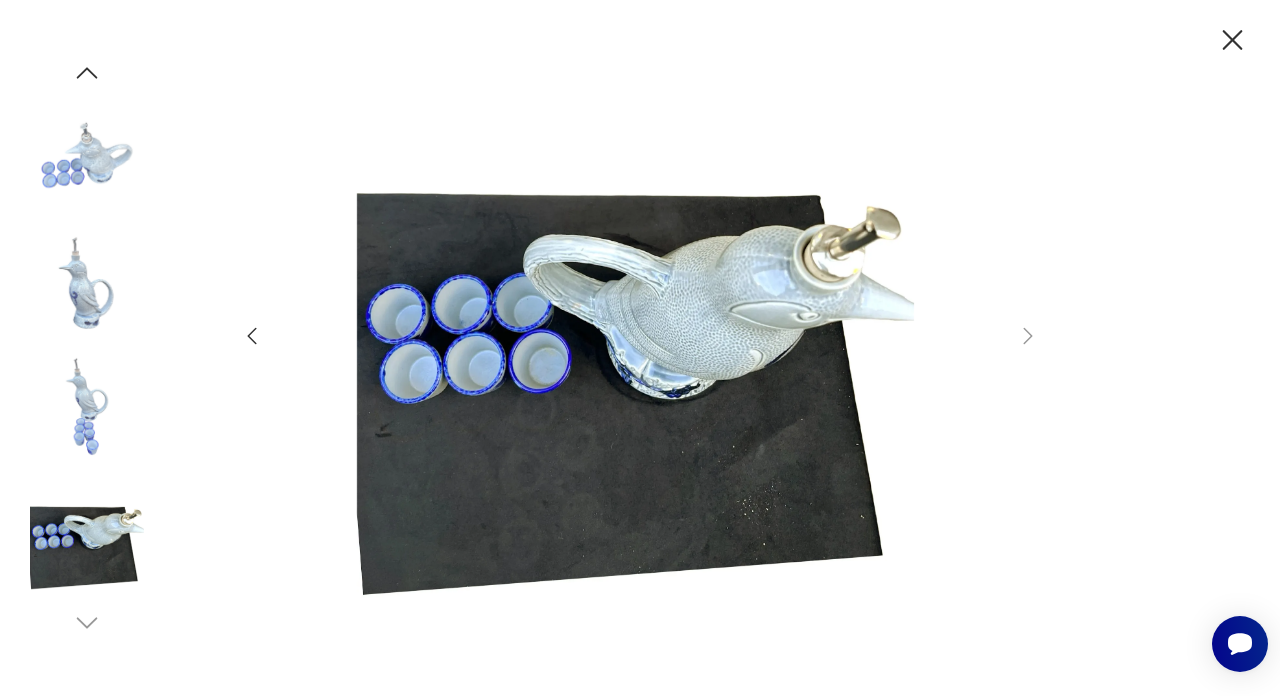 click 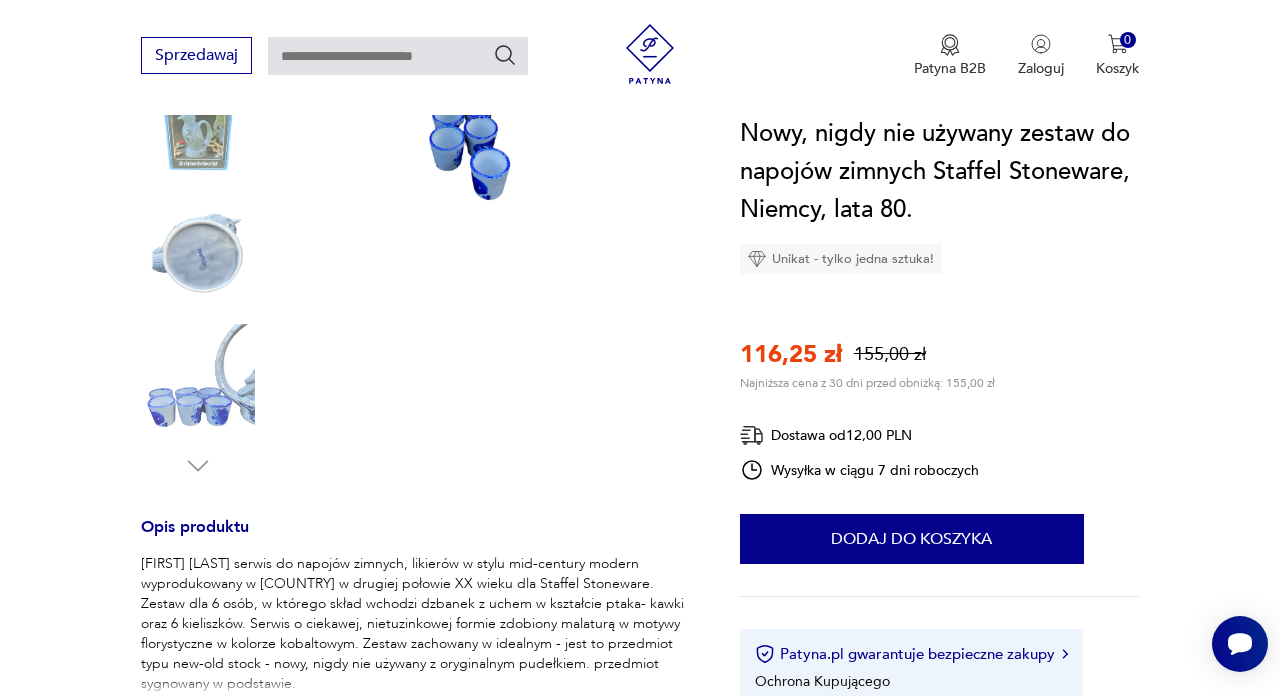 scroll, scrollTop: 574, scrollLeft: 0, axis: vertical 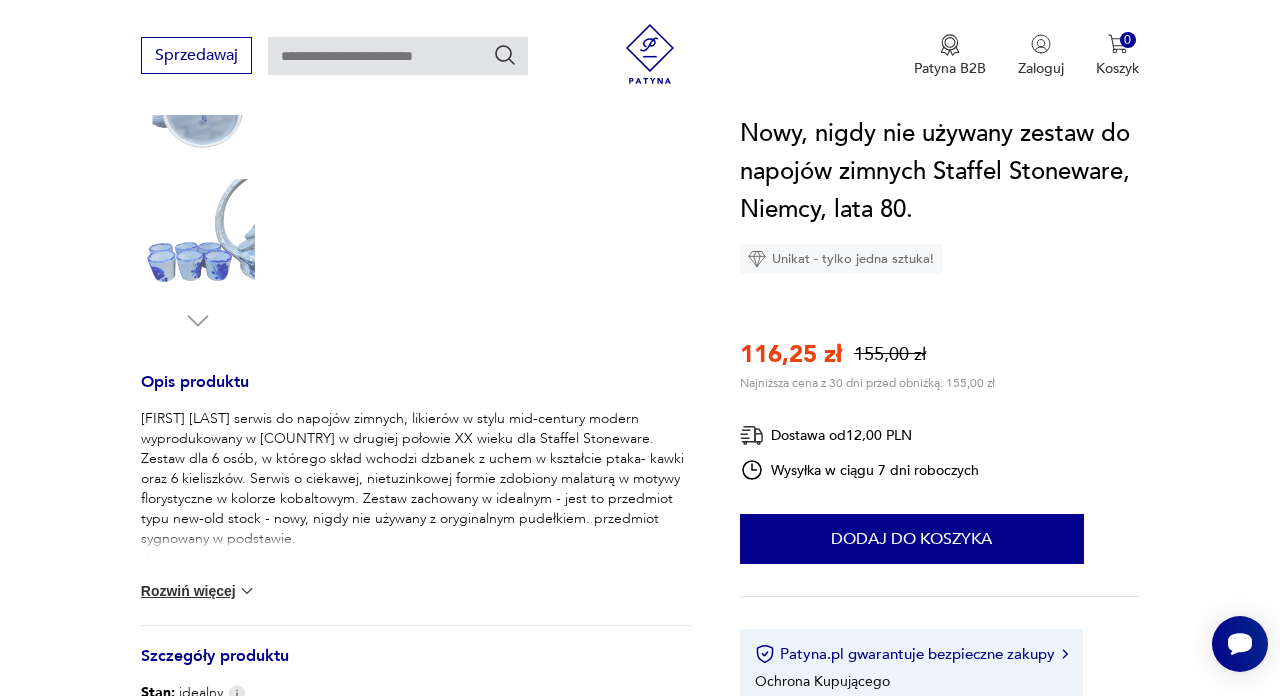 click at bounding box center (247, 591) 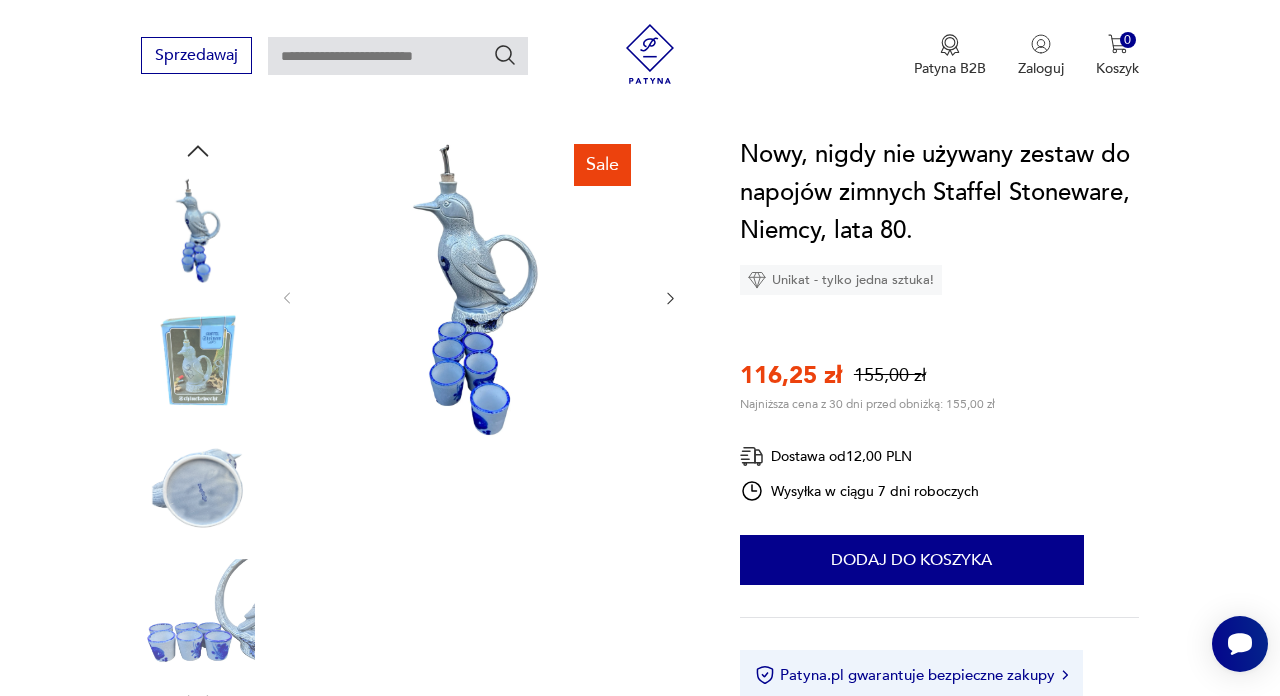 scroll, scrollTop: 192, scrollLeft: 0, axis: vertical 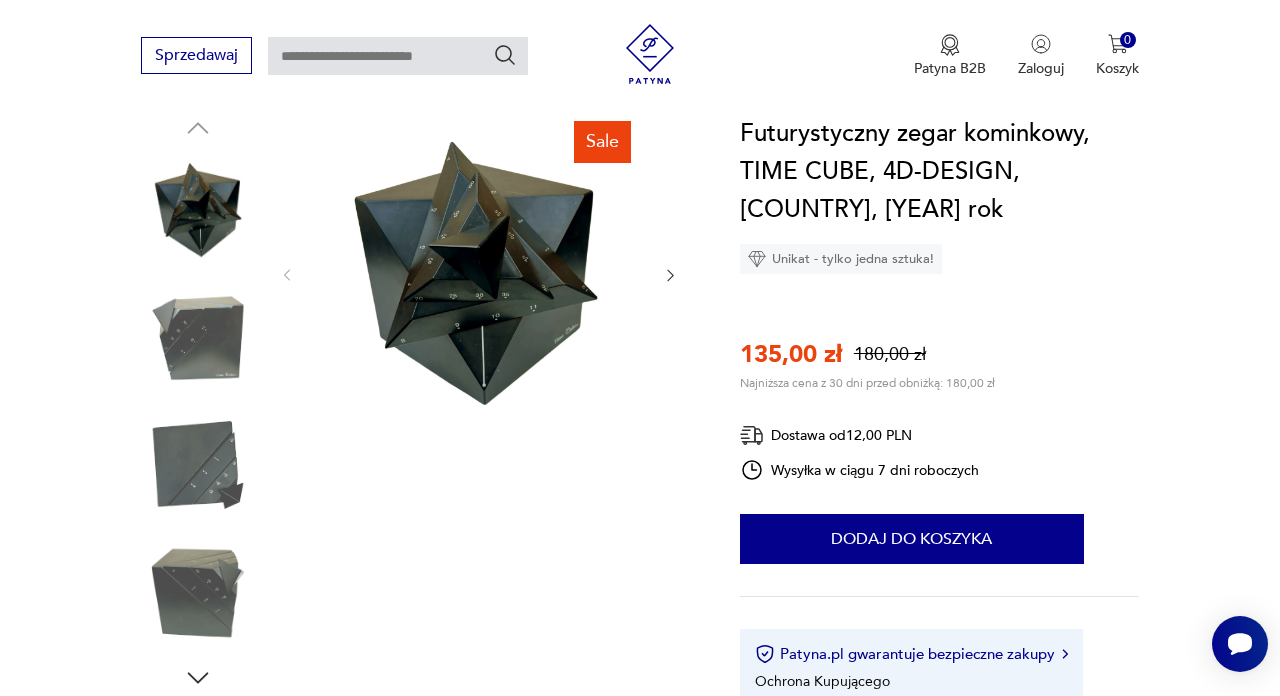 click at bounding box center (475, 273) 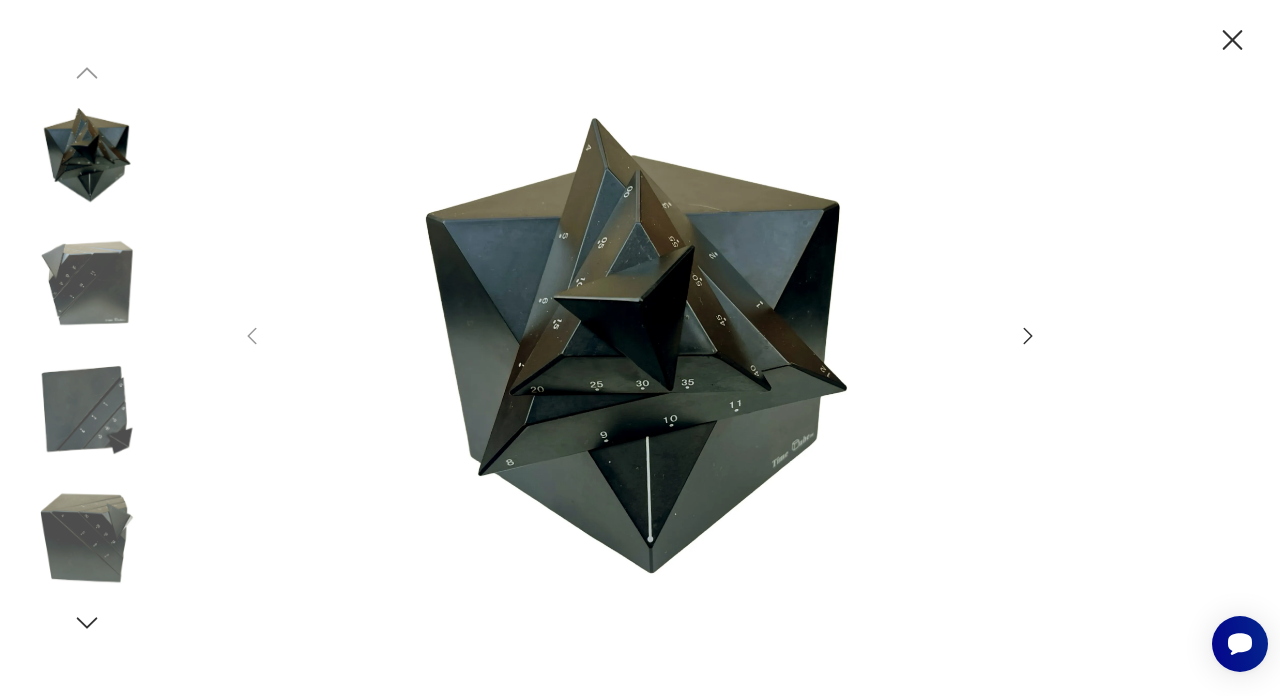 click 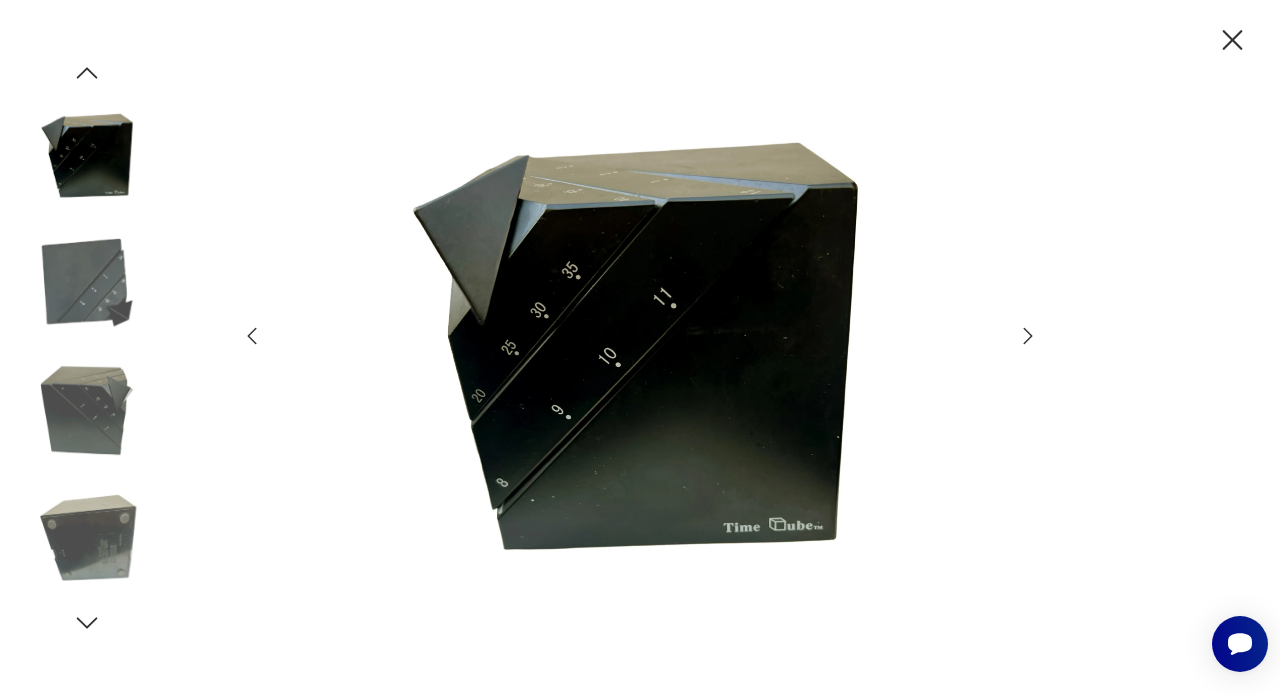 click 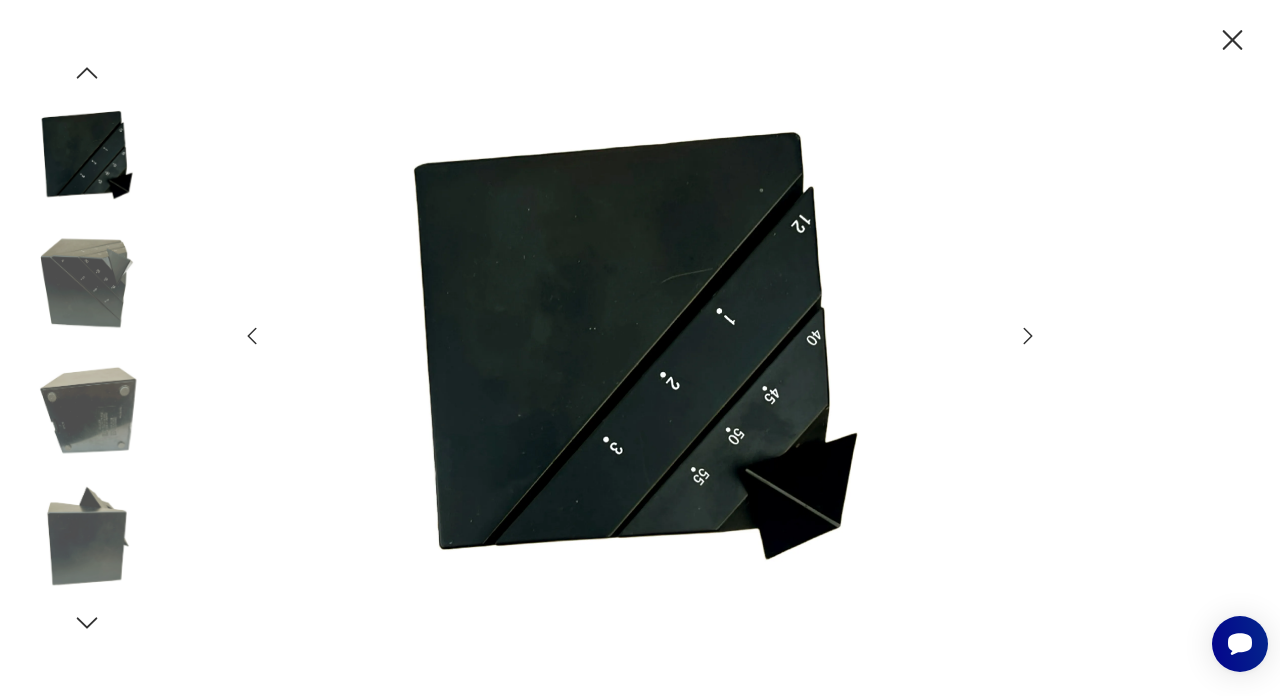 click 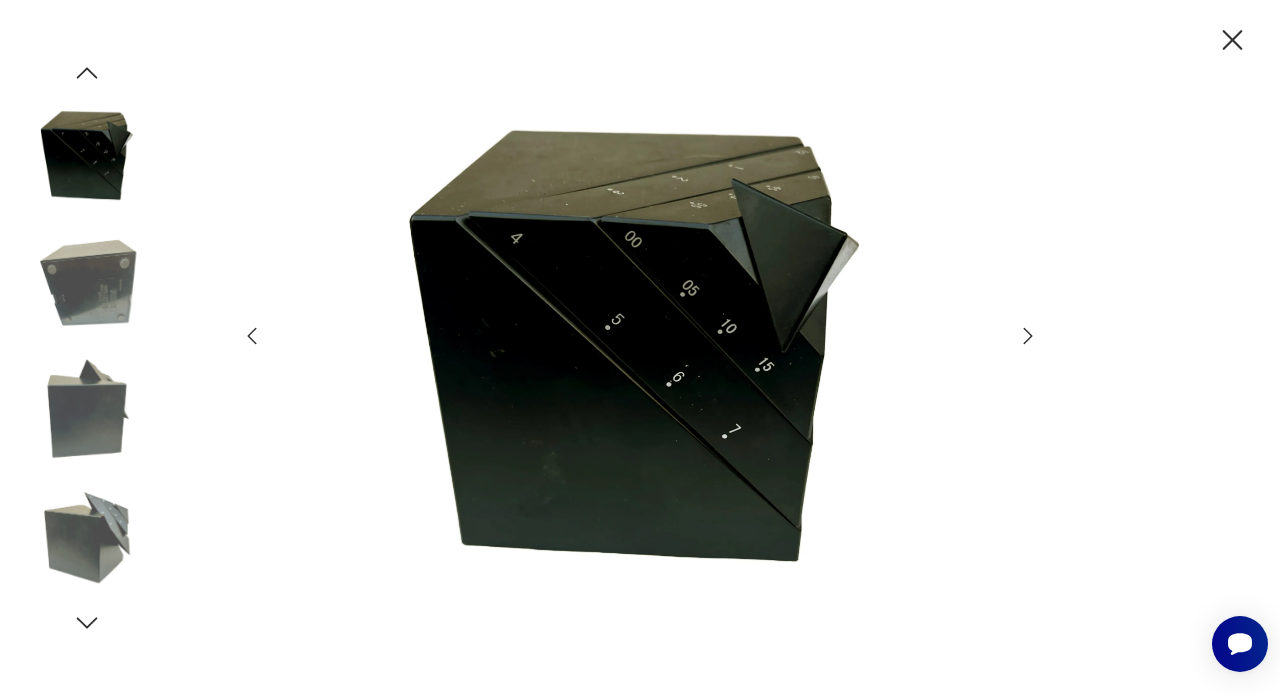 click 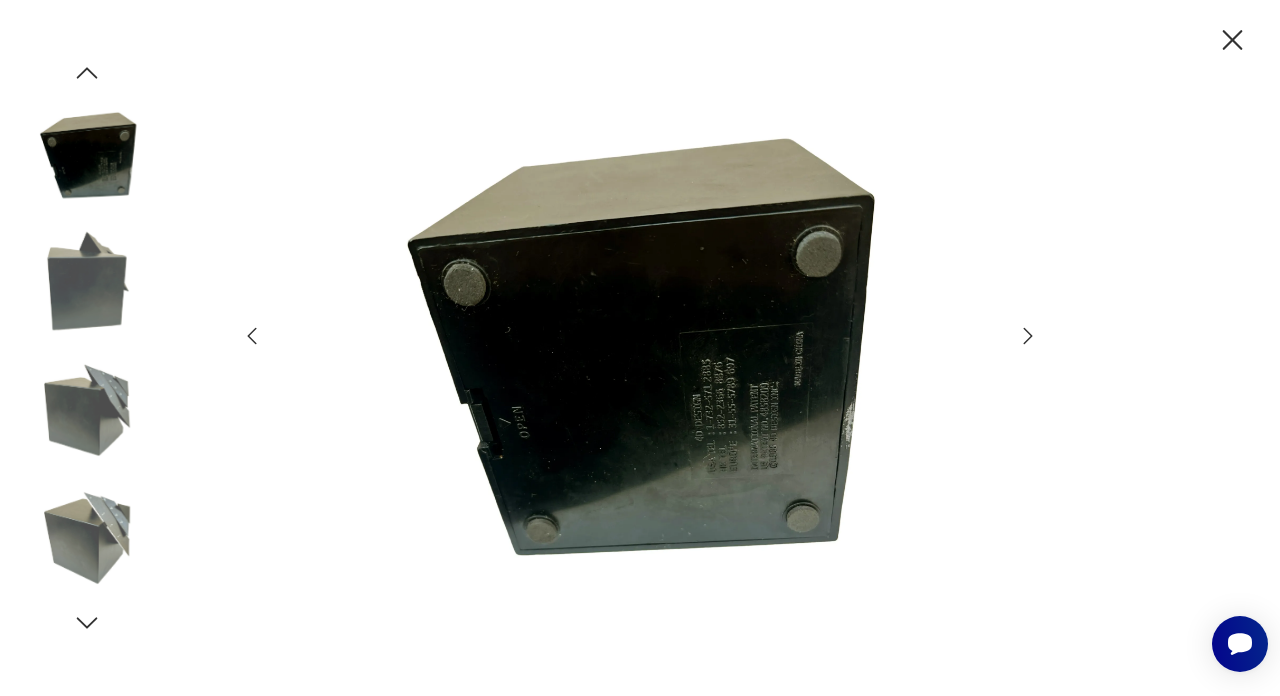 click 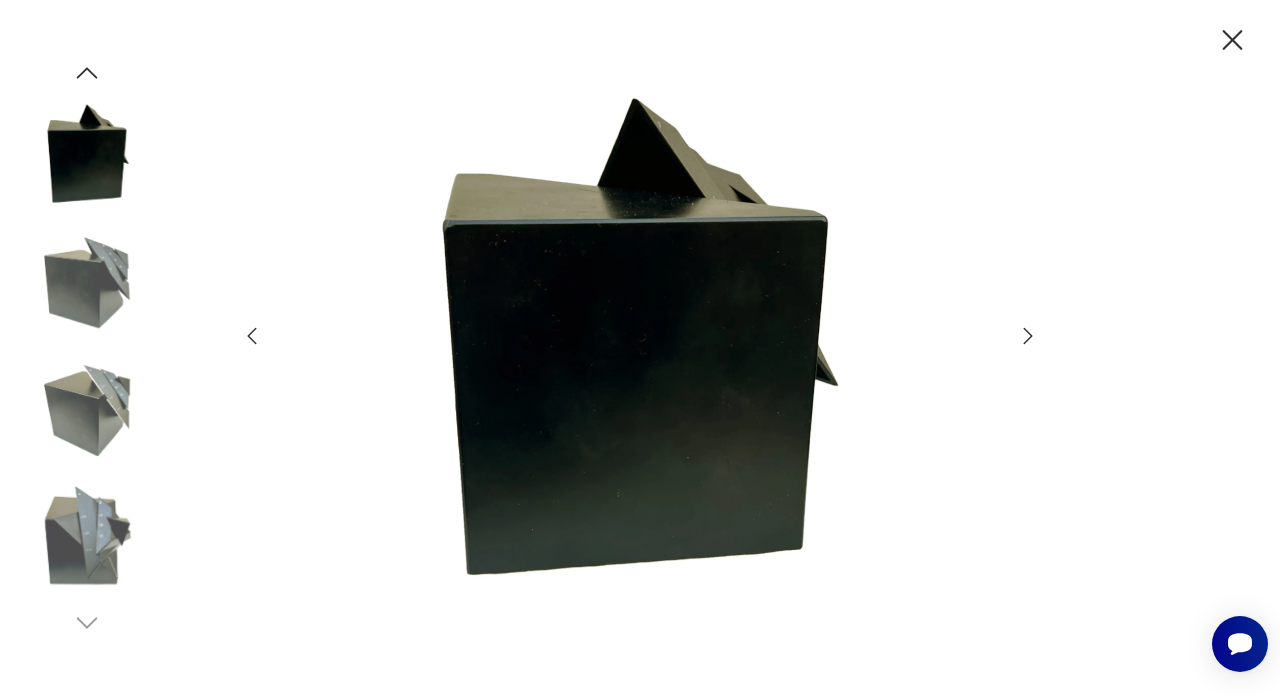 click 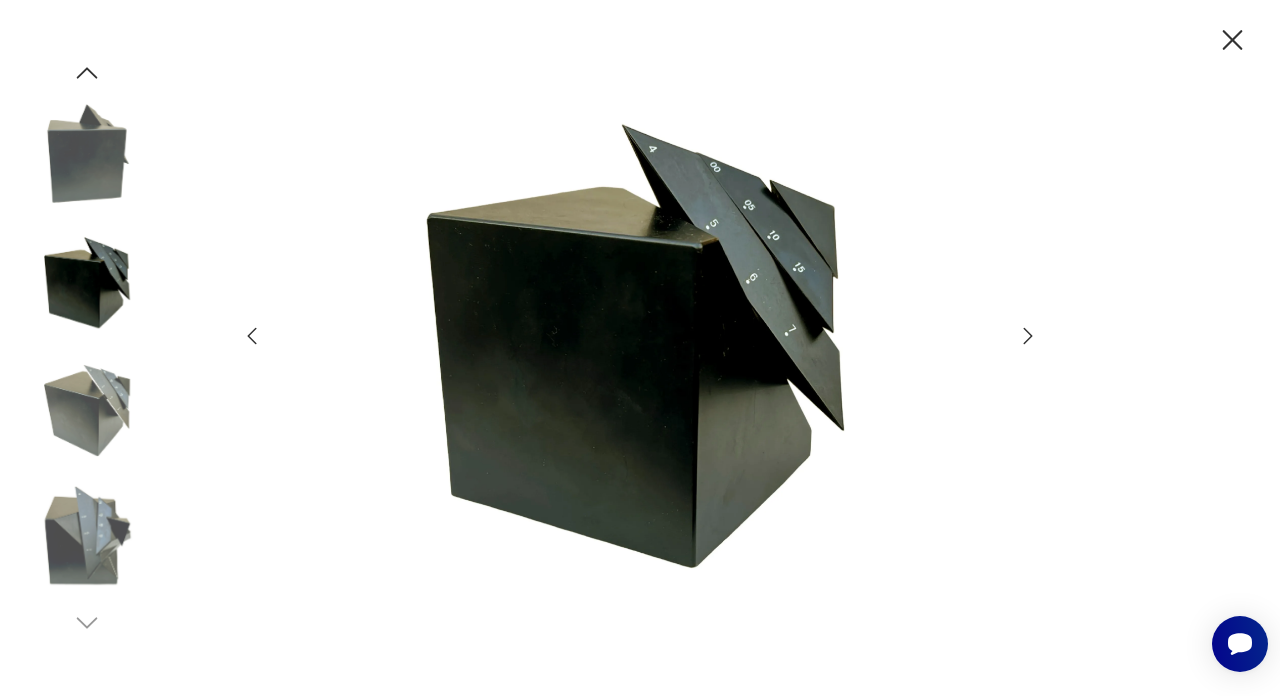 click 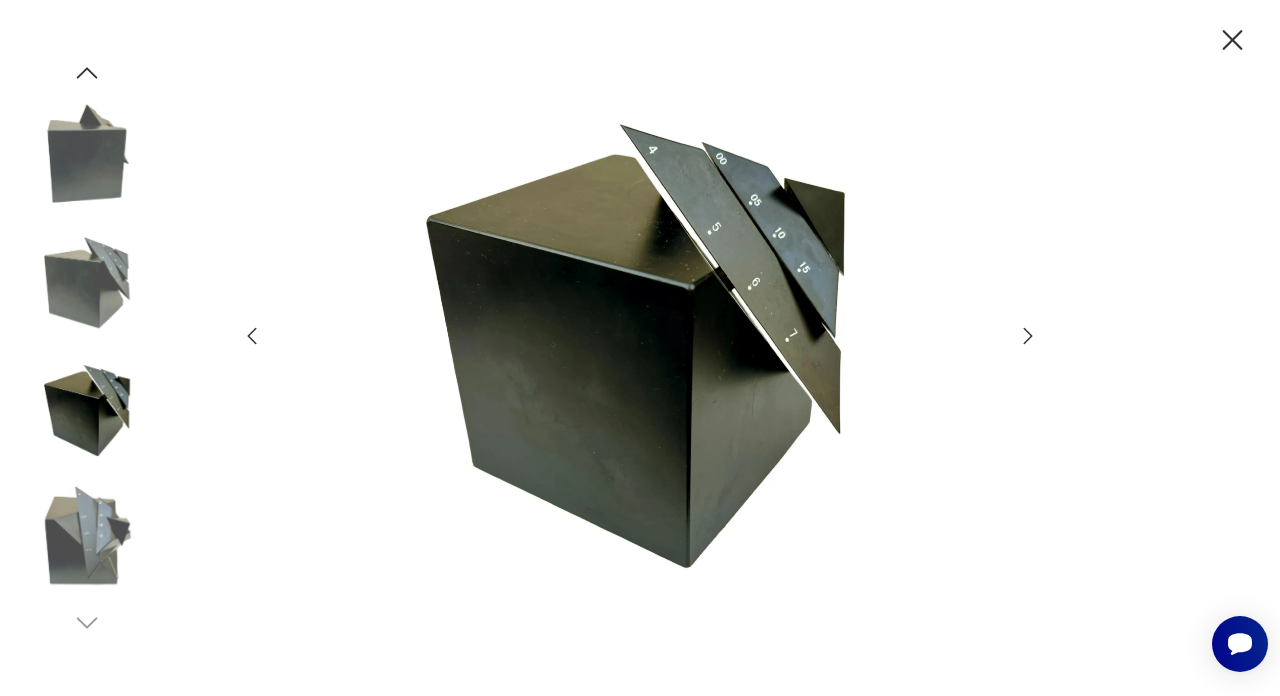 click 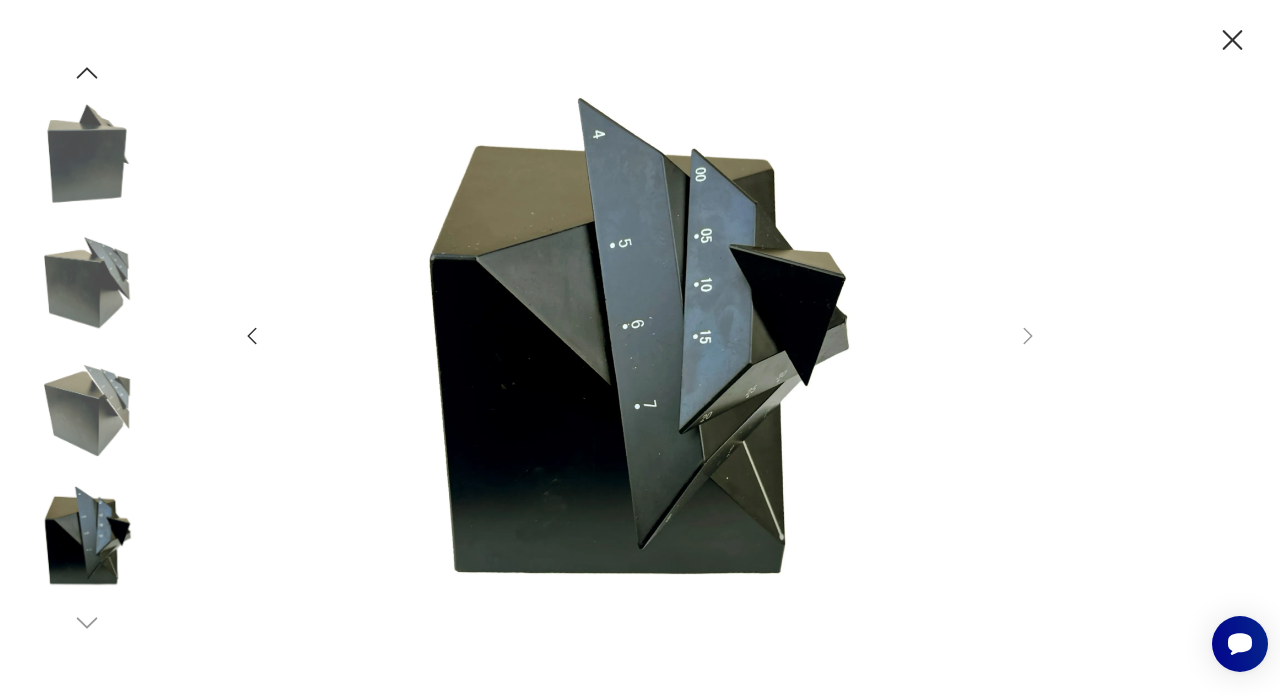 click 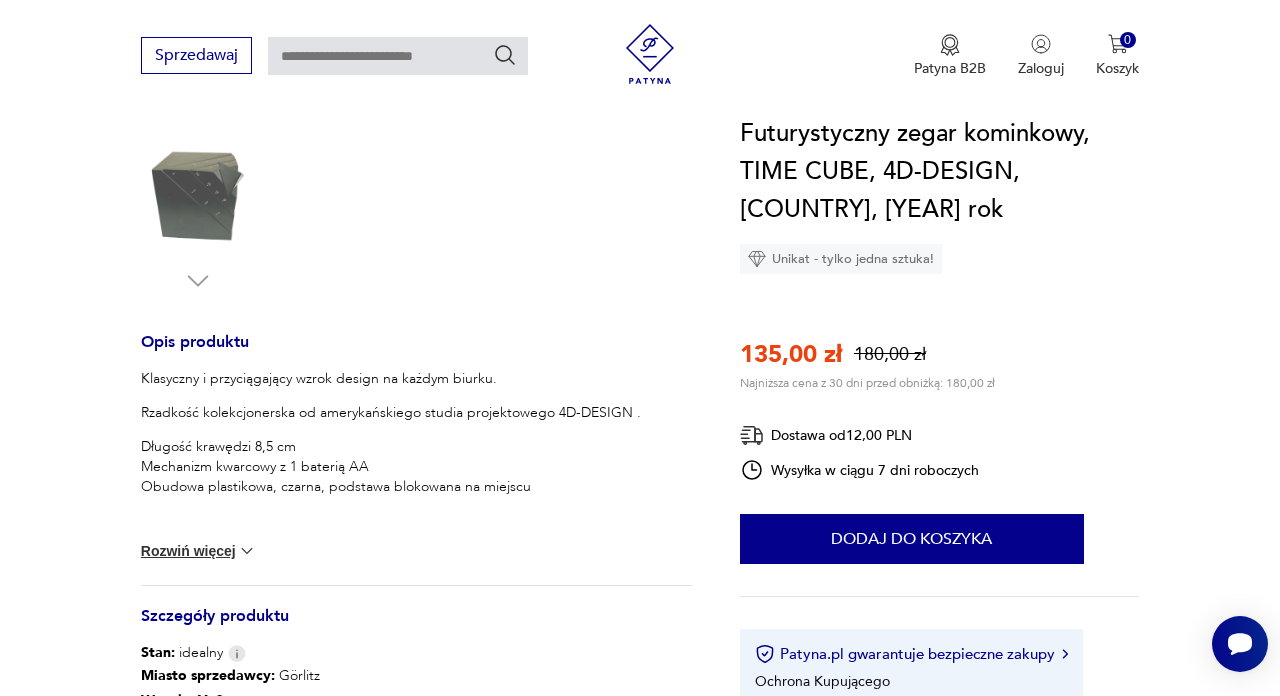 scroll, scrollTop: 615, scrollLeft: 0, axis: vertical 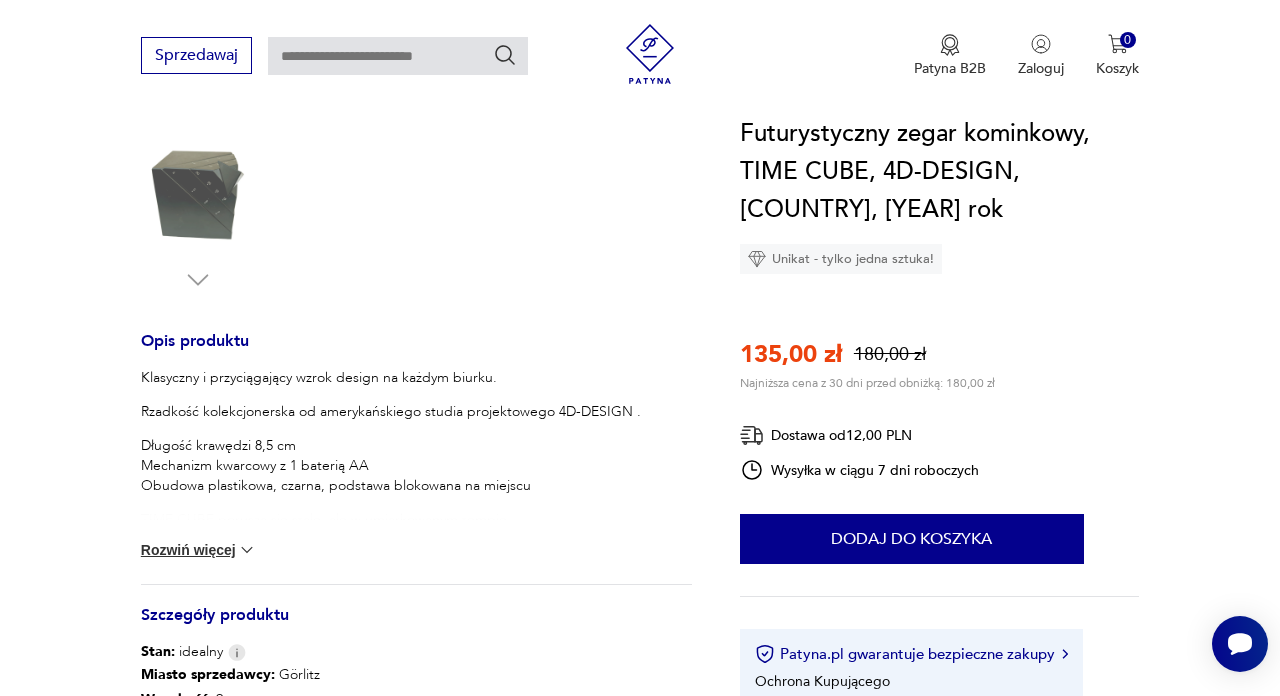 click at bounding box center (247, 550) 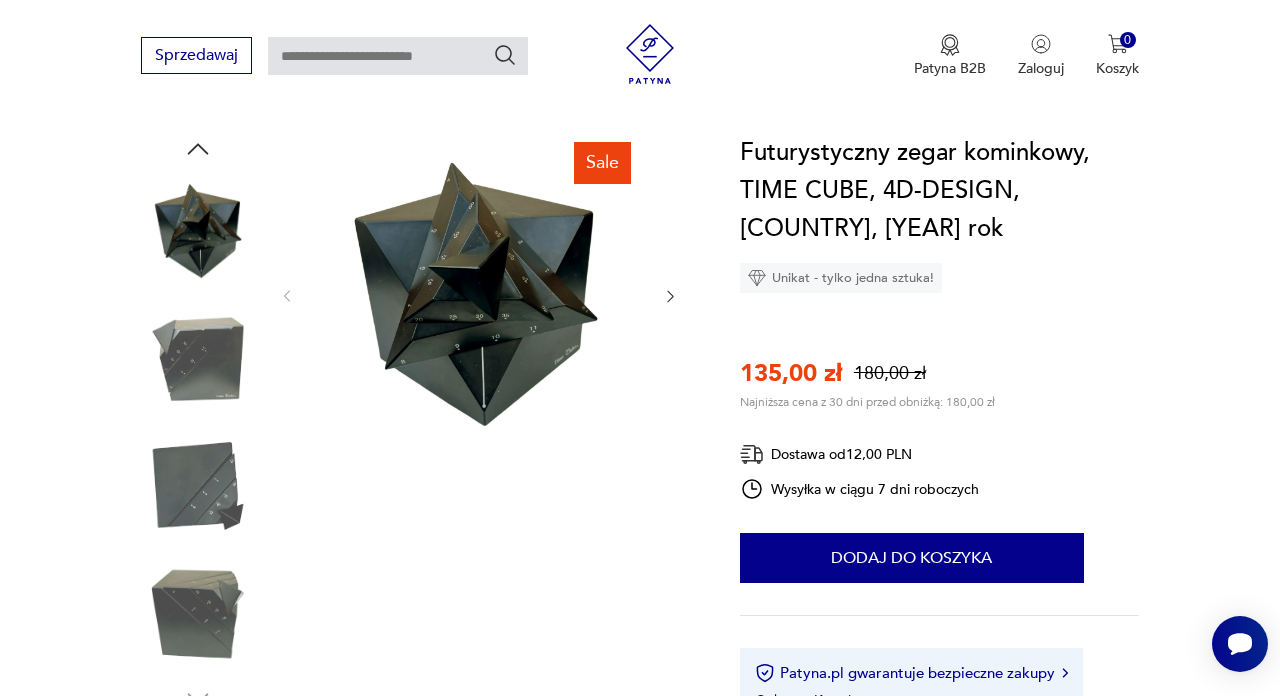 scroll, scrollTop: 191, scrollLeft: 0, axis: vertical 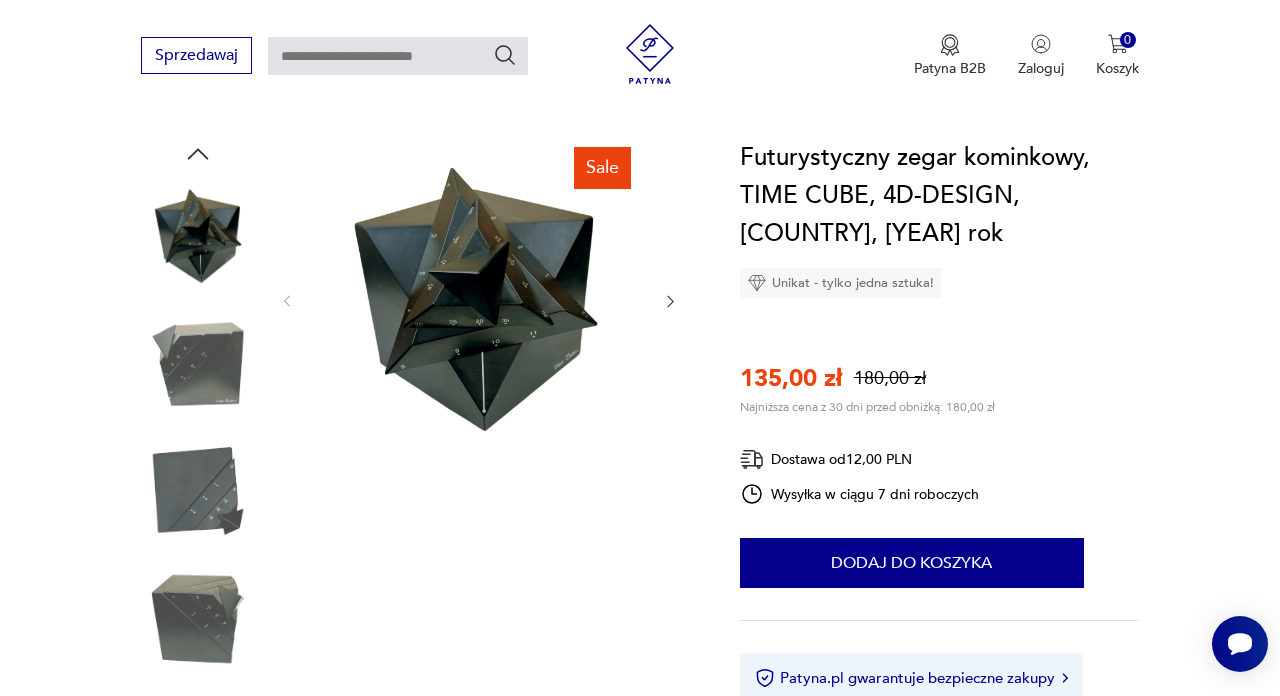 click at bounding box center (475, 299) 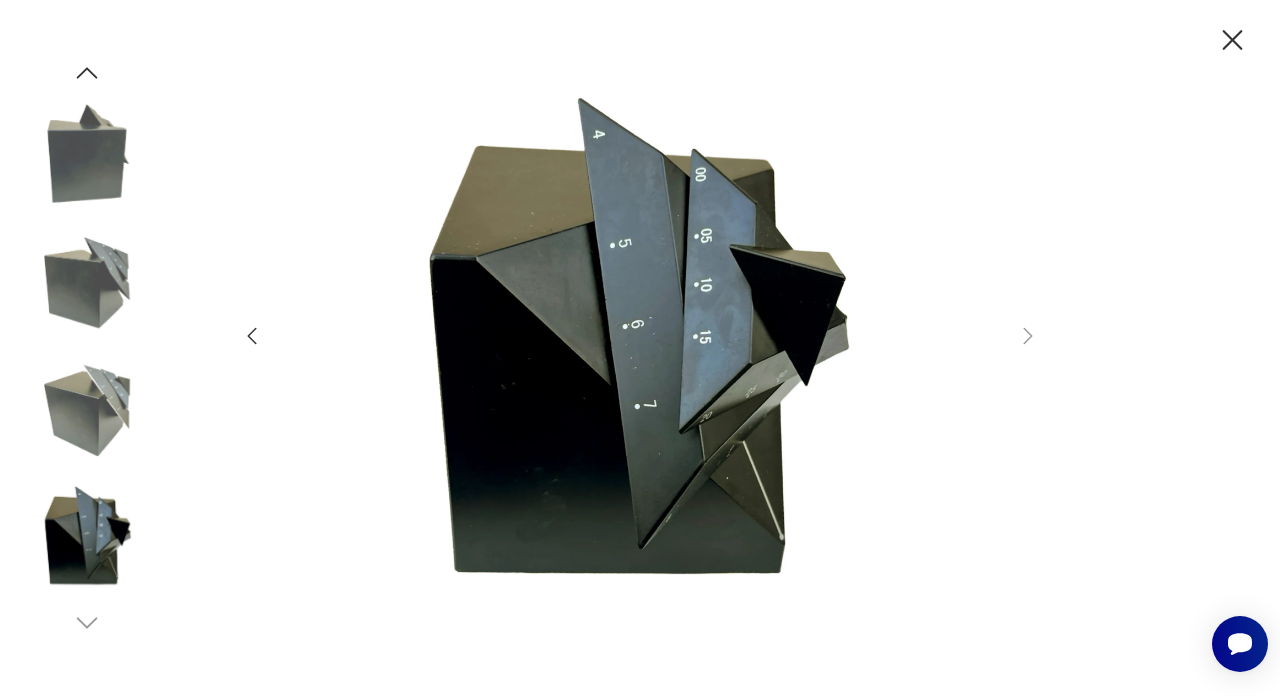 click 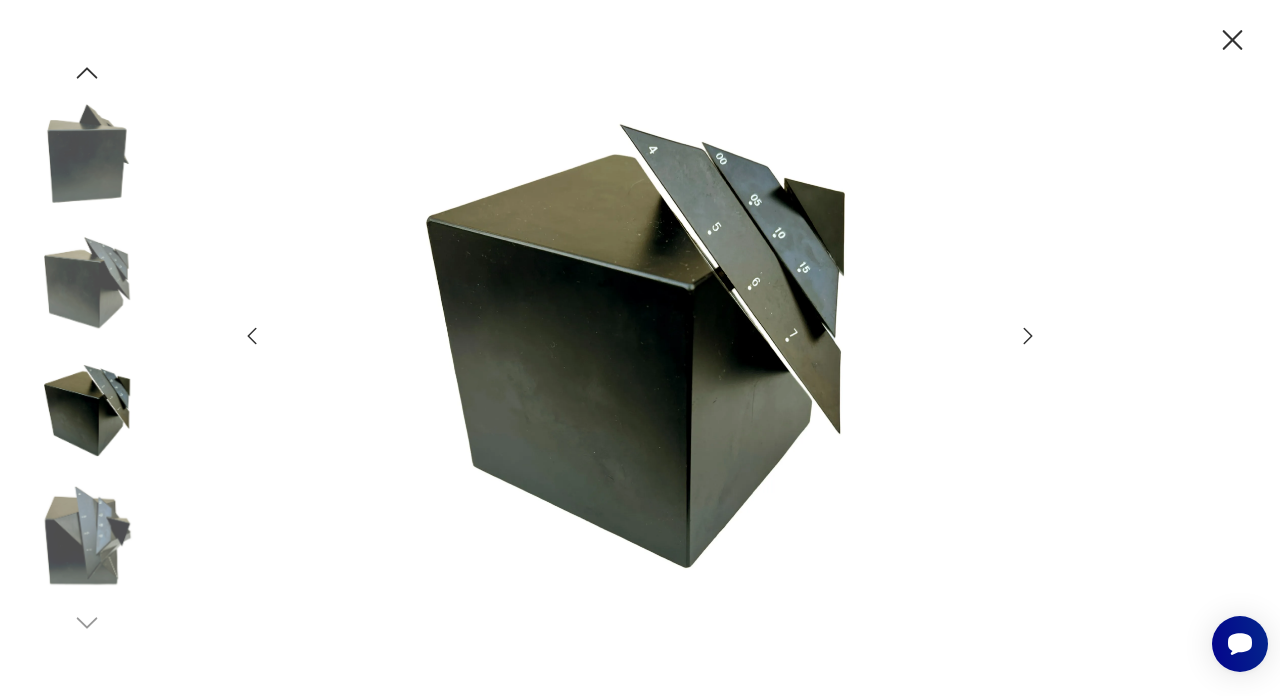 click 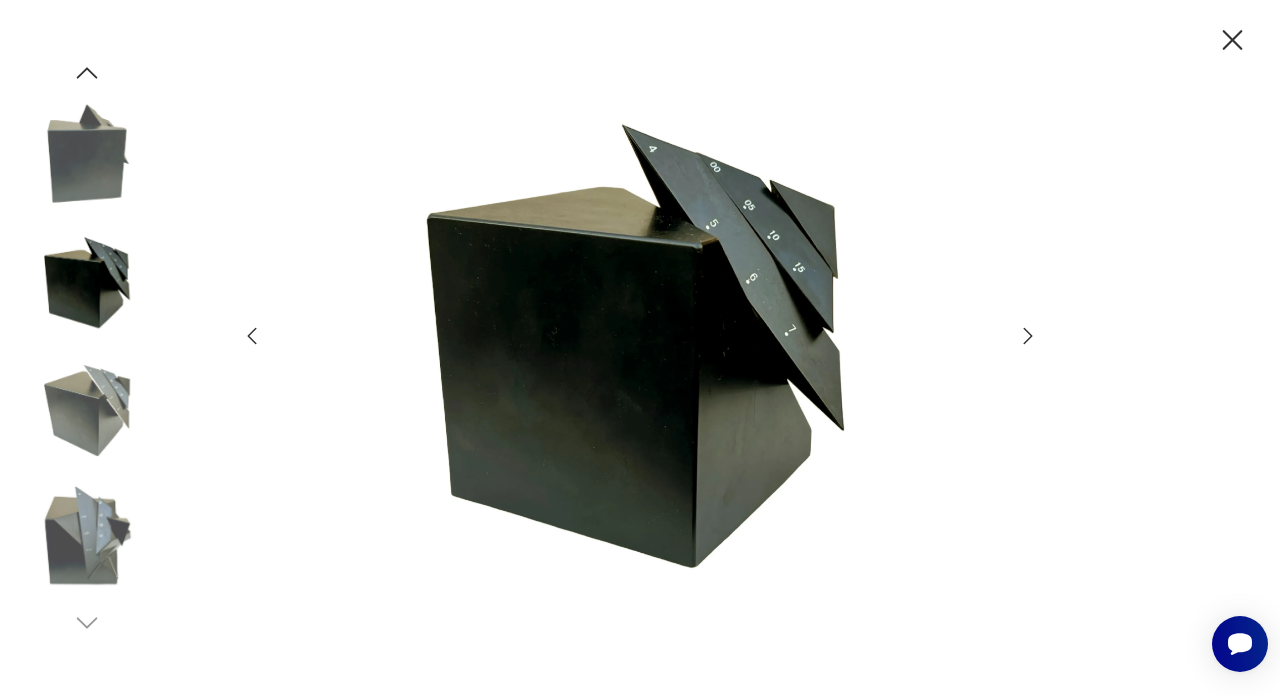 click 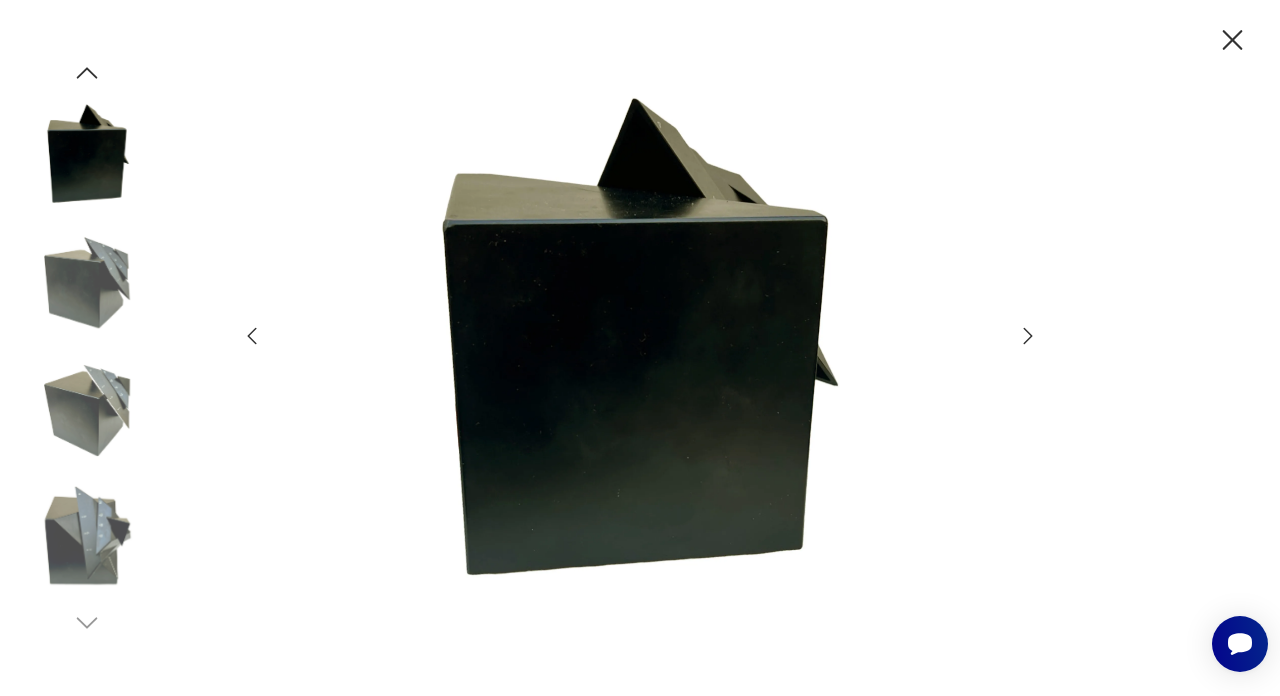 click 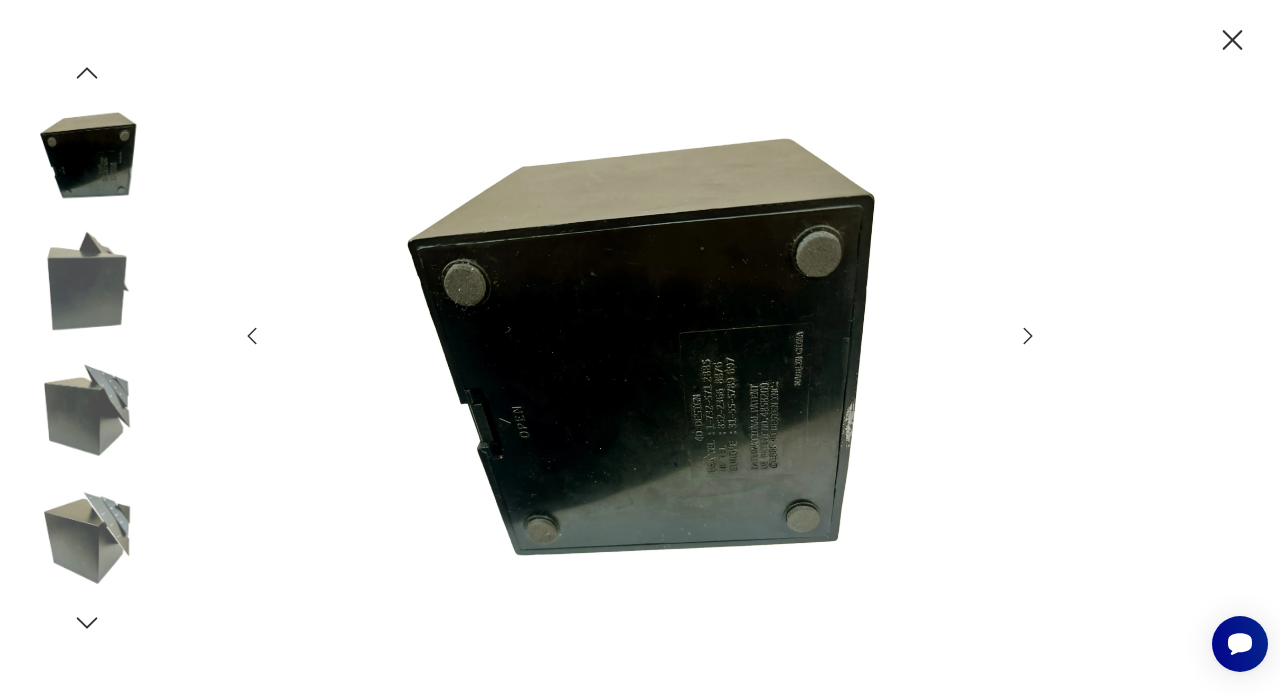 click 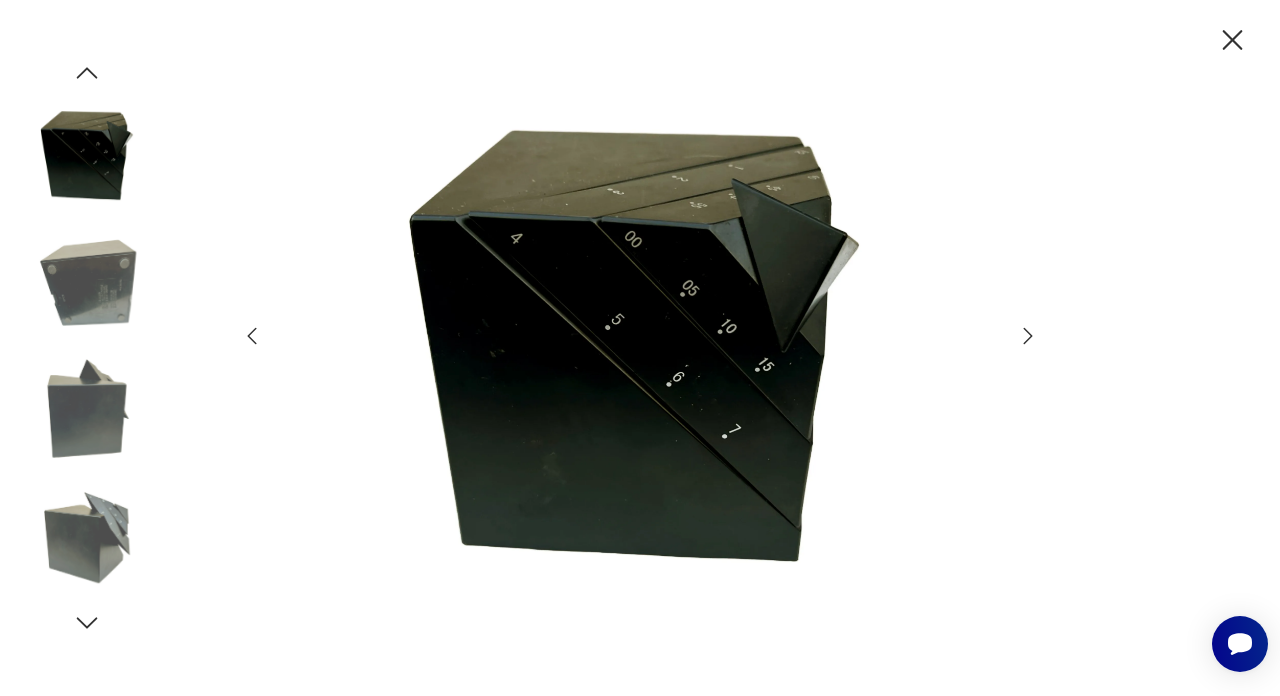 click 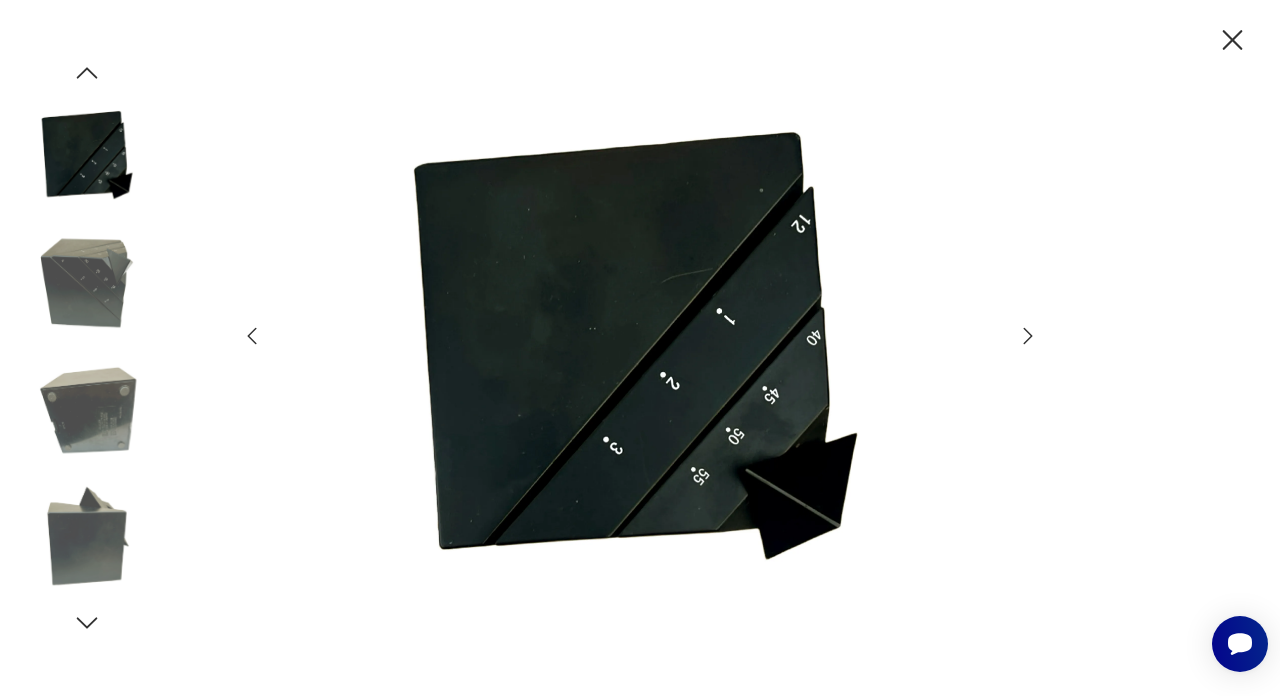 click 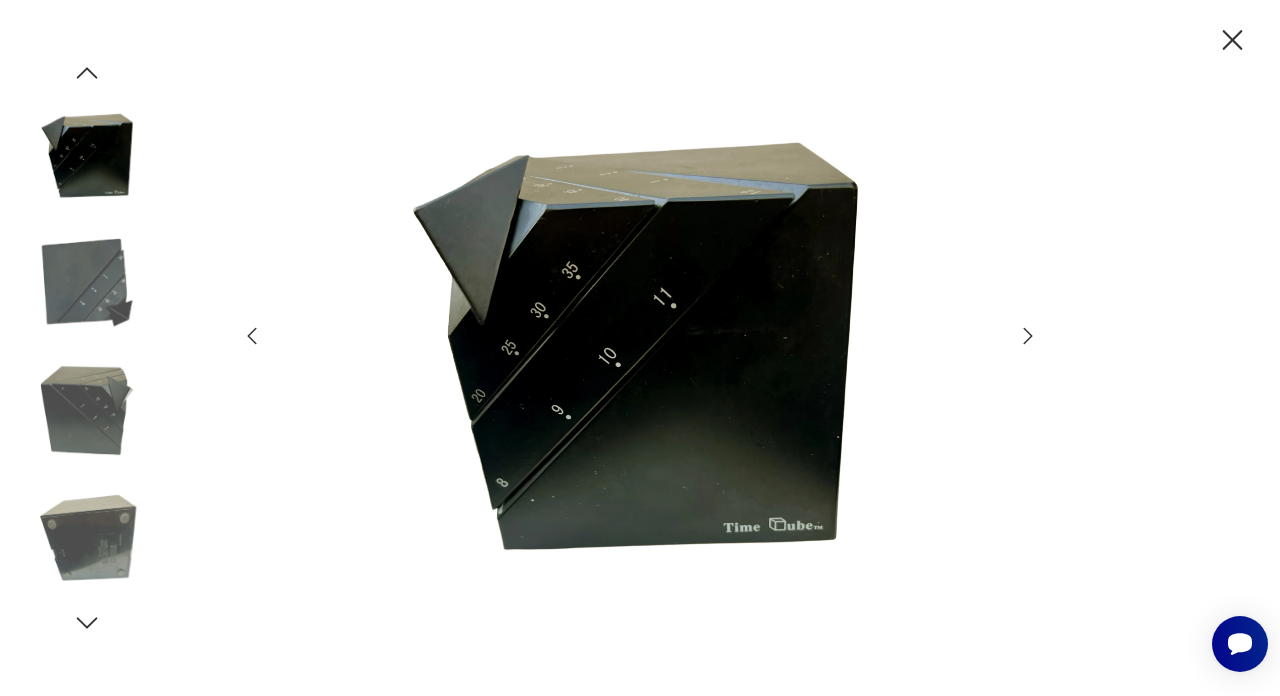 click 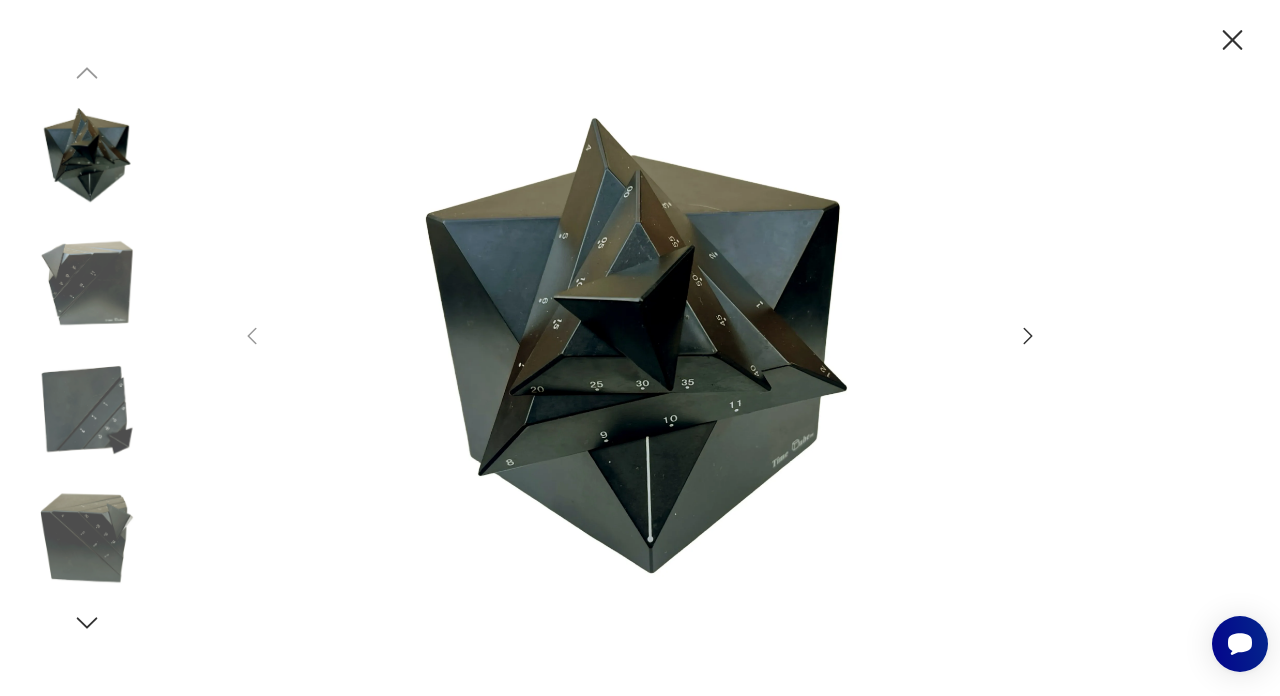 click 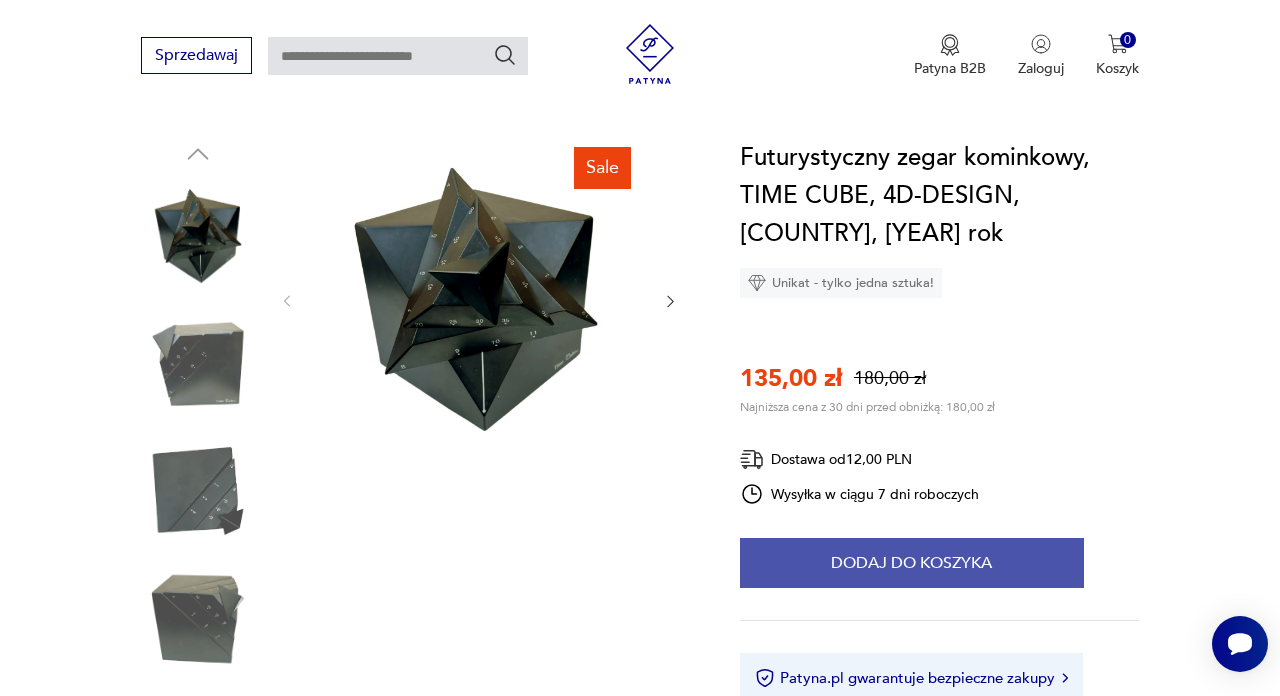 click on "Dodaj do koszyka" at bounding box center (912, 563) 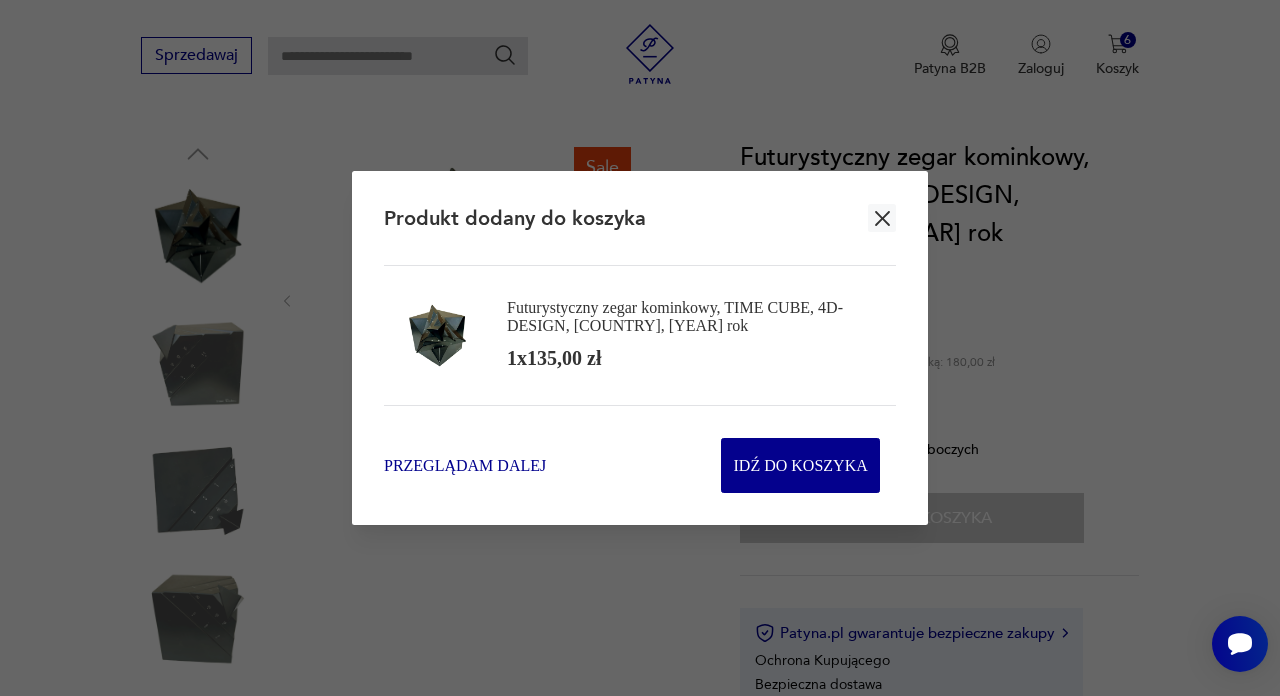 click on "Przeglądam dalej" at bounding box center (465, 465) 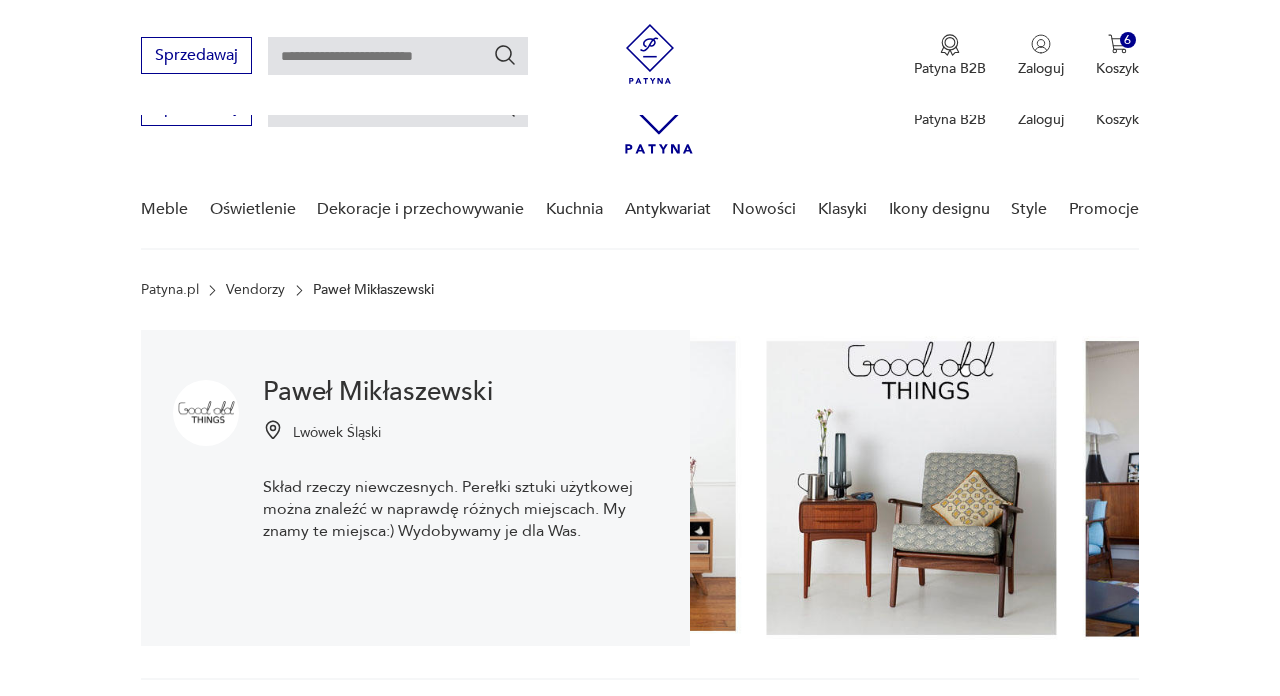 scroll, scrollTop: 463, scrollLeft: 0, axis: vertical 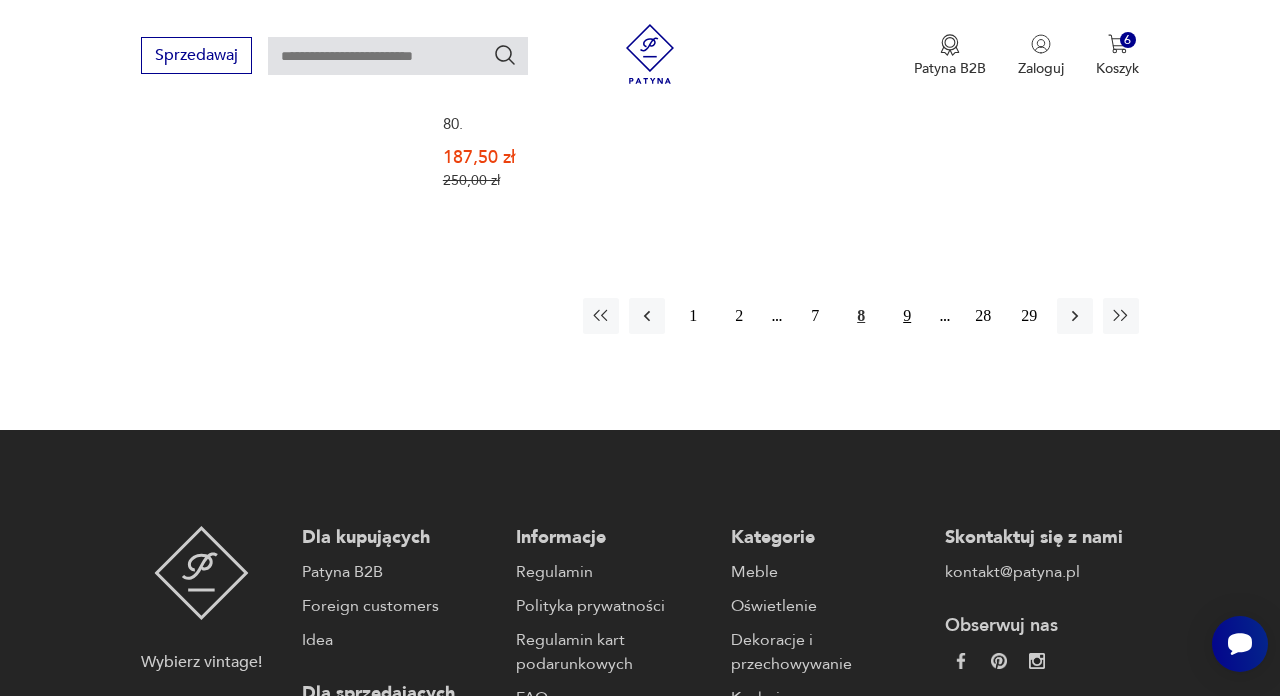 click on "9" at bounding box center [907, 316] 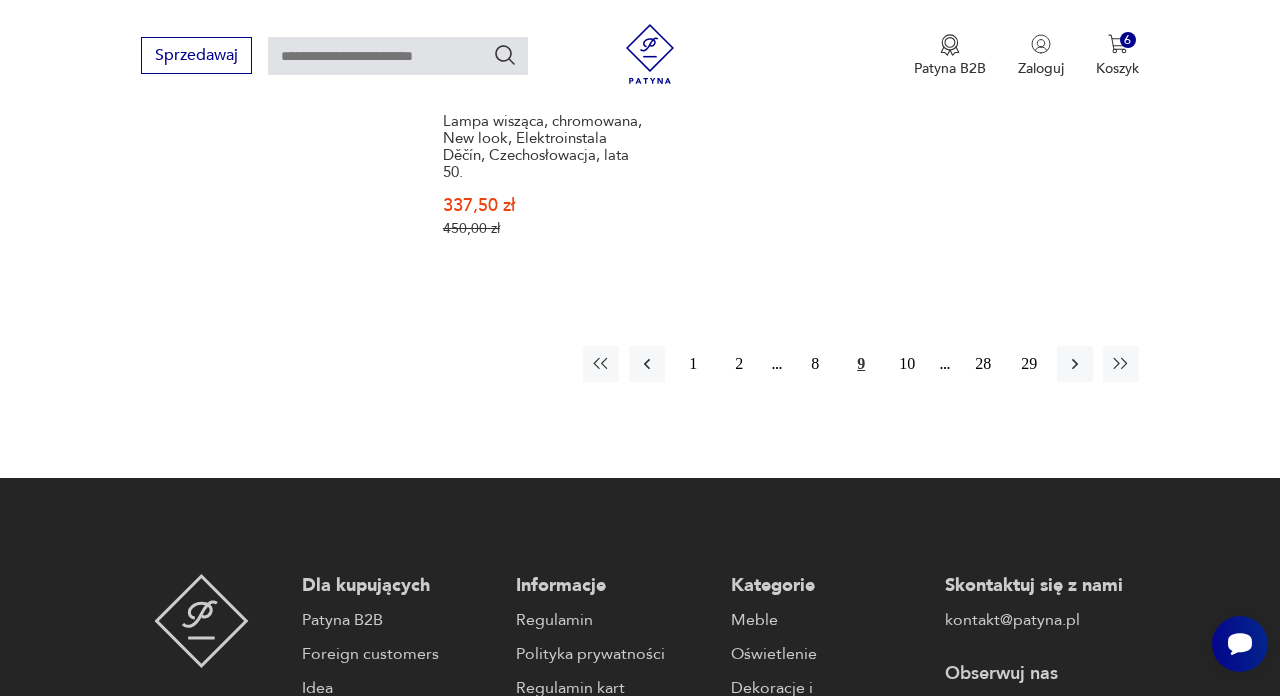 scroll, scrollTop: 3019, scrollLeft: 0, axis: vertical 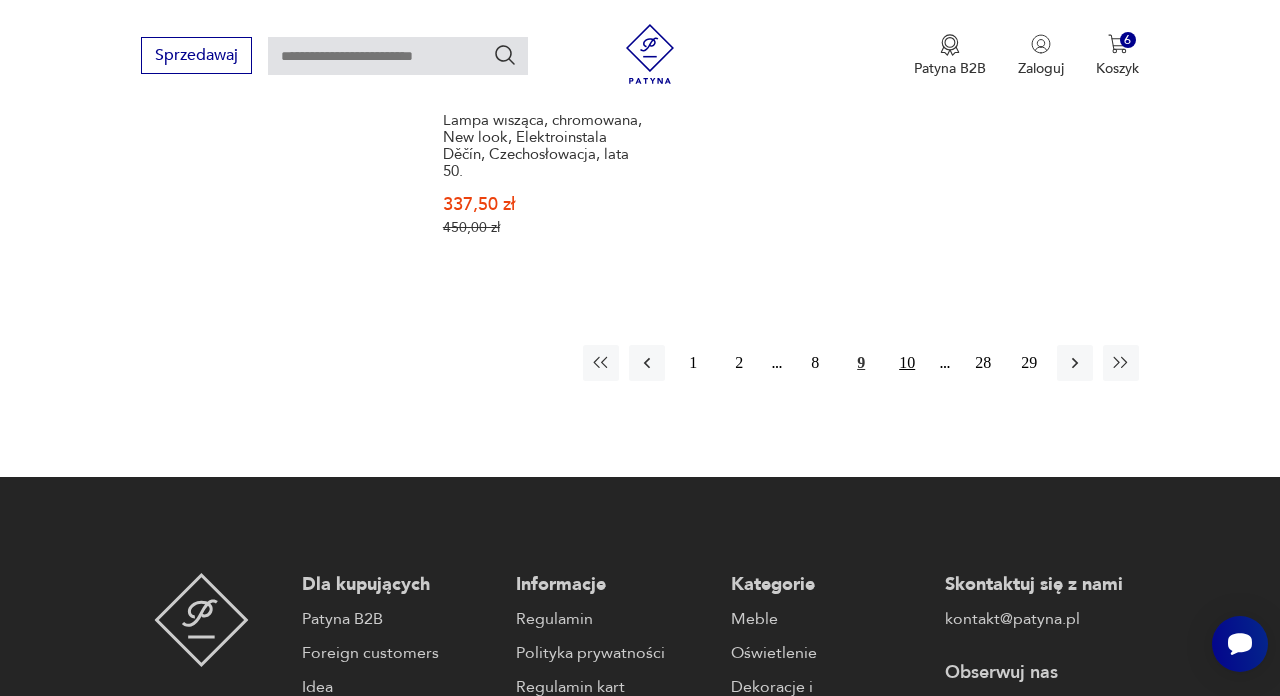 click on "10" at bounding box center [907, 363] 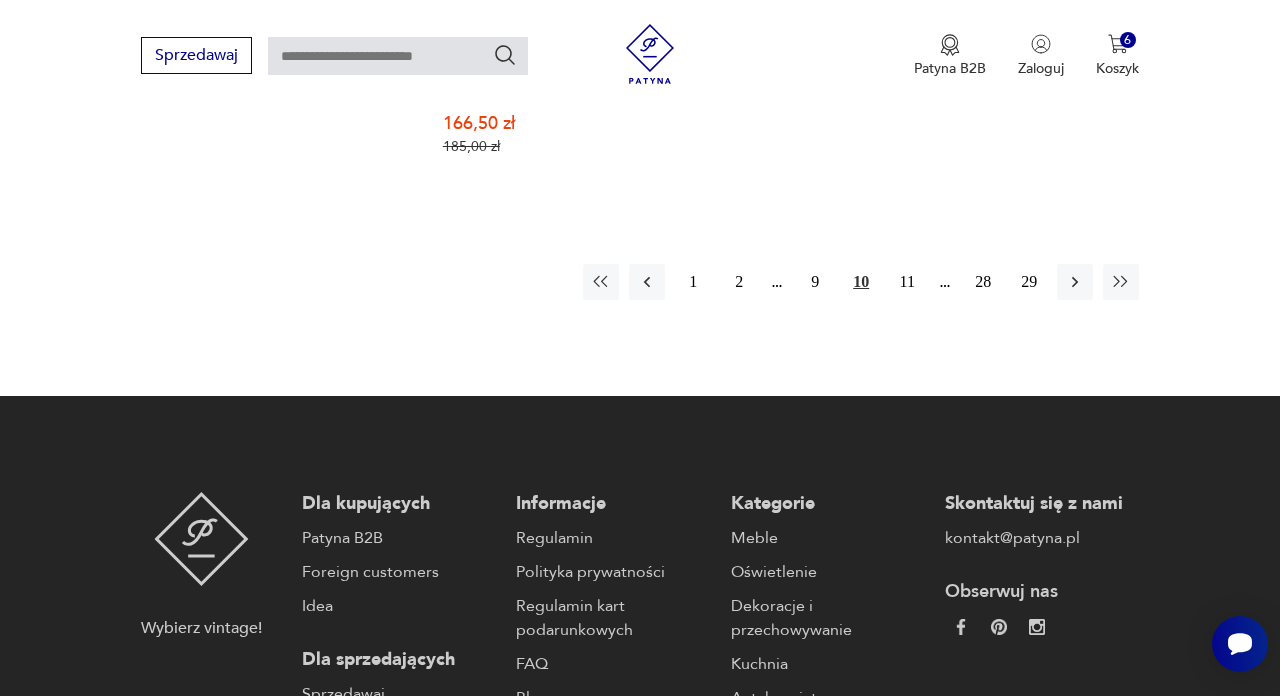 scroll, scrollTop: 3067, scrollLeft: 0, axis: vertical 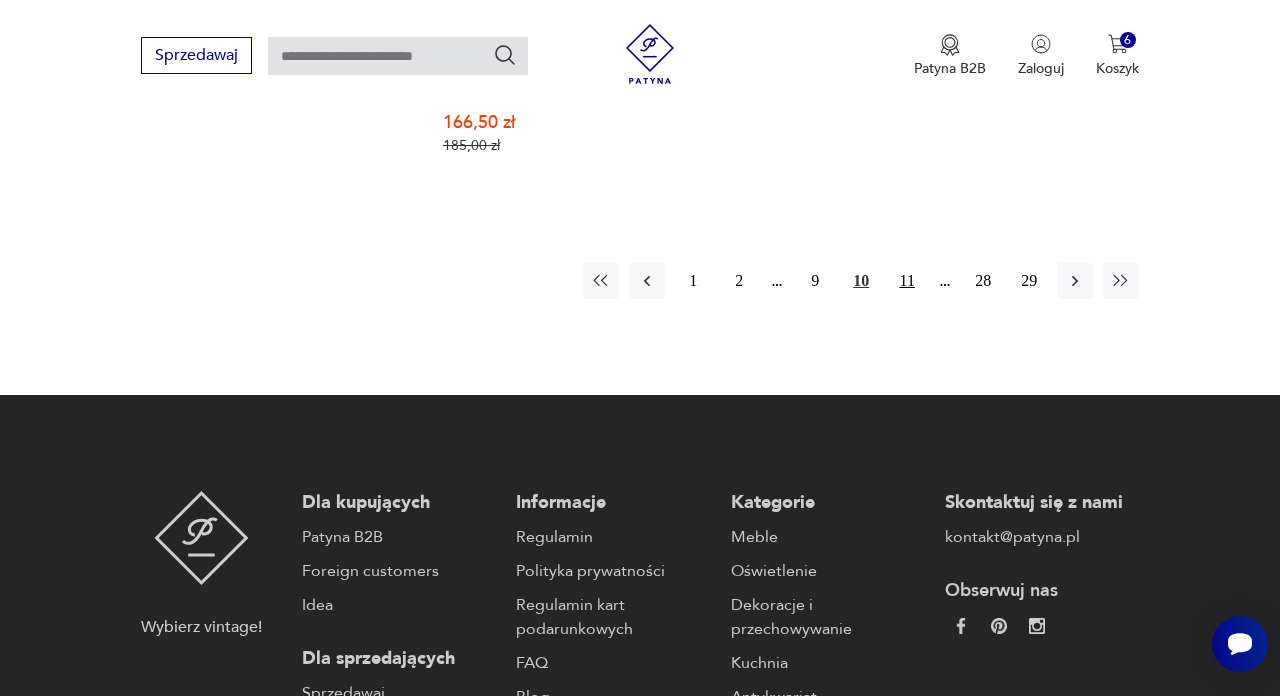 click on "11" at bounding box center (907, 281) 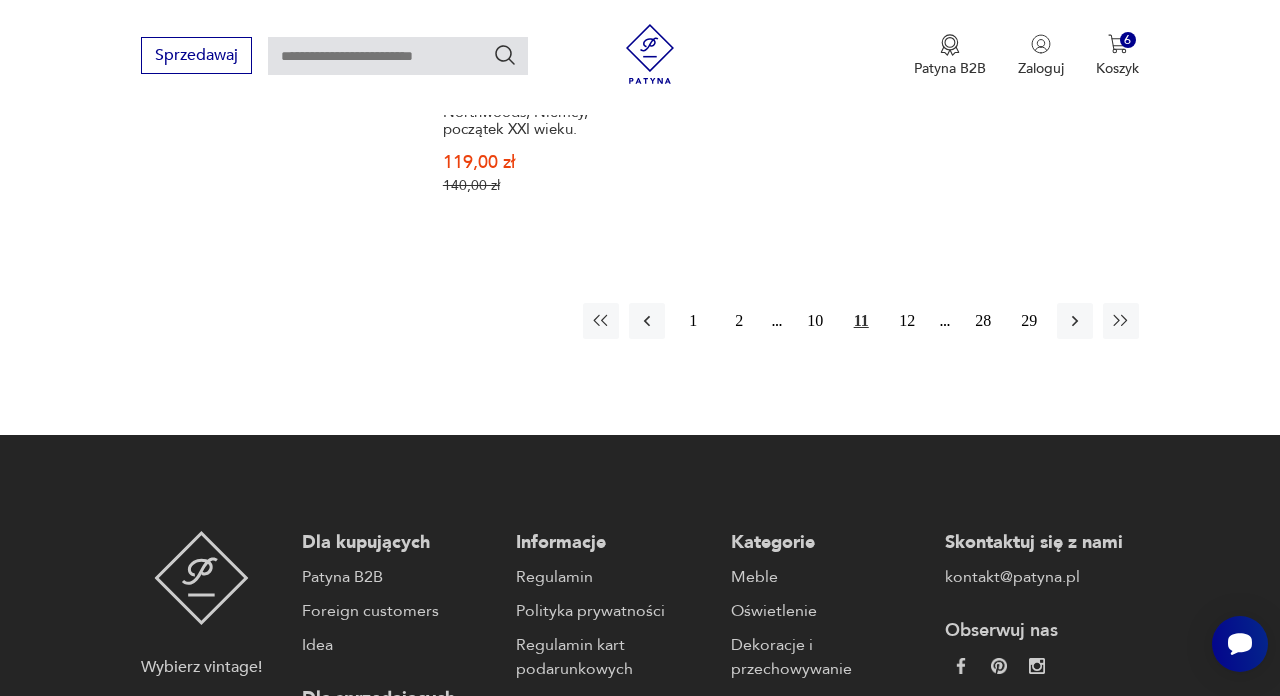 scroll, scrollTop: 3071, scrollLeft: 0, axis: vertical 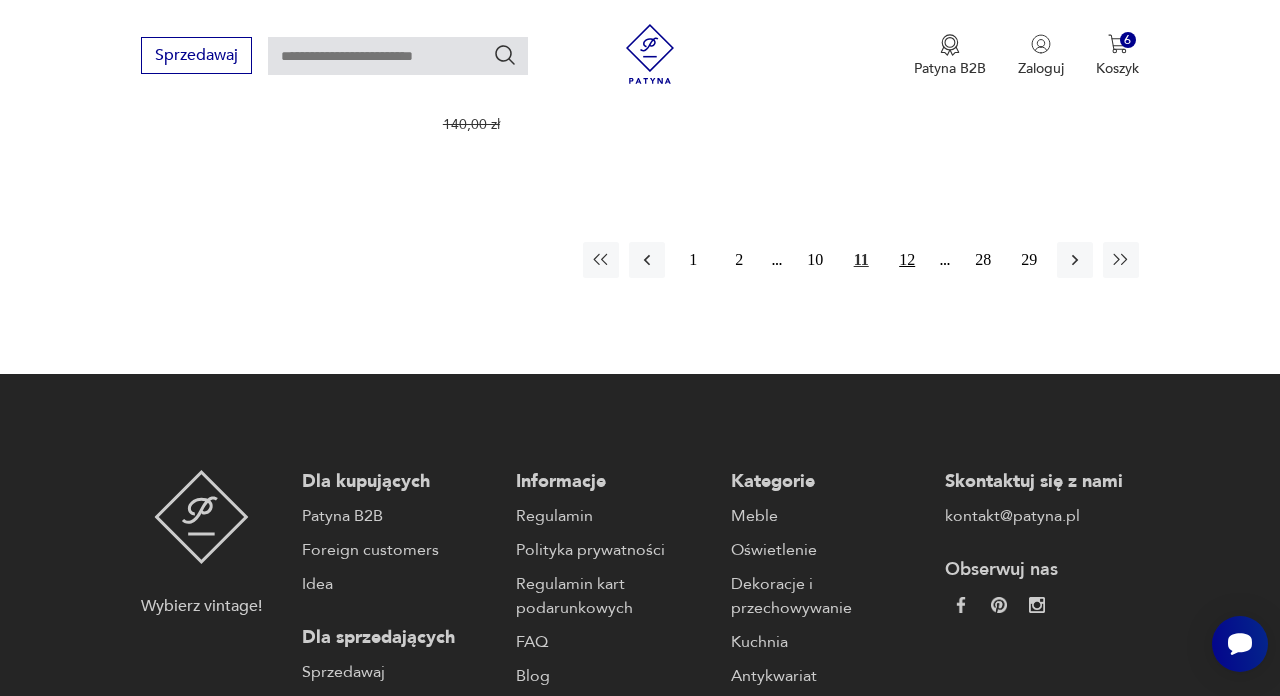 click on "12" at bounding box center (907, 260) 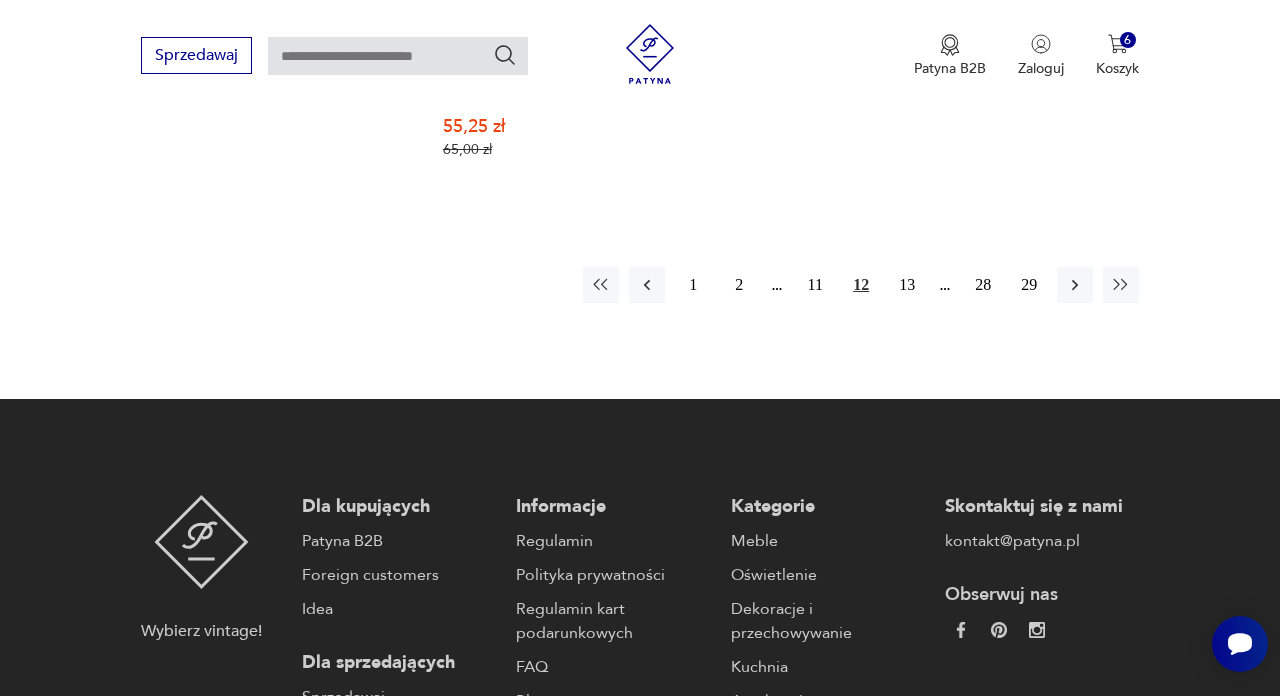 scroll, scrollTop: 3063, scrollLeft: 0, axis: vertical 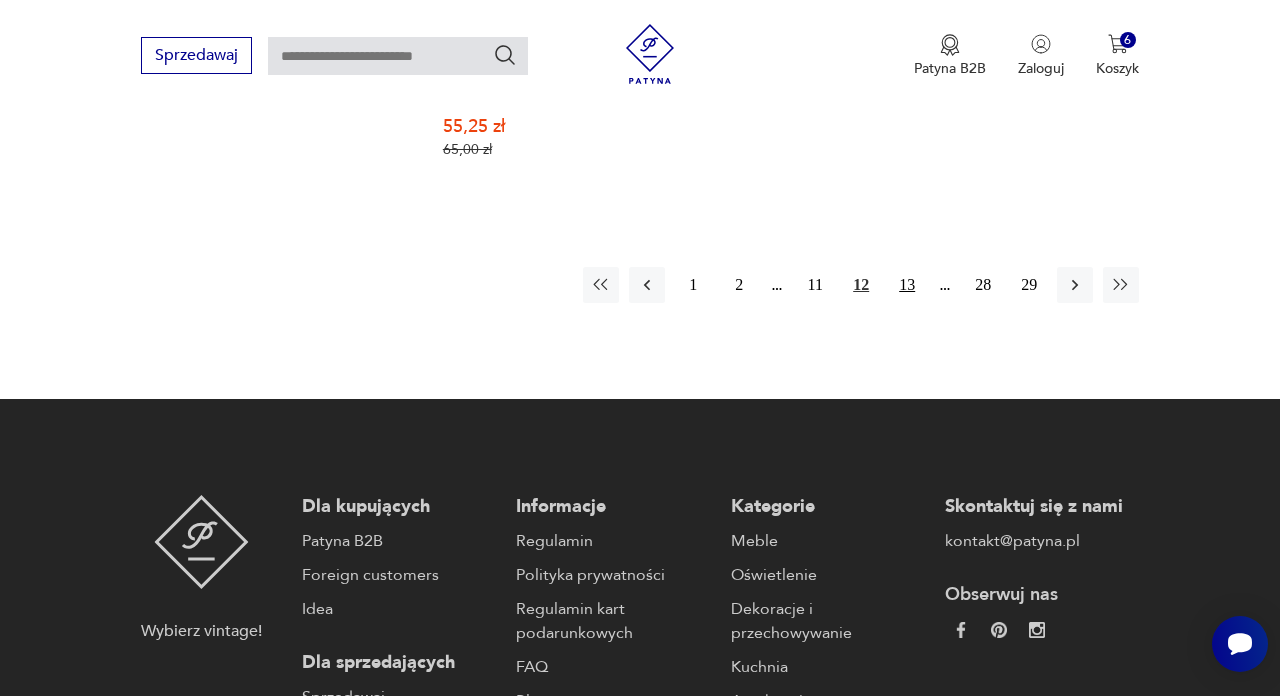 click on "13" at bounding box center (907, 285) 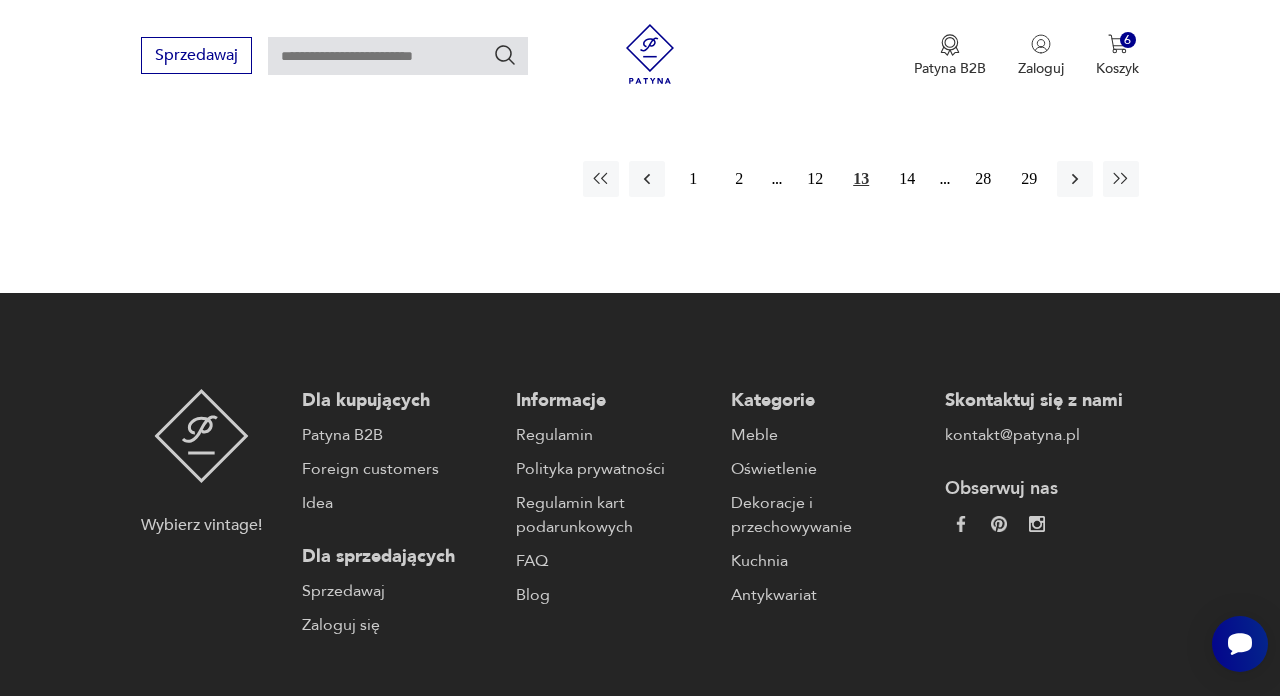 scroll, scrollTop: 3193, scrollLeft: 0, axis: vertical 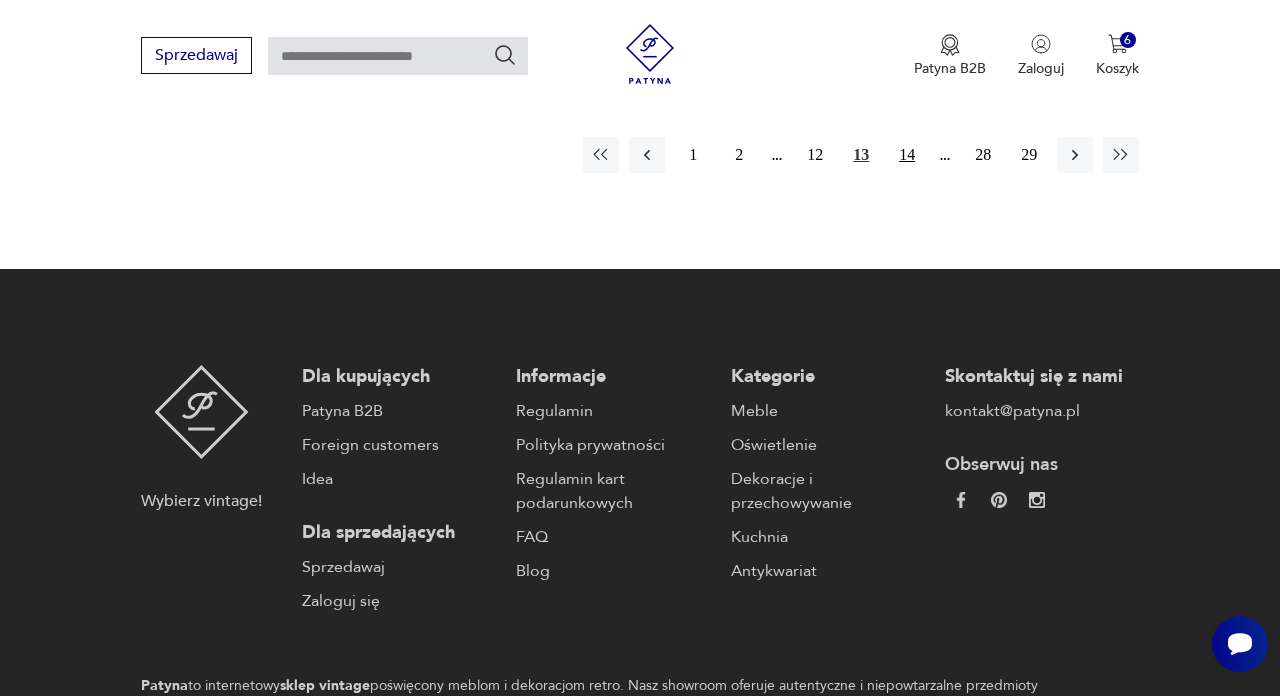 click on "14" at bounding box center (907, 155) 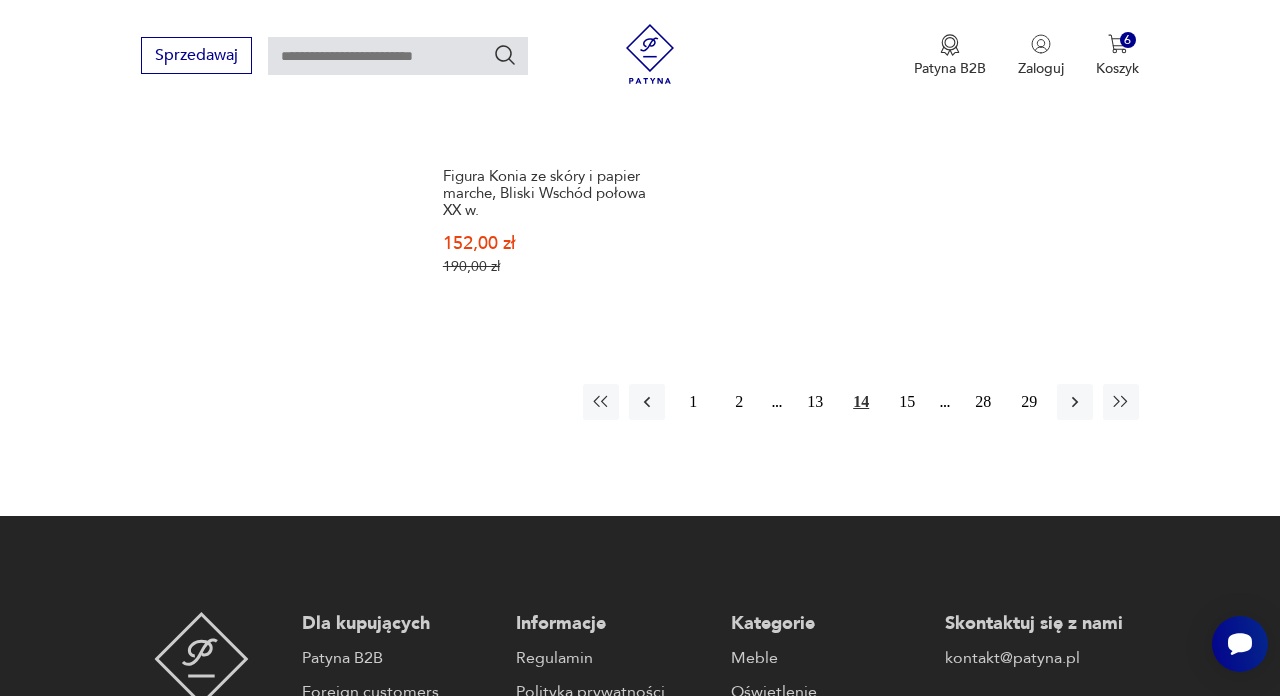 scroll, scrollTop: 2945, scrollLeft: 0, axis: vertical 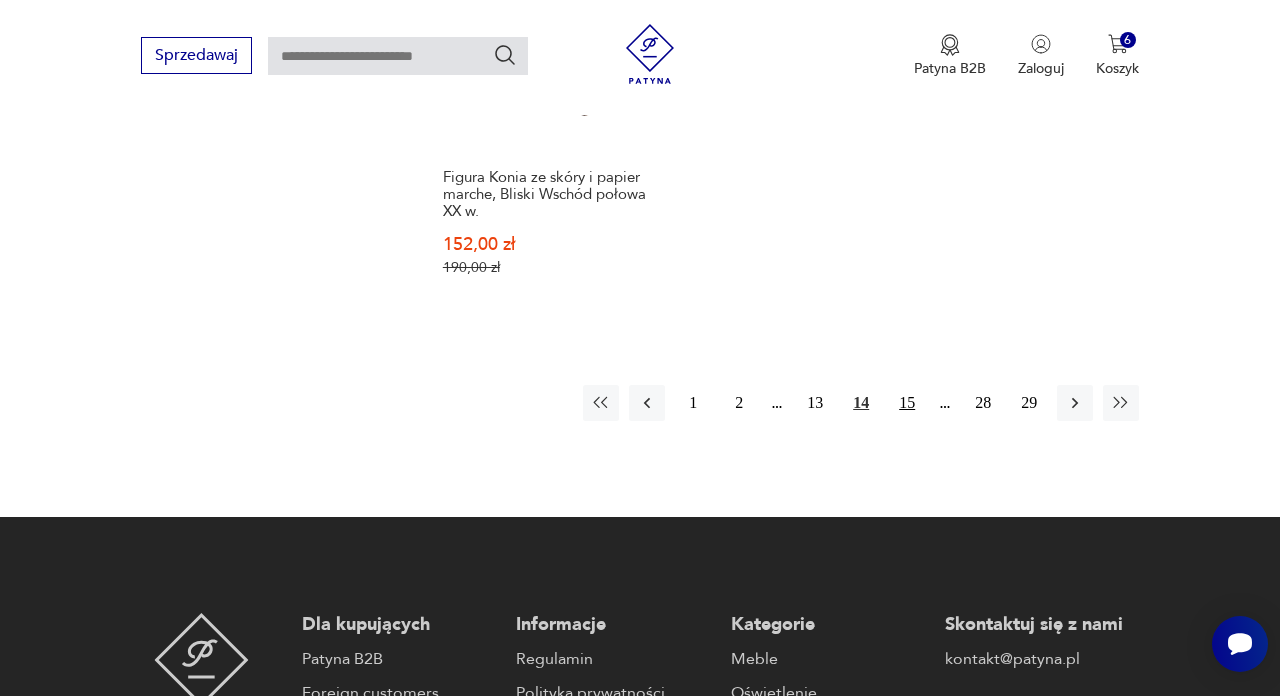 click on "15" at bounding box center [907, 403] 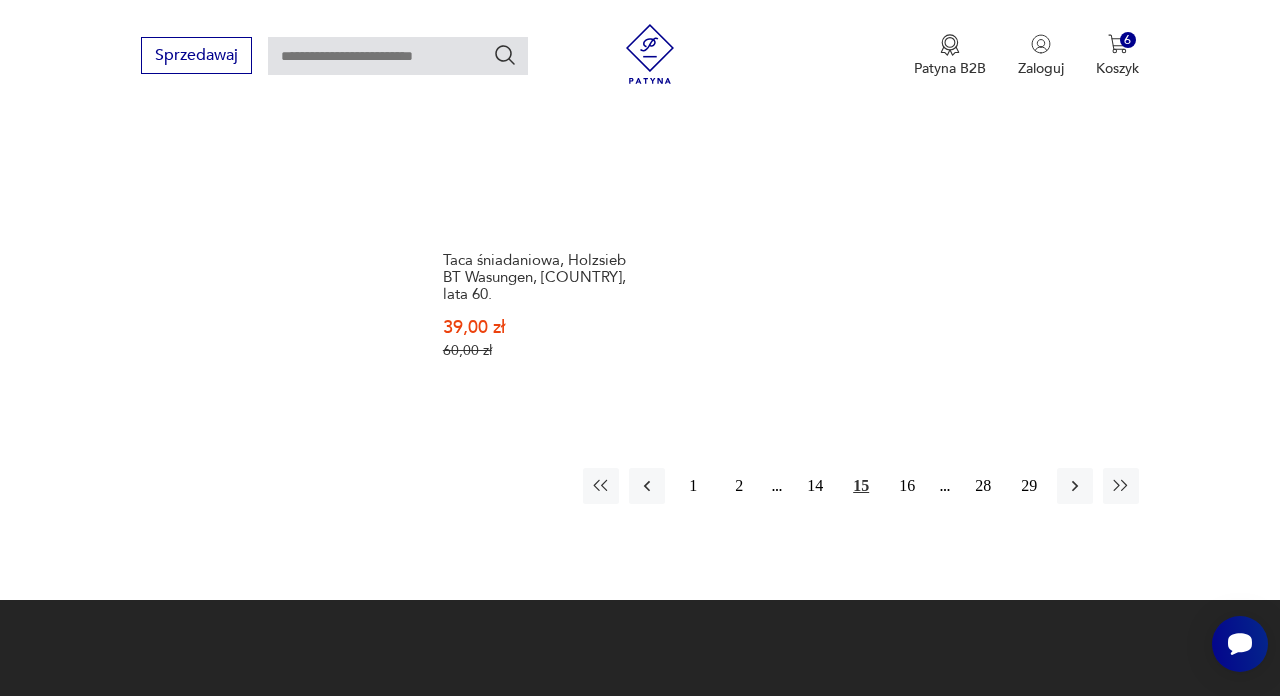scroll, scrollTop: 2992, scrollLeft: 0, axis: vertical 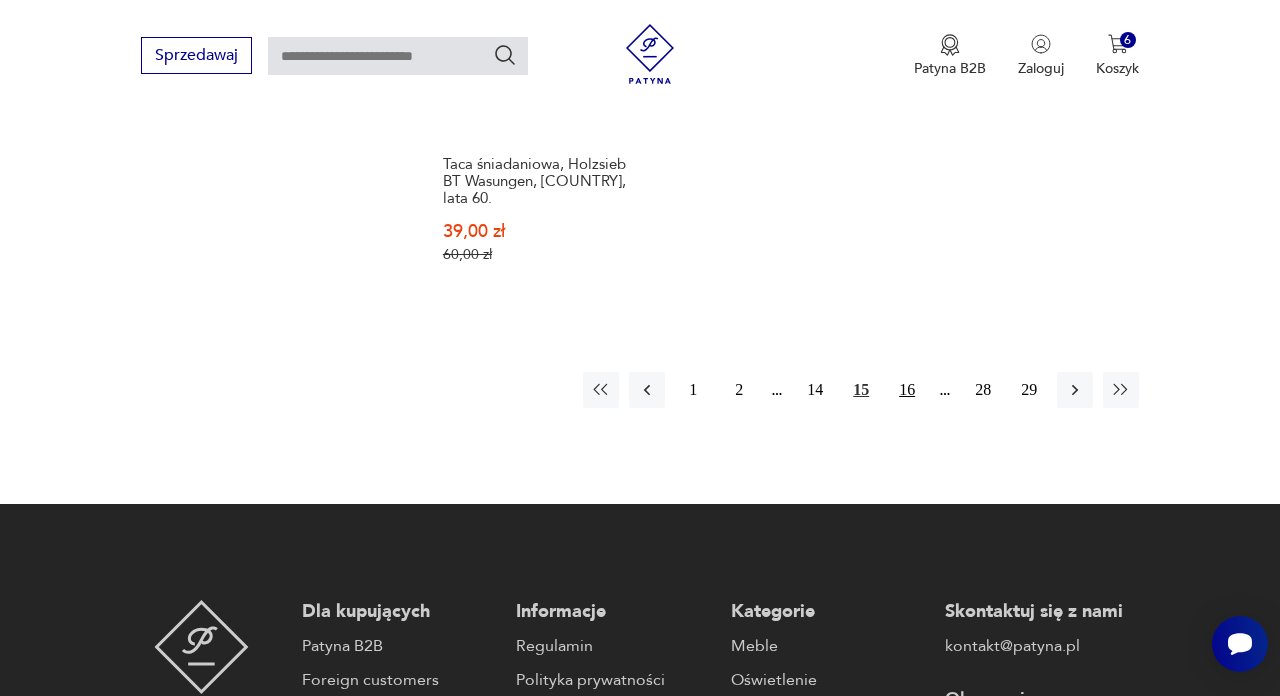 click on "16" at bounding box center (907, 390) 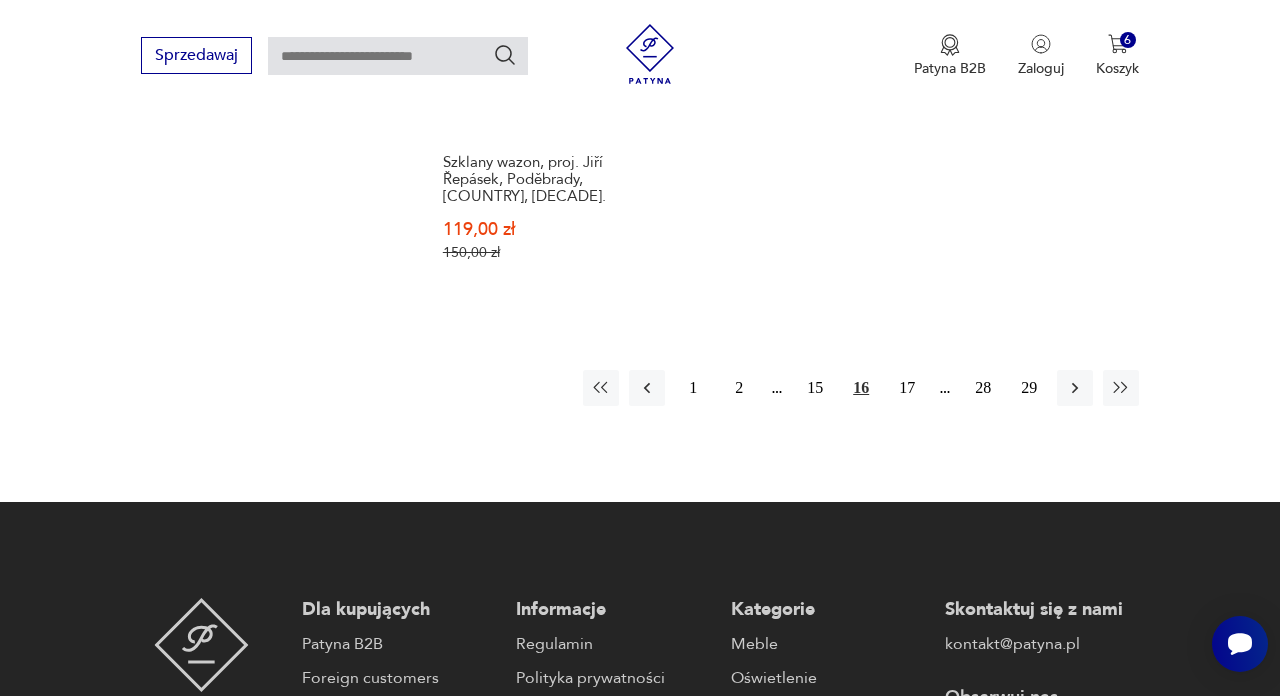 scroll, scrollTop: 2984, scrollLeft: 0, axis: vertical 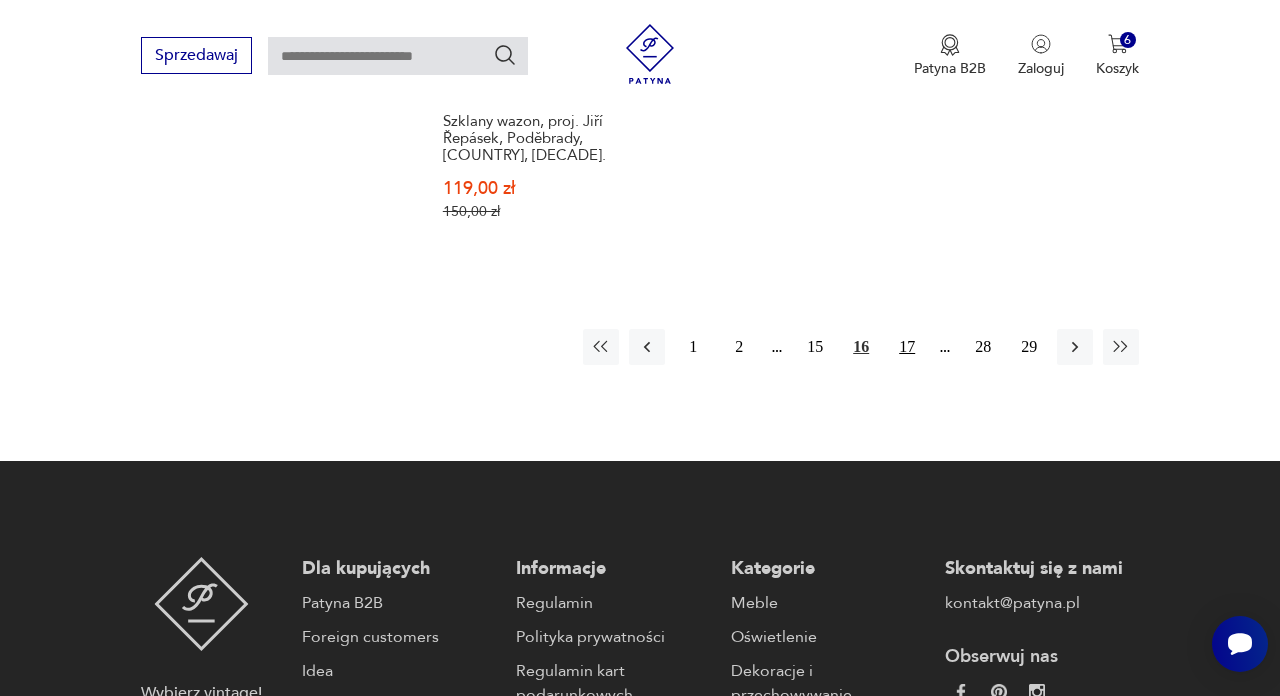 click on "17" at bounding box center (907, 347) 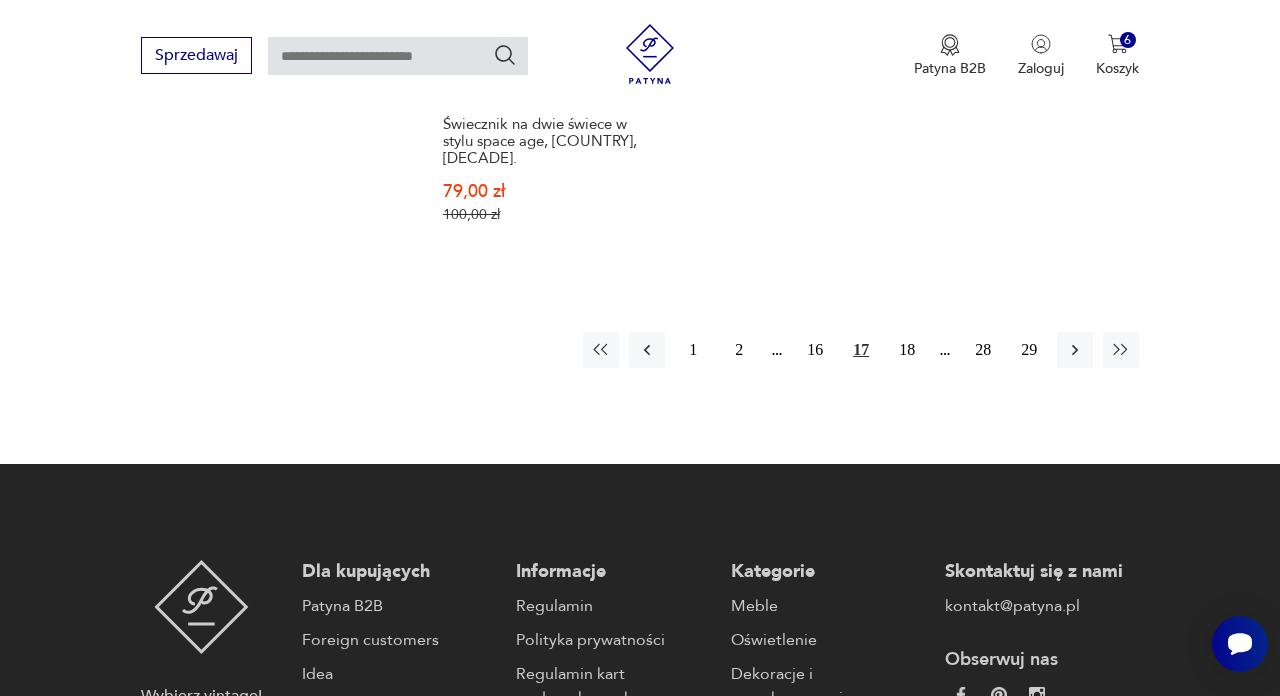 scroll, scrollTop: 3050, scrollLeft: 0, axis: vertical 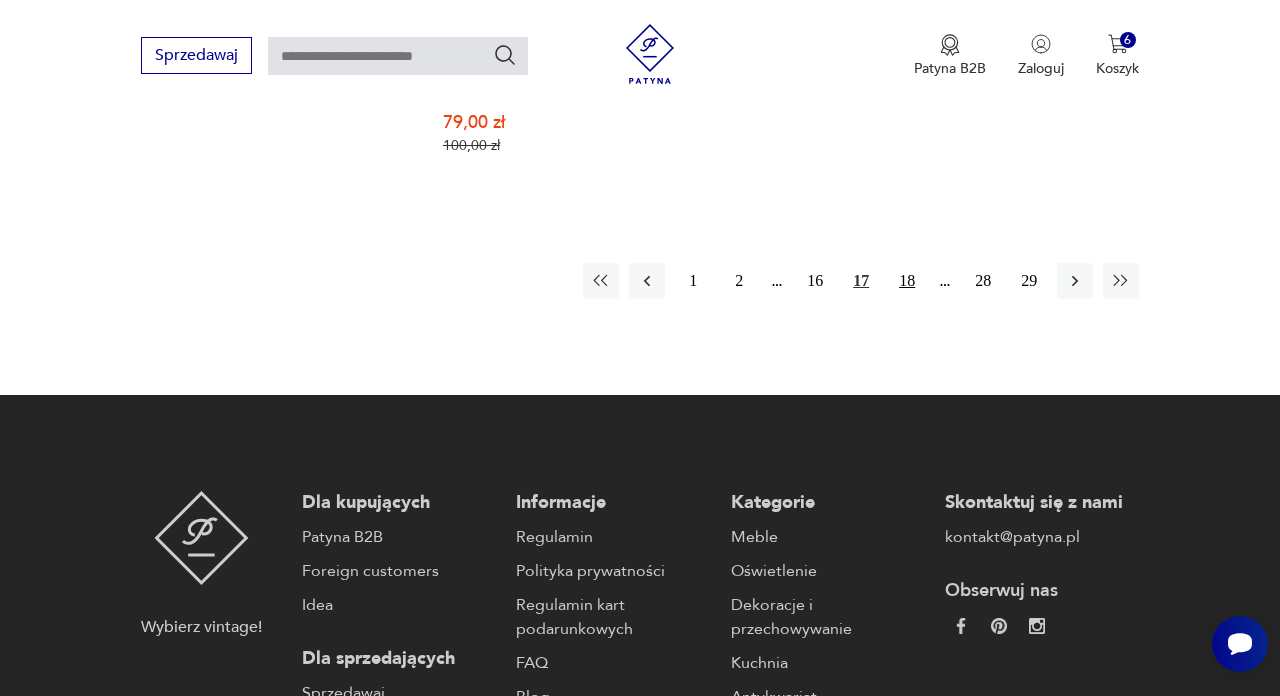 click on "18" at bounding box center (907, 281) 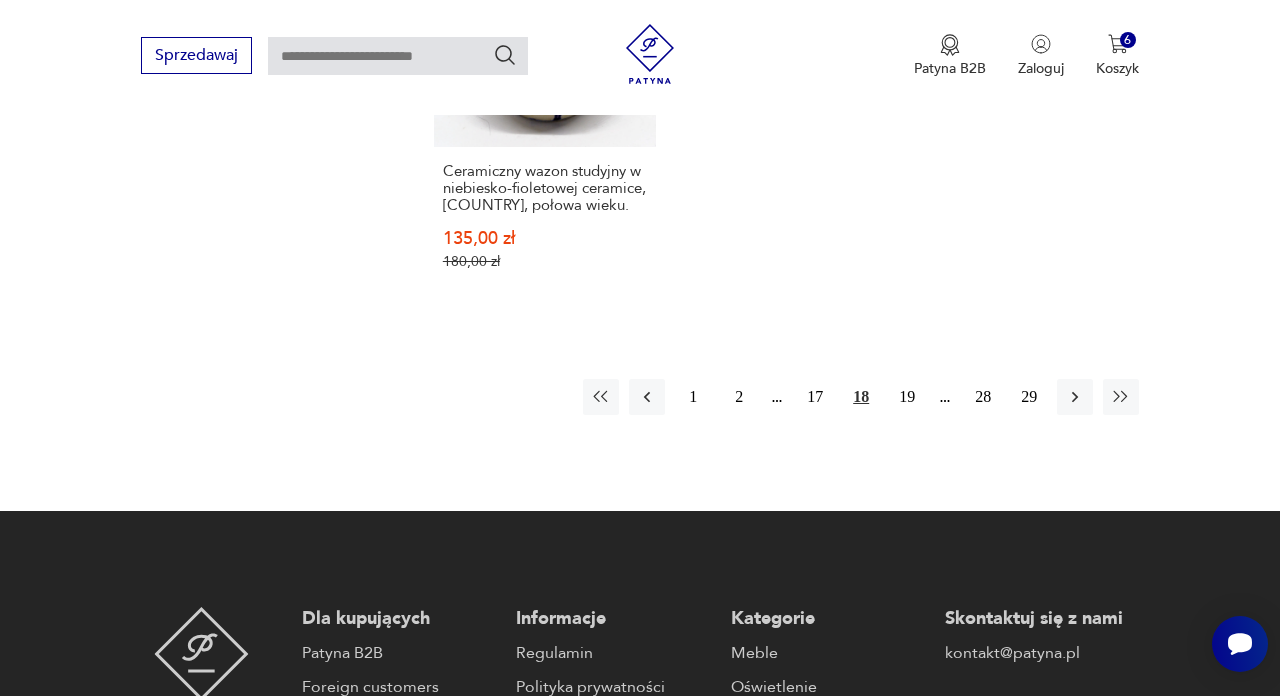 scroll, scrollTop: 2992, scrollLeft: 0, axis: vertical 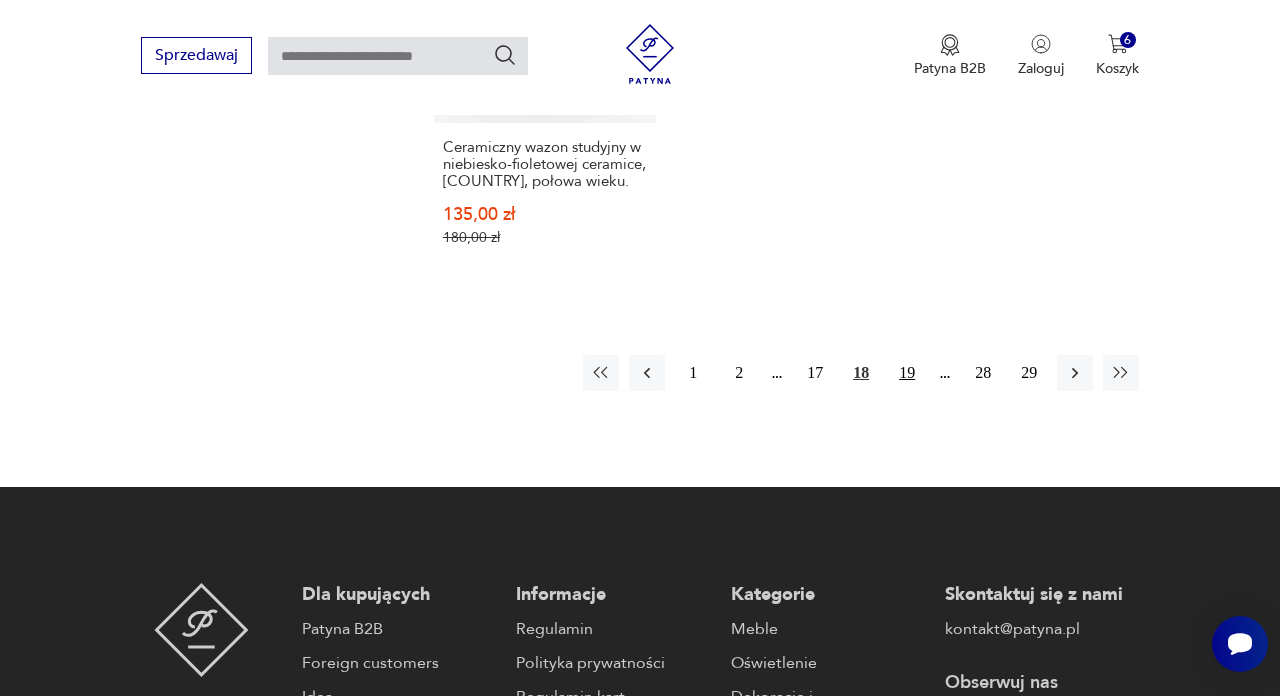 click on "19" at bounding box center [907, 373] 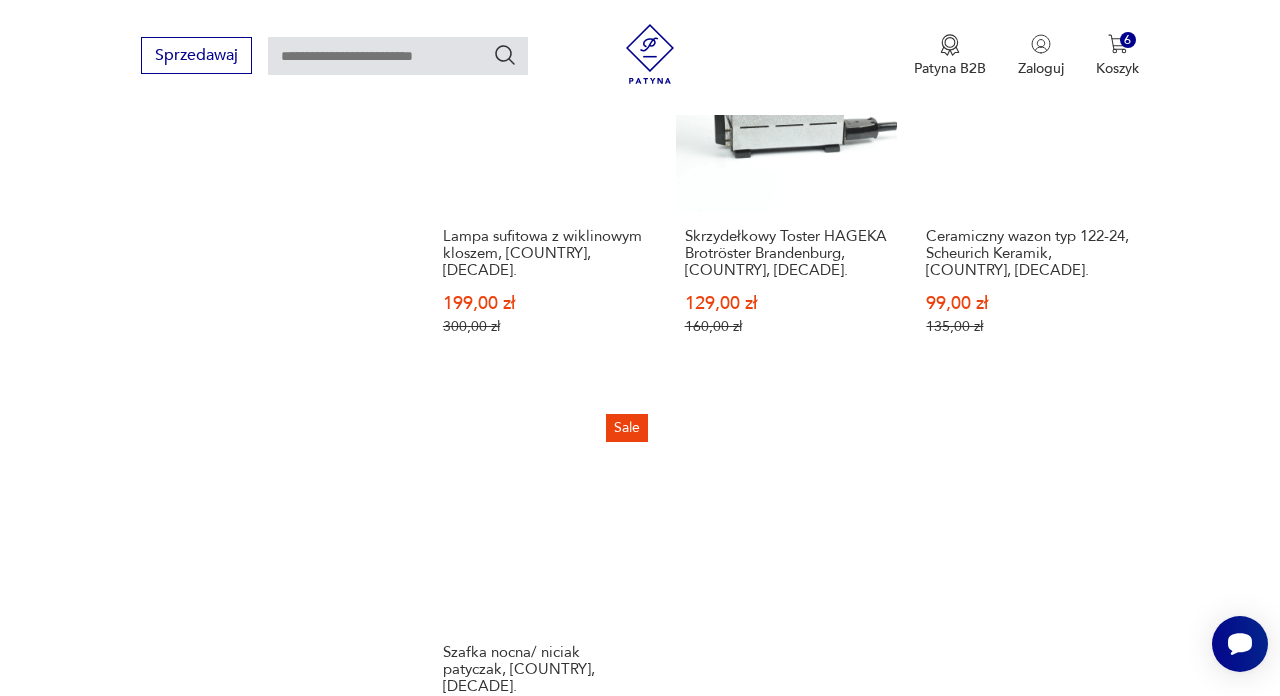 scroll, scrollTop: 2455, scrollLeft: 0, axis: vertical 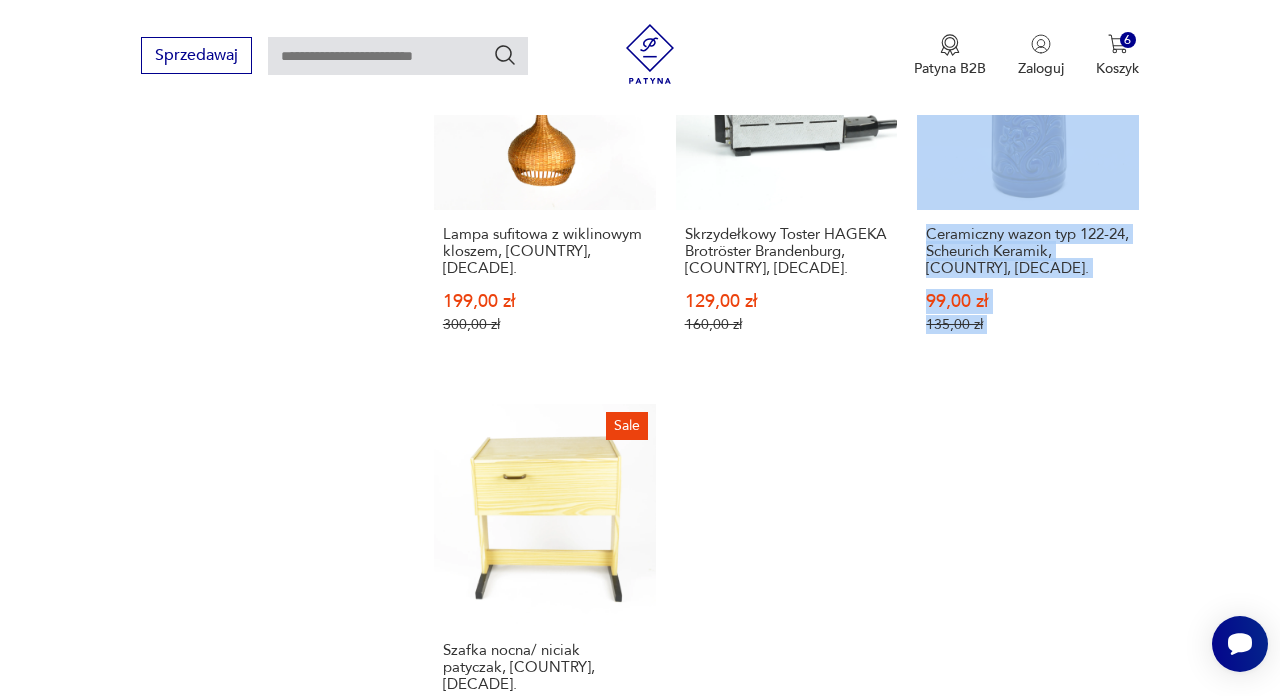 click on "Filtruj produkty Meble (28) Antykwariat (3) Dekoracje (188) Kuchnia (59) Elektronika (51) Oświetlenie (126) Cena MIN MAX OK Promocja Klasyk Tag art deco Bauhaus Bavaria black friday Cepelia ceramika Chodzież Ćmielów Wyczyść filtry Znaleziono 455 produktów Filtruj Sortuj według daty dodania Sortuj według daty dodania Sale Ceramiczny komin na olejki, Ruscha Art, [COUNTRY], [DECADE]. 99,00 zł 150,00 zł Sale Szklany wazon, proj. Jiří Řepásek, Poděbrady, [COUNTRY], [DECADE]. 155,00 zł 190,00 zł Sale Szklana misa/popielniczka, Kaspar Single Art, [COUNTRY], [DECADE]. 125,00 zł 150,00 zł Sale Tablica informacyjna GAŚNICA, [COUNTRY], [DECADE]. 39,00 zł 50,00 zł Sale Duża donica ceramiczna 929-16, Scheurich Keramik, [COUNTRY], [DECADE]. 99,00 zł 150,00 zł Sale Zestaw 6 szklanek z tacą lustrzaną, [COUNTRY], [DECADE]. 199,00 zł 250,00 zł Sale Telefon stacjonarny VEB Variant typ 501-00322, [COUNTRY], [YEAR]. 119,00 zł 165,00 zł Sale 129,00 zł 150,00 zł Sale 139,00 zł 200,00 zł Sale" at bounding box center (640, -377) 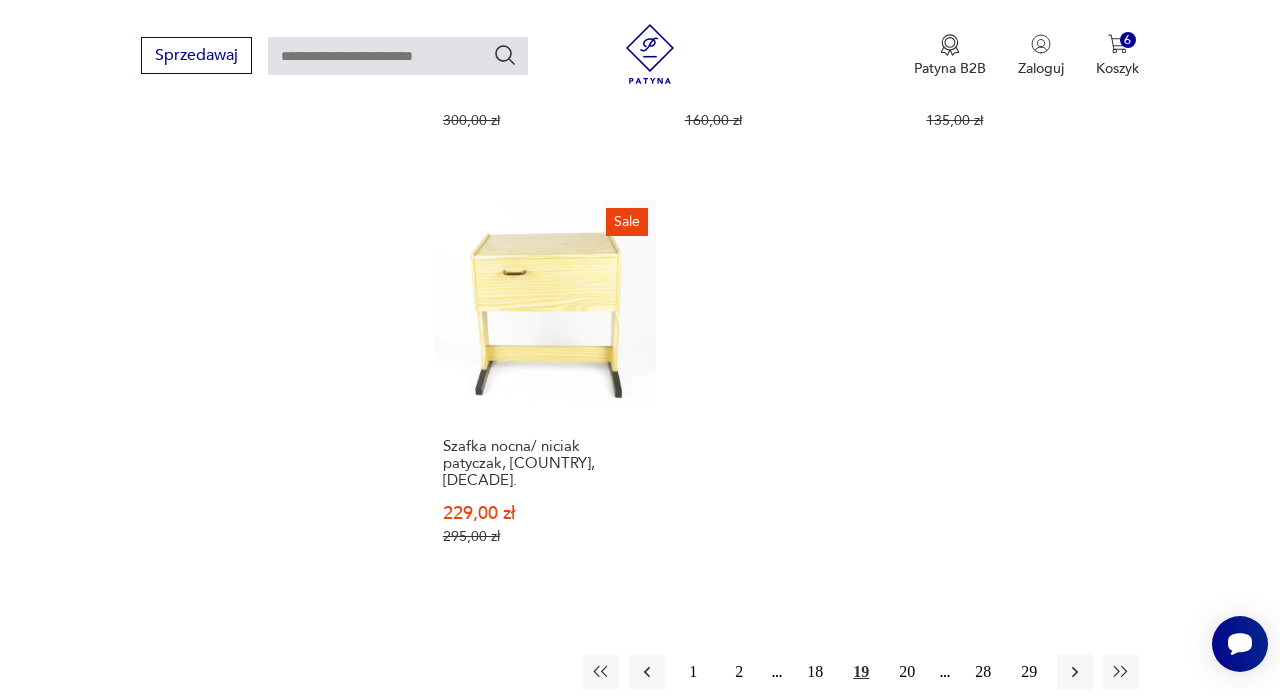 scroll, scrollTop: 2659, scrollLeft: 0, axis: vertical 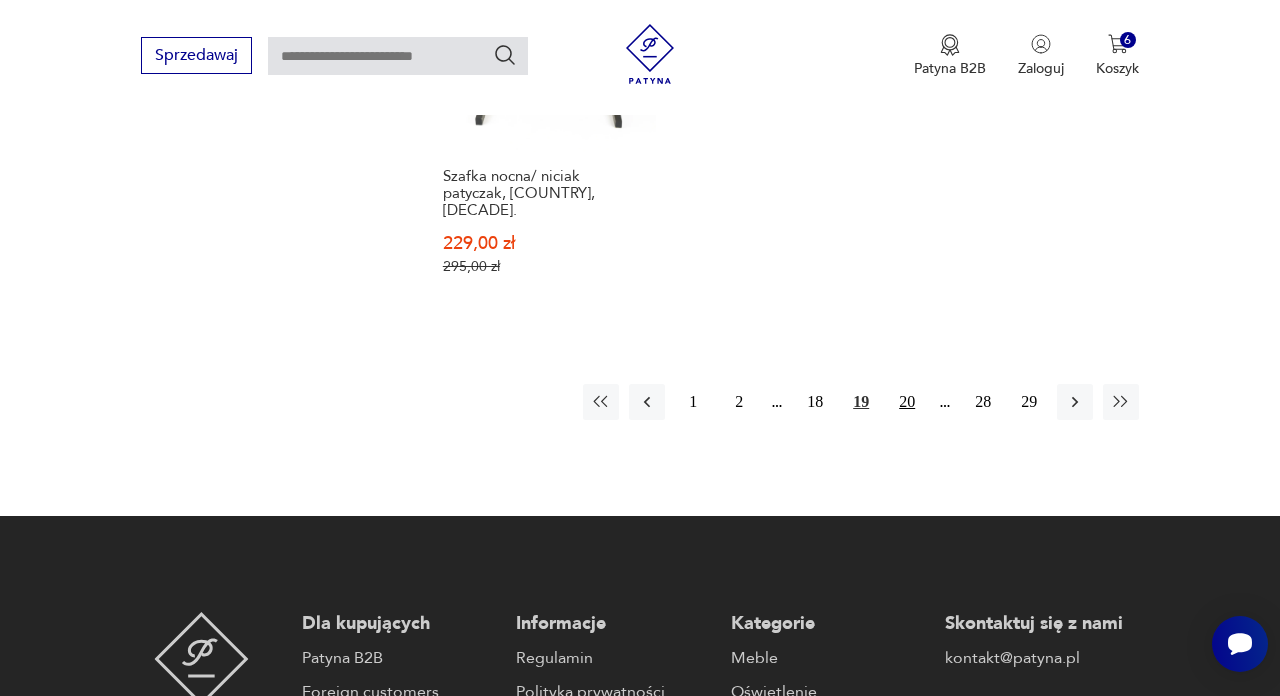 click on "20" at bounding box center [907, 402] 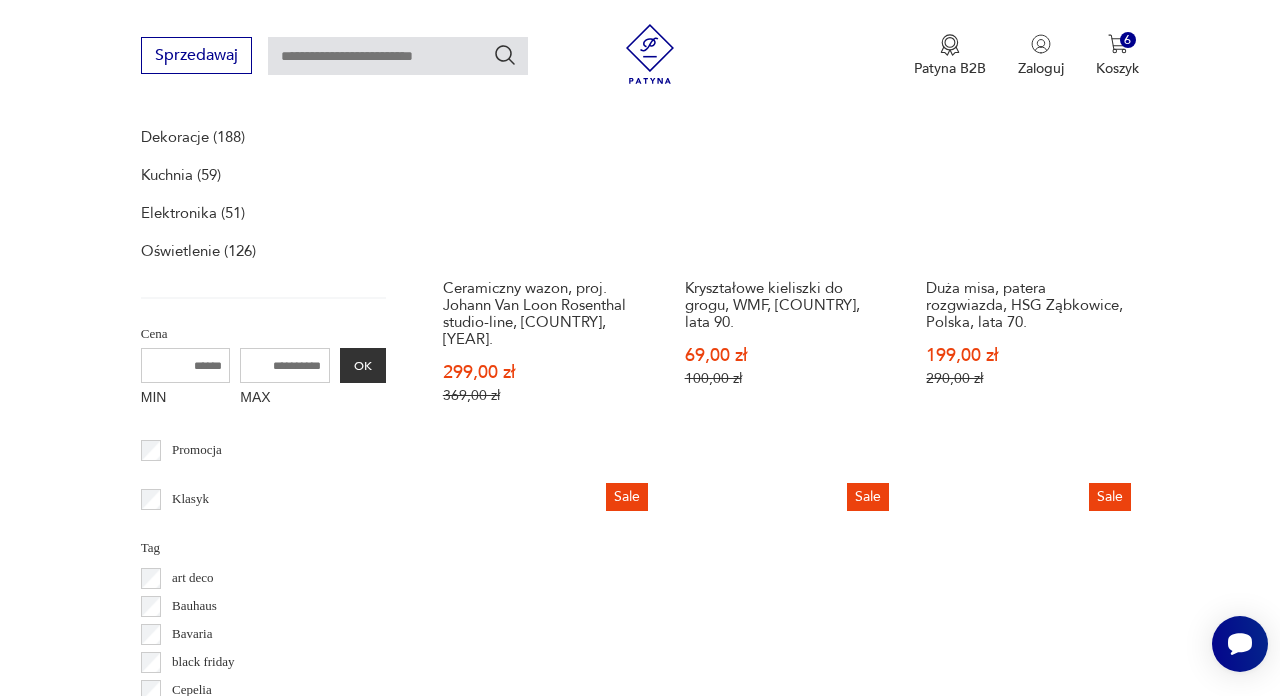 scroll, scrollTop: 747, scrollLeft: 0, axis: vertical 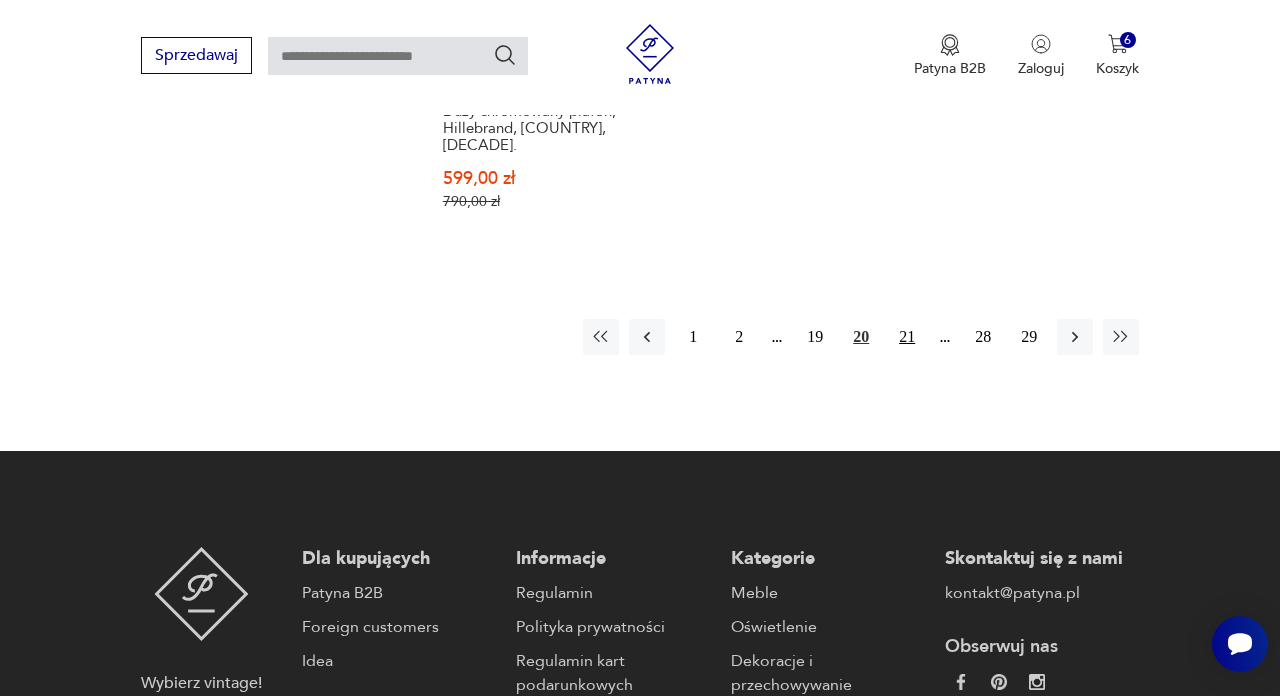 click on "21" at bounding box center [907, 337] 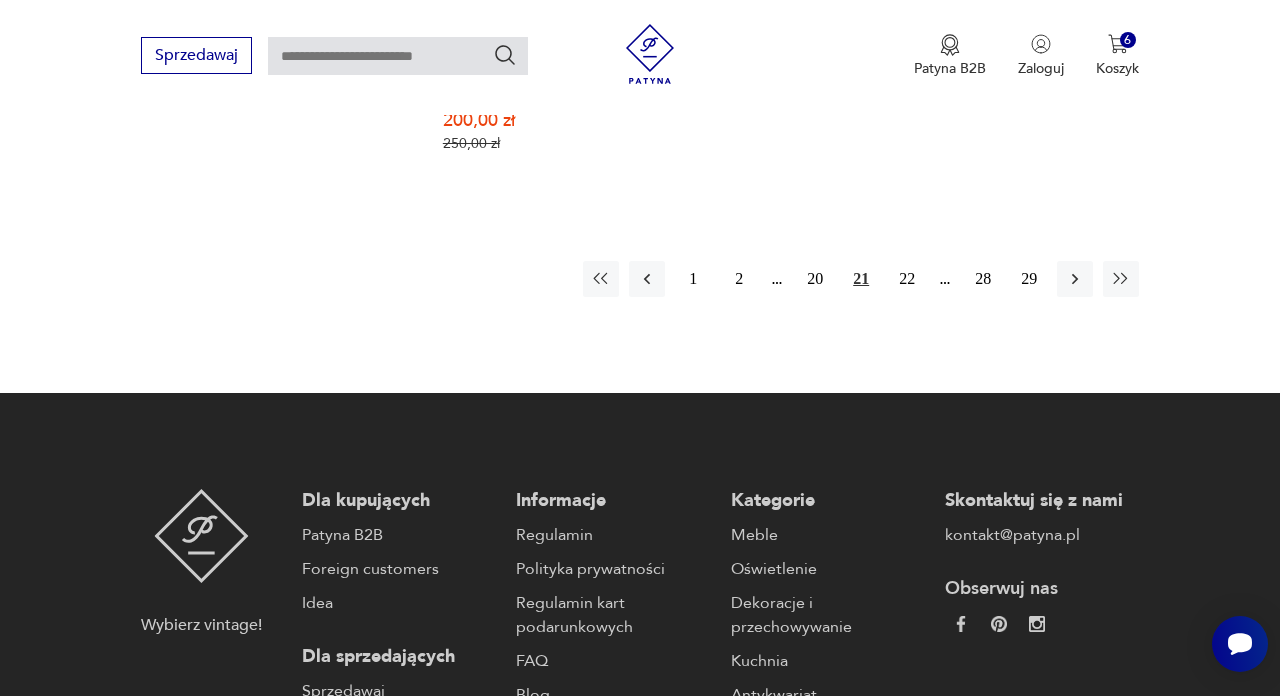 scroll, scrollTop: 3056, scrollLeft: 0, axis: vertical 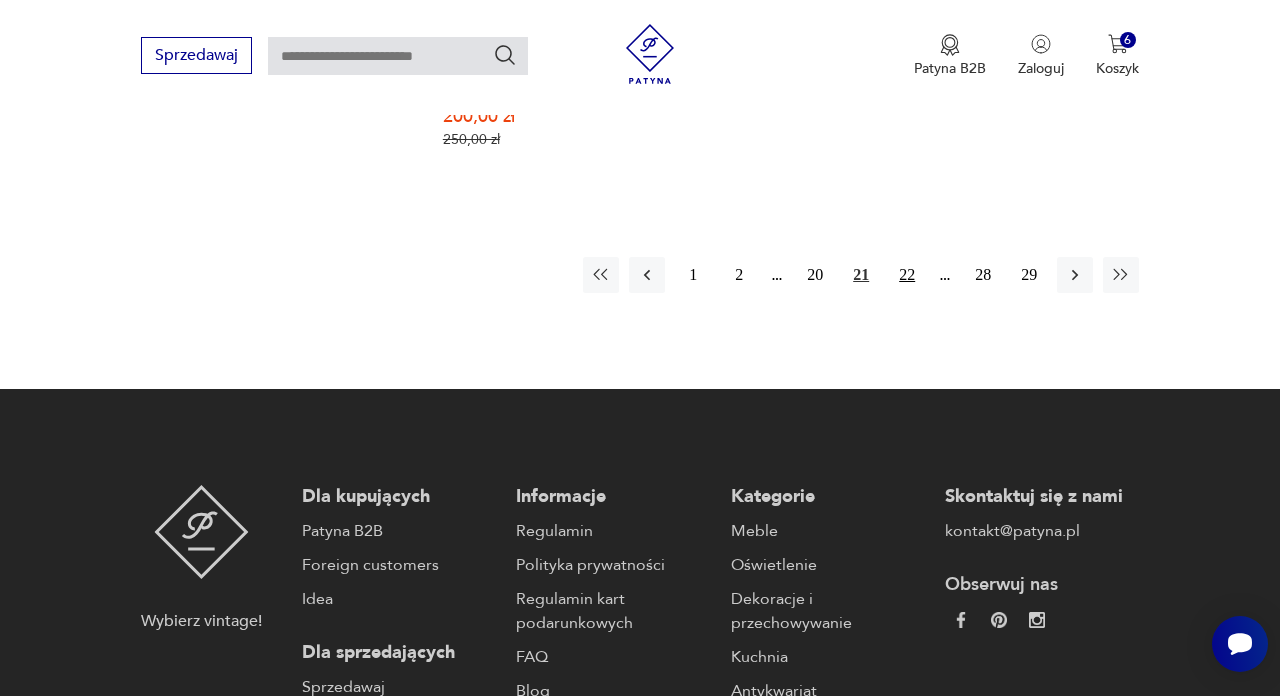 click on "22" at bounding box center [907, 275] 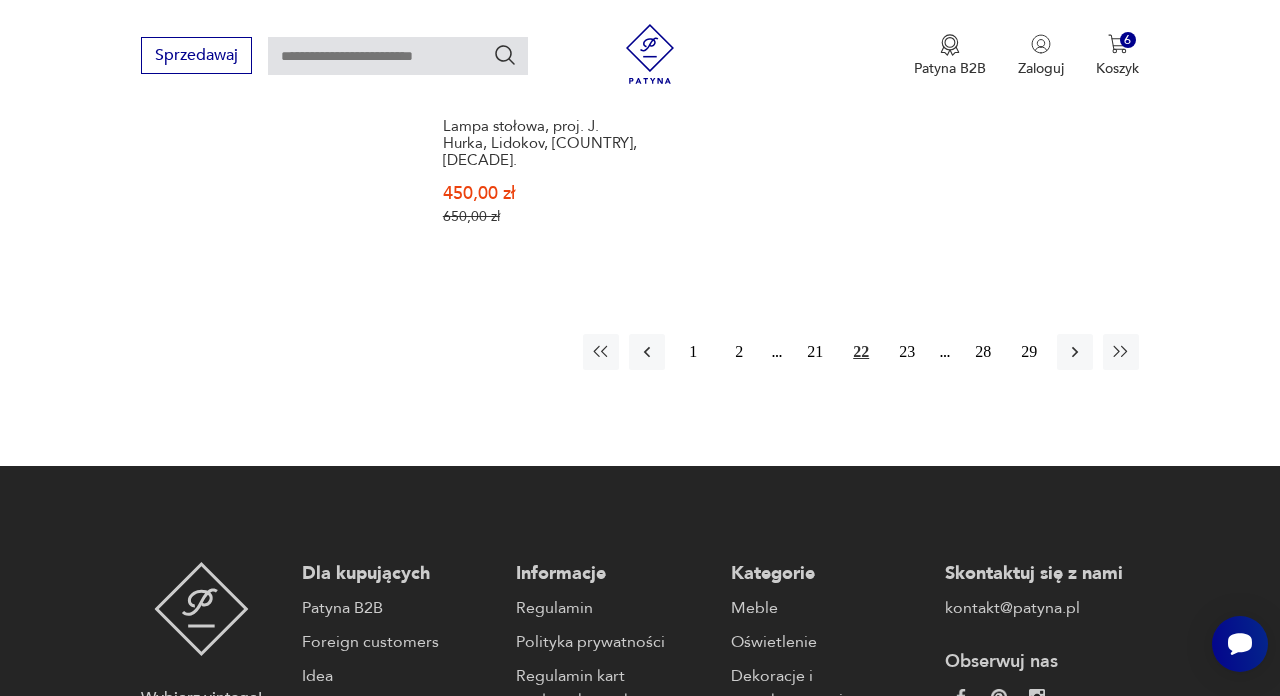 scroll, scrollTop: 3010, scrollLeft: 0, axis: vertical 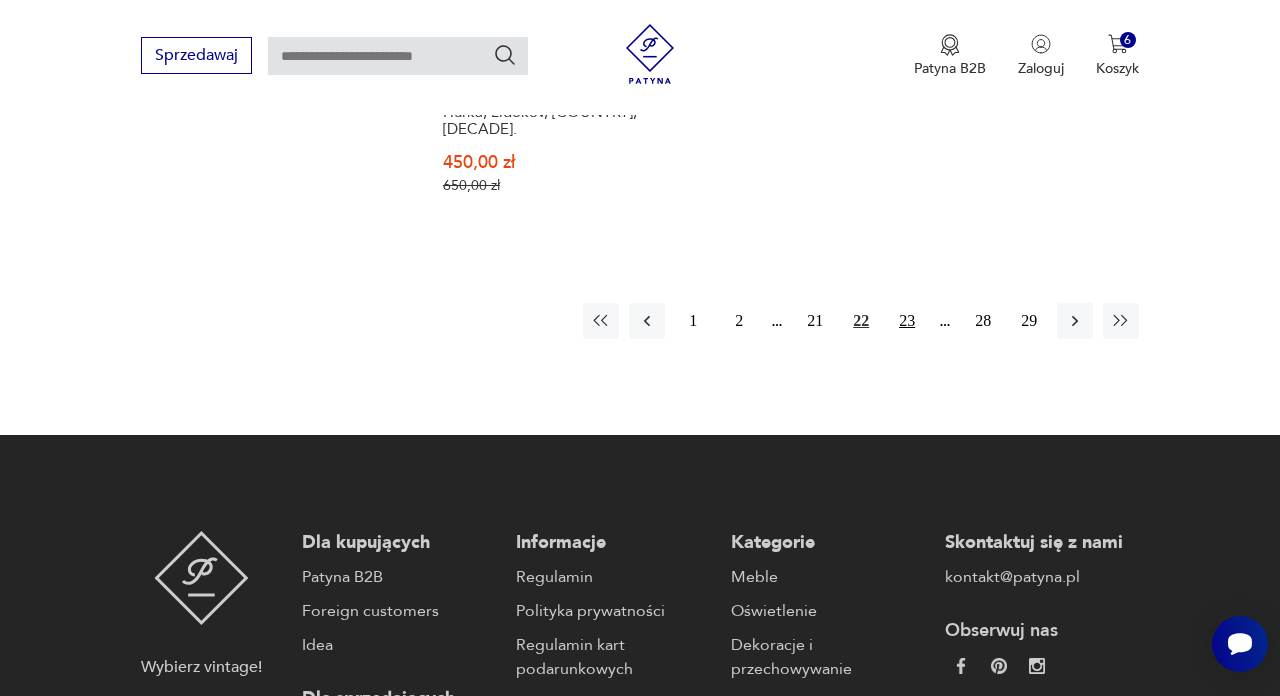 click on "23" at bounding box center (907, 321) 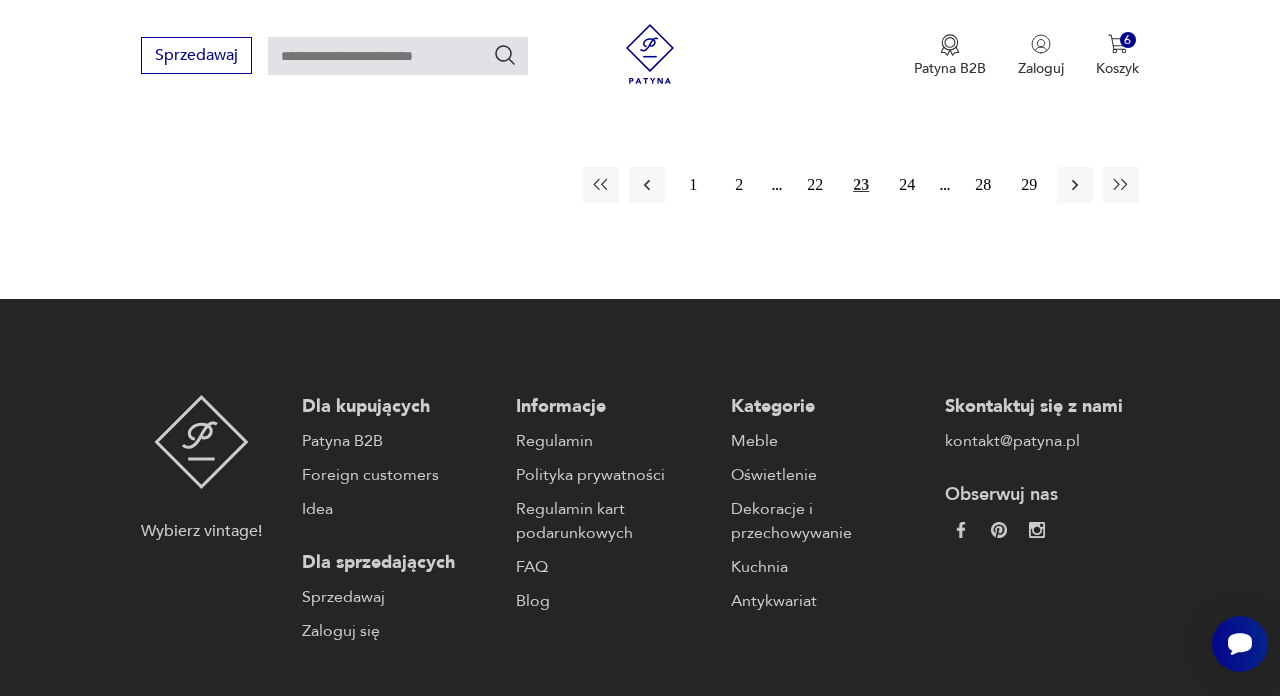 scroll, scrollTop: 3153, scrollLeft: 0, axis: vertical 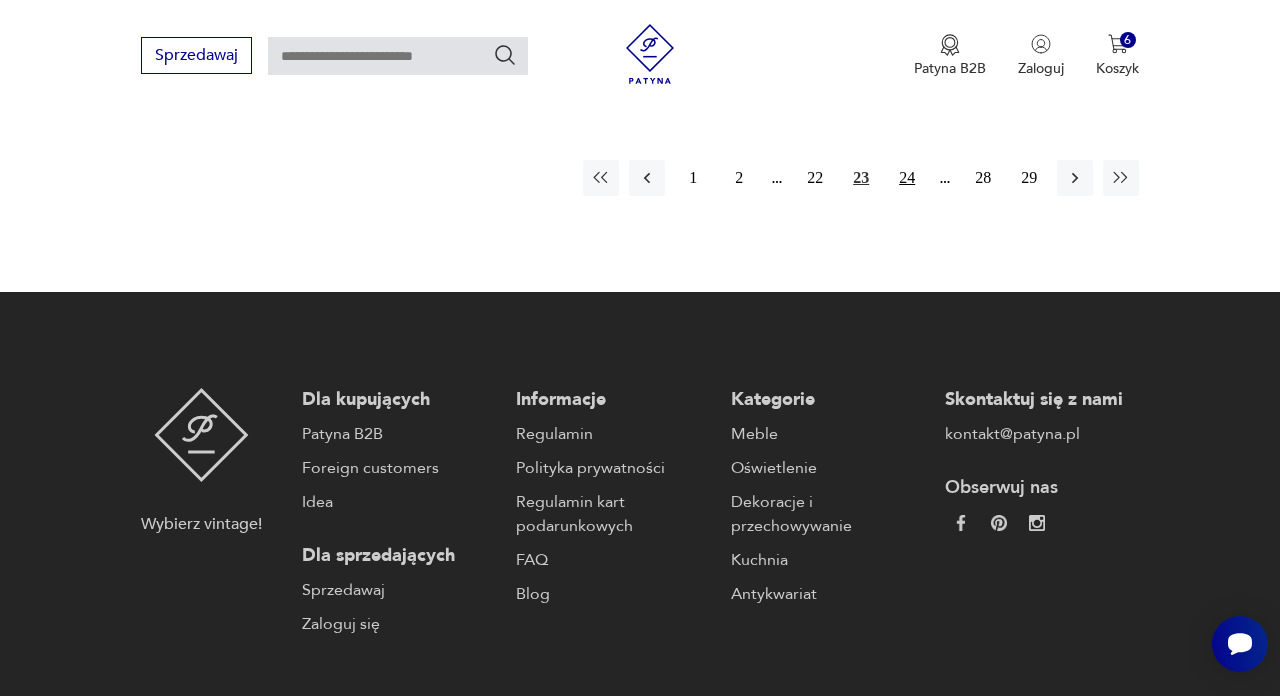 click on "24" at bounding box center (907, 178) 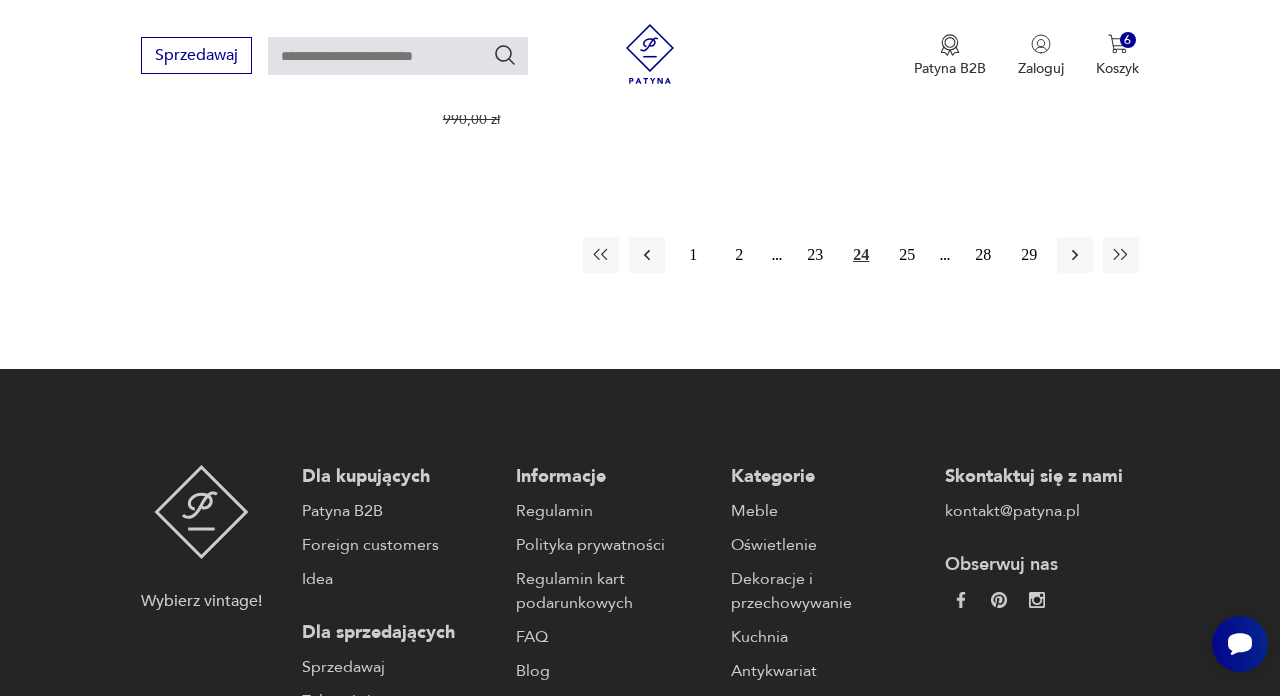 scroll, scrollTop: 3094, scrollLeft: 0, axis: vertical 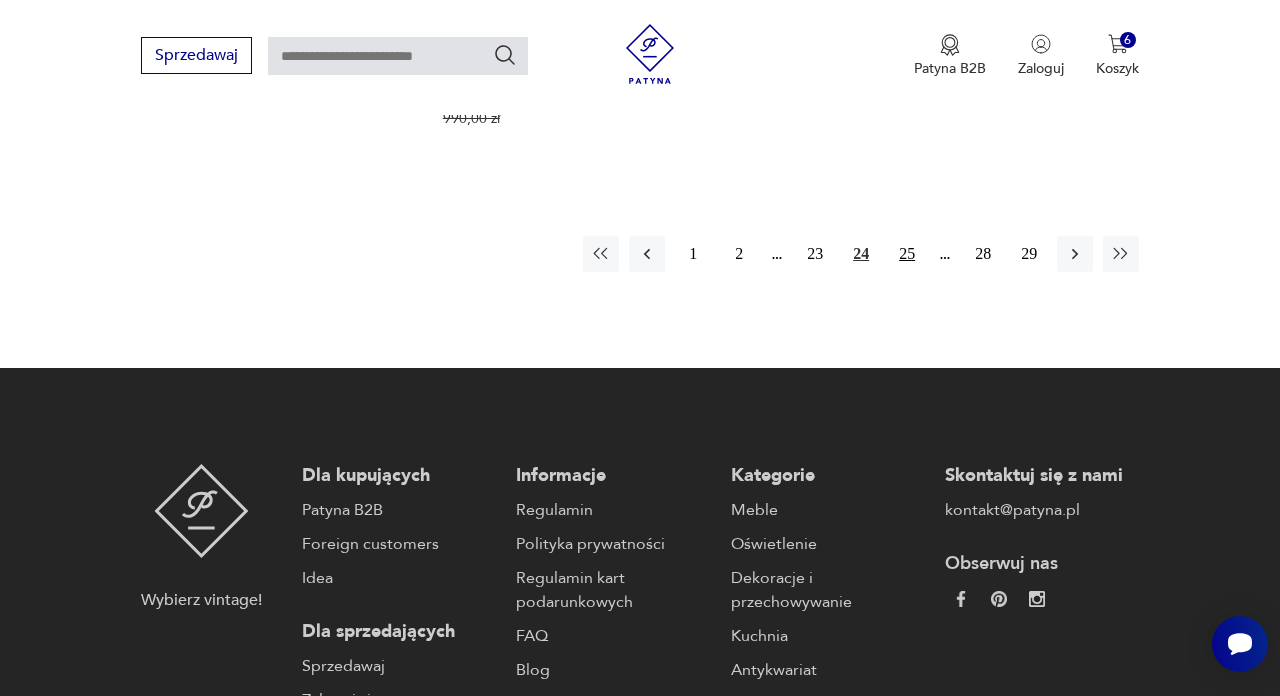 click on "25" at bounding box center [907, 254] 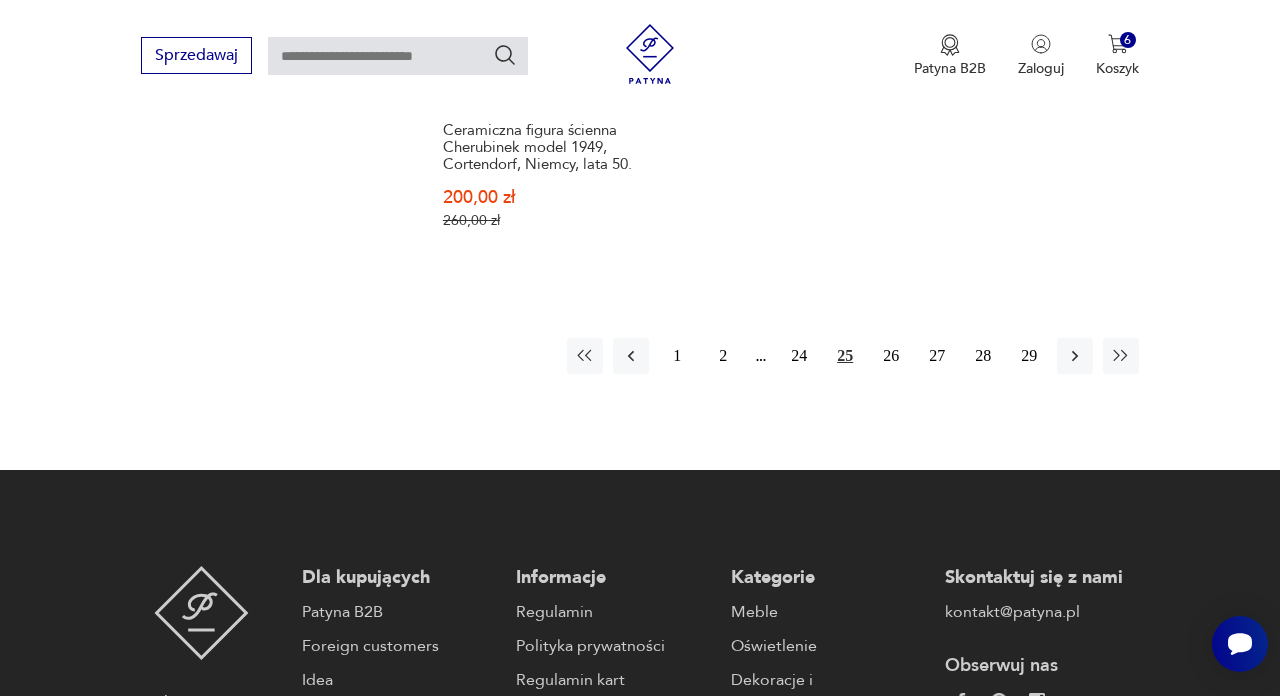 scroll, scrollTop: 3078, scrollLeft: 0, axis: vertical 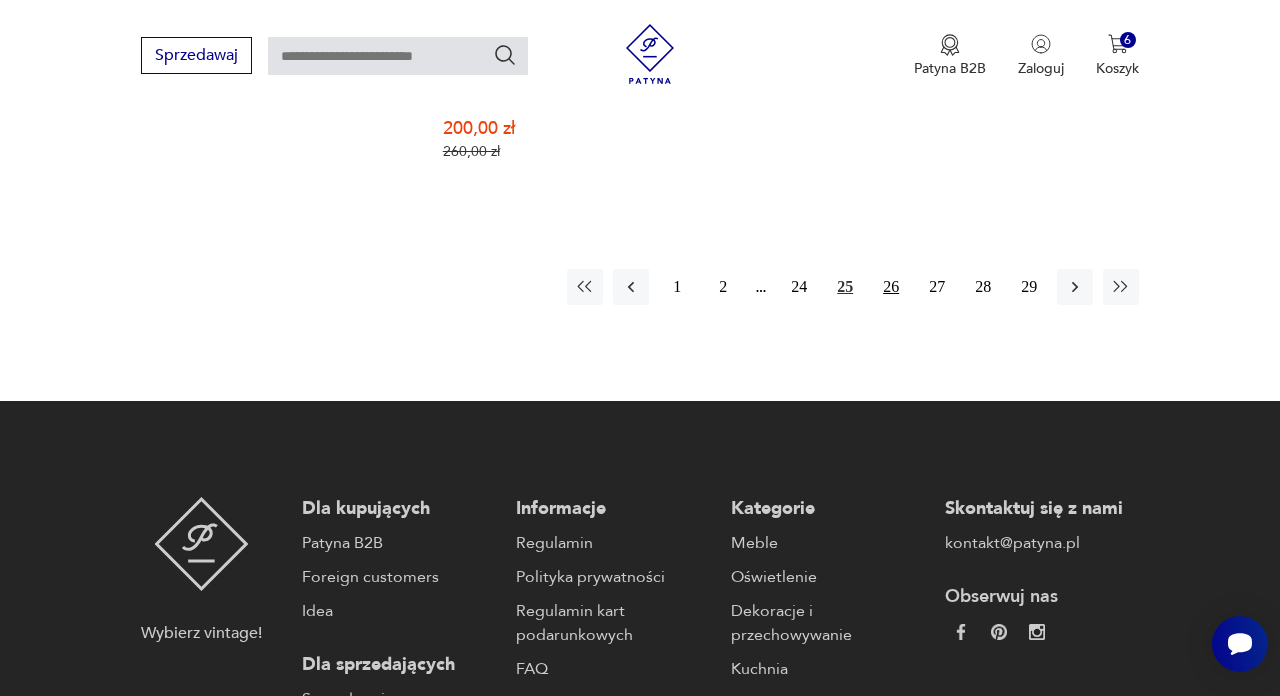 click on "26" at bounding box center [891, 287] 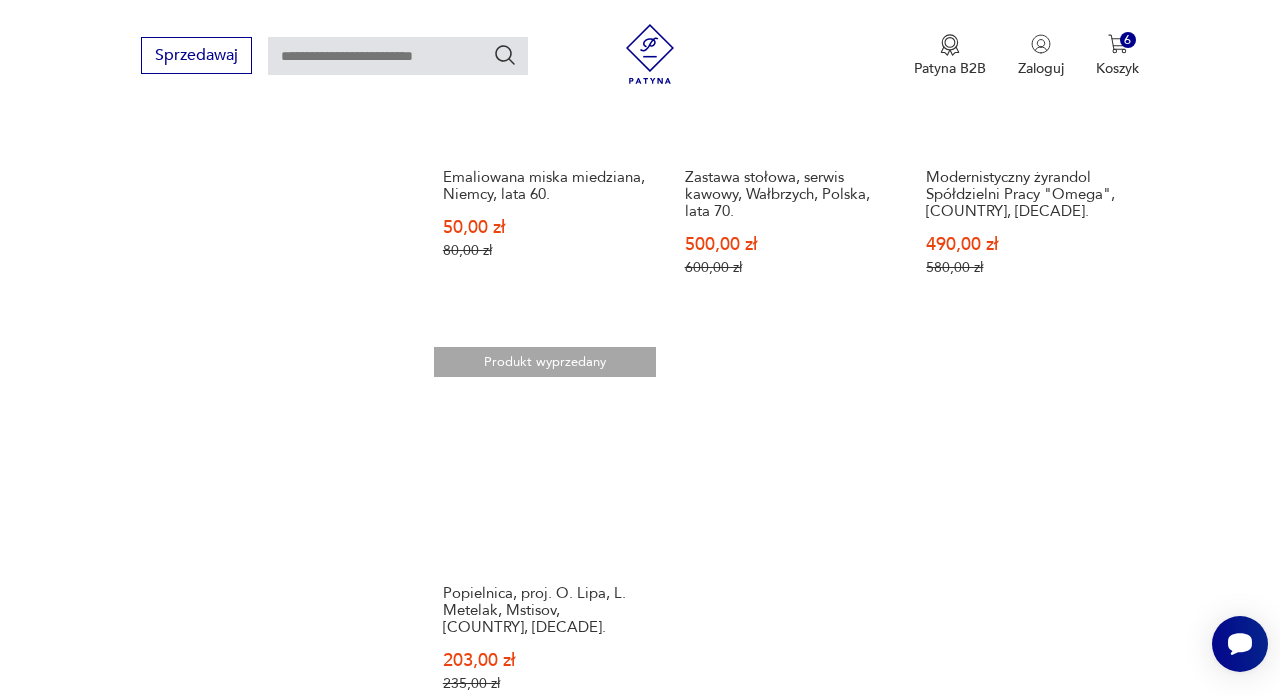 scroll, scrollTop: 2514, scrollLeft: 0, axis: vertical 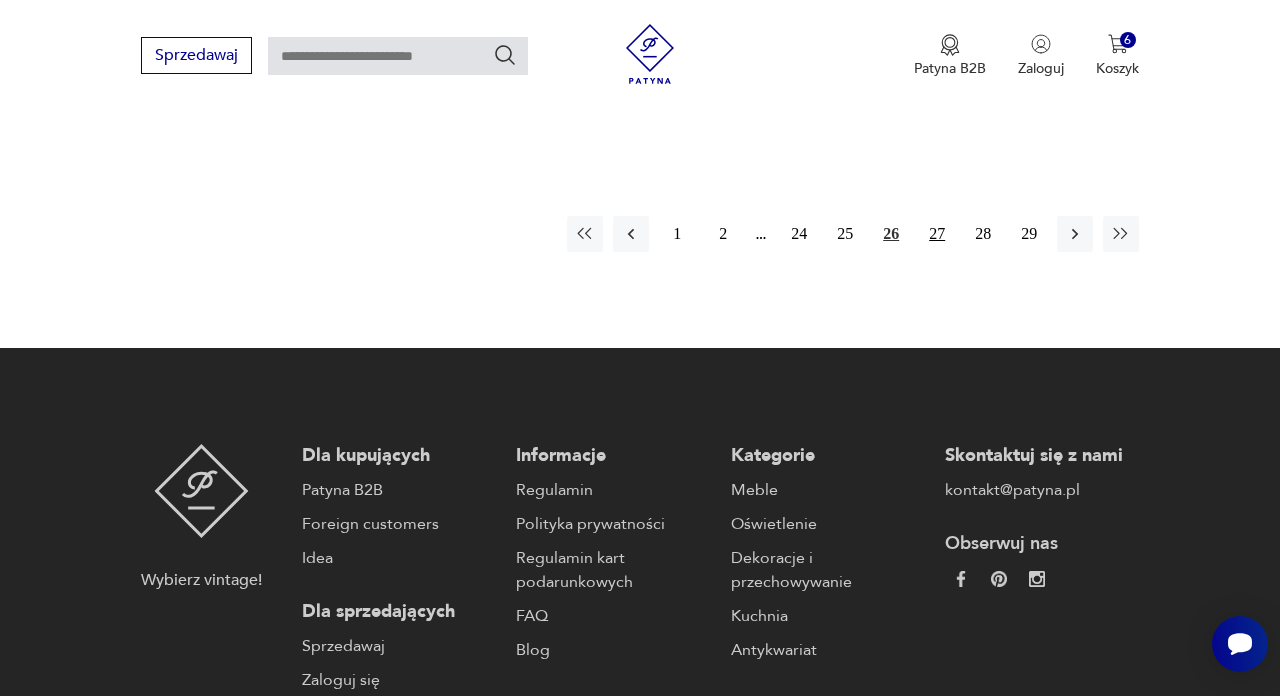 click on "27" at bounding box center [937, 234] 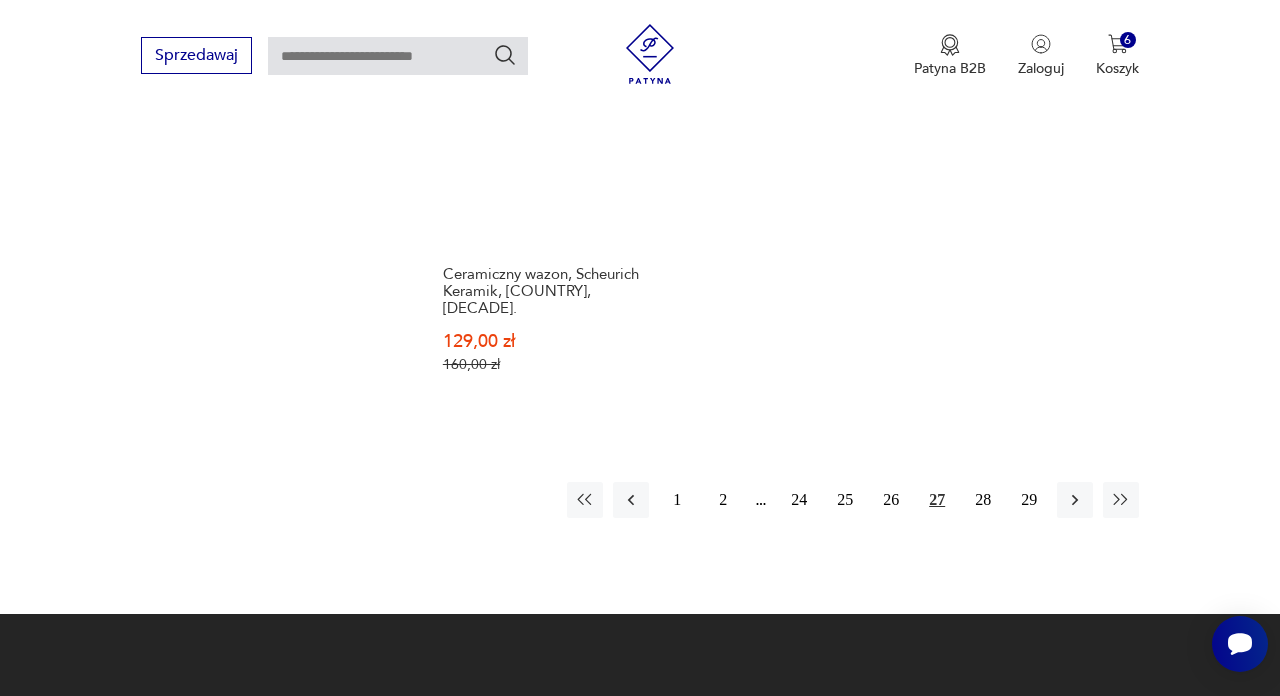 scroll, scrollTop: 2895, scrollLeft: 0, axis: vertical 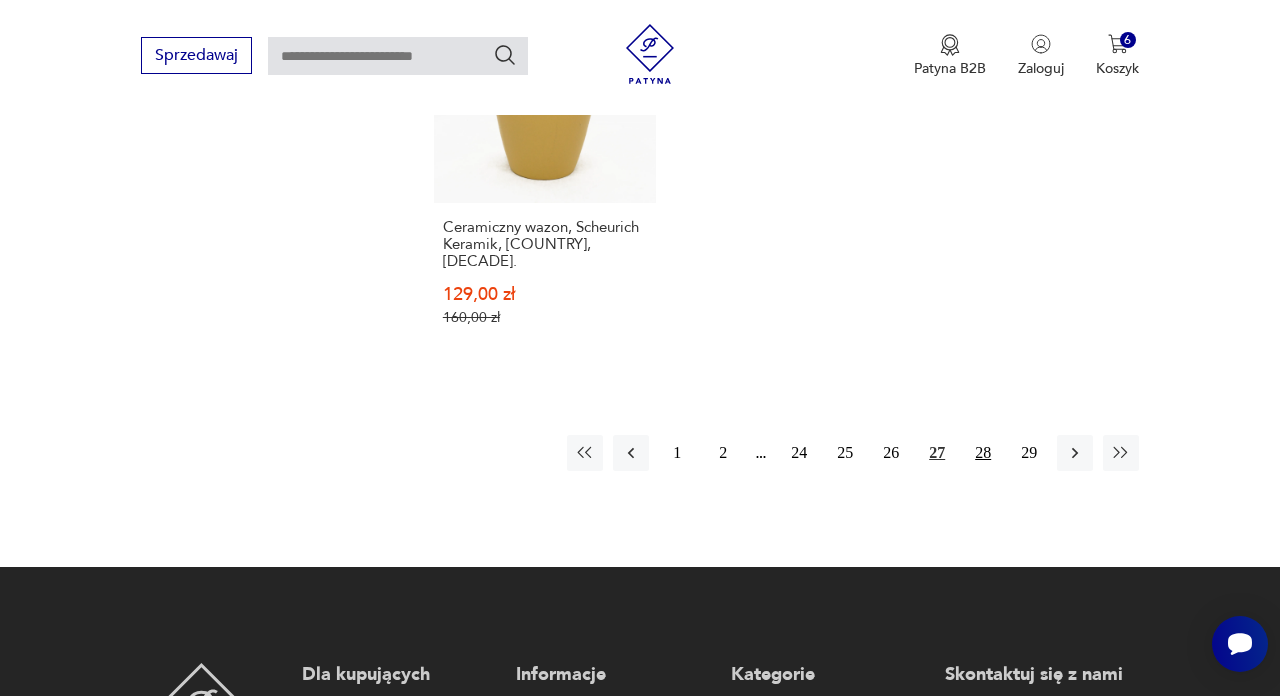 click on "28" at bounding box center [983, 453] 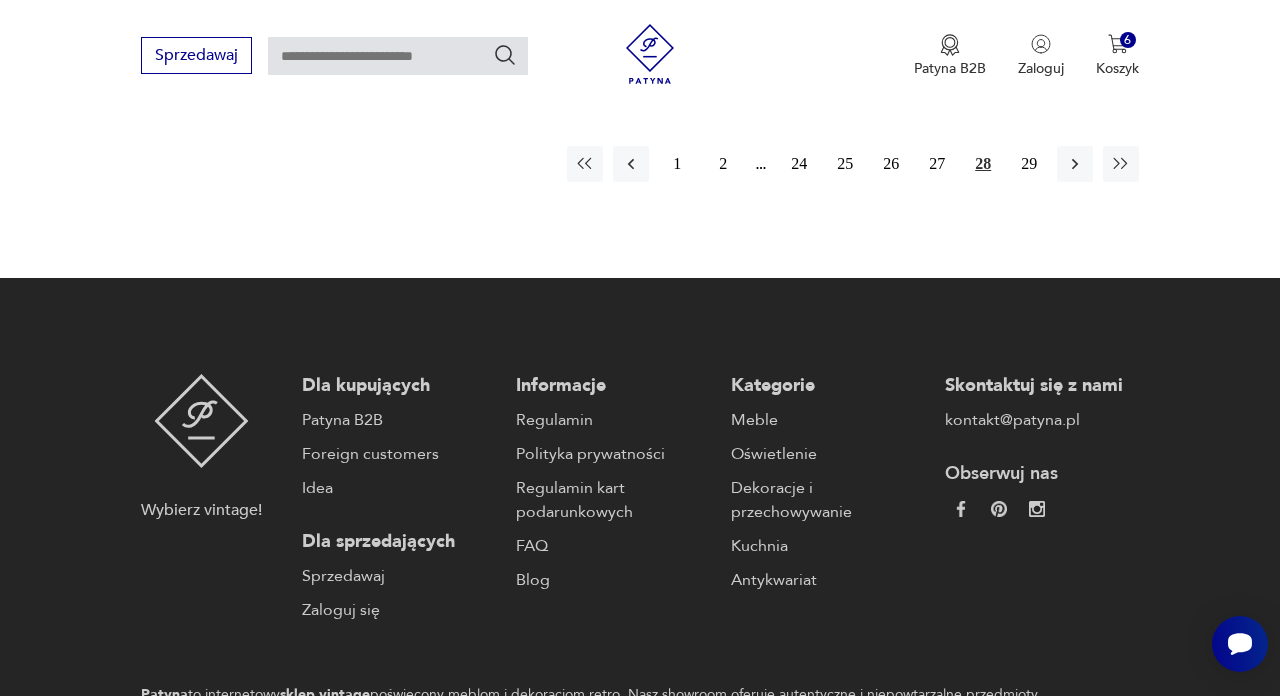 scroll, scrollTop: 3199, scrollLeft: 0, axis: vertical 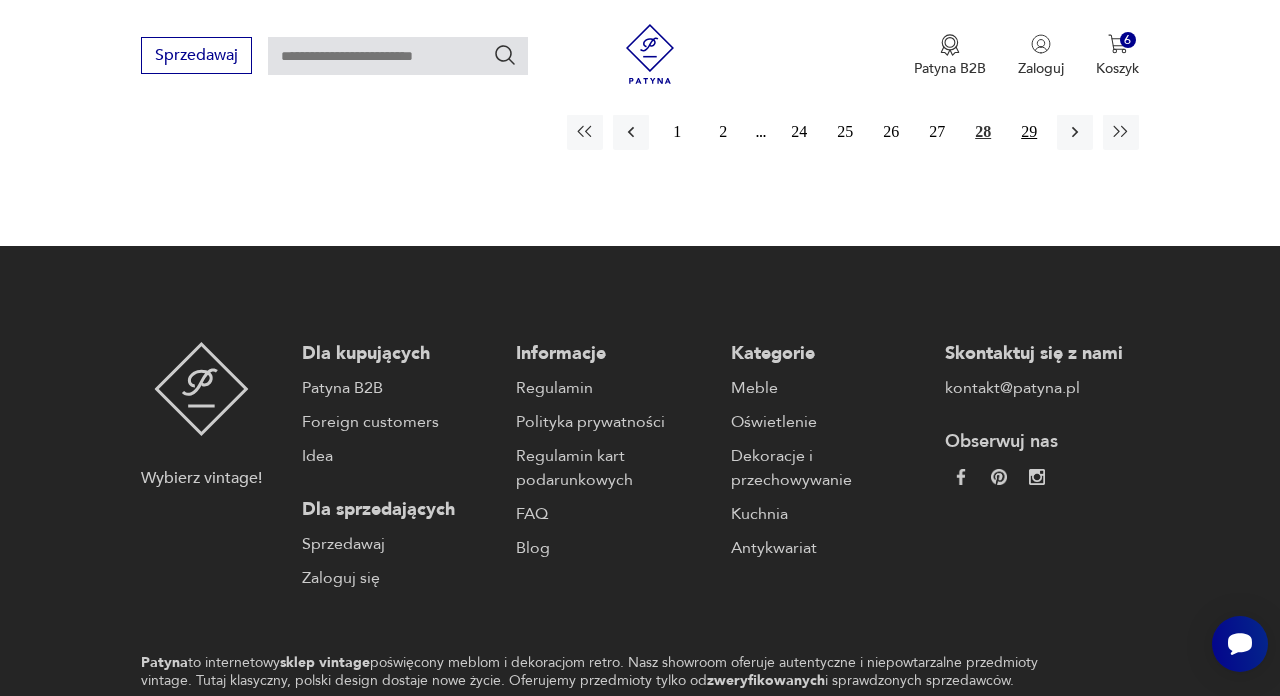 click on "29" at bounding box center [1029, 132] 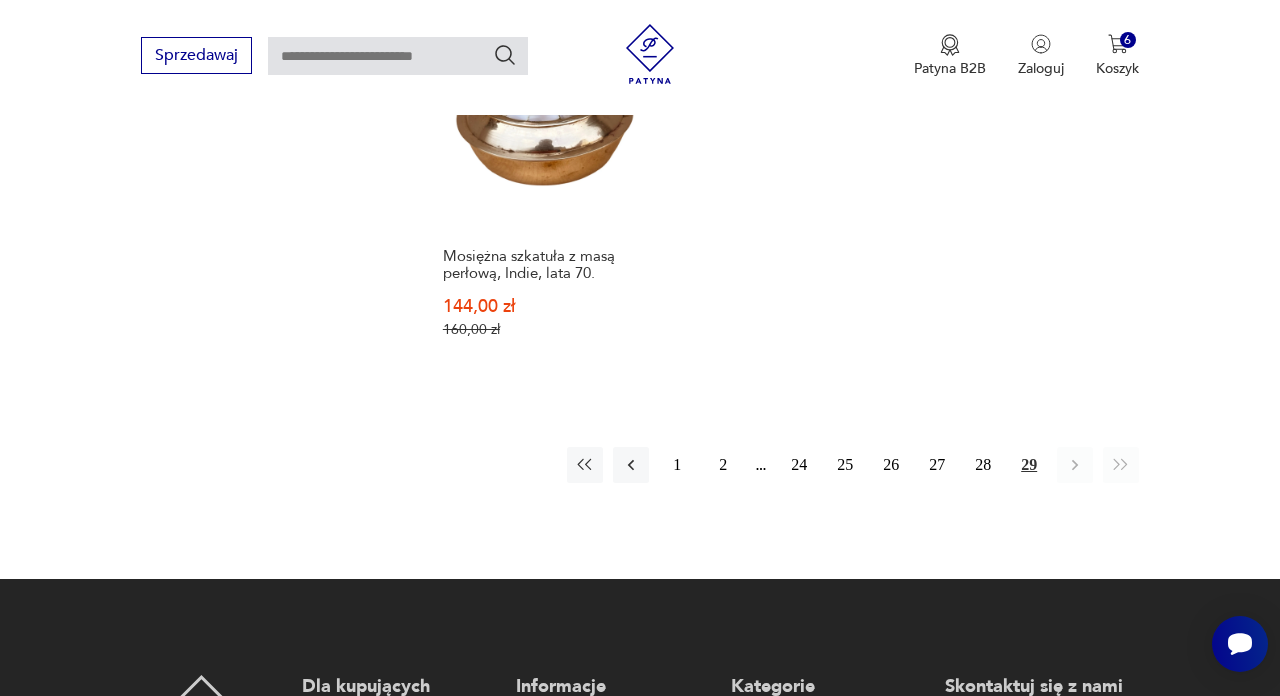 scroll, scrollTop: 1619, scrollLeft: 0, axis: vertical 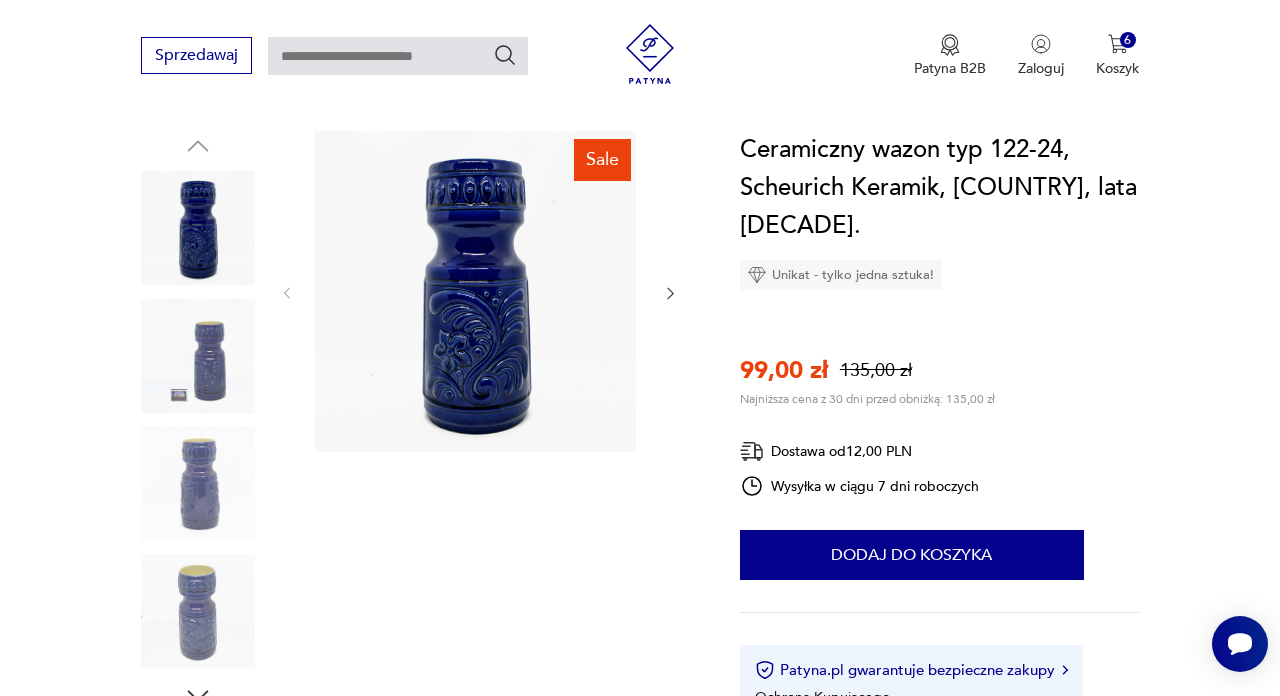 click at bounding box center (670, 294) 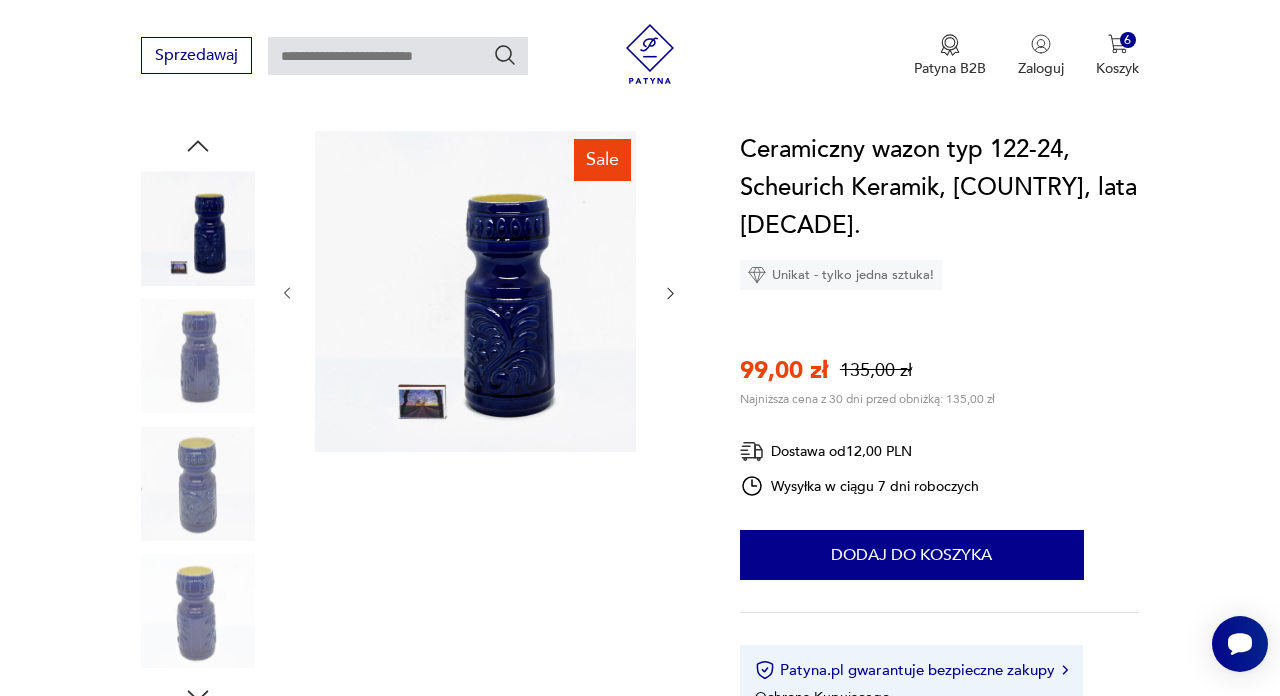 click at bounding box center [670, 294] 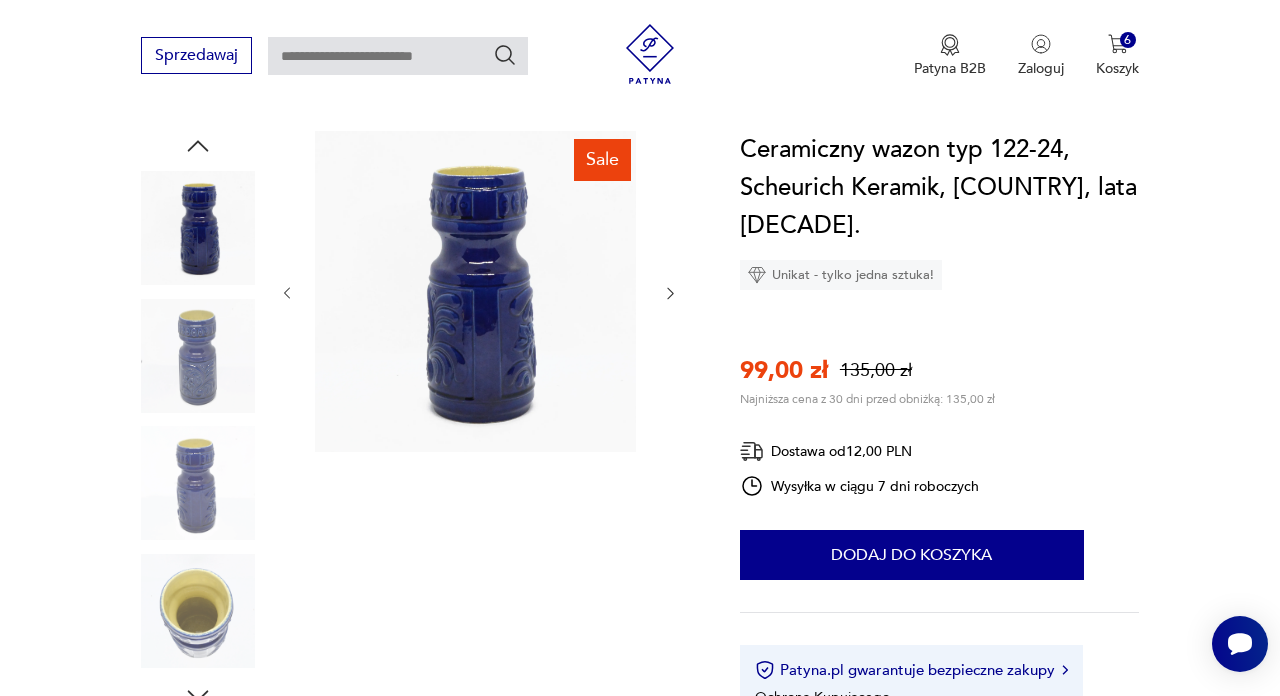 click 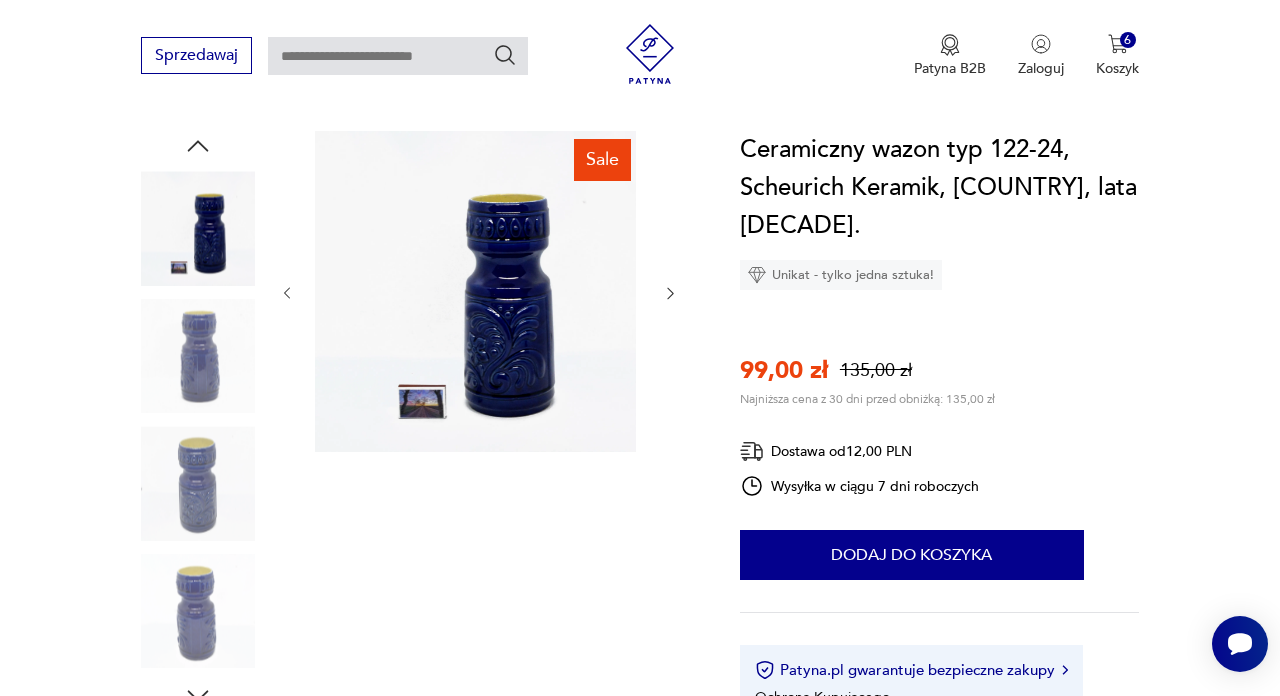 click 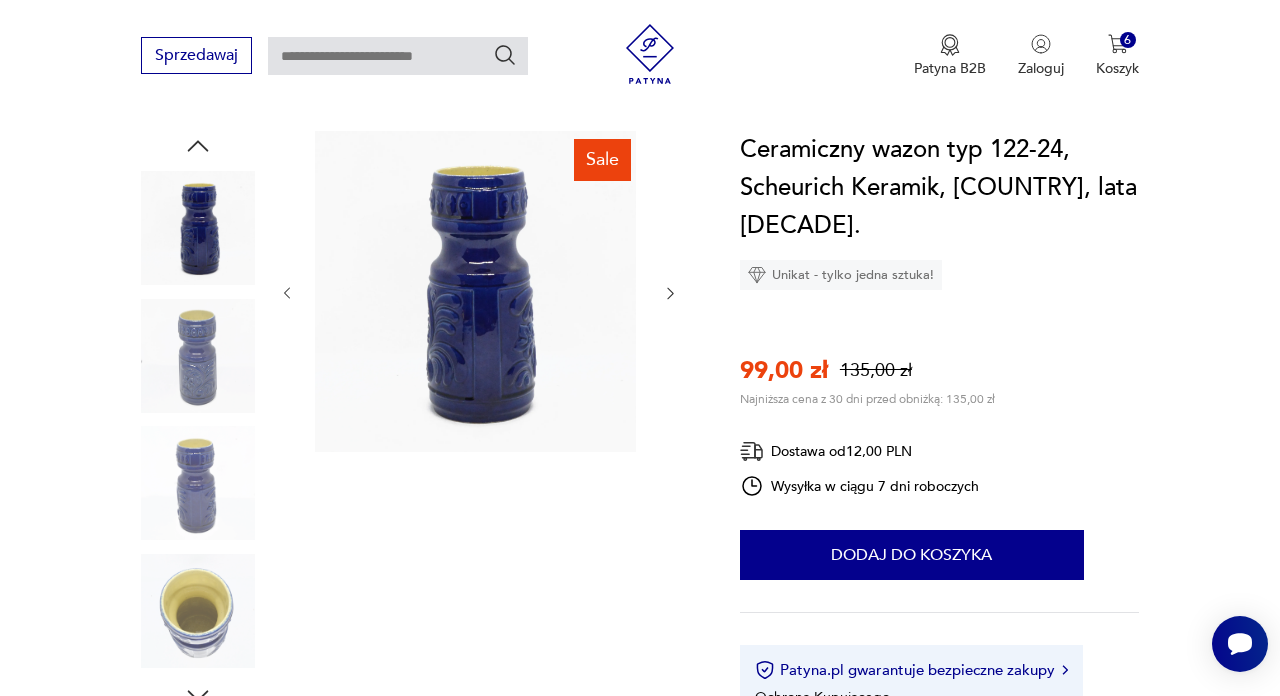click 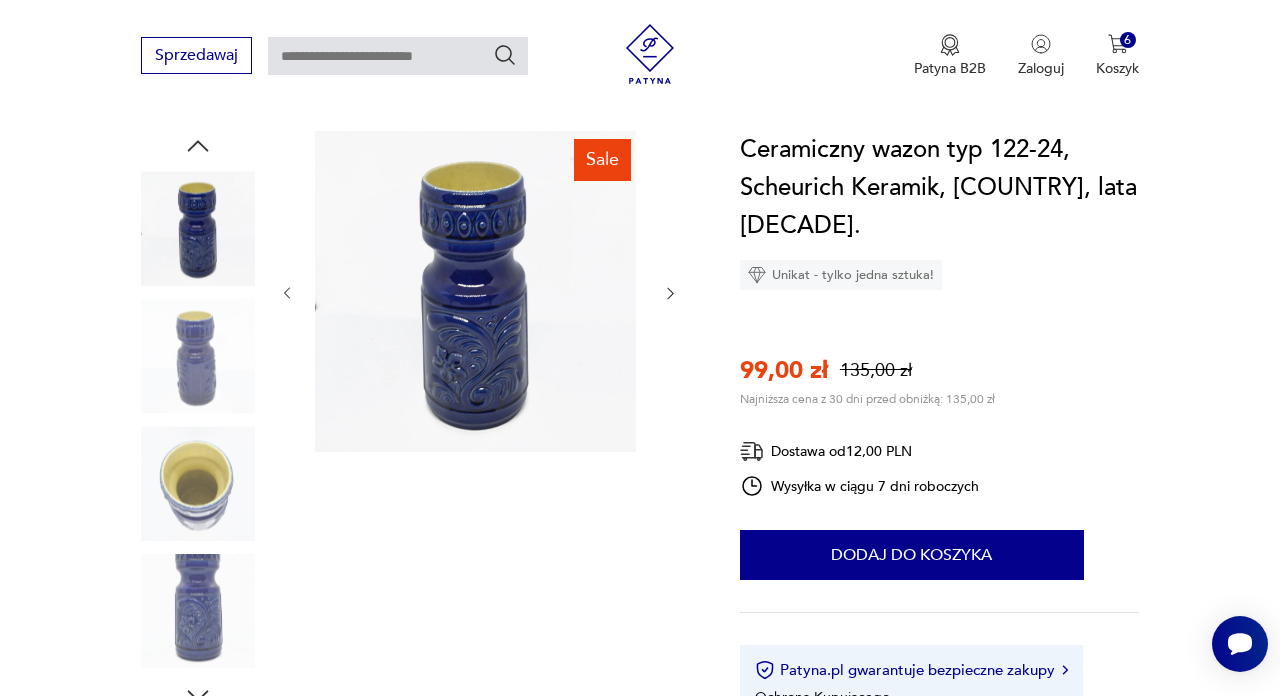 click 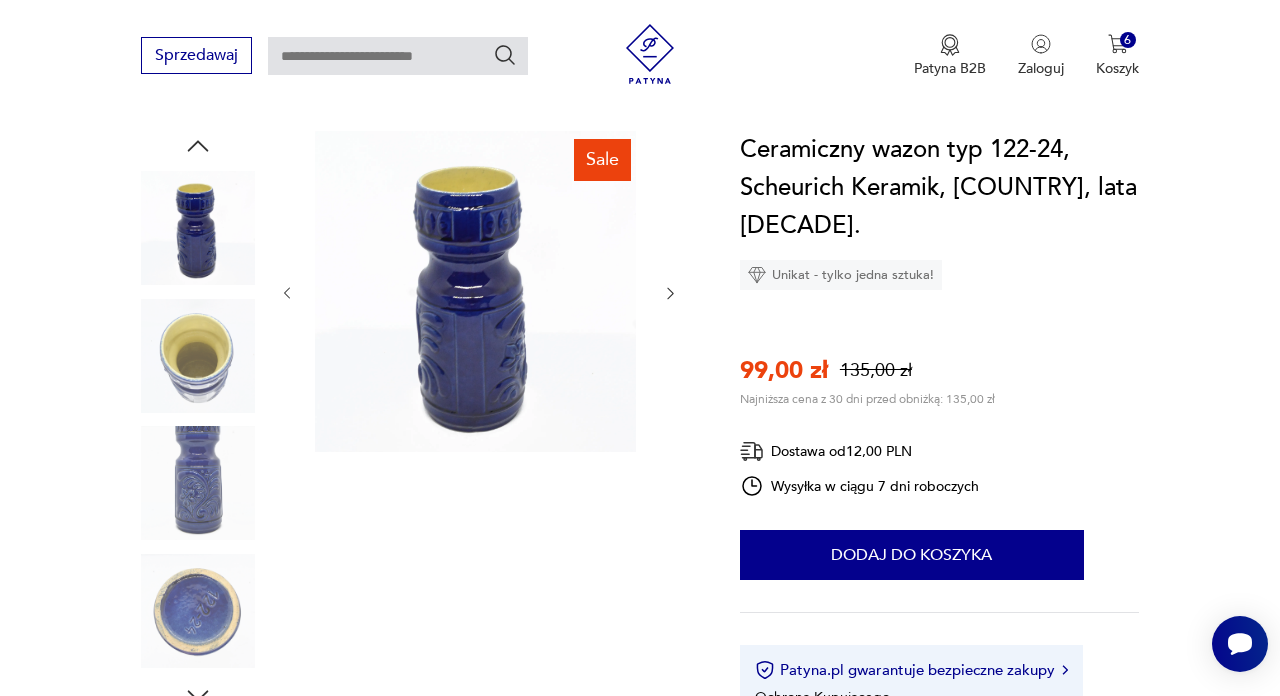 click 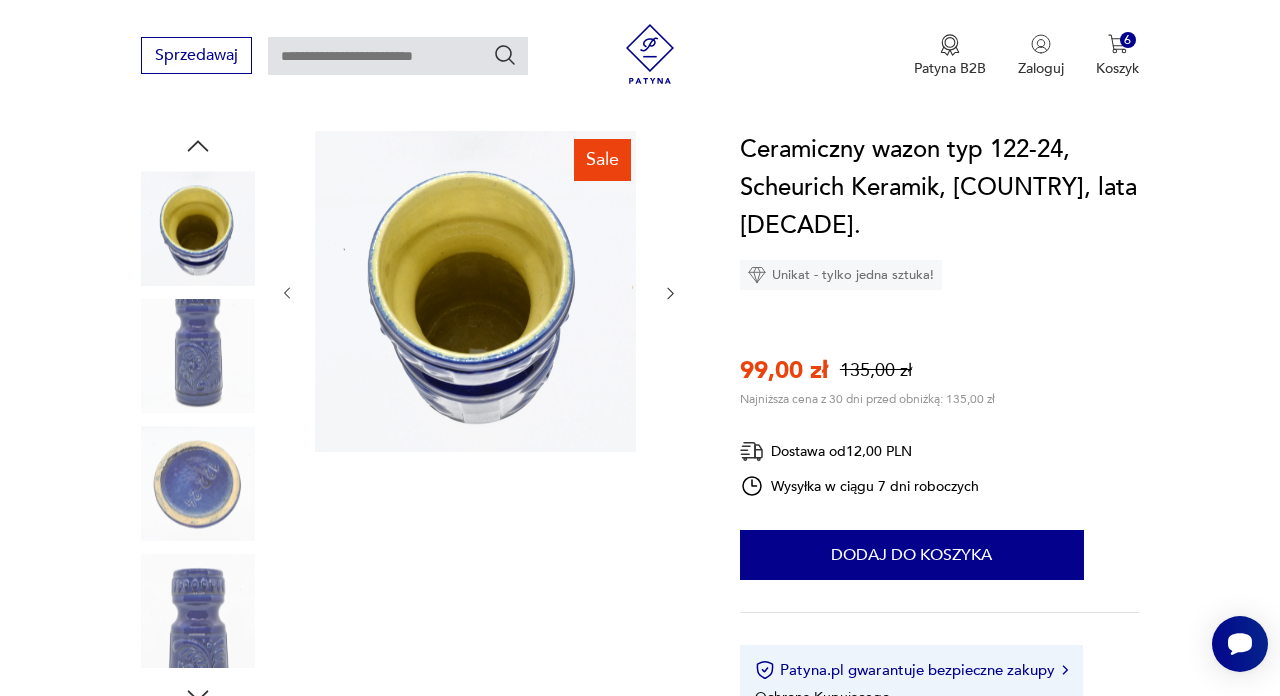 click 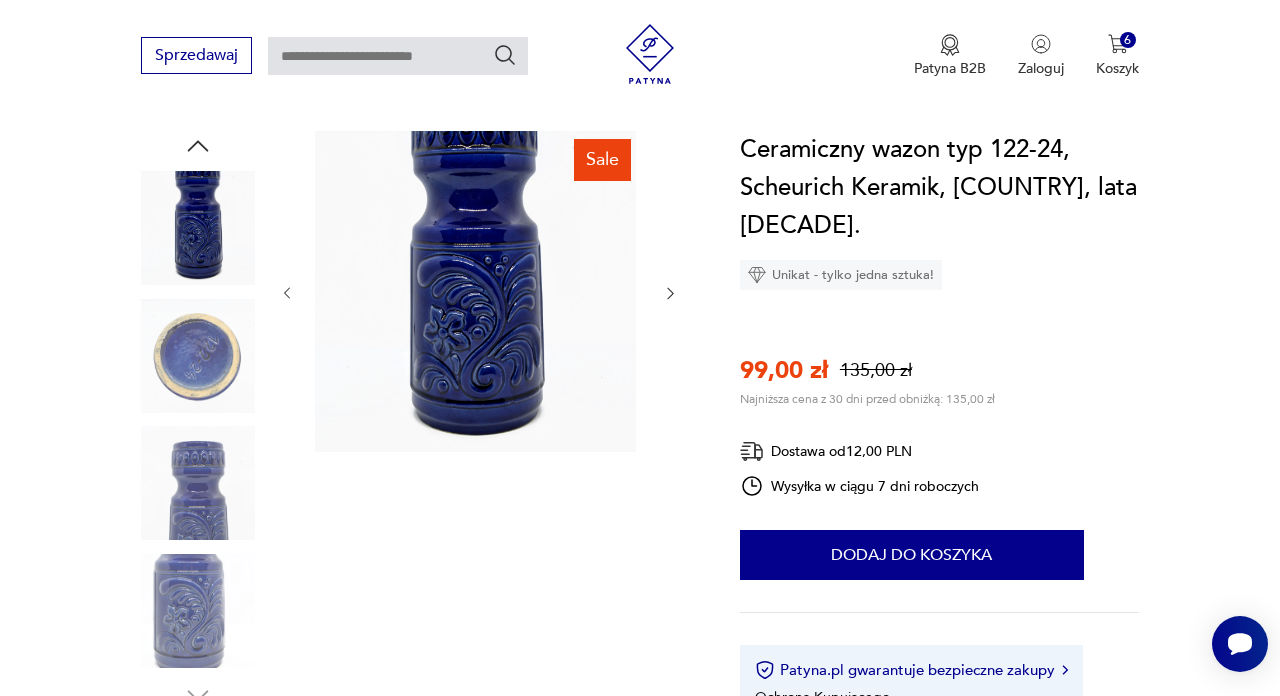 click 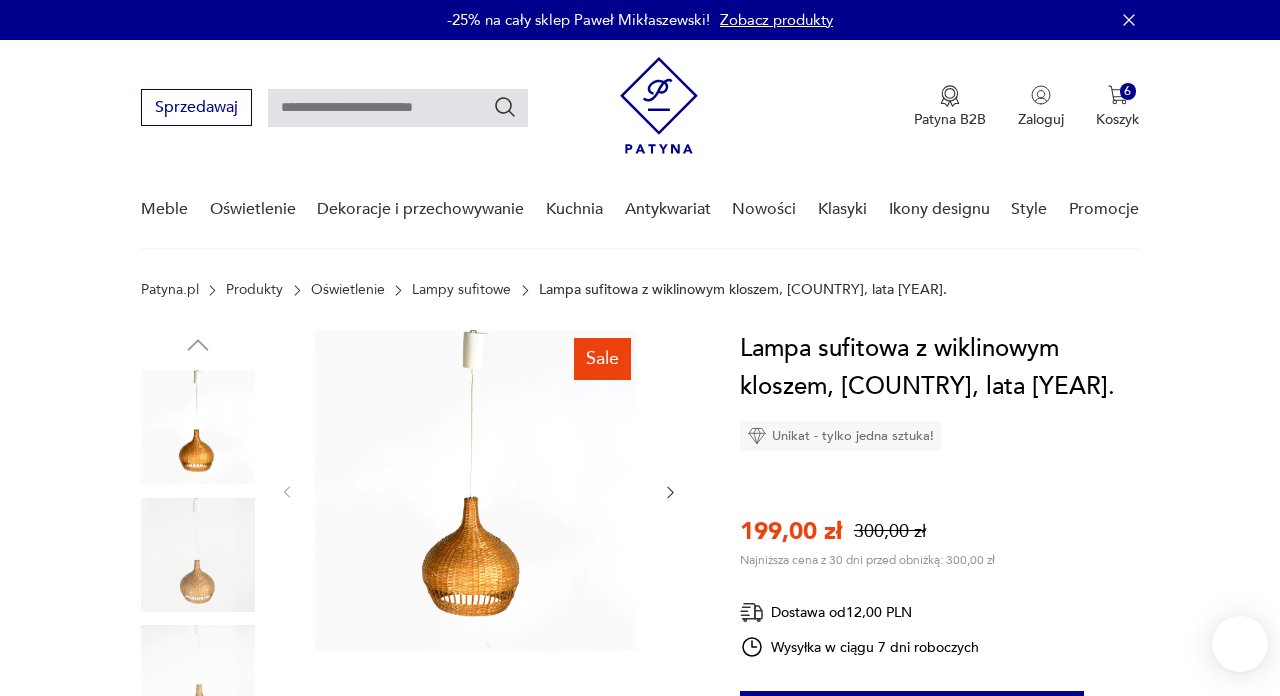 scroll, scrollTop: 0, scrollLeft: 0, axis: both 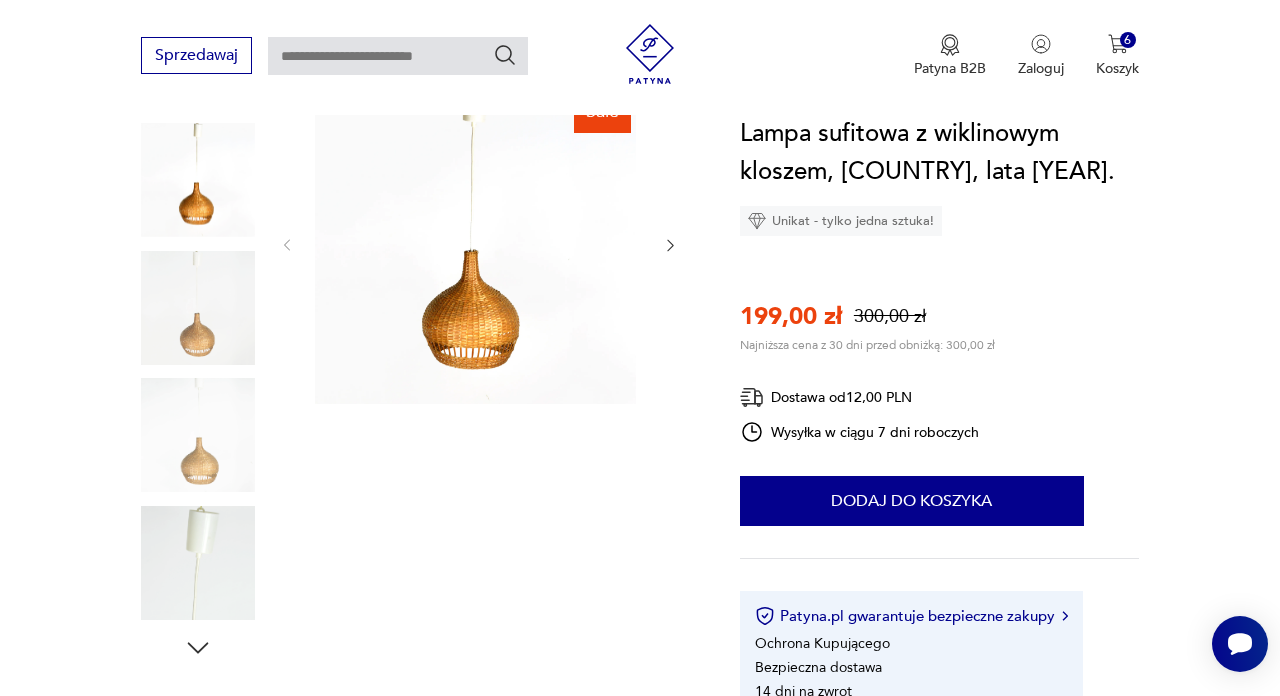 click 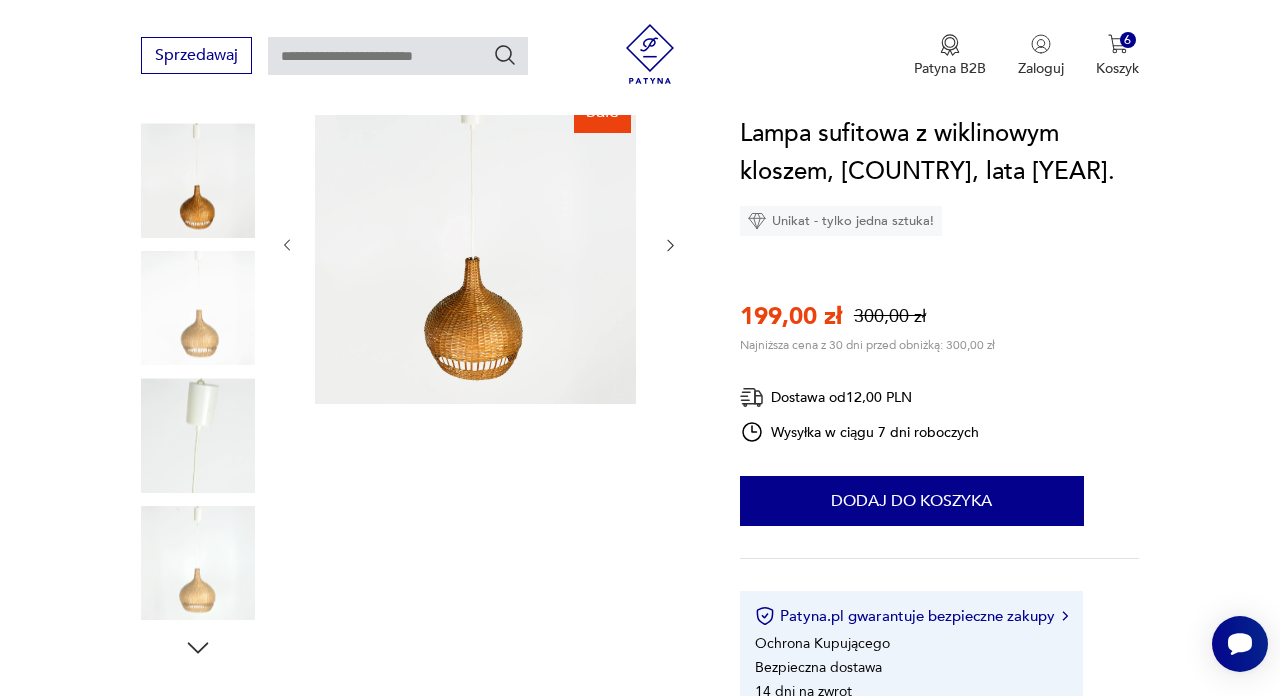 click 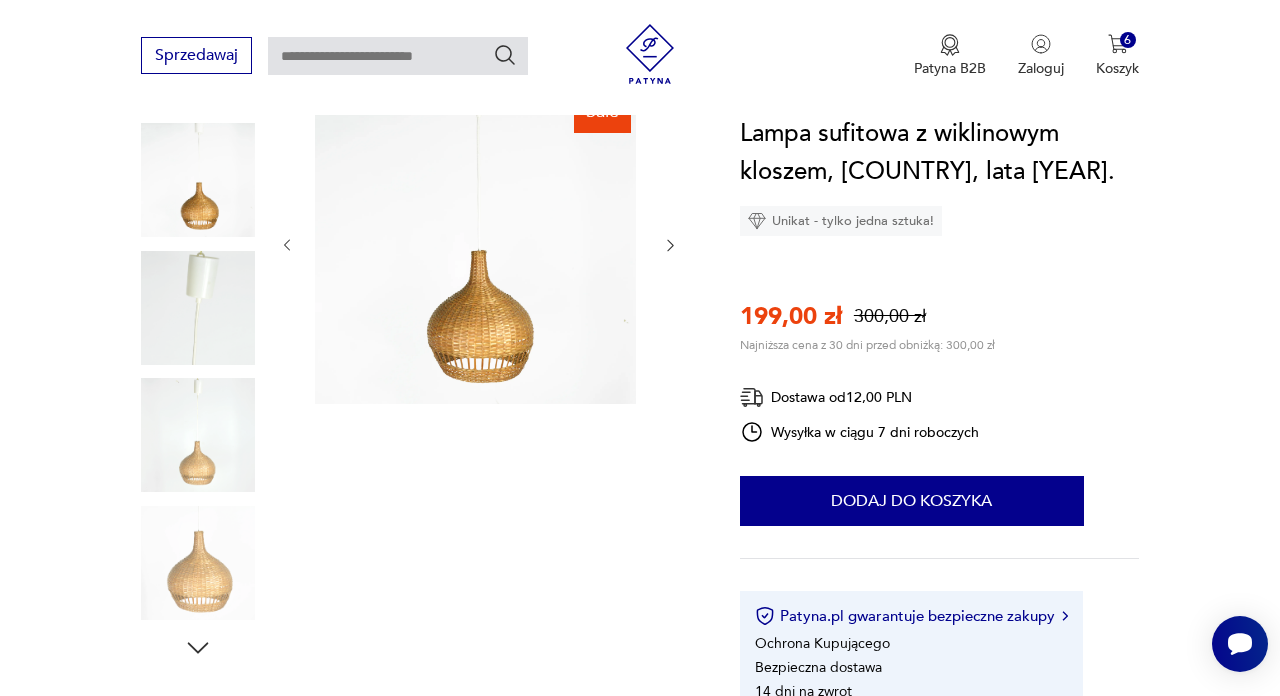 click 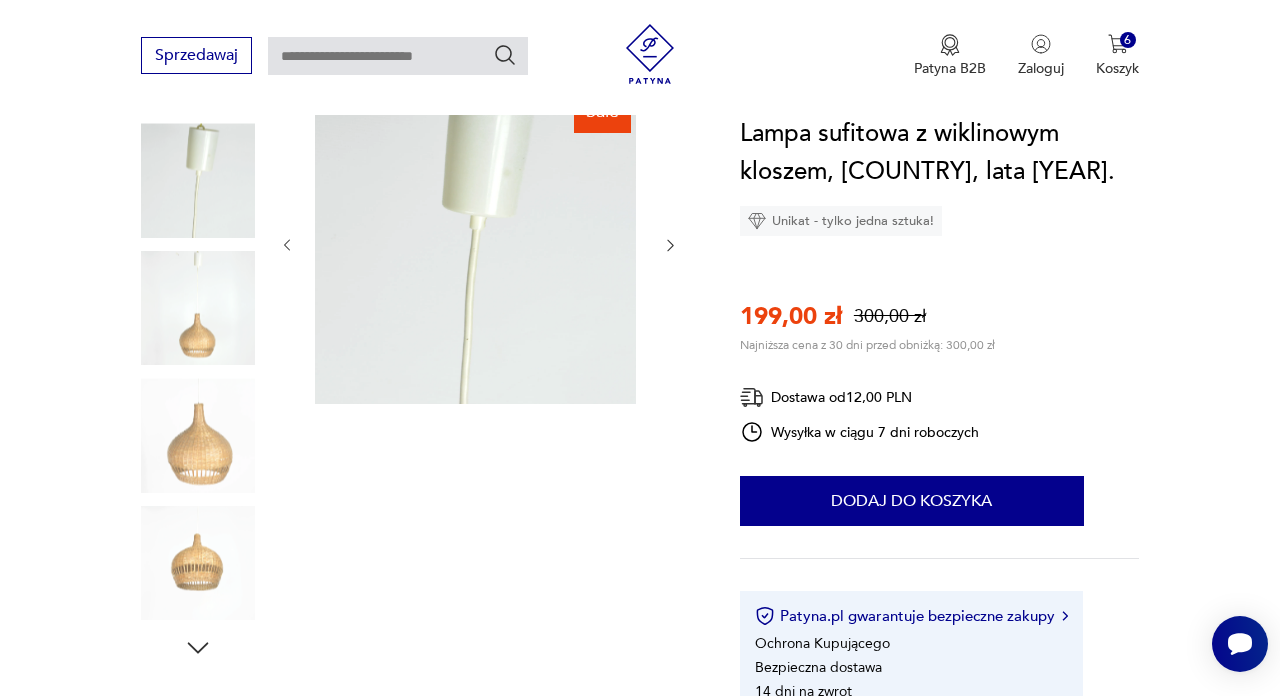 click 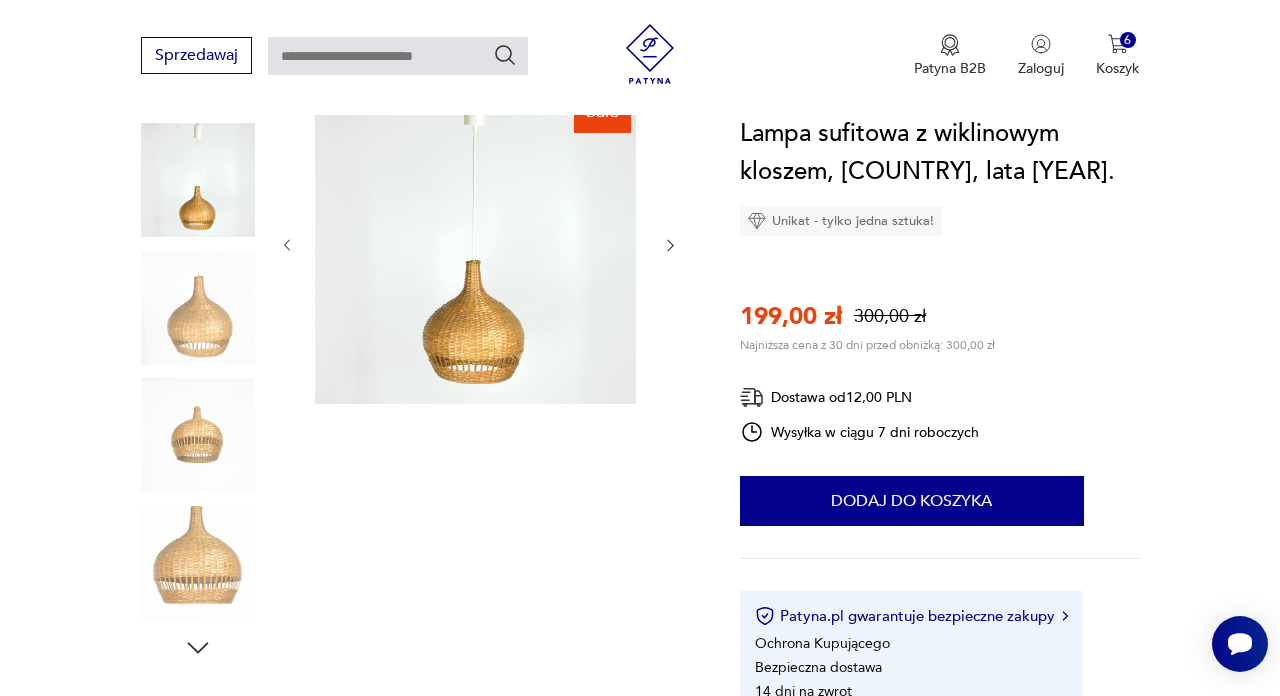 click 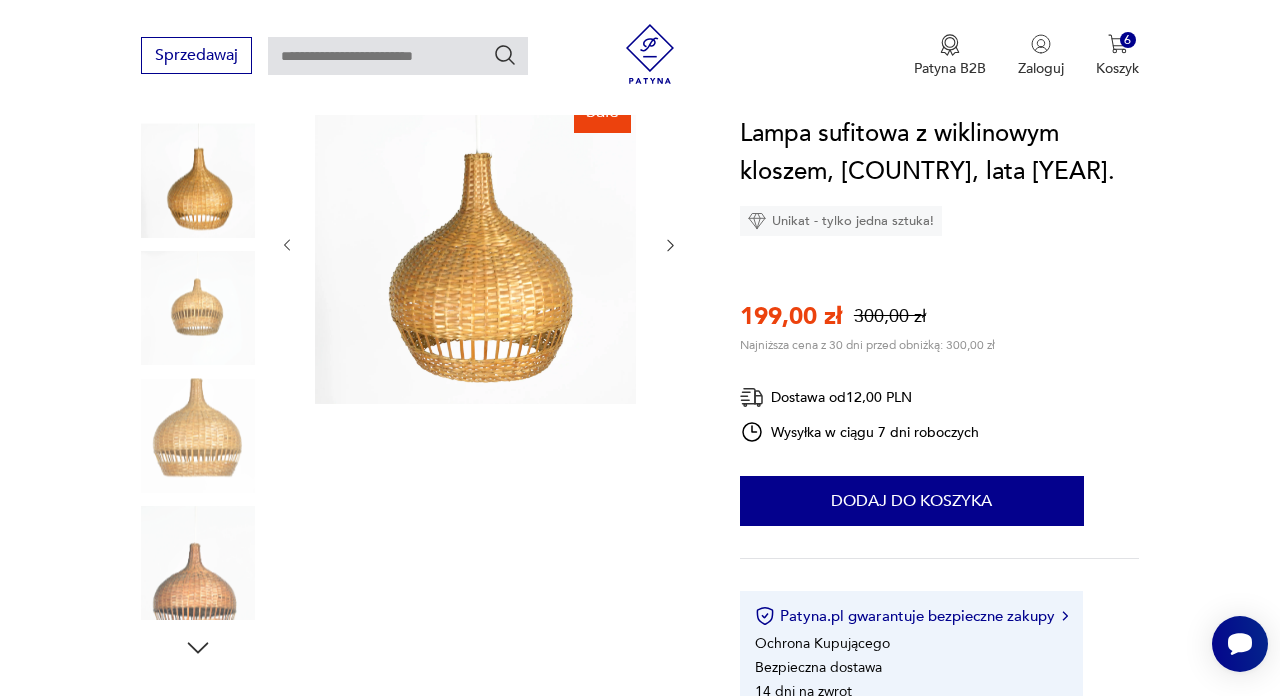 click 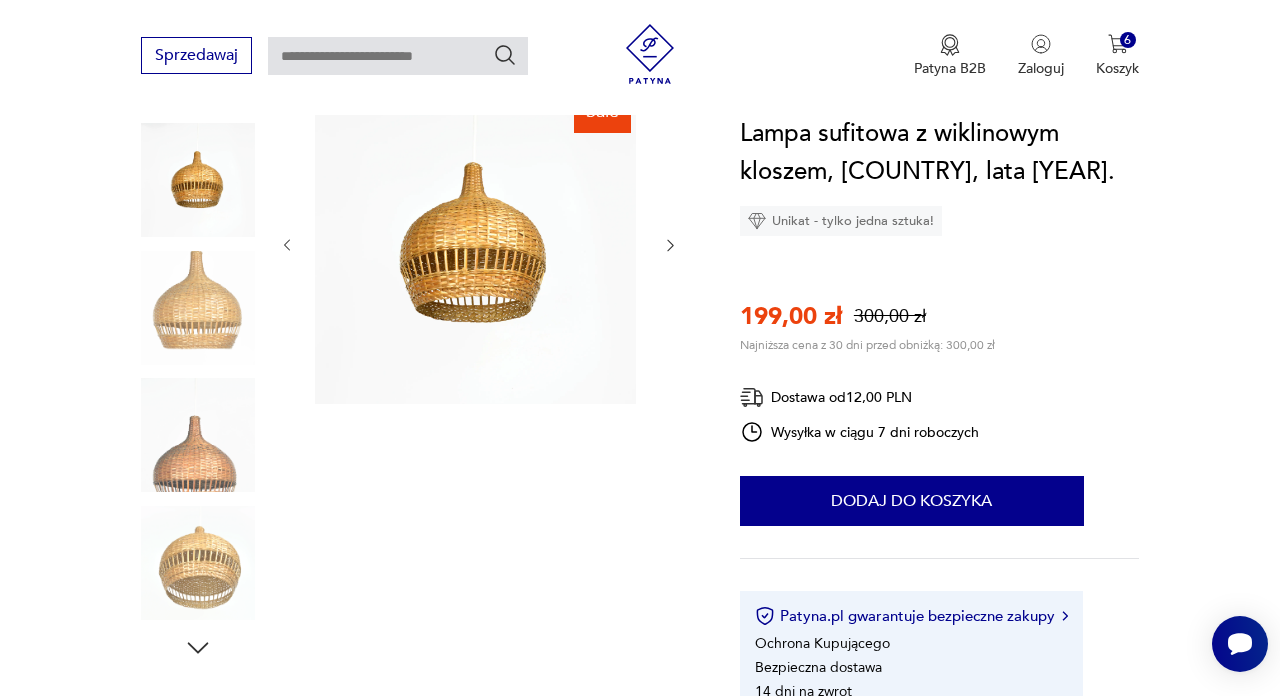 click 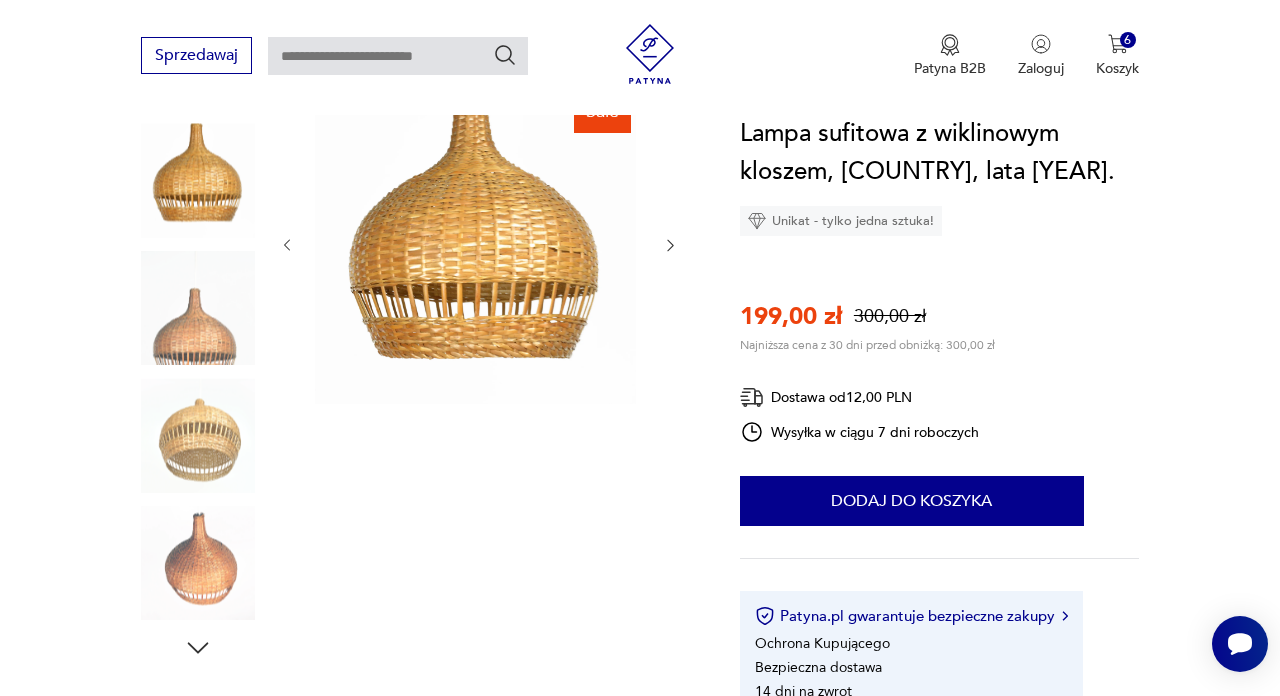 click 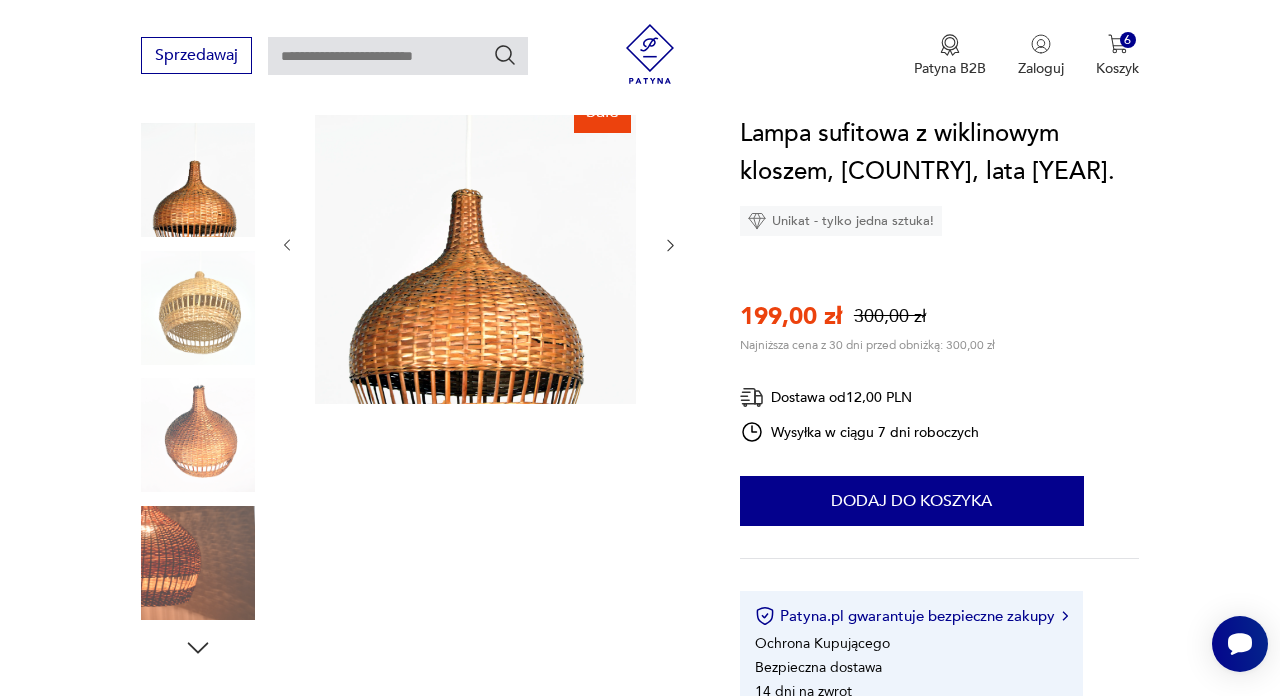 click 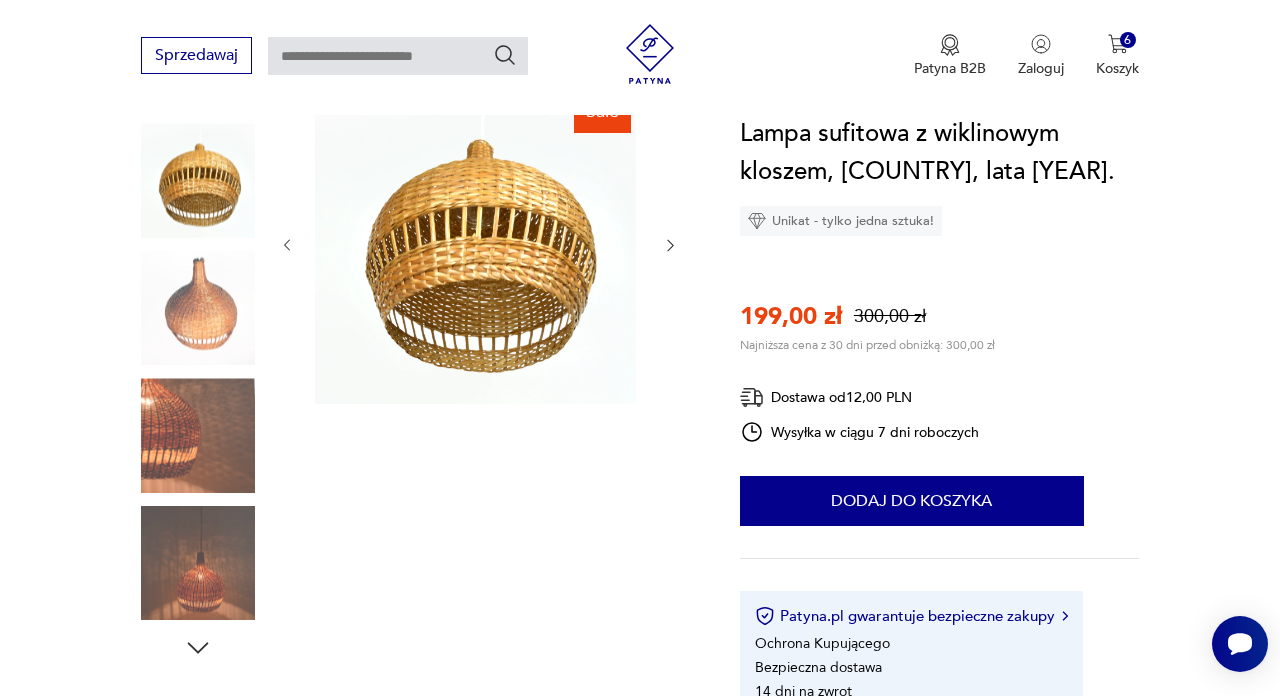 click 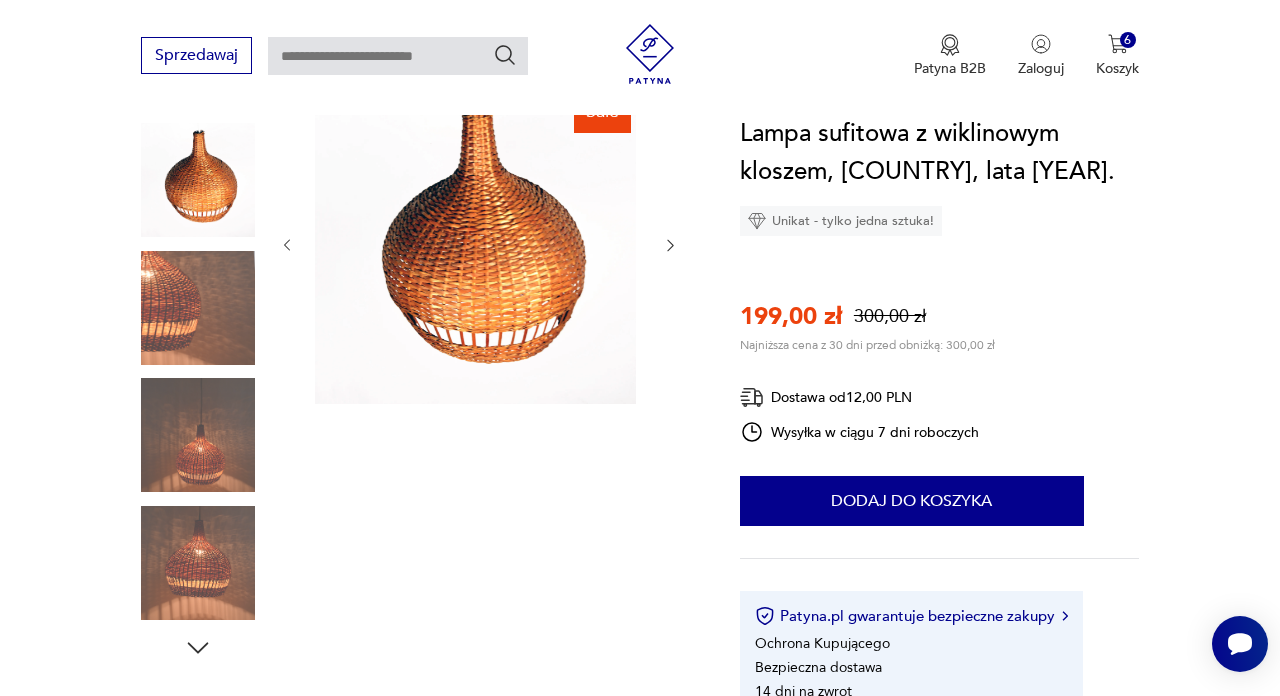 click 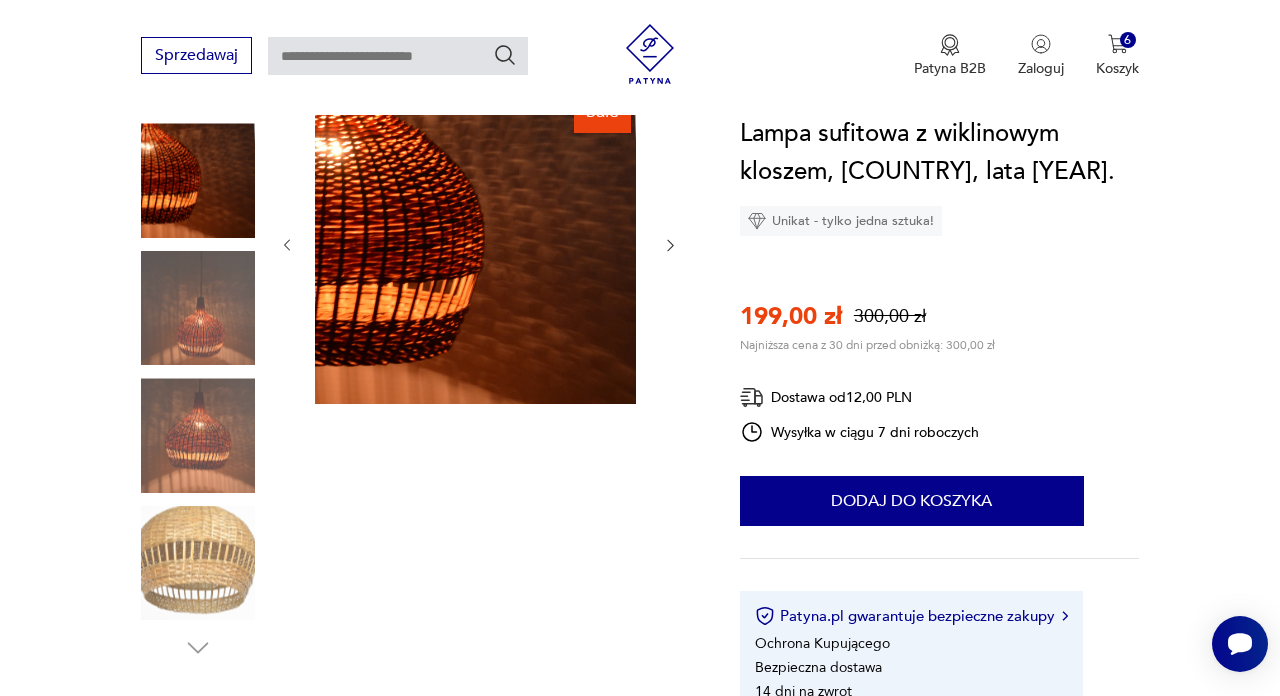 click 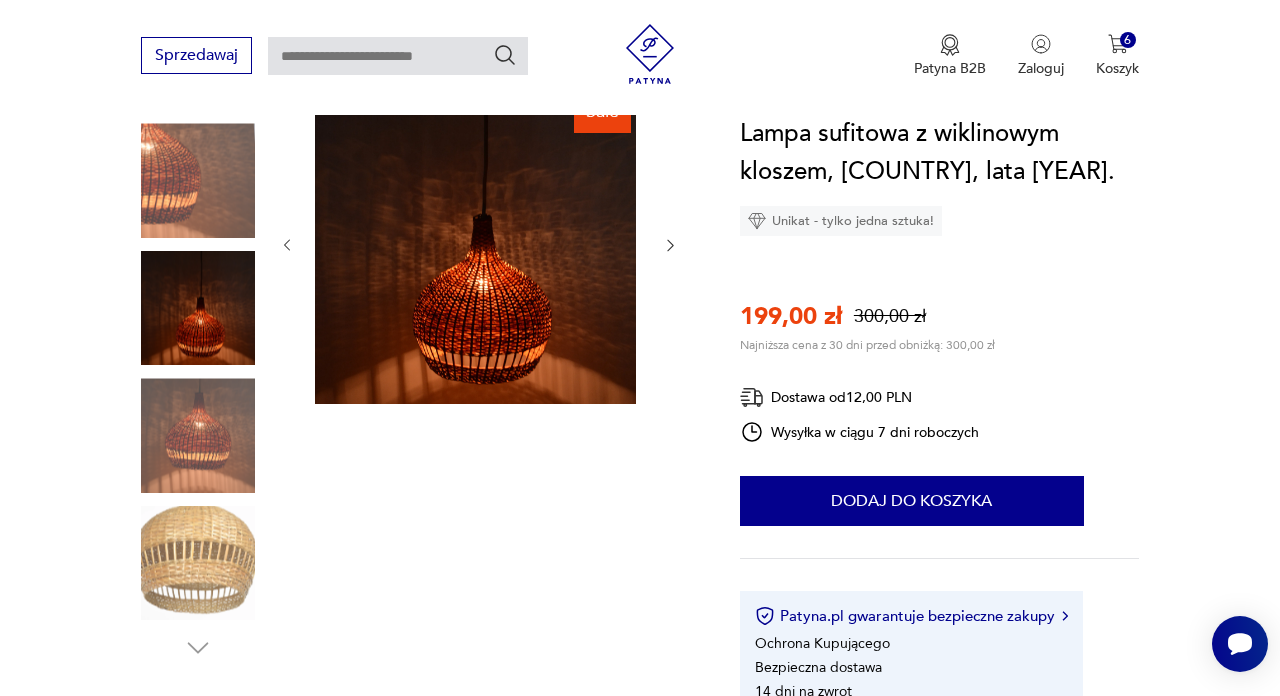 click 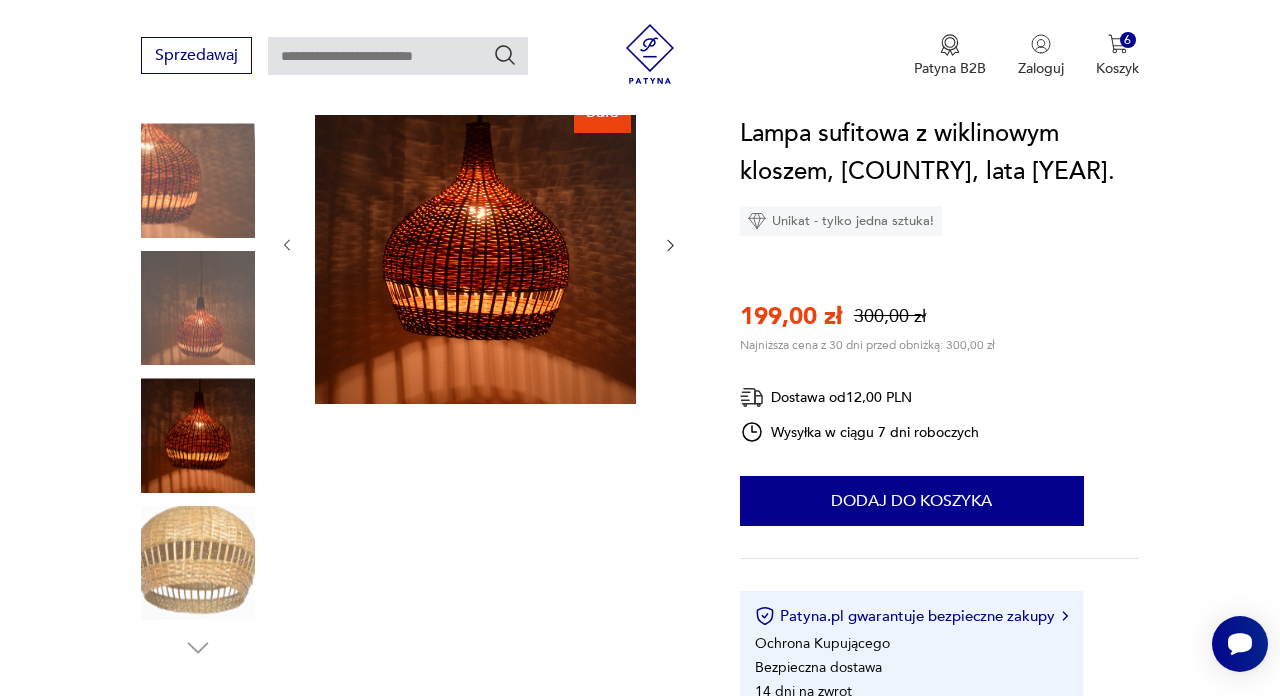 click 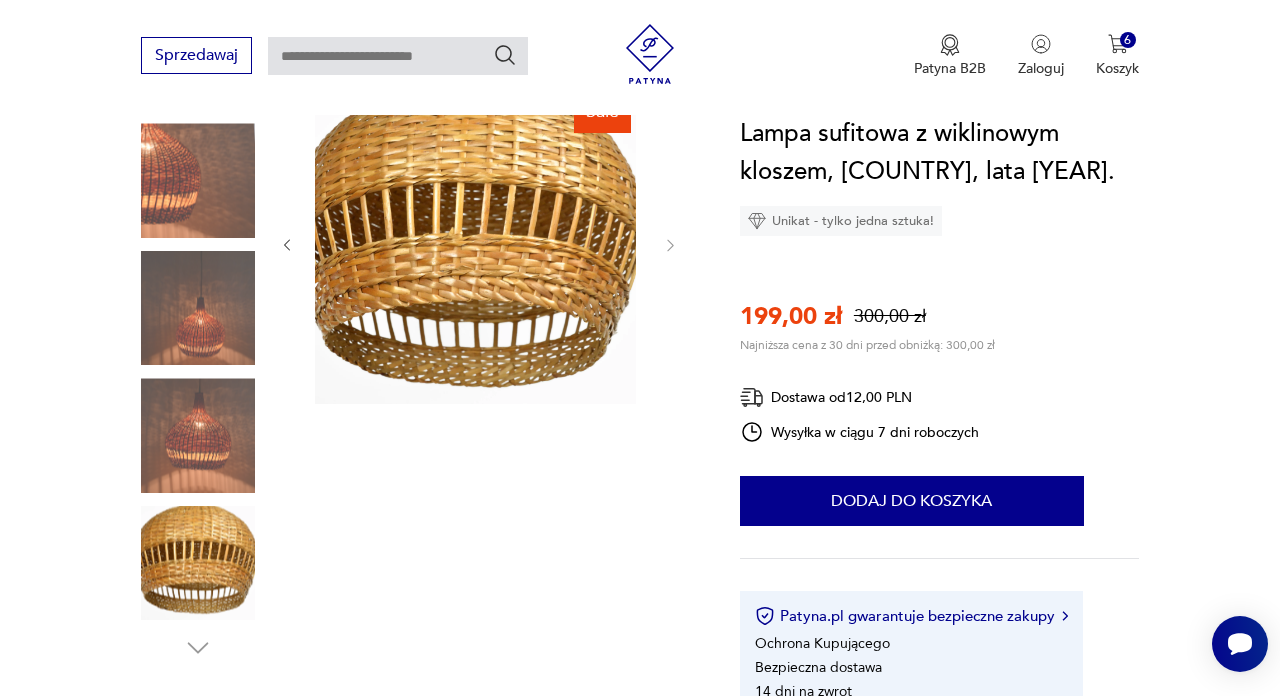 click 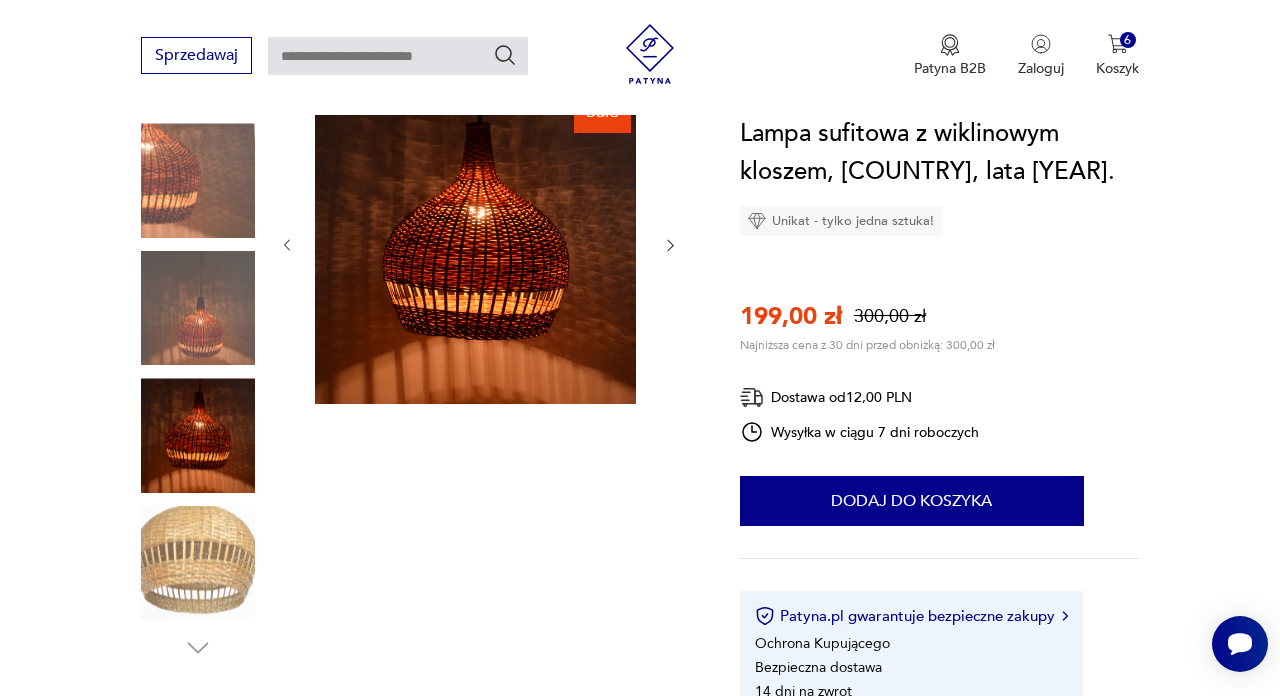 click at bounding box center (475, 243) 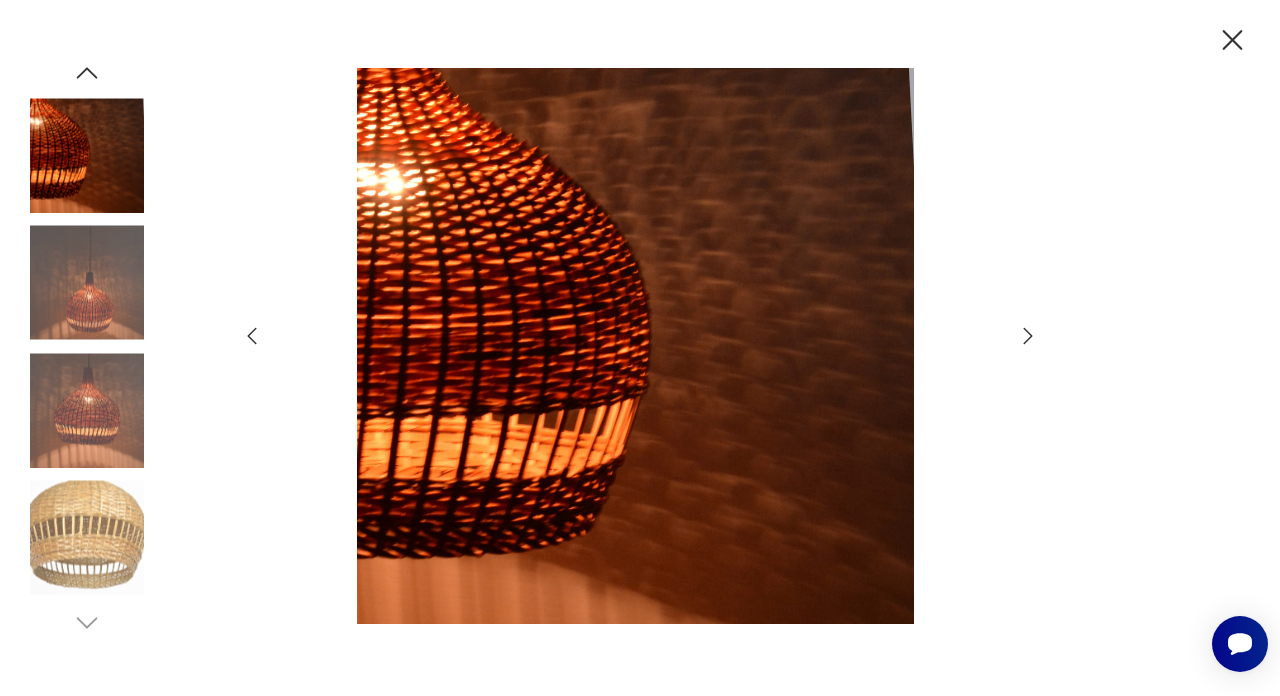 click 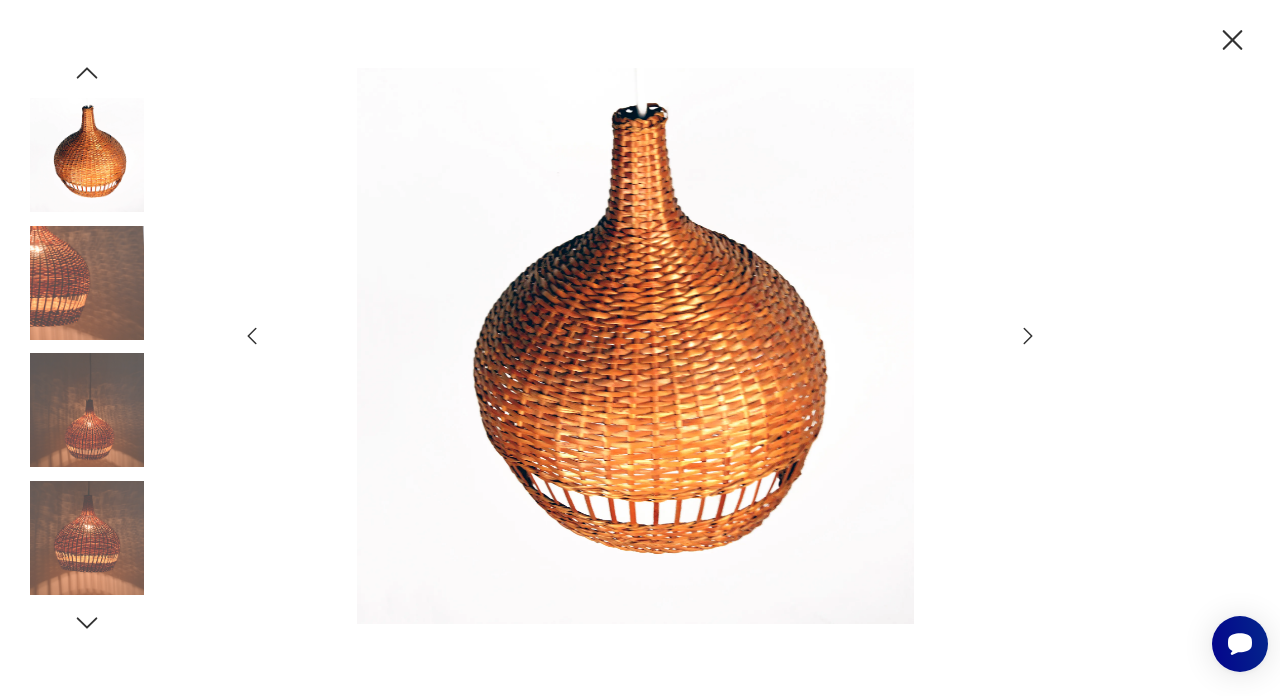 click 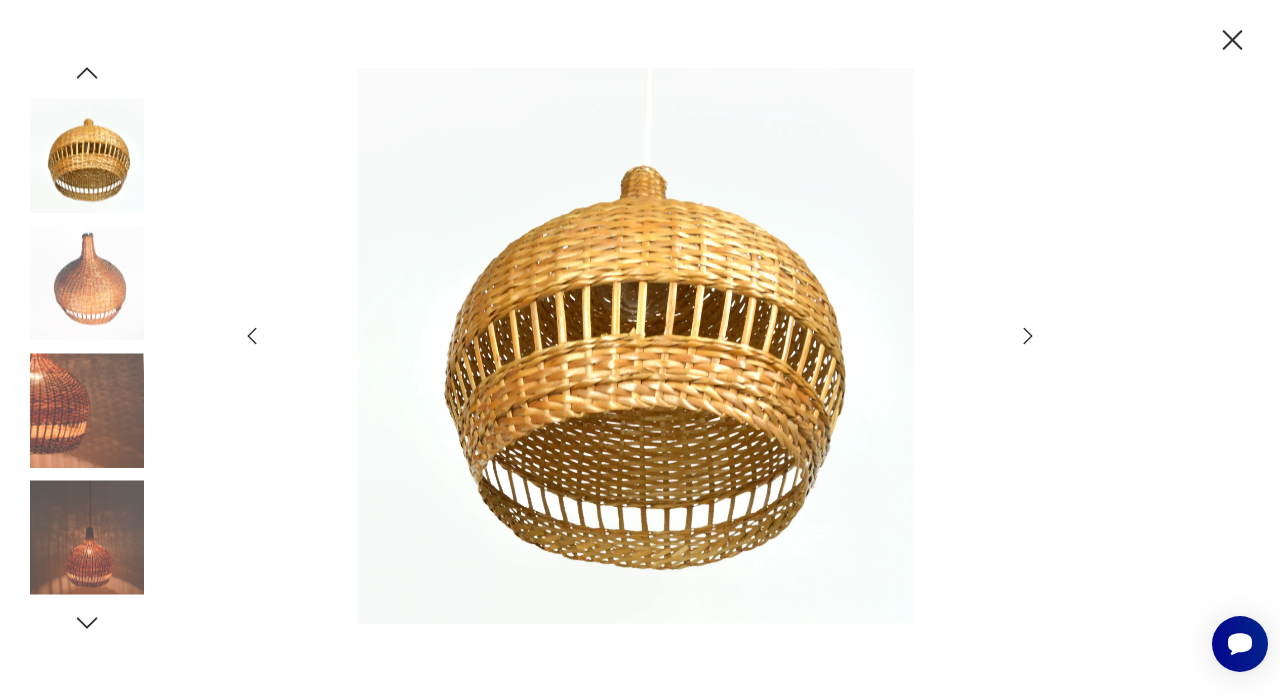 click 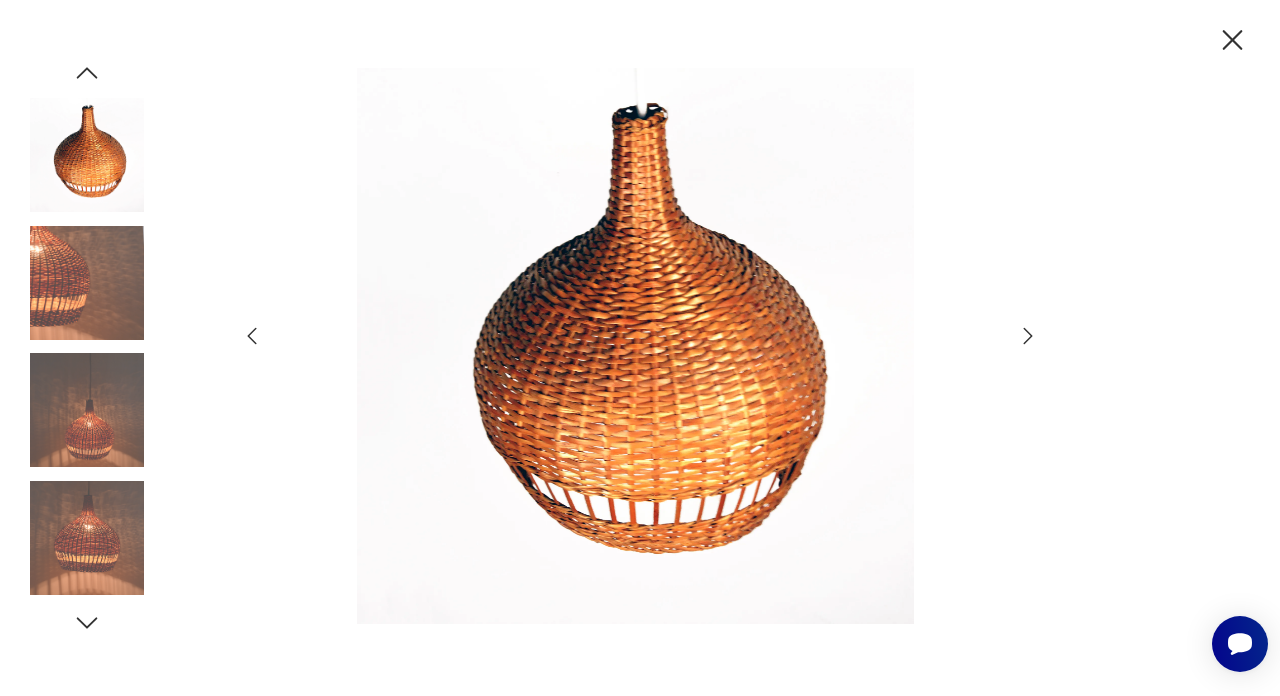 click 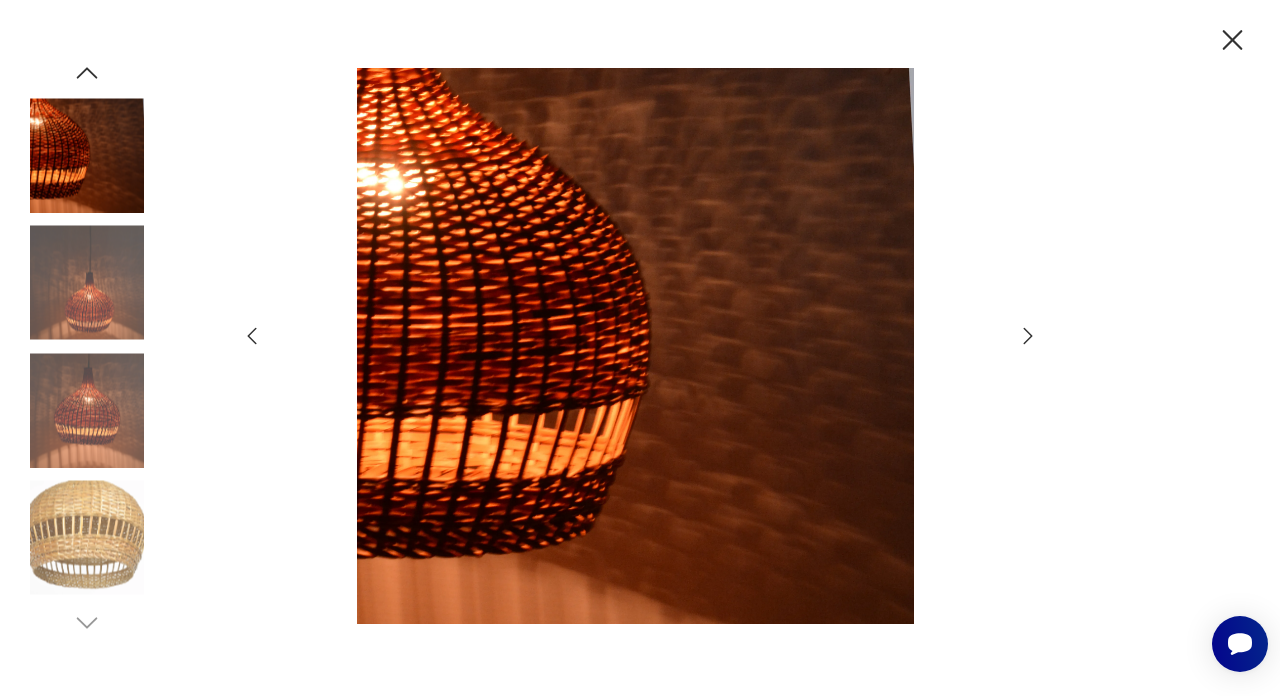 click 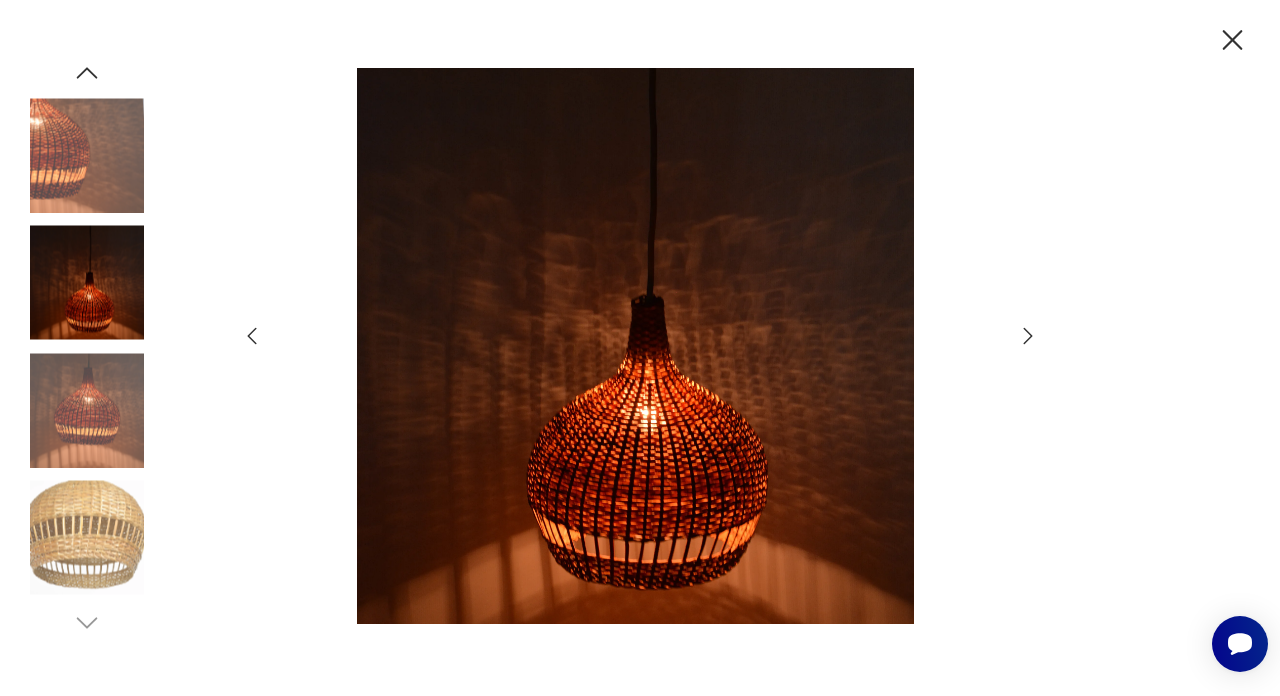 click 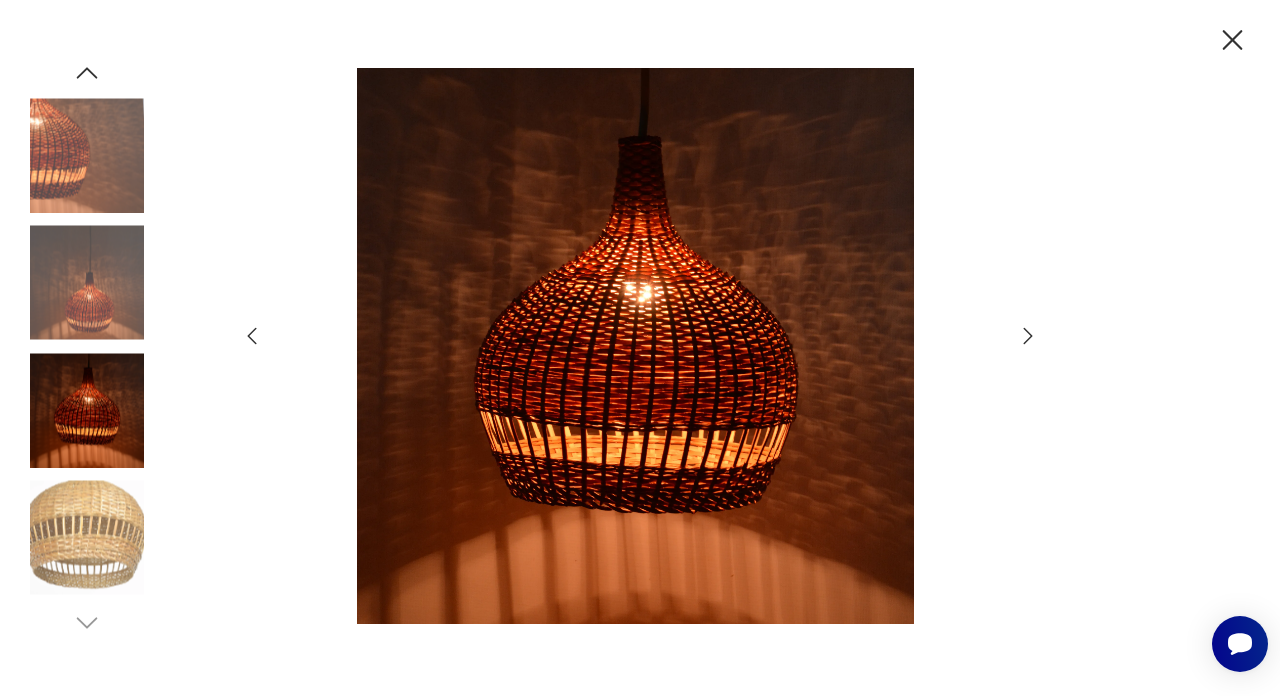 click 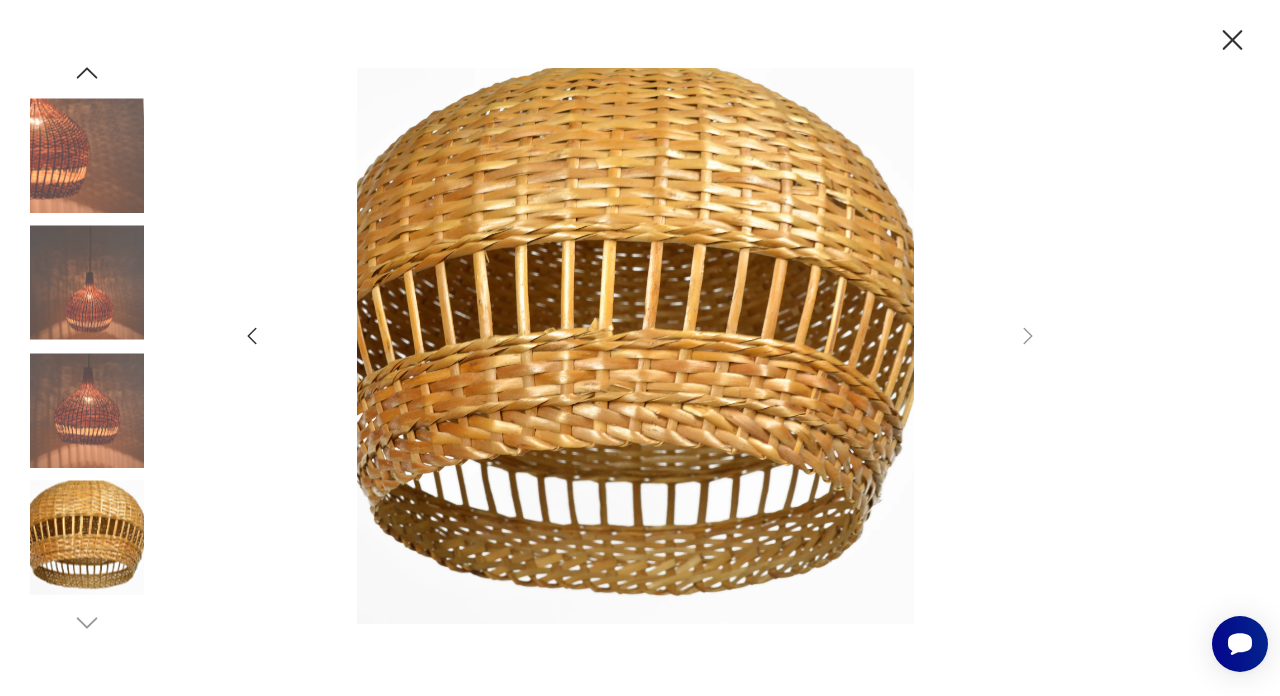 click 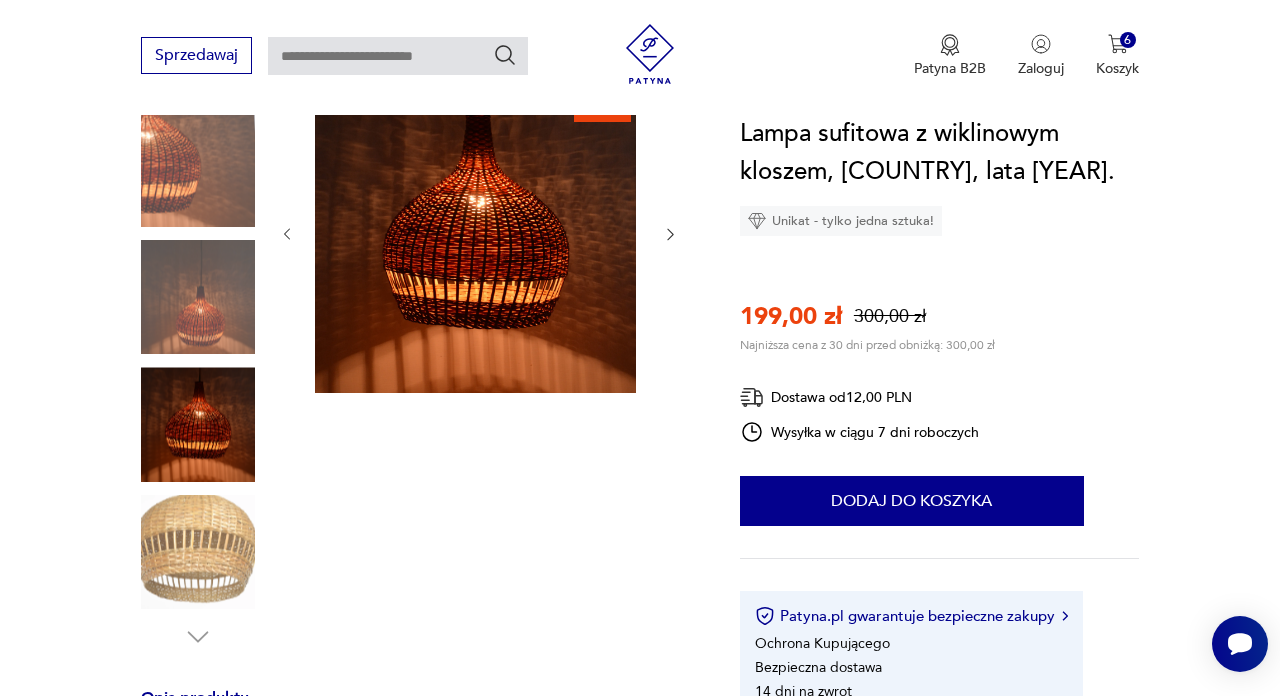 scroll, scrollTop: 257, scrollLeft: 0, axis: vertical 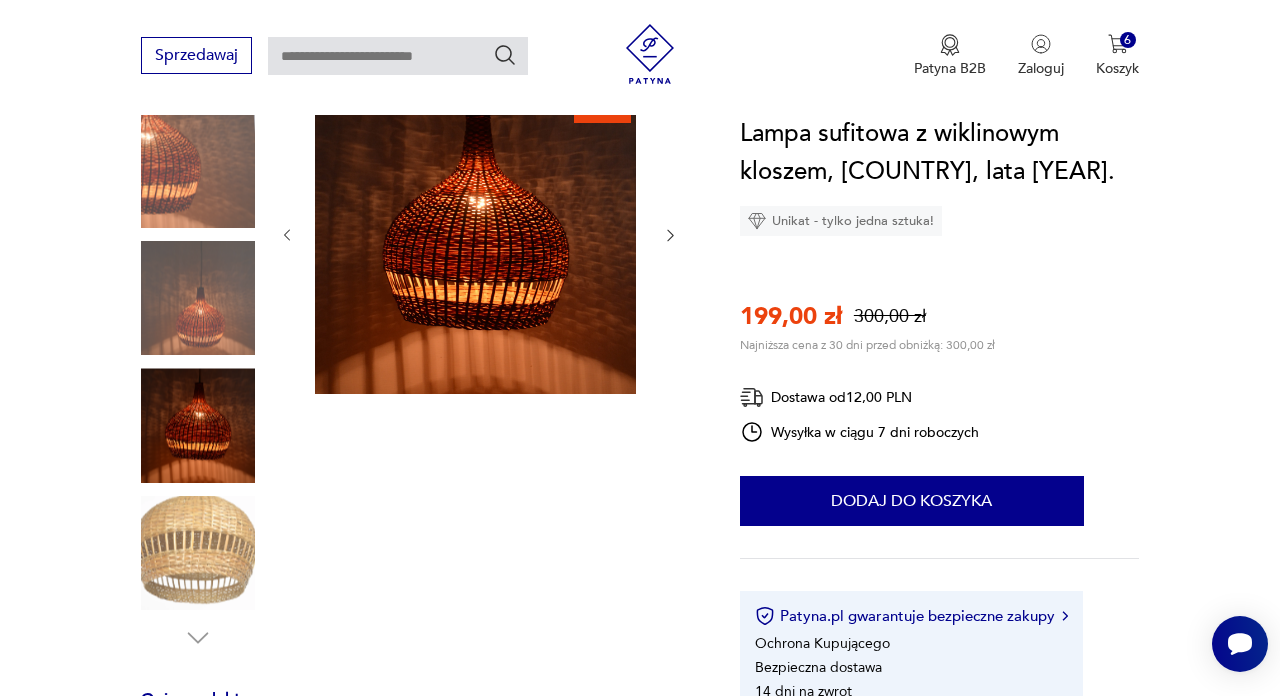 click at bounding box center [198, 170] 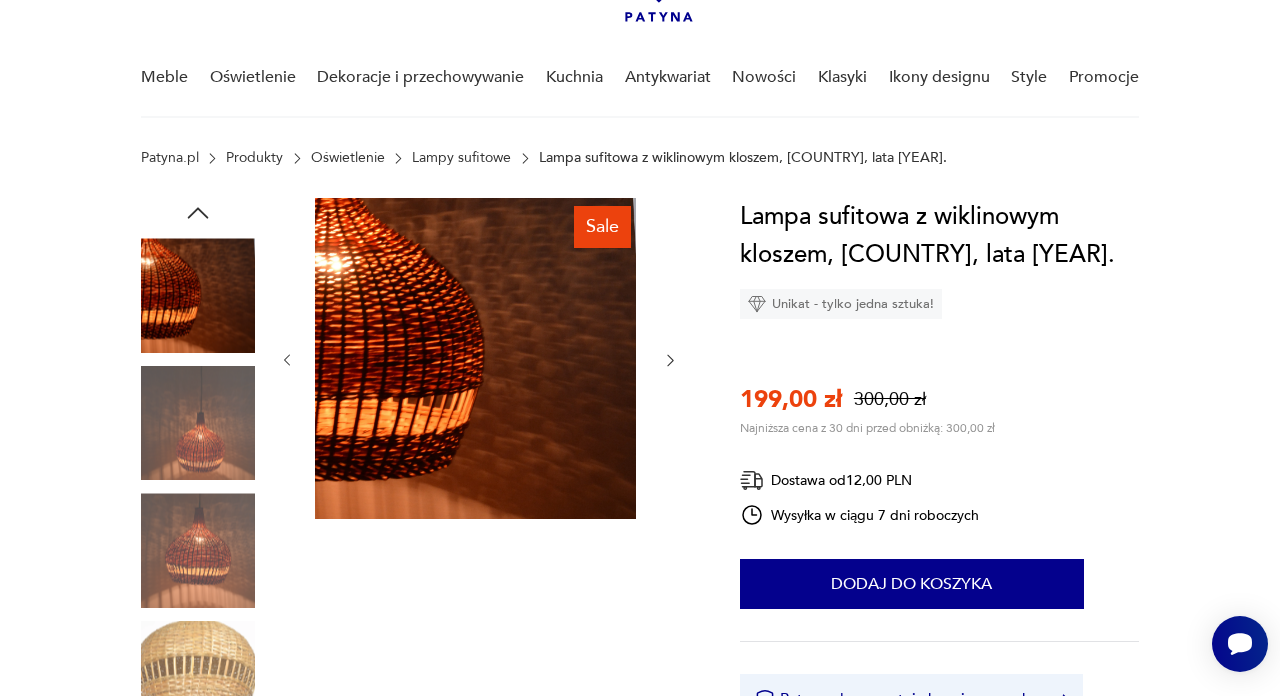 scroll, scrollTop: 137, scrollLeft: 0, axis: vertical 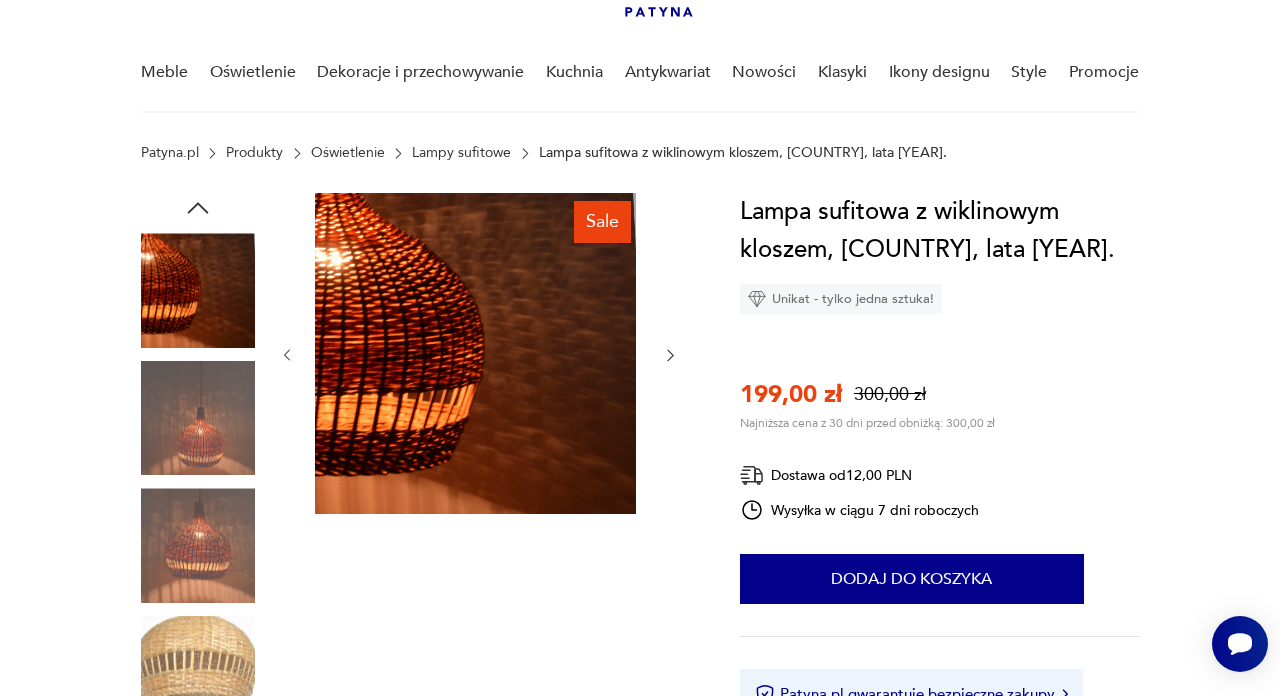 click 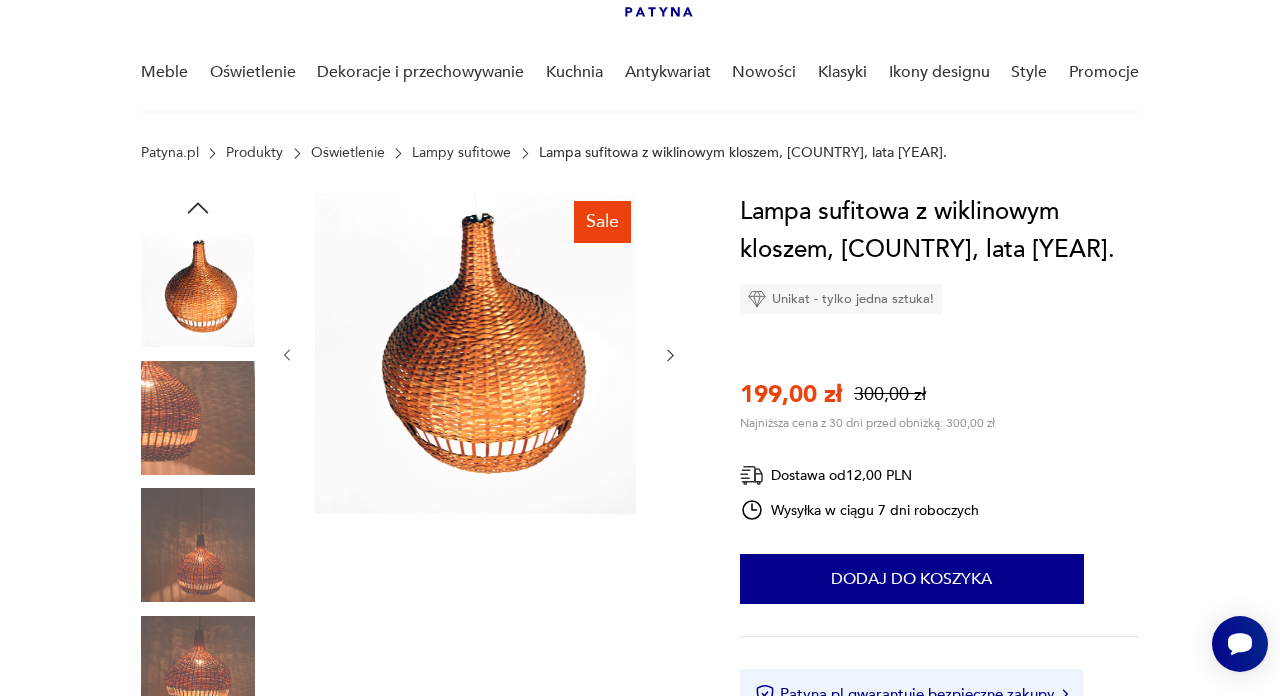 click 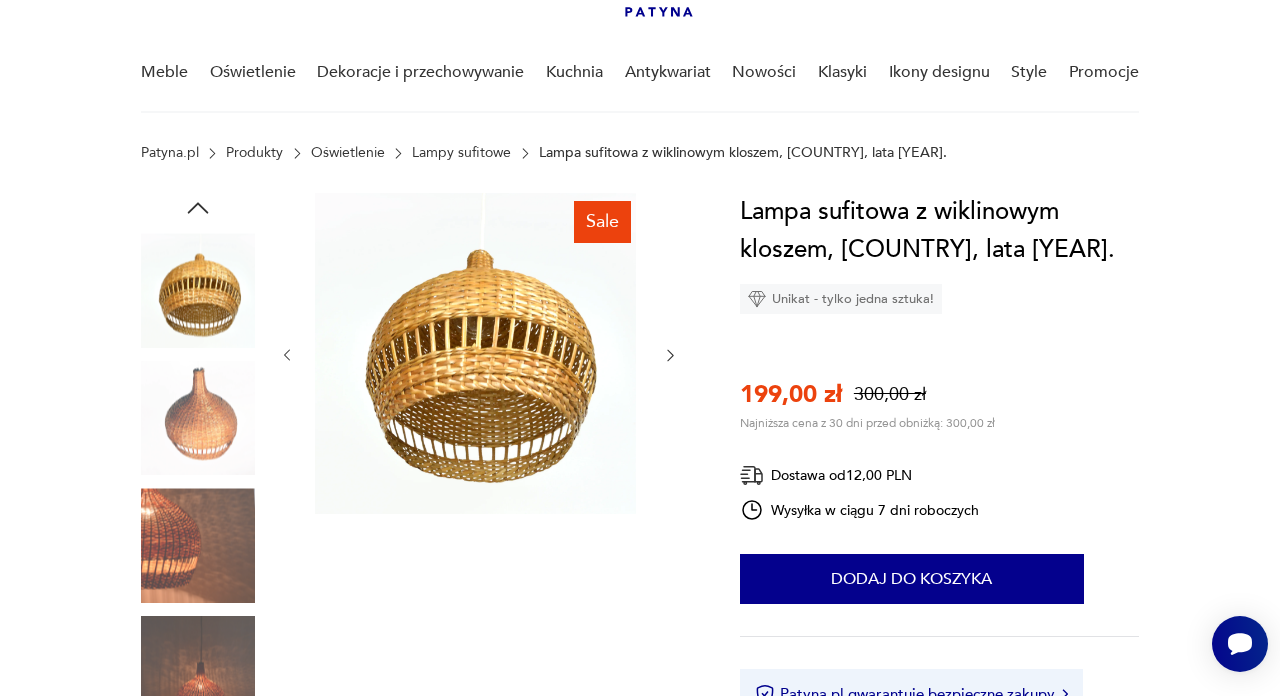 click 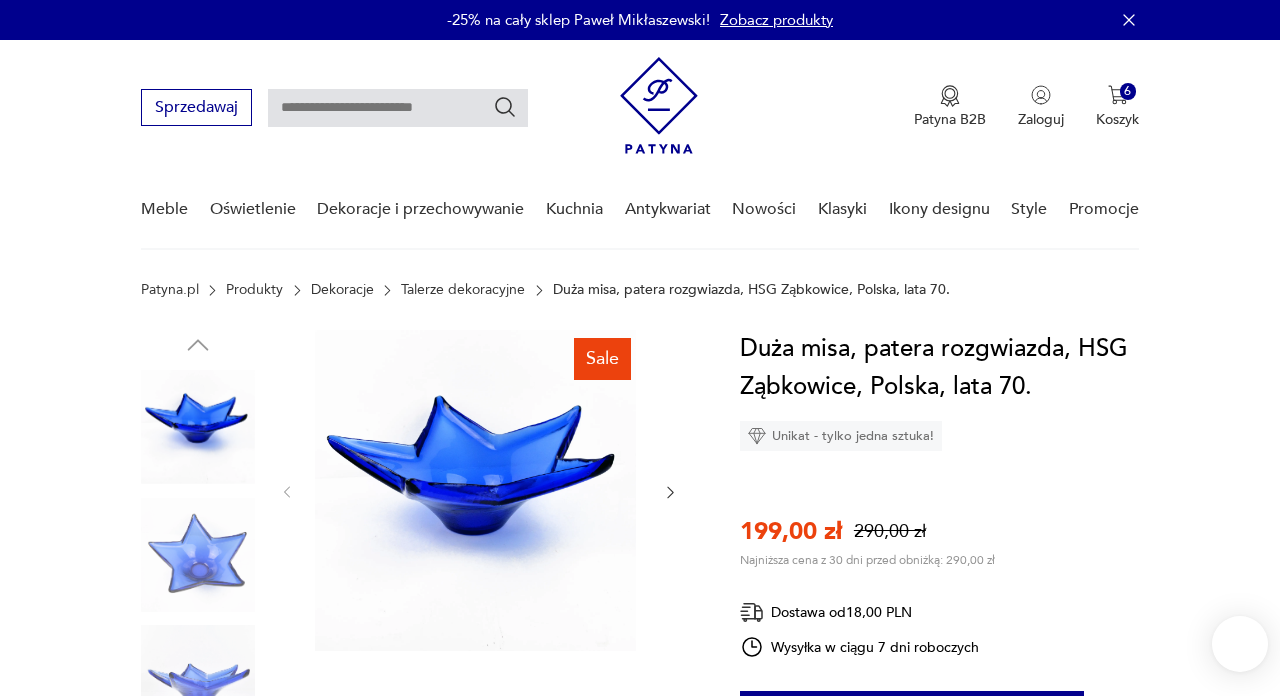 scroll, scrollTop: 0, scrollLeft: 0, axis: both 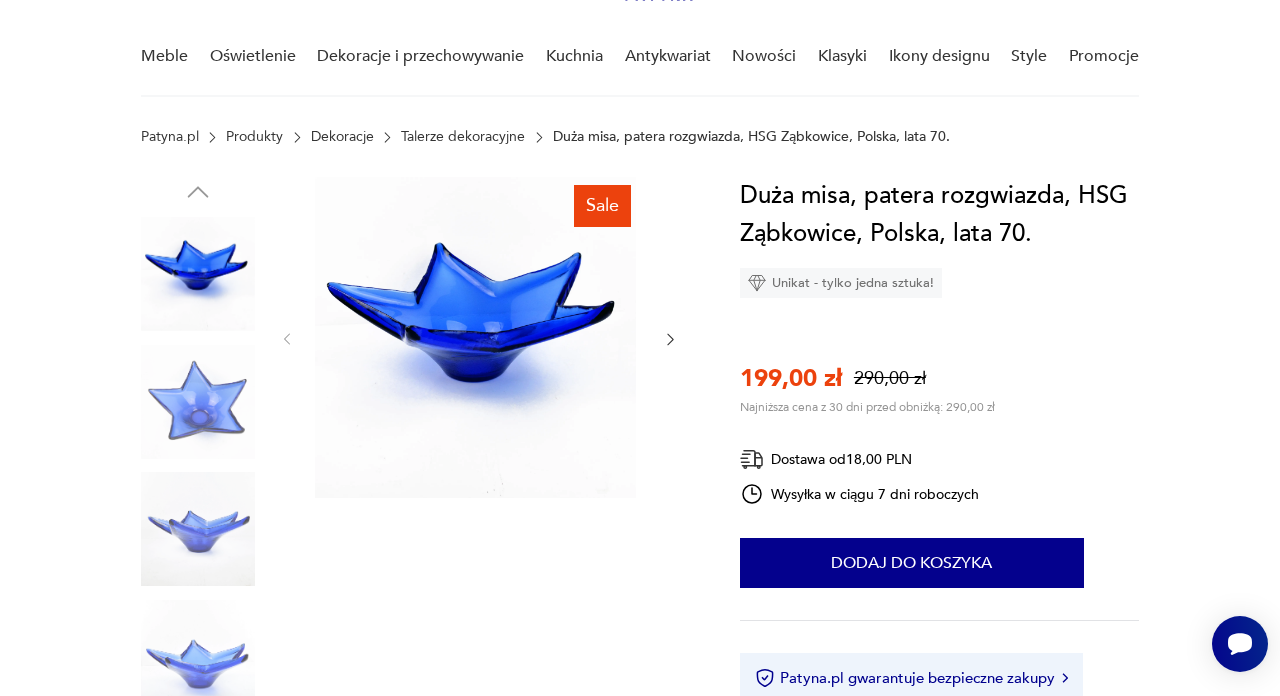 click at bounding box center (198, 402) 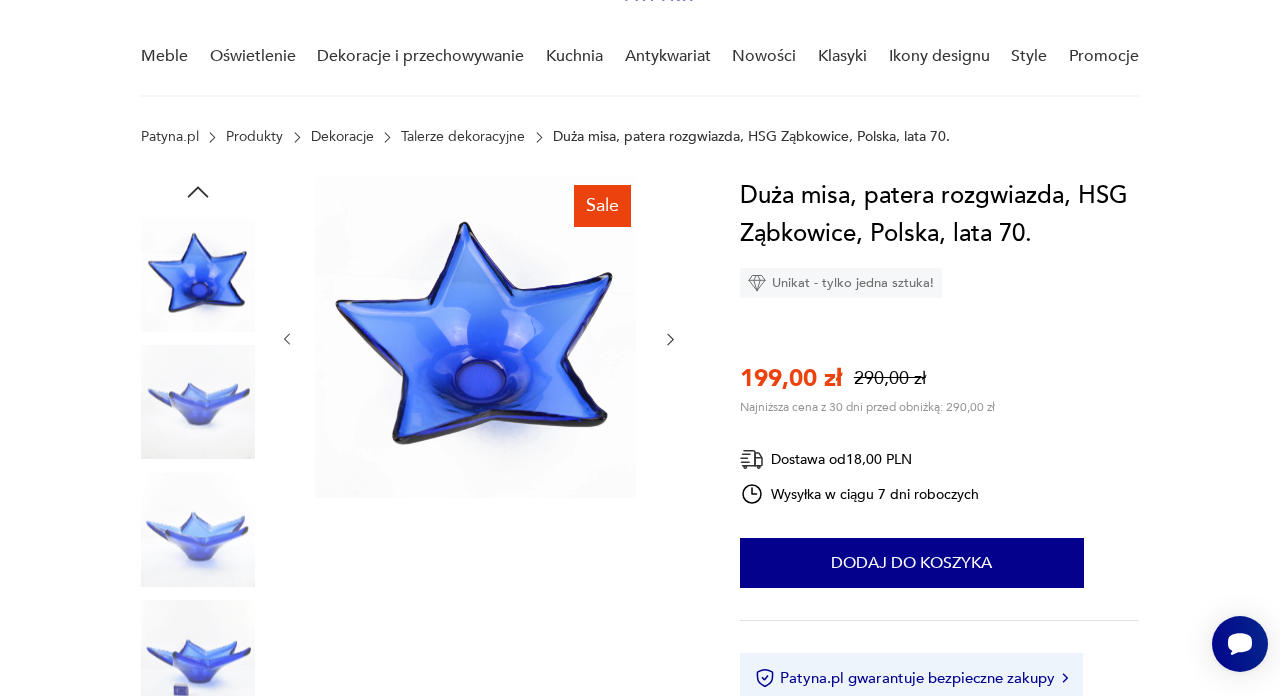 click at bounding box center [198, 402] 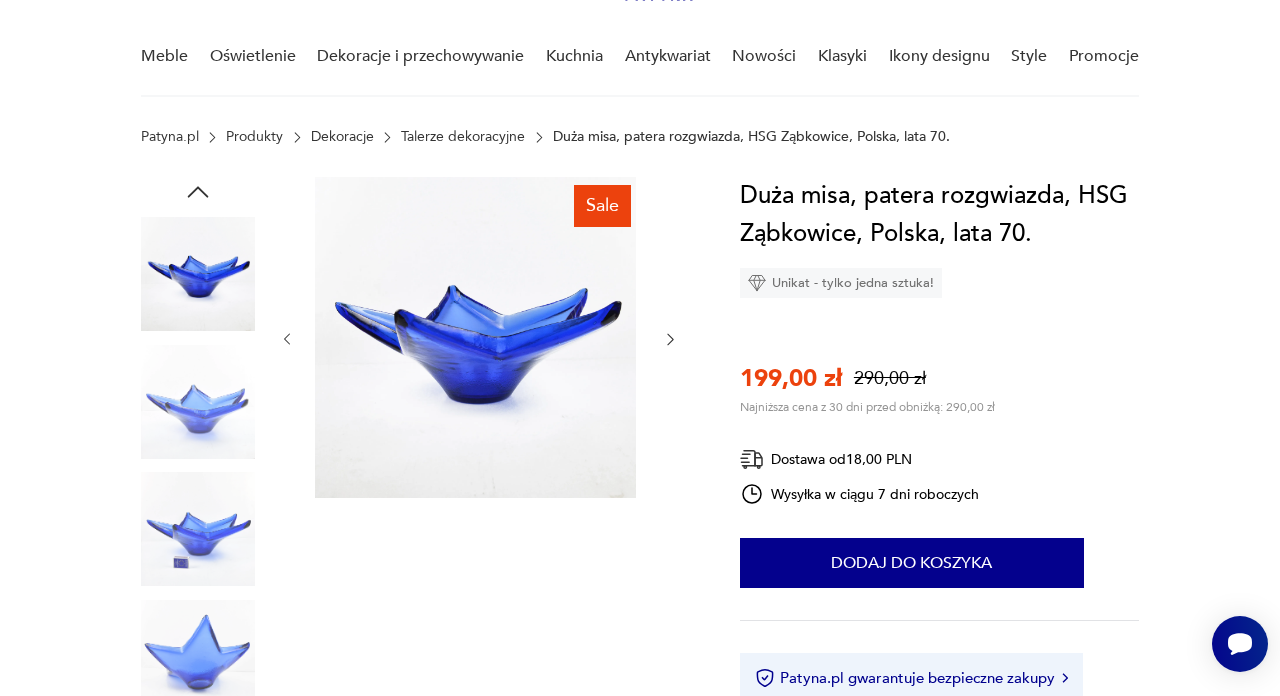 click at bounding box center [198, 529] 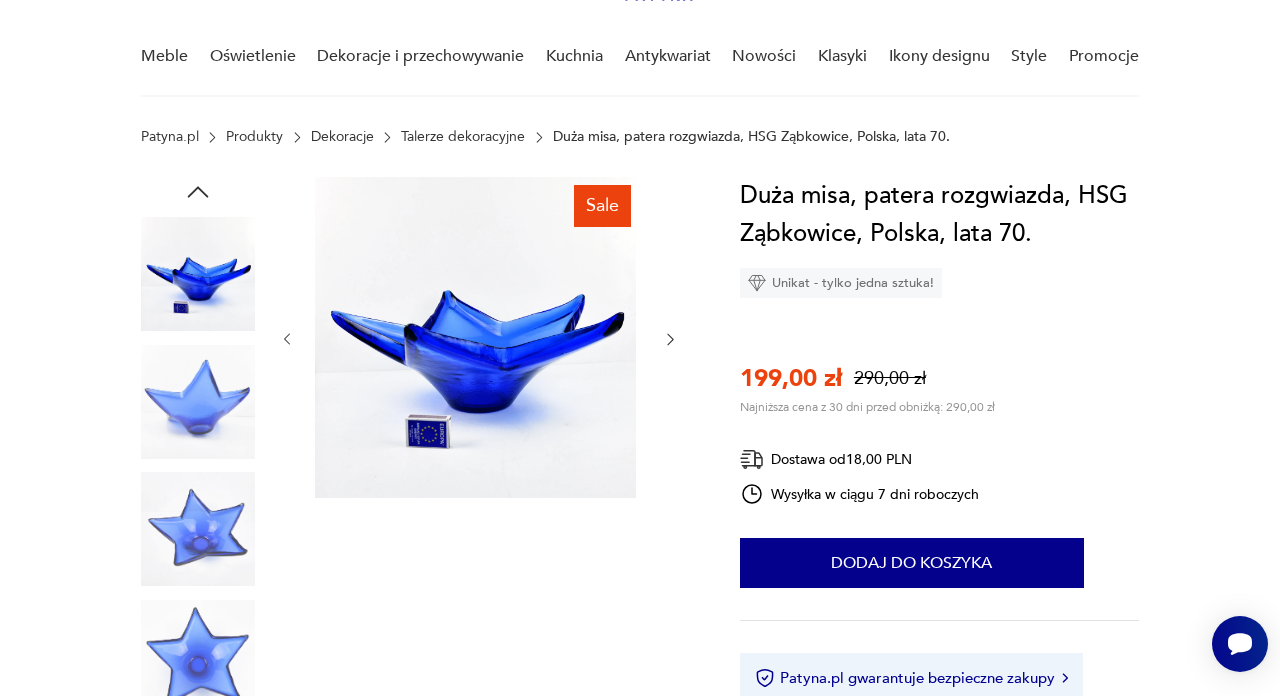 click at bounding box center (198, 529) 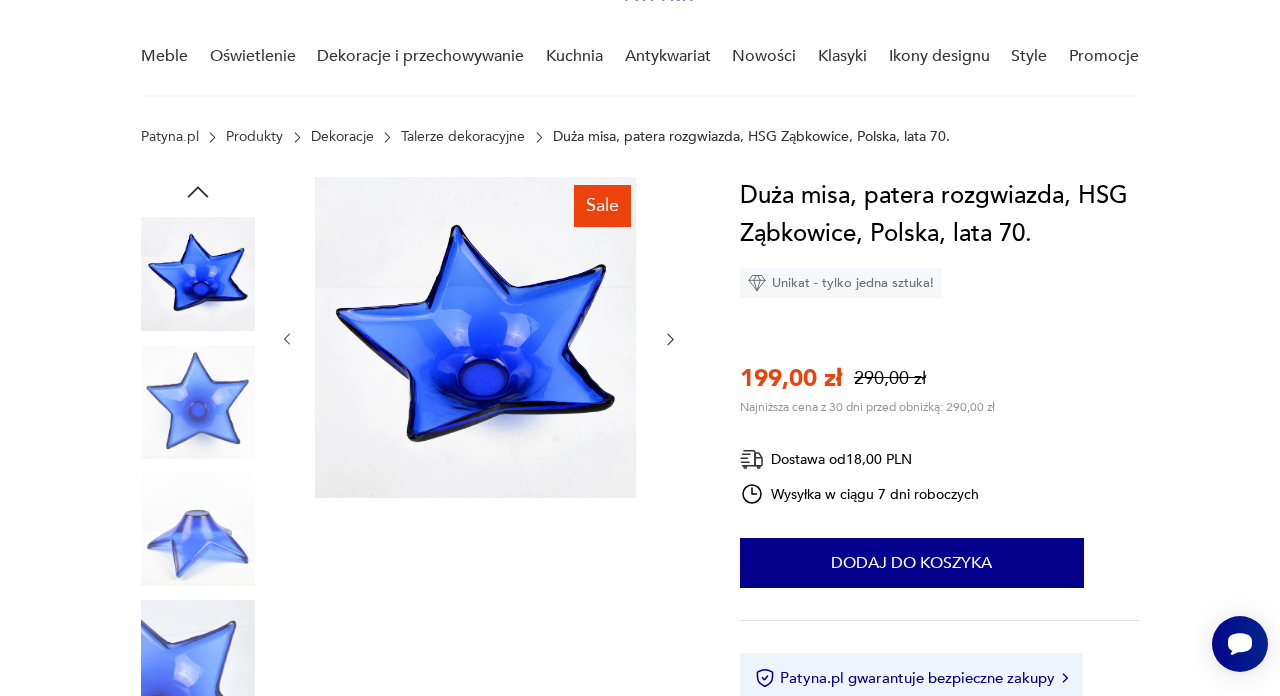 click at bounding box center (198, 529) 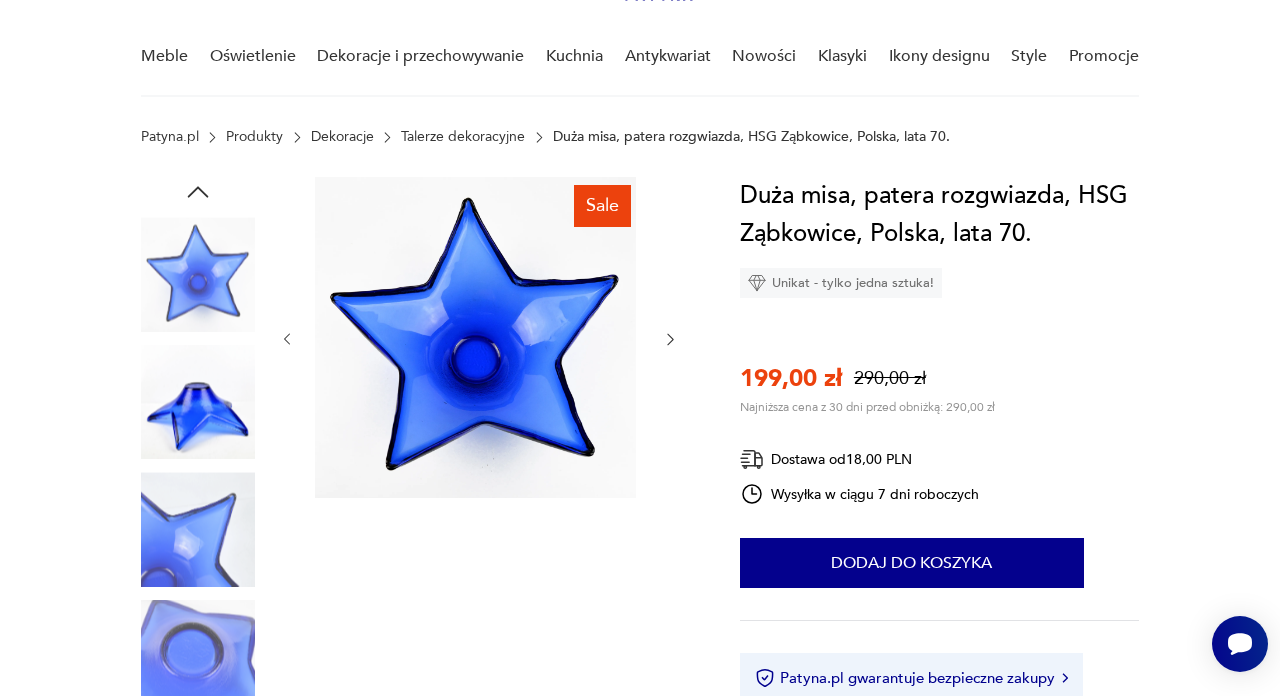 click at bounding box center (198, 402) 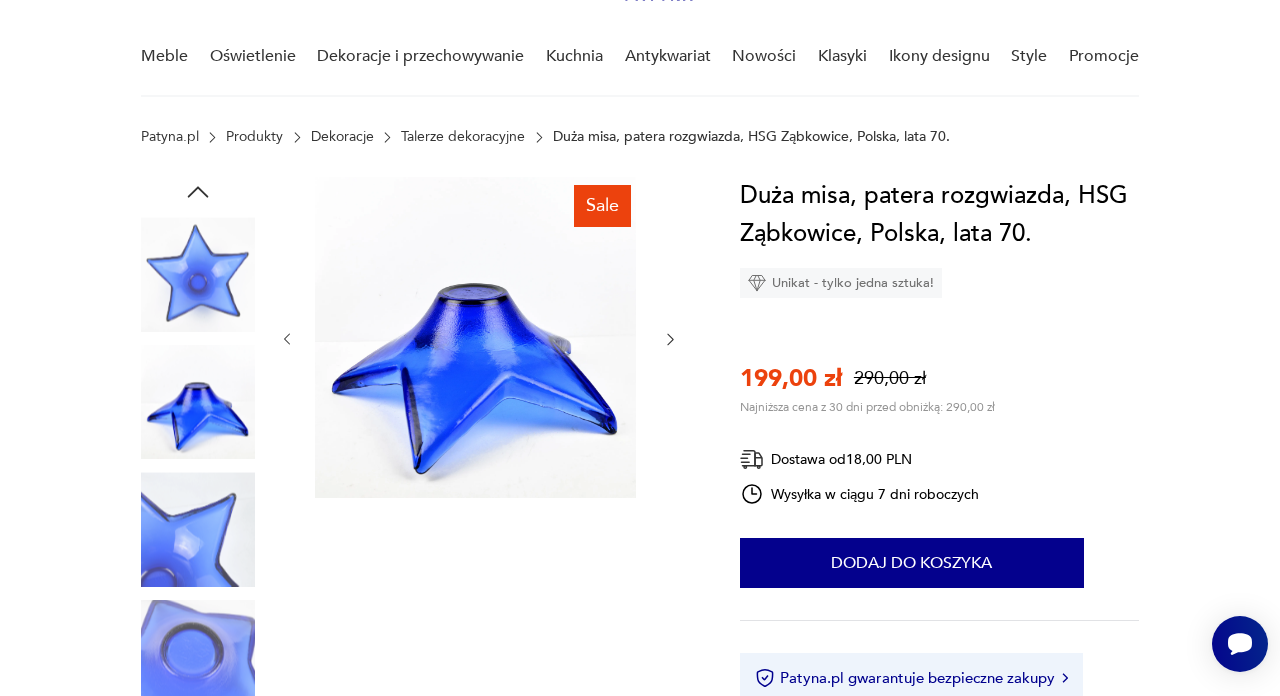 click at bounding box center (475, 337) 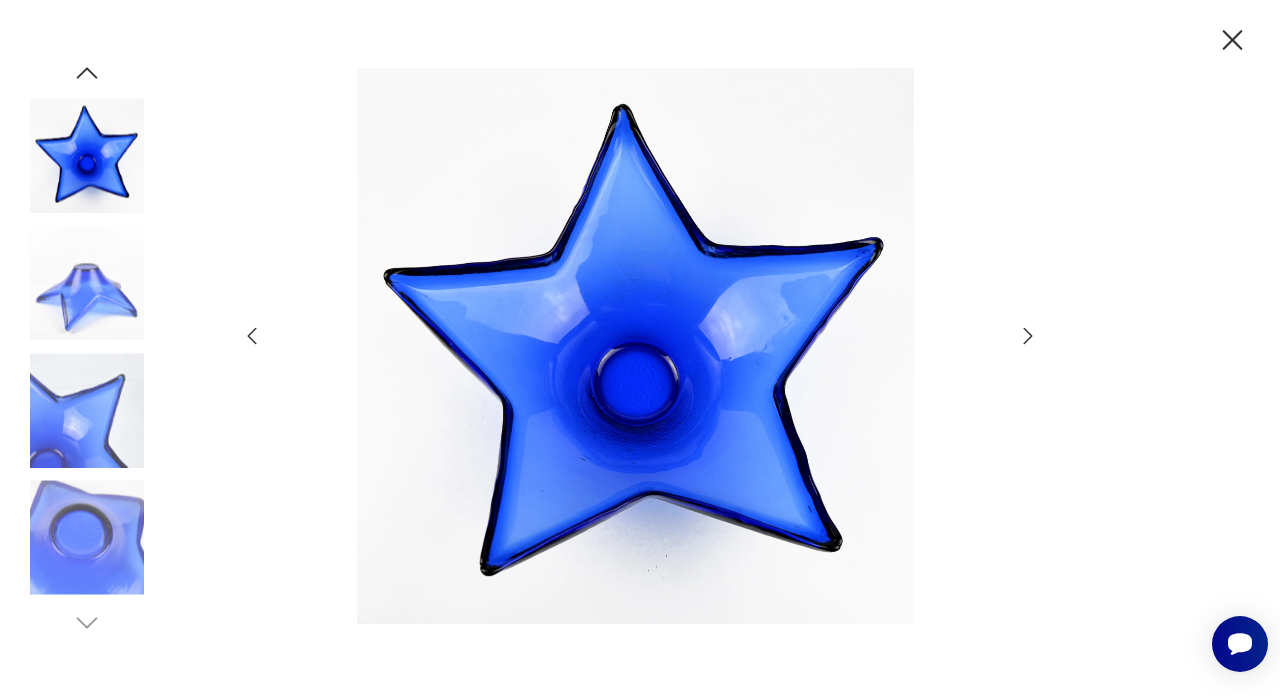 click at bounding box center (87, 283) 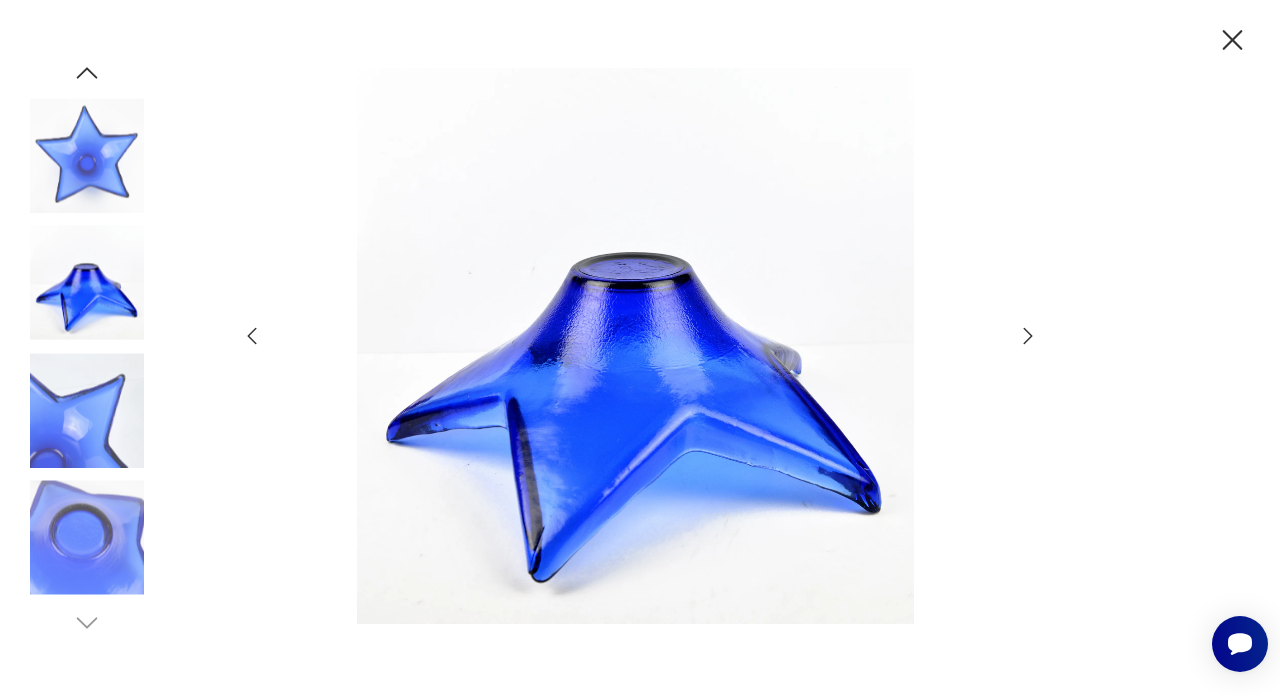 click 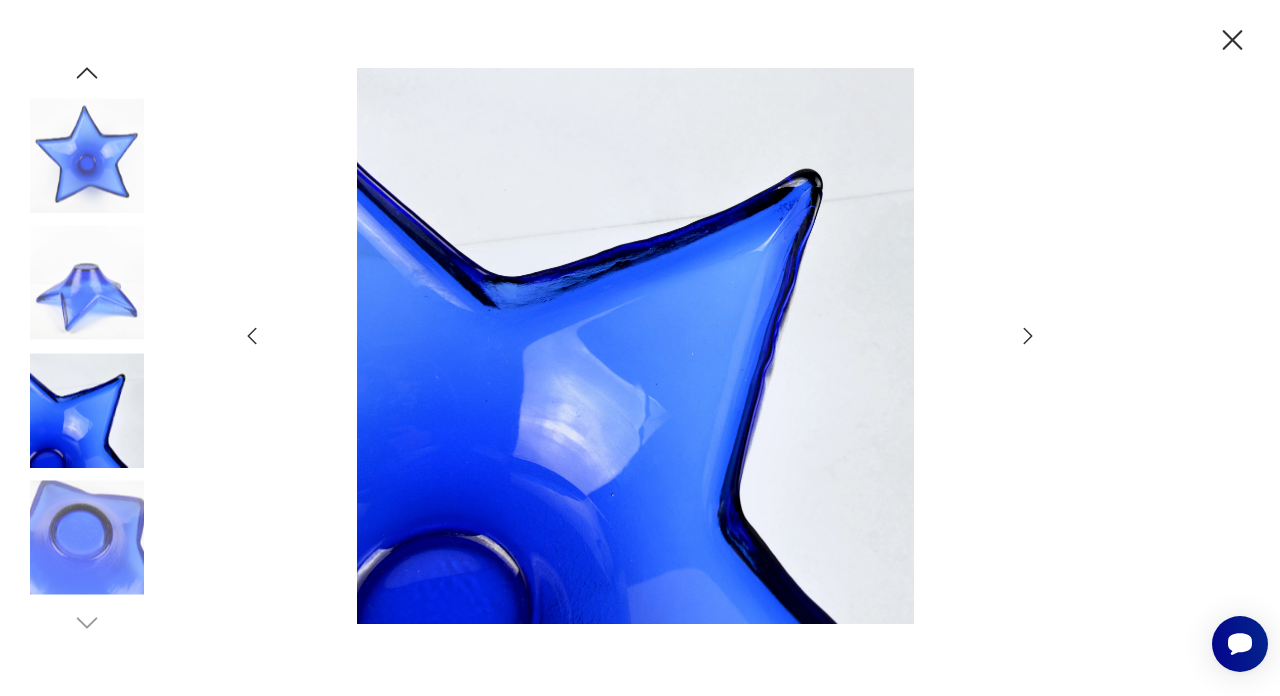 click 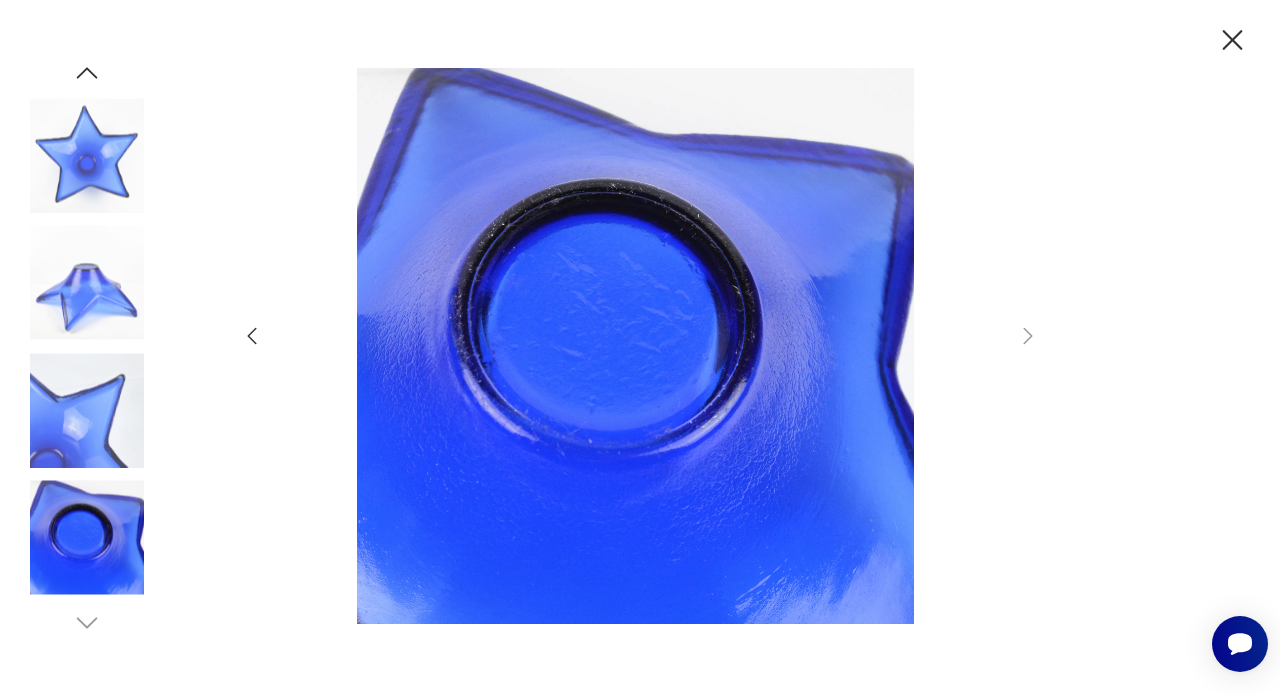 click 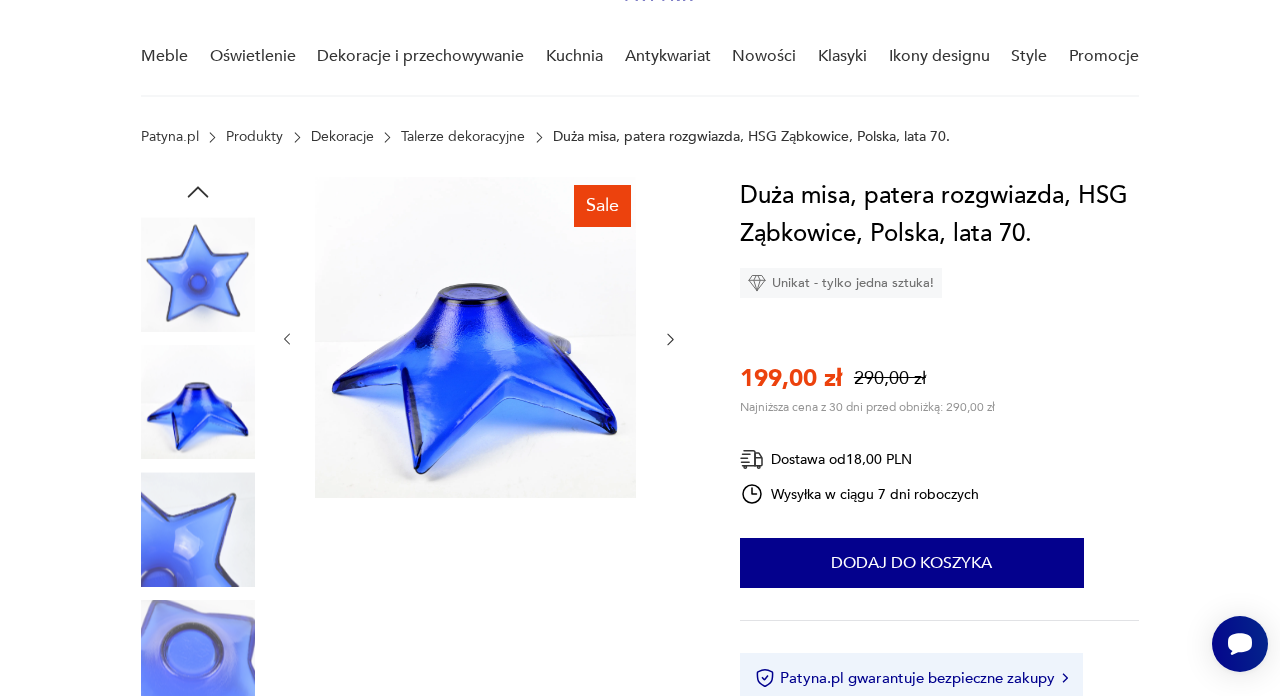 click at bounding box center (198, 274) 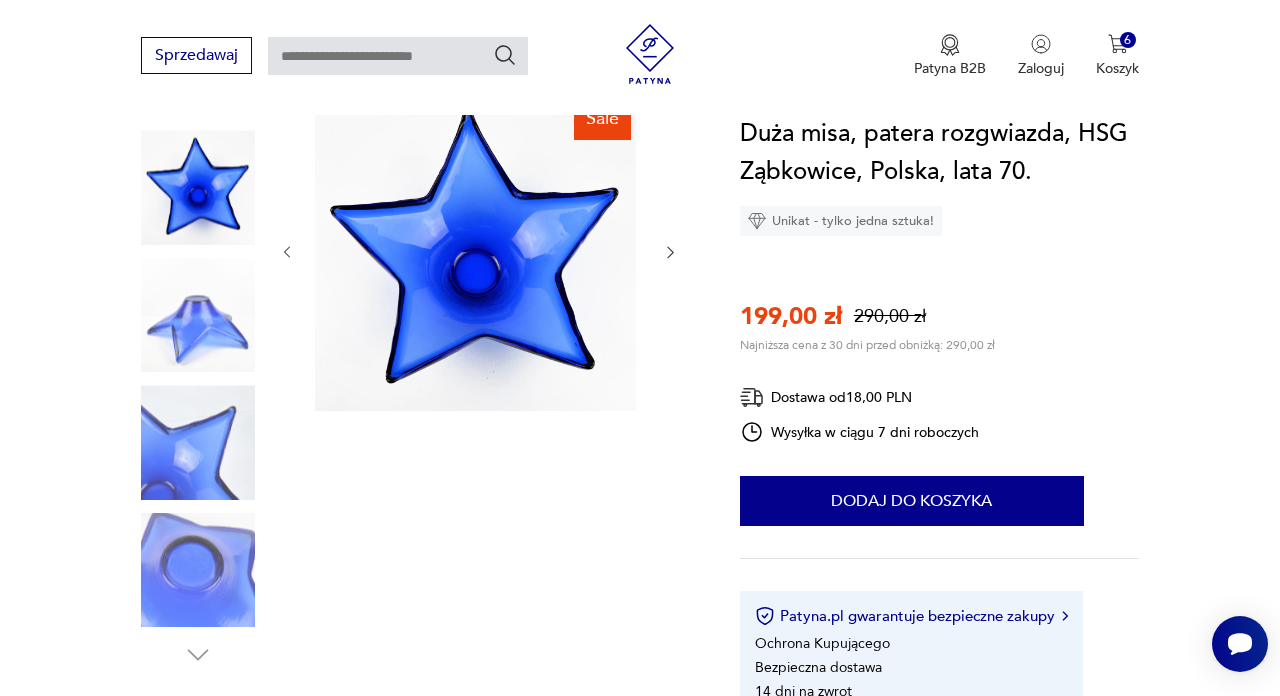 scroll, scrollTop: 256, scrollLeft: 0, axis: vertical 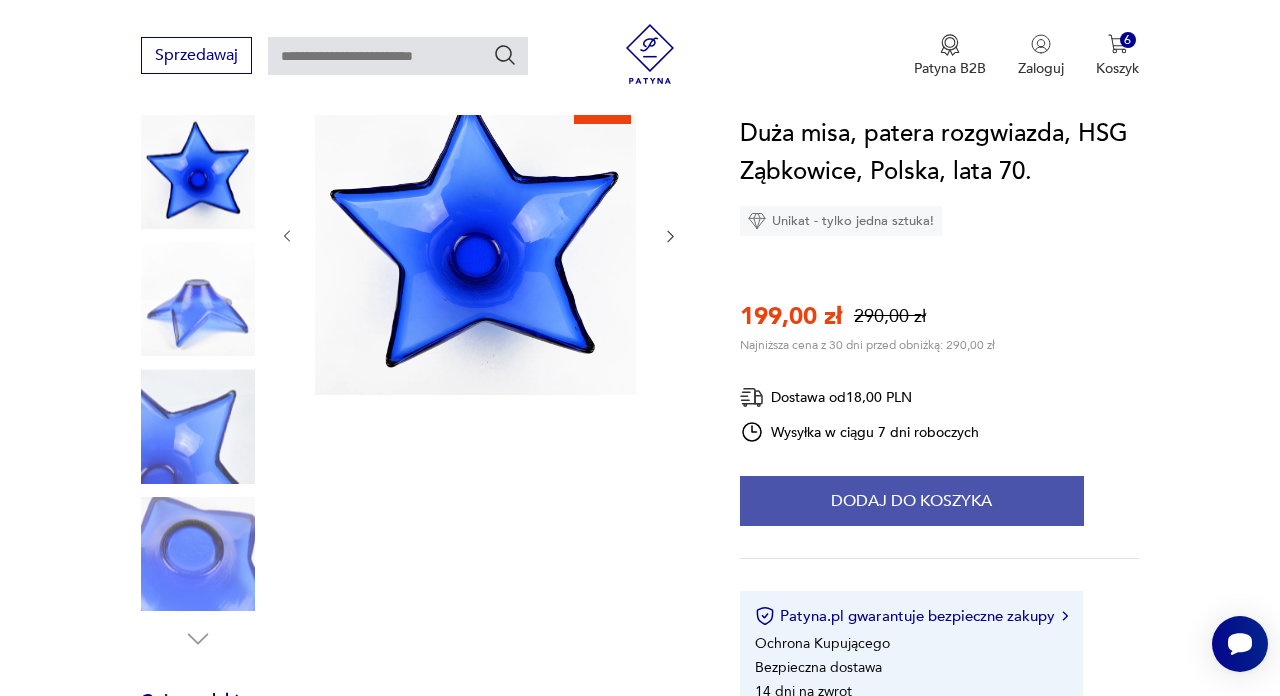 click on "Dodaj do koszyka" at bounding box center [912, 501] 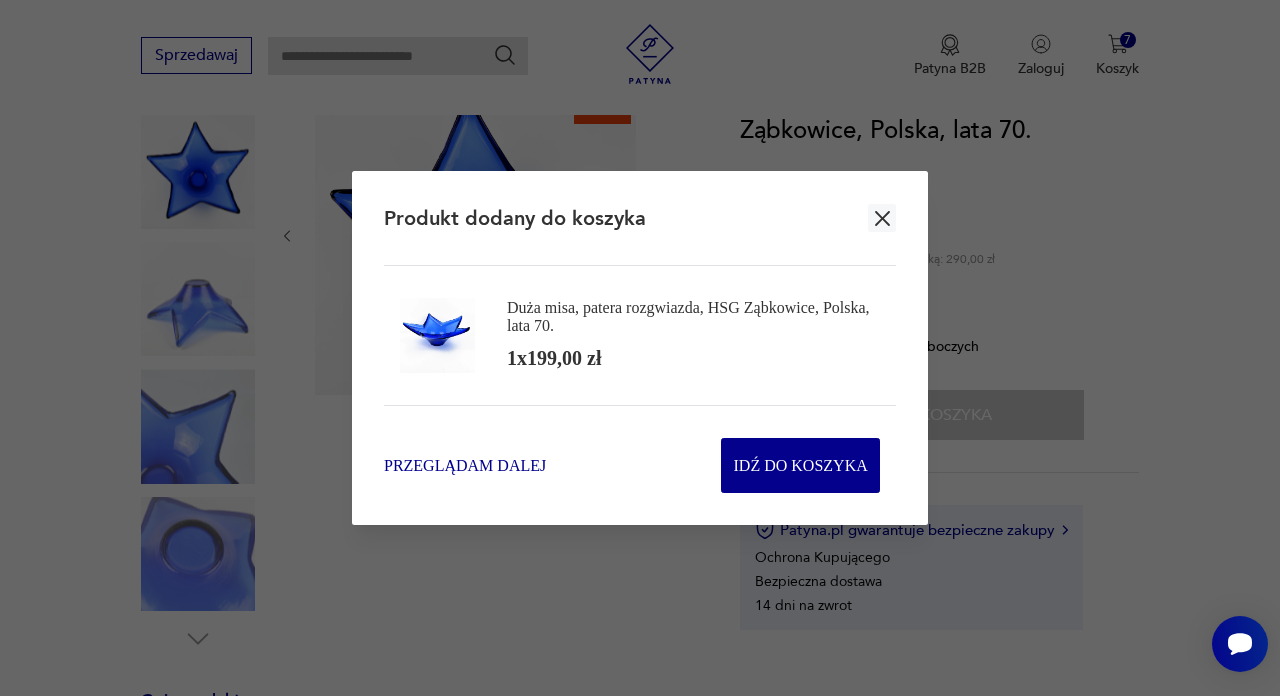 click on "Przeglądam dalej" at bounding box center (465, 465) 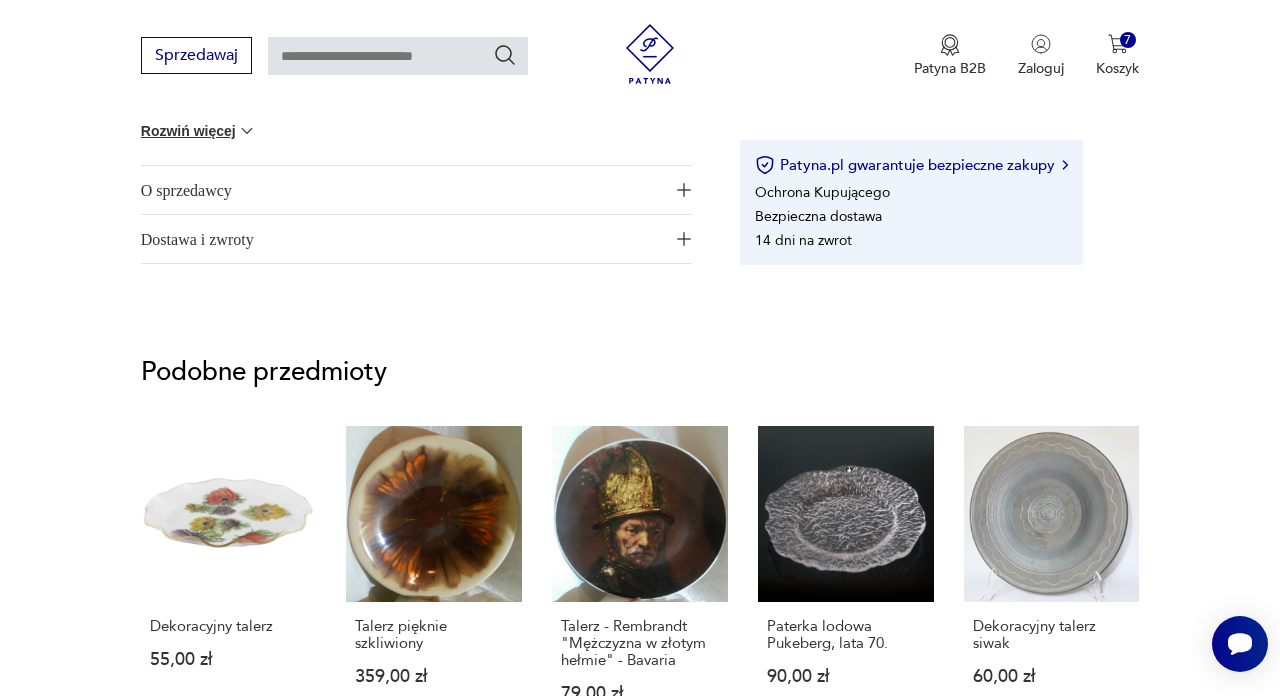 scroll, scrollTop: 1395, scrollLeft: 0, axis: vertical 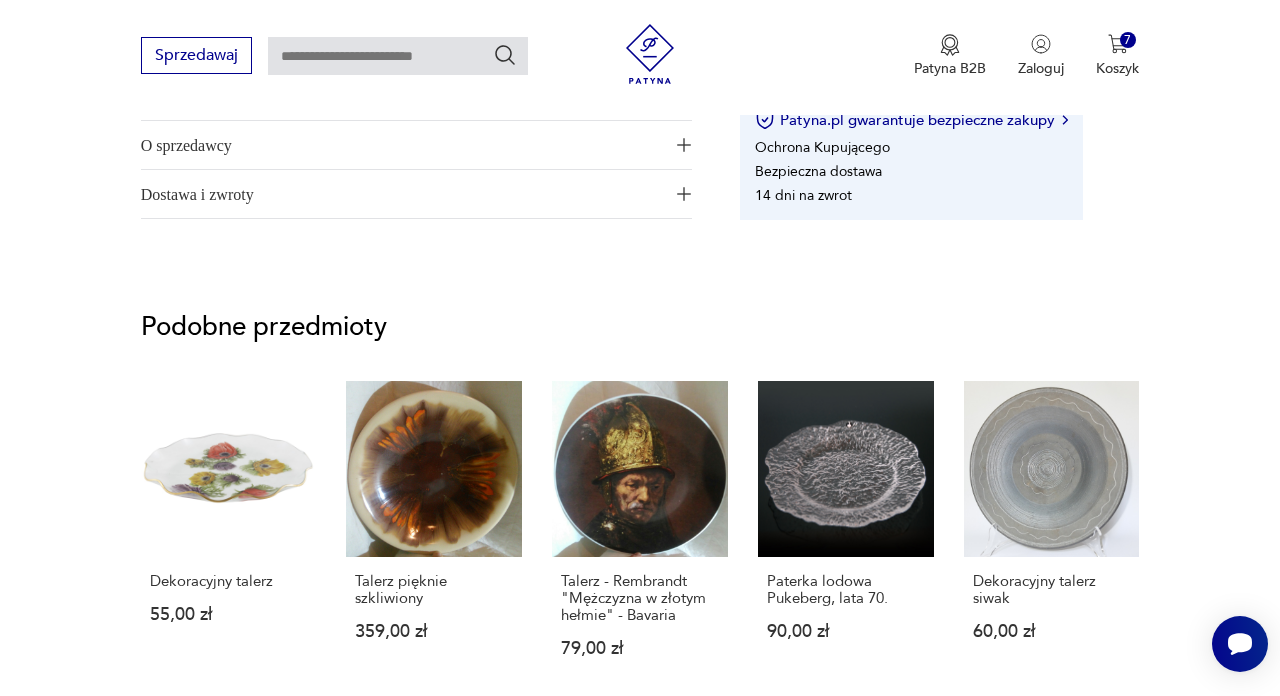 click on "O sprzedawcy" at bounding box center (403, 145) 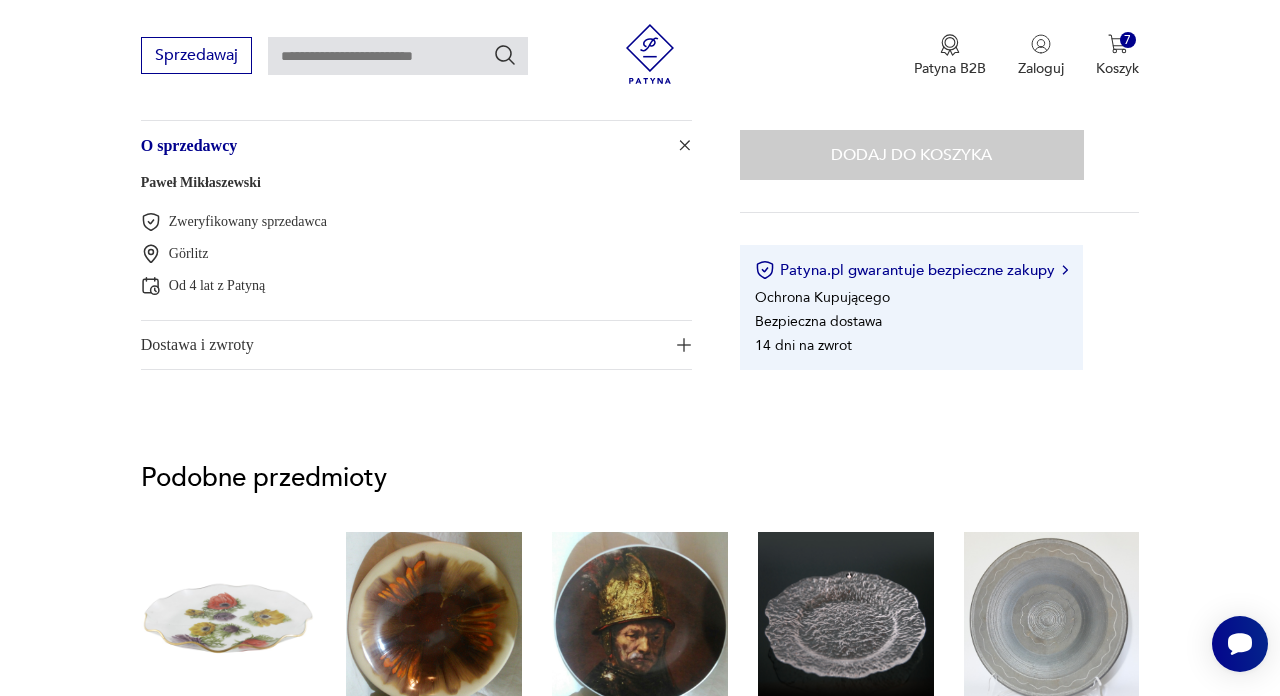 click on "Paweł Mikłaszewski" at bounding box center (201, 182) 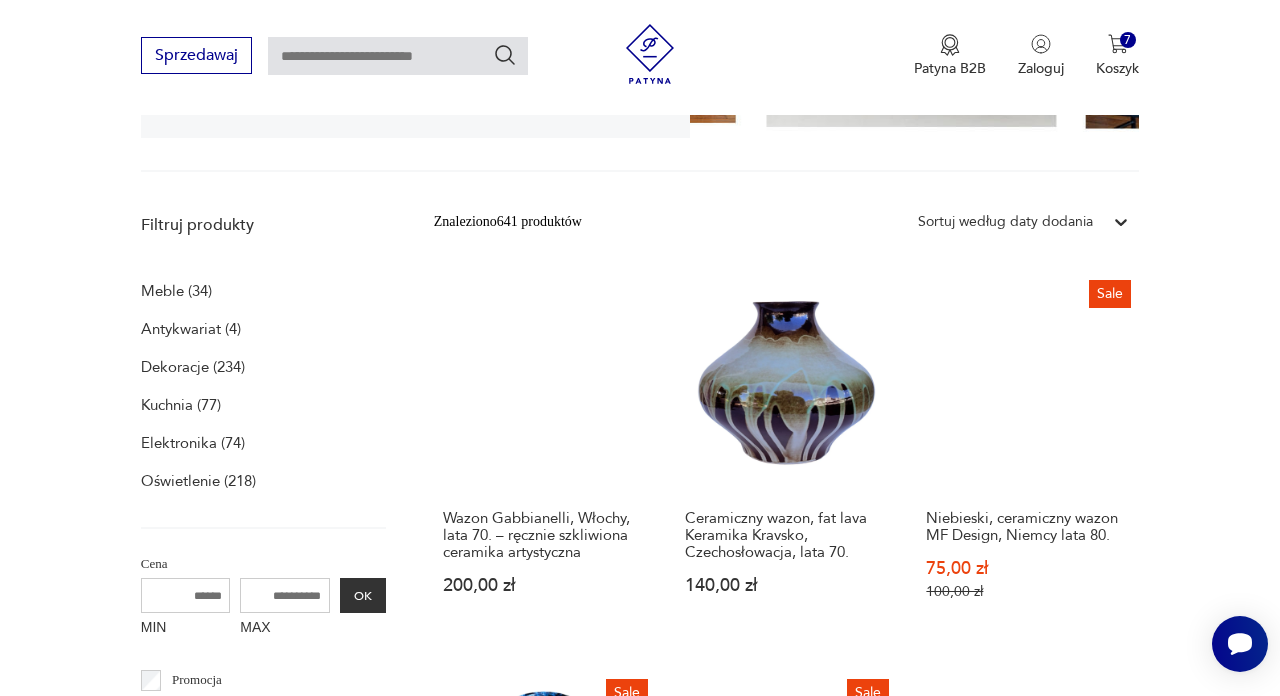 scroll, scrollTop: 510, scrollLeft: 0, axis: vertical 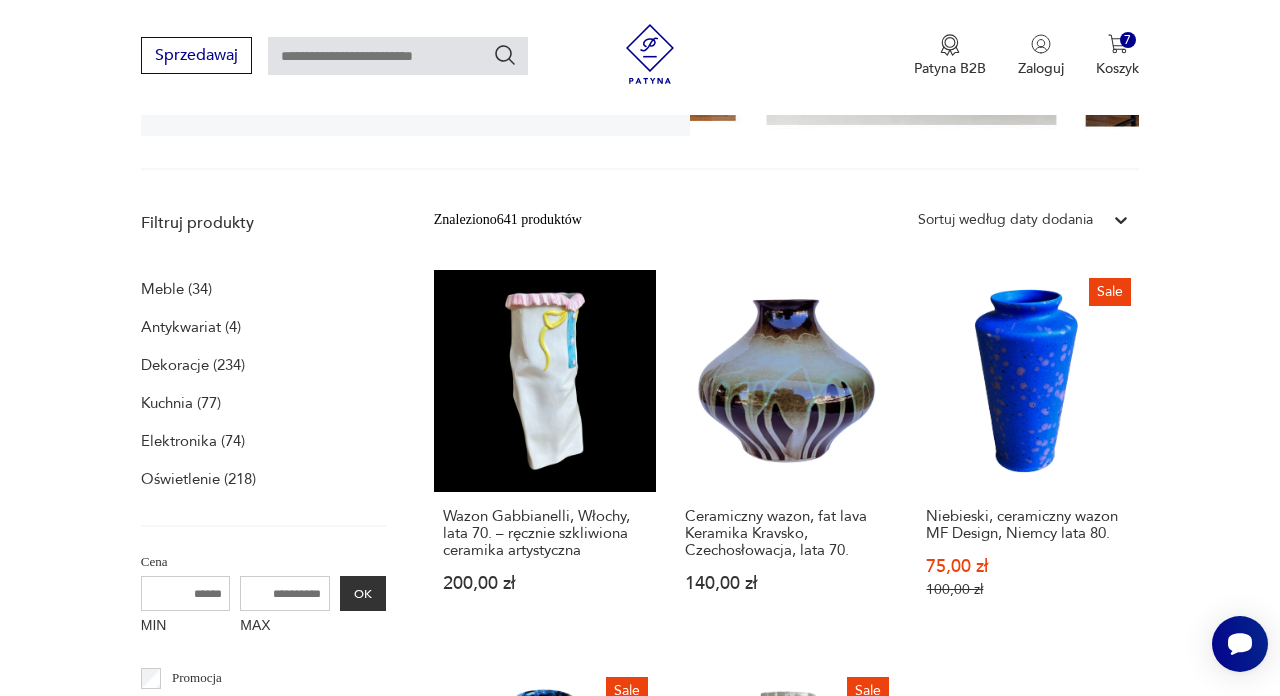 click on "Oświetlenie (218)" at bounding box center [198, 479] 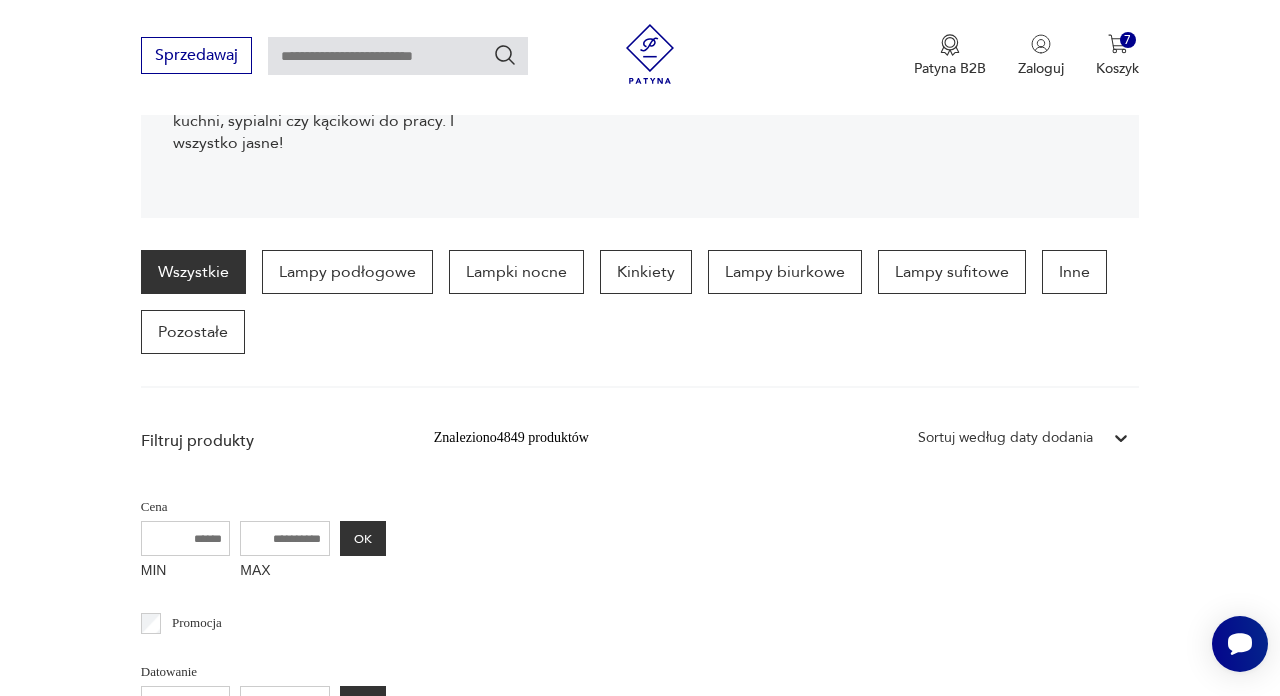 scroll, scrollTop: 429, scrollLeft: 0, axis: vertical 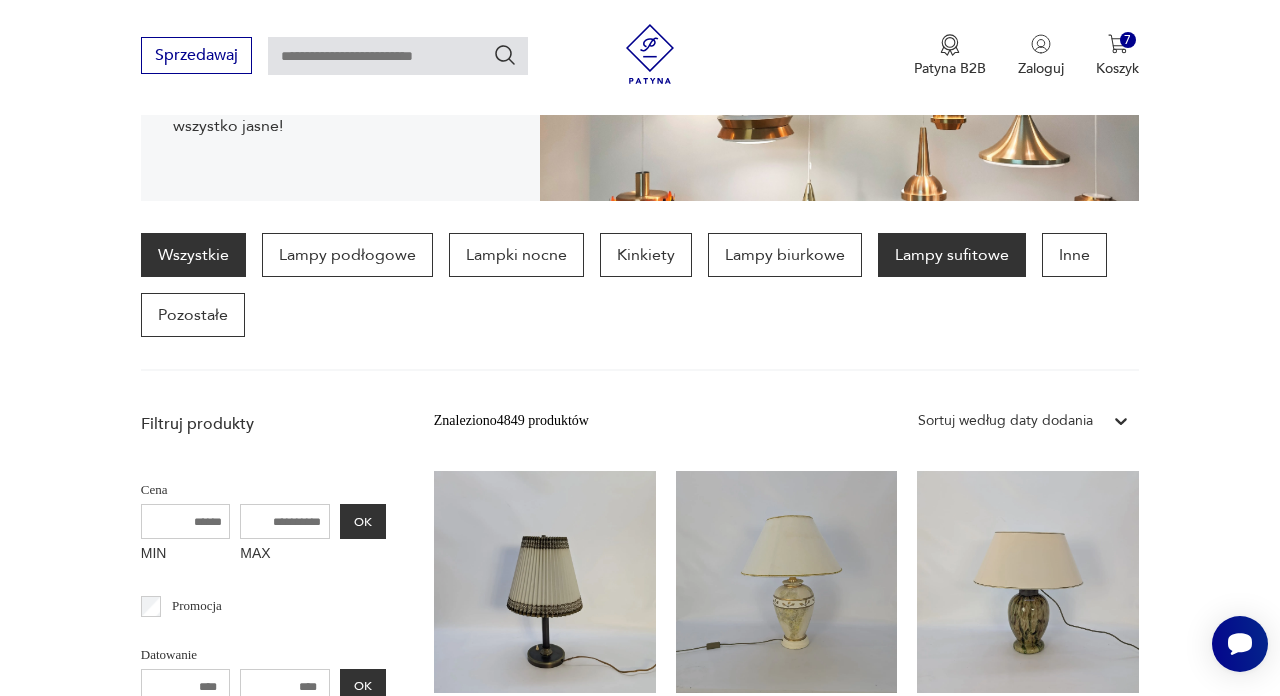 click on "Lampy sufitowe" at bounding box center (952, 255) 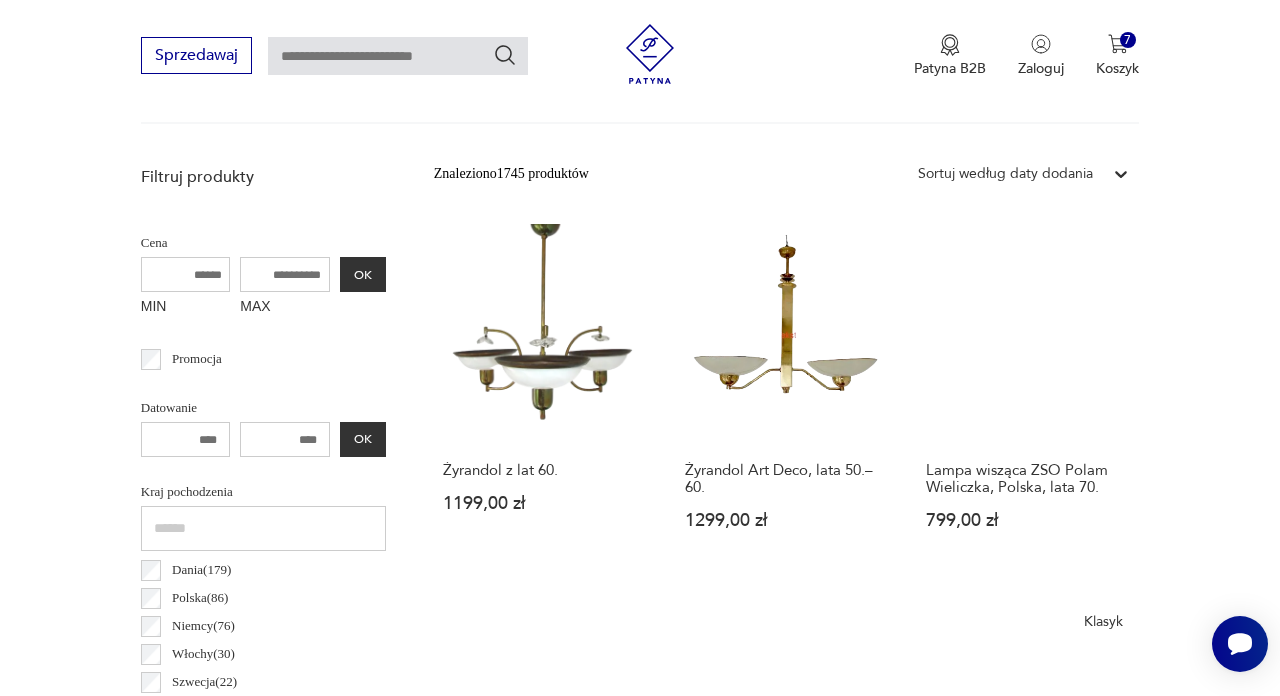 scroll, scrollTop: 660, scrollLeft: 0, axis: vertical 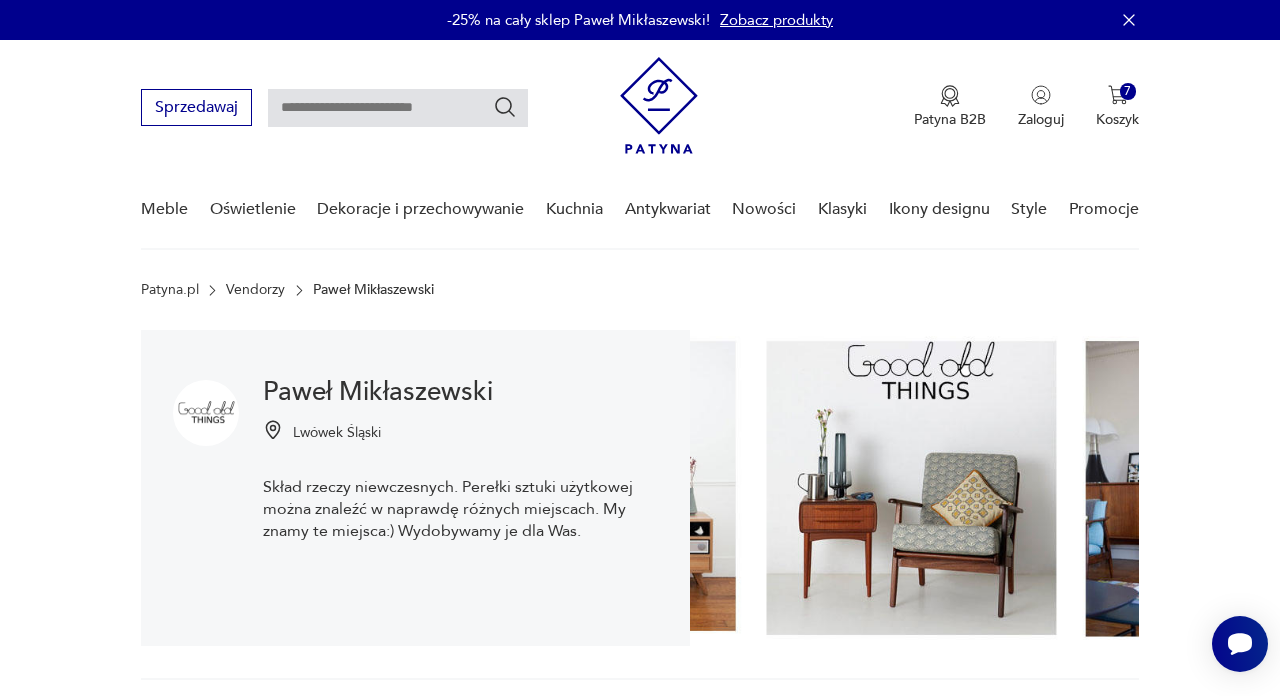 click at bounding box center (206, 413) 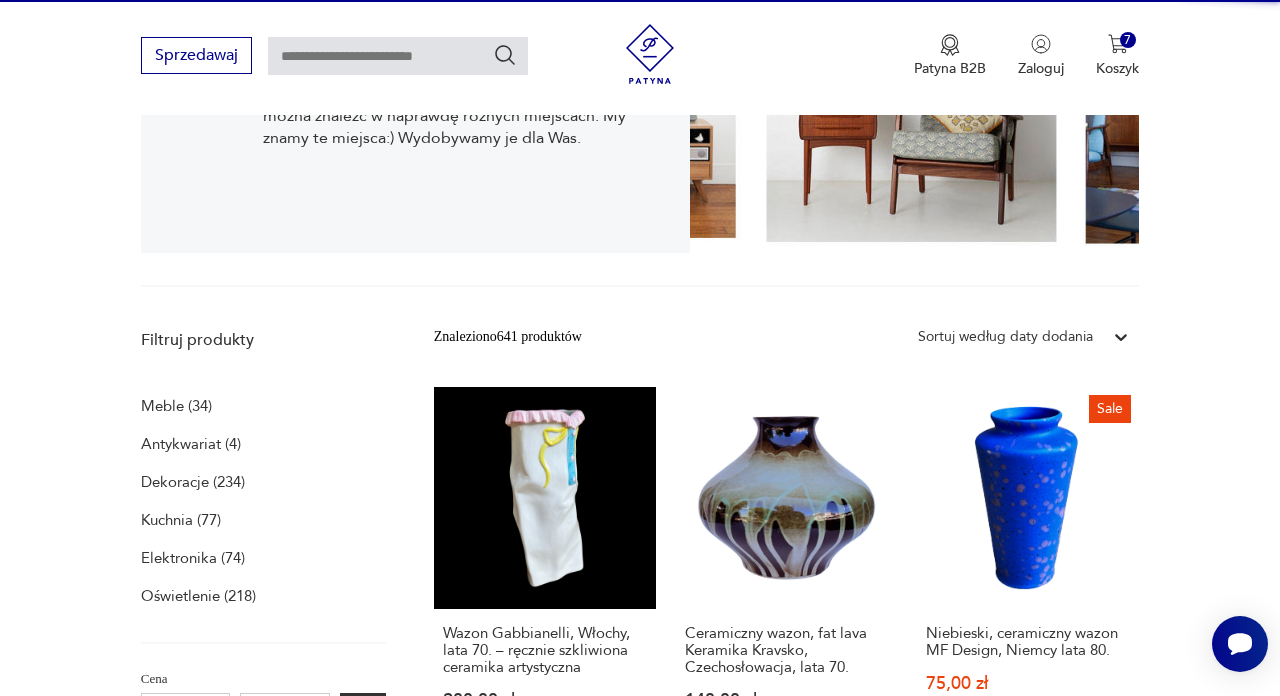 scroll, scrollTop: 466, scrollLeft: 0, axis: vertical 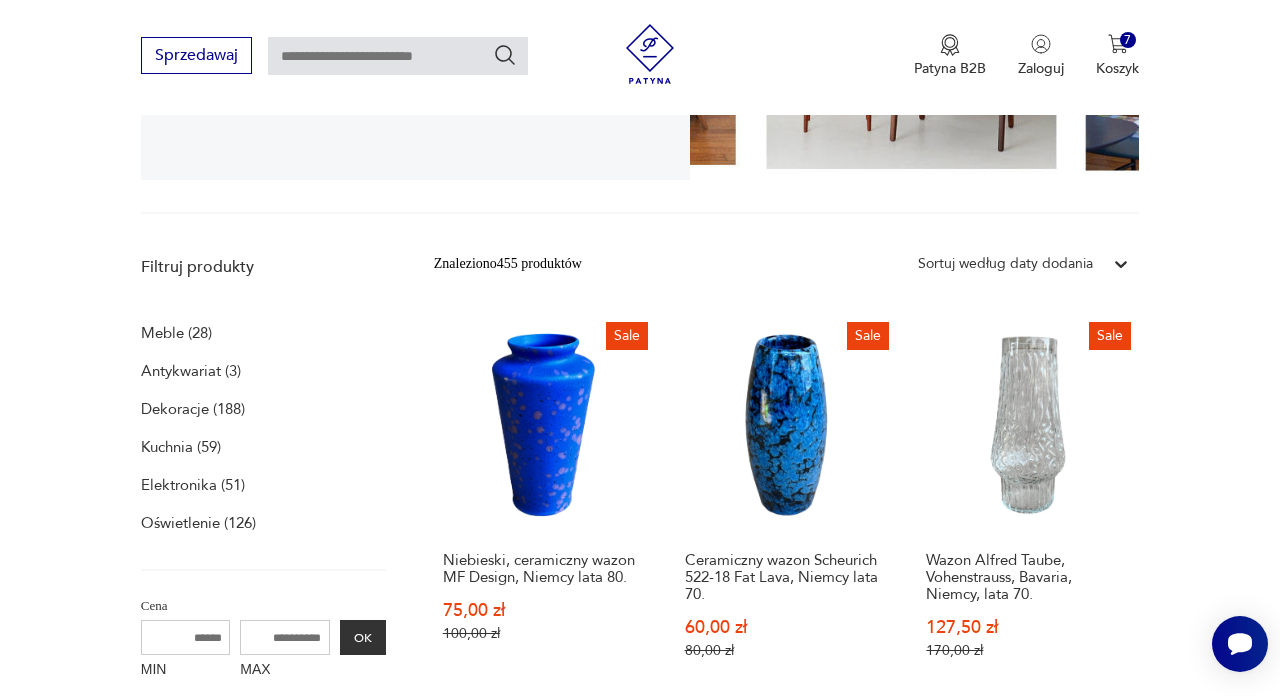 click on "Oświetlenie (126)" at bounding box center (198, 523) 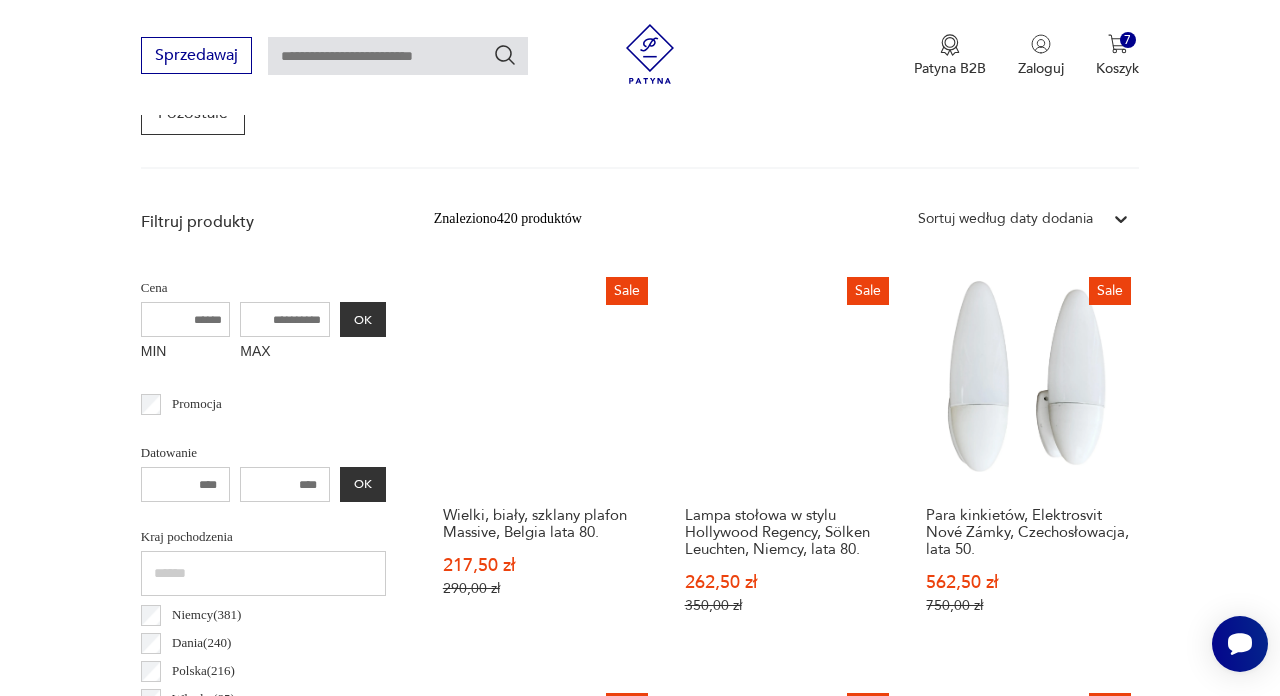 scroll, scrollTop: 529, scrollLeft: 0, axis: vertical 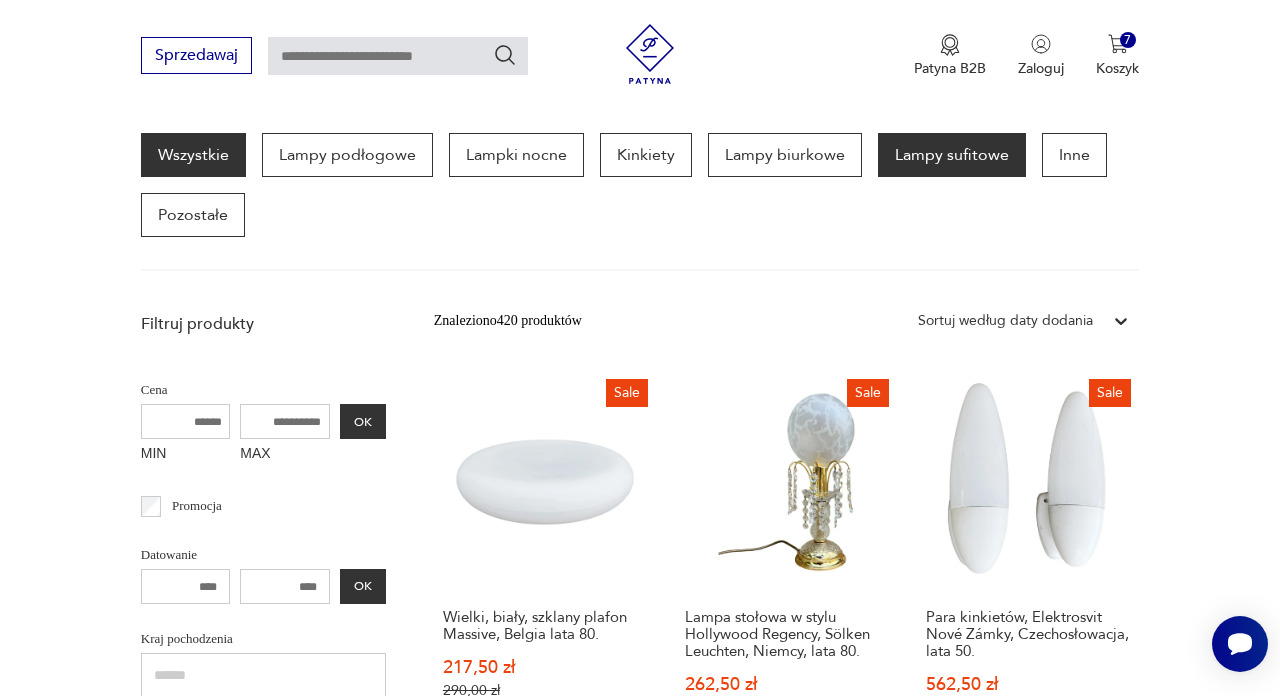 click on "Lampy sufitowe" at bounding box center (952, 155) 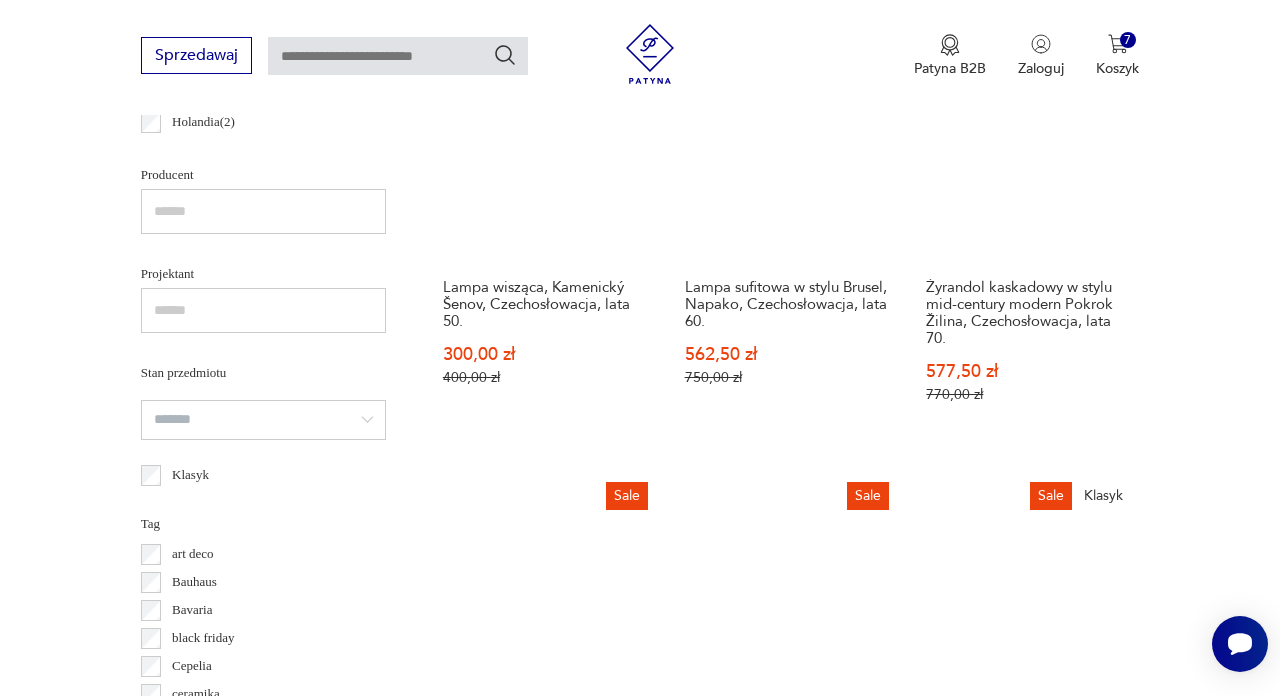 scroll, scrollTop: 1270, scrollLeft: 0, axis: vertical 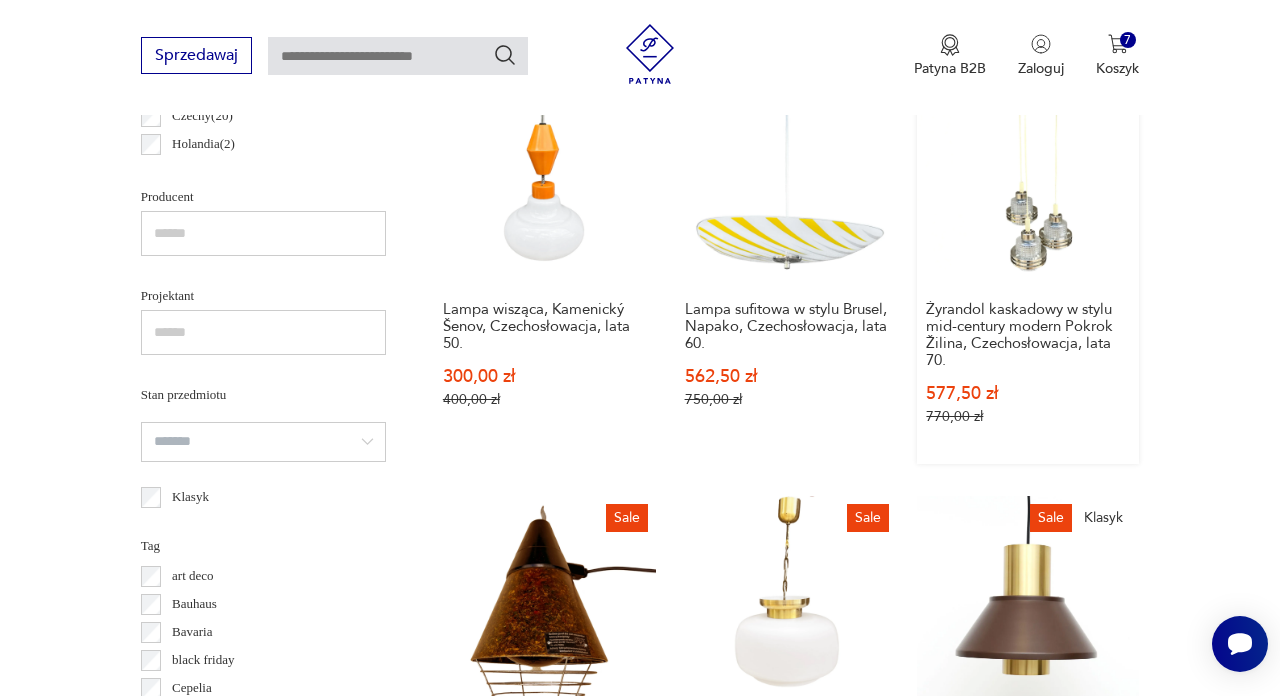 click on "Sale Żyrandol kaskadowy w stylu mid-century modern [BRAND] [CITY], [COUNTRY], lata 70. 577,50 zł 770,00 zł" at bounding box center [1028, 263] 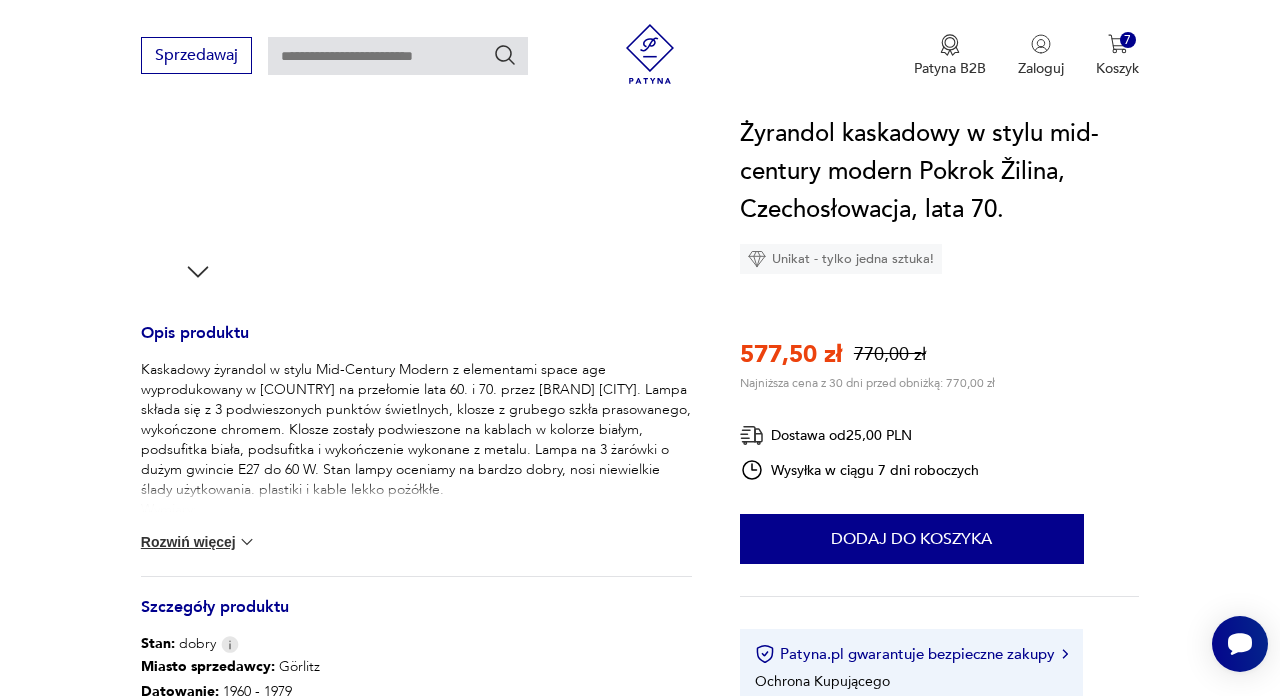 scroll, scrollTop: 625, scrollLeft: 0, axis: vertical 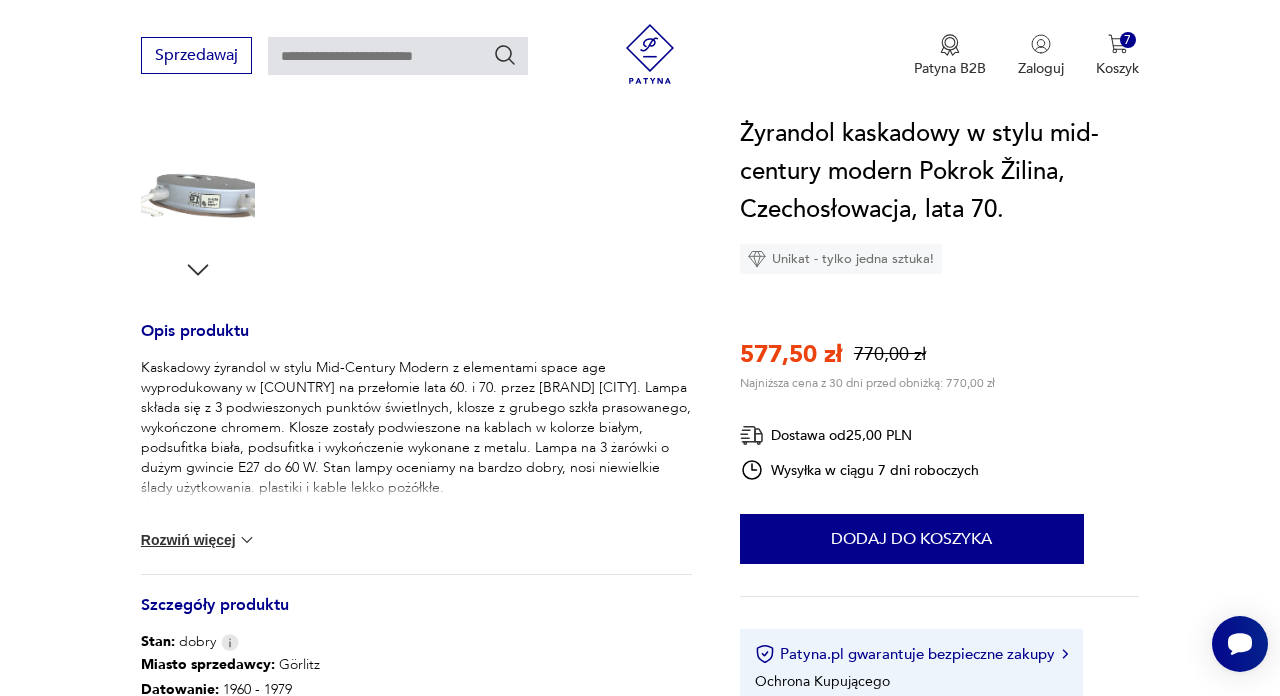 click at bounding box center [247, 540] 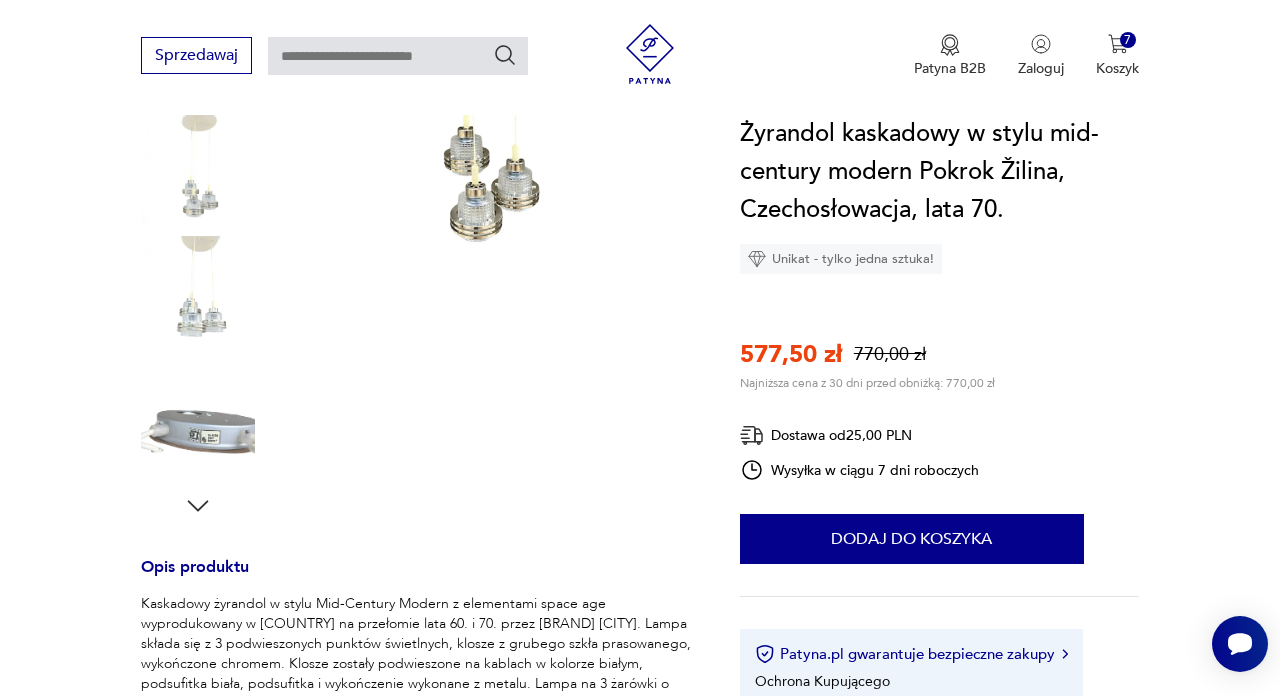 scroll, scrollTop: 388, scrollLeft: 0, axis: vertical 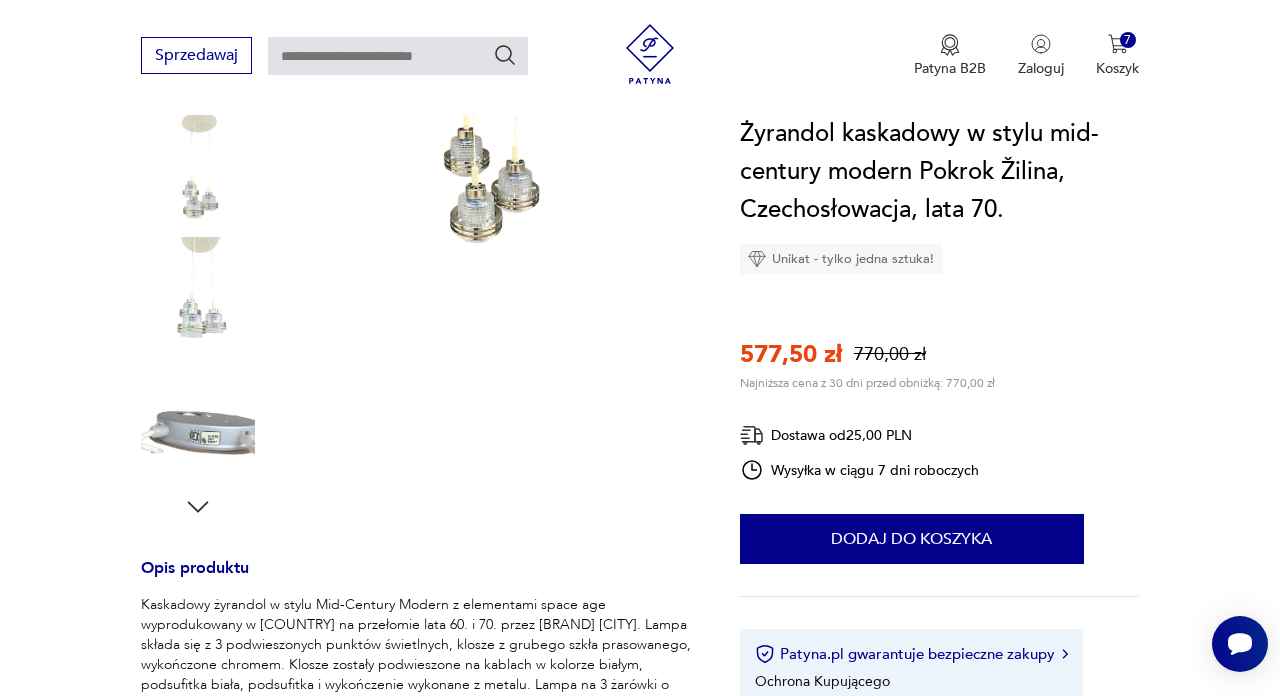 click 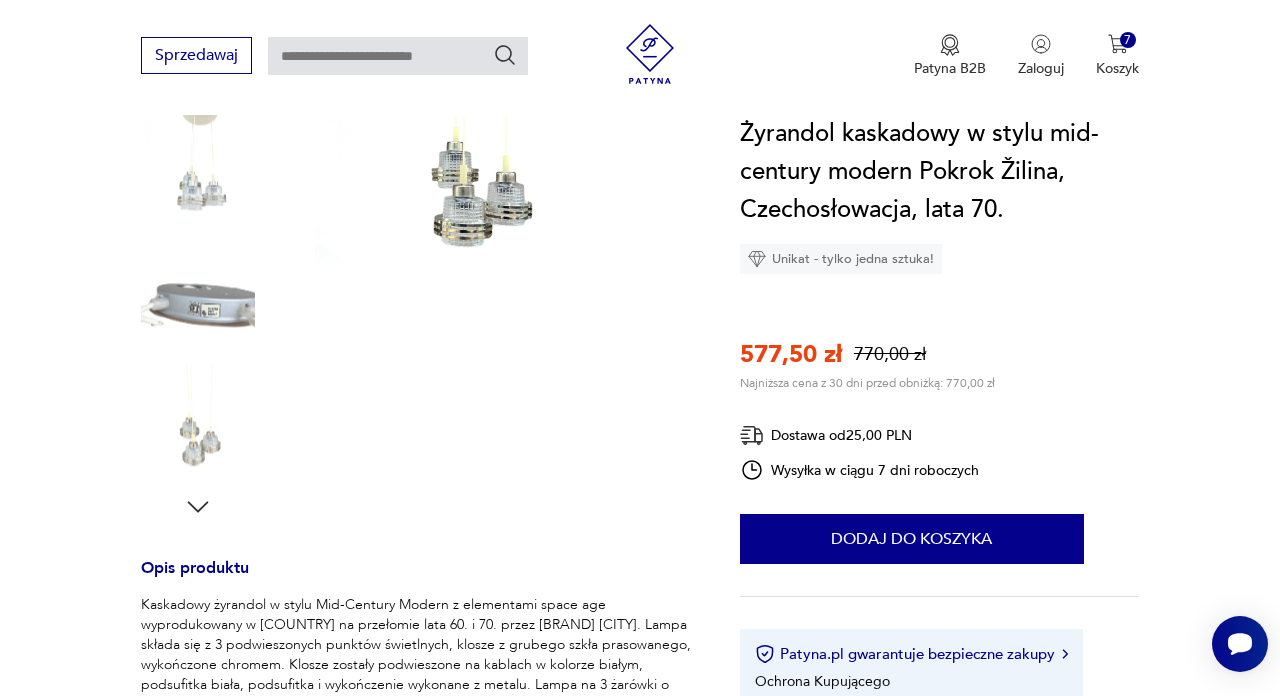 click 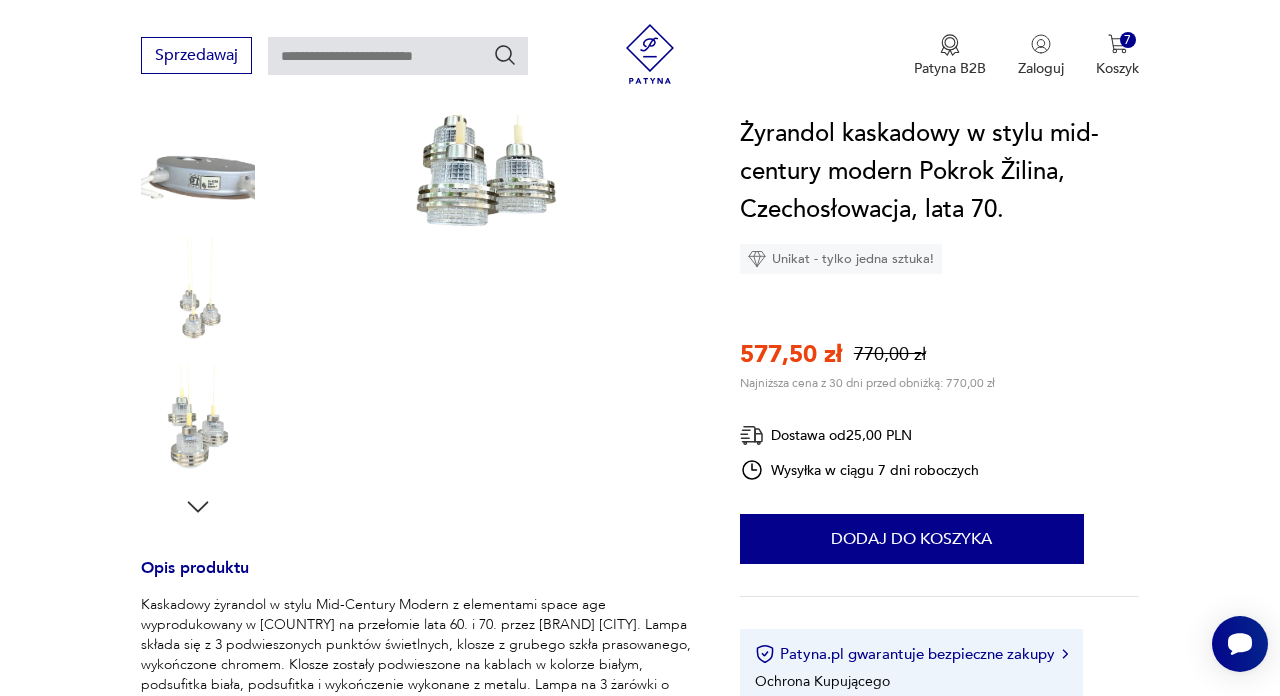 click 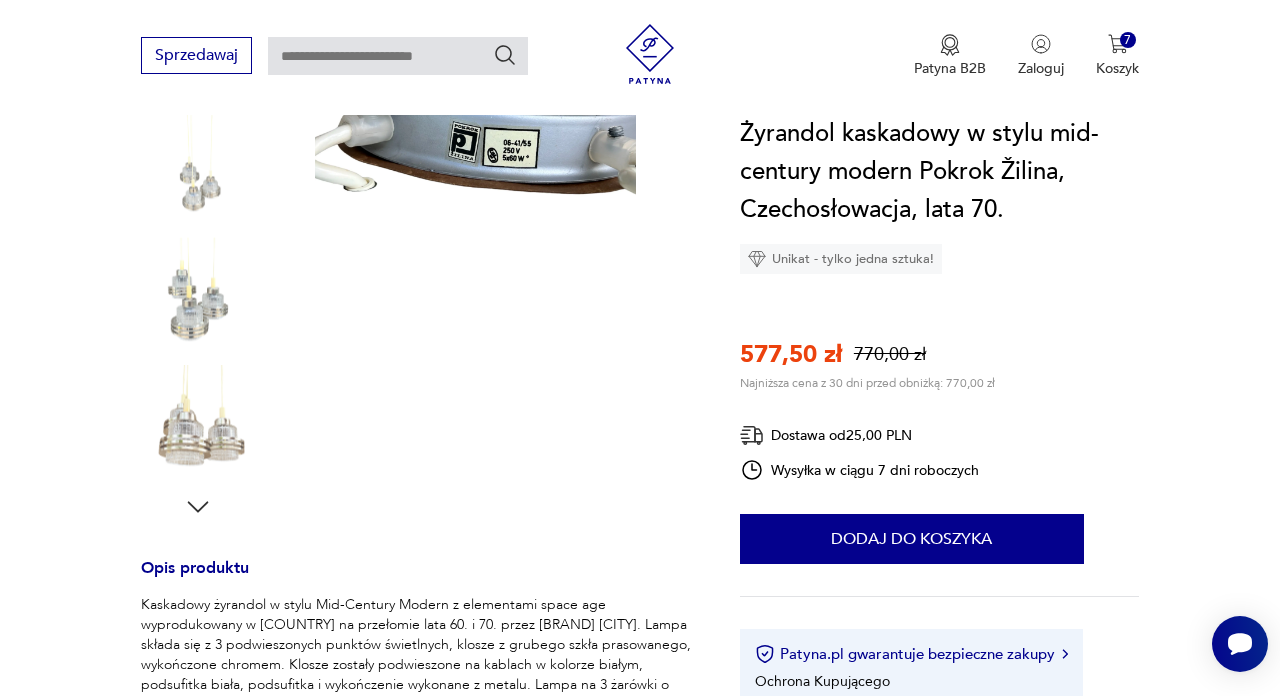 click 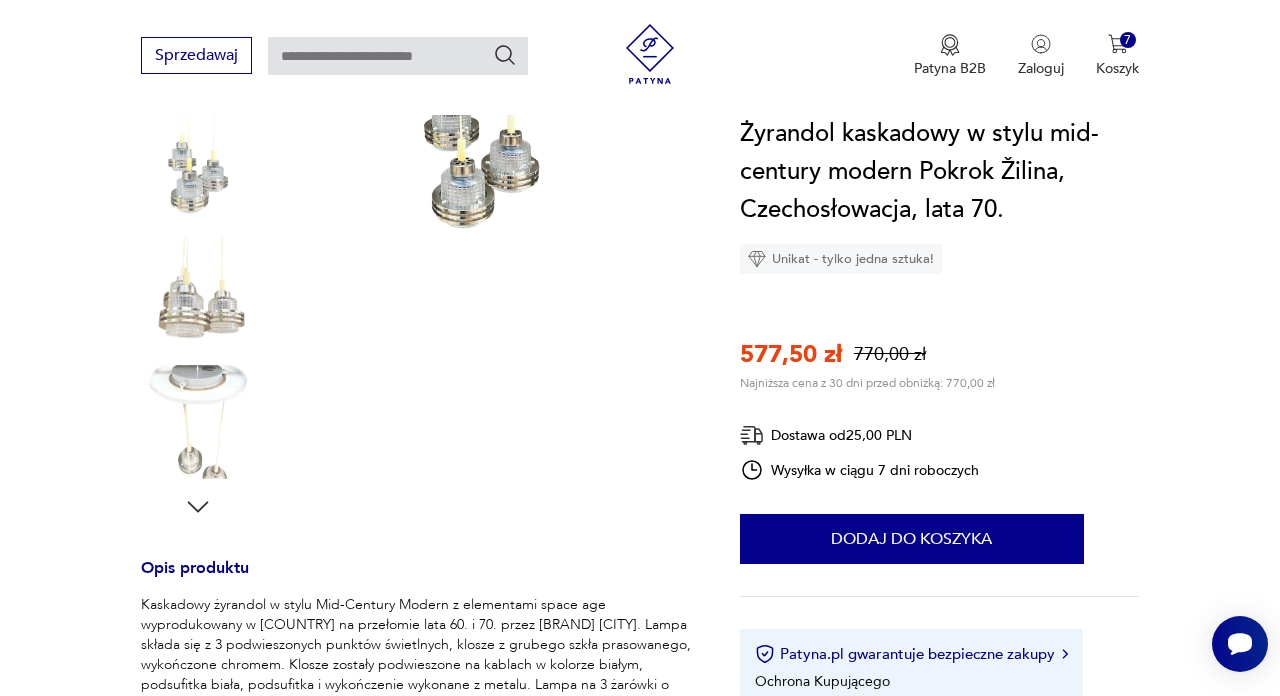 click 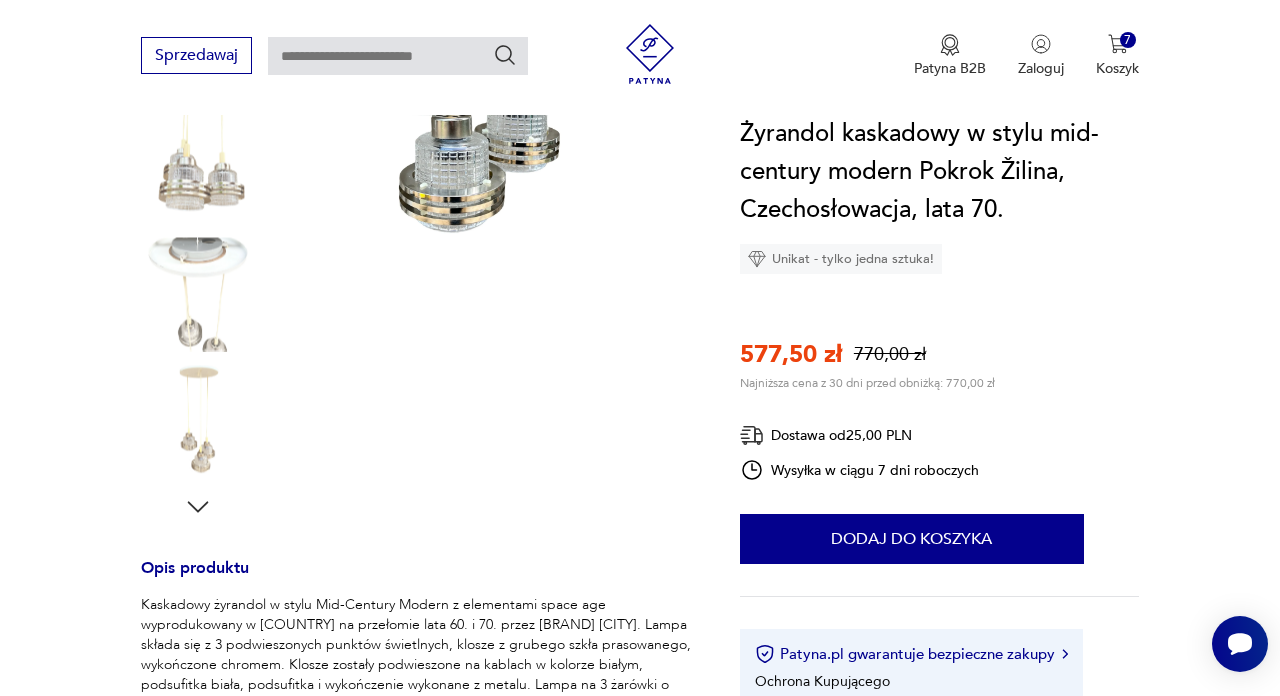 click 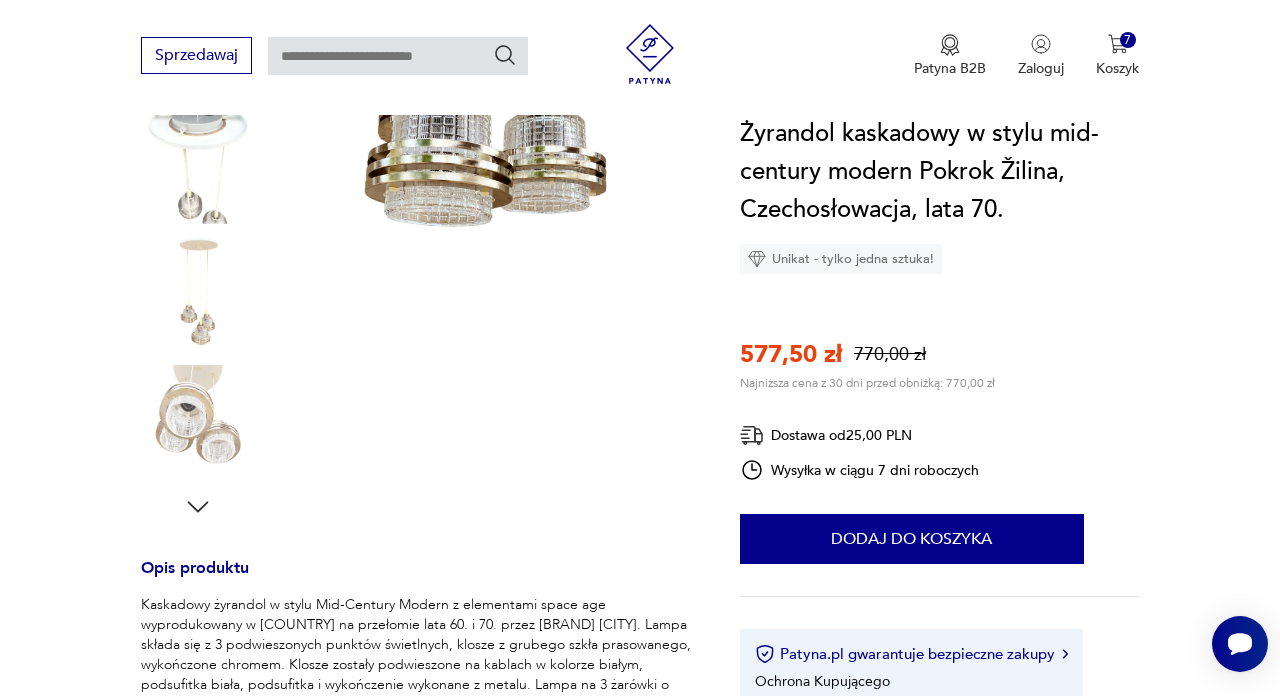 click 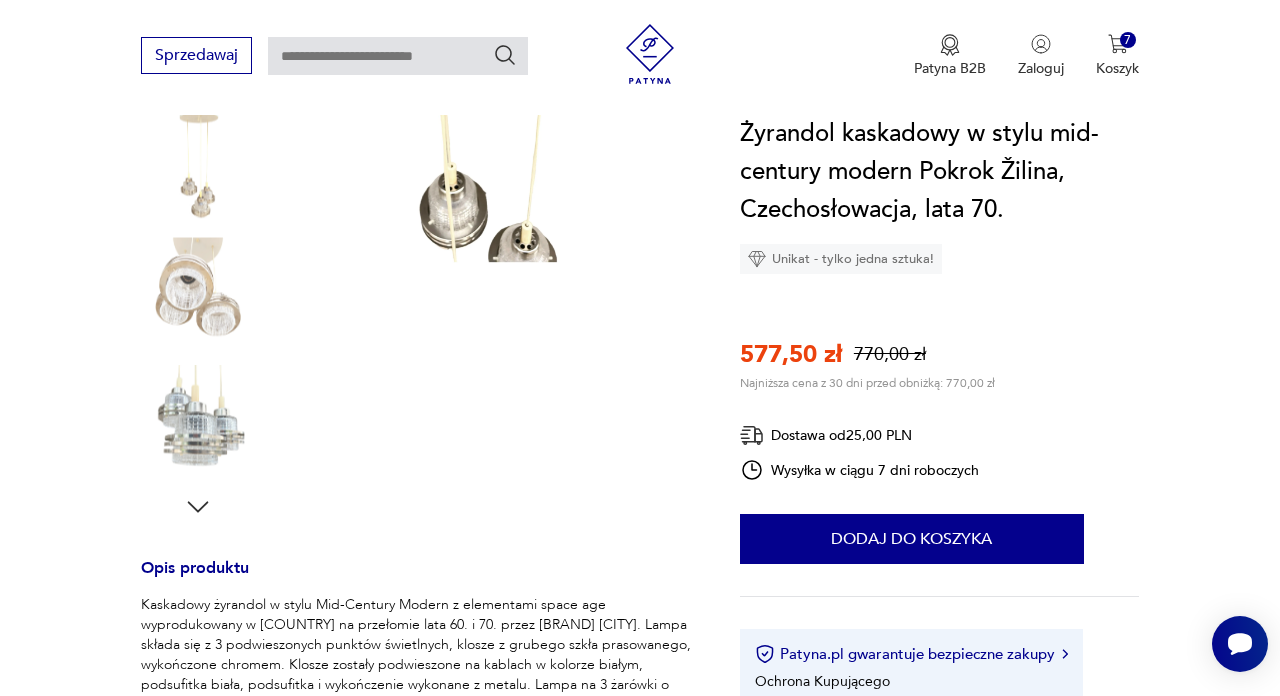 click 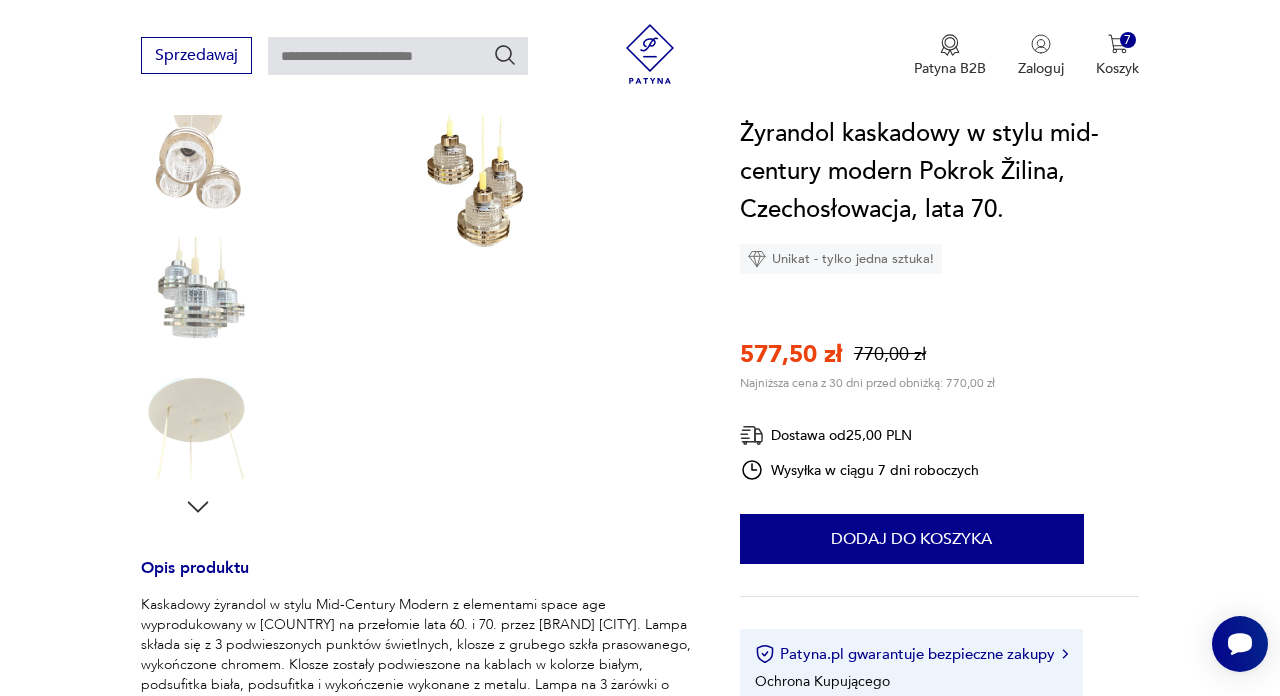 click 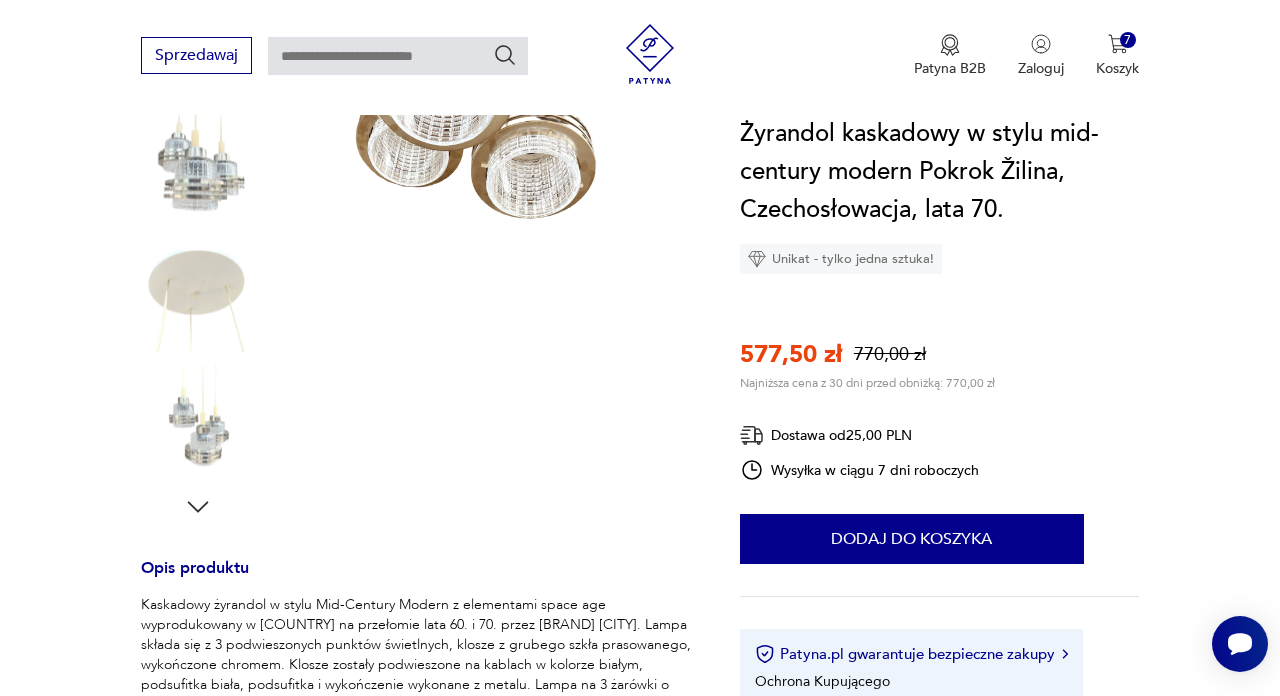 click 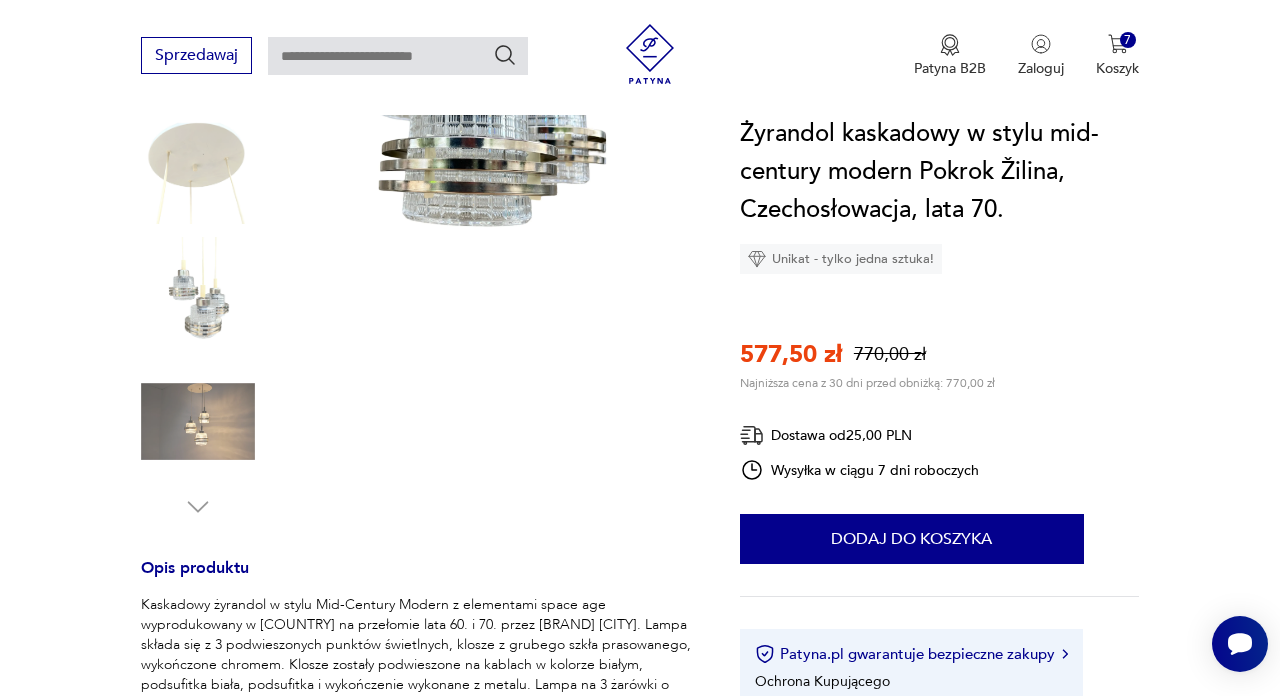 click at bounding box center [198, 422] 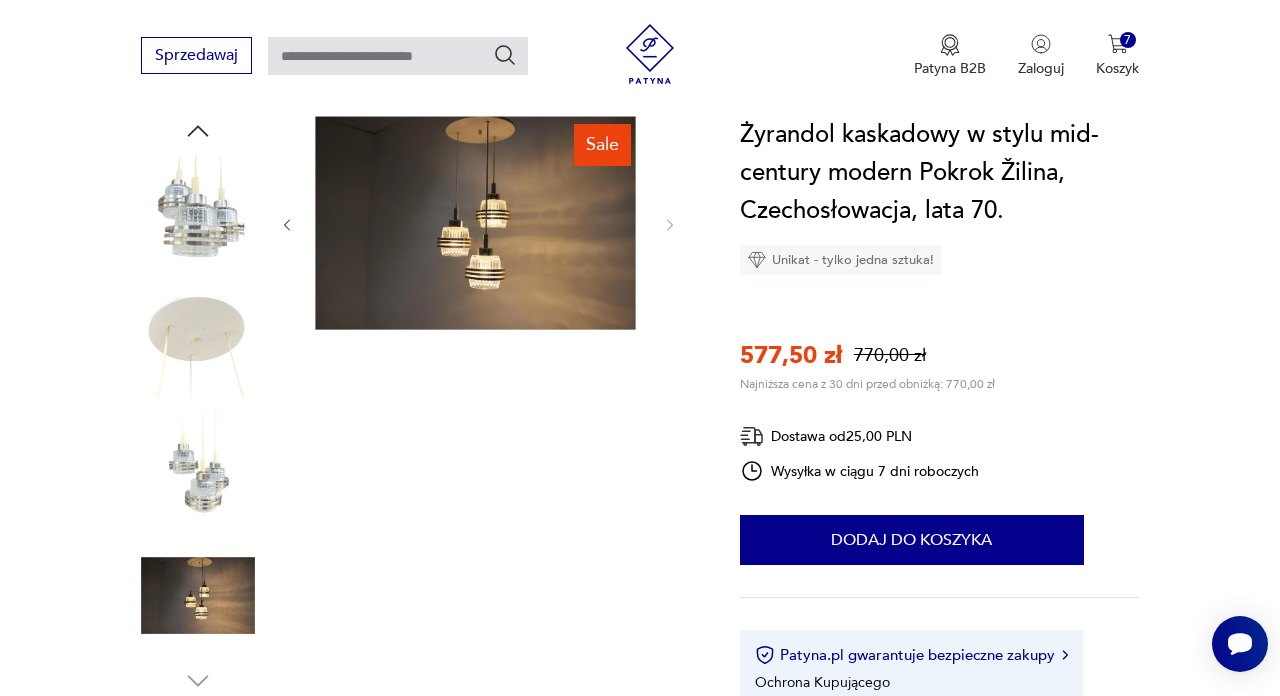 scroll, scrollTop: 213, scrollLeft: 0, axis: vertical 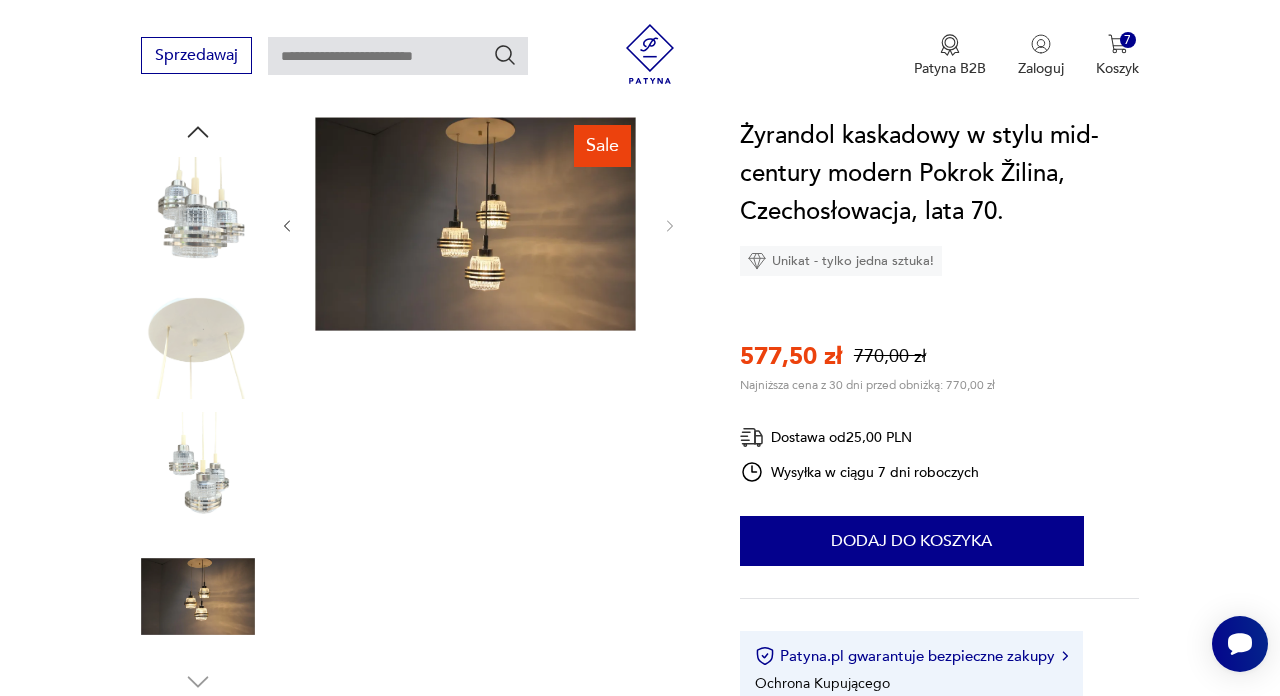 click at bounding box center (475, 224) 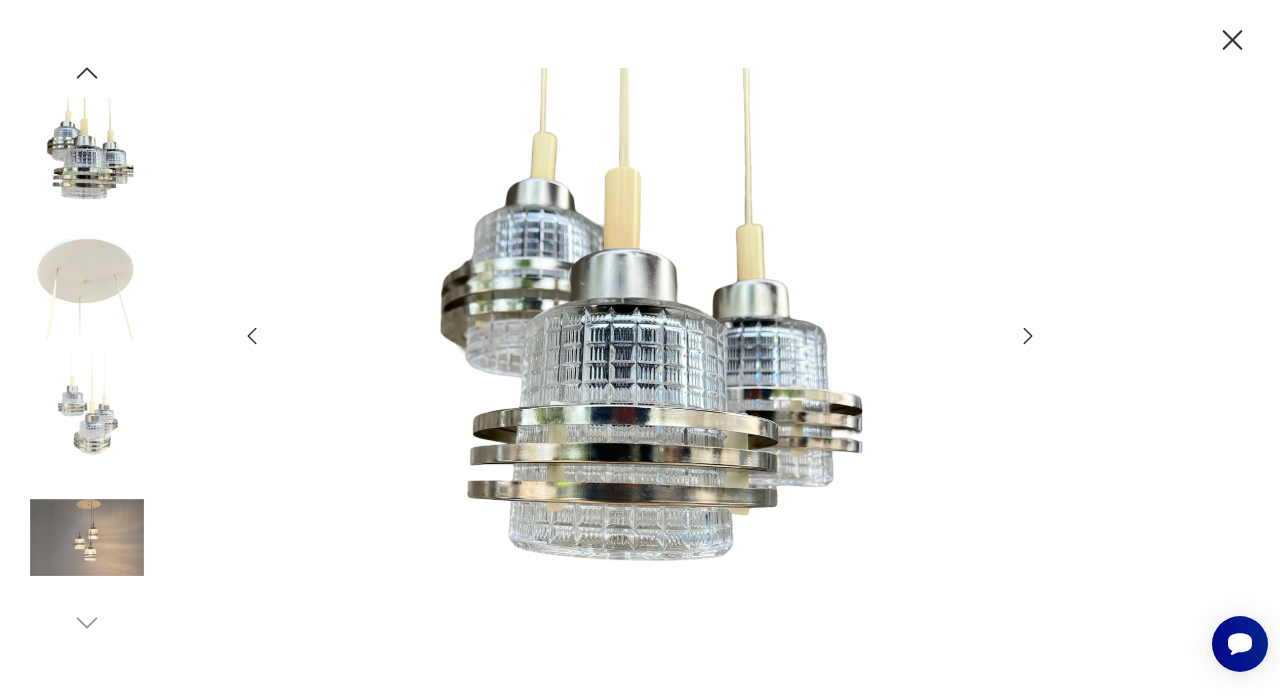 click at bounding box center [87, 538] 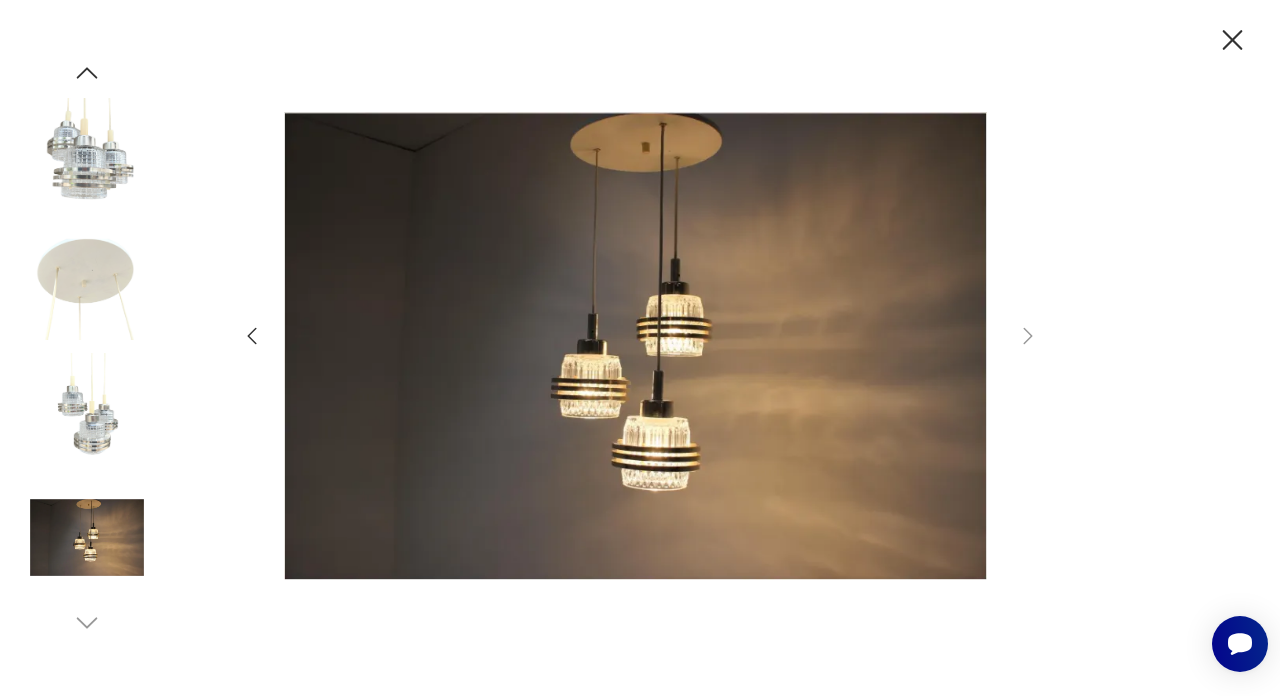 click 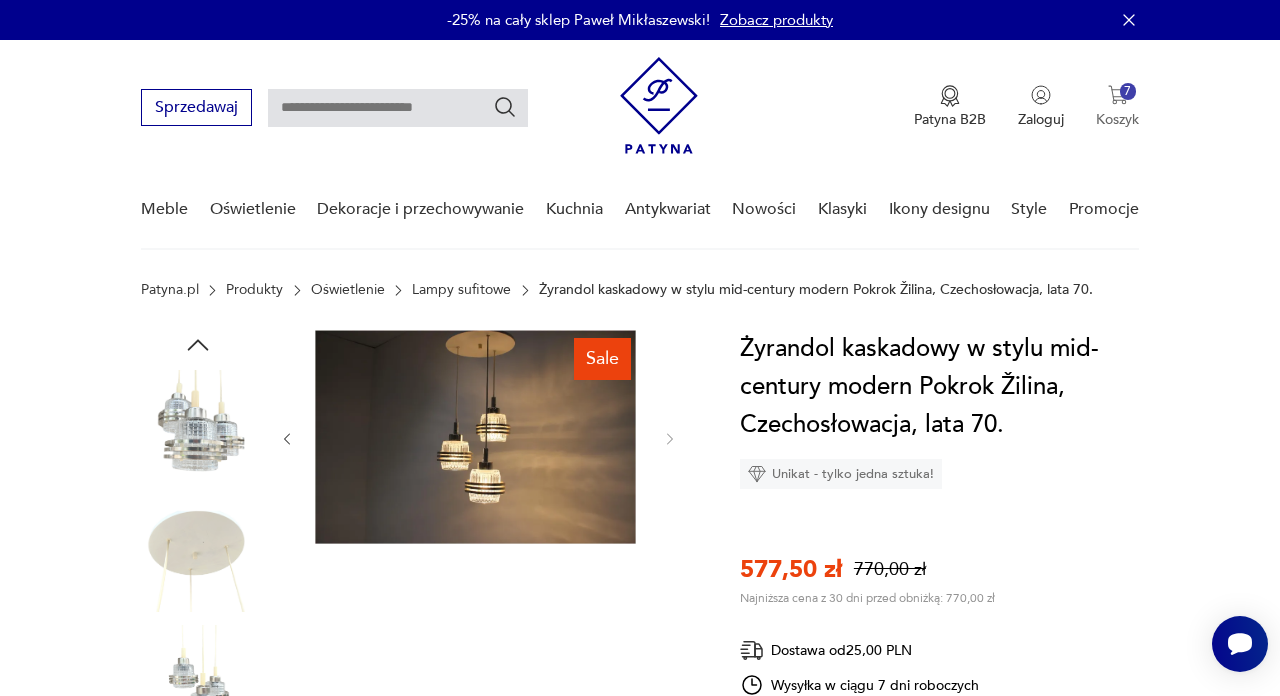 scroll, scrollTop: 0, scrollLeft: 0, axis: both 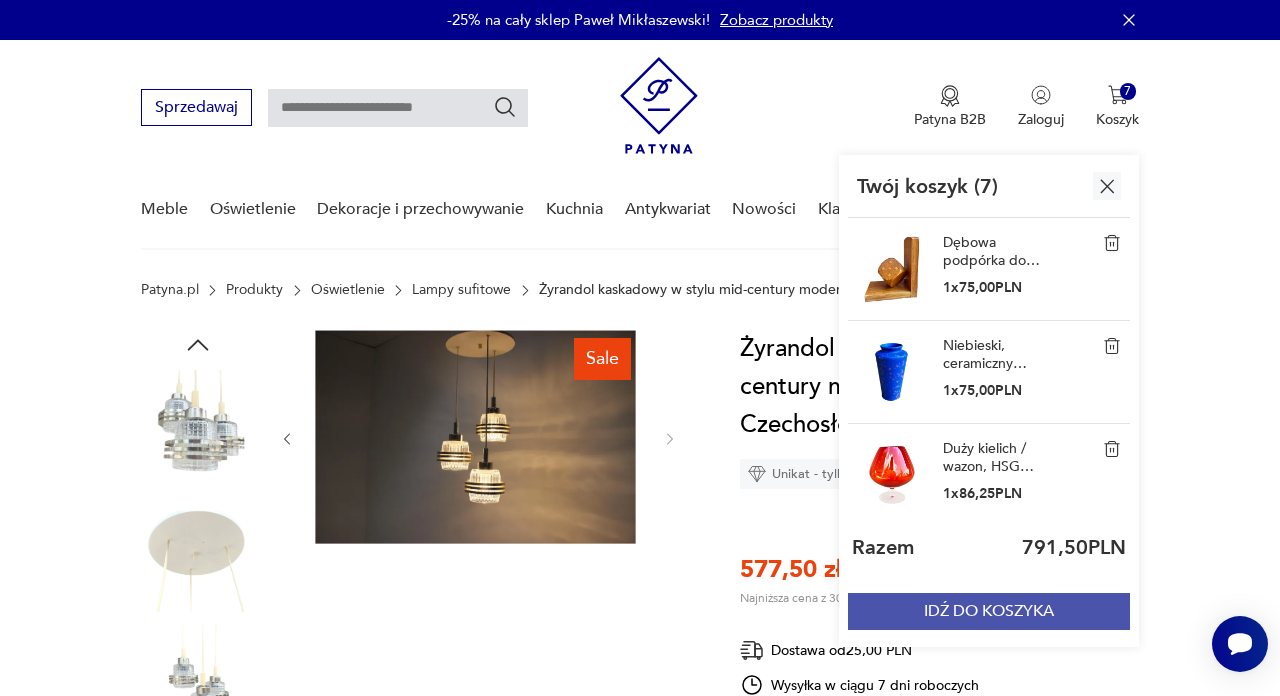 click on "IDŹ DO KOSZYKA" at bounding box center [989, 611] 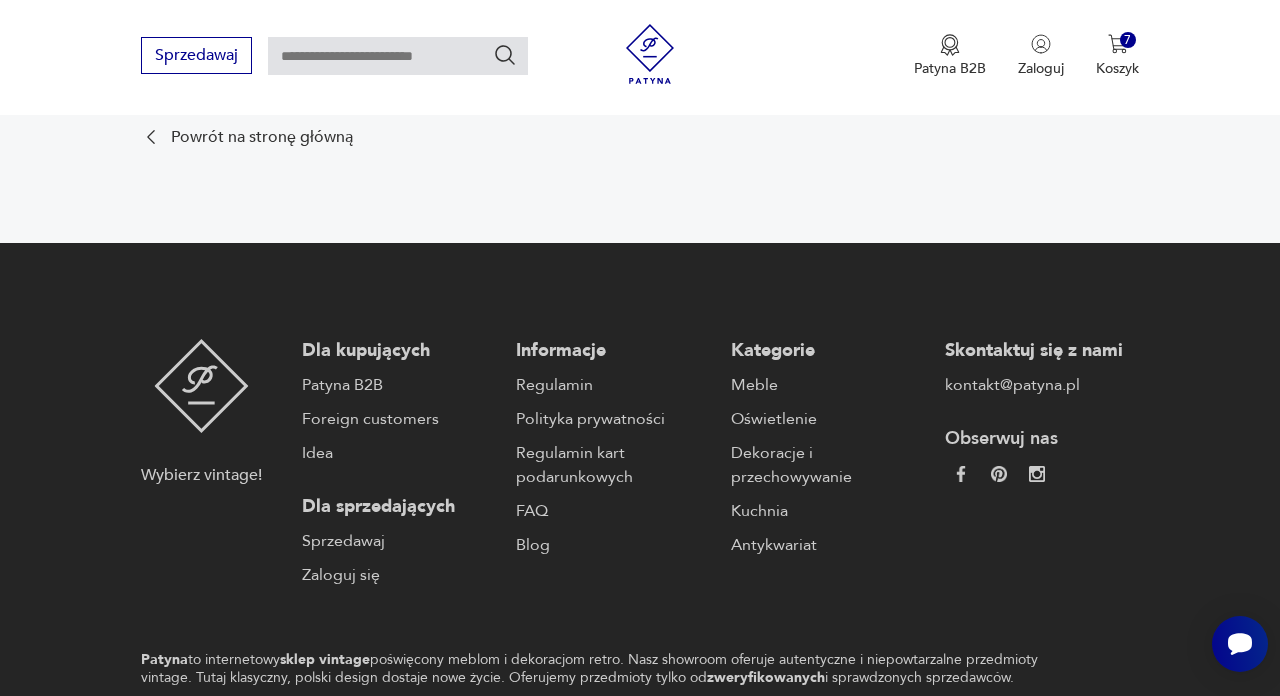 scroll, scrollTop: 1807, scrollLeft: 0, axis: vertical 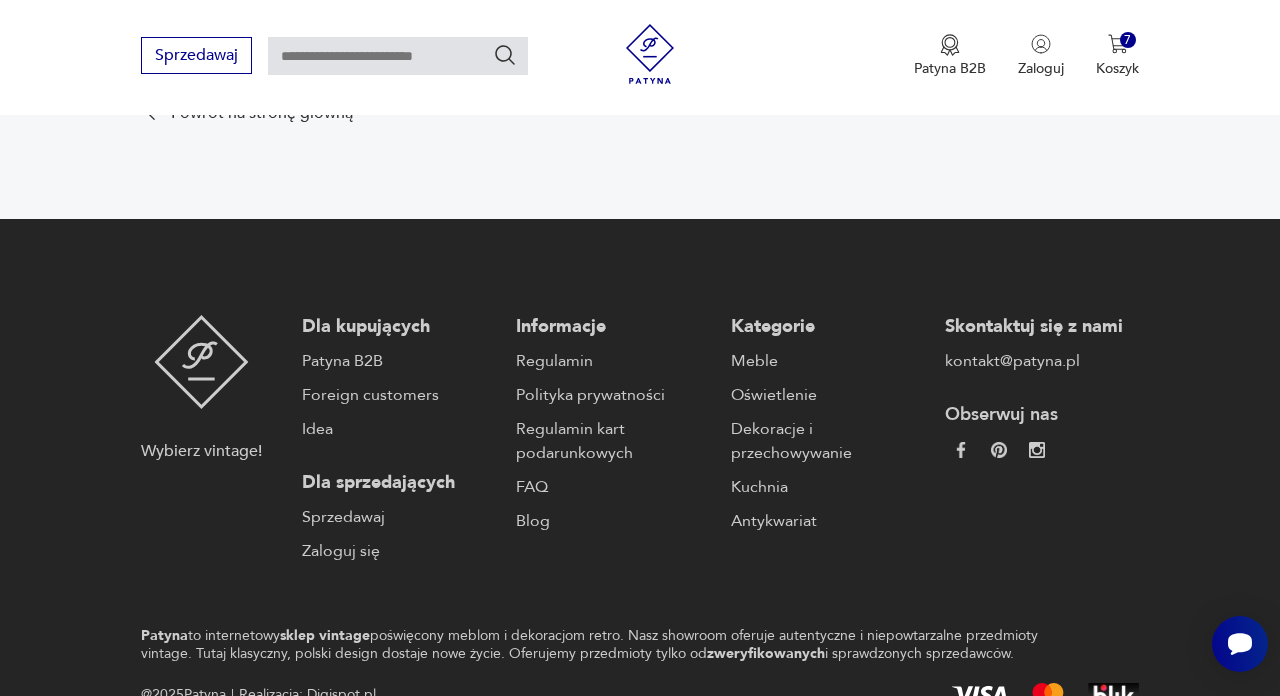 click at bounding box center (761, -86) 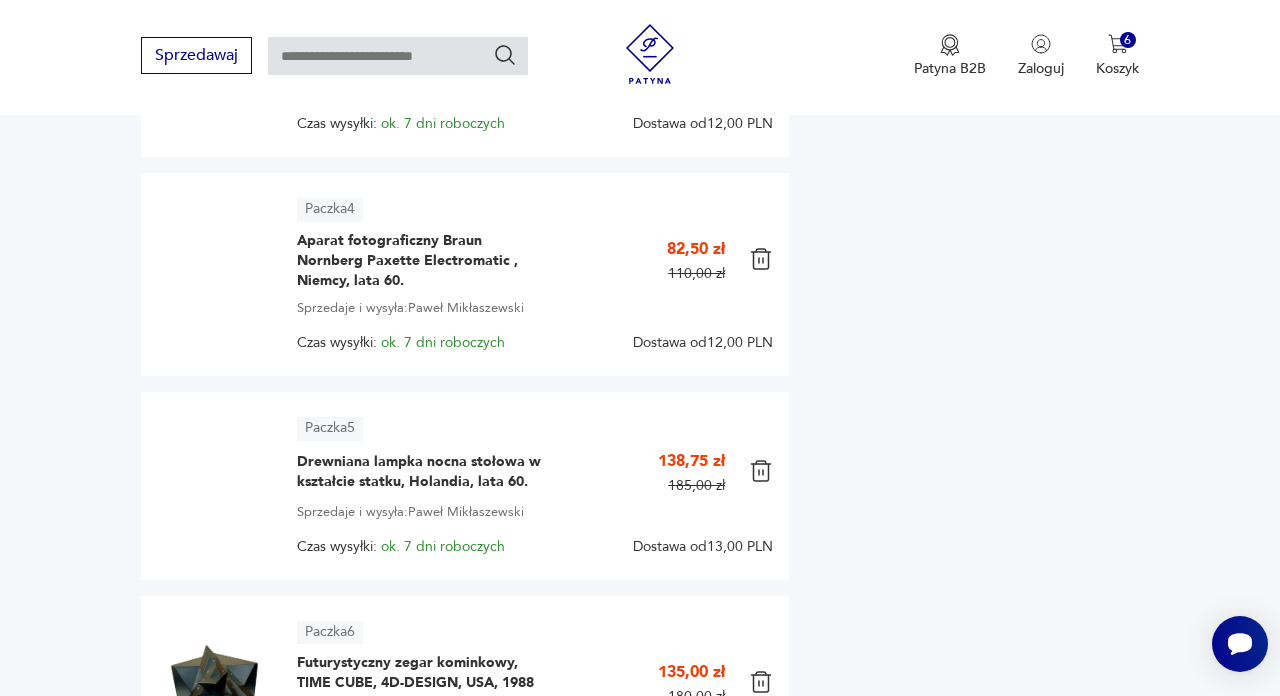 scroll, scrollTop: 833, scrollLeft: 0, axis: vertical 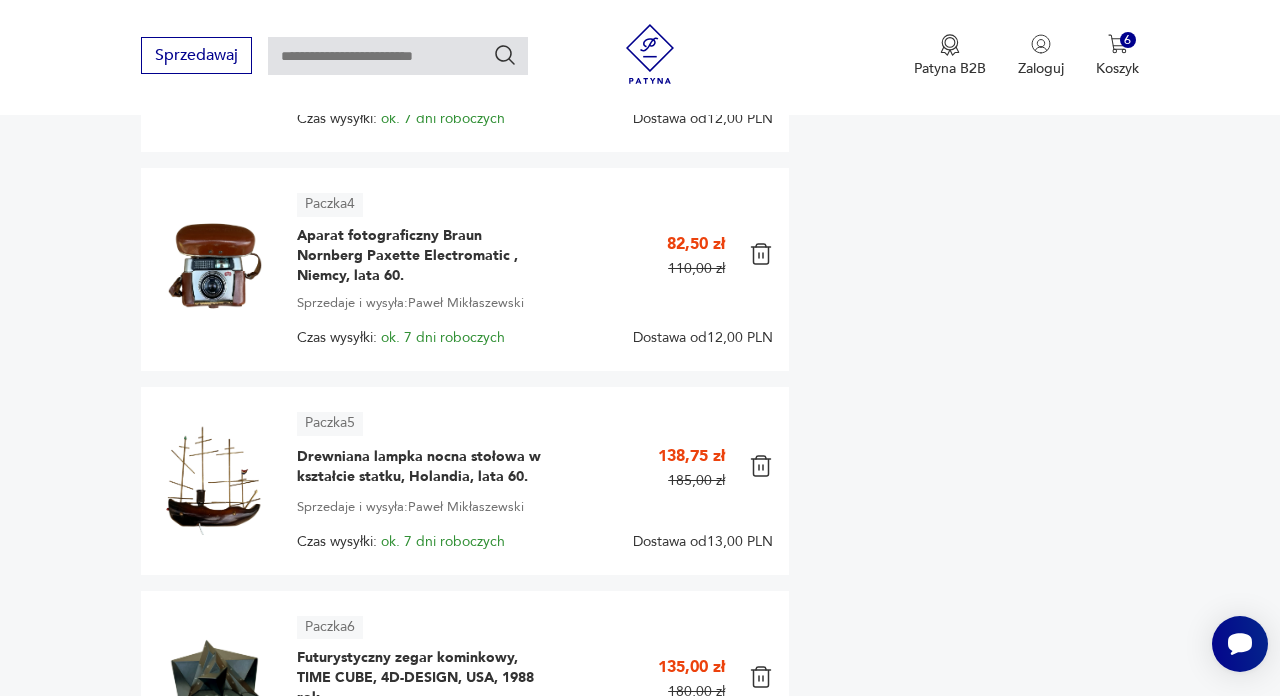 click at bounding box center [761, 35] 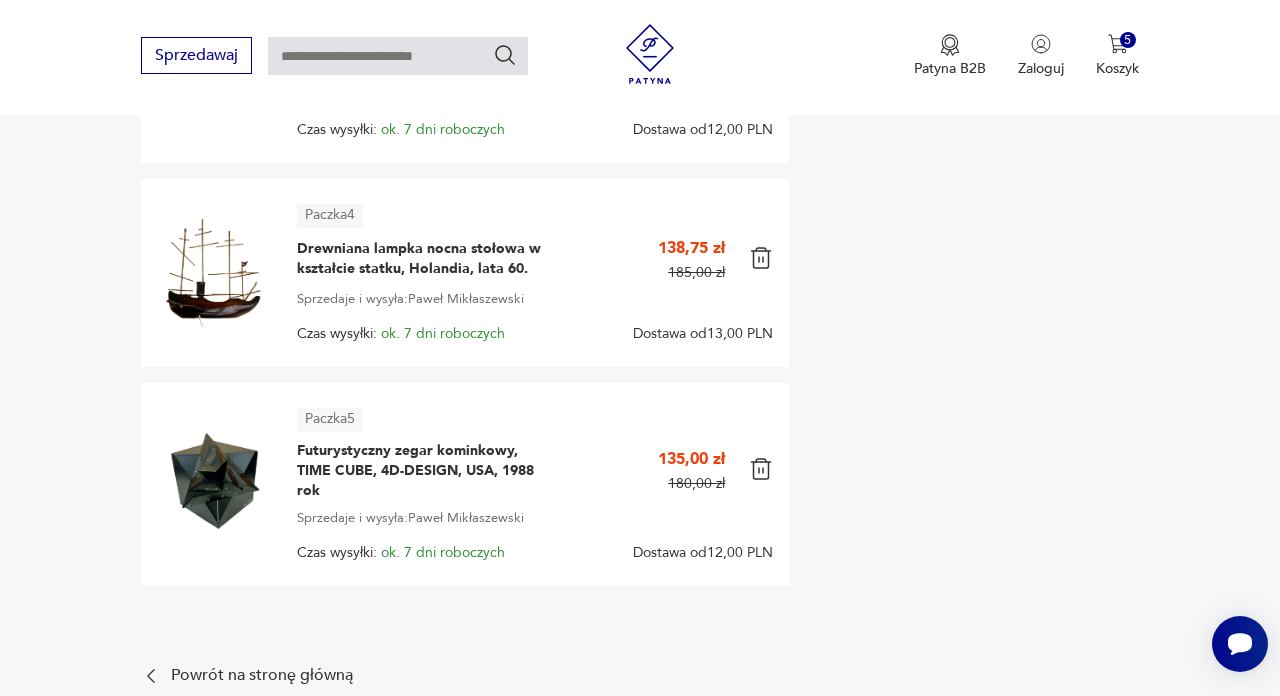 scroll, scrollTop: 817, scrollLeft: 0, axis: vertical 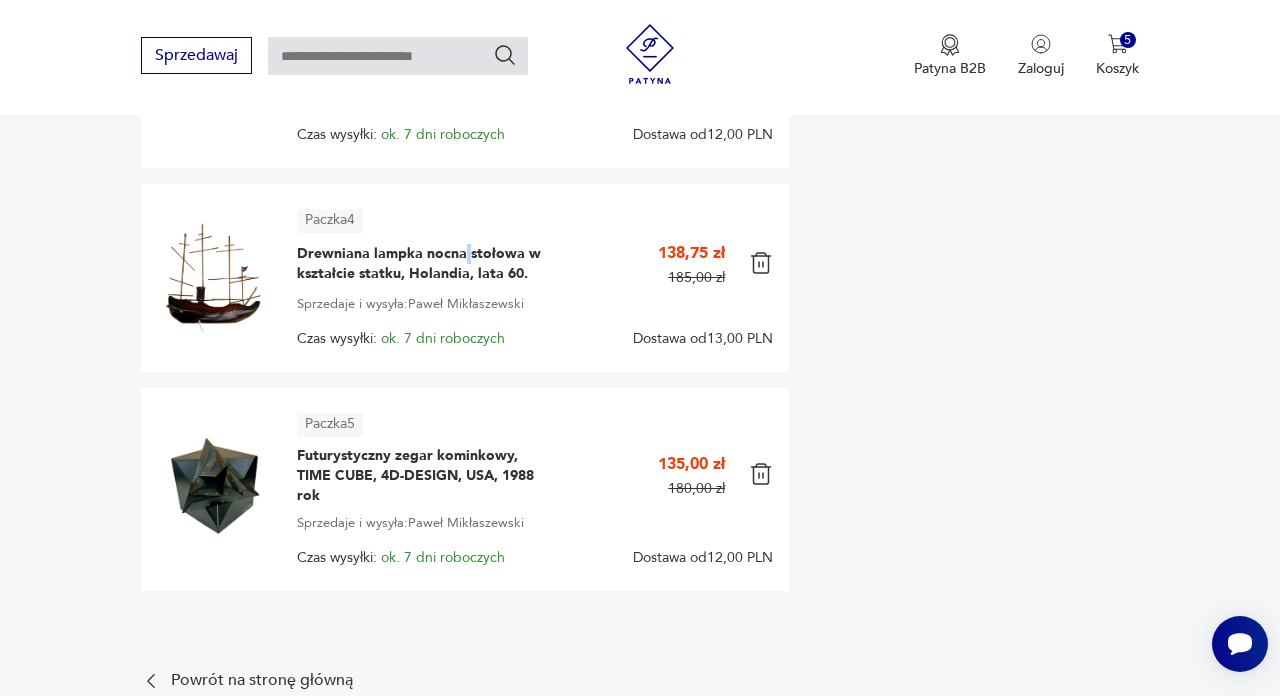 click on "Do zapłaty 506,25 PLN + dostawa Wybierz dostawę i płatność Patyna.pl gwarantuje bezpieczne zakupy Sprawdź szczegóły" at bounding box center [972, 36] 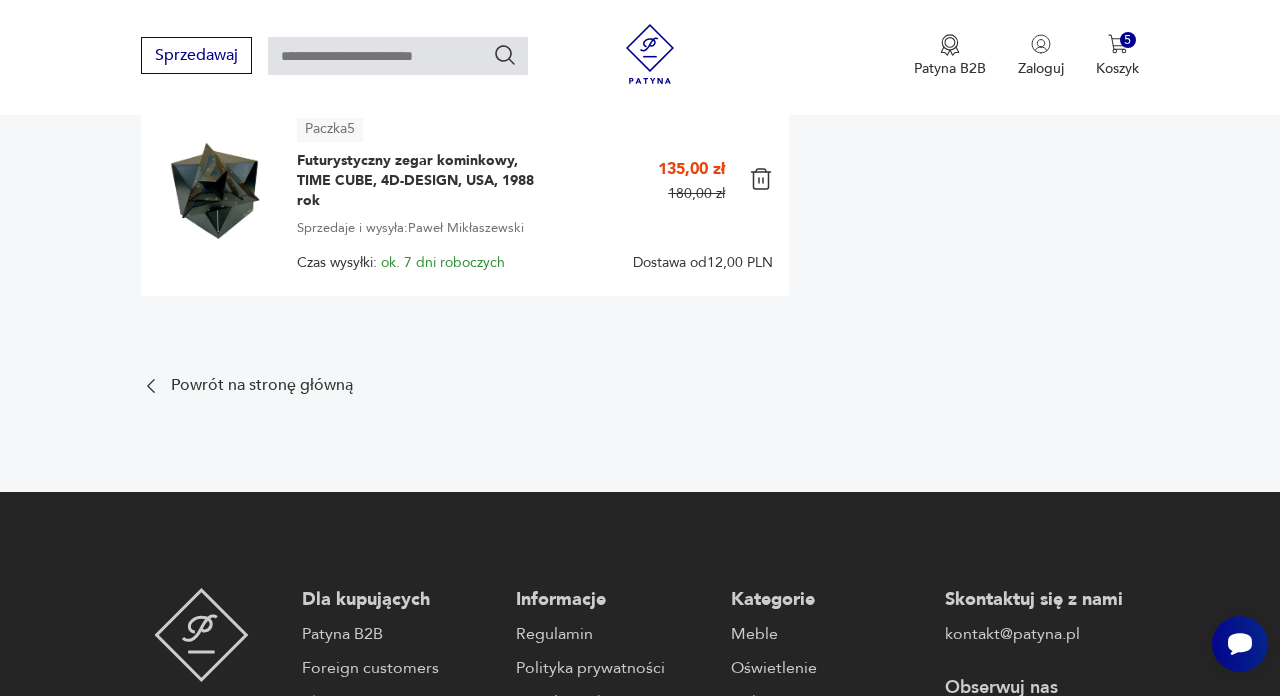 scroll, scrollTop: 1115, scrollLeft: 0, axis: vertical 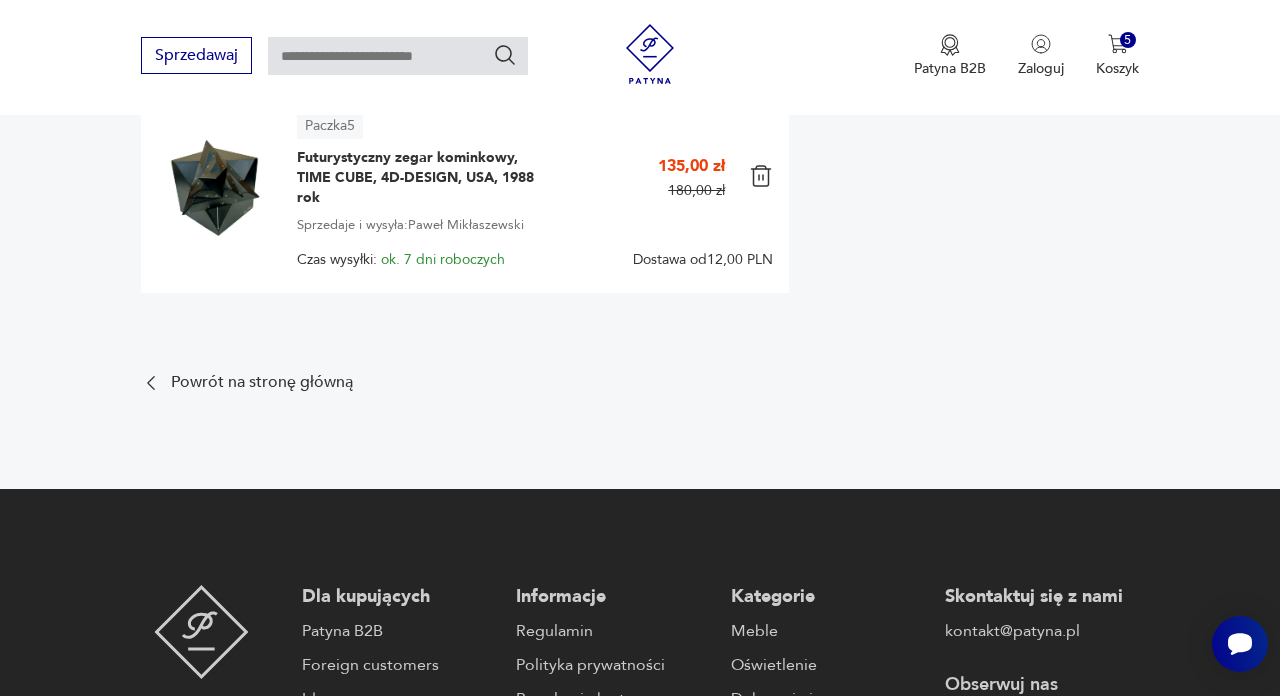 click on "Drewniana lampka nocna stołowa w kształcie statku, Holandia, lata 60." at bounding box center (422, -34) 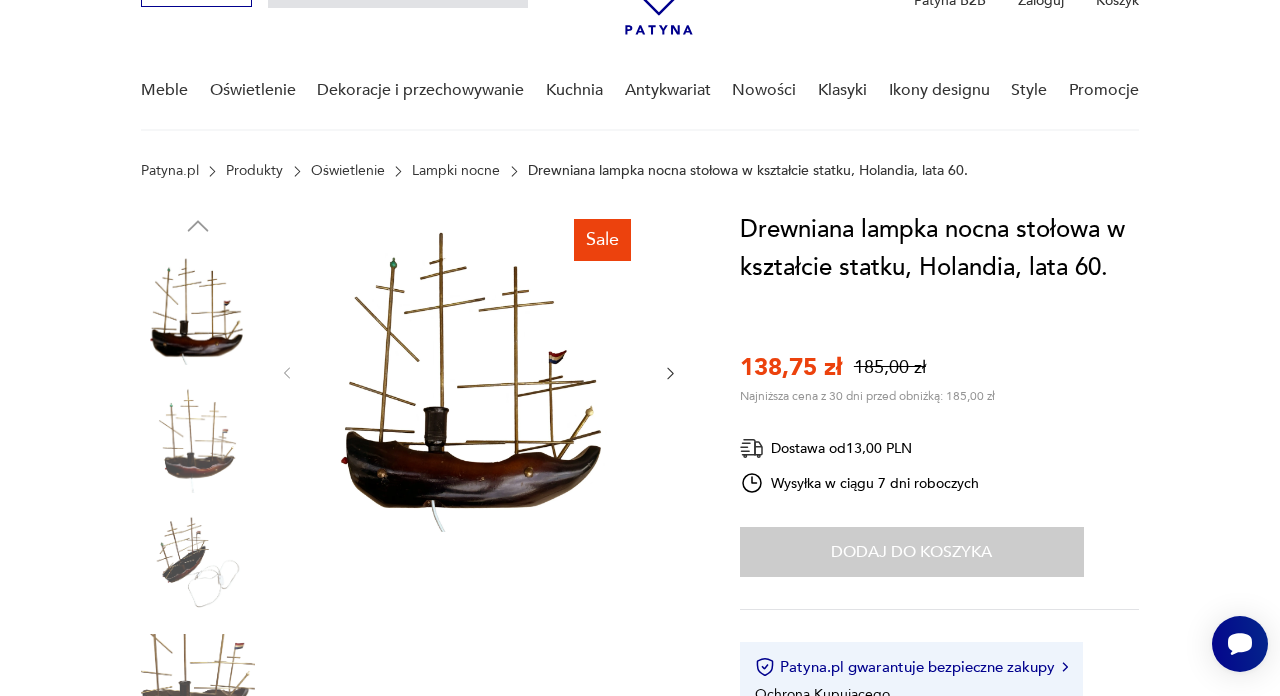 scroll, scrollTop: 120, scrollLeft: 0, axis: vertical 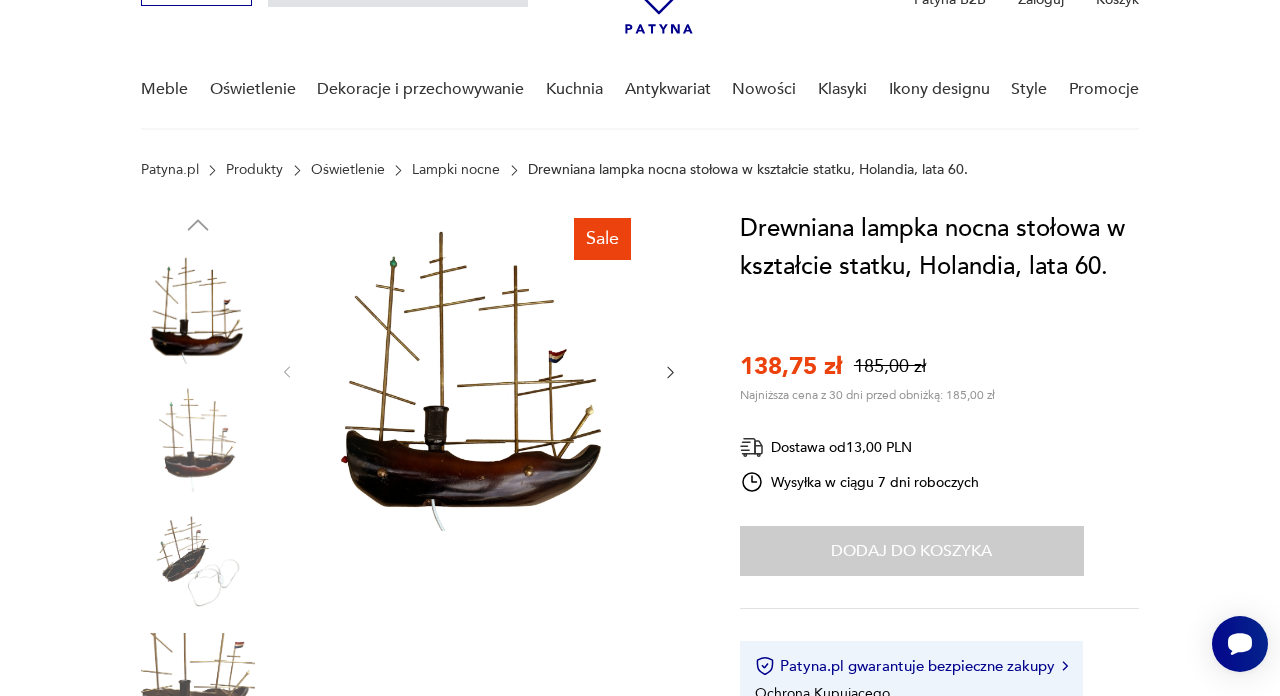 click at bounding box center [475, 370] 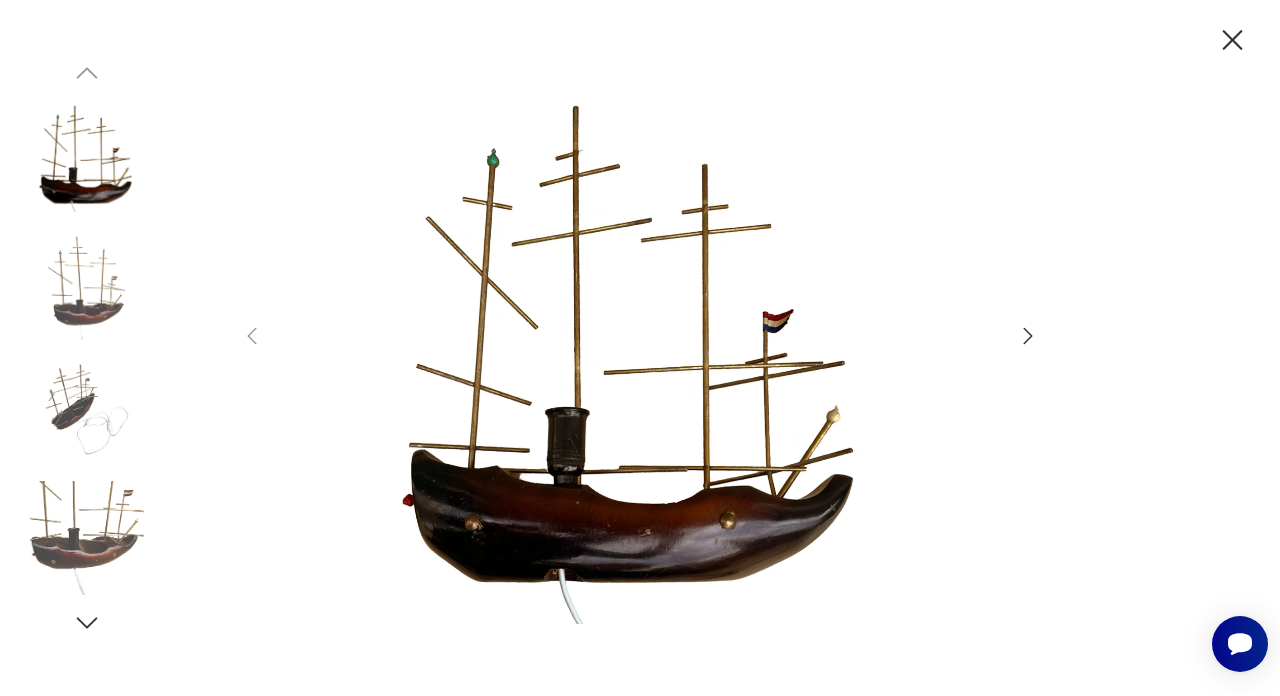 click 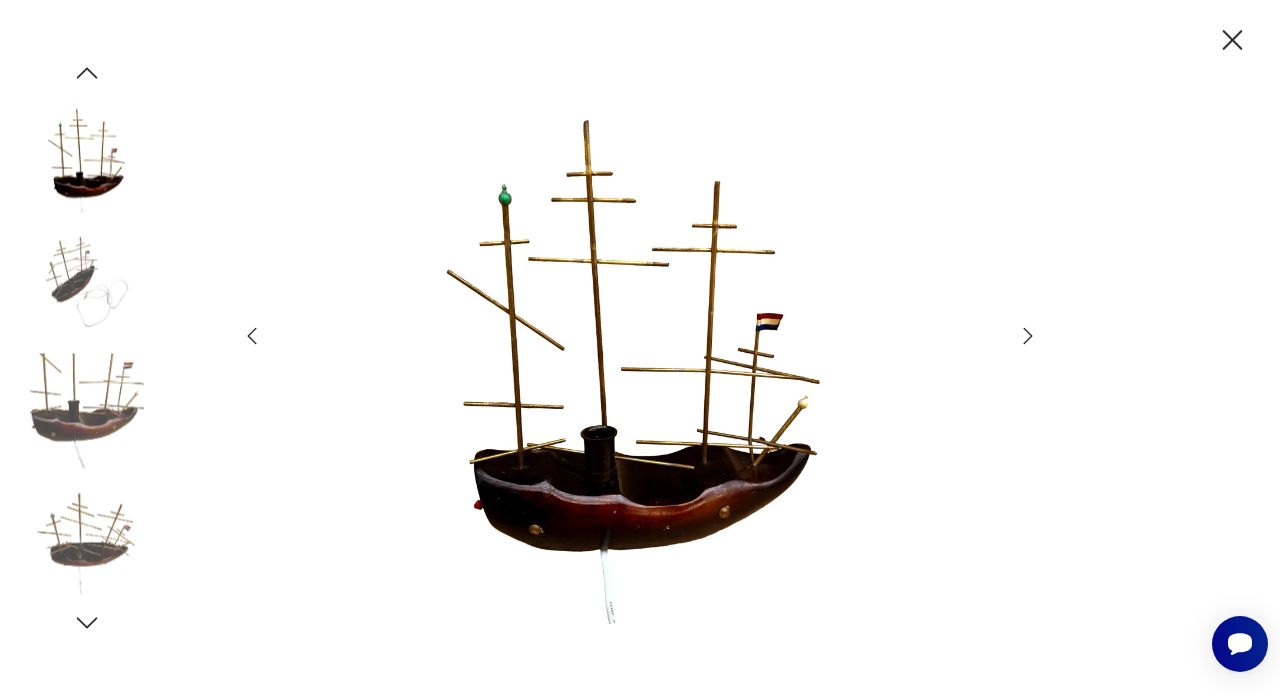 click 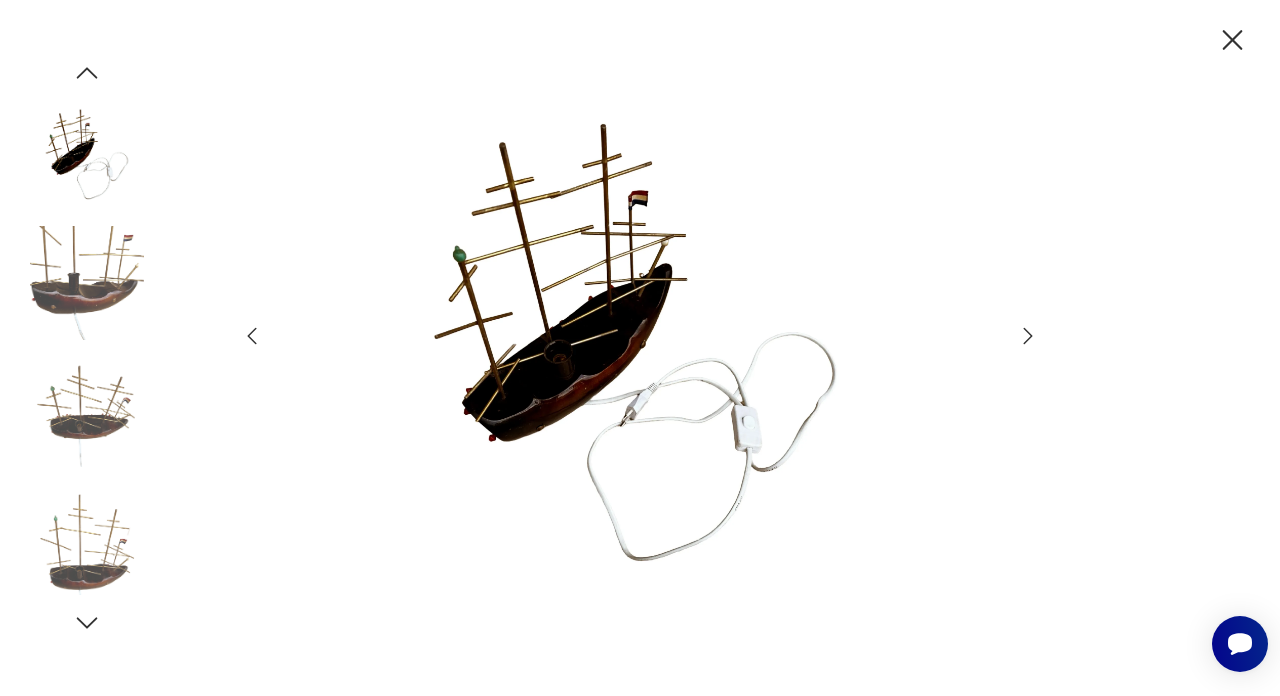 click 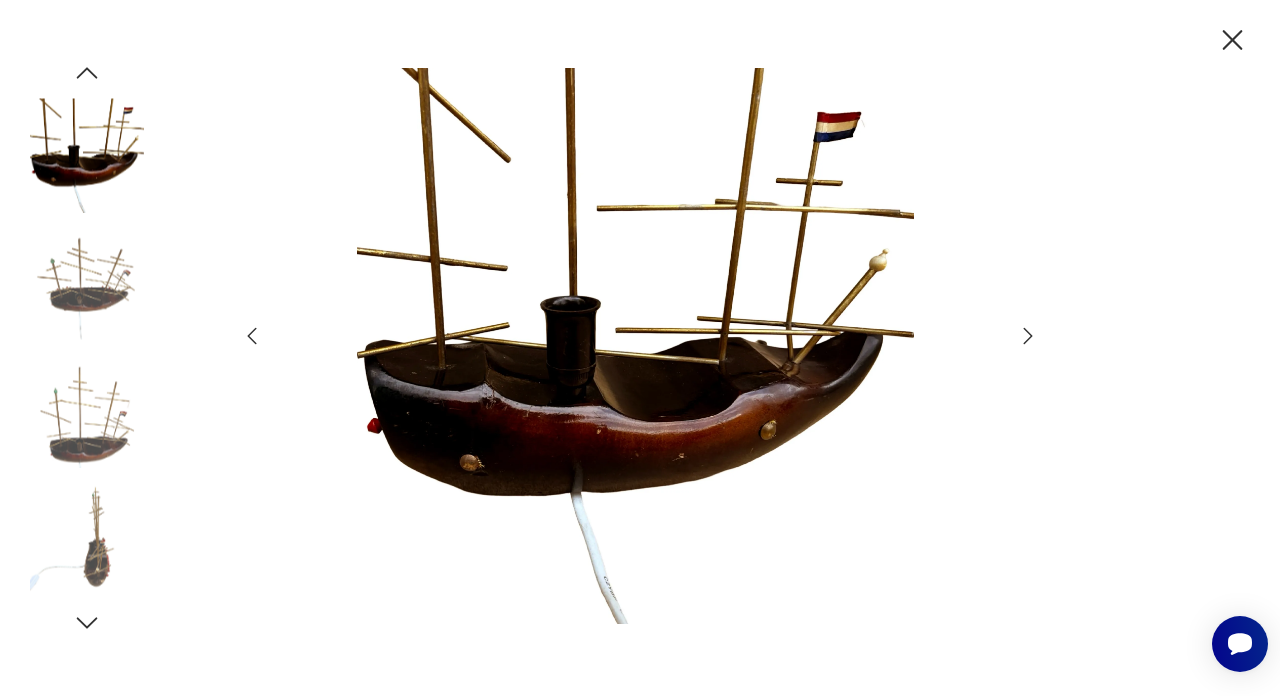 click 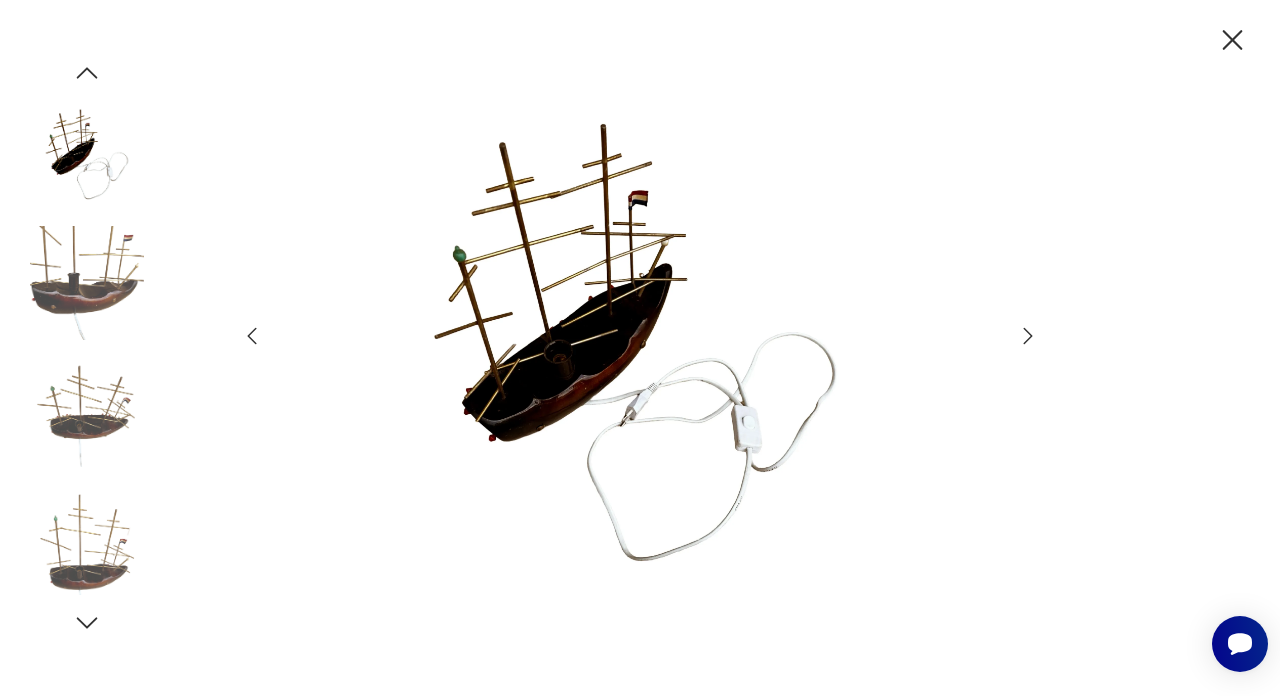 click 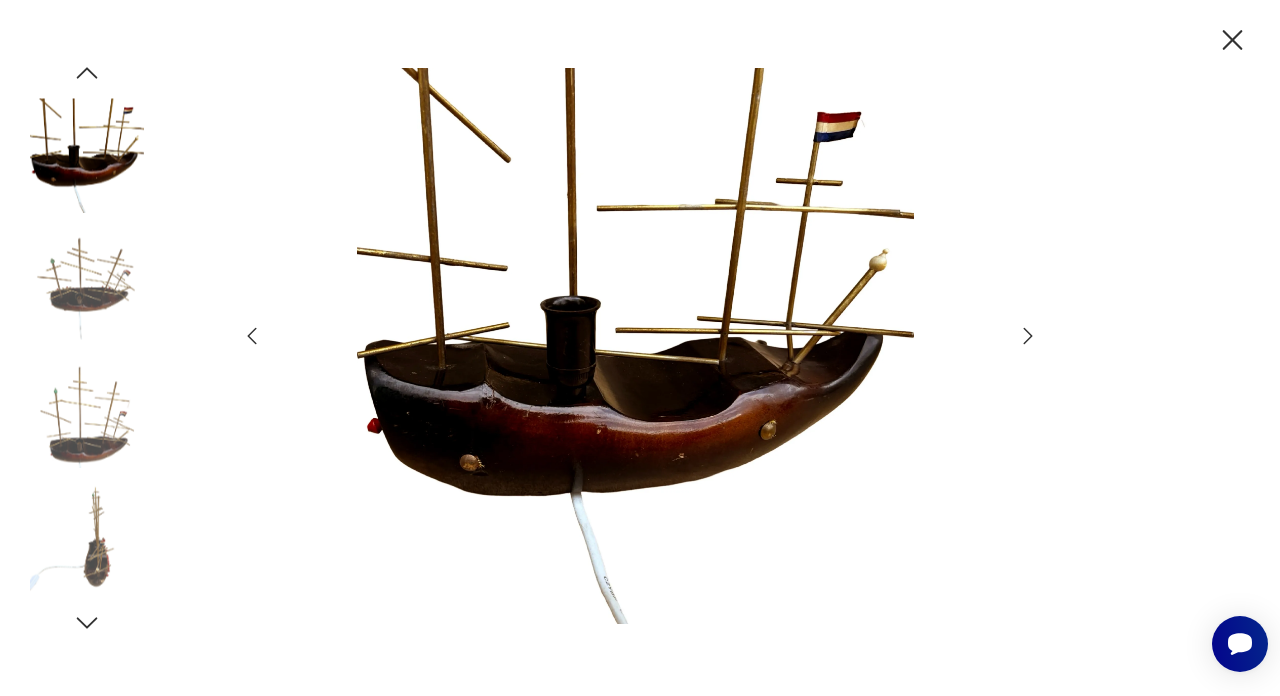 click 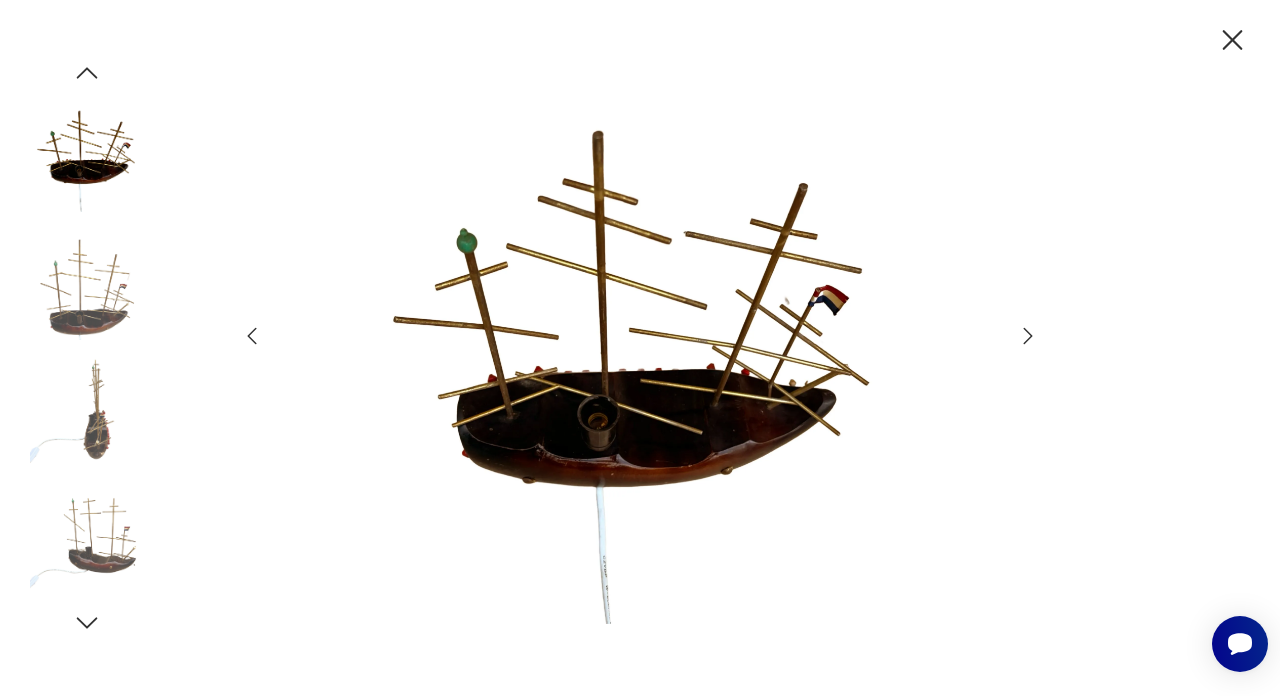 click 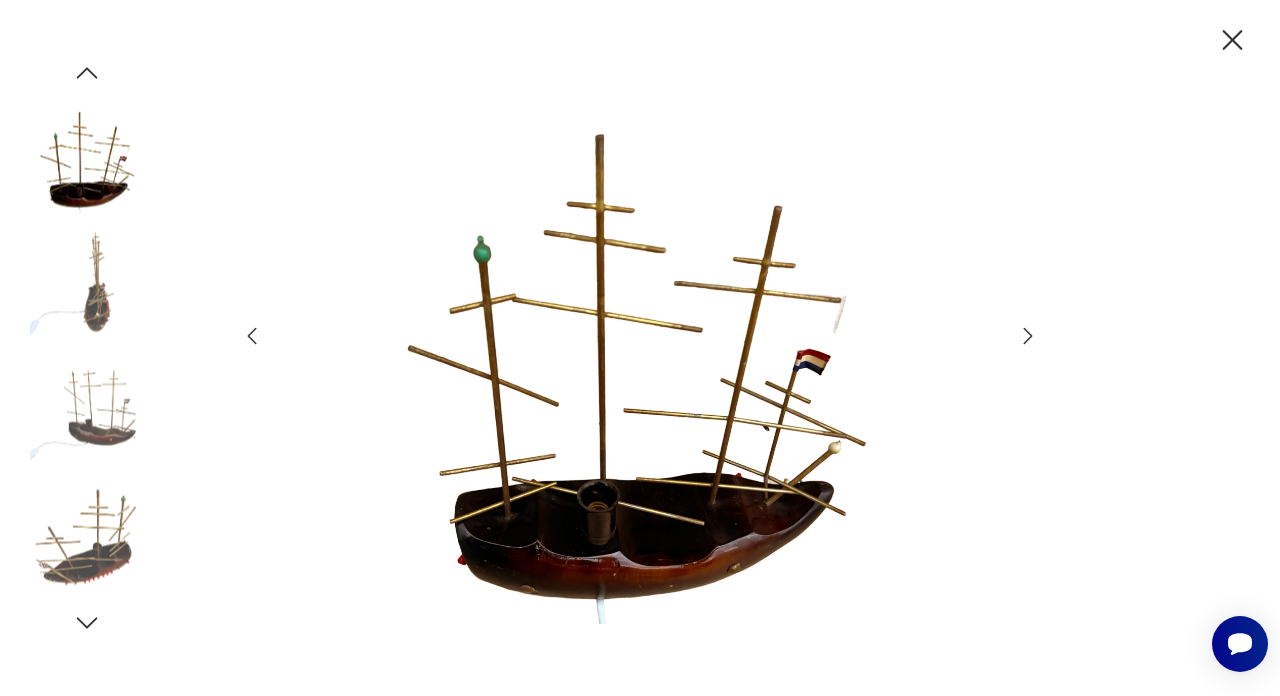 click 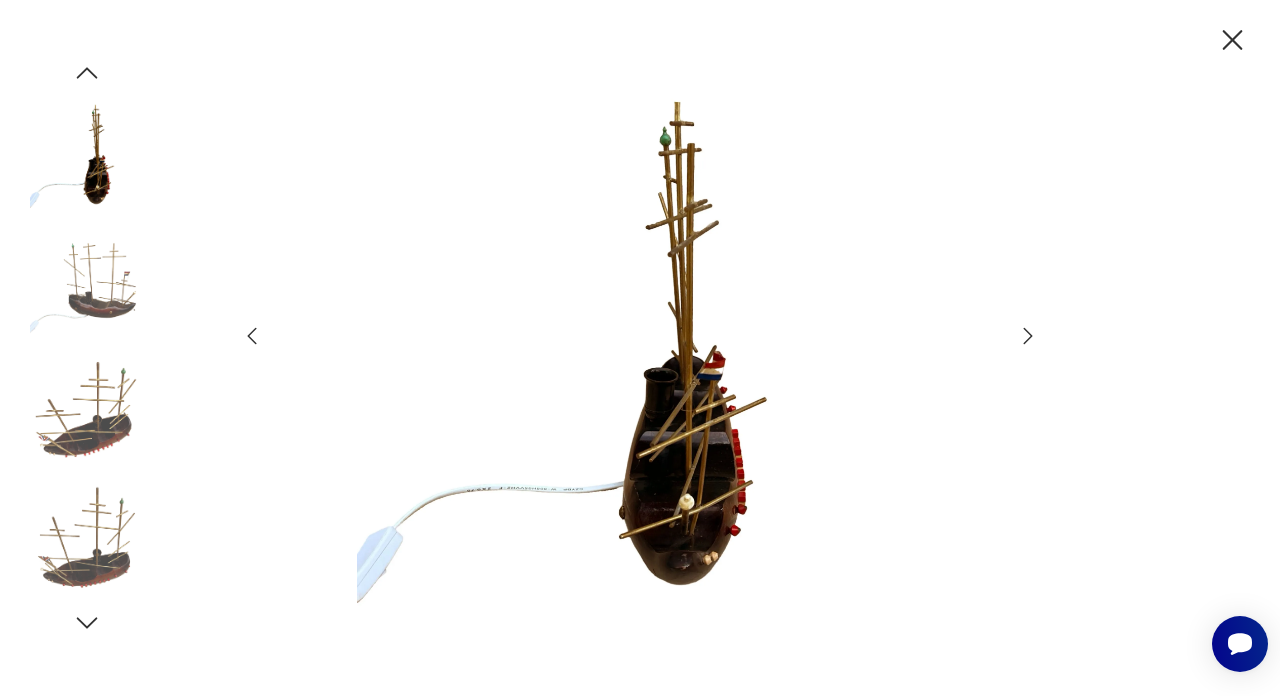 click 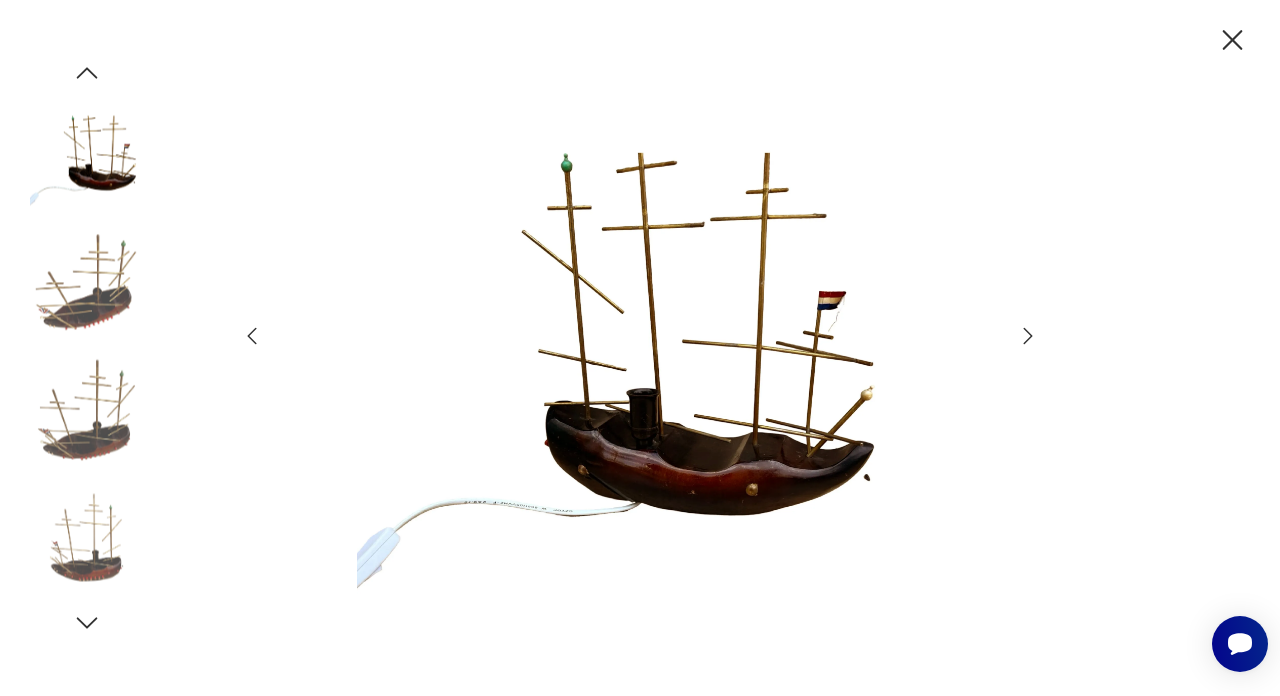 click 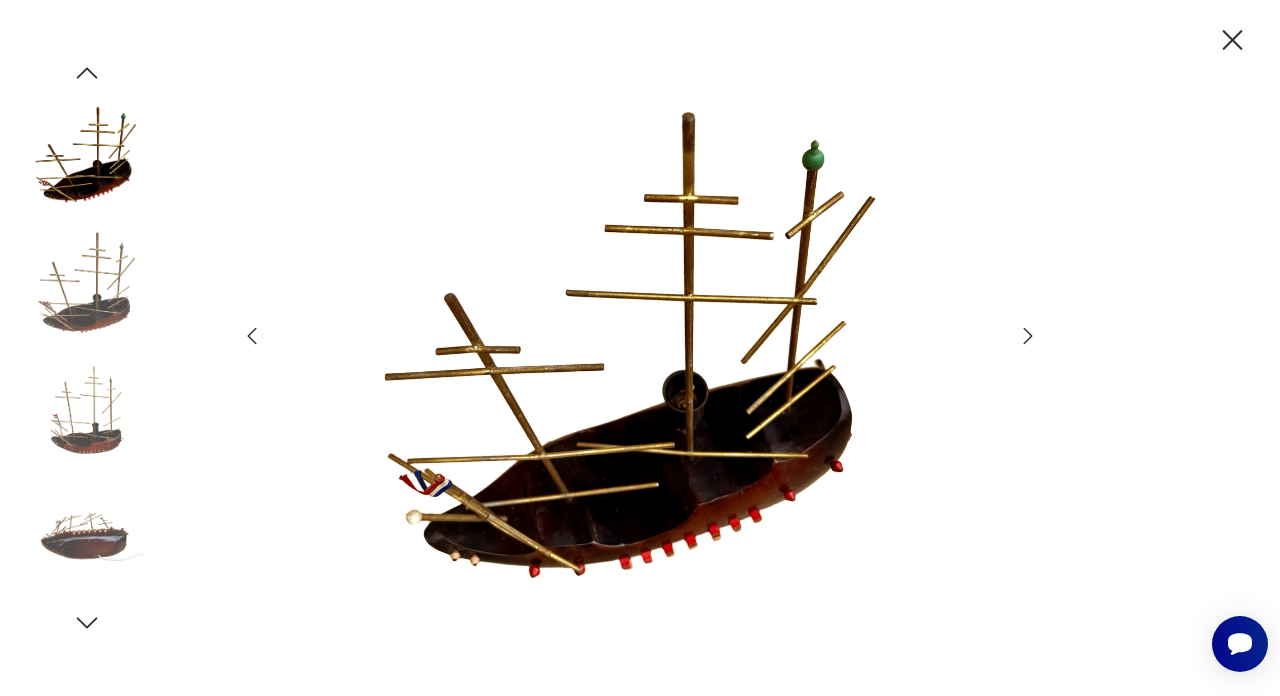 click 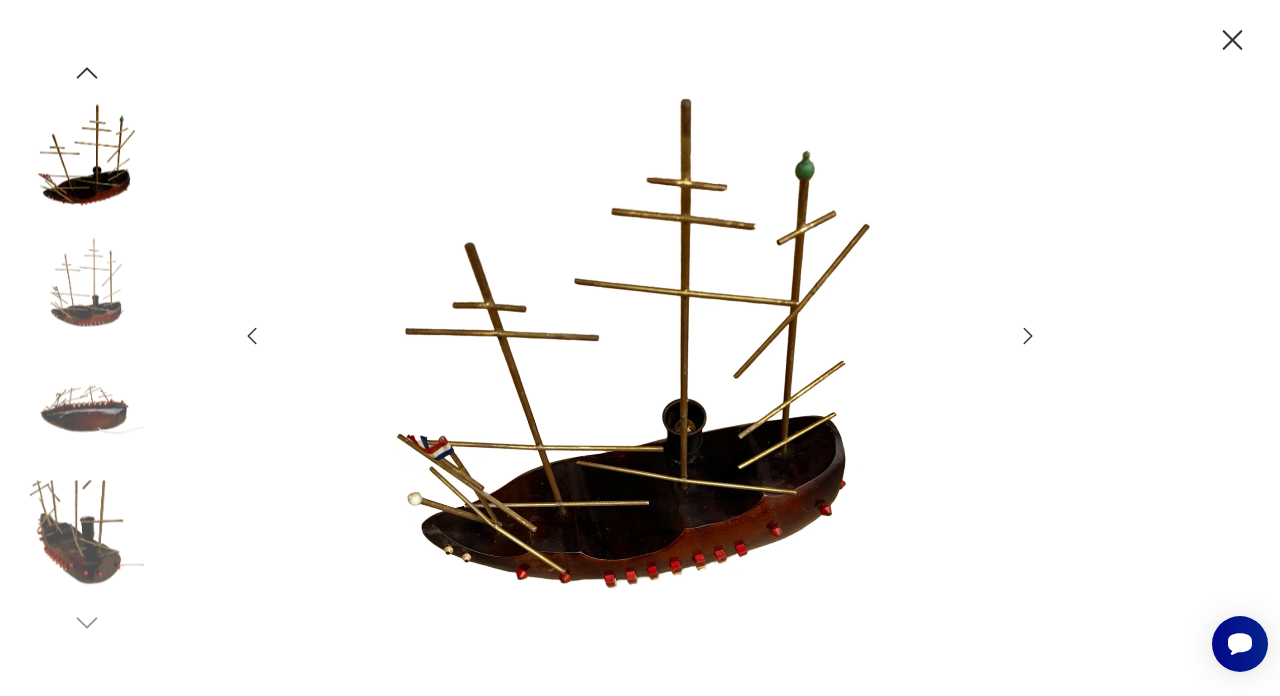 click 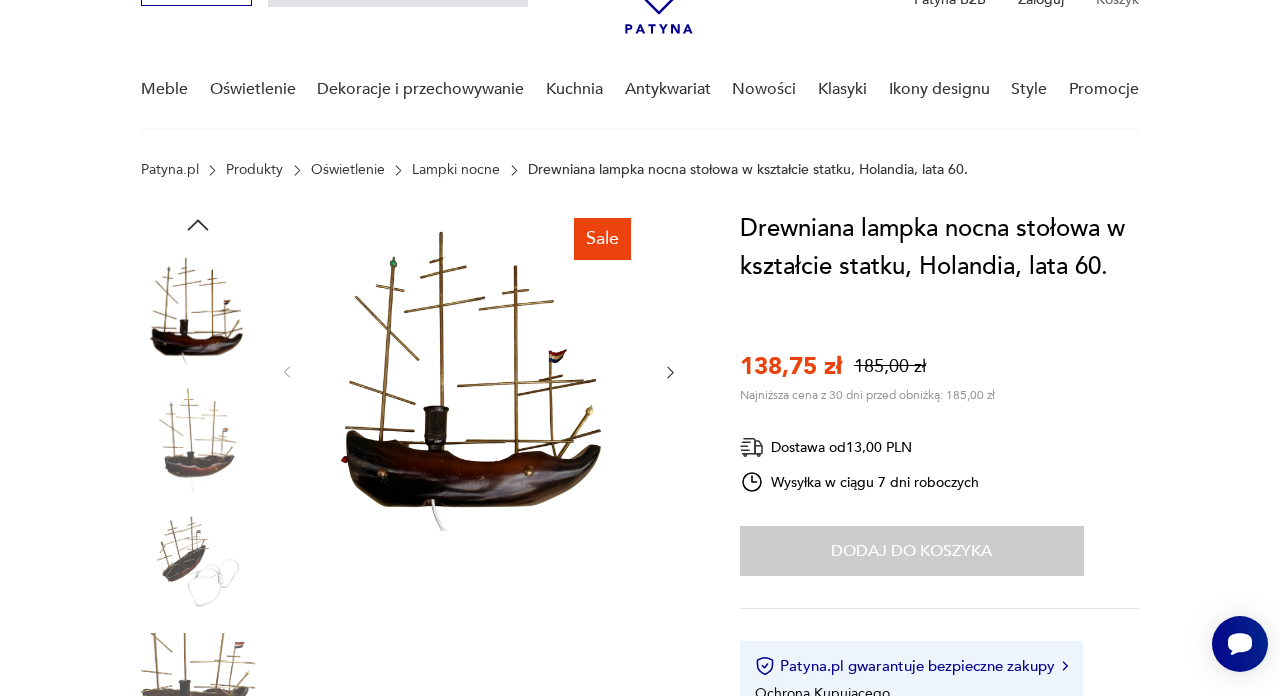 click on "Koszyk" at bounding box center (1117, -1) 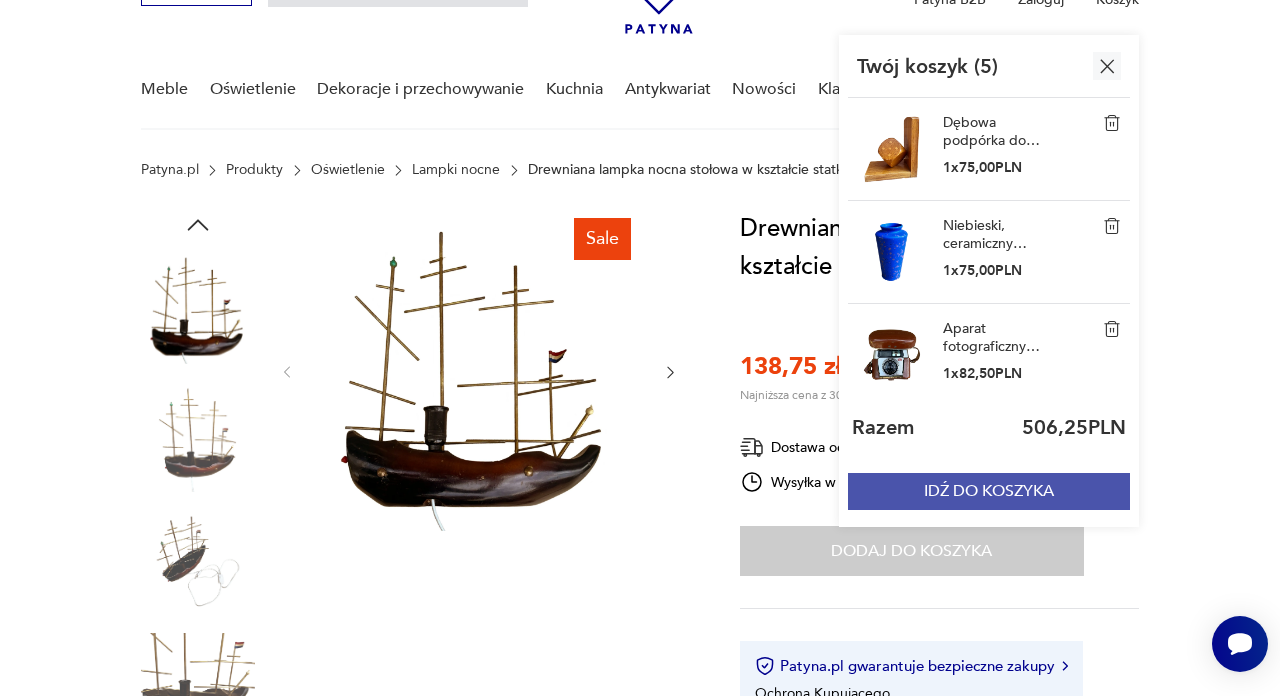 click on "IDŹ DO KOSZYKA" at bounding box center (989, 491) 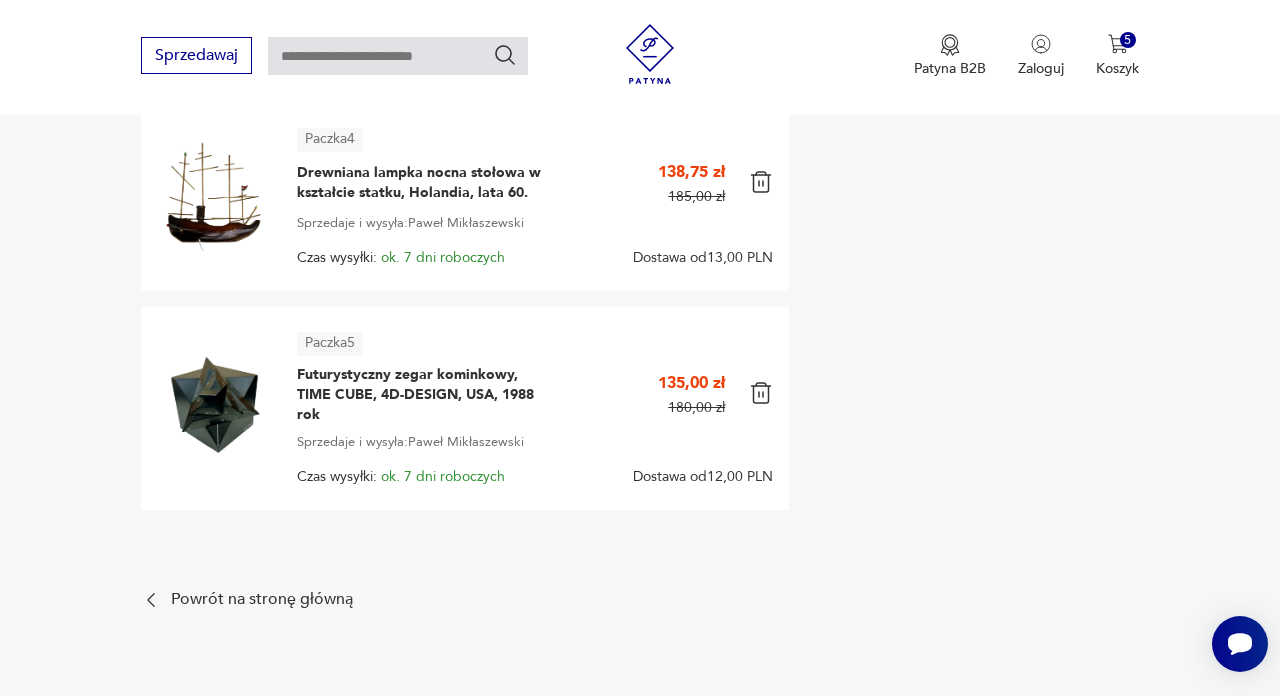 scroll, scrollTop: 1007, scrollLeft: 0, axis: vertical 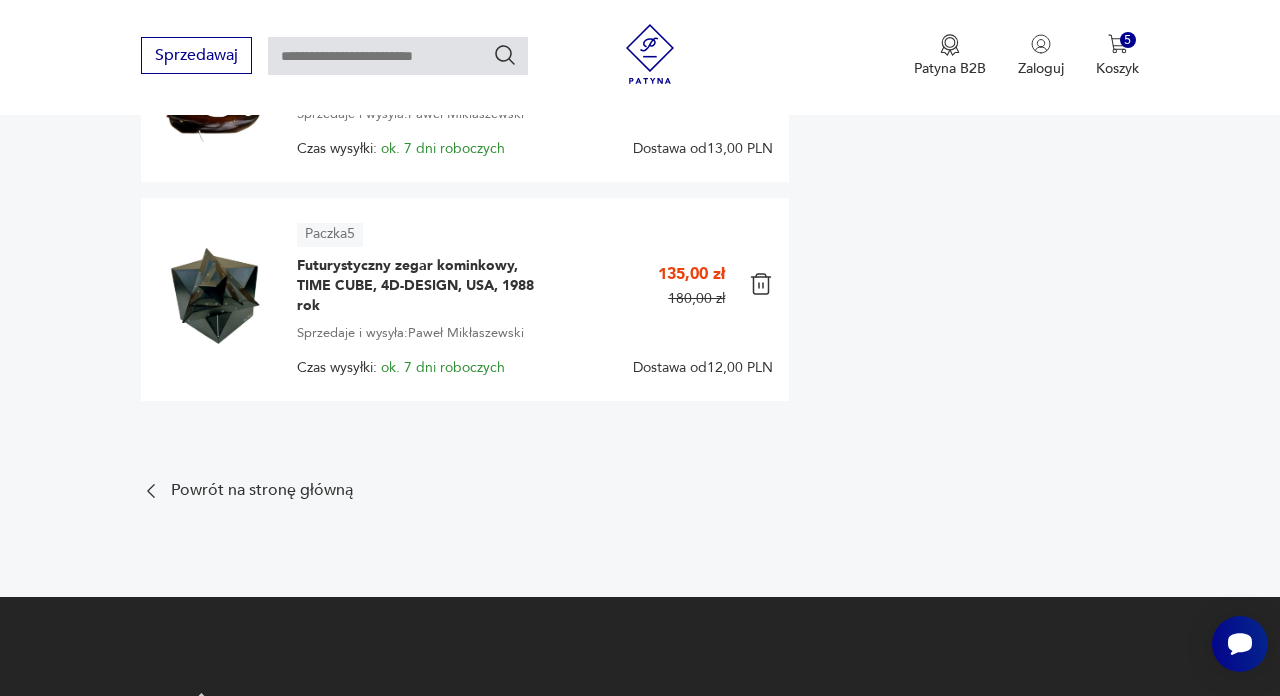 click at bounding box center (761, 73) 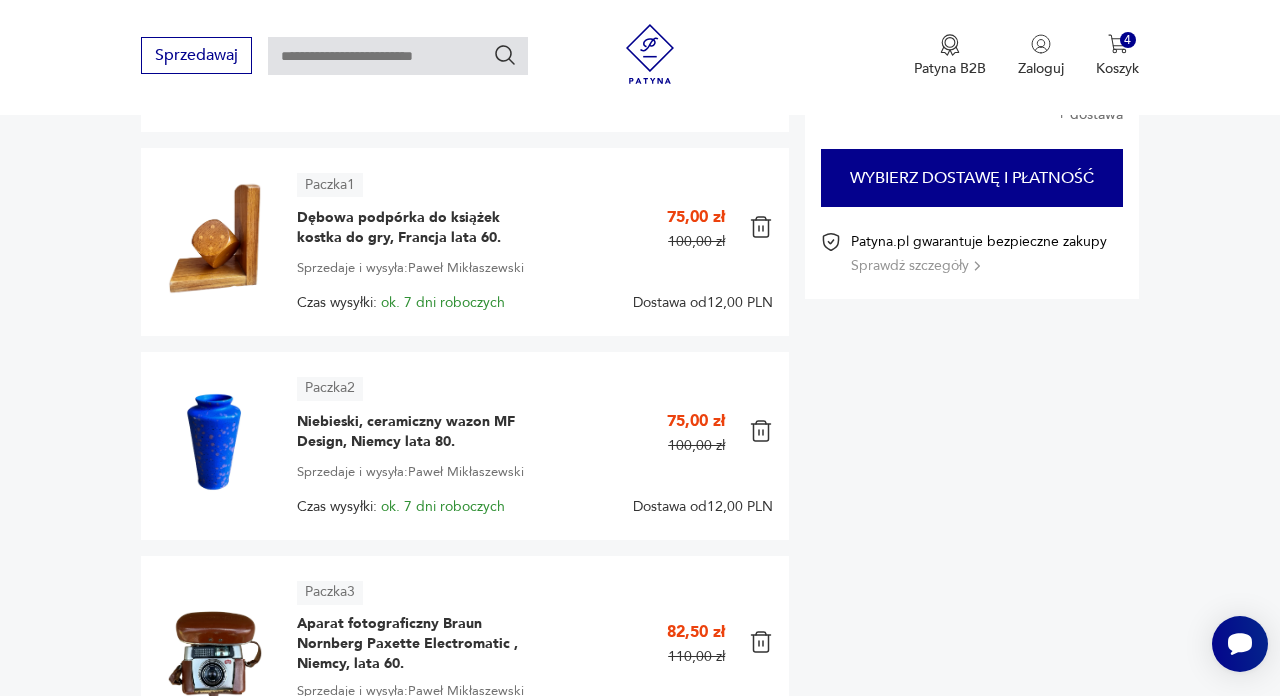scroll, scrollTop: 218, scrollLeft: 0, axis: vertical 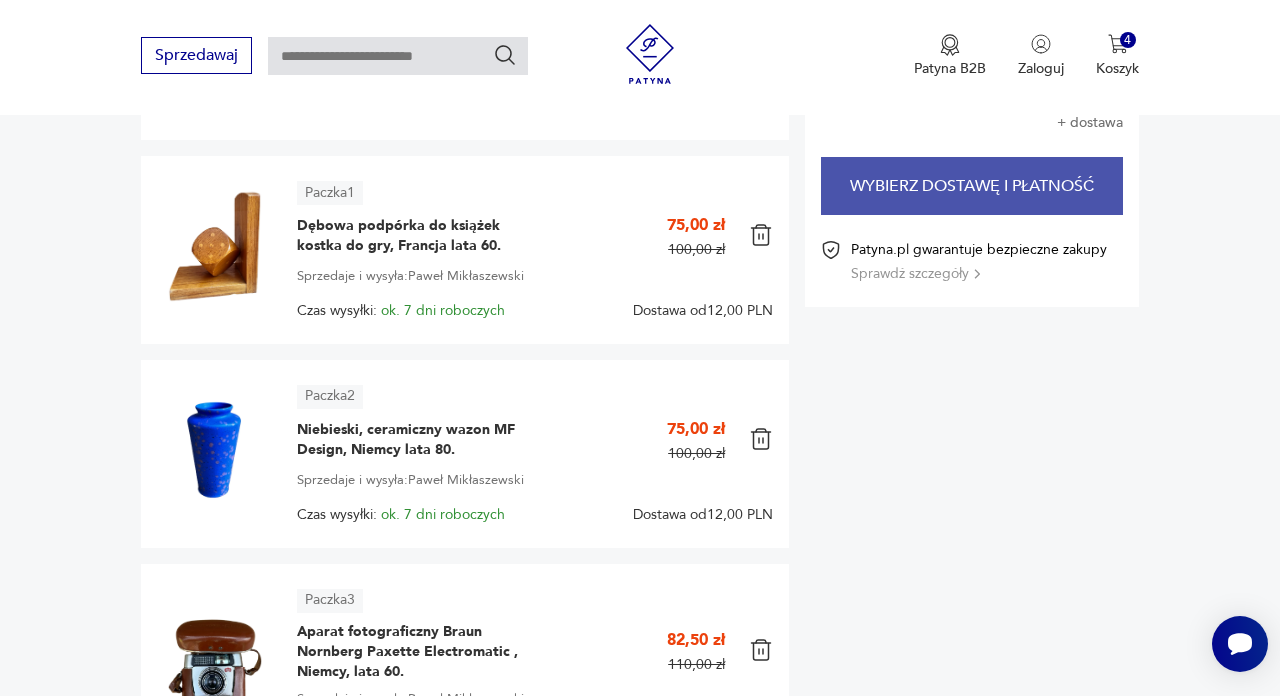 click on "Wybierz dostawę i płatność" at bounding box center (972, 186) 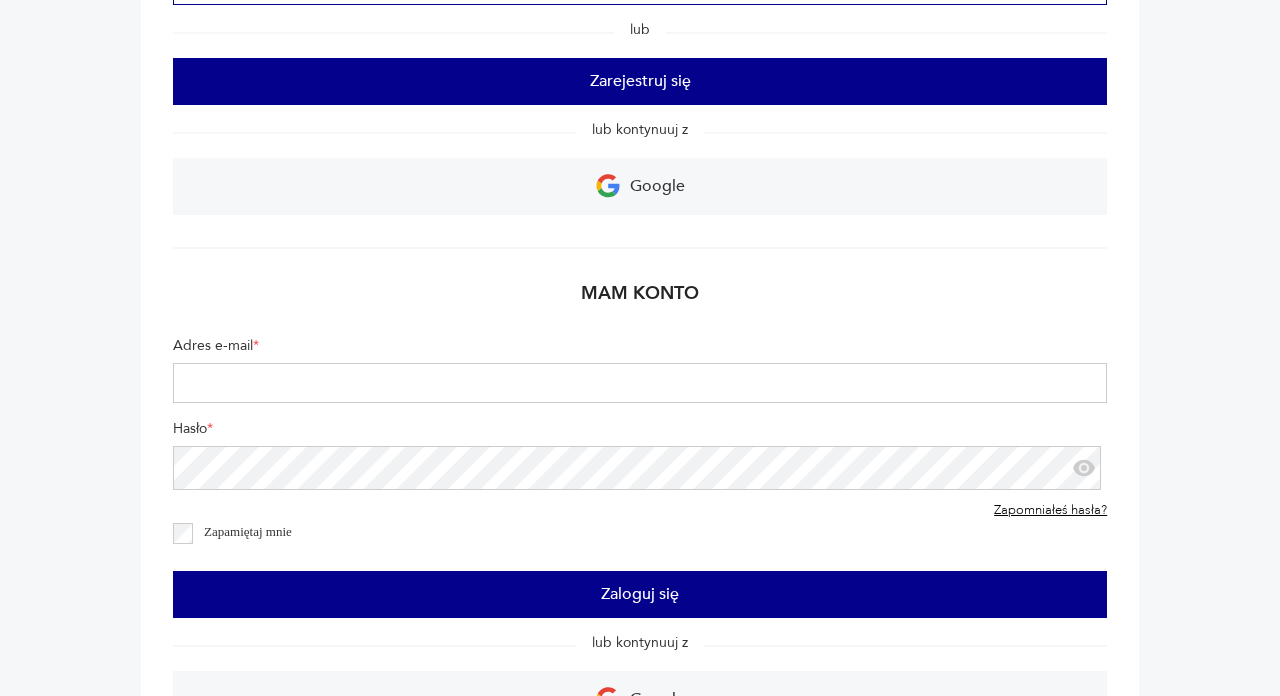 scroll, scrollTop: 382, scrollLeft: 0, axis: vertical 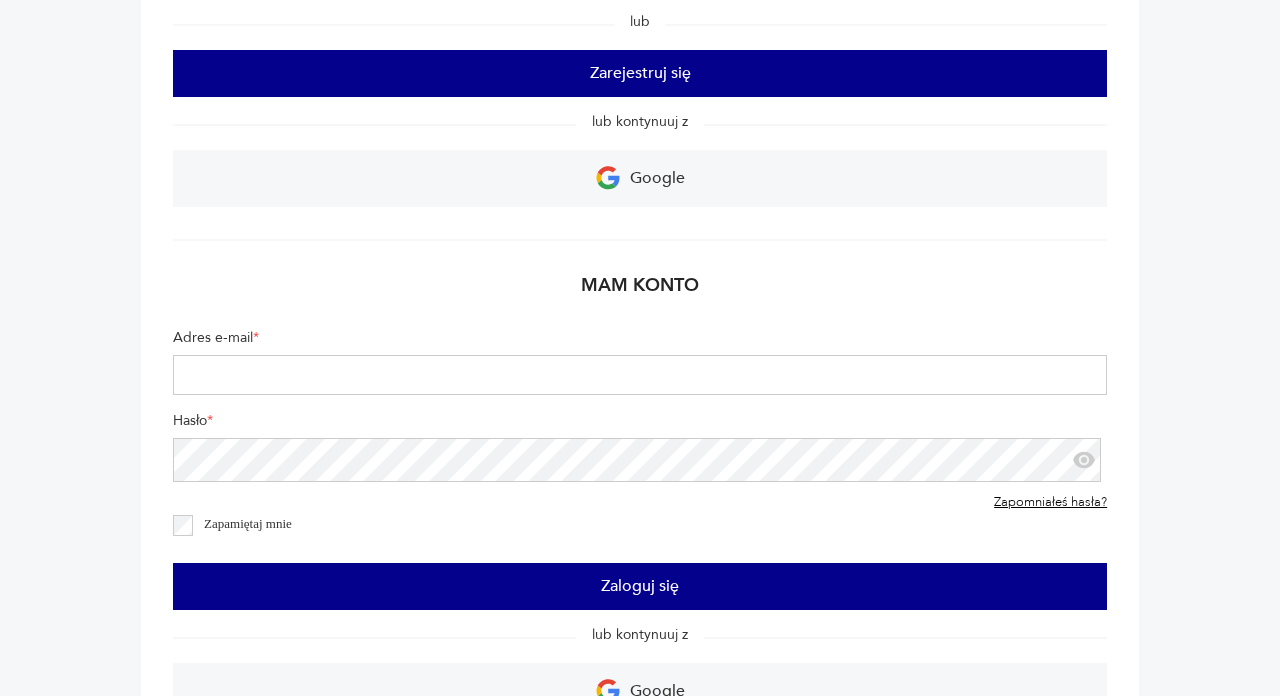 type on "**********" 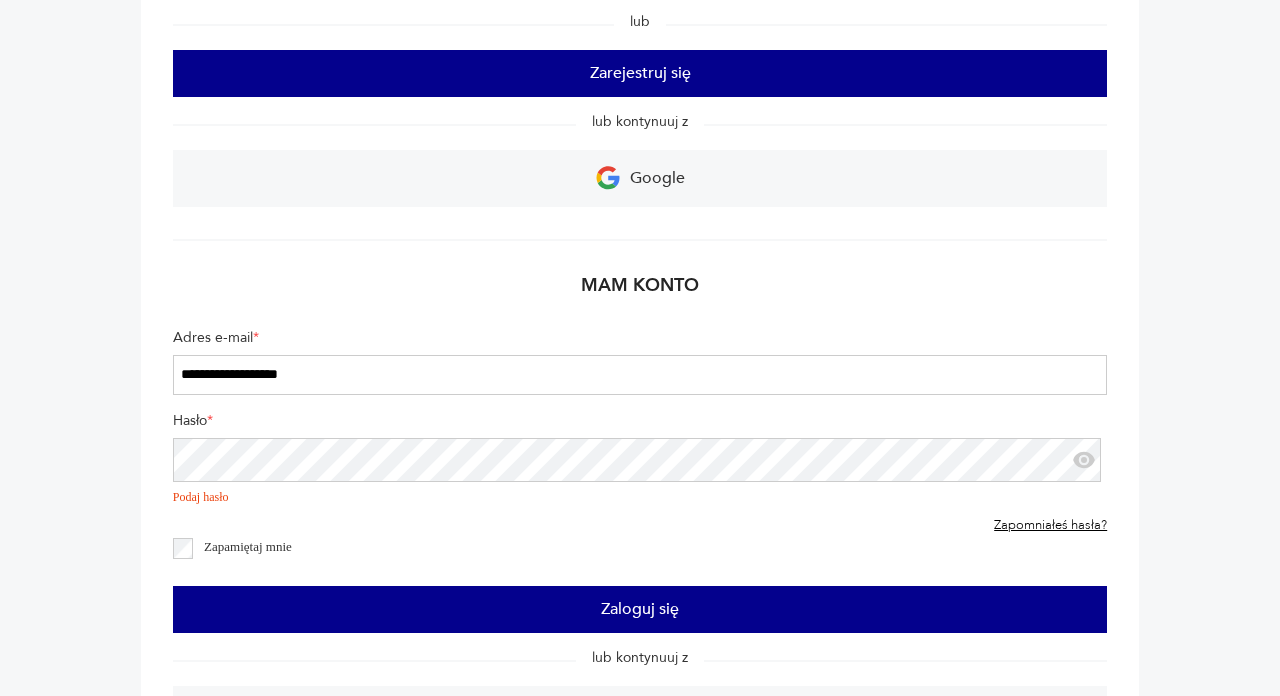 click on "**********" at bounding box center (640, 375) 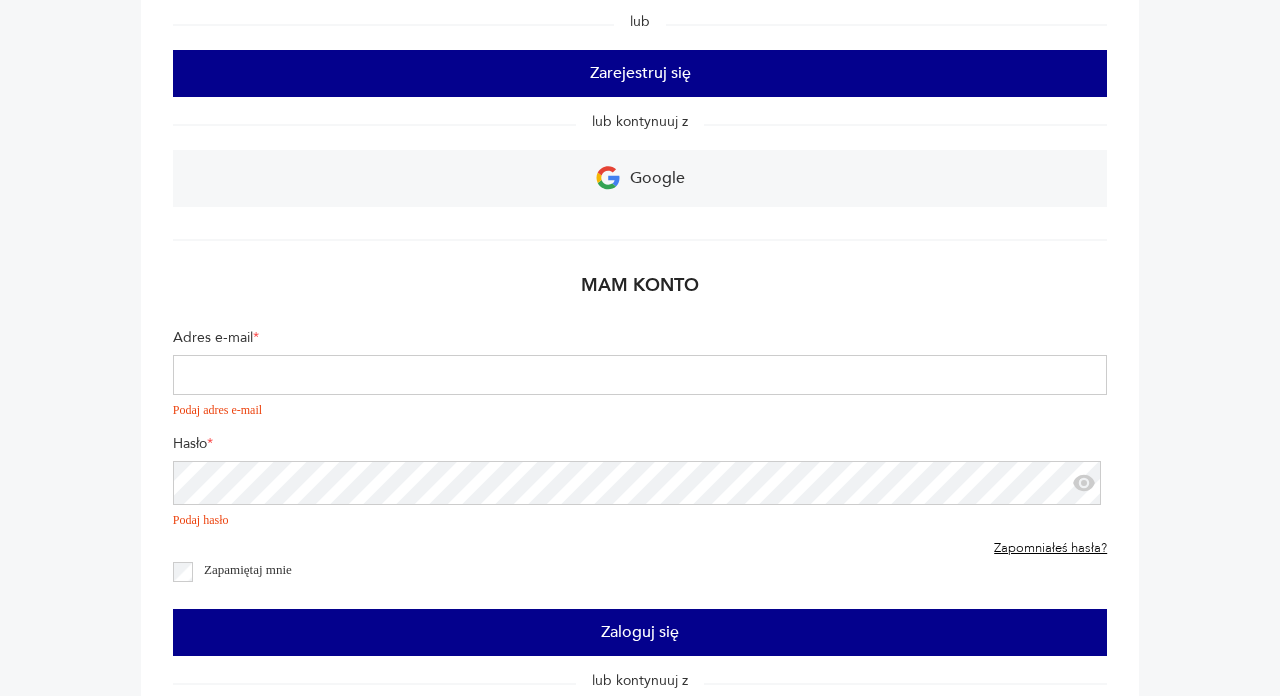 click on "Adres e-mail  *" at bounding box center [640, 375] 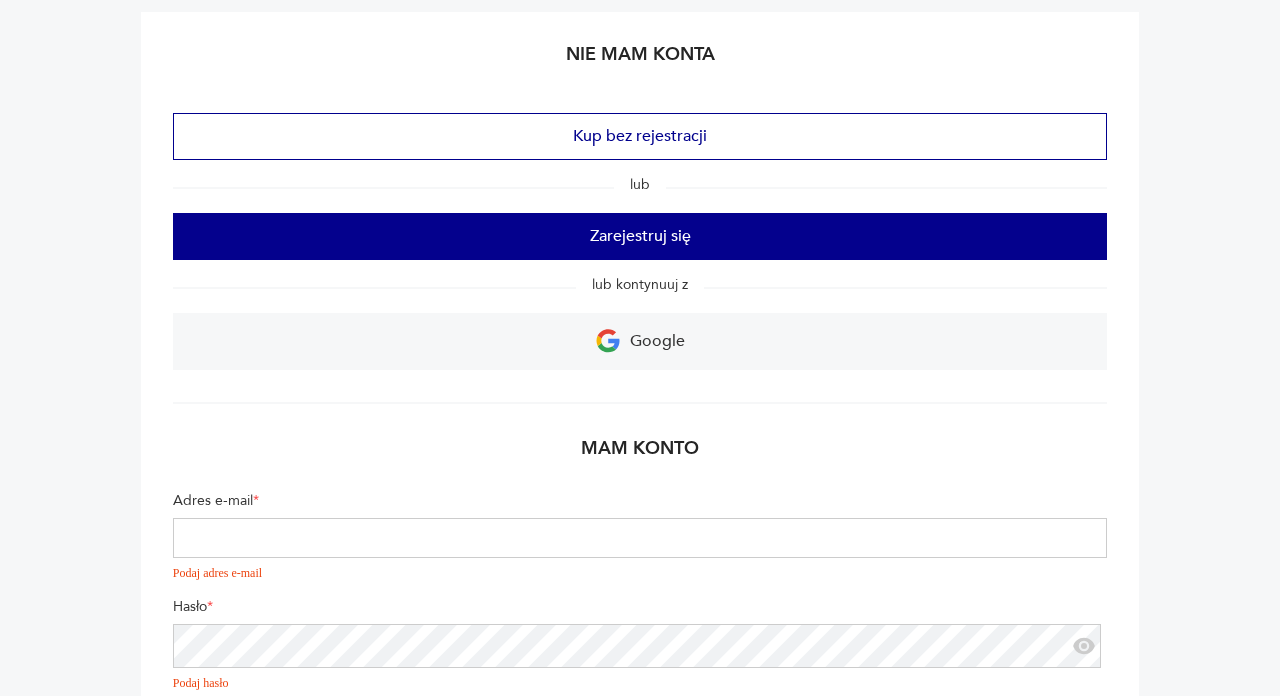 scroll, scrollTop: 192, scrollLeft: 0, axis: vertical 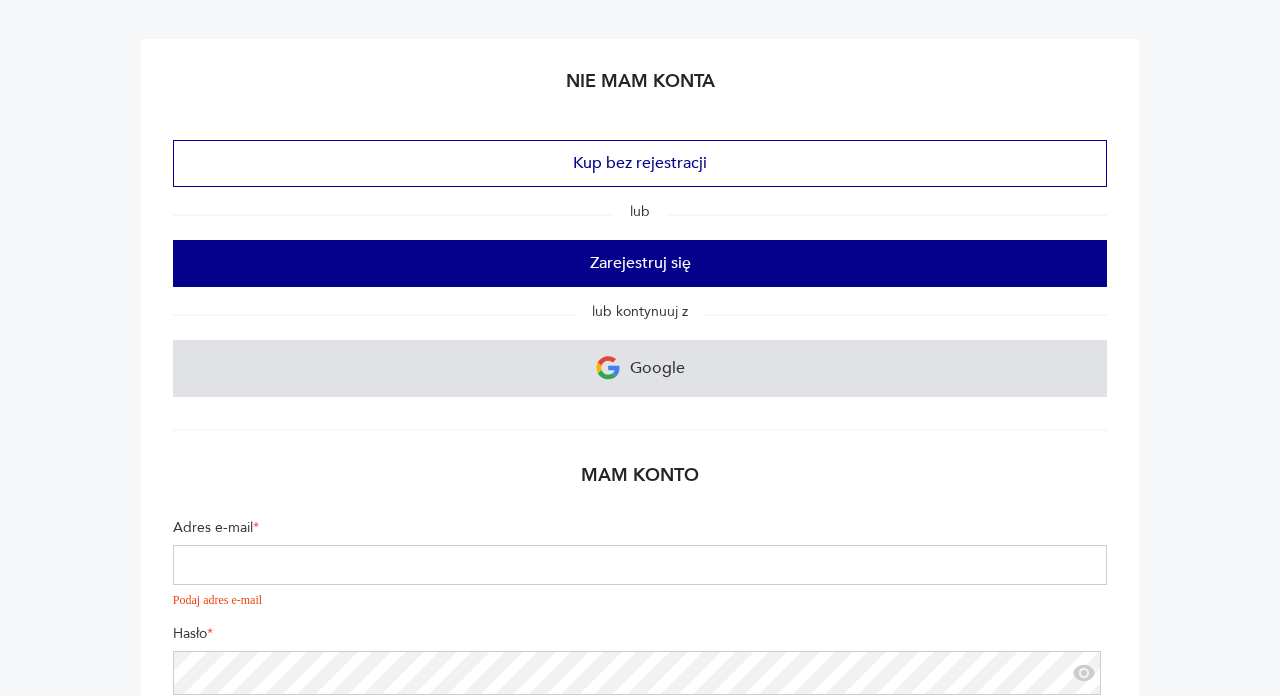 type 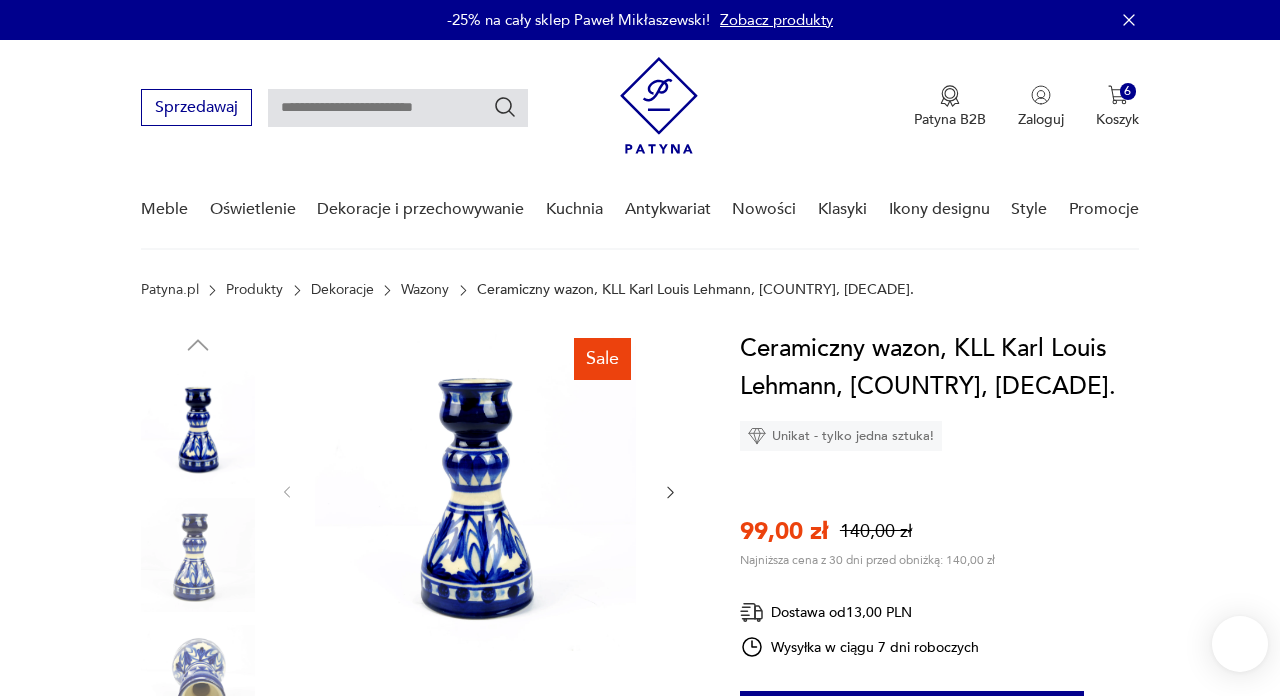 scroll, scrollTop: 0, scrollLeft: 0, axis: both 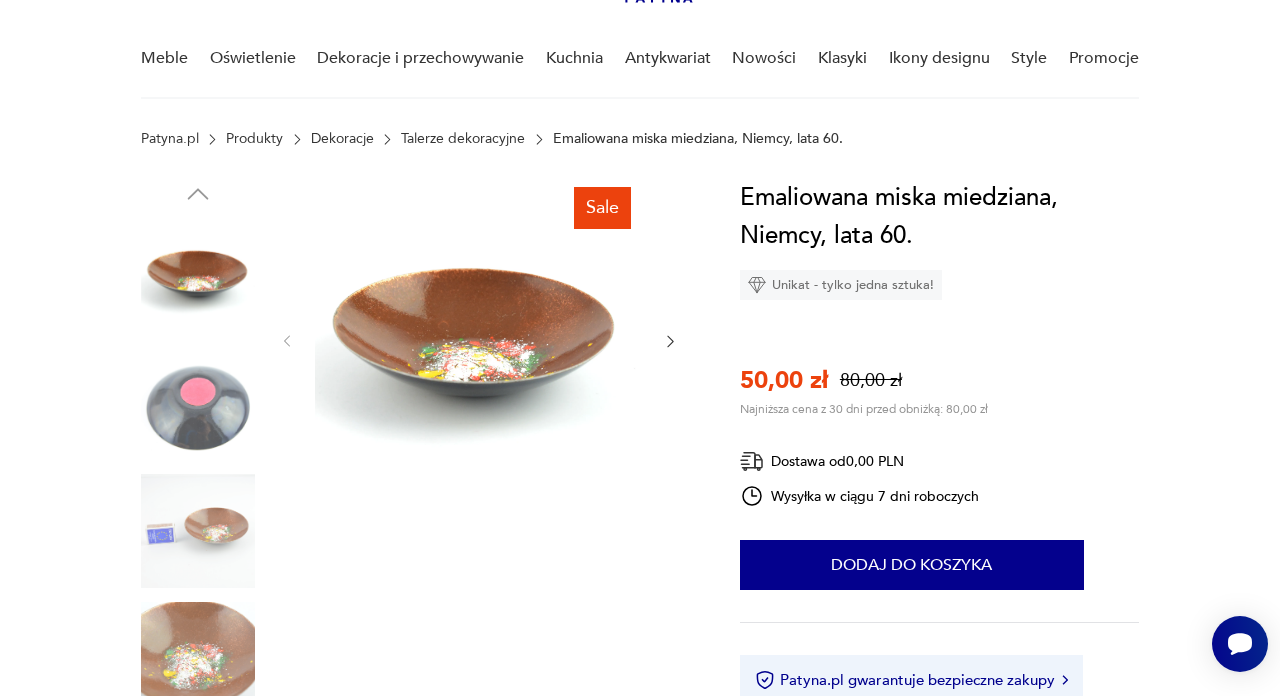 click 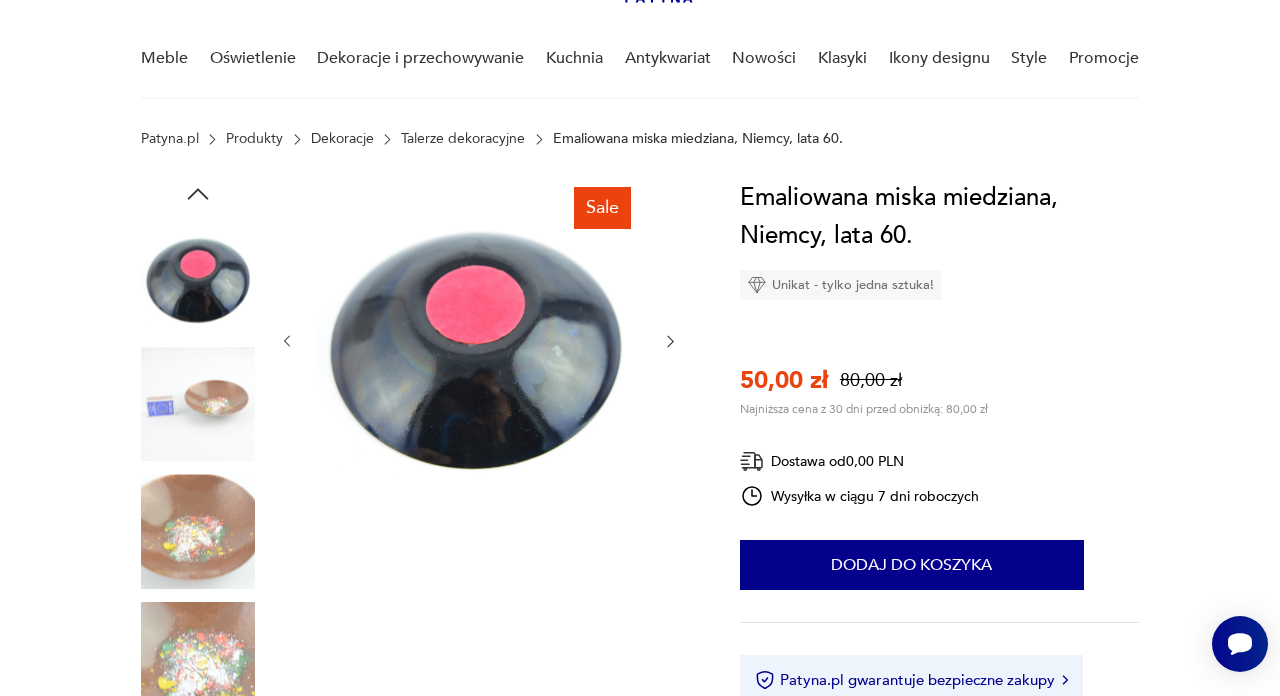 click 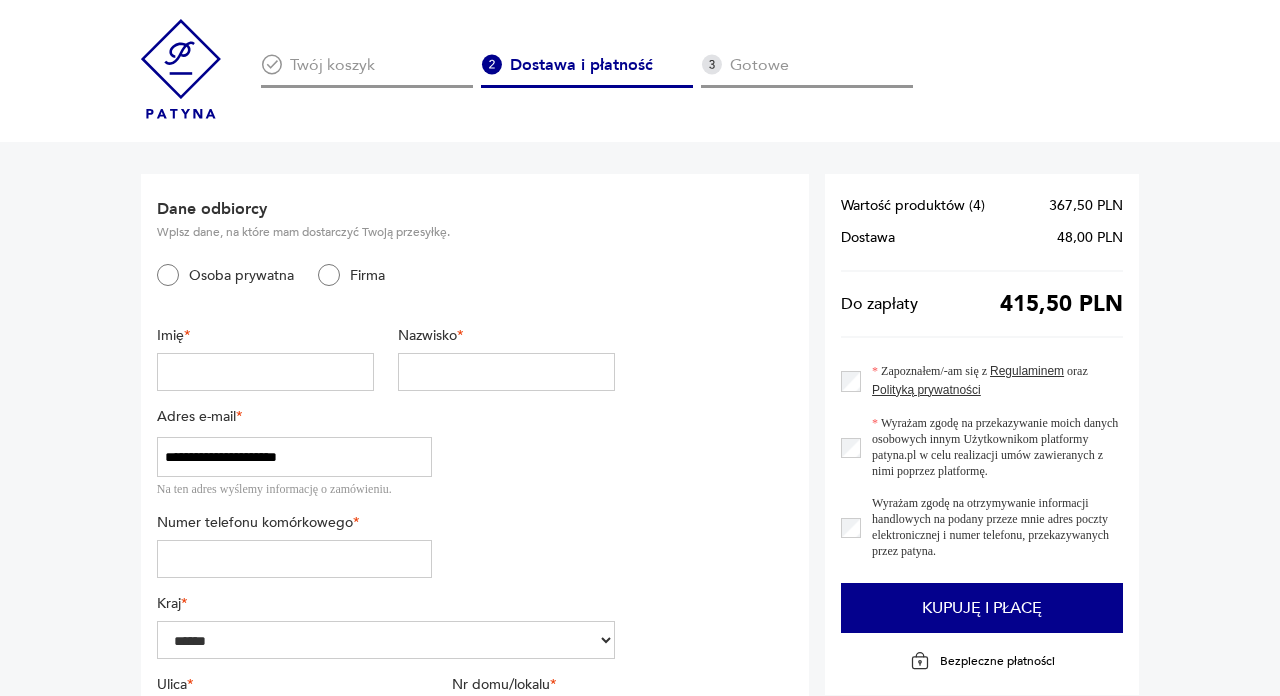 scroll, scrollTop: 0, scrollLeft: 0, axis: both 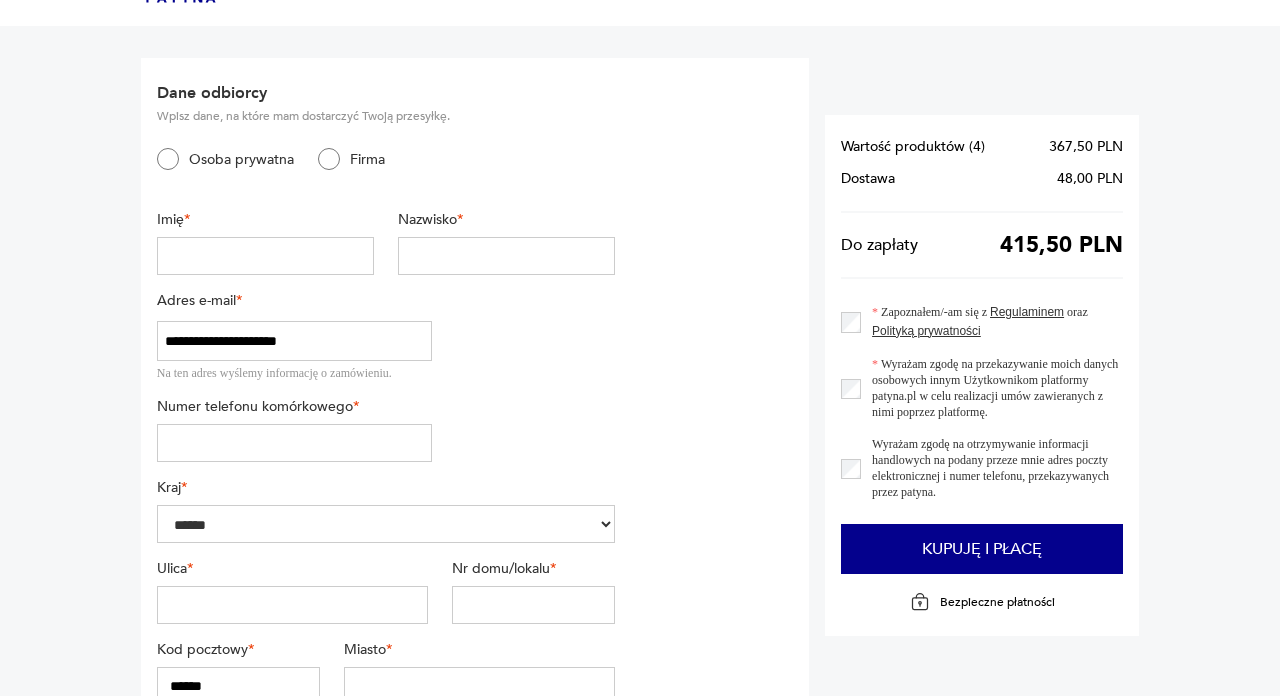 click at bounding box center (265, 256) 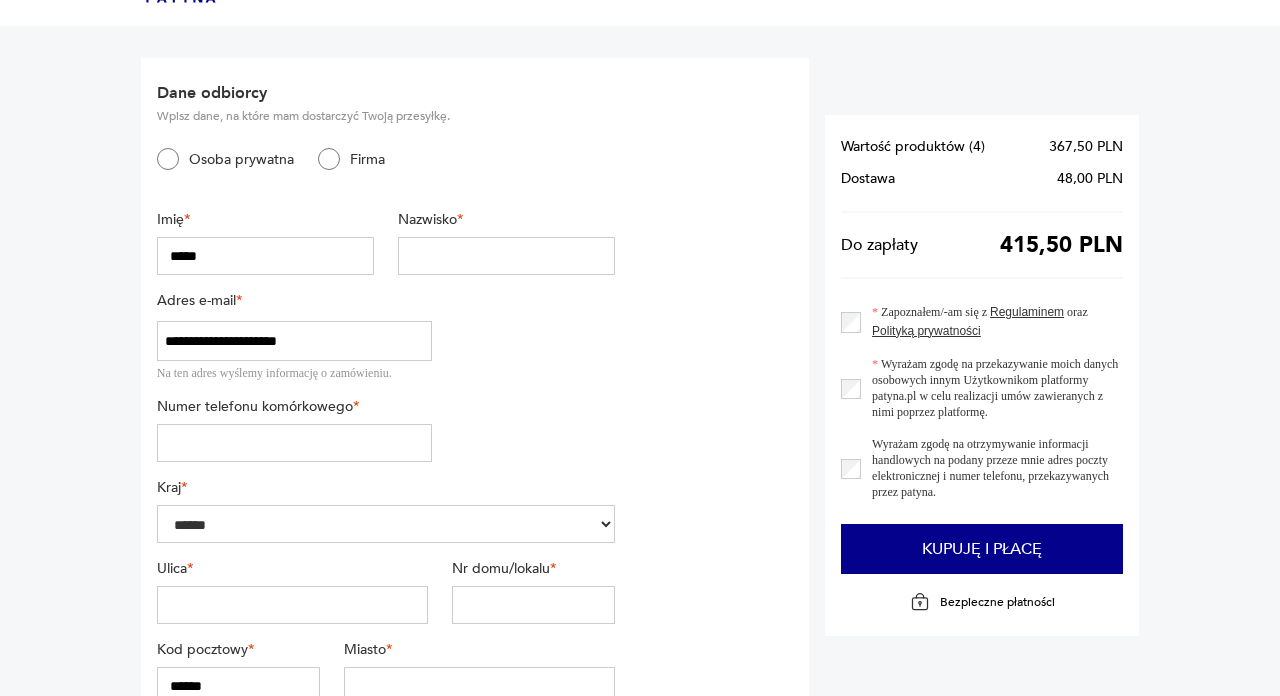type on "*******" 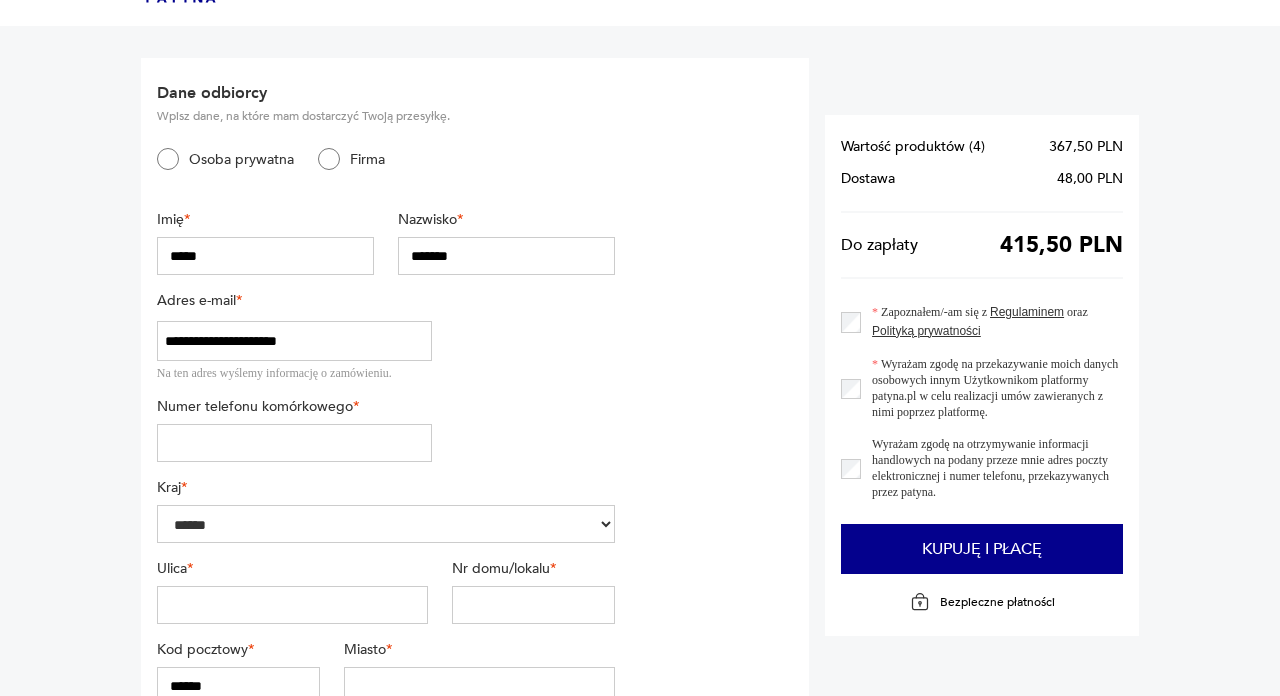 type on "*********" 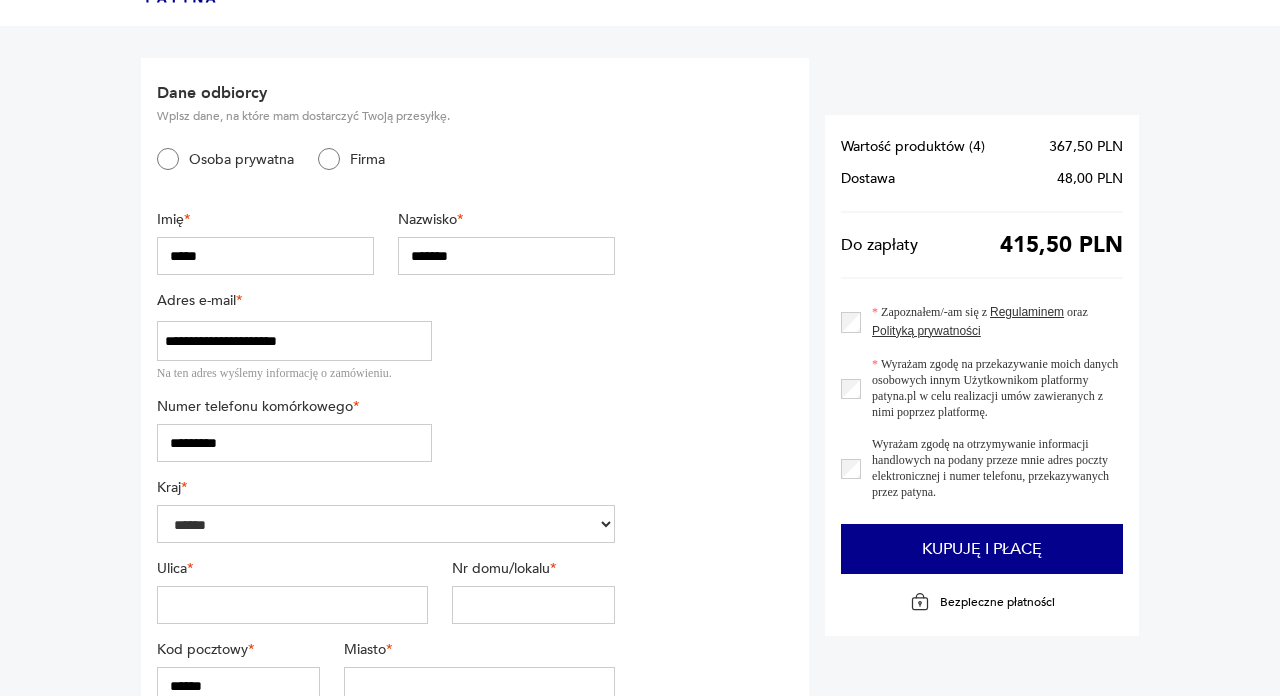 type on "**********" 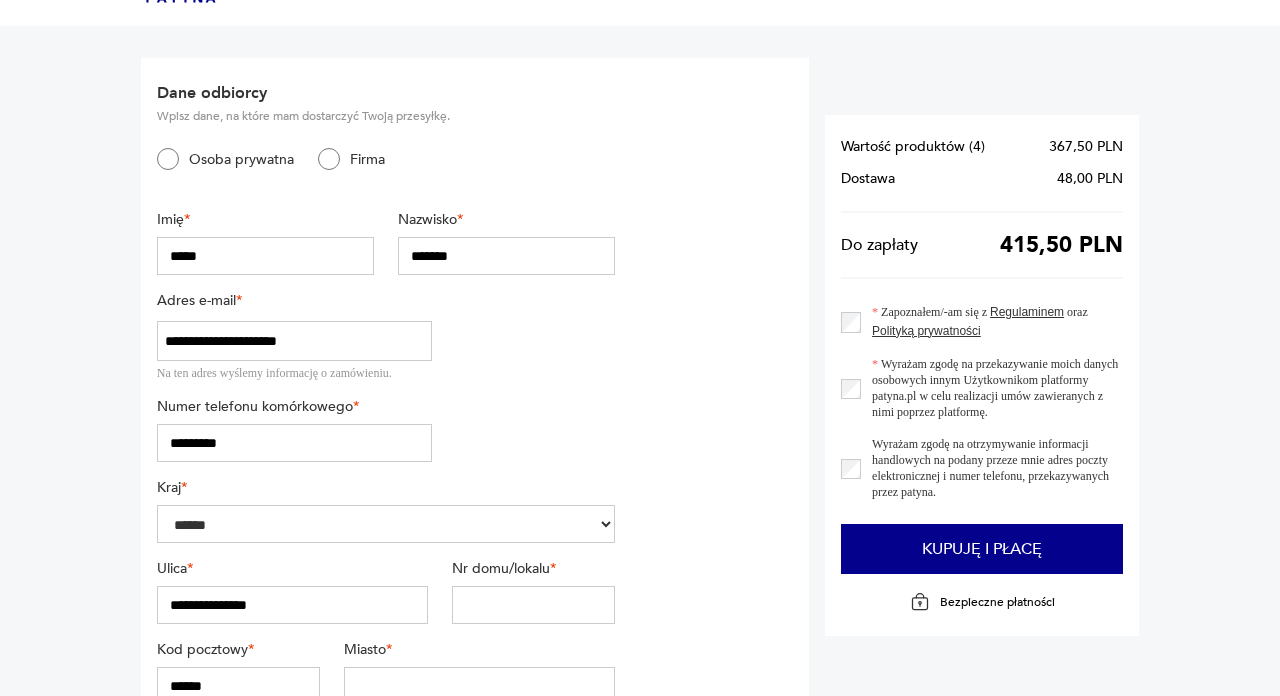 type on "******" 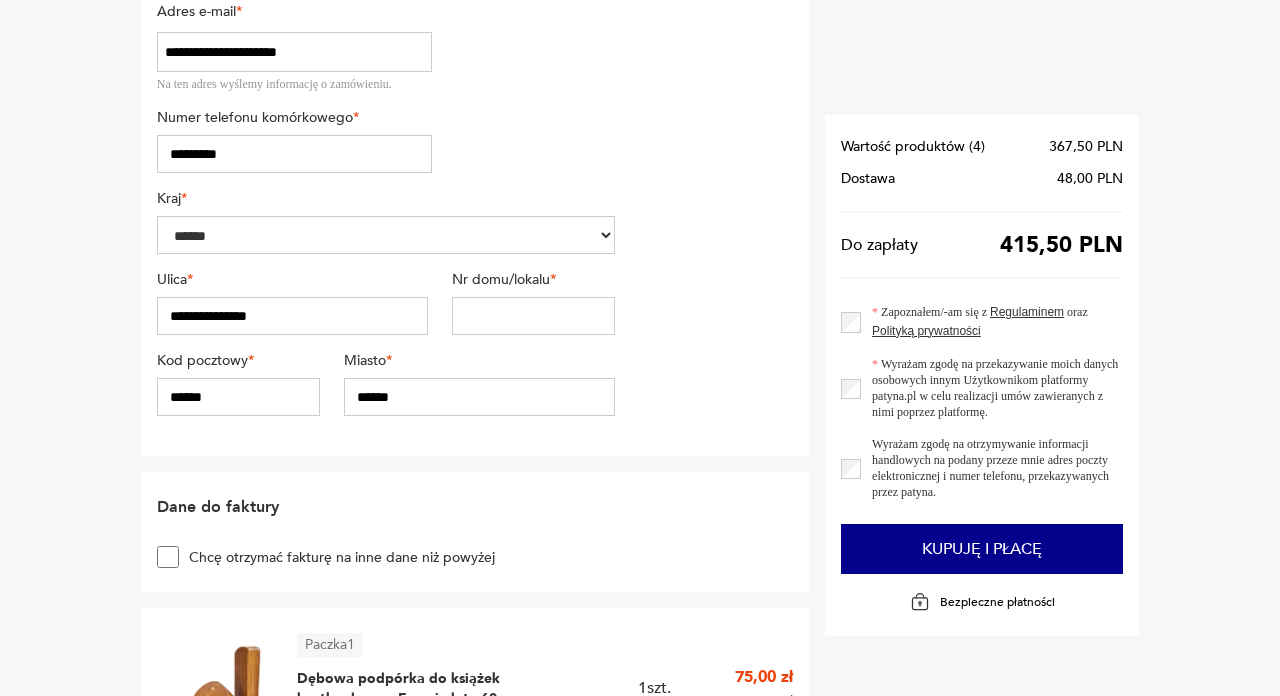 scroll, scrollTop: 409, scrollLeft: 0, axis: vertical 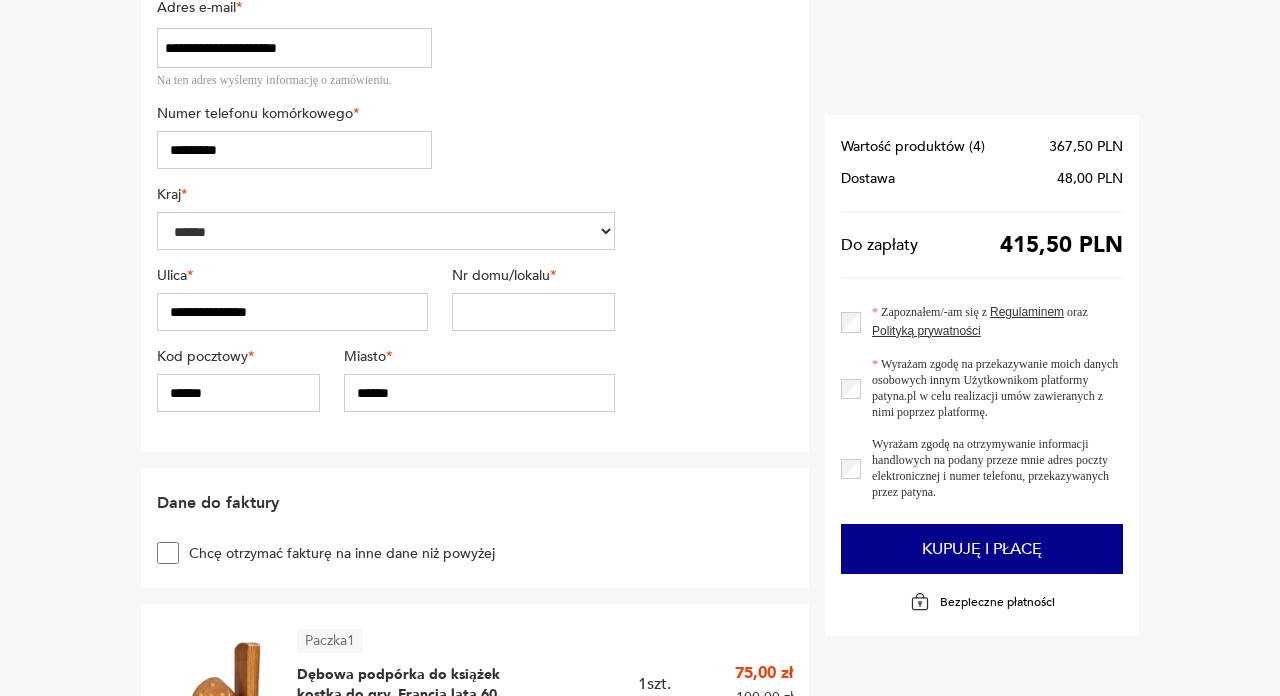 click on "**********" at bounding box center [292, 312] 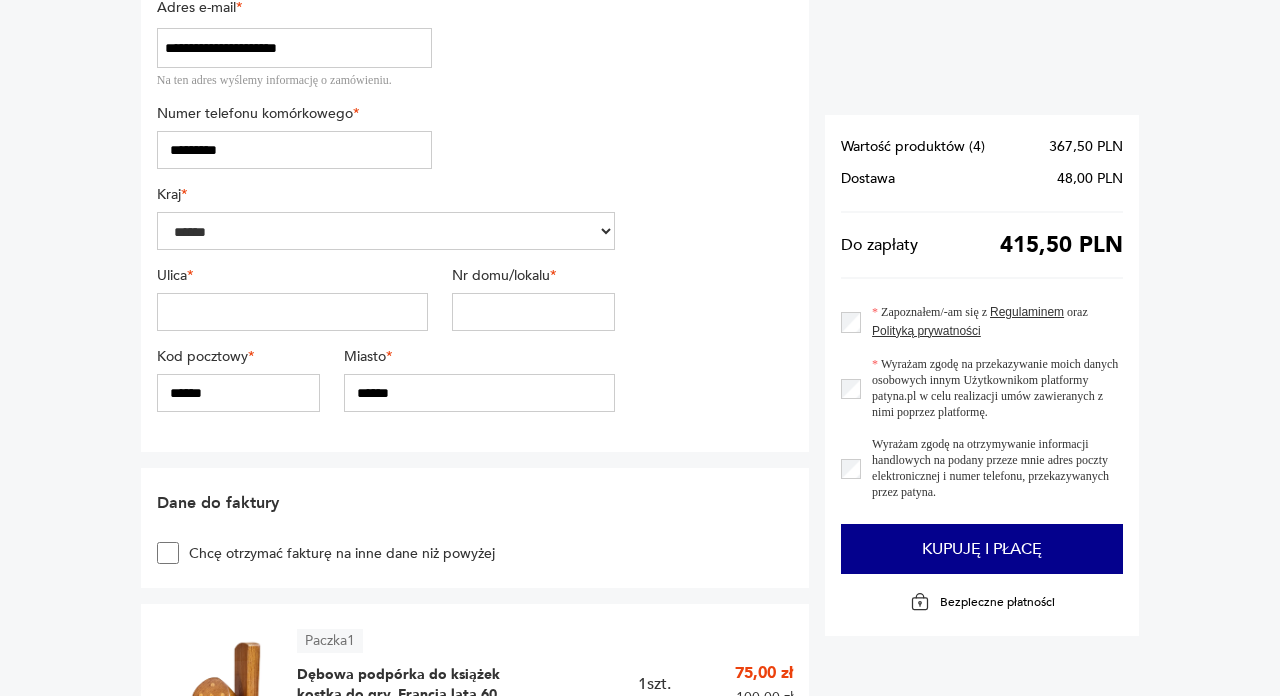 type on "**********" 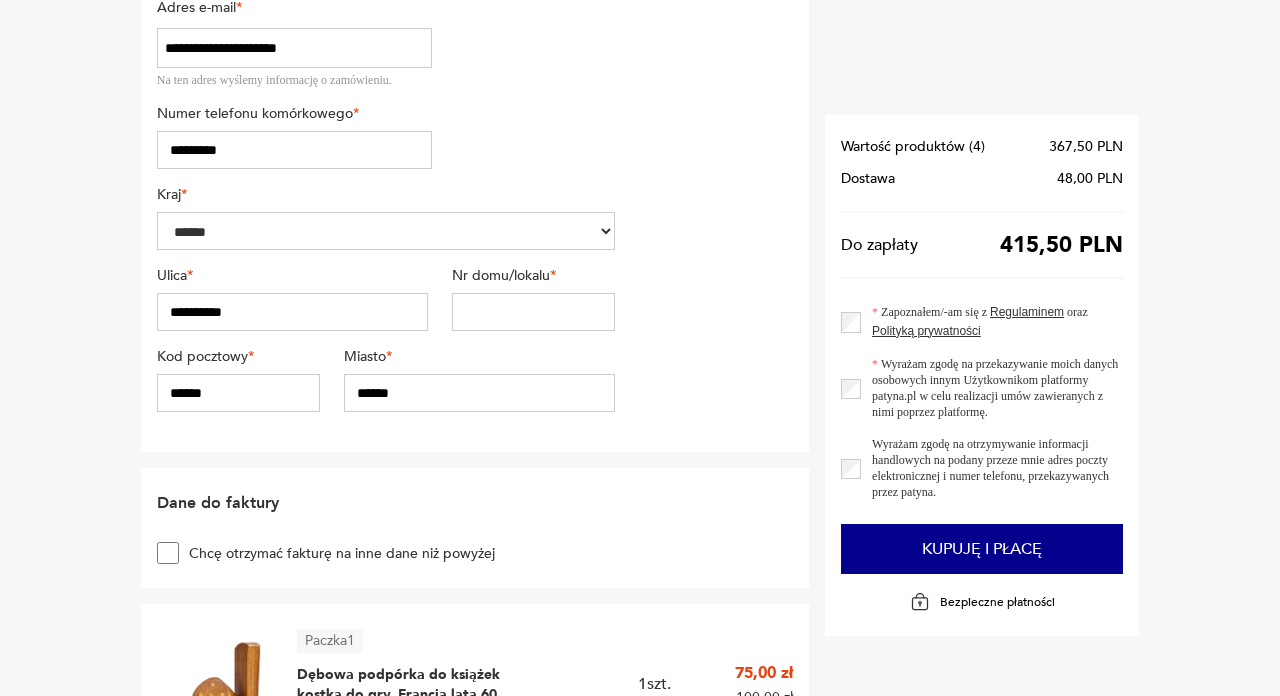 type on "**" 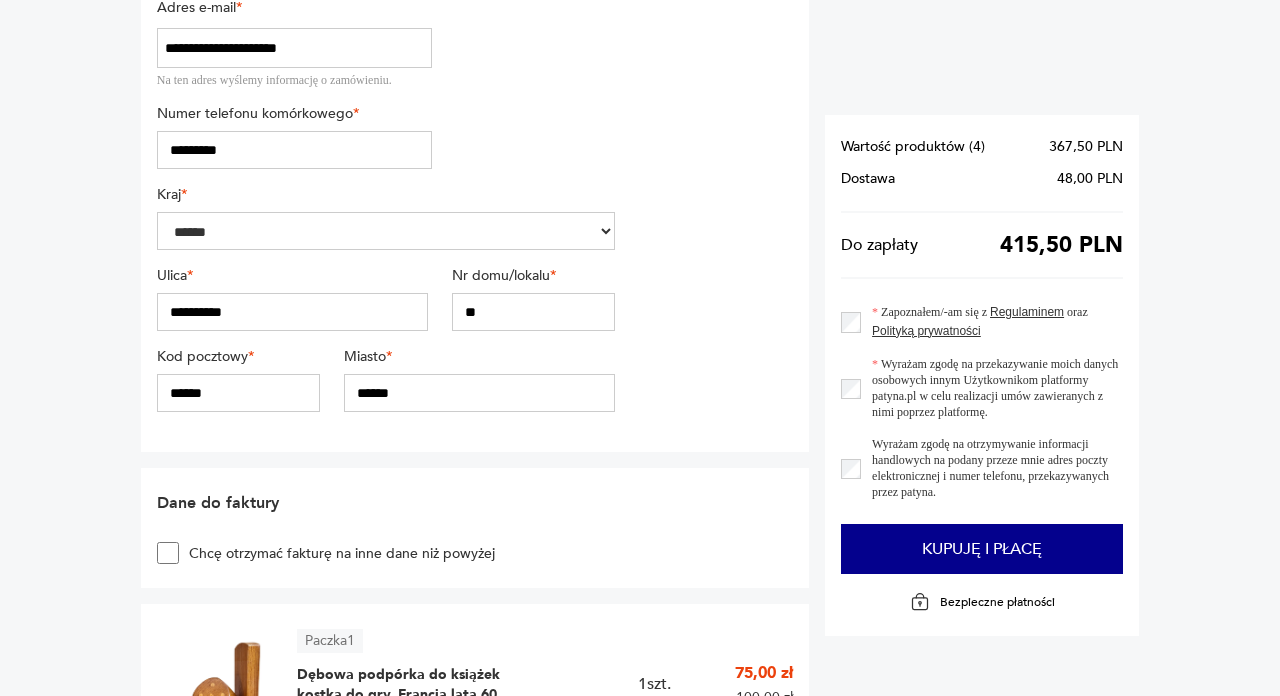 type on "******" 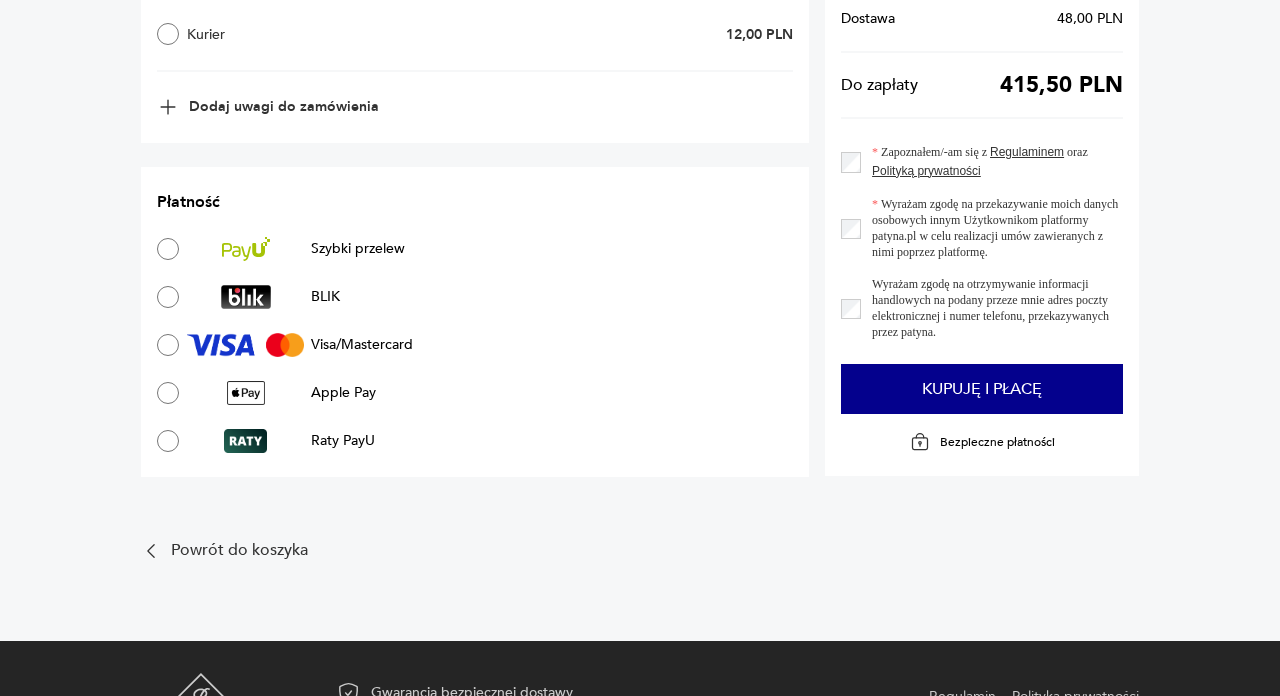 scroll, scrollTop: 2348, scrollLeft: 0, axis: vertical 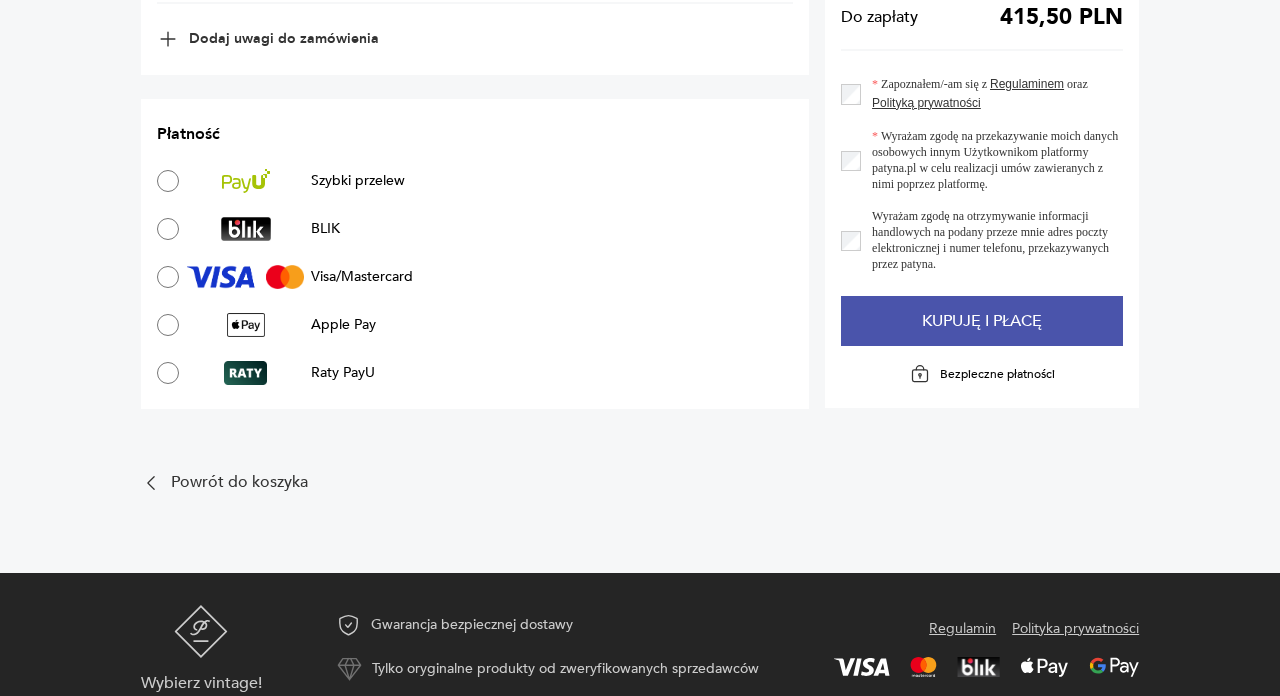 click on "Kupuję i płacę" at bounding box center (982, 322) 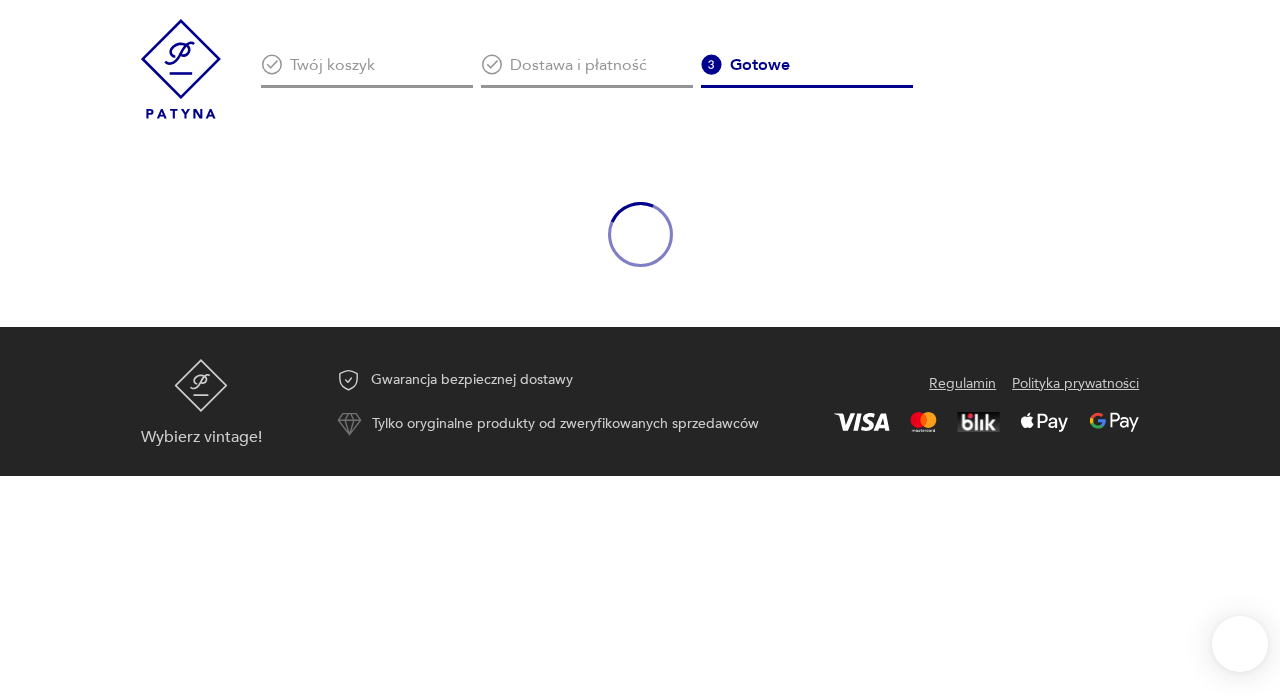 scroll, scrollTop: 0, scrollLeft: 0, axis: both 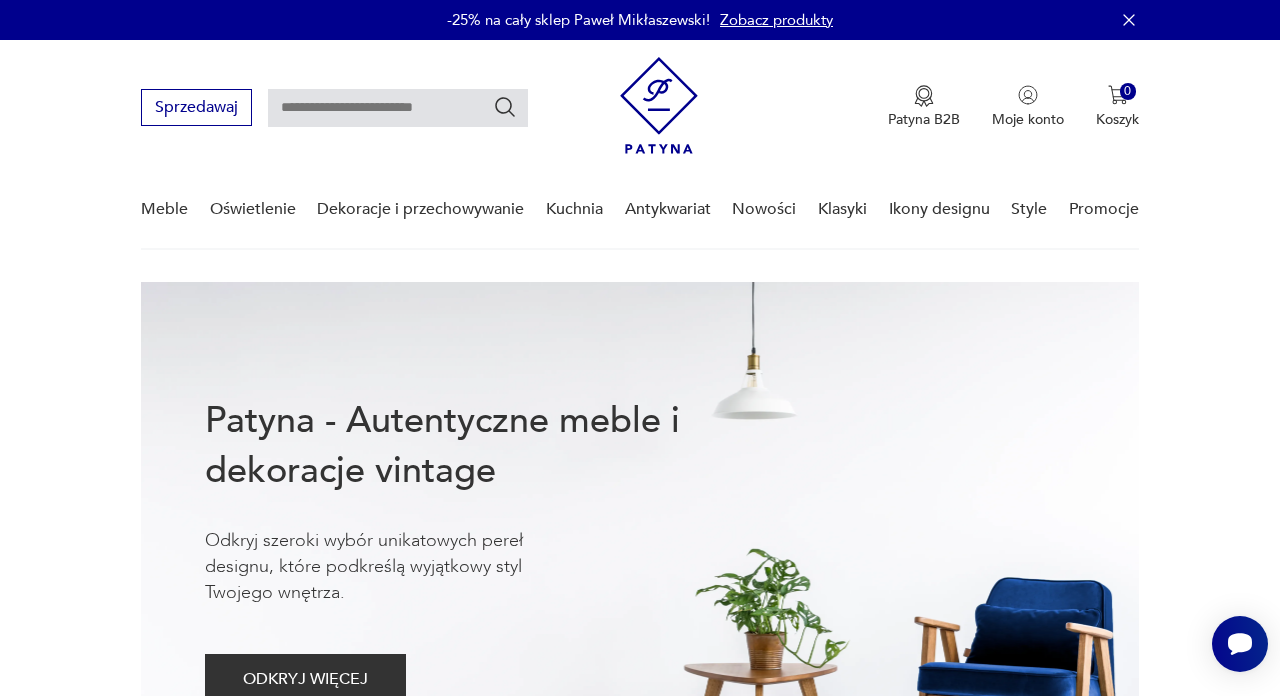 click at bounding box center [398, 108] 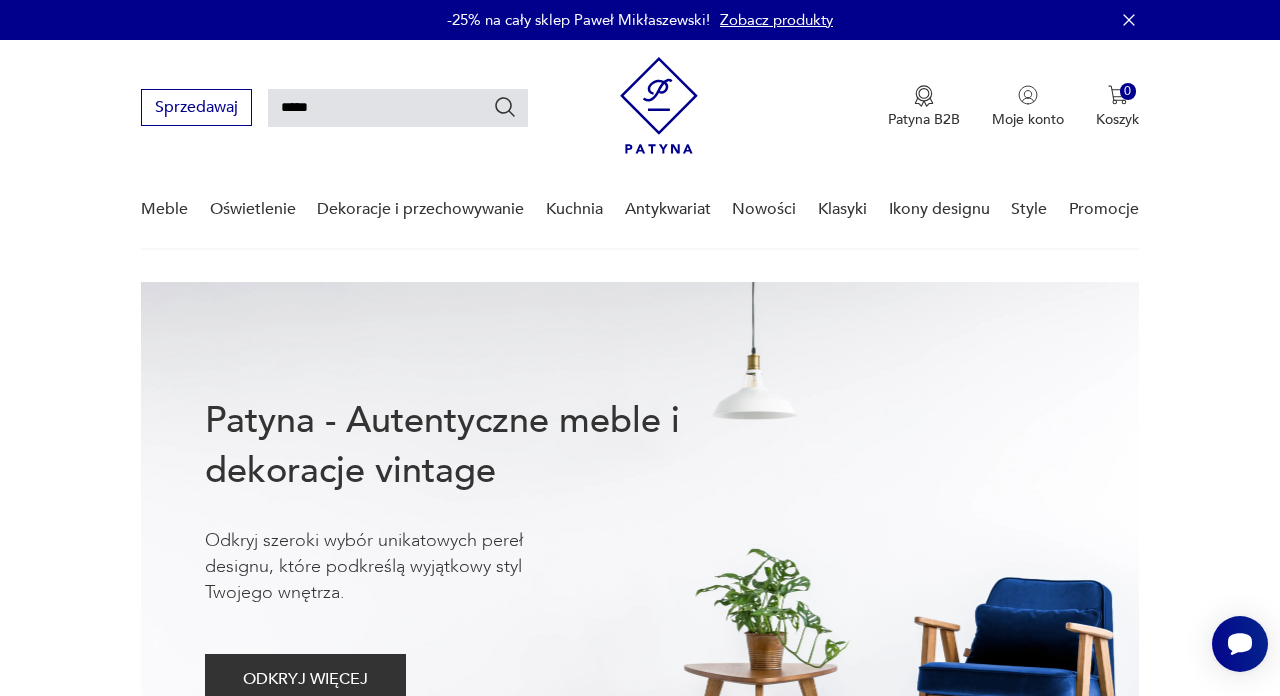 type on "*****" 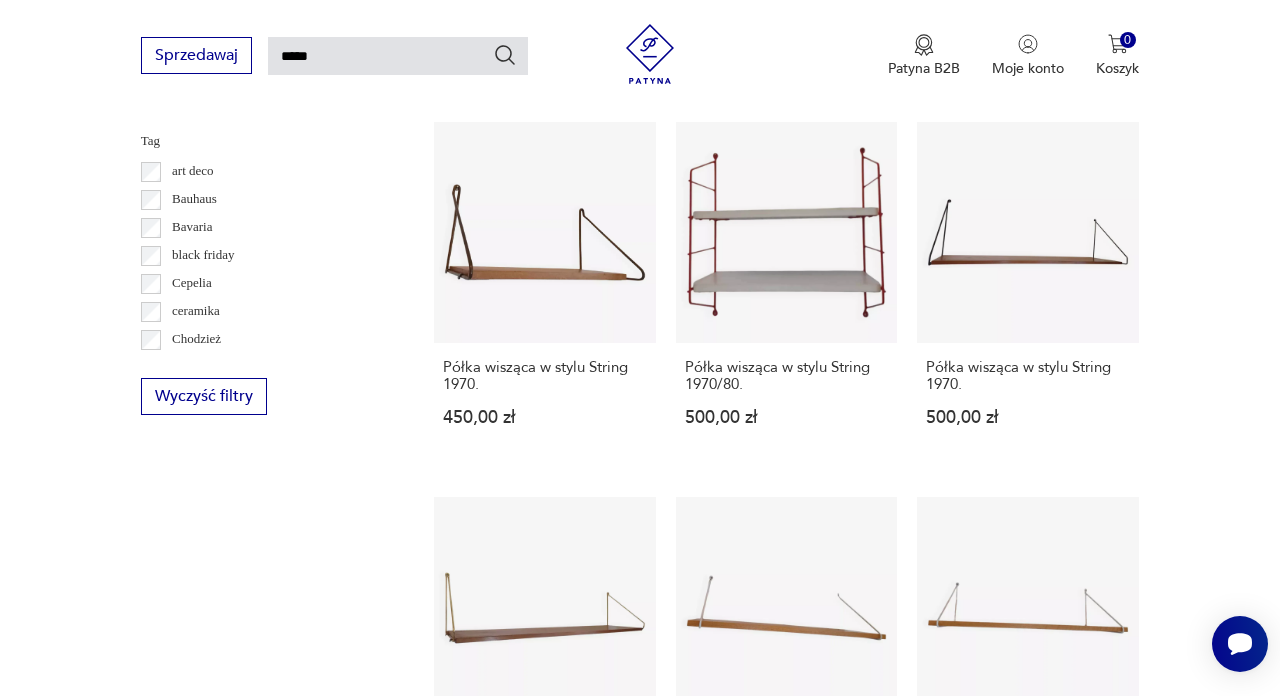 scroll, scrollTop: 1087, scrollLeft: 0, axis: vertical 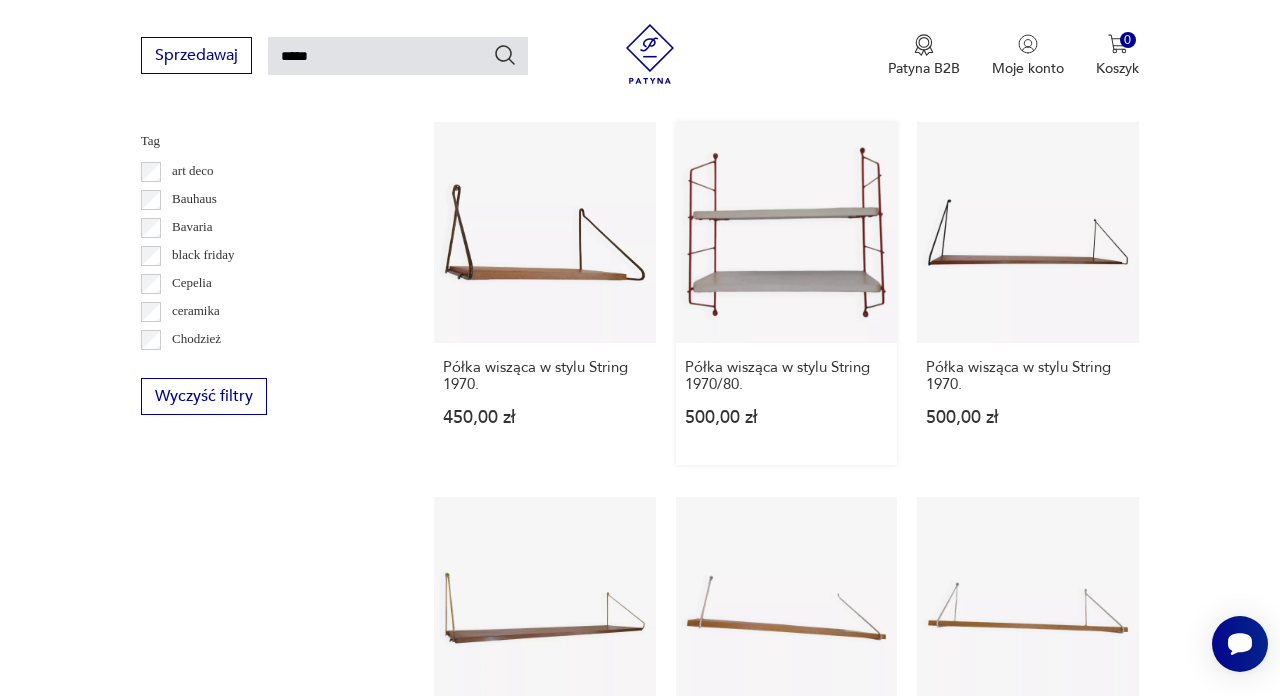 click on "Półka wisząca w stylu String 1970/80. 500,00 zł" at bounding box center [787, 294] 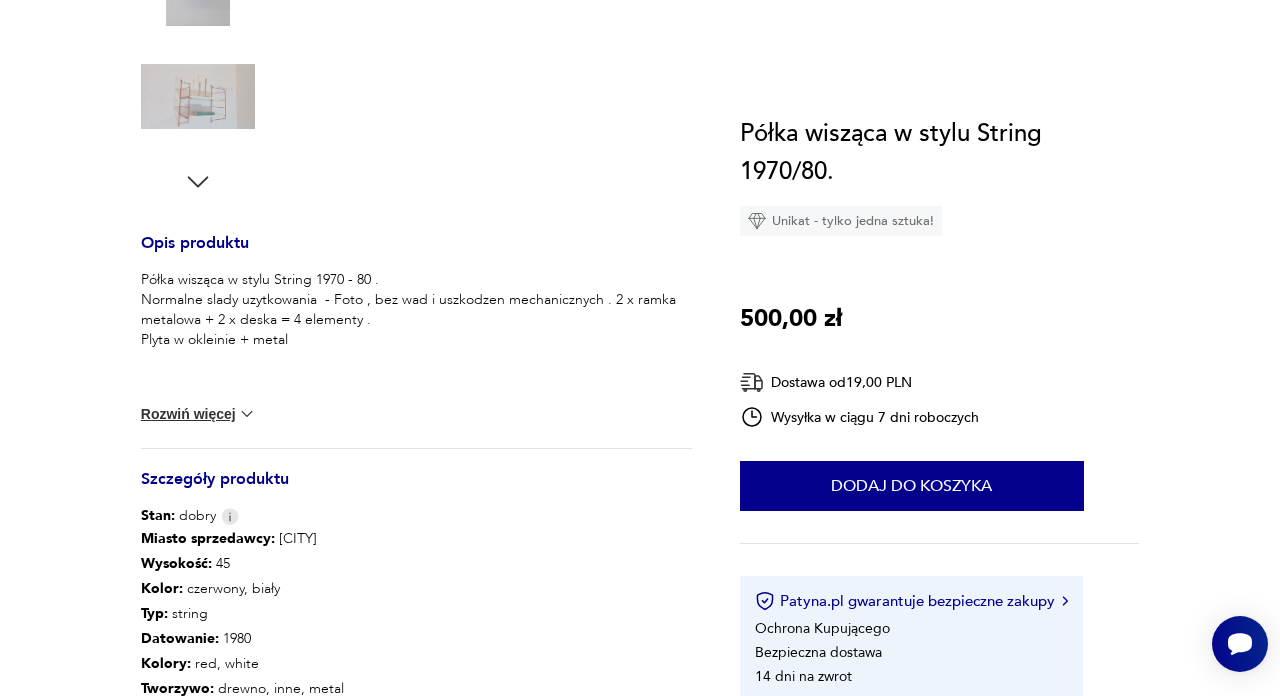 scroll, scrollTop: 0, scrollLeft: 0, axis: both 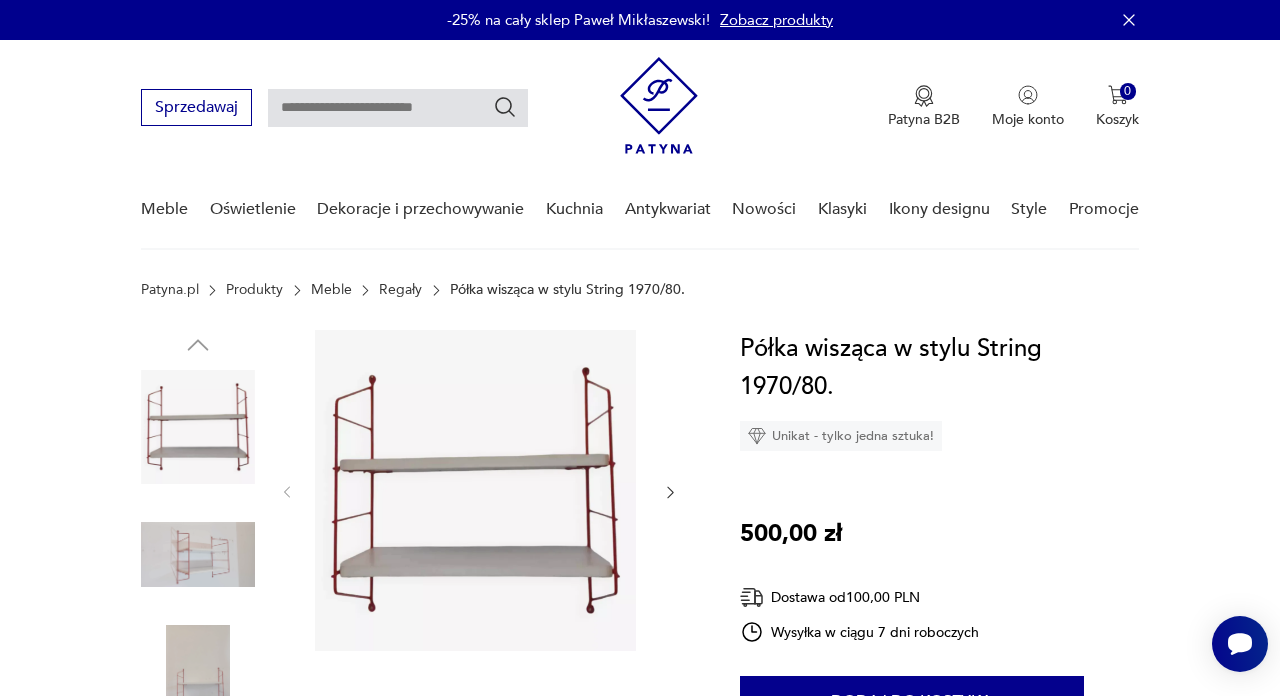click at bounding box center (198, 555) 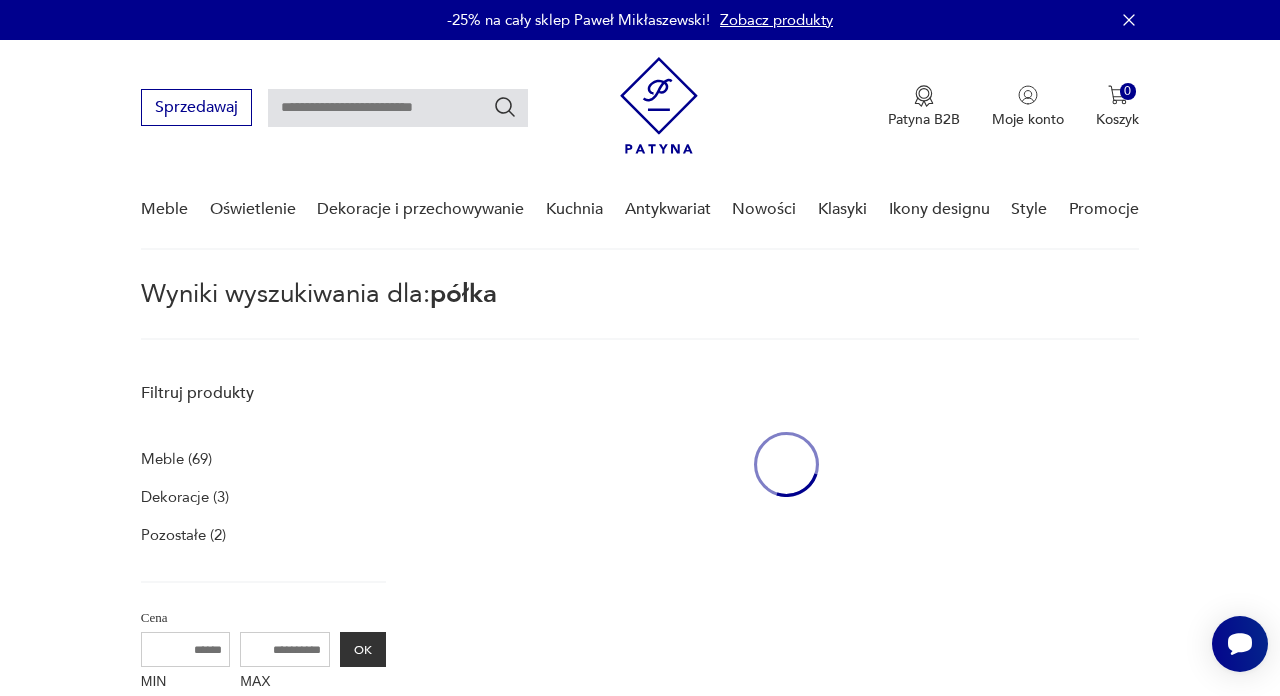 type on "*****" 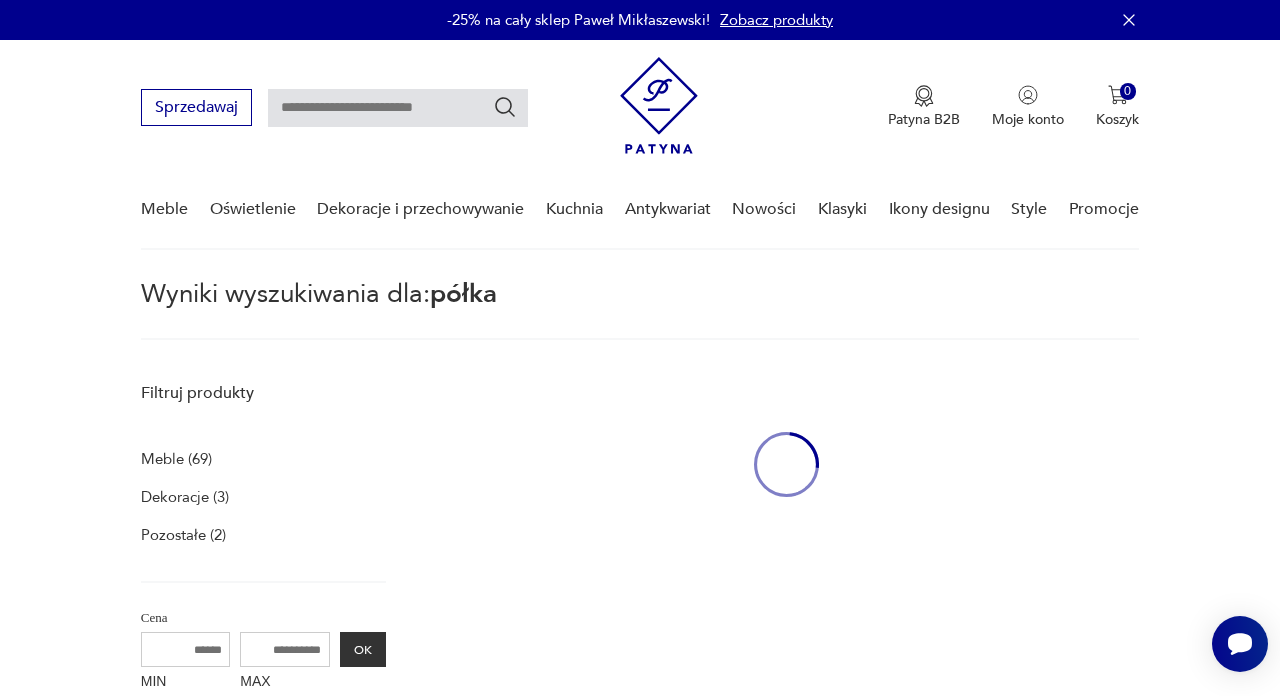 type on "*****" 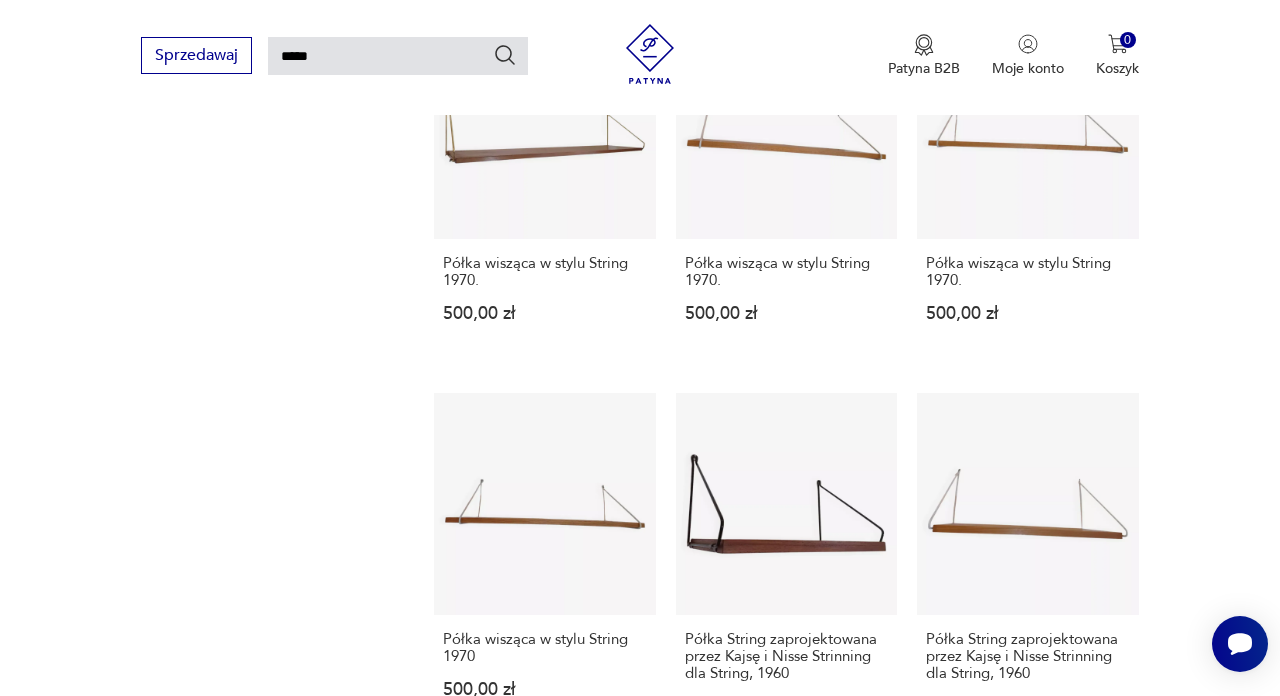 scroll, scrollTop: 1533, scrollLeft: 0, axis: vertical 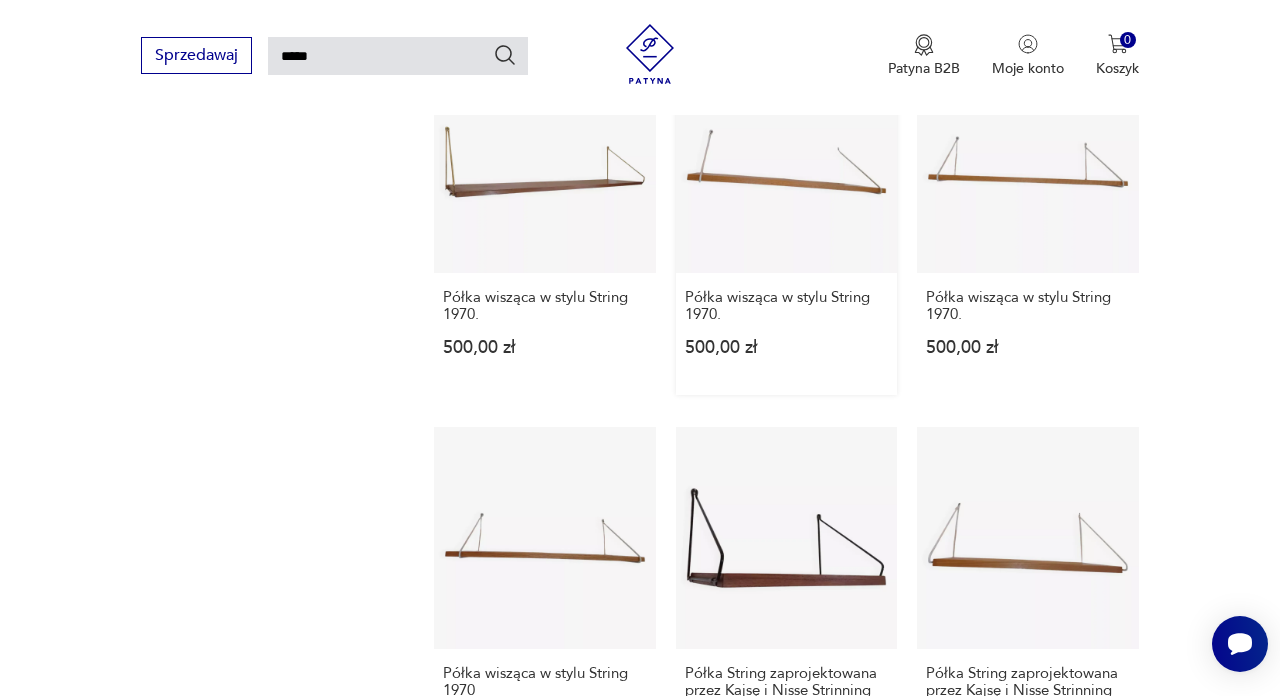 click on "Półka wisząca w stylu String 1970. 500,00 zł" at bounding box center [787, 223] 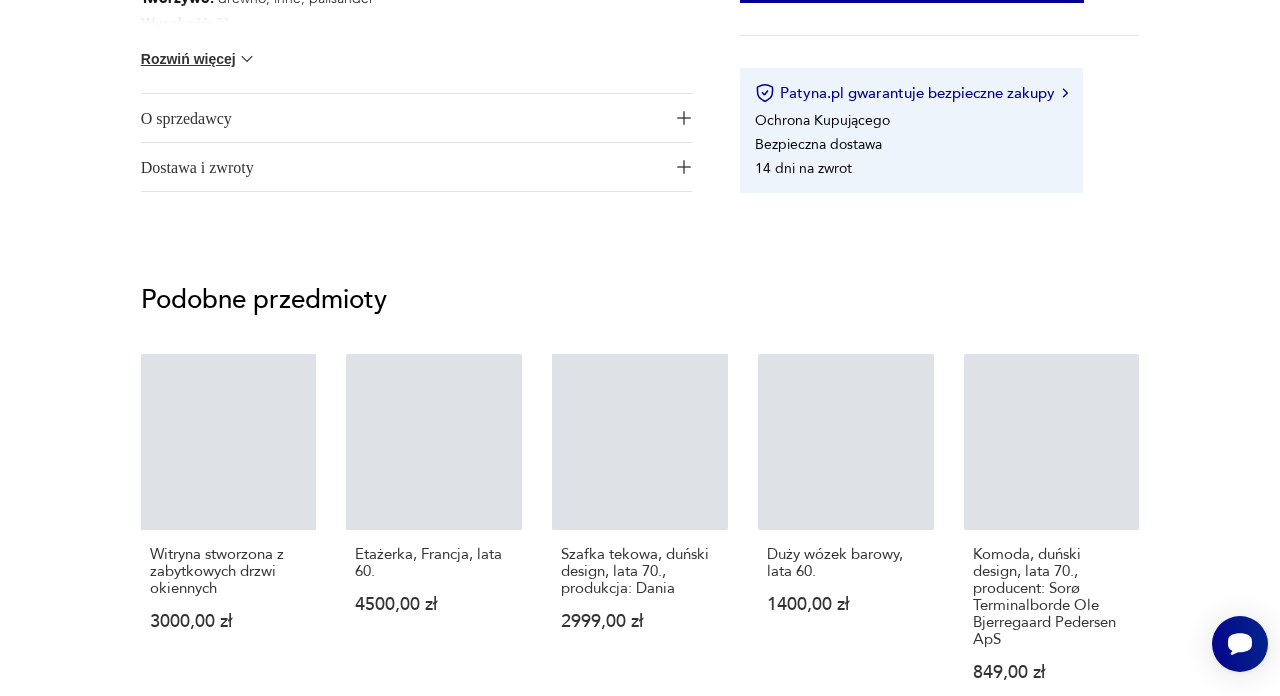 scroll, scrollTop: 0, scrollLeft: 0, axis: both 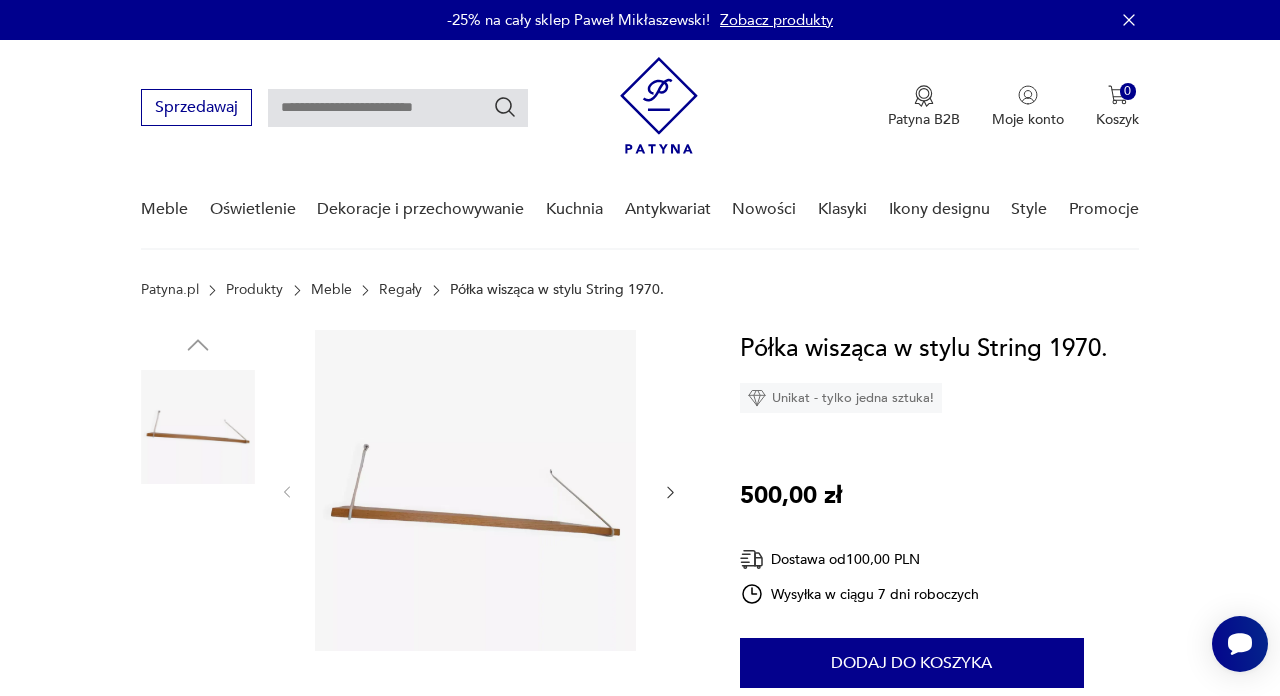 click at bounding box center (475, 490) 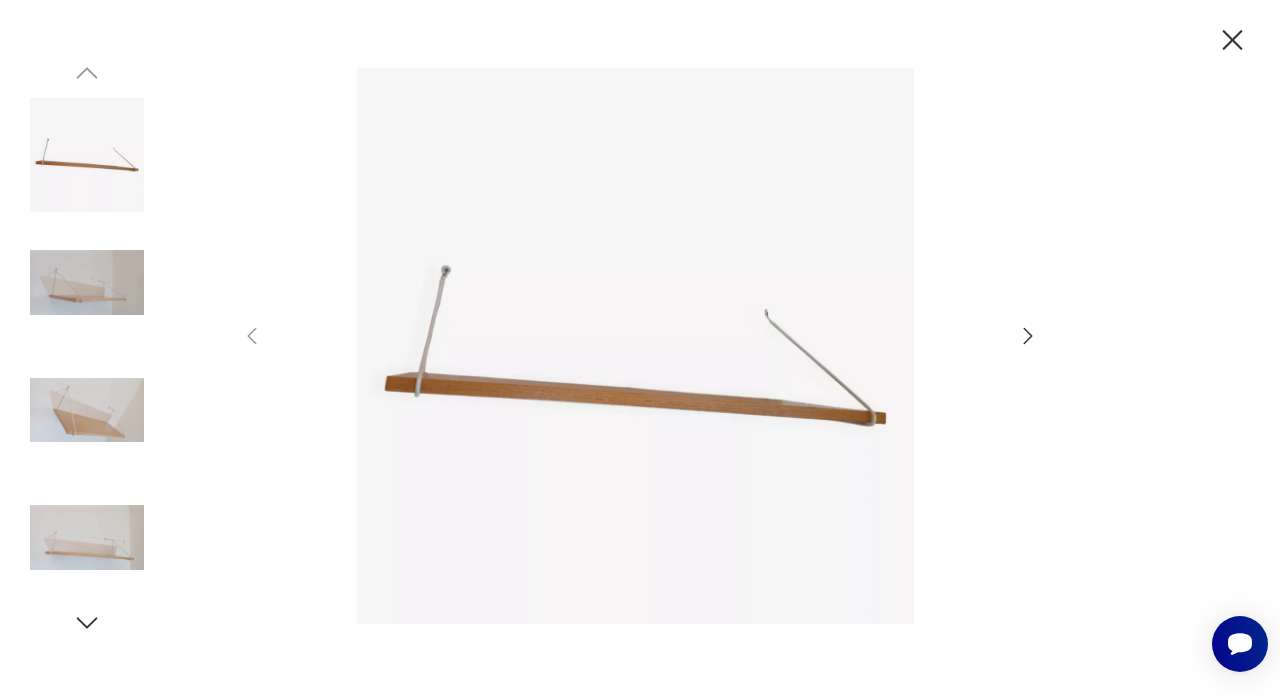 click 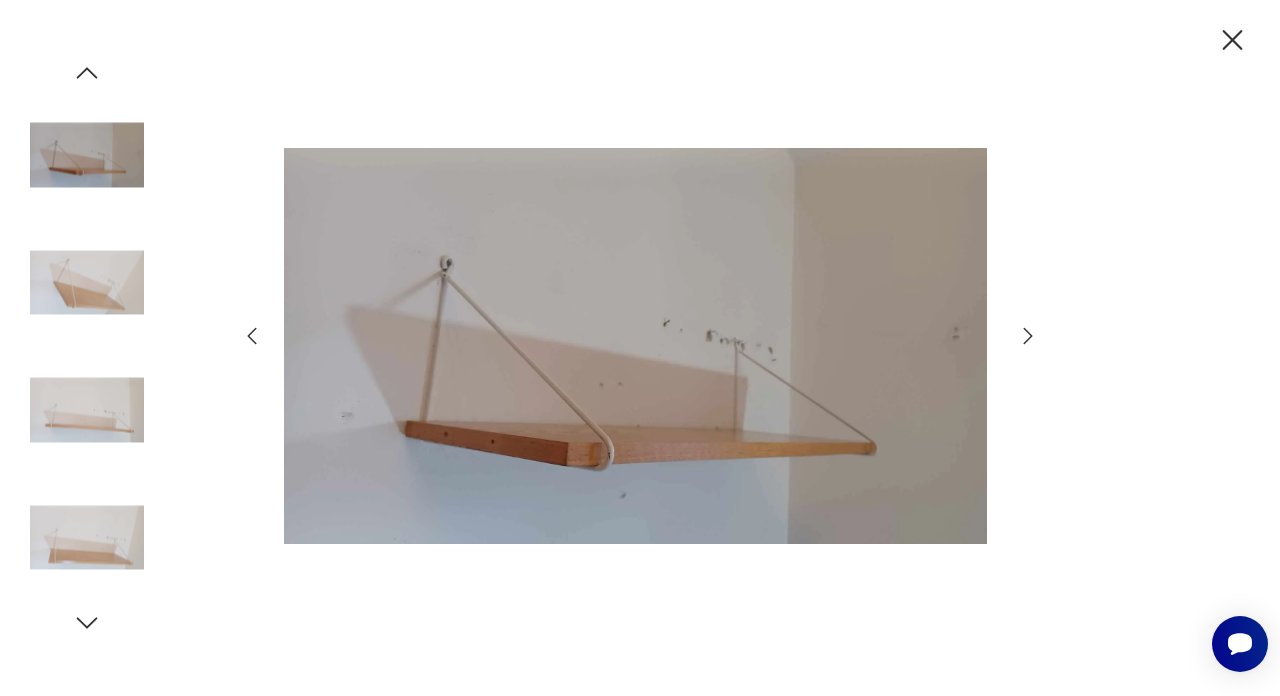 click 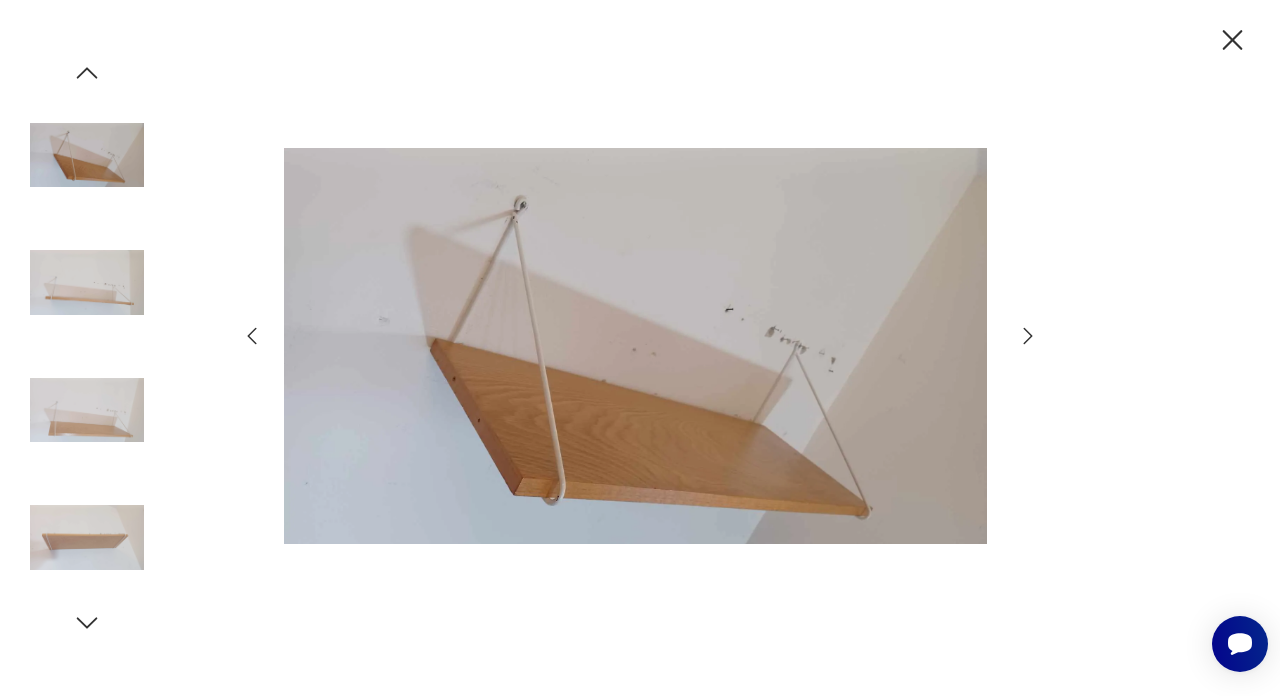 click 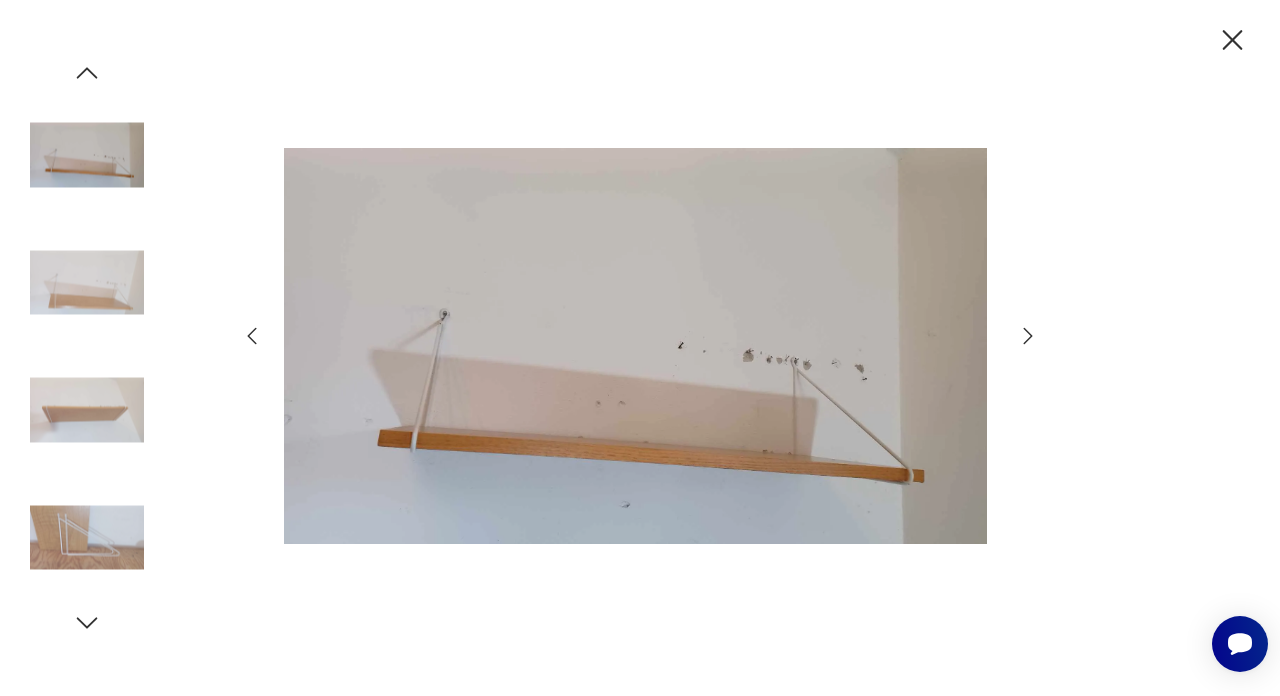click 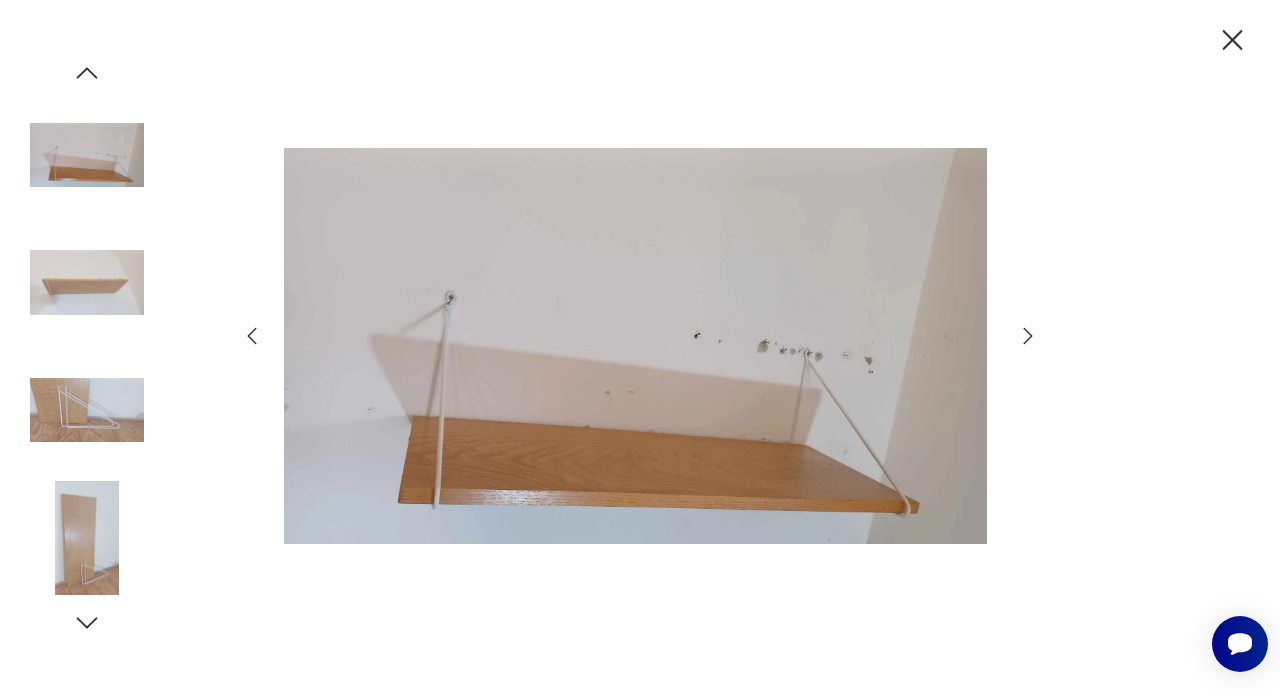 click 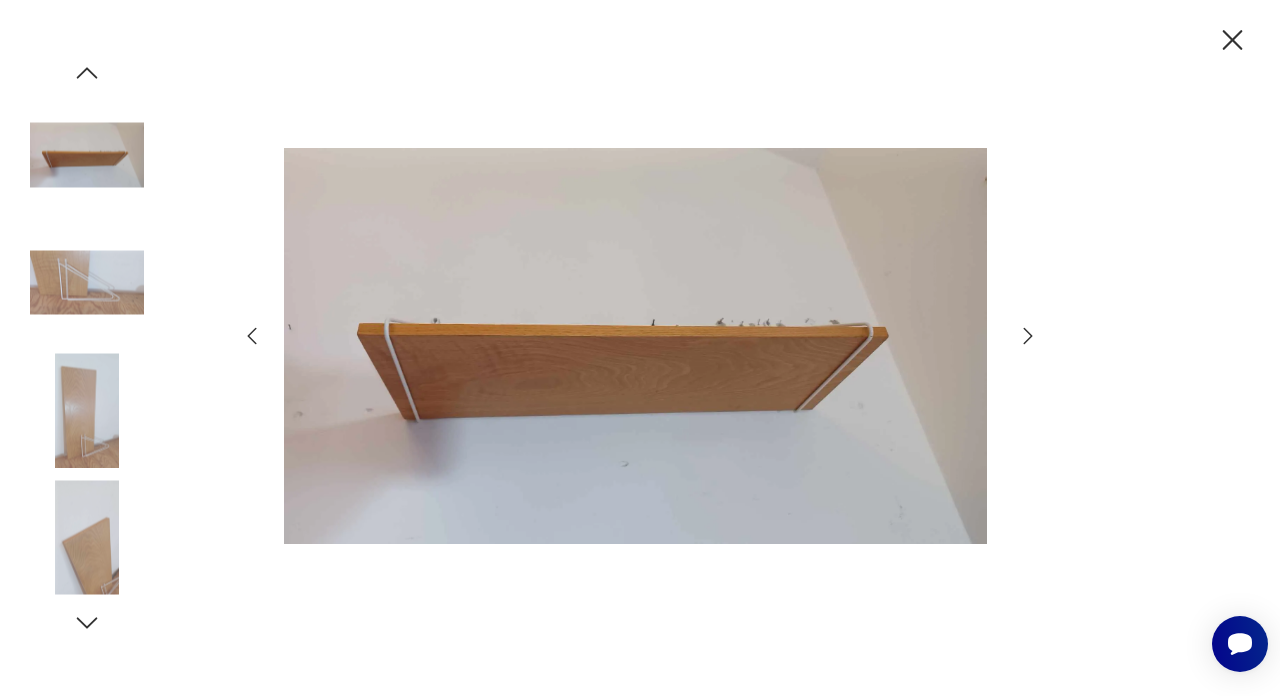 click 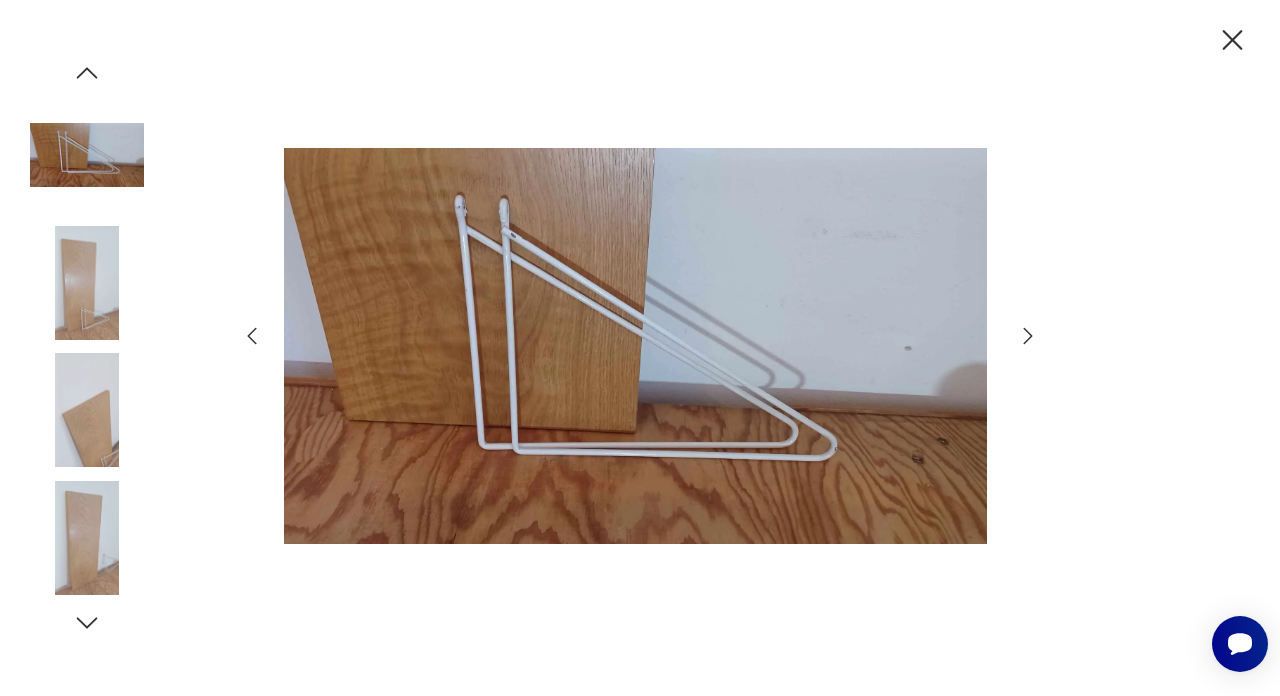 click 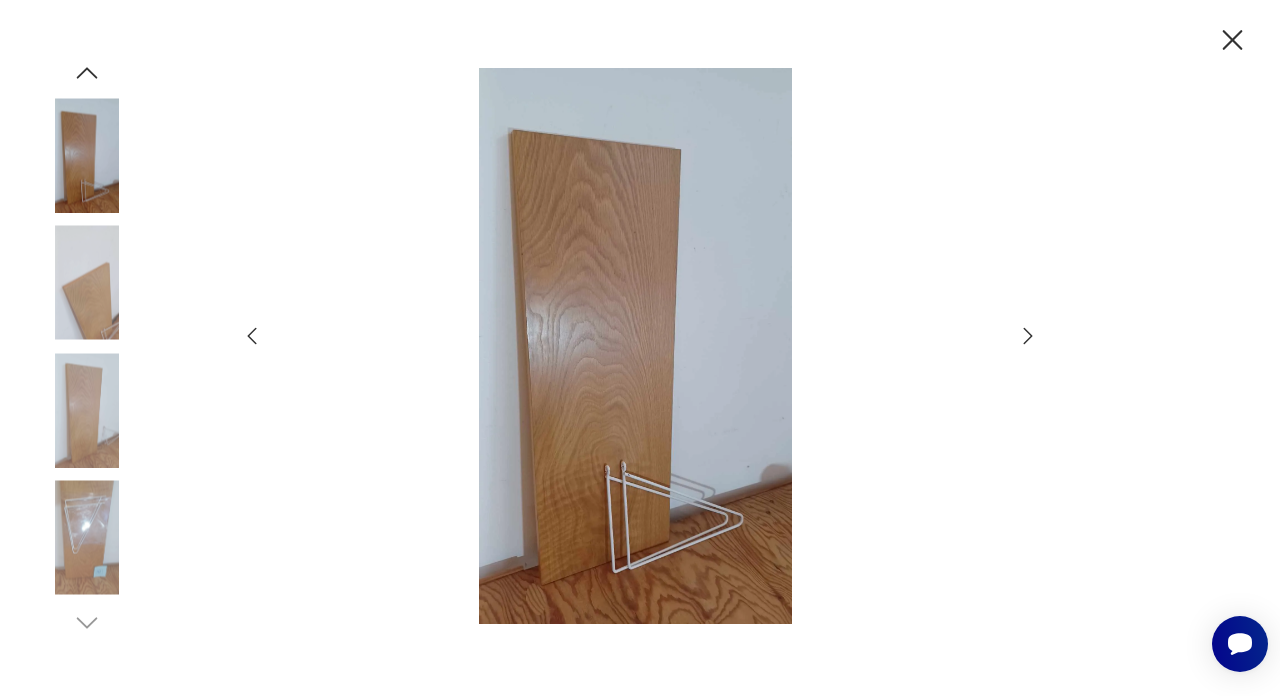 click 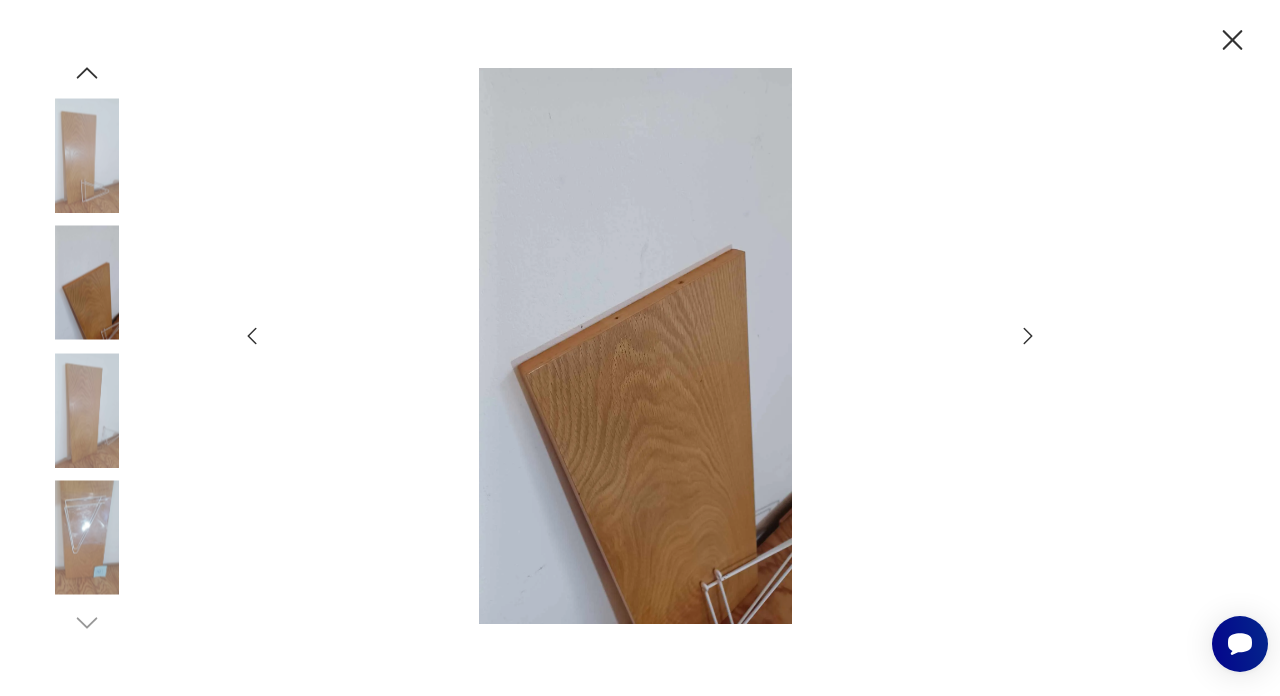 click 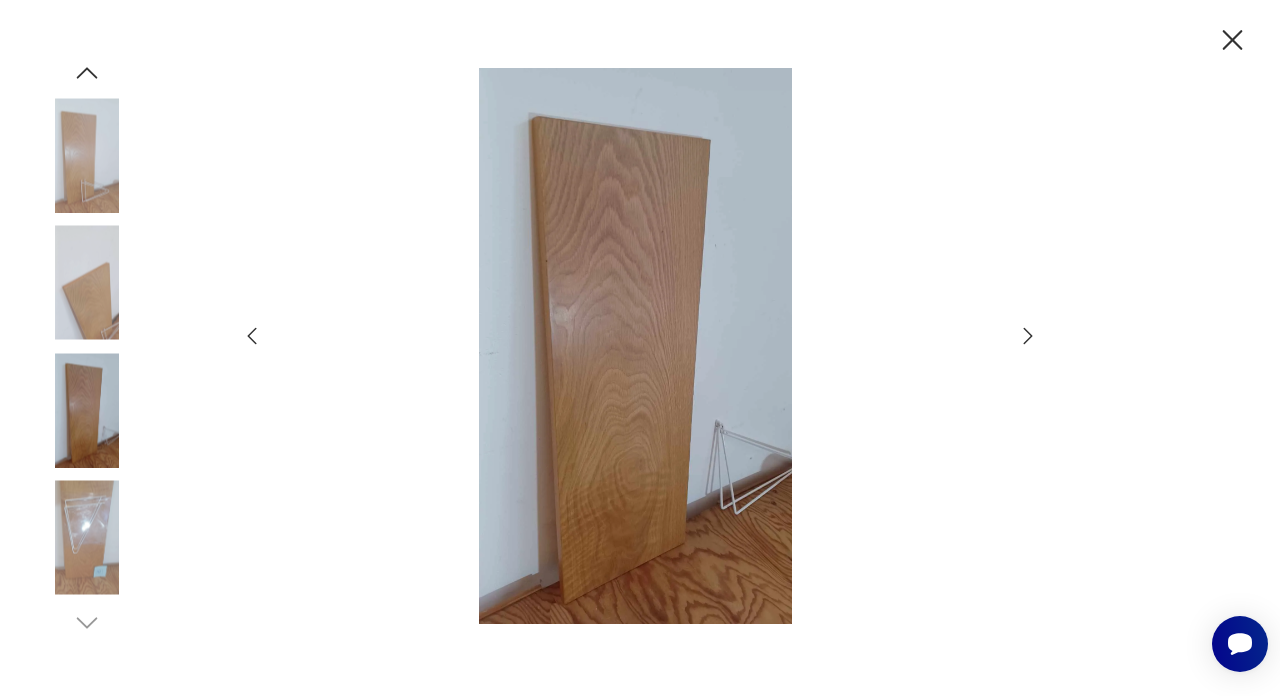 click 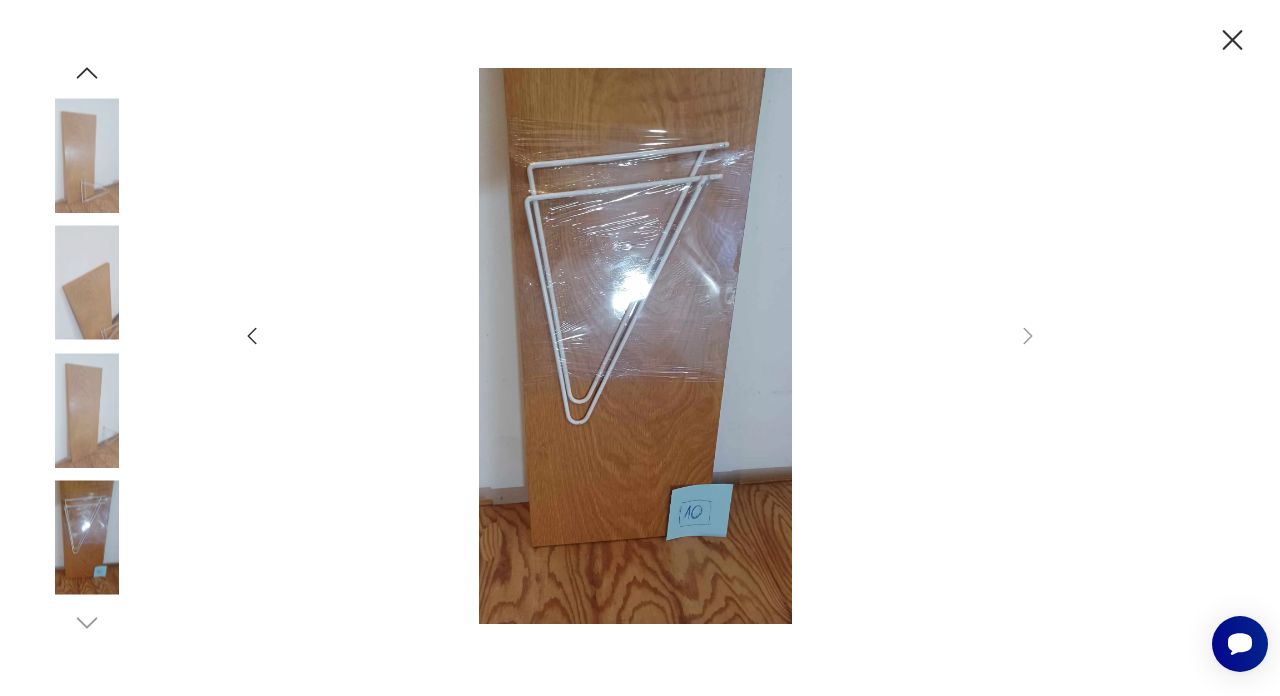 click 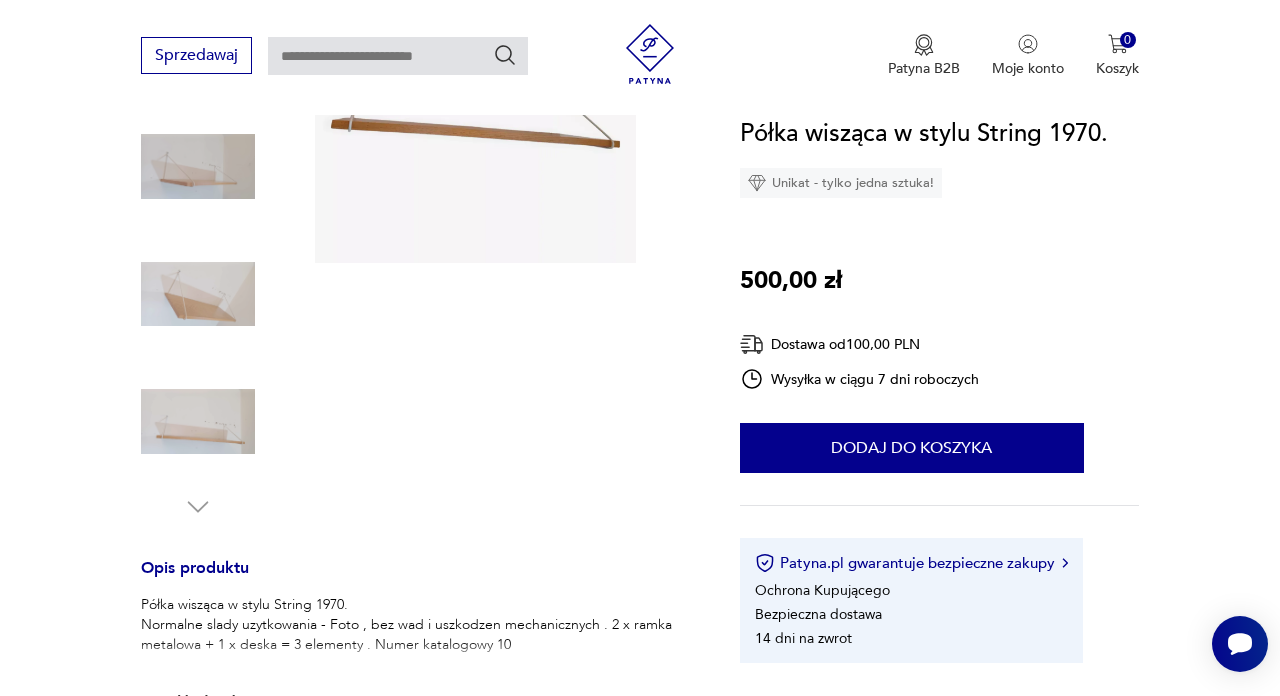 scroll, scrollTop: 439, scrollLeft: 0, axis: vertical 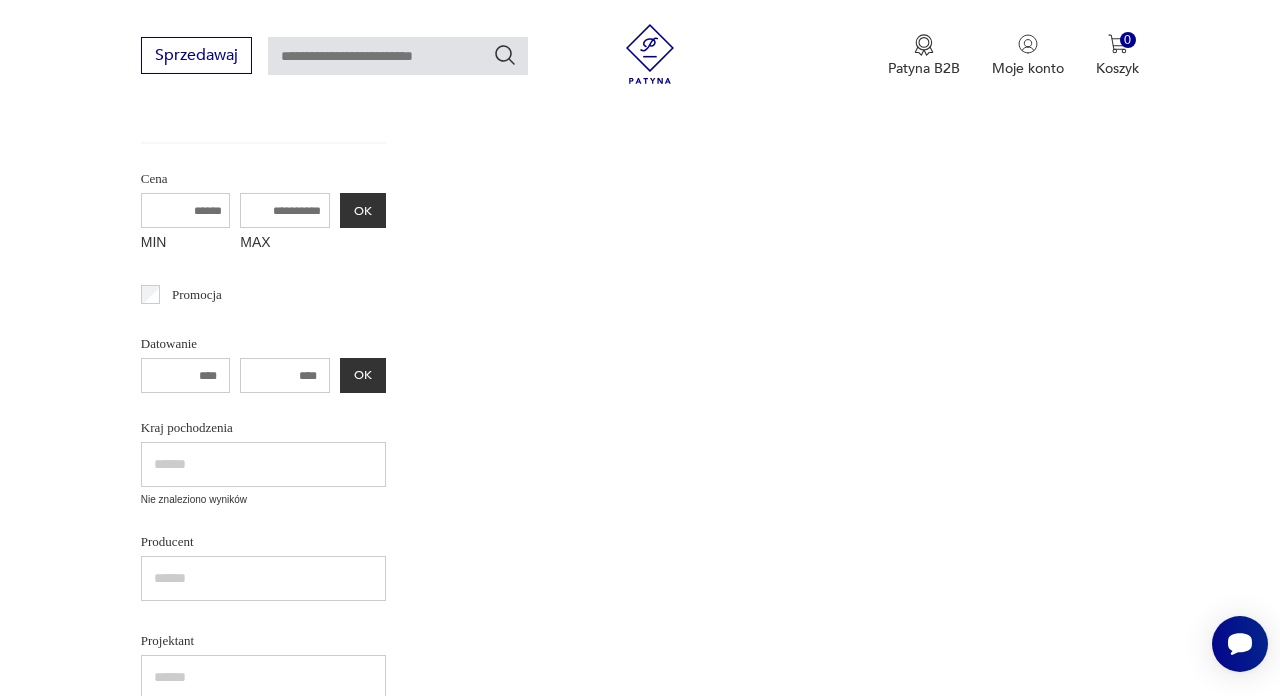 type on "*****" 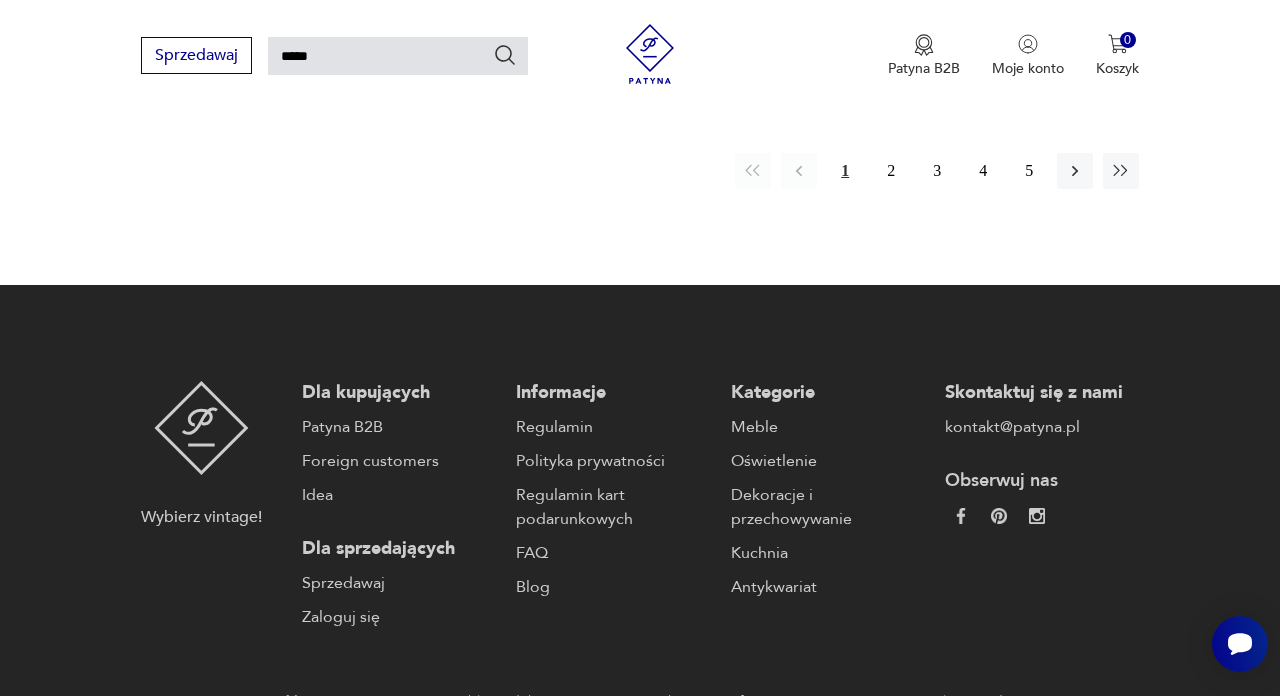 scroll, scrollTop: 2632, scrollLeft: 0, axis: vertical 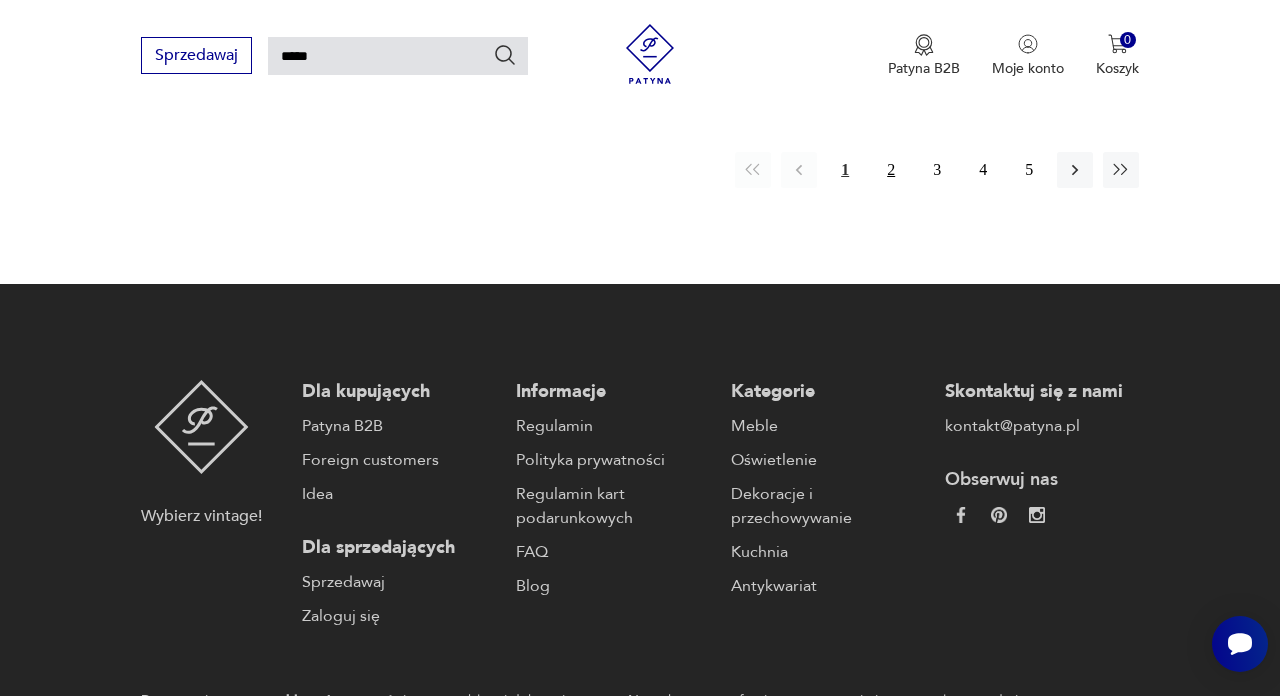 click on "2" at bounding box center [891, 170] 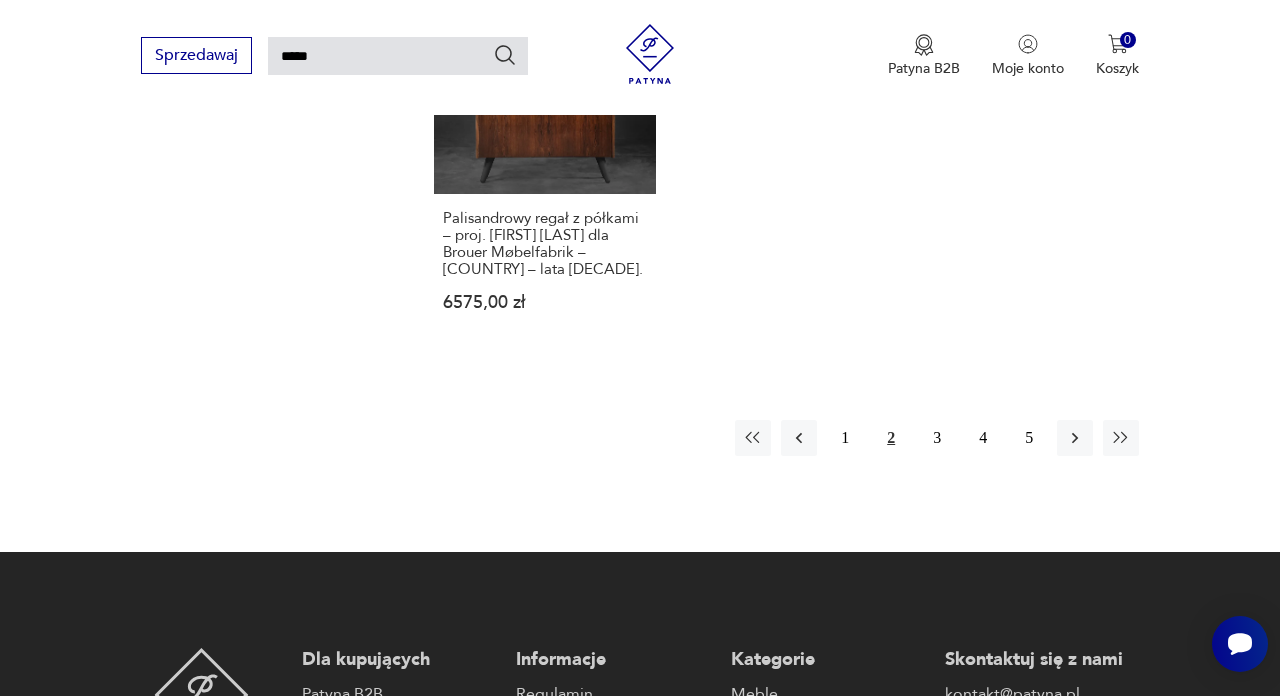 scroll, scrollTop: 2438, scrollLeft: 0, axis: vertical 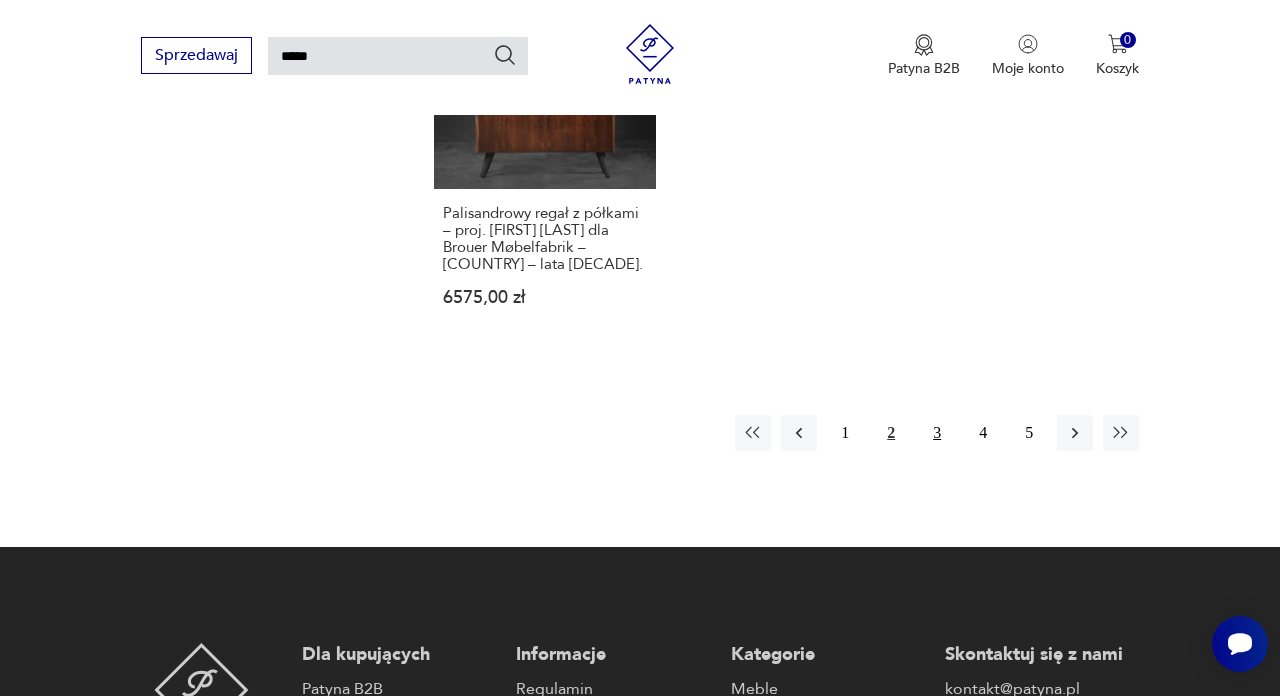 click on "3" at bounding box center (937, 433) 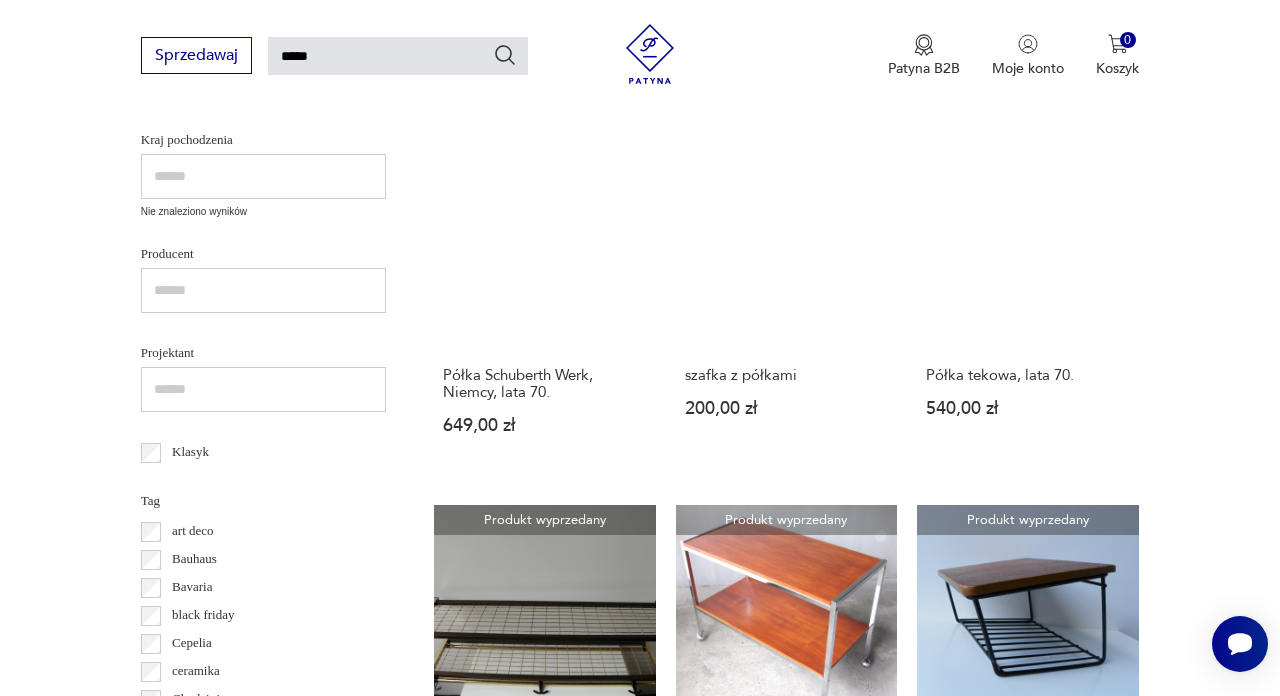 scroll, scrollTop: 742, scrollLeft: 0, axis: vertical 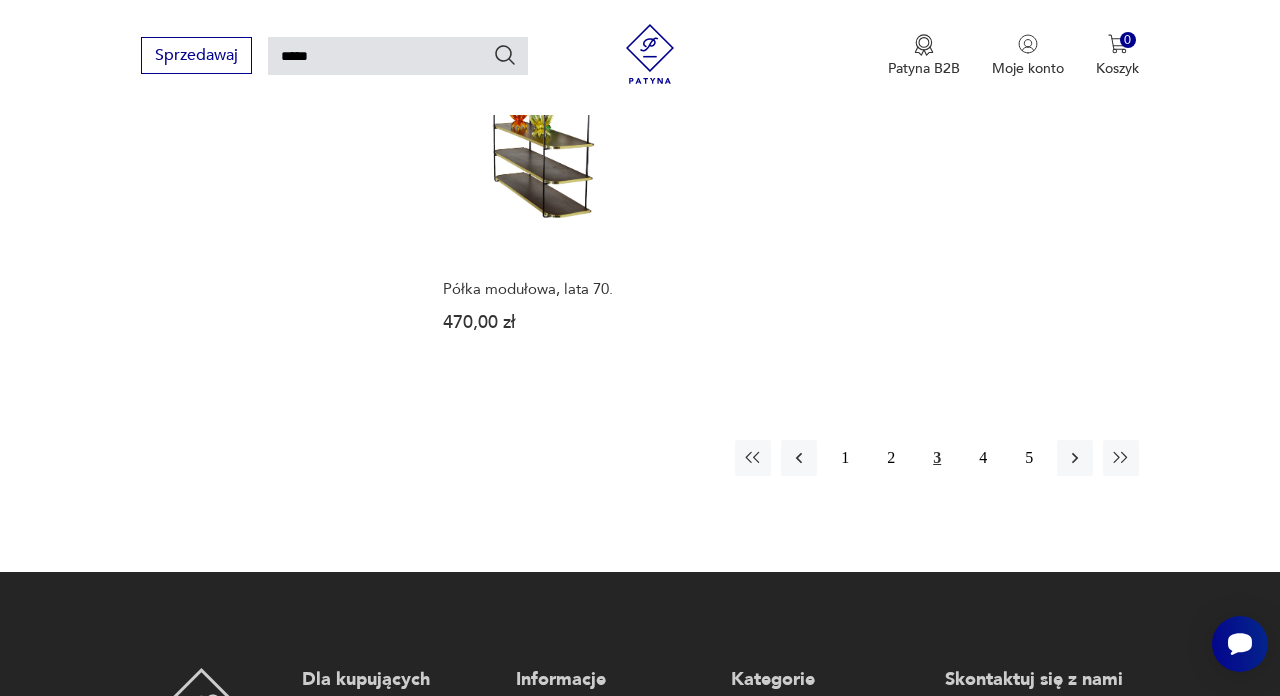 click on "4" at bounding box center [983, 458] 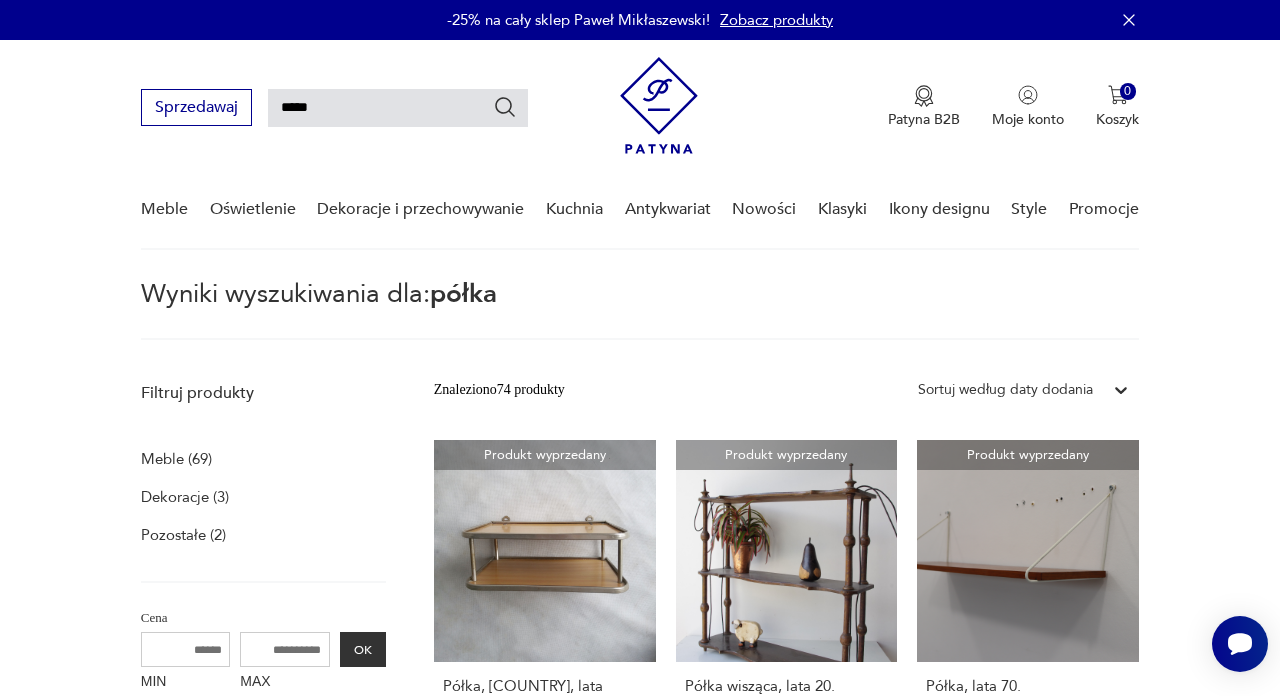 scroll, scrollTop: 0, scrollLeft: 0, axis: both 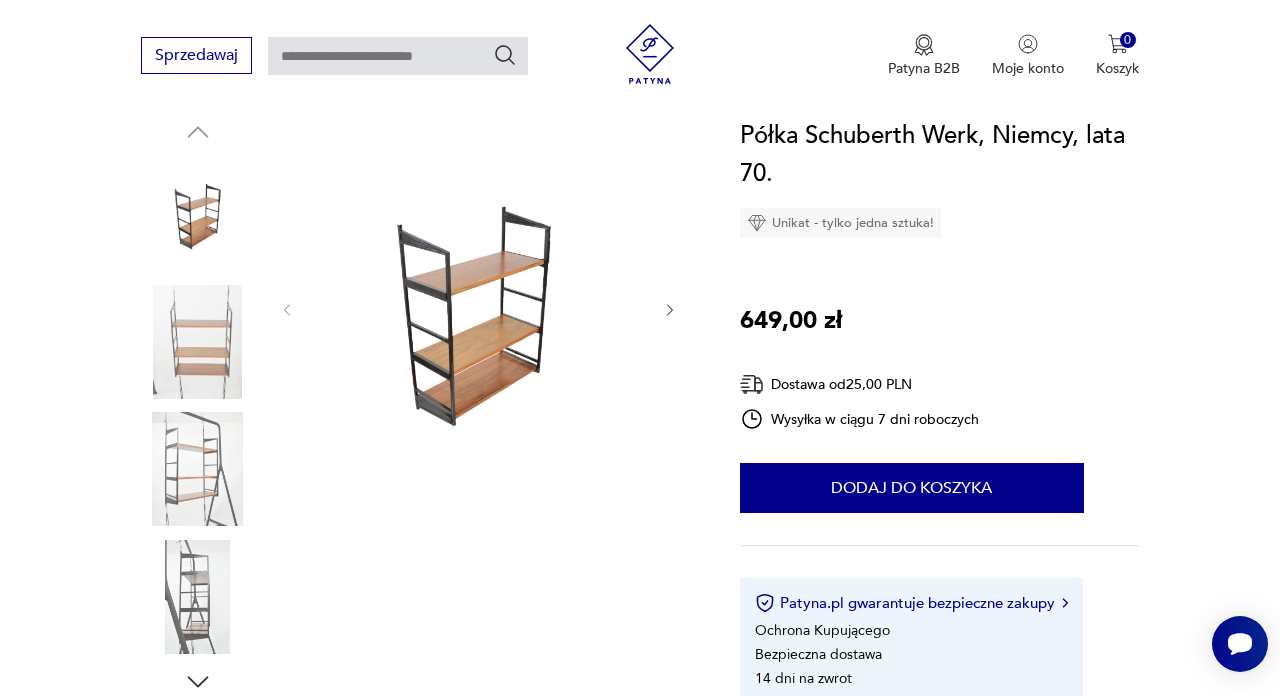 click at bounding box center (475, 308) 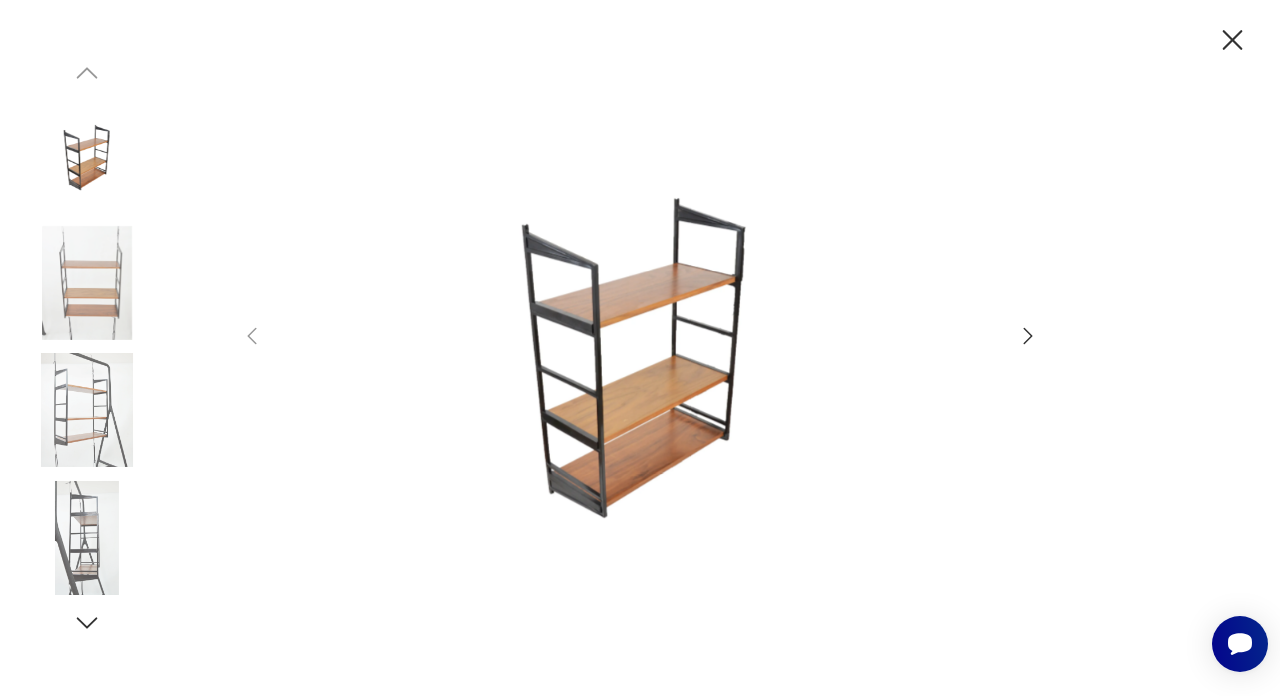 click 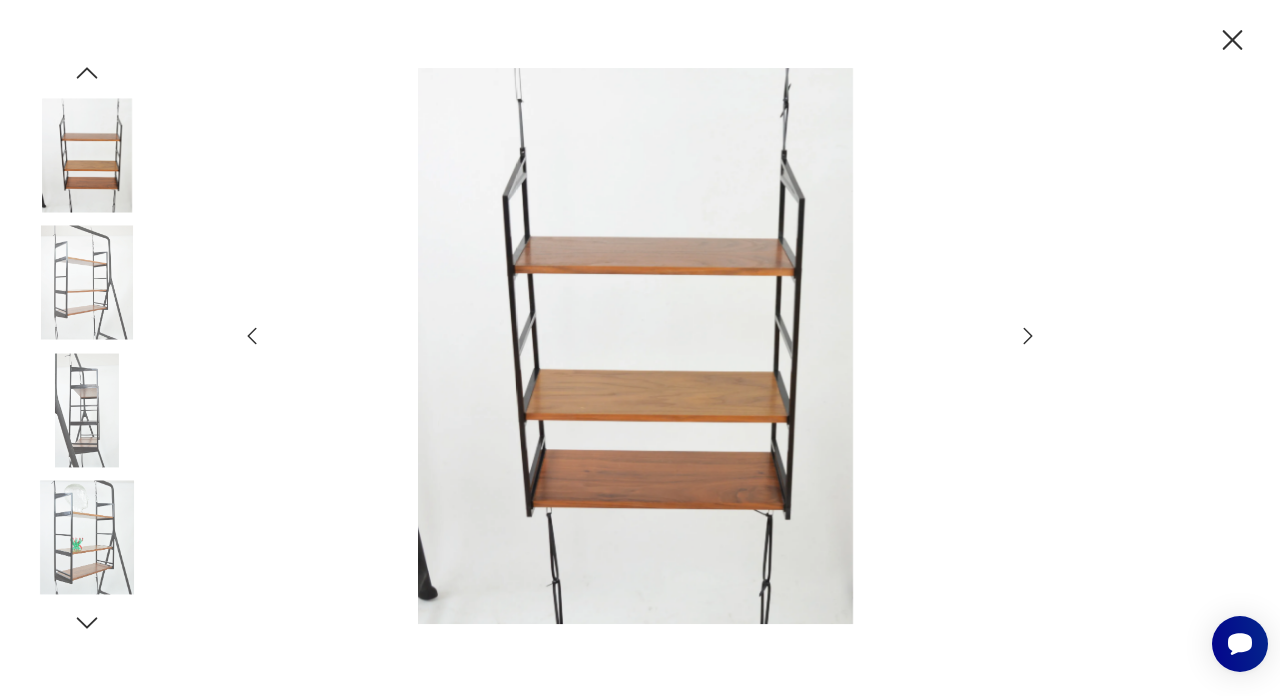 click 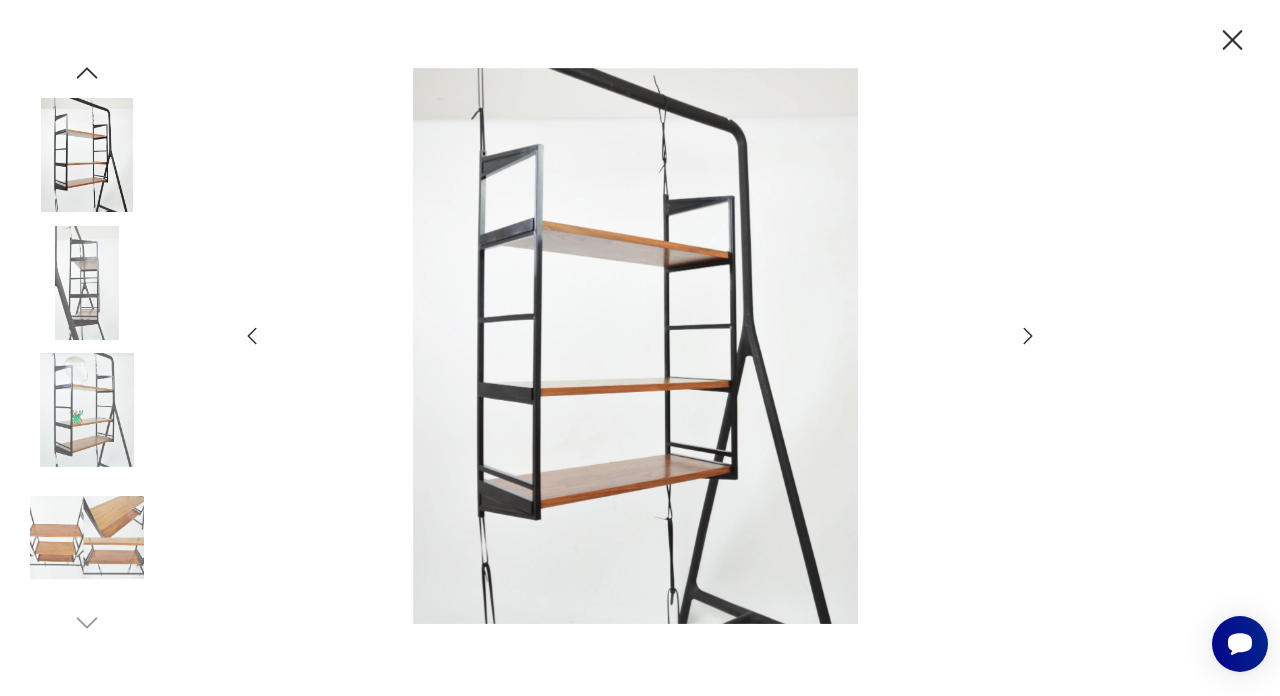 click 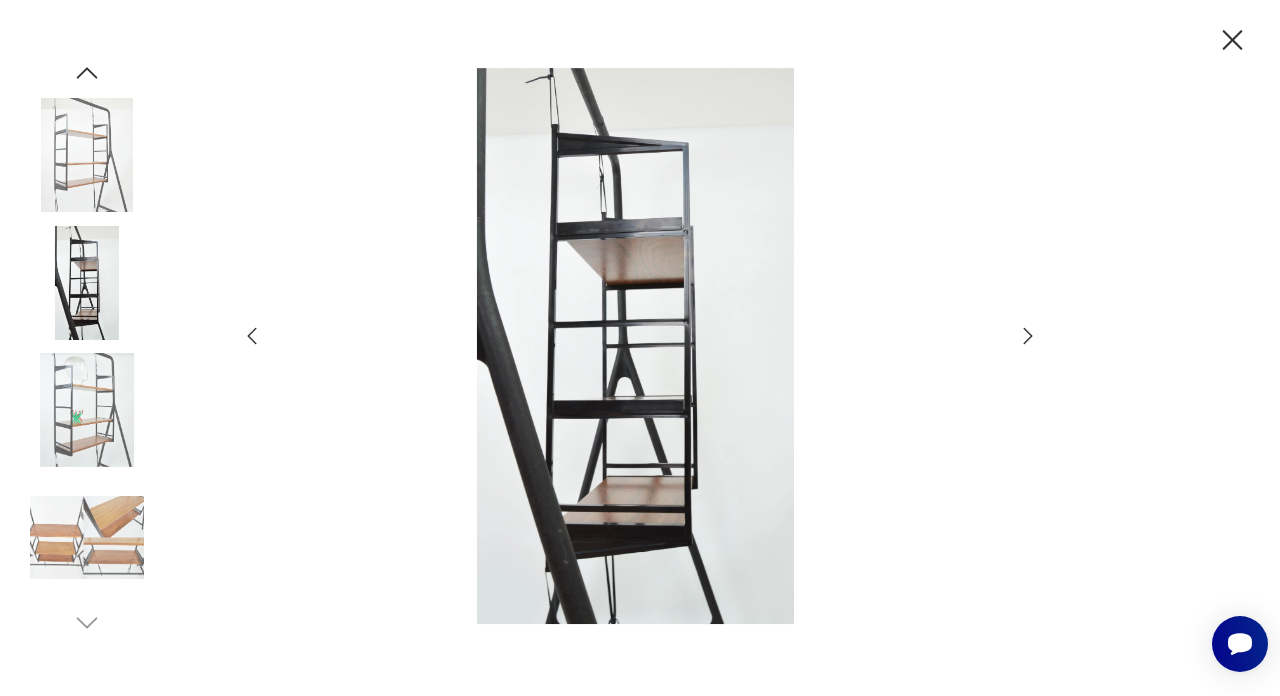 click 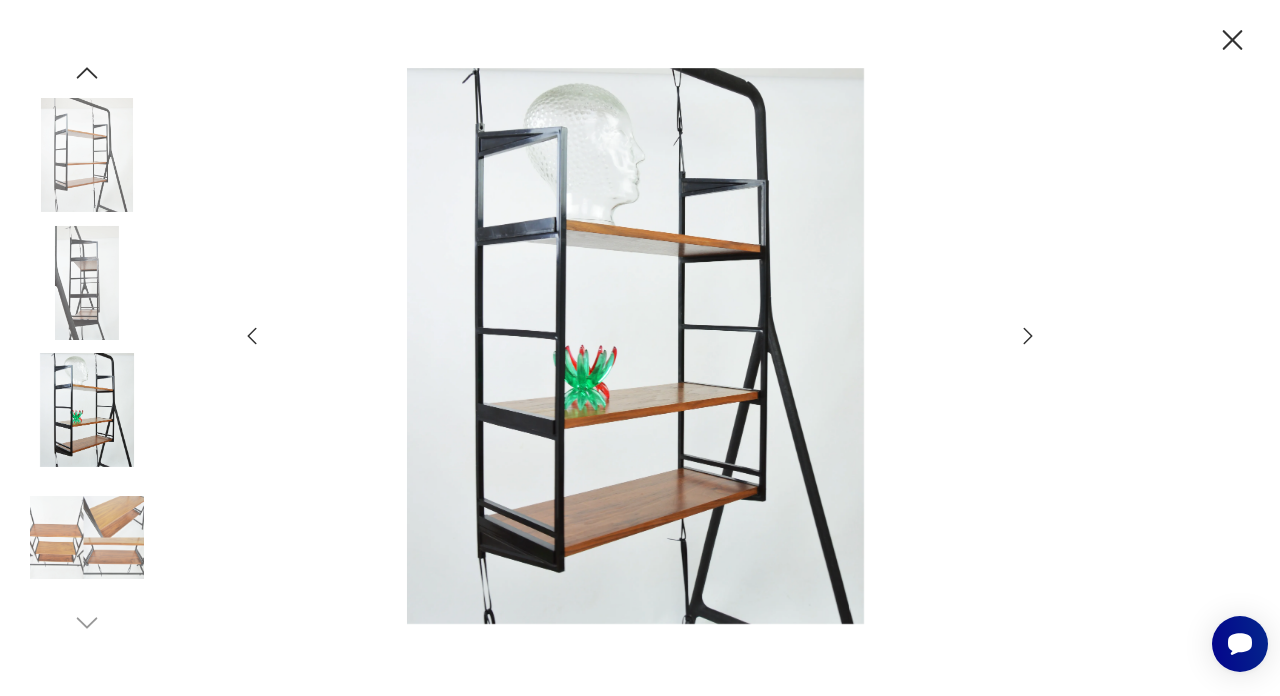 click 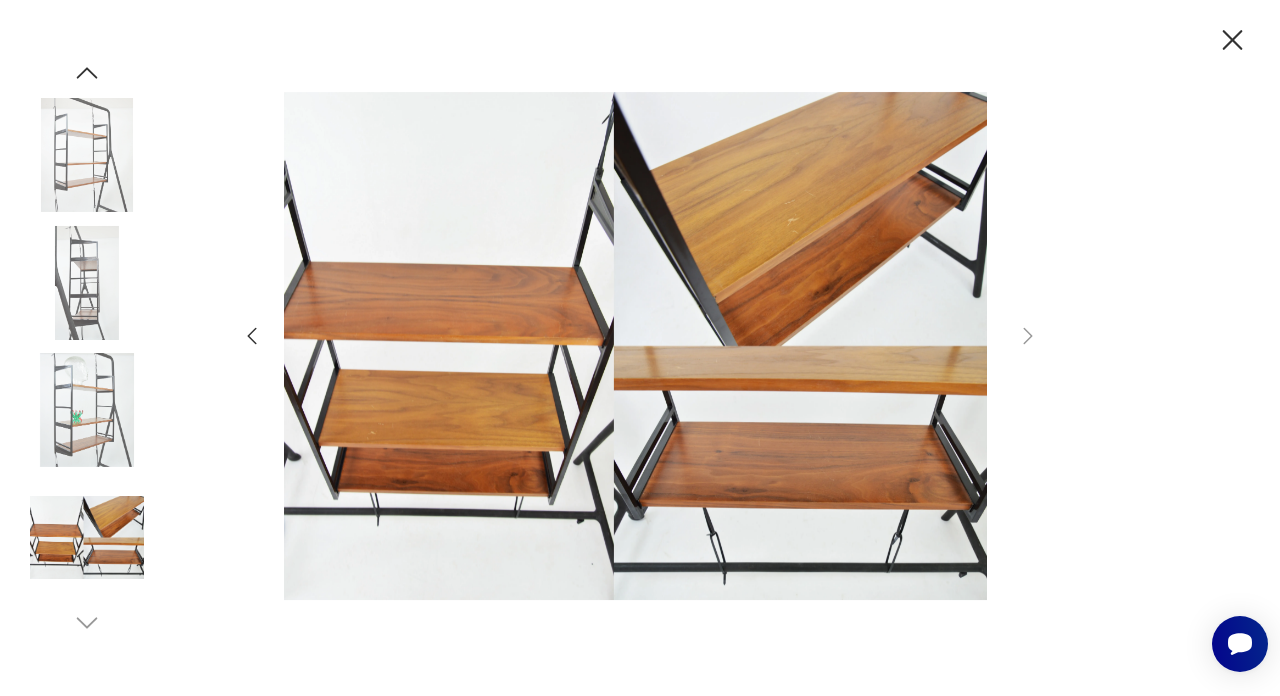 click 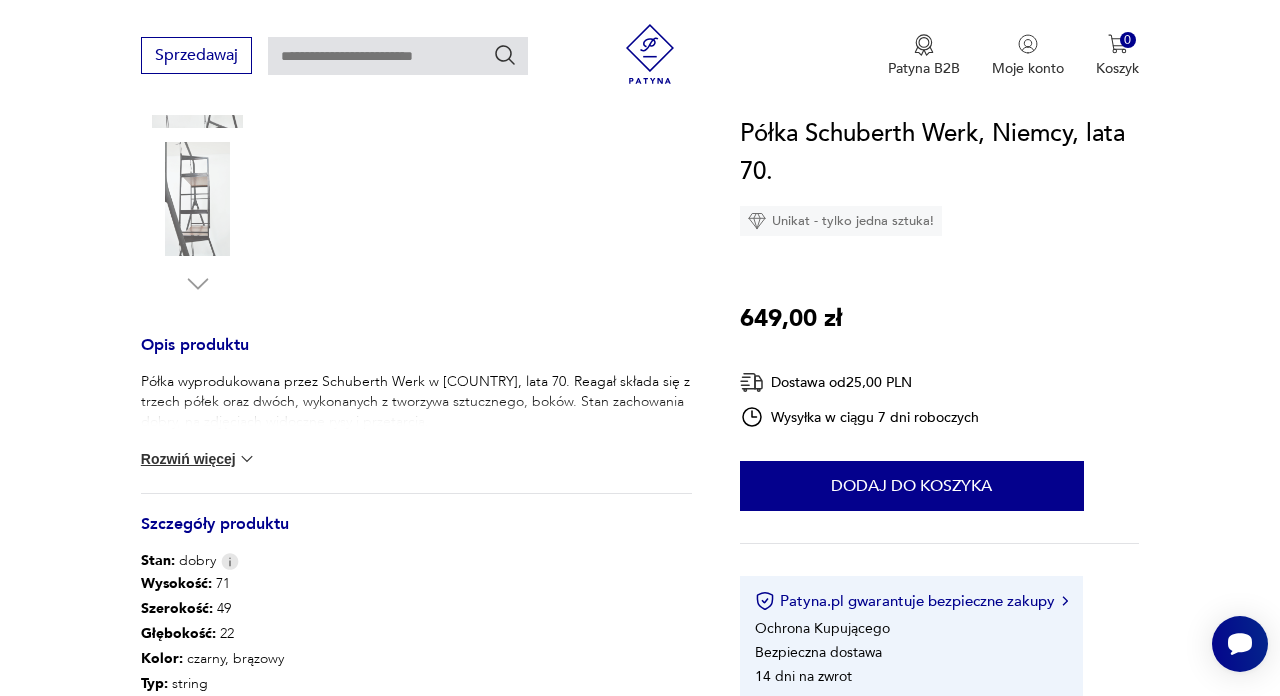 scroll, scrollTop: 618, scrollLeft: 0, axis: vertical 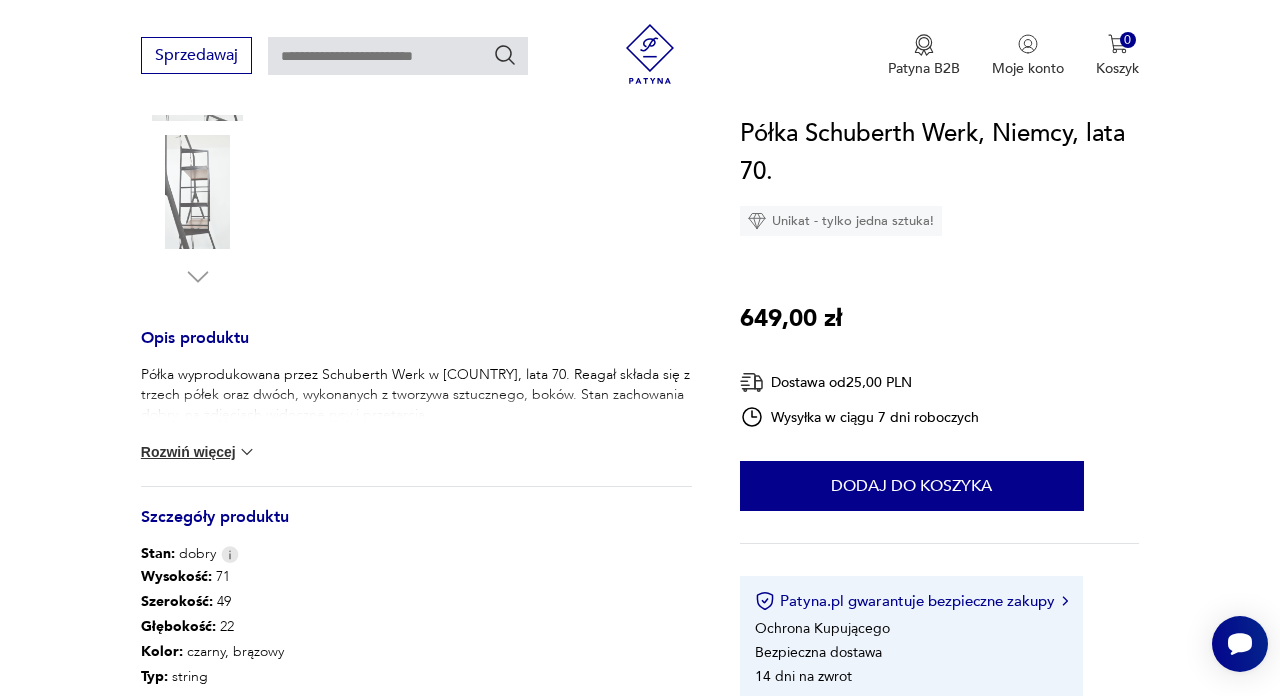click on "Rozwiń więcej" at bounding box center [199, 452] 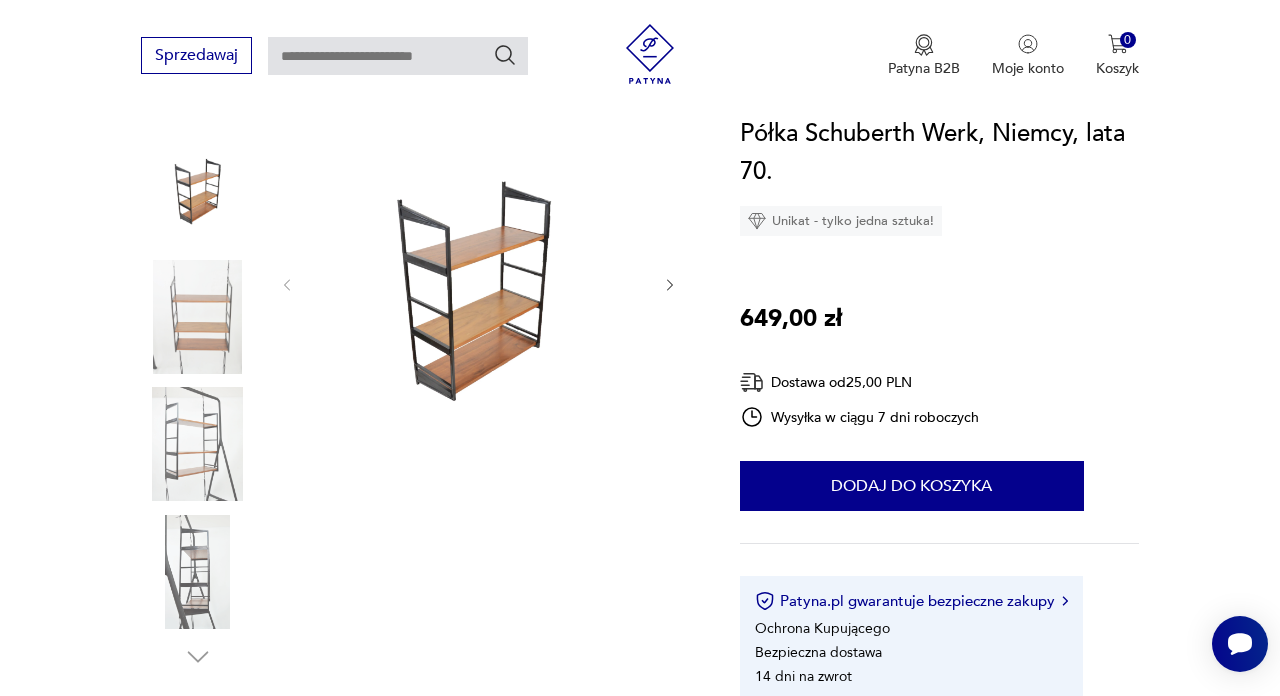 scroll, scrollTop: 61, scrollLeft: 0, axis: vertical 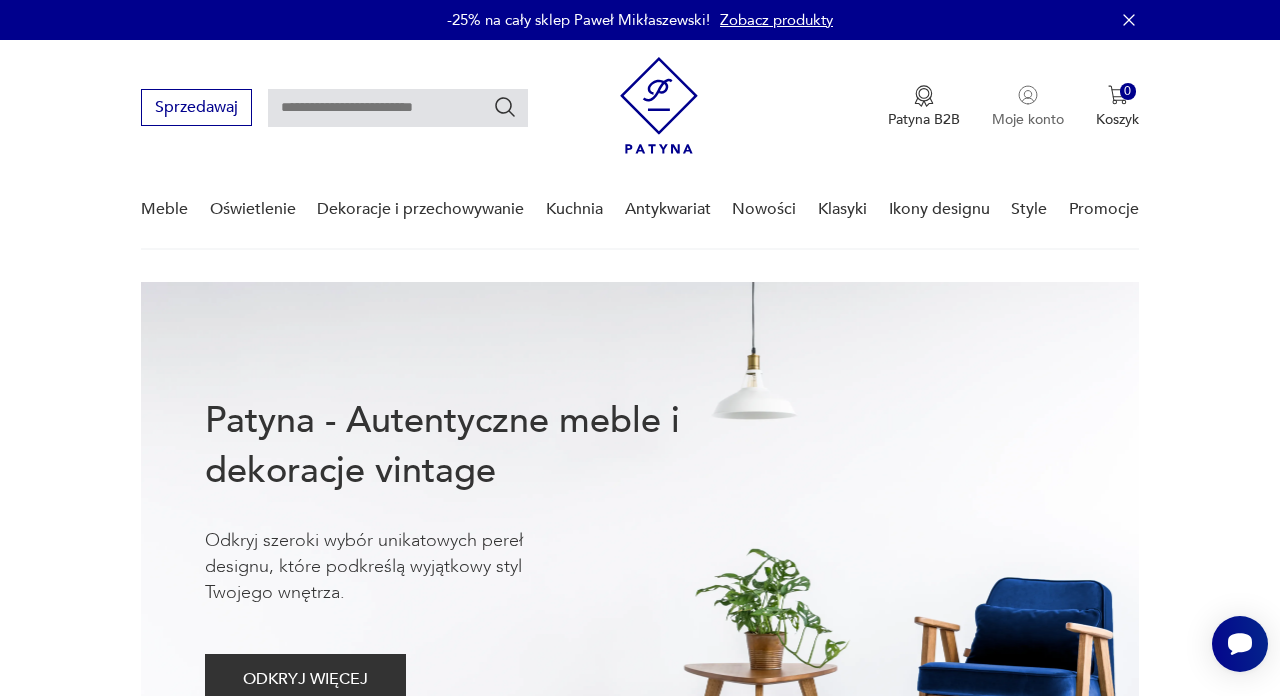 click on "Moje konto" at bounding box center (1028, 107) 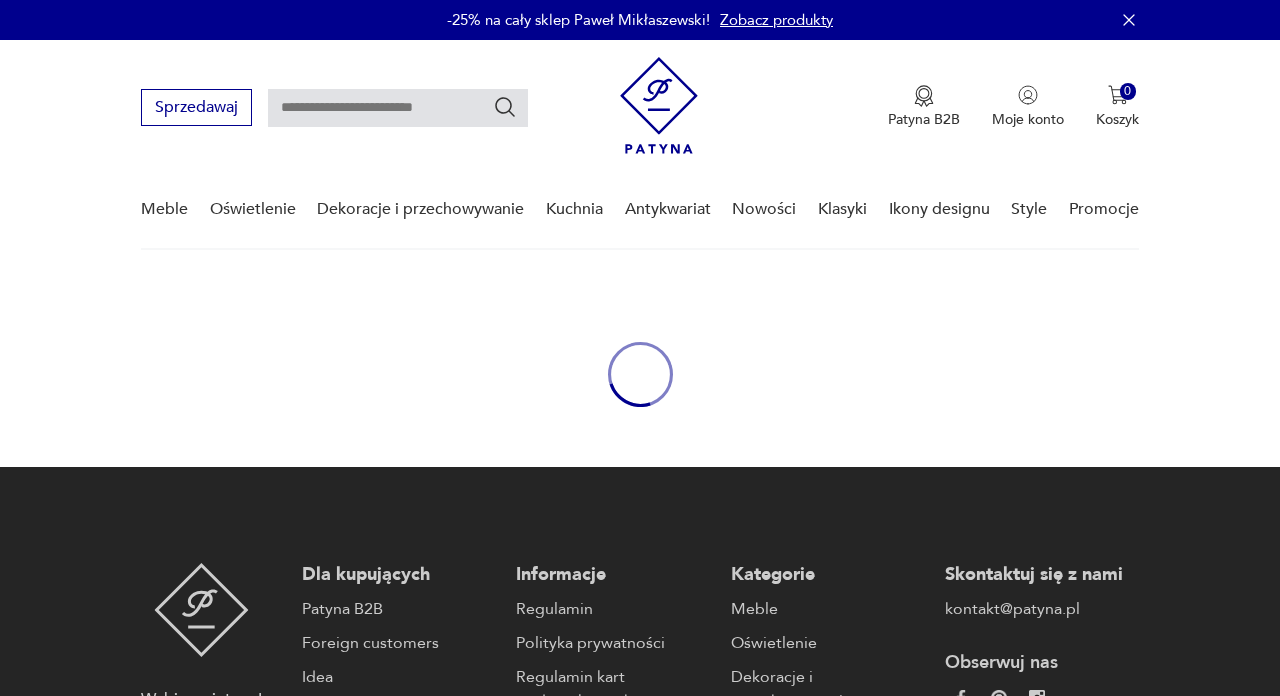 scroll, scrollTop: 0, scrollLeft: 0, axis: both 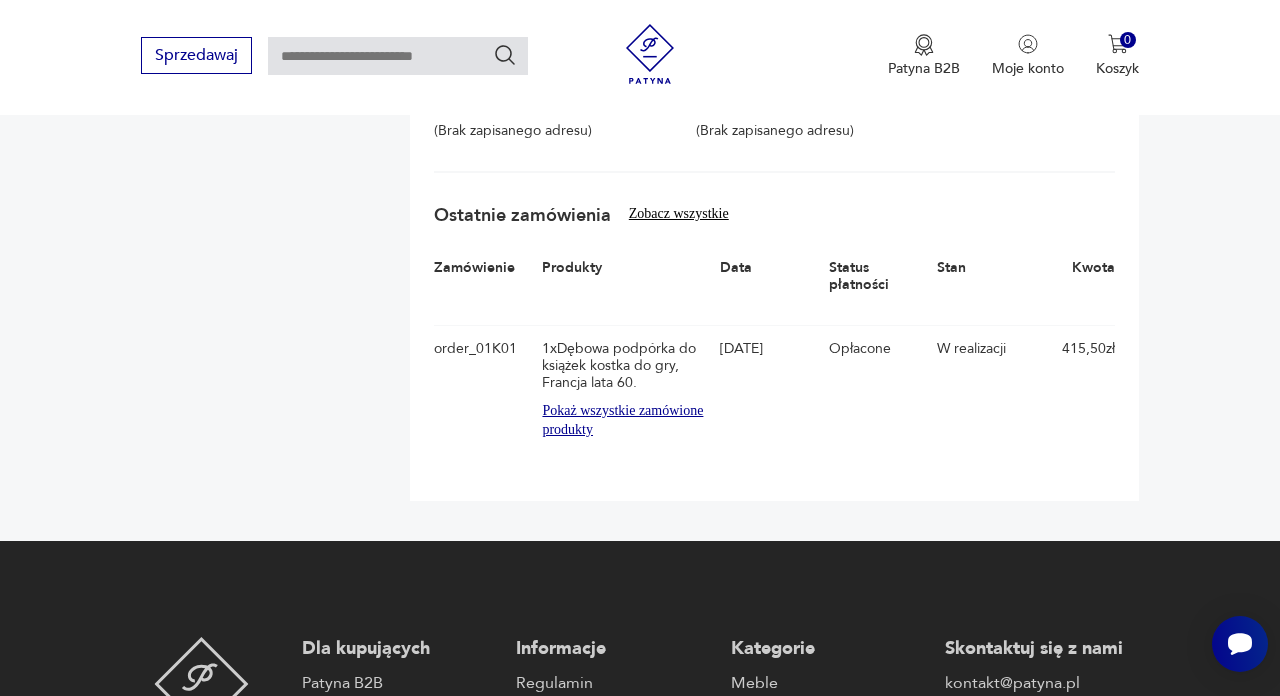 click on "Pokaż wszystkie zamówione produkty" at bounding box center (626, 420) 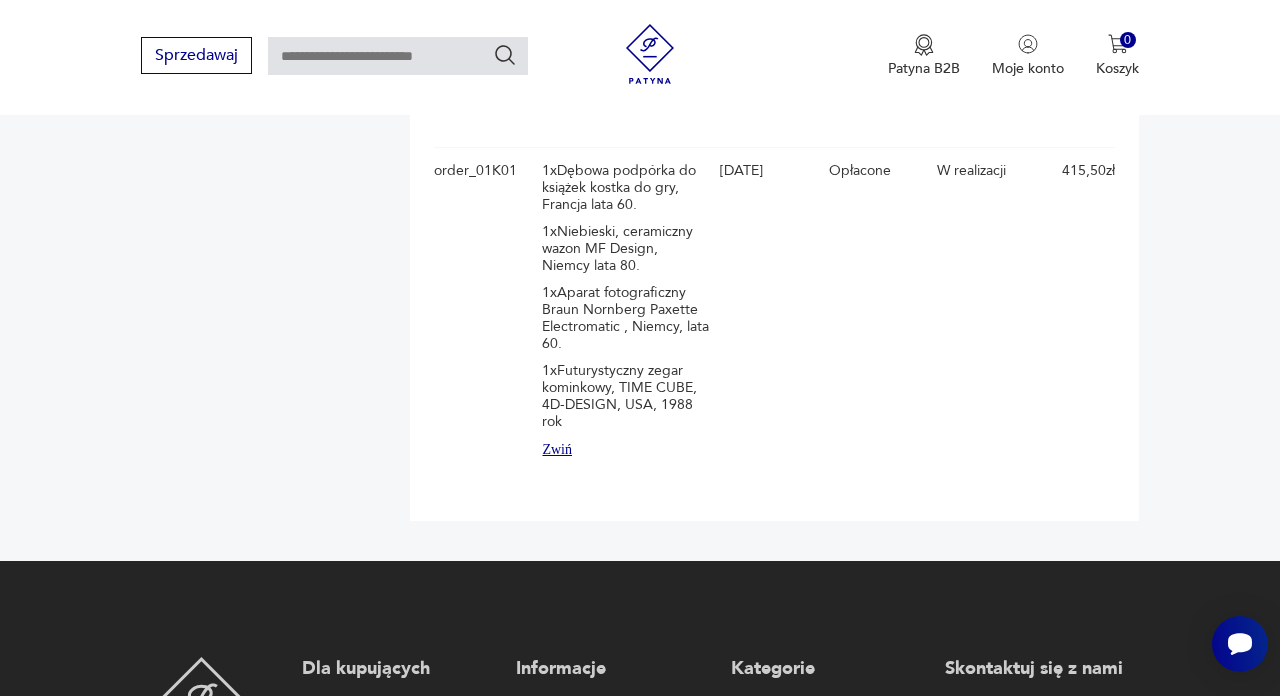 scroll, scrollTop: 705, scrollLeft: 0, axis: vertical 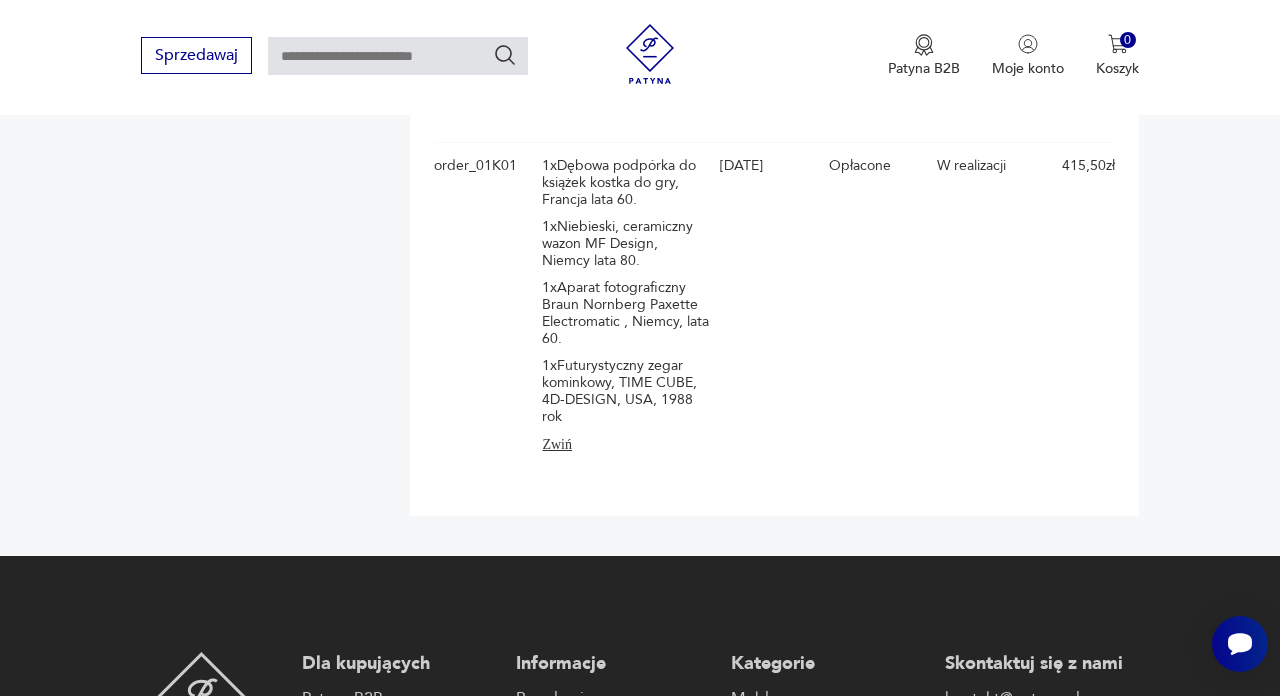 click on "1  x  Futurystyczny zegar kominkowy, TIME CUBE, 4D-DESIGN, [COUNTRY], [YEAR] rok" at bounding box center [626, 391] 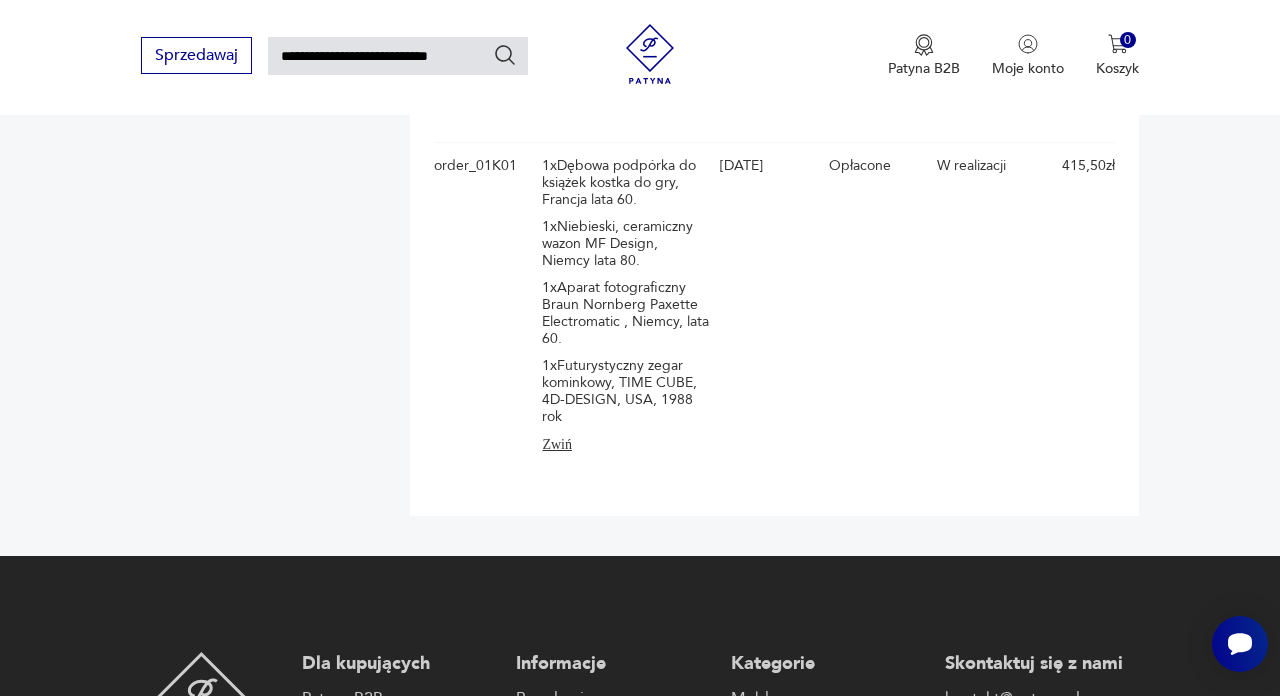 type on "**********" 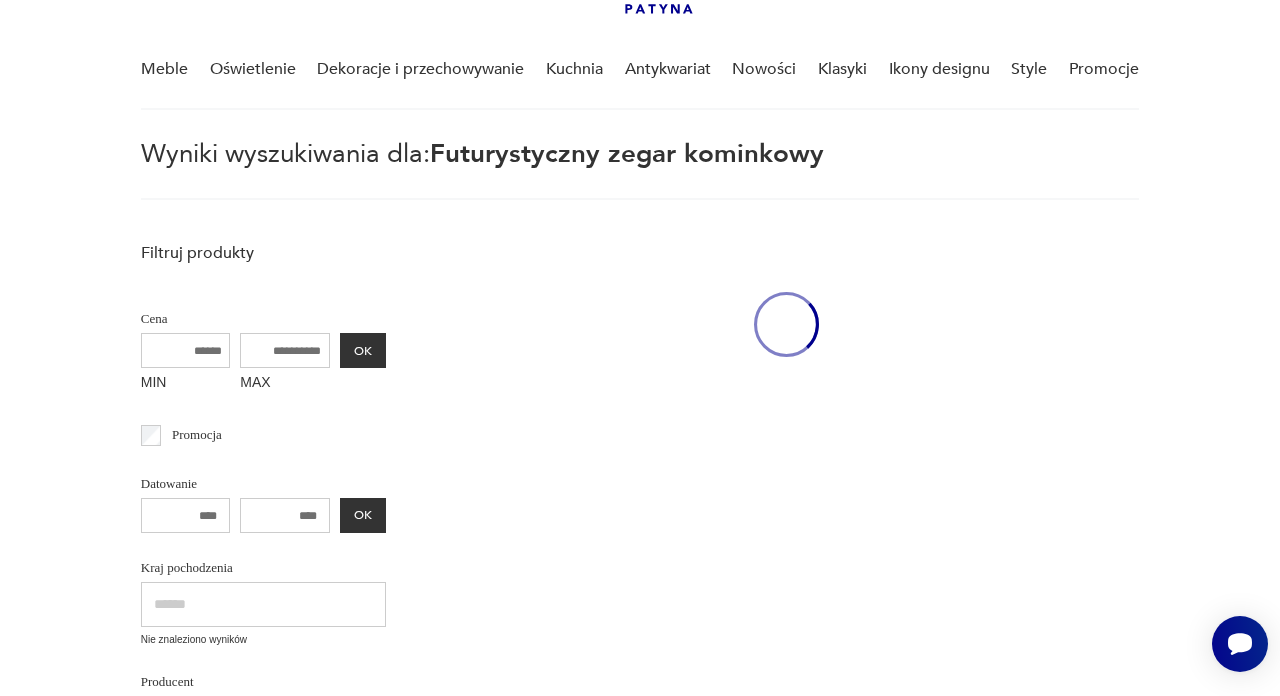 scroll, scrollTop: 92, scrollLeft: 0, axis: vertical 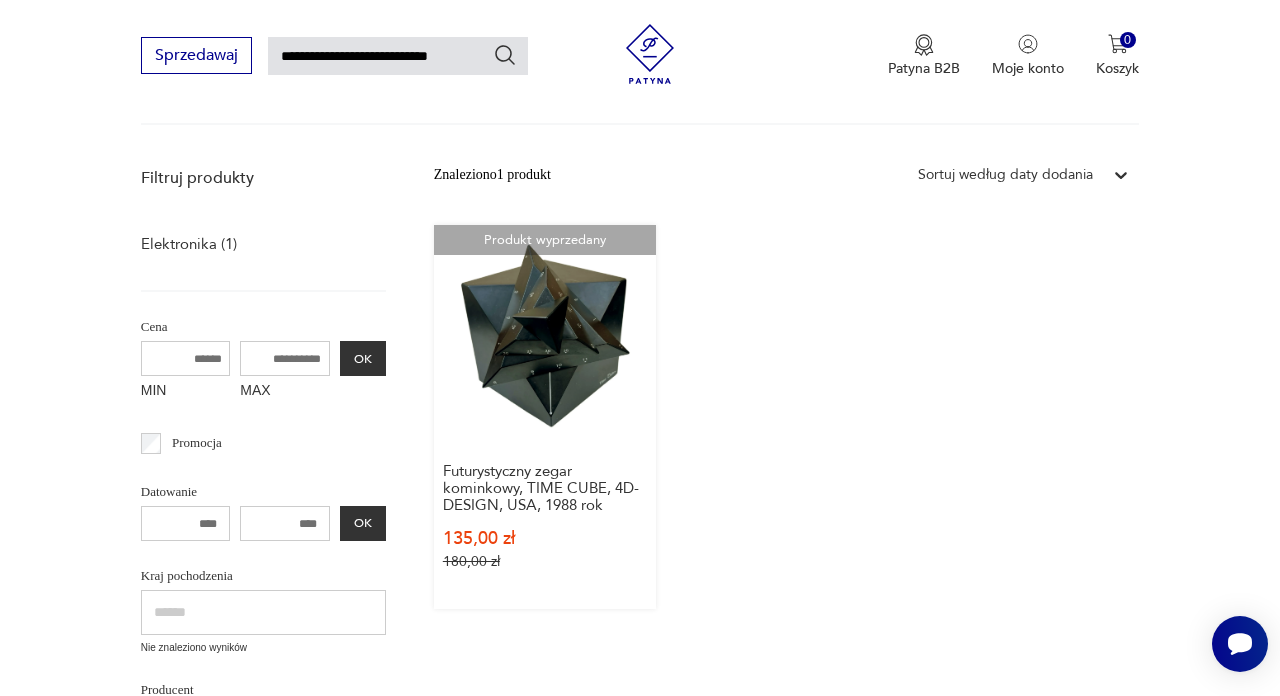 click on "Produkt wyprzedany Futurystyczny zegar kominkowy, TIME CUBE, 4D-DESIGN, [COUNTRY], [YEAR] rok 135,00 zł 180,00 zł" at bounding box center (545, 417) 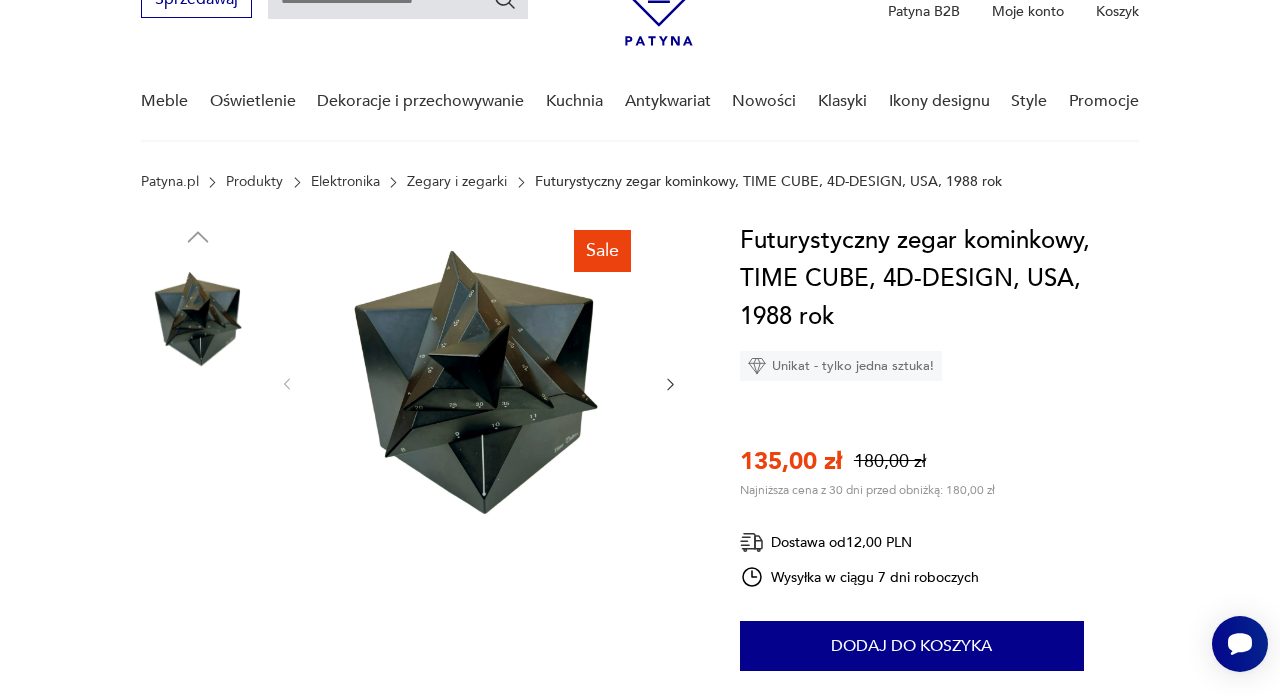 scroll, scrollTop: 122, scrollLeft: 0, axis: vertical 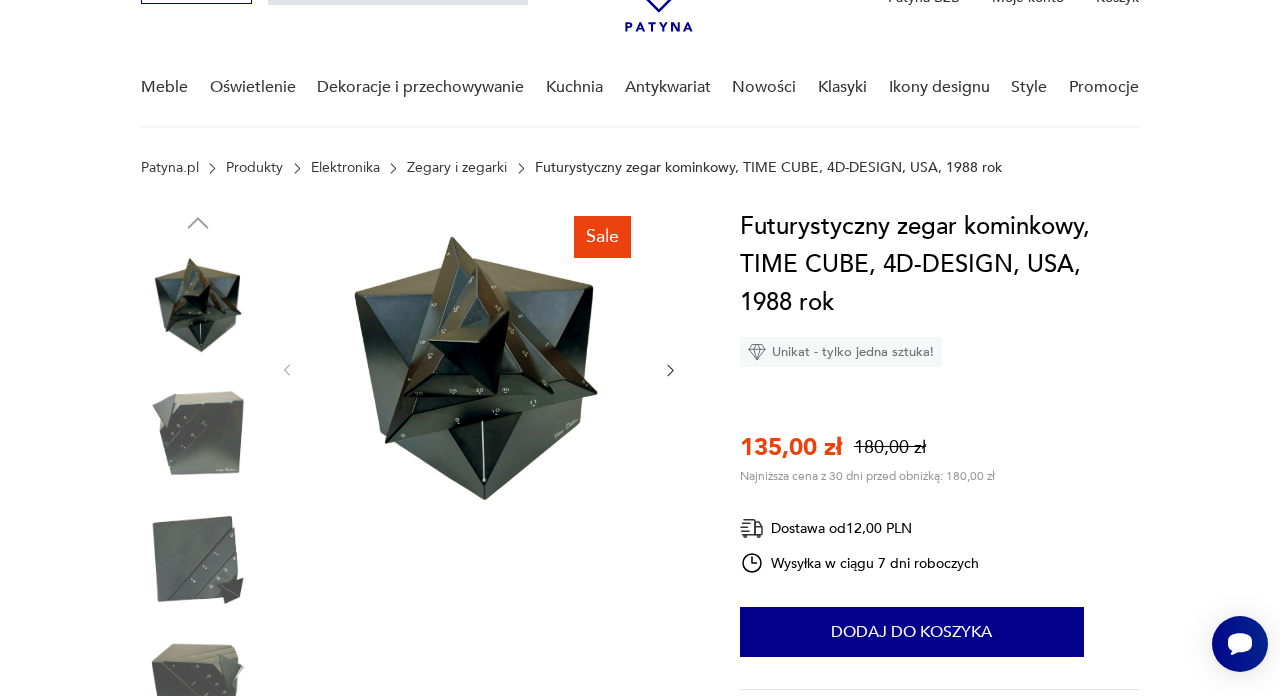 click at bounding box center (475, 368) 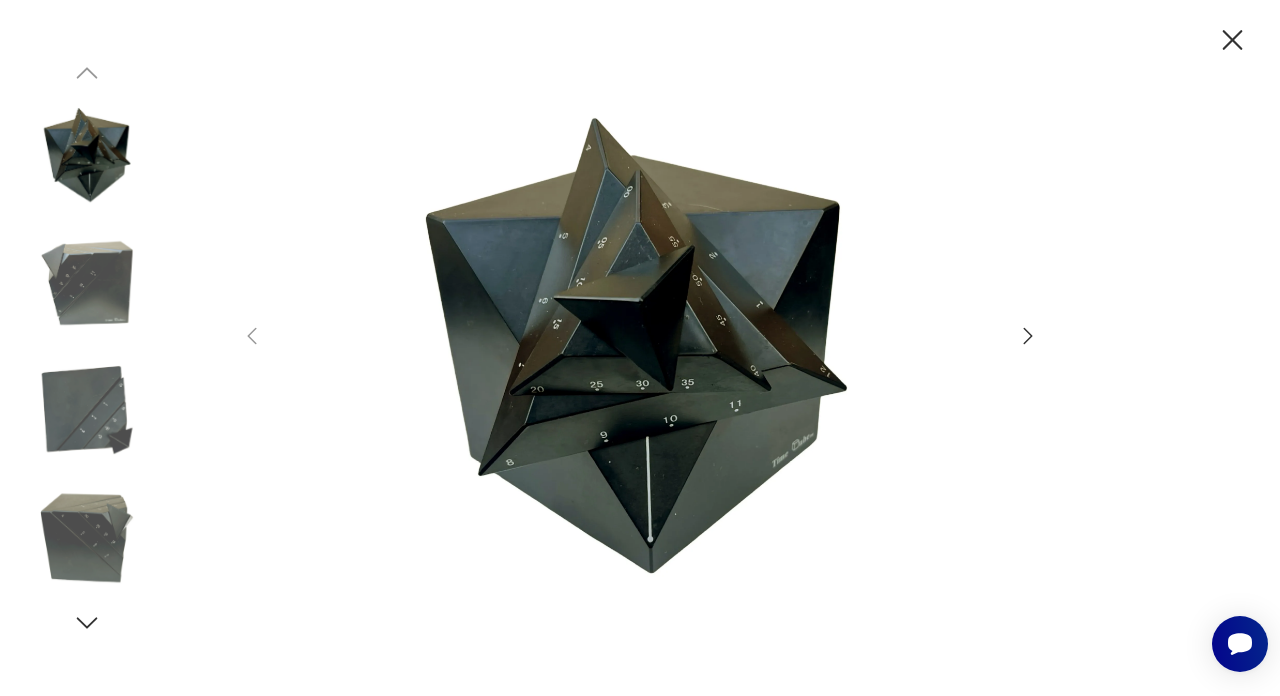 click 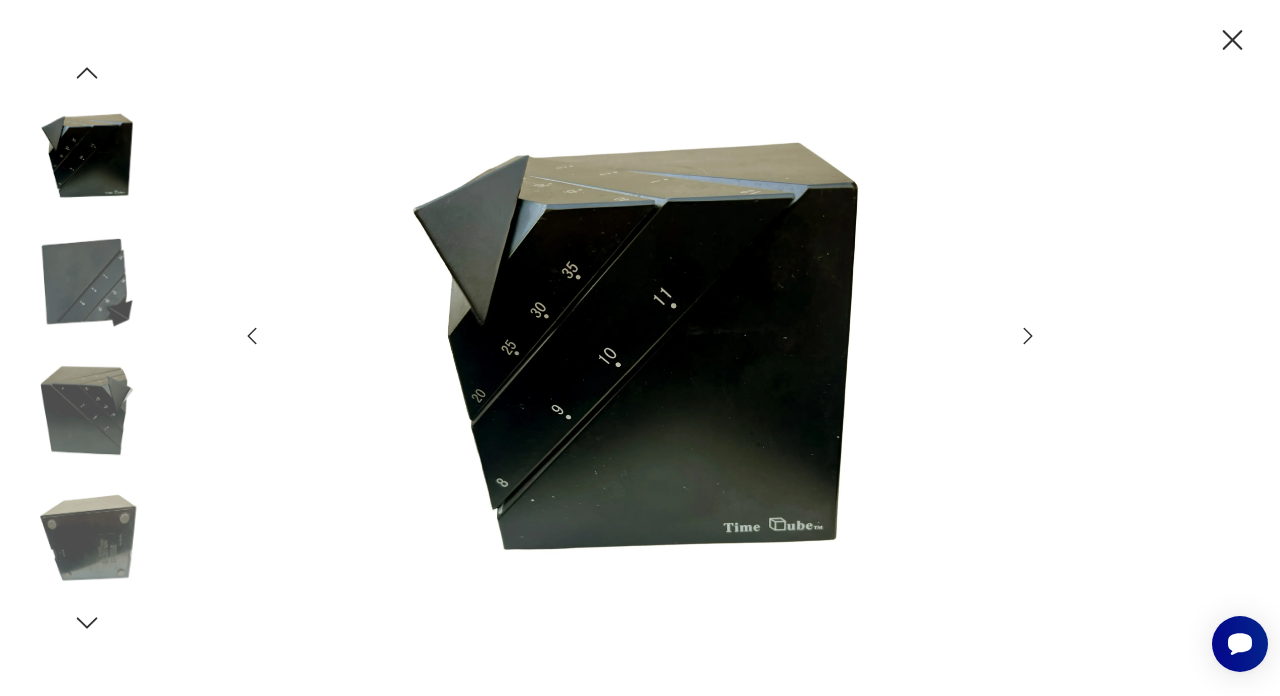 click 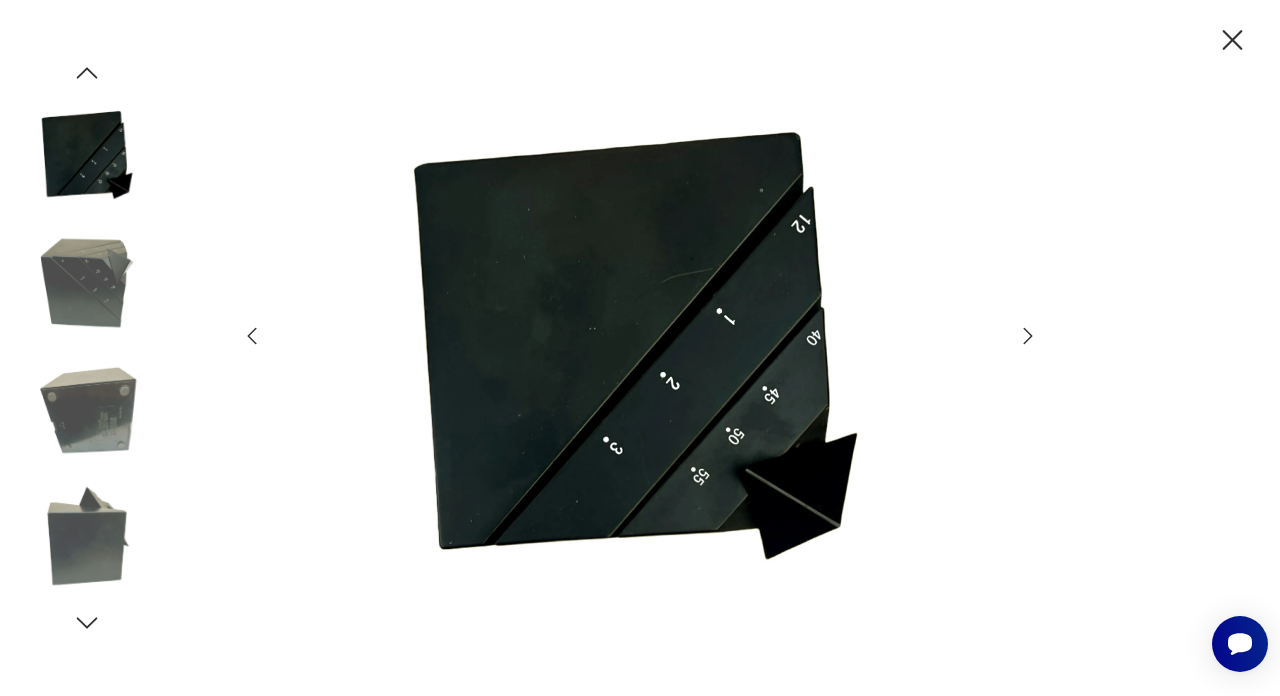 click 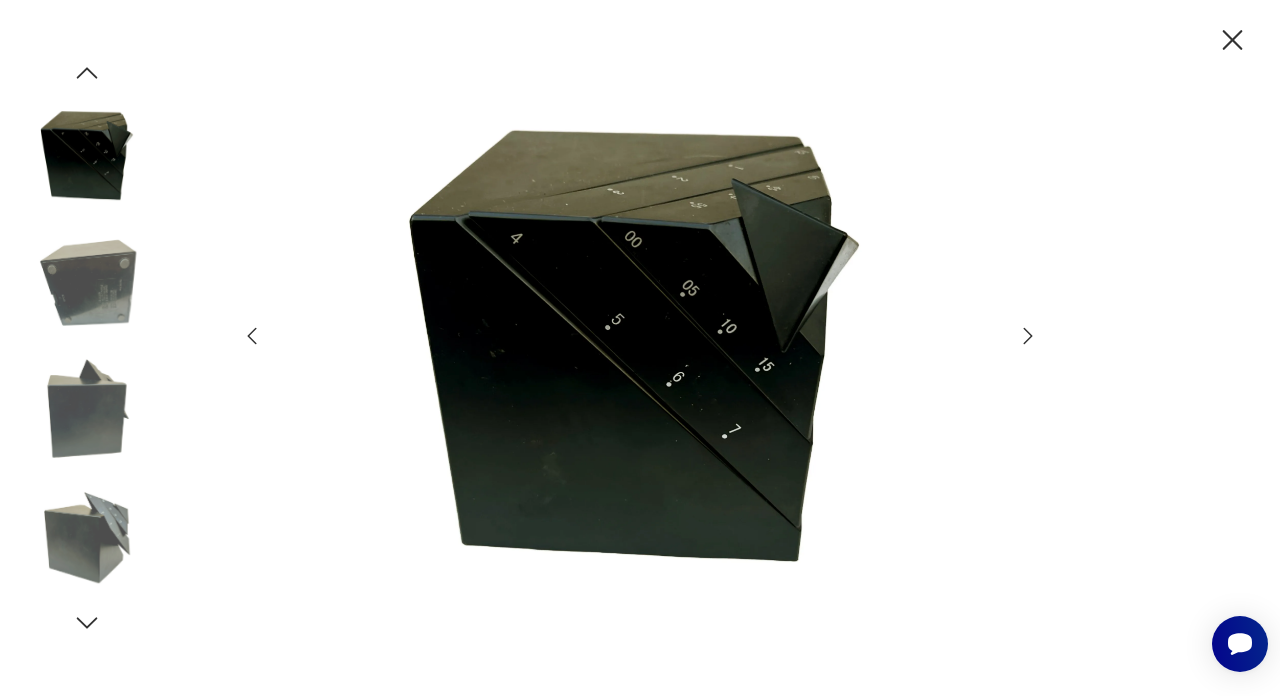 click 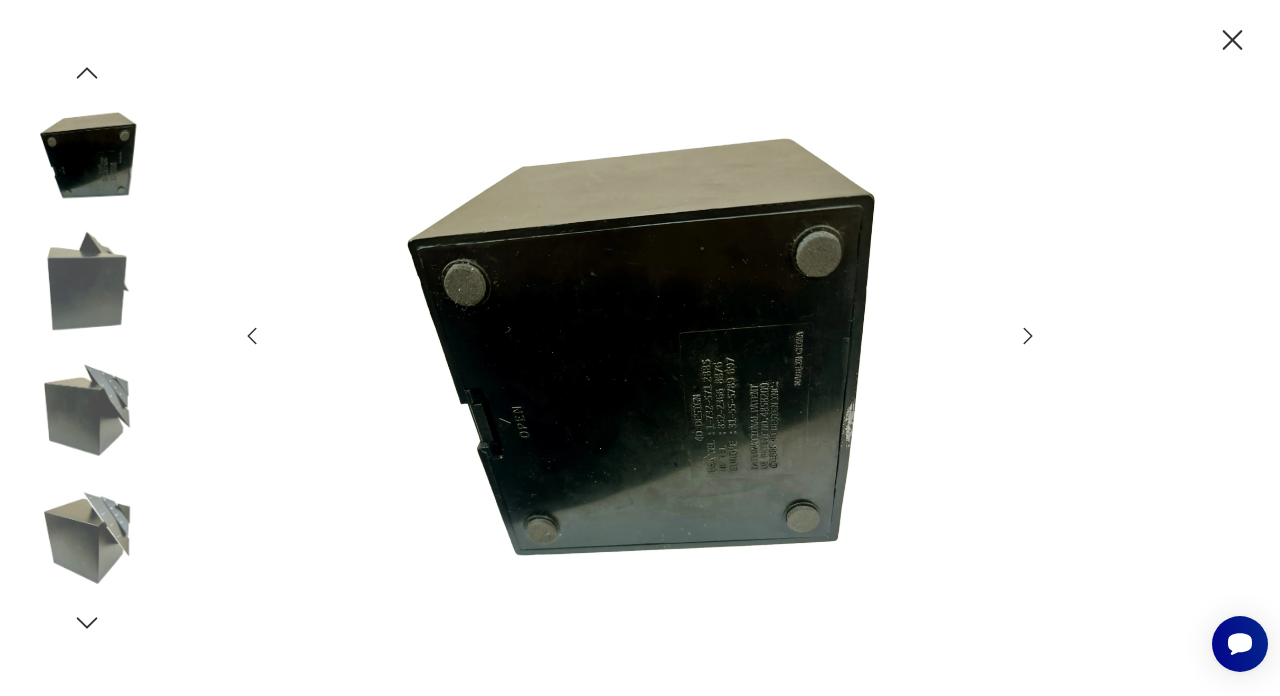 click 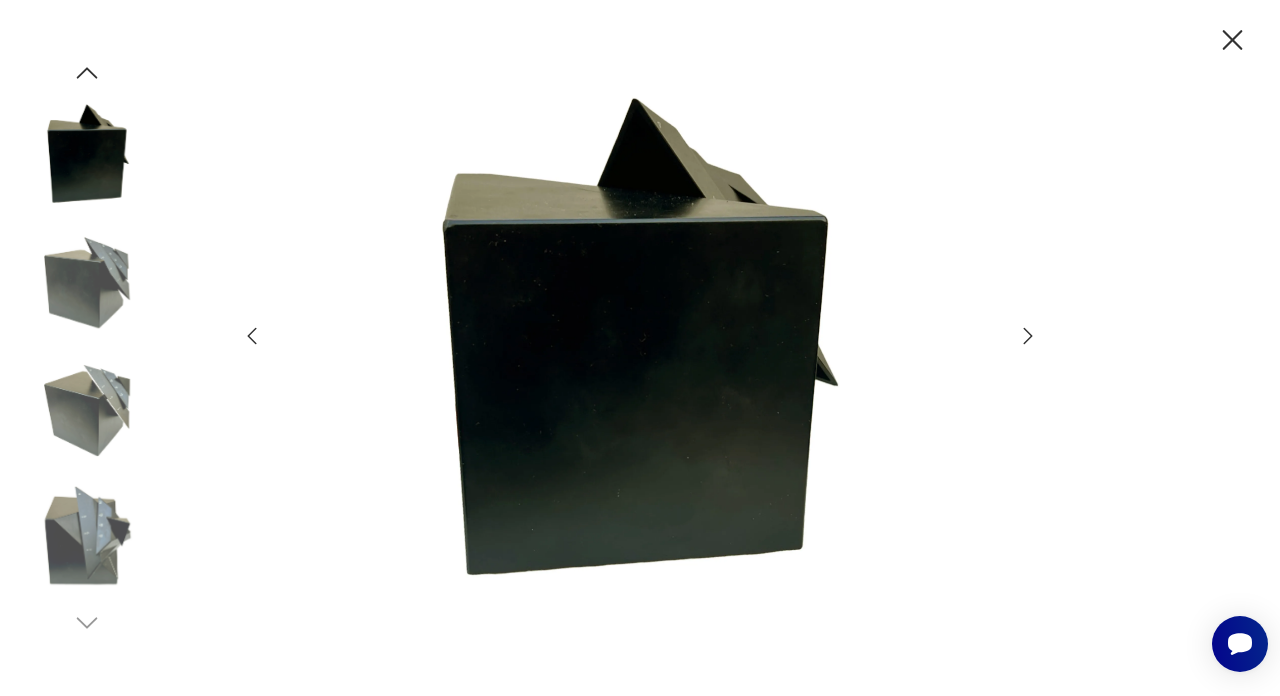 click at bounding box center (87, 538) 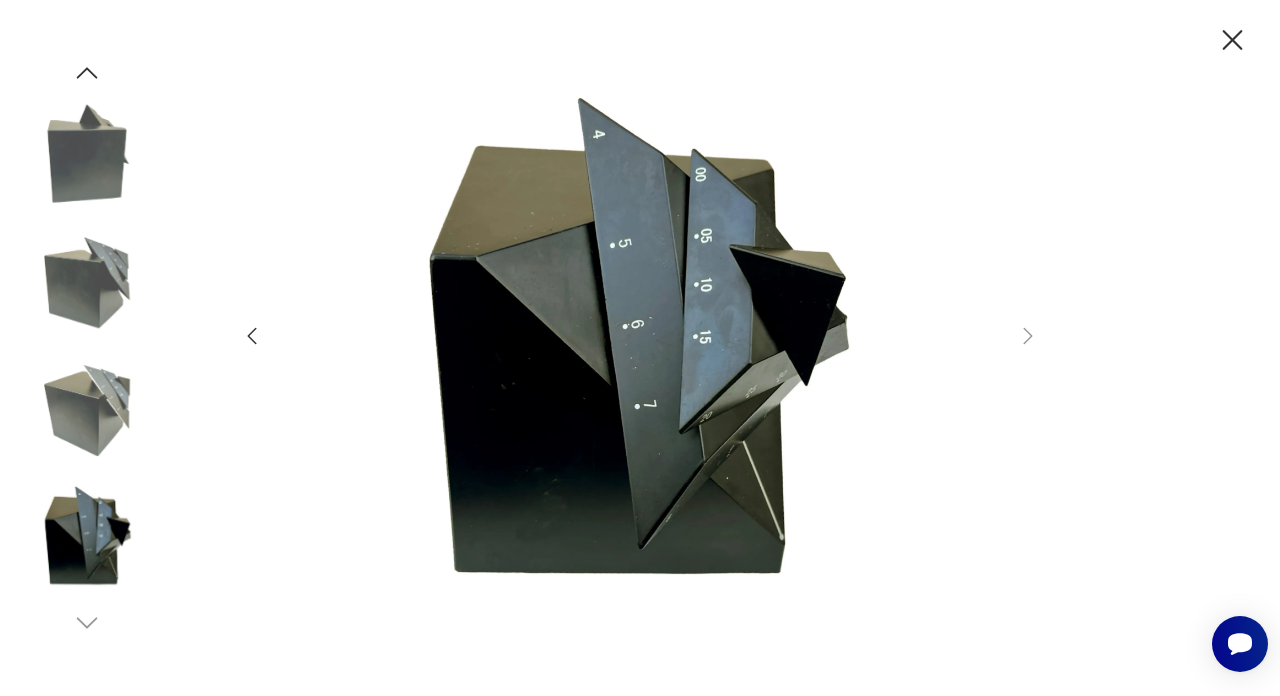 click 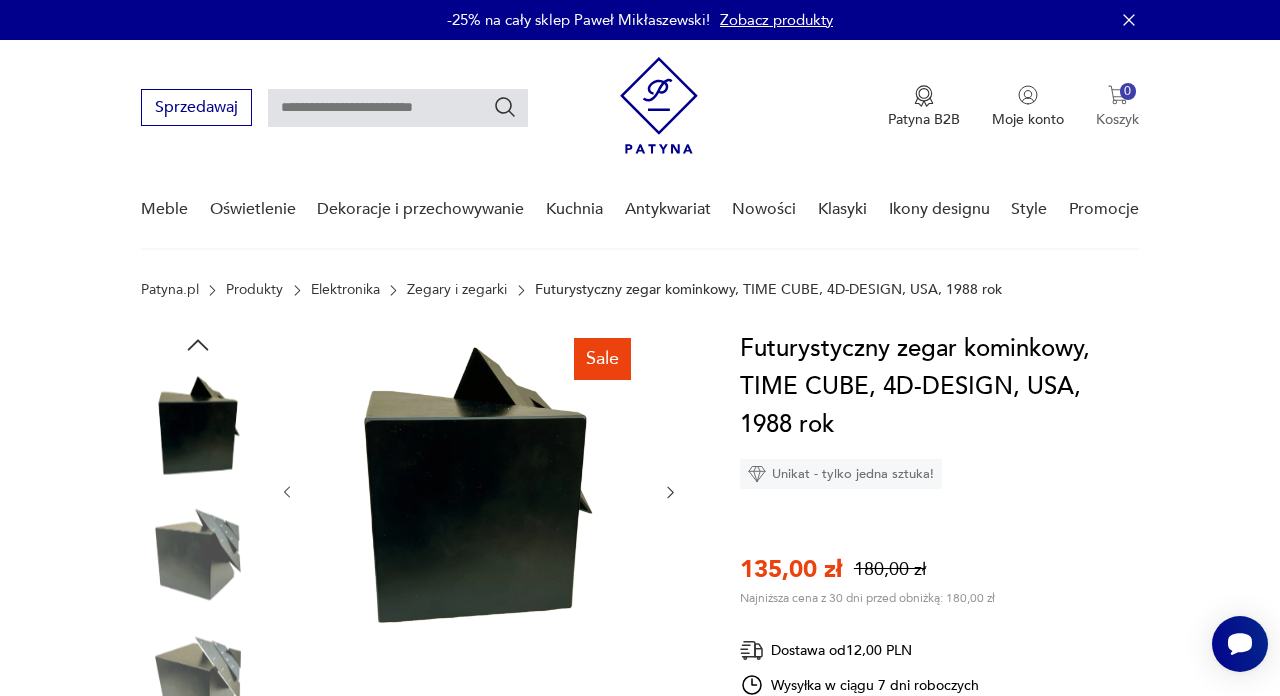 scroll, scrollTop: 0, scrollLeft: 0, axis: both 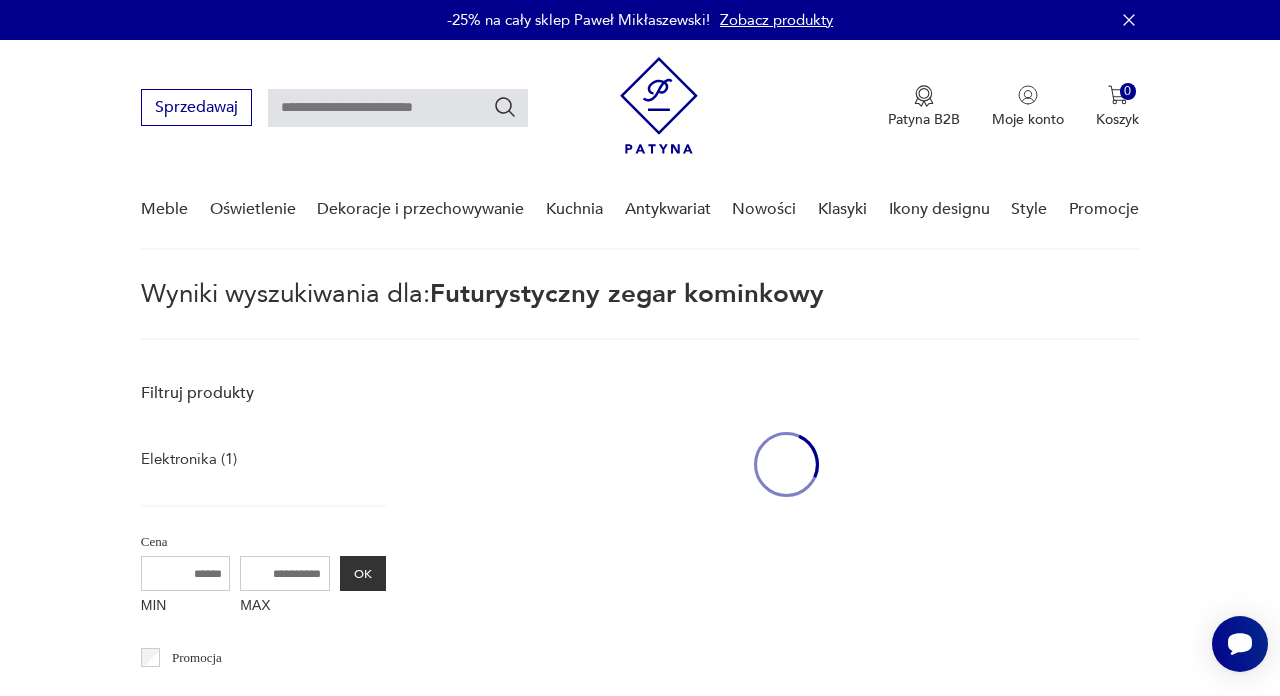 type on "**********" 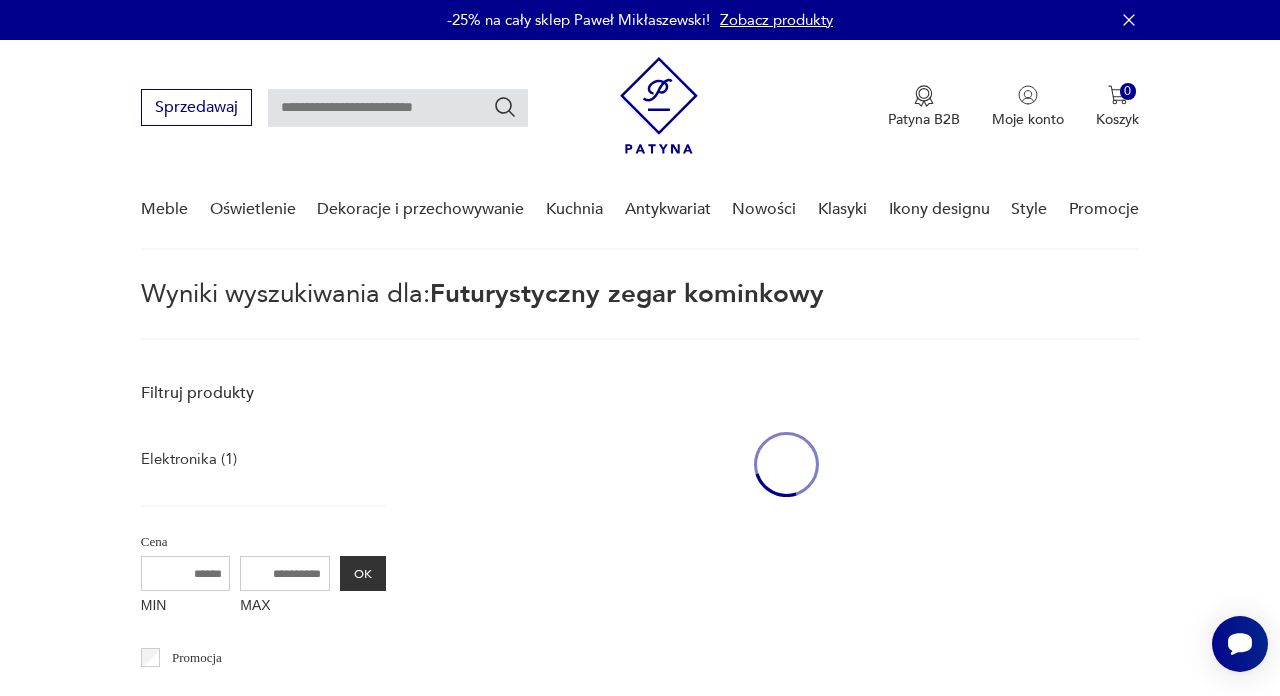 type on "**********" 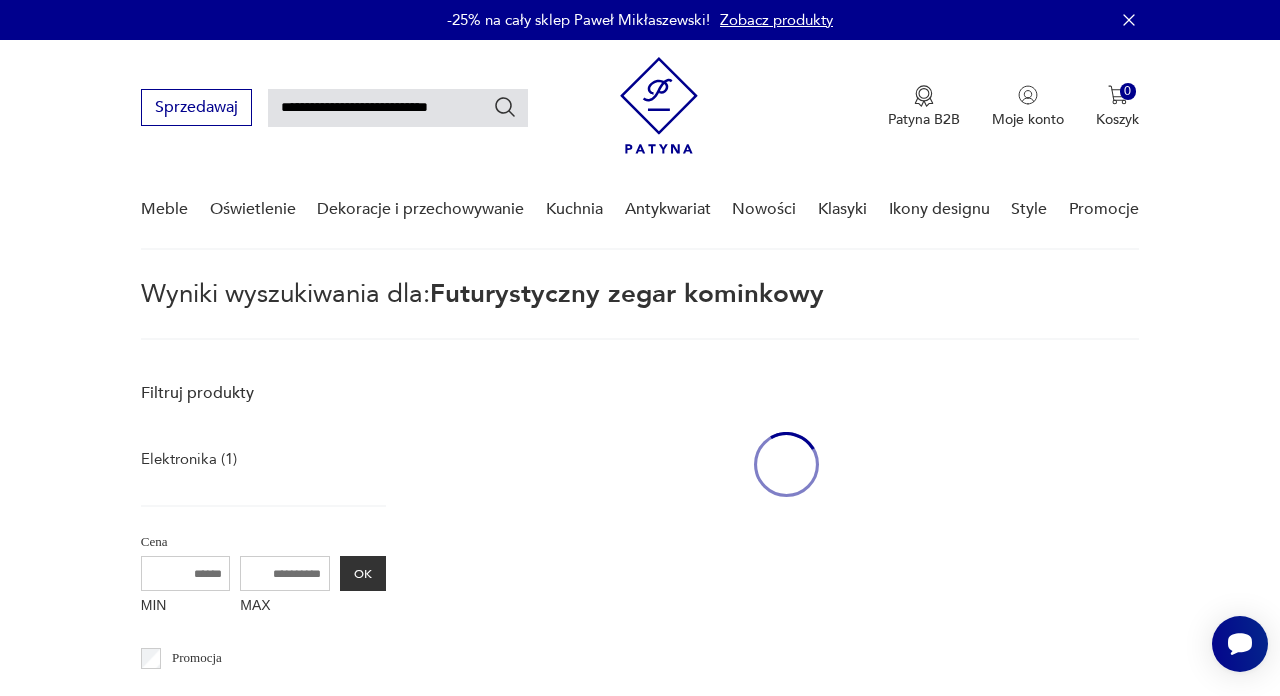 scroll, scrollTop: 215, scrollLeft: 0, axis: vertical 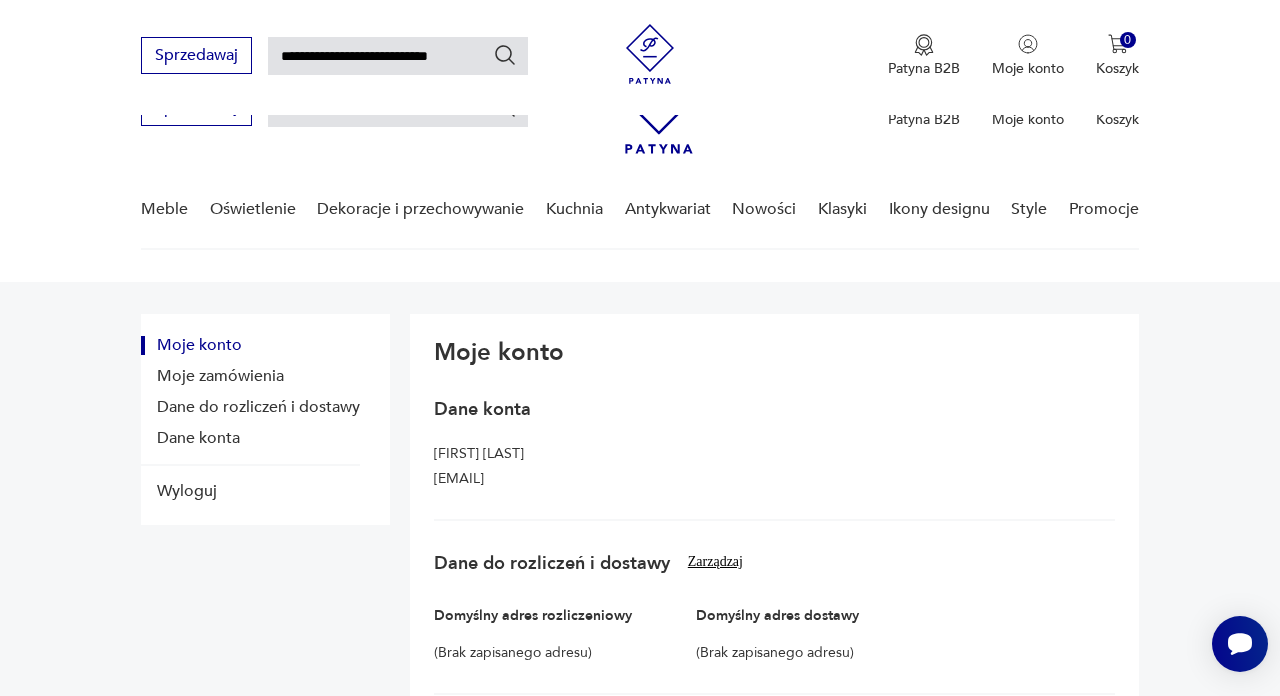 type 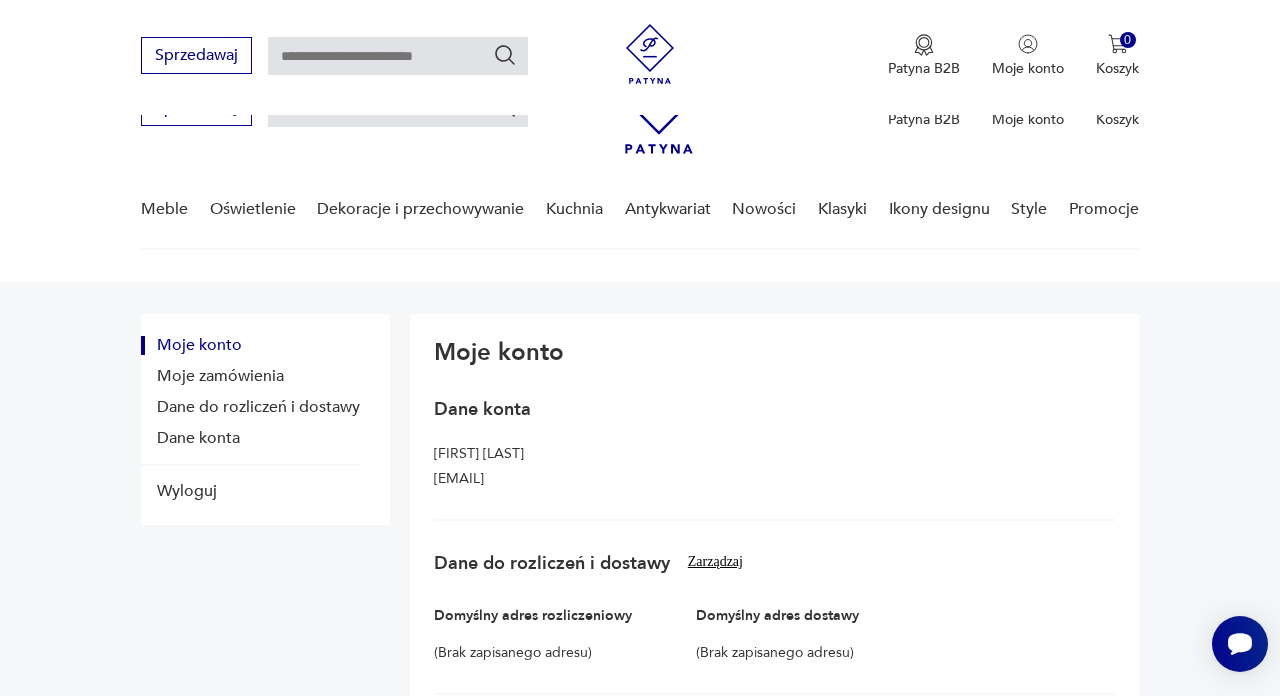 scroll, scrollTop: 705, scrollLeft: 0, axis: vertical 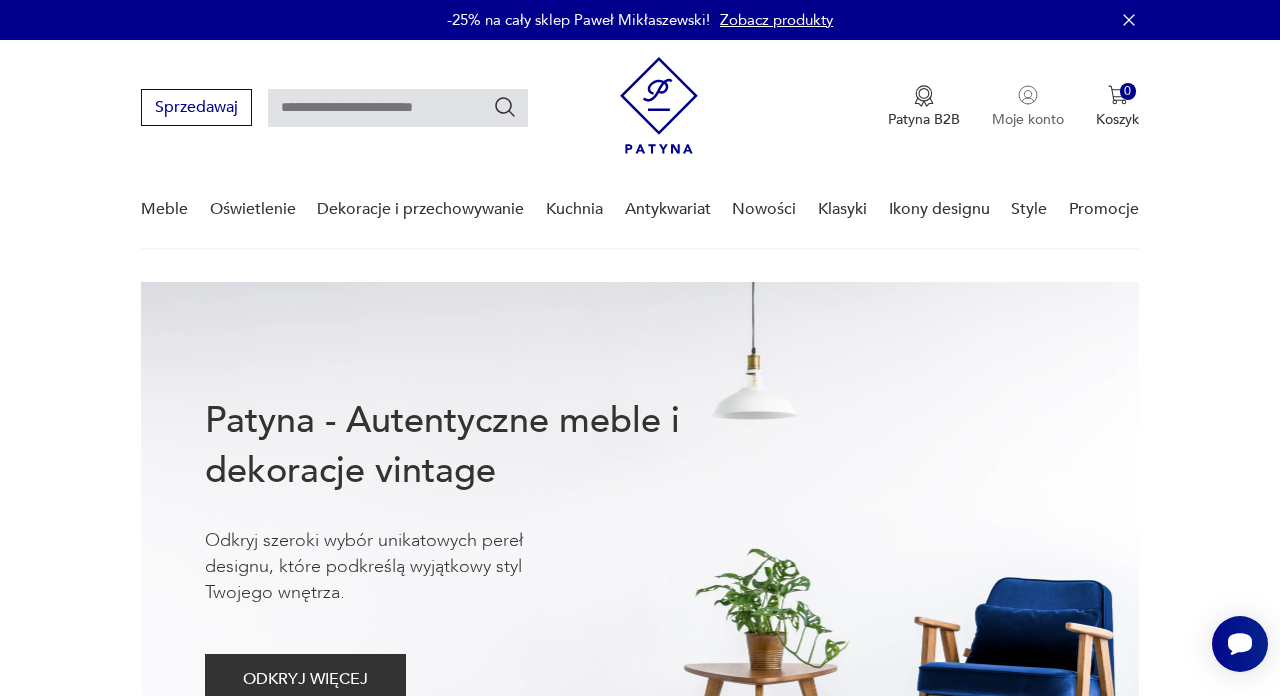 click on "Moje konto" at bounding box center (1028, 107) 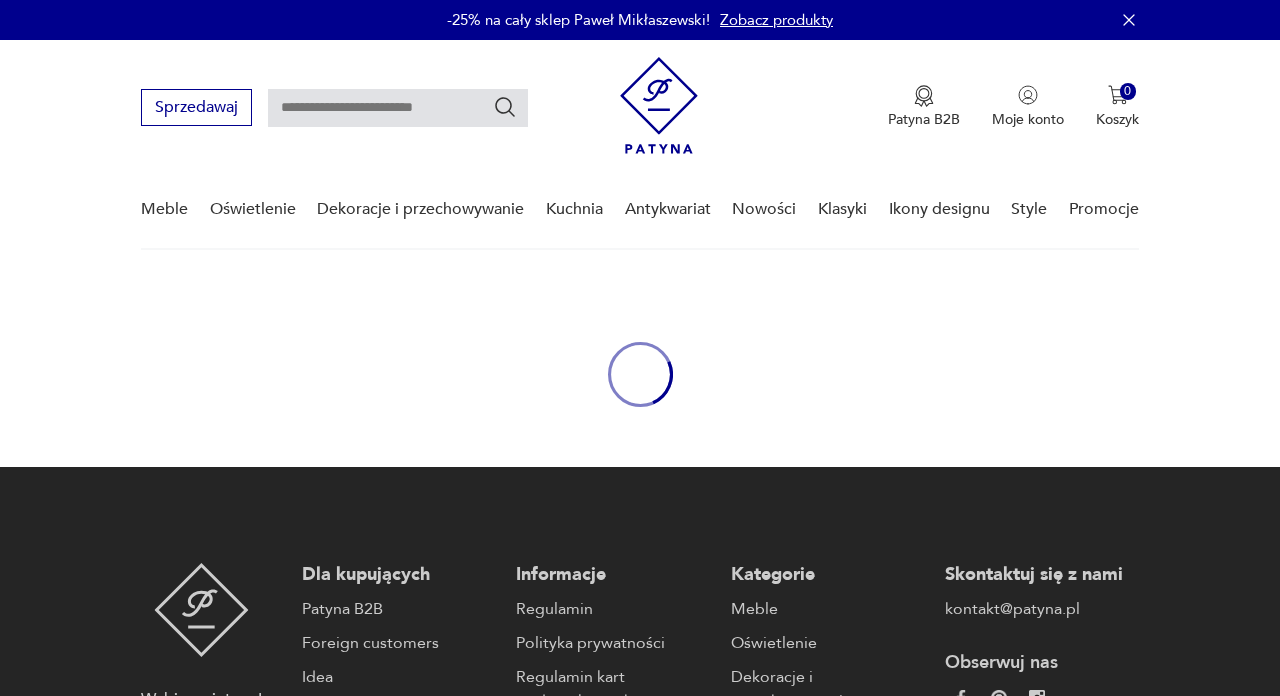 scroll, scrollTop: 0, scrollLeft: 0, axis: both 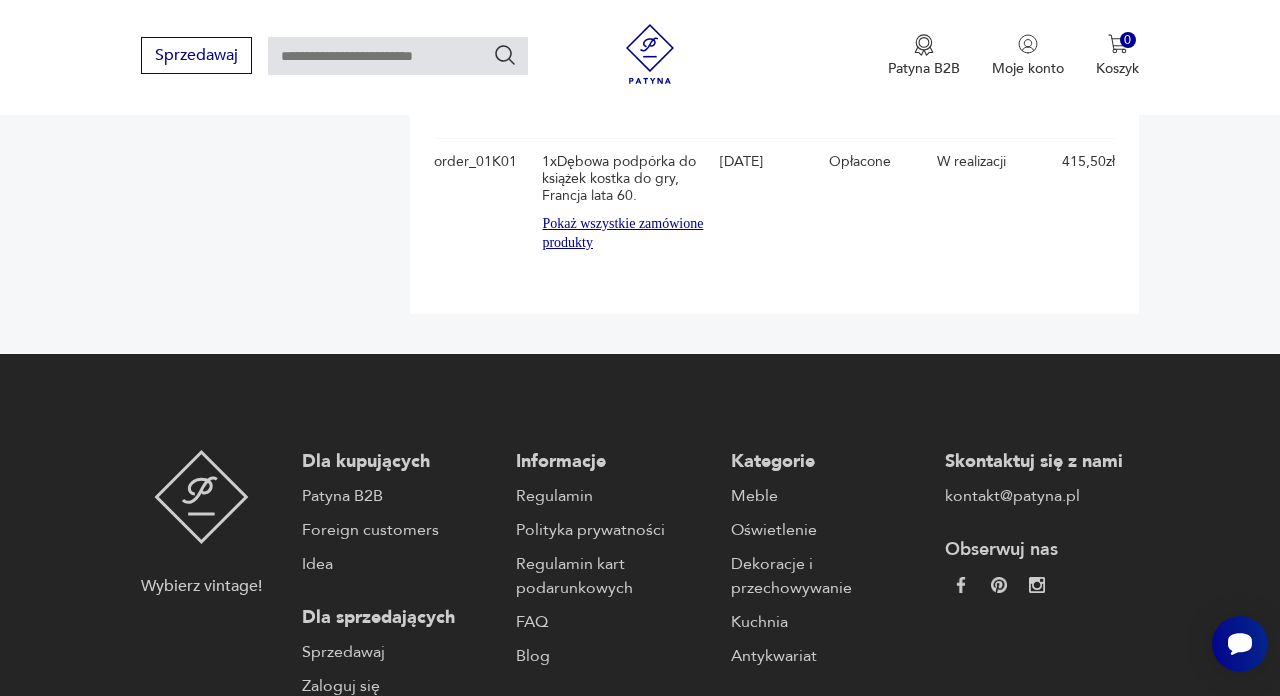 click on "Pokaż wszystkie zamówione produkty" at bounding box center [626, 233] 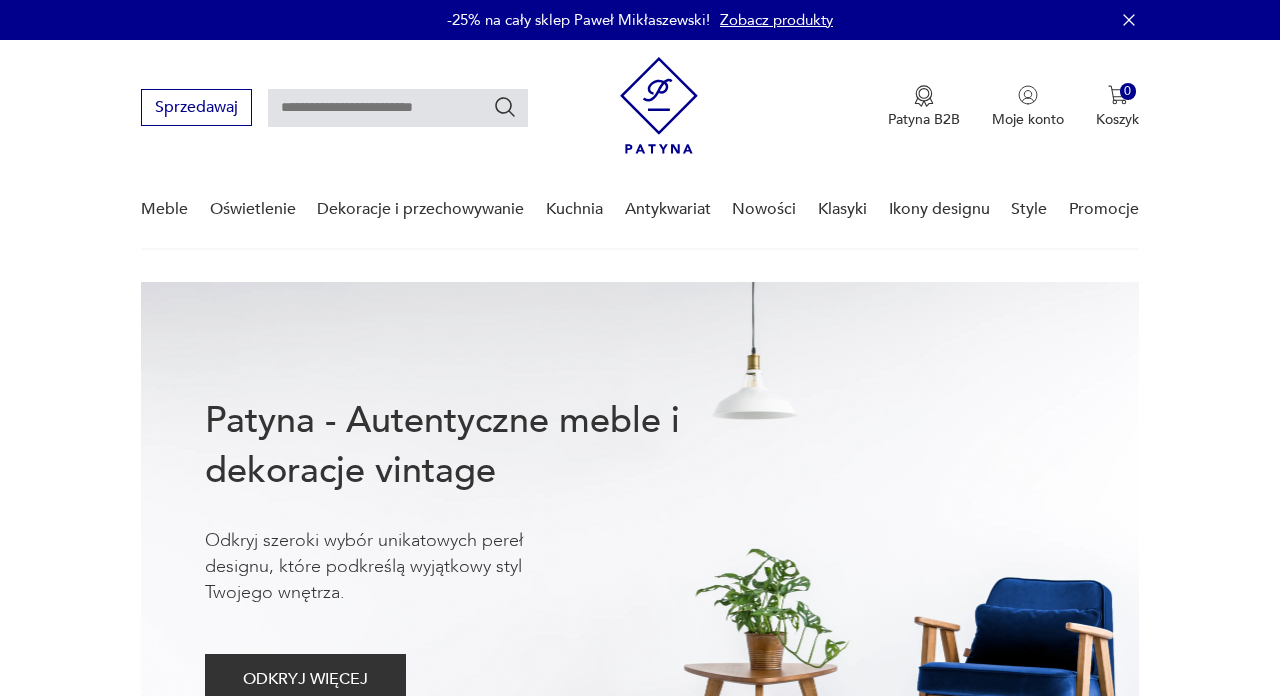scroll, scrollTop: 0, scrollLeft: 0, axis: both 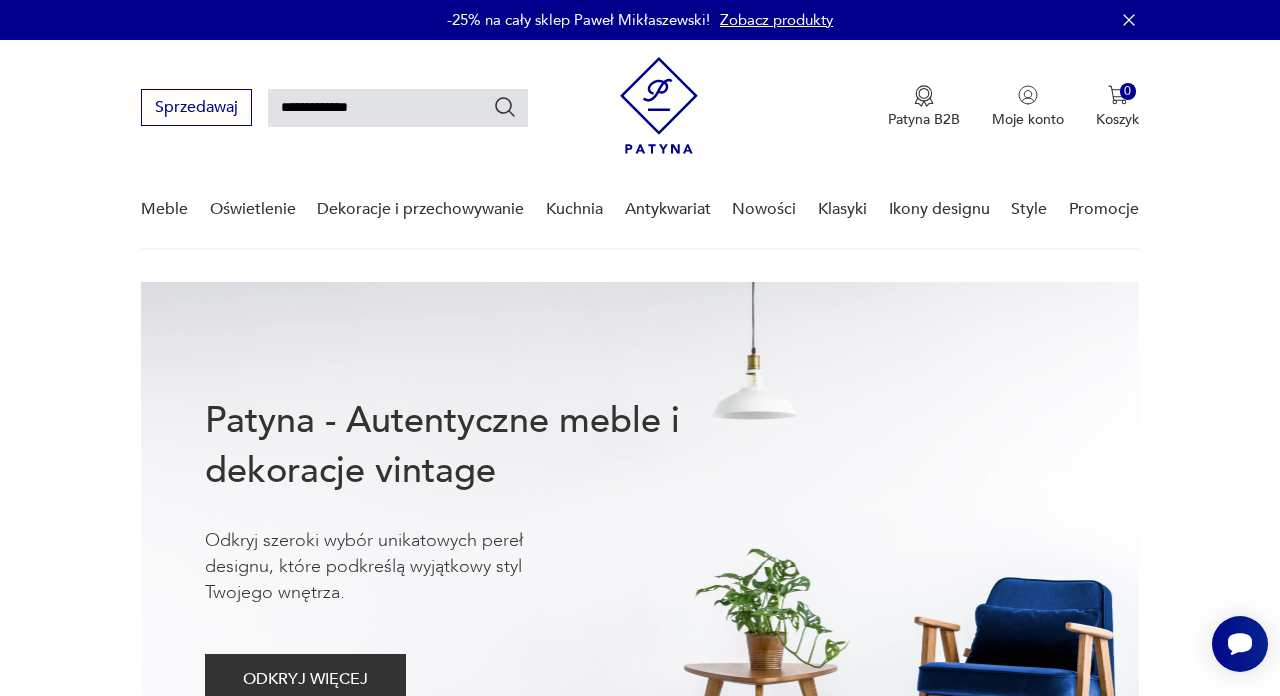 type on "**********" 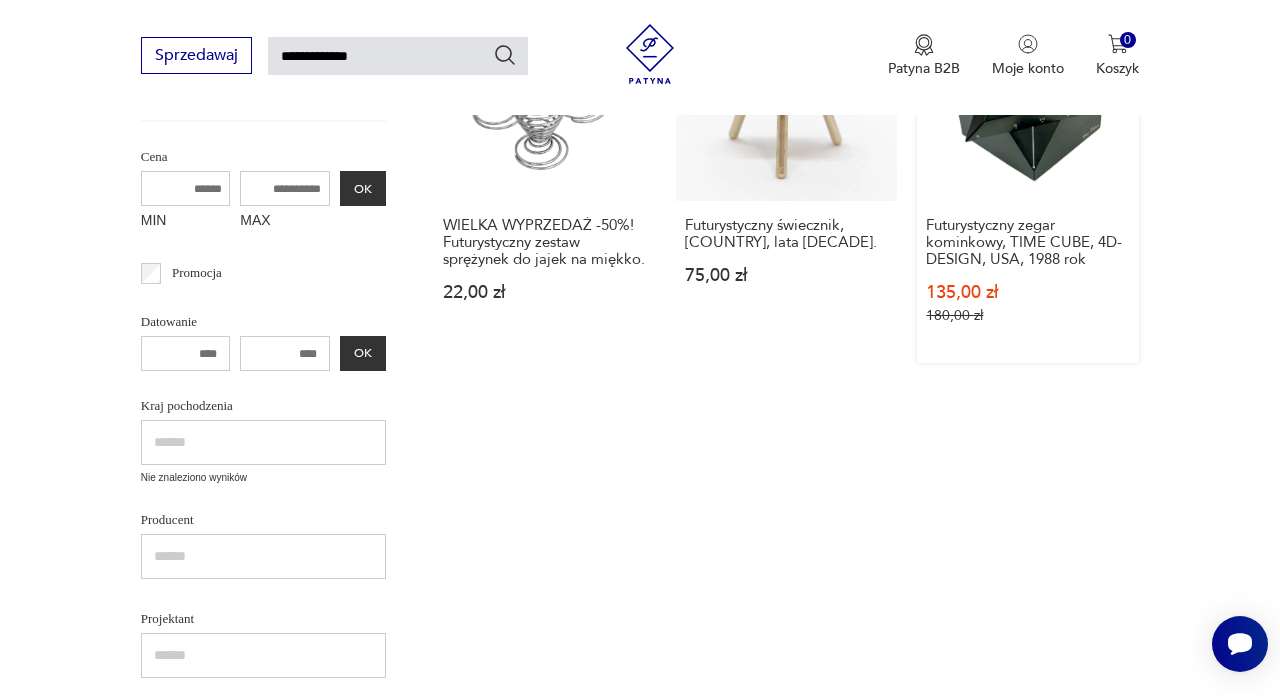 click on "Produkt wyprzedany Futurystyczny zegar kominkowy, TIME CUBE, 4D-DESIGN, USA, 1988 rok 135,00 zł 180,00 zł" at bounding box center (1028, 171) 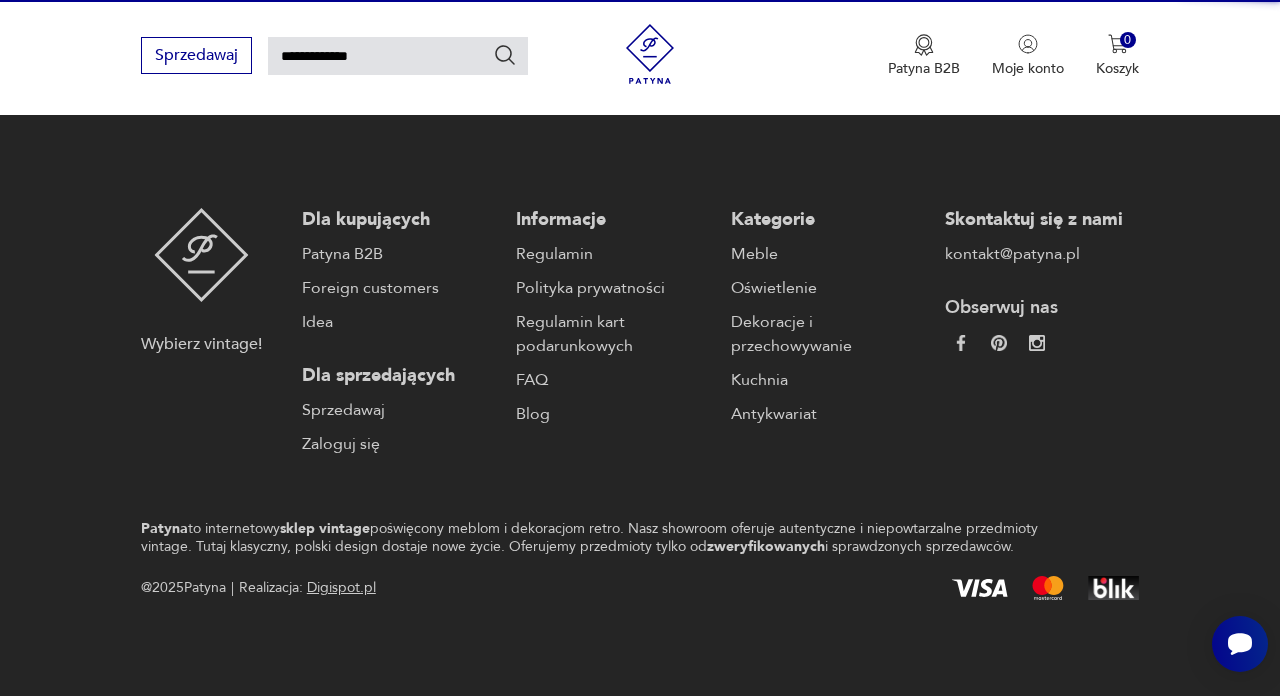 type 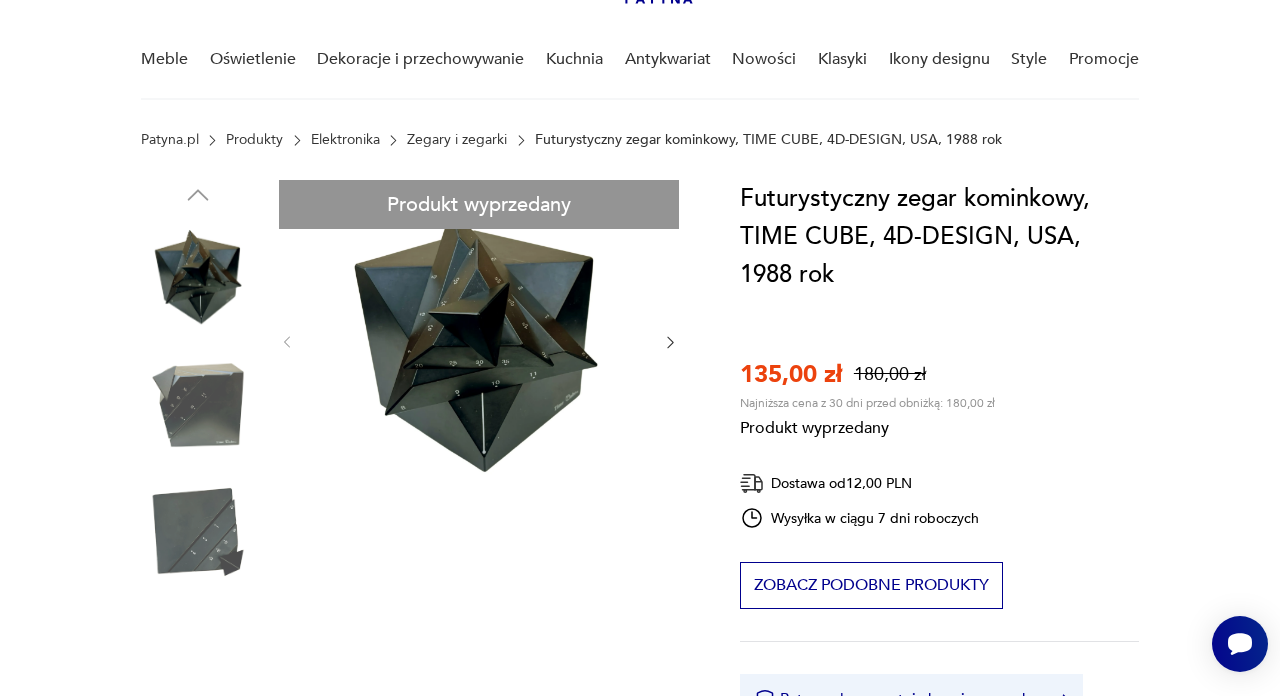 scroll, scrollTop: 144, scrollLeft: 0, axis: vertical 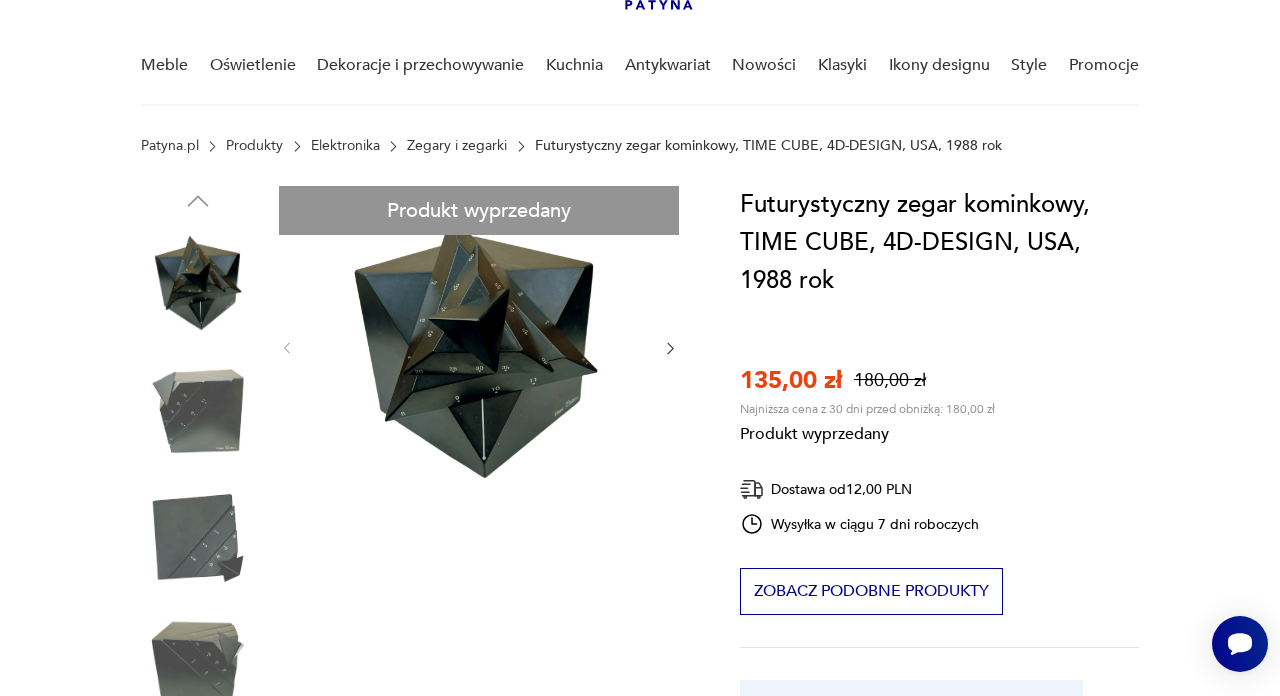 click on "Produkt wyprzedany Opis produktu Klasyczny i przyciągający wzrok design na każdym biurku.
Rzadkość kolekcjonerska od amerykańskiego studia projektowego 4D-DESIGN .
Długość krawędzi 8,5 cm
Mechanizm kwarcowy z 1 baterią AA
Obudowa plastikowa, czarna, podstawa blokowana na miejscu
TIME CUBE porusza się stale, ale w umiarkowanym tempie.
Możesz odczytać godzinę podążając za pionową linią skierowaną ku górze.
Duży trójkąt wskazuje godzinę, środkowy minutę, a mała piramida obraca się co sekundę, wydając słyszalny odgłos tykania.
Doskonały stan i doskonała funkcjonalność Rozwiń więcej Szczegóły produktu Stan:   idealny Miasto sprzedawcy :   [CITY] Wysokość :   9 Typ :   kominkowy Datowanie :   [YEAR] Kraj pochodzenia :   [COUNTRY] Tworzywo :   tworzywo sztuczne Sygnatura :   Tak Wysokość :   9 Rodzaj tarczy :   wskazówki Rozwiń więcej O sprzedawcy [FIRST] [LAST] Zweryfikowany sprzedawca [CITY] Od 4 lat z Patyną Dostawa i zwroty Kurier" at bounding box center [416, 837] 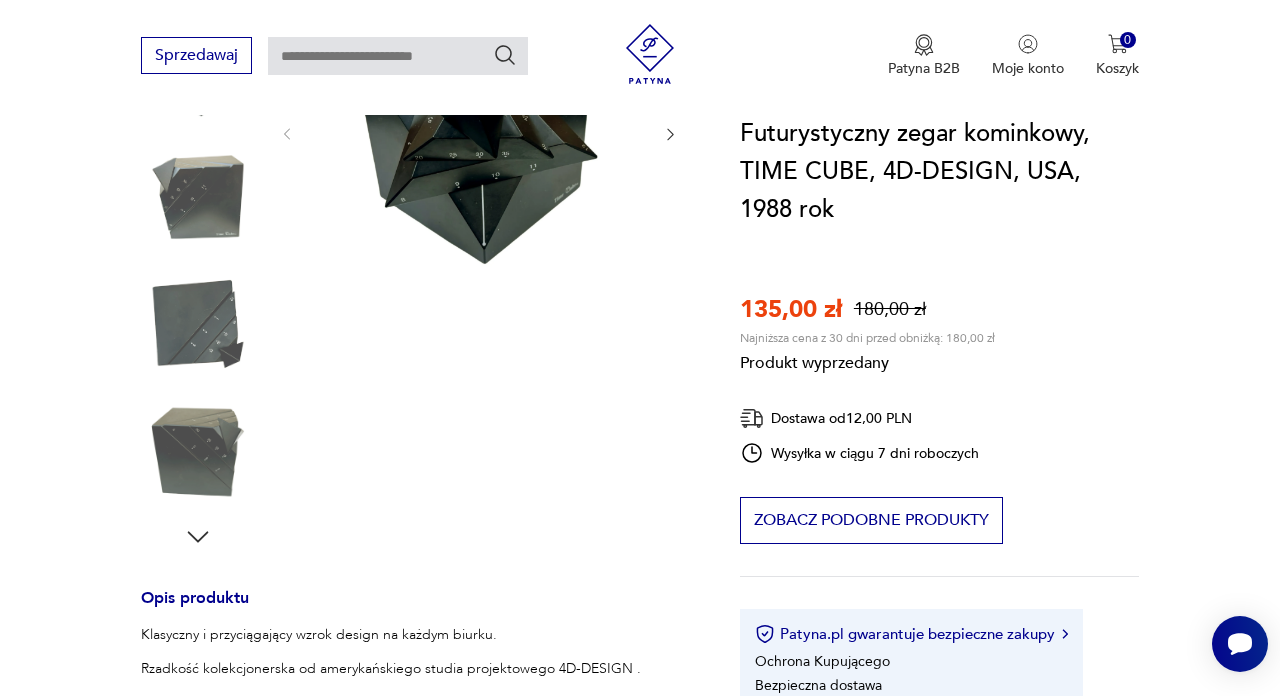 scroll, scrollTop: 376, scrollLeft: 0, axis: vertical 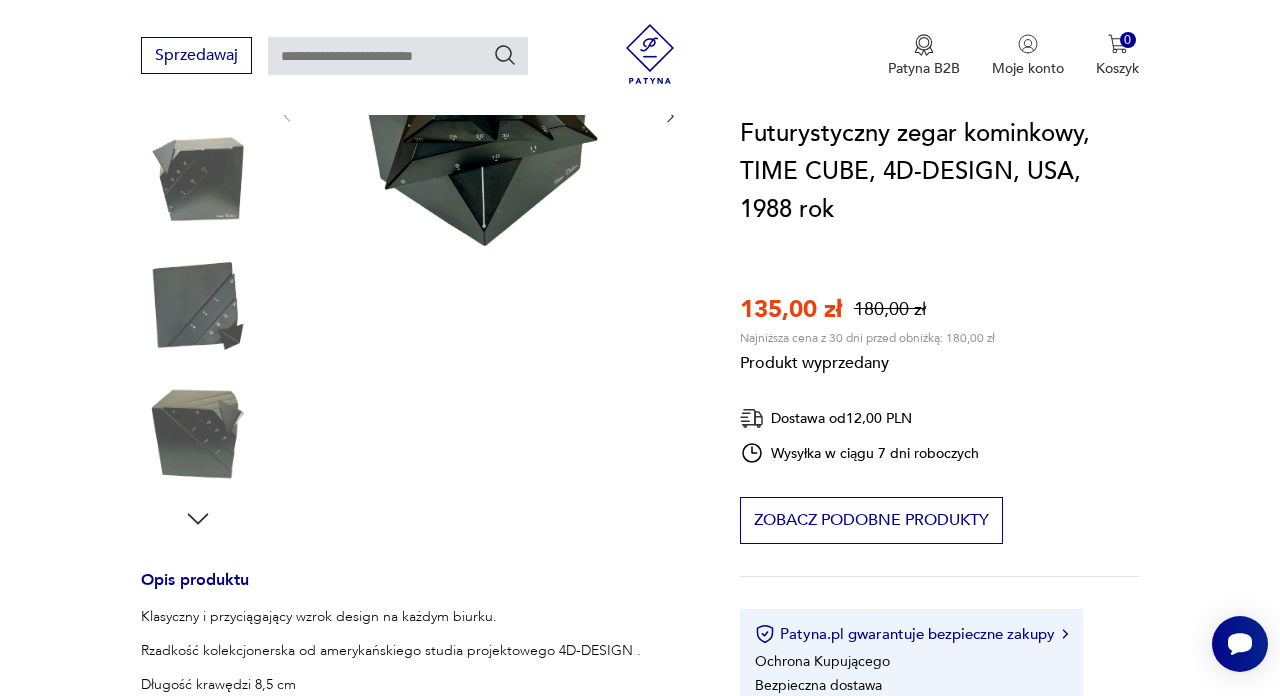 click on "Produkt wyprzedany Opis produktu Klasyczny i przyciągający wzrok design na każdym biurku.
Rzadkość kolekcjonerska od amerykańskiego studia projektowego 4D-DESIGN .
Długość krawędzi 8,5 cm
Mechanizm kwarcowy z 1 baterią AA
Obudowa plastikowa, czarna, podstawa blokowana na miejscu
TIME CUBE porusza się stale, ale w umiarkowanym tempie.
Możesz odczytać godzinę podążając za pionową linią skierowaną ku górze.
Duży trójkąt wskazuje godzinę, środkowy minutę, a mała piramida obraca się co sekundę, wydając słyszalny odgłos tykania.
Doskonały stan i doskonała funkcjonalność Rozwiń więcej Szczegóły produktu Stan:   idealny Miasto sprzedawcy :   [CITY] Wysokość :   9 Typ :   kominkowy Datowanie :   [YEAR] Kraj pochodzenia :   [COUNTRY] Tworzywo :   tworzywo sztuczne Sygnatura :   Tak Wysokość :   9 Rodzaj tarczy :   wskazówki Rozwiń więcej O sprzedawcy [FIRST] [LAST] Zweryfikowany sprzedawca [CITY] Od 4 lat z Patyną Dostawa i zwroty Kurier" at bounding box center (416, 605) 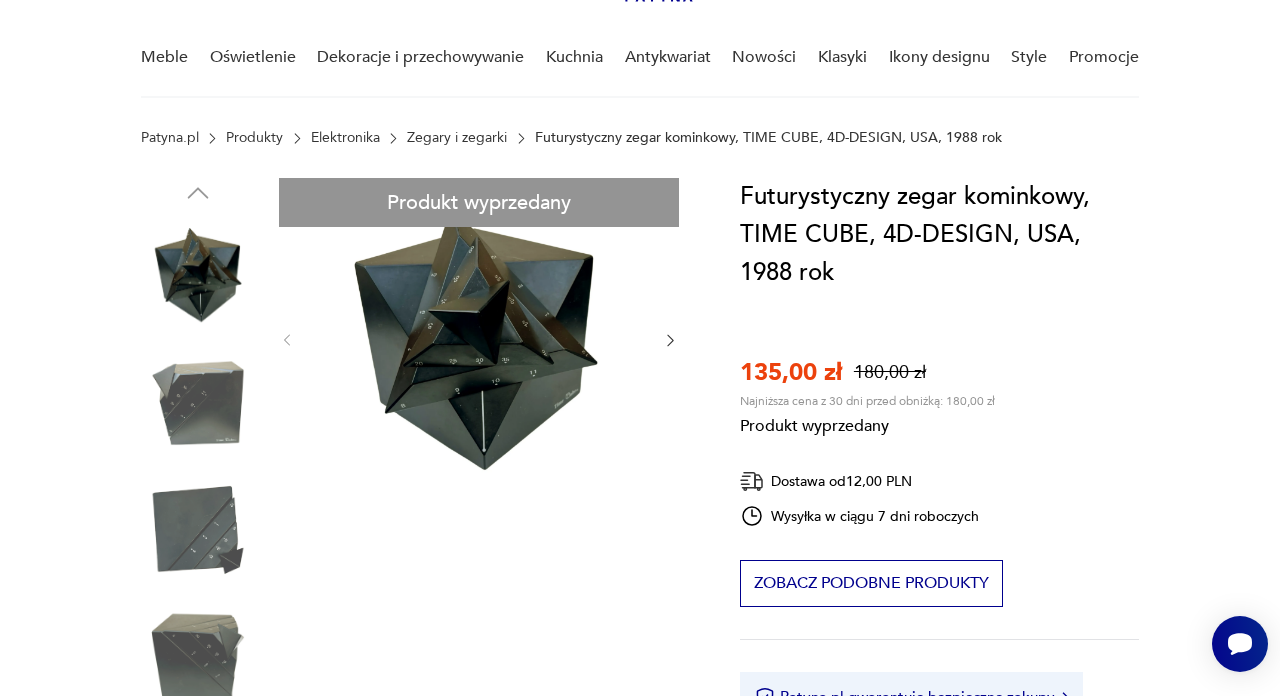 scroll, scrollTop: 151, scrollLeft: 0, axis: vertical 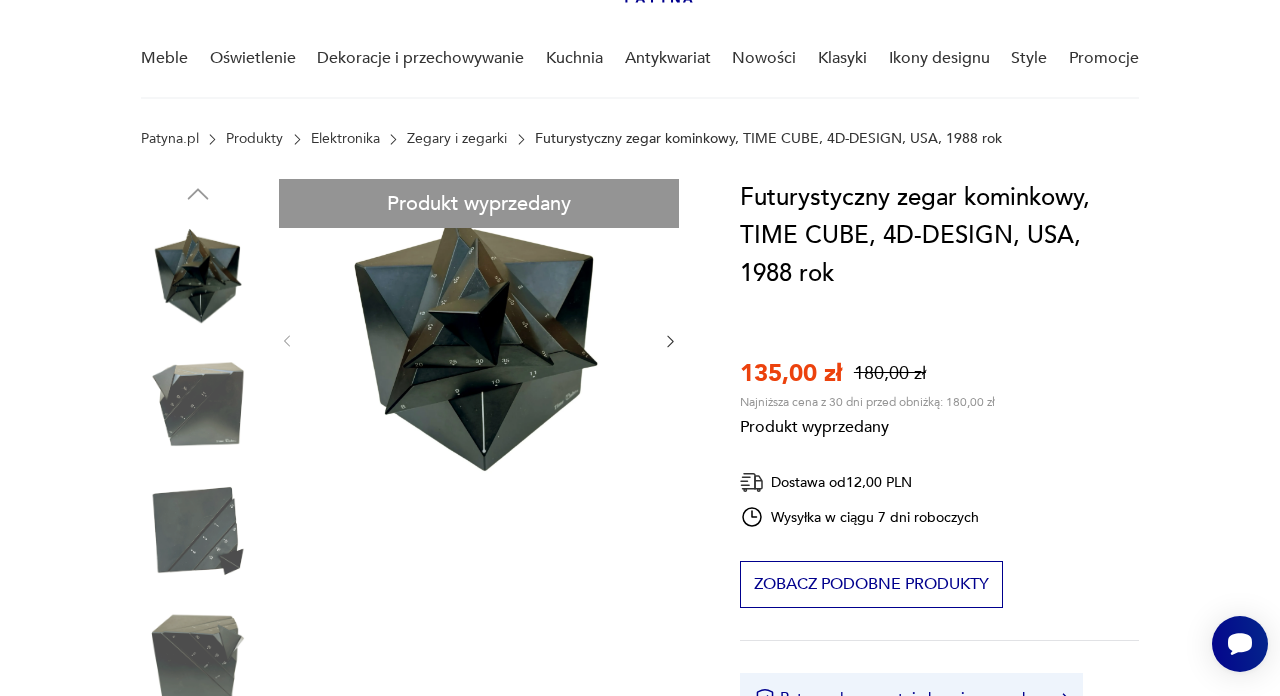 click on "Produkt wyprzedany Opis produktu Klasyczny i przyciągający wzrok design na każdym biurku.
Rzadkość kolekcjonerska od amerykańskiego studia projektowego 4D-DESIGN .
Długość krawędzi 8,5 cm
Mechanizm kwarcowy z 1 baterią AA
Obudowa plastikowa, czarna, podstawa blokowana na miejscu
TIME CUBE porusza się stale, ale w umiarkowanym tempie.
Możesz odczytać godzinę podążając za pionową linią skierowaną ku górze.
Duży trójkąt wskazuje godzinę, środkowy minutę, a mała piramida obraca się co sekundę, wydając słyszalny odgłos tykania.
Doskonały stan i doskonała funkcjonalność Rozwiń więcej Szczegóły produktu Stan:   idealny Miasto sprzedawcy :   [CITY] Wysokość :   9 Typ :   kominkowy Datowanie :   [YEAR] Kraj pochodzenia :   [COUNTRY] Tworzywo :   tworzywo sztuczne Sygnatura :   Tak Wysokość :   9 Rodzaj tarczy :   wskazówki Rozwiń więcej O sprzedawcy [FIRST] [LAST] Zweryfikowany sprzedawca [CITY] Od 4 lat z Patyną Dostawa i zwroty Kurier" at bounding box center (416, 830) 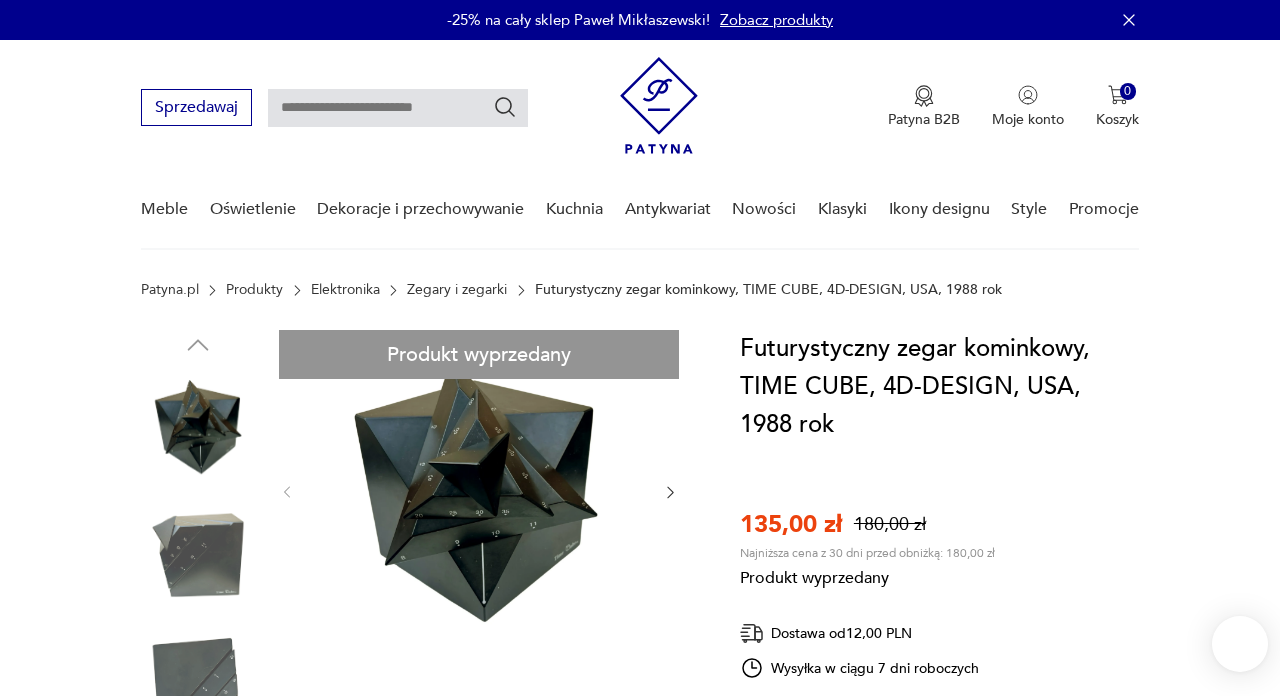 scroll, scrollTop: 151, scrollLeft: 0, axis: vertical 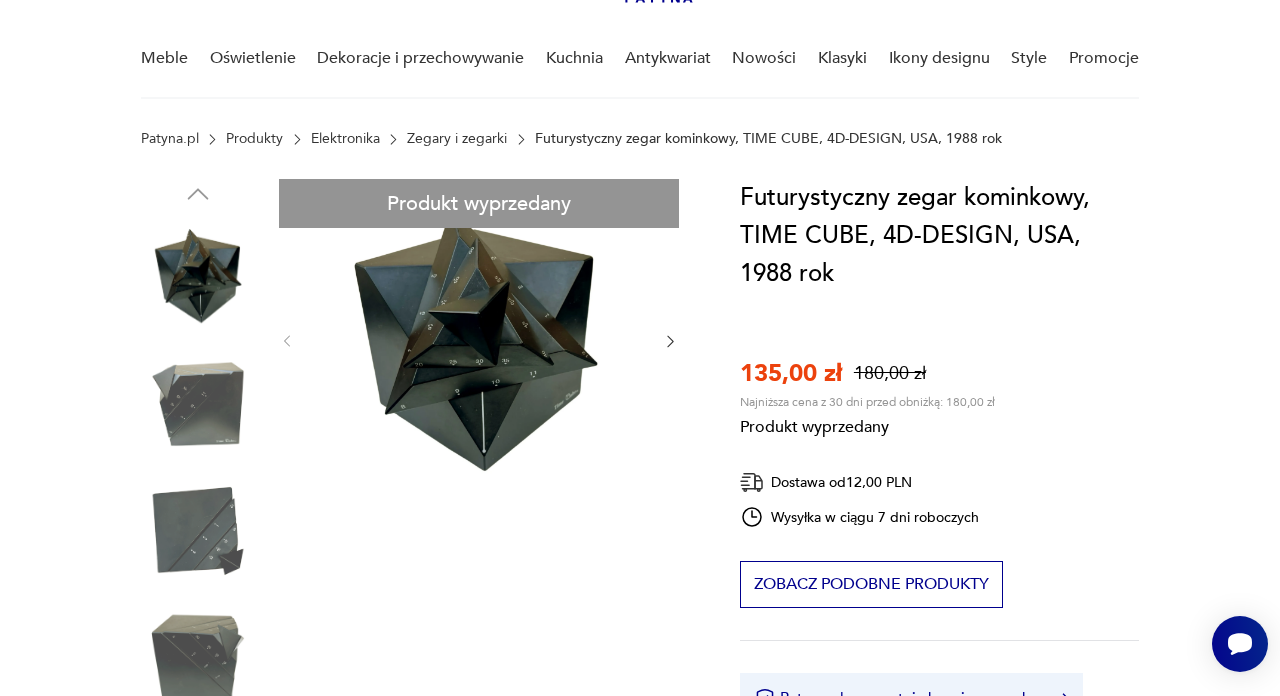 click on "Produkt wyprzedany Opis produktu Klasyczny i przyciągający wzrok design na każdym biurku.
Rzadkość kolekcjonerska od amerykańskiego studia projektowego 4D-DESIGN .
Długość krawędzi 8,5 cm
Mechanizm kwarcowy z 1 baterią AA
Obudowa plastikowa, czarna, podstawa blokowana na miejscu
TIME CUBE porusza się stale, ale w umiarkowanym tempie.
Możesz odczytać godzinę podążając za pionową linią skierowaną ku górze.
Duży trójkąt wskazuje godzinę, środkowy minutę, a mała piramida obraca się co sekundę, wydając słyszalny odgłos tykania.
Doskonały stan i doskonała funkcjonalność Rozwiń więcej Szczegóły produktu Stan:   idealny Miasto sprzedawcy :   [CITY] Wysokość :   9 Typ :   kominkowy Datowanie :   [YEAR] Kraj pochodzenia :   [COUNTRY] Tworzywo :   tworzywo sztuczne Sygnatura :   Tak Wysokość :   9 Rodzaj tarczy :   wskazówki Rozwiń więcej O sprzedawcy [FIRST] [LAST] Zweryfikowany sprzedawca [CITY] Od 4 lat z Patyną Dostawa i zwroty Kurier" at bounding box center (416, 830) 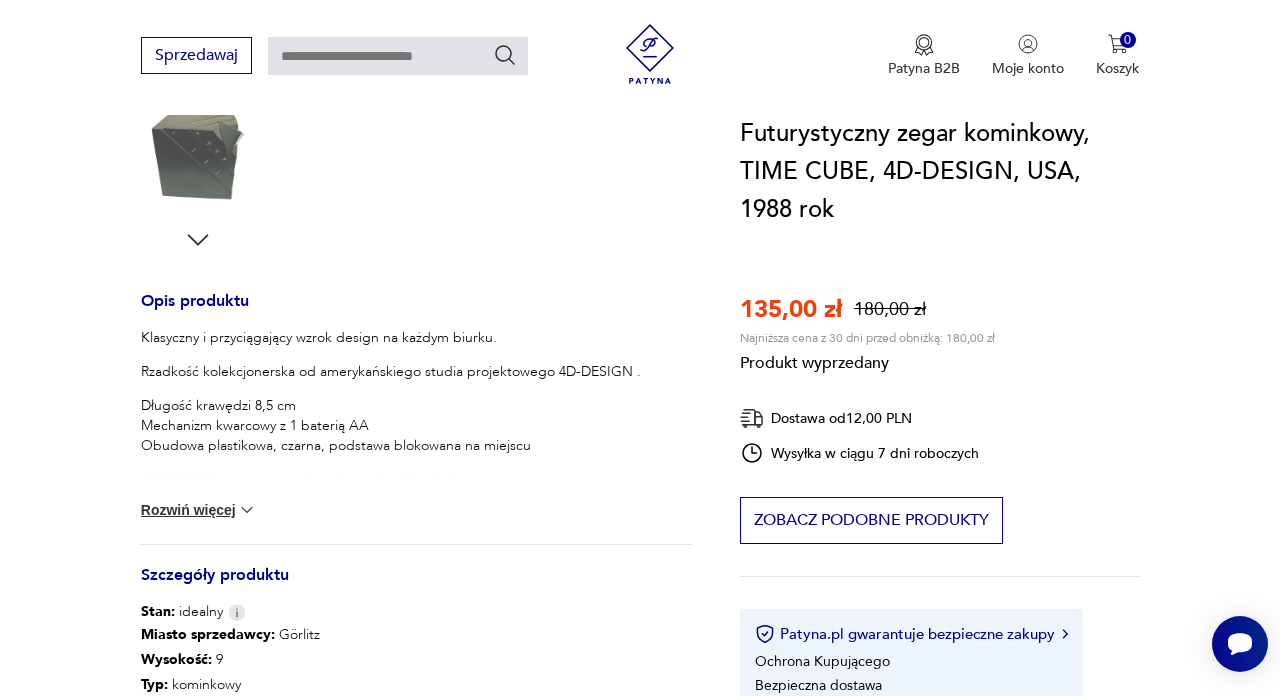 scroll, scrollTop: 658, scrollLeft: 0, axis: vertical 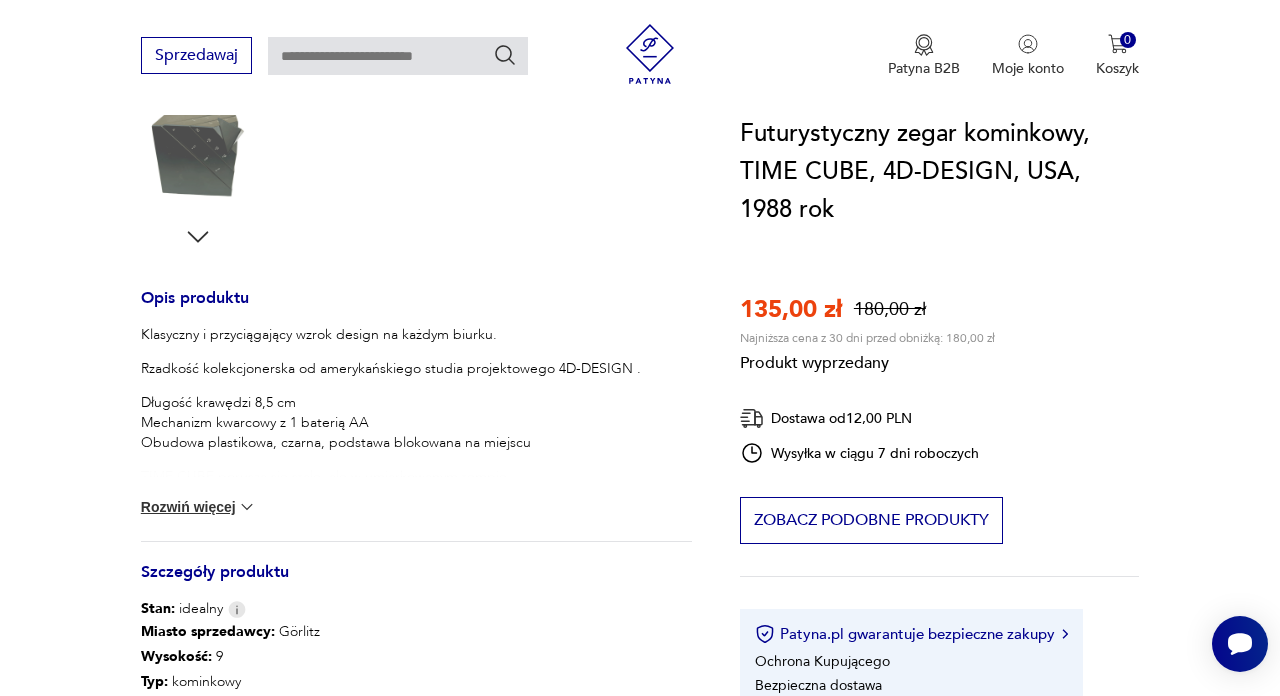 click on "Rozwiń więcej" at bounding box center (199, 507) 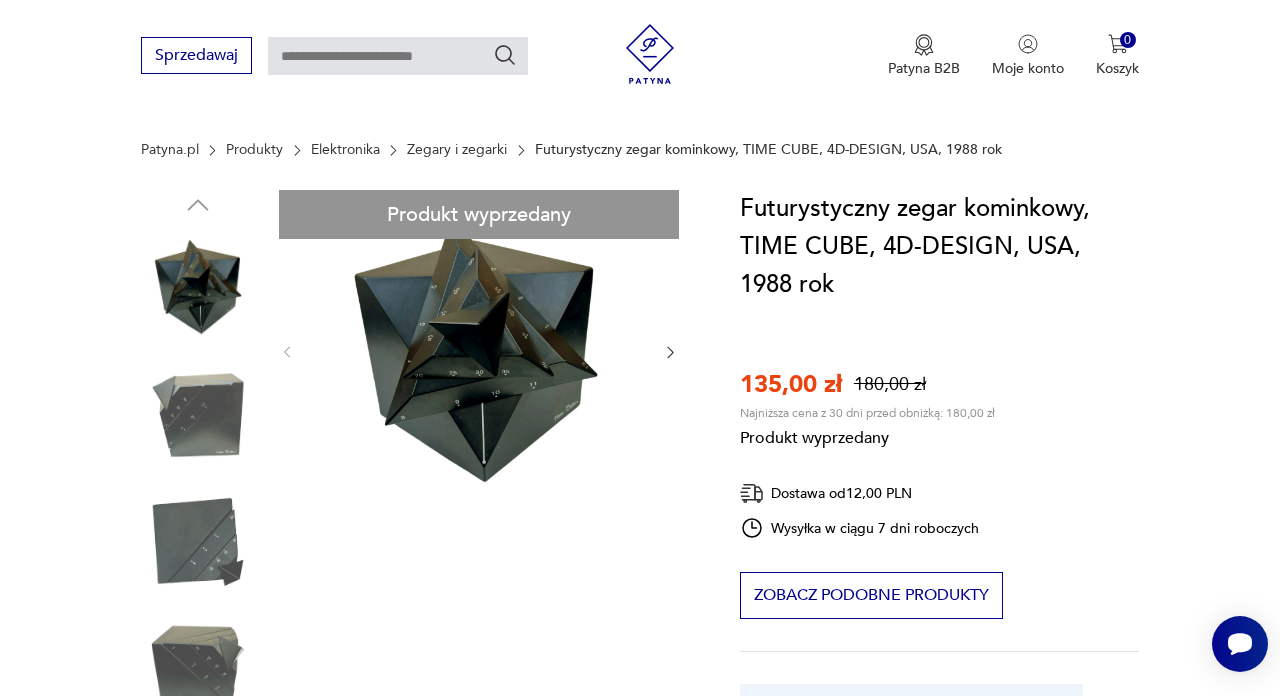 scroll, scrollTop: 120, scrollLeft: 0, axis: vertical 